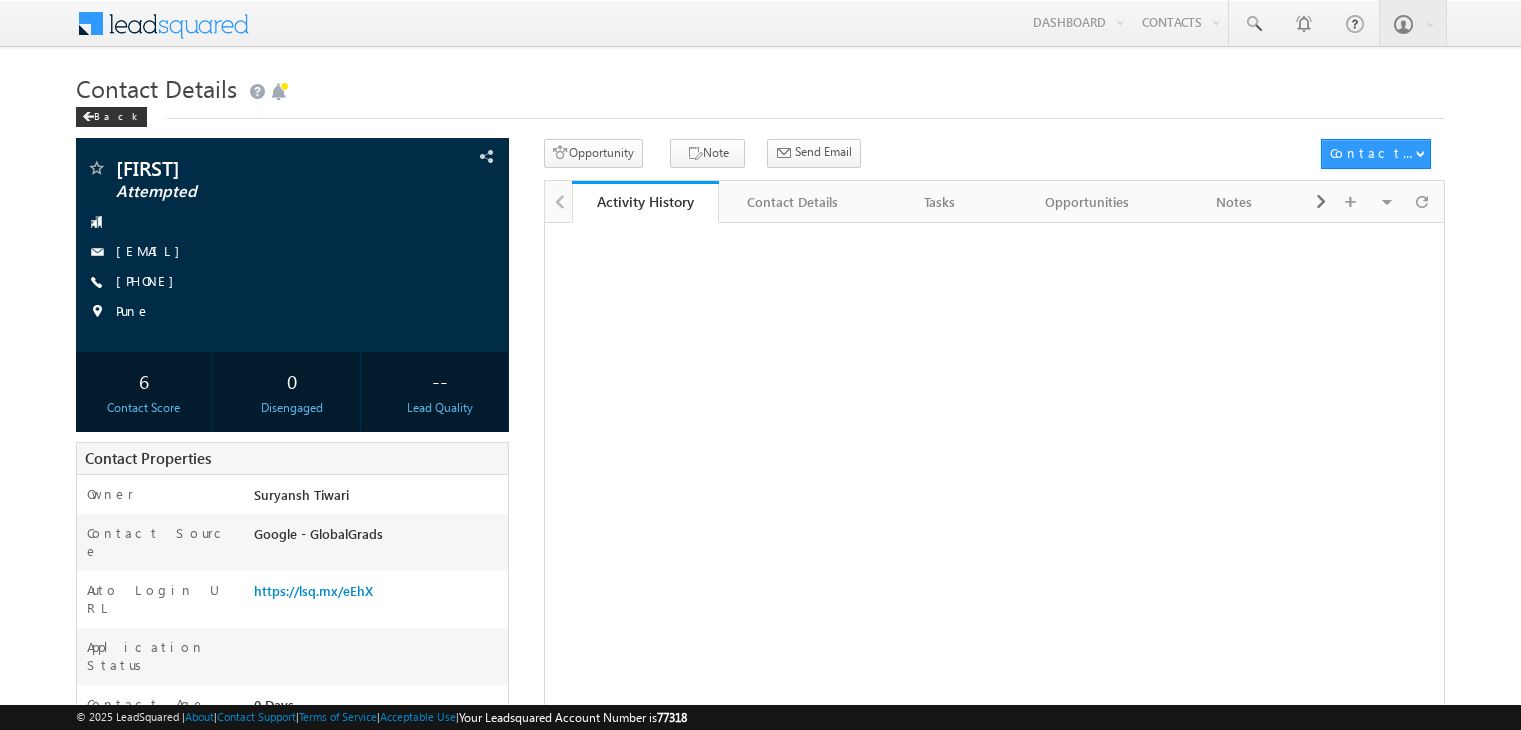 scroll, scrollTop: 0, scrollLeft: 0, axis: both 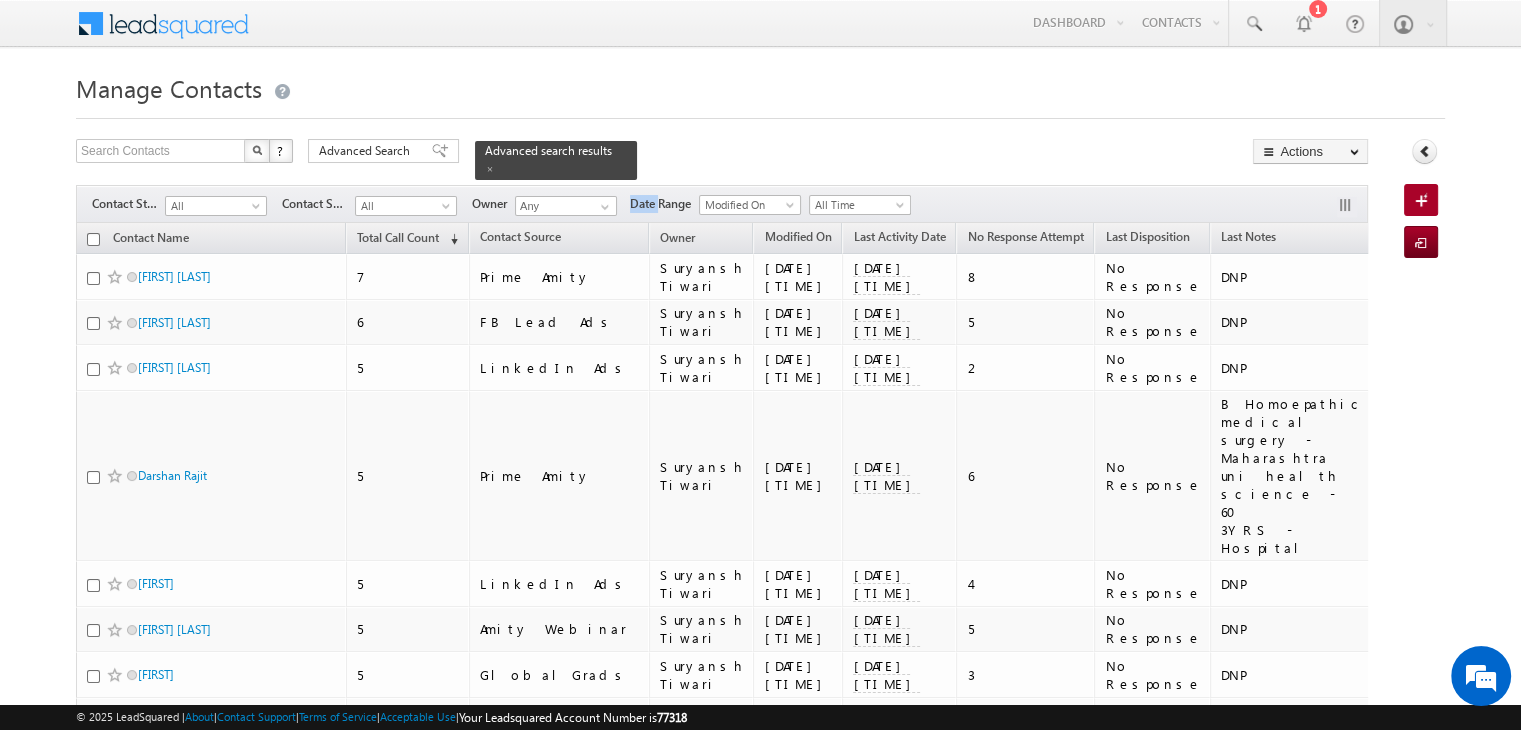 click on "Smart Views" at bounding box center [0, 0] 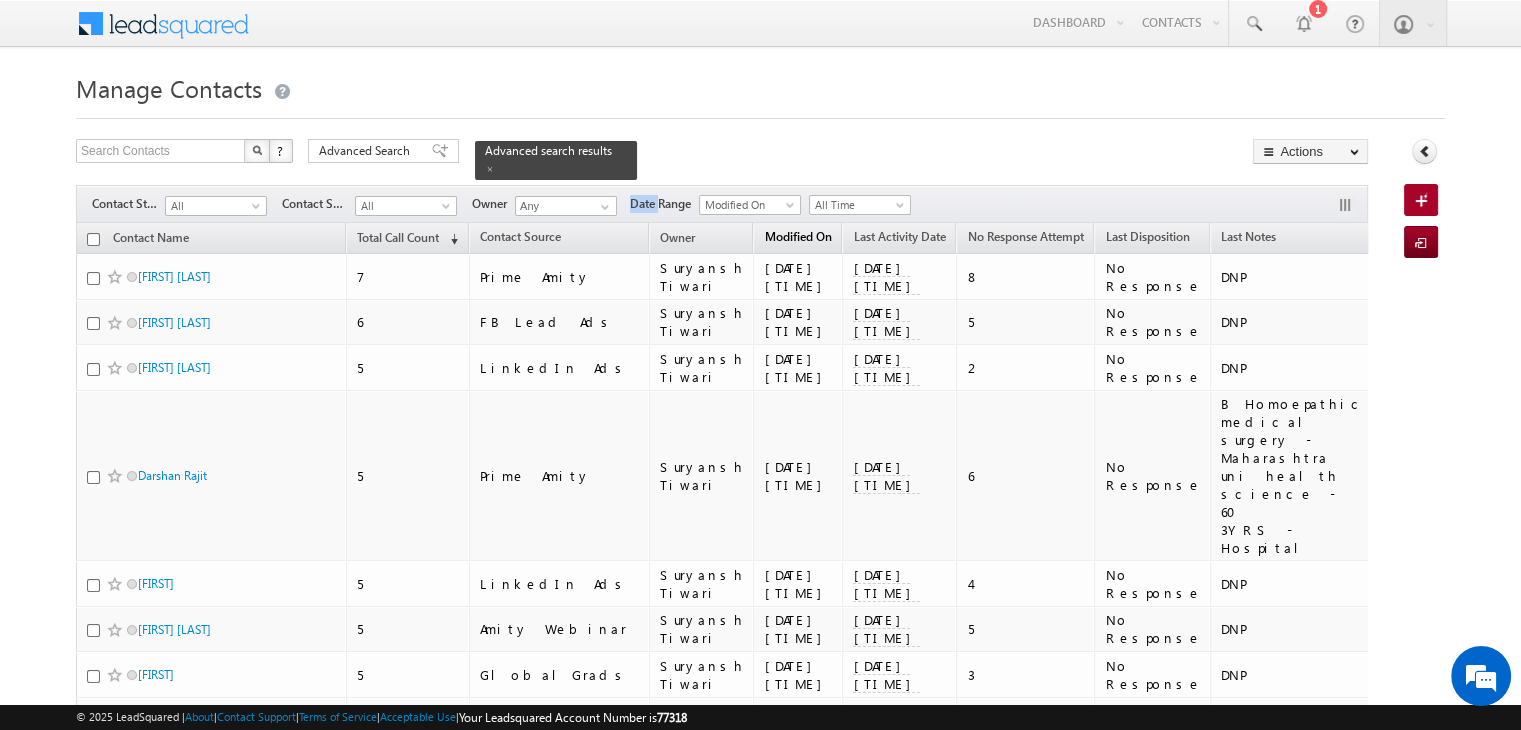 scroll, scrollTop: 0, scrollLeft: 0, axis: both 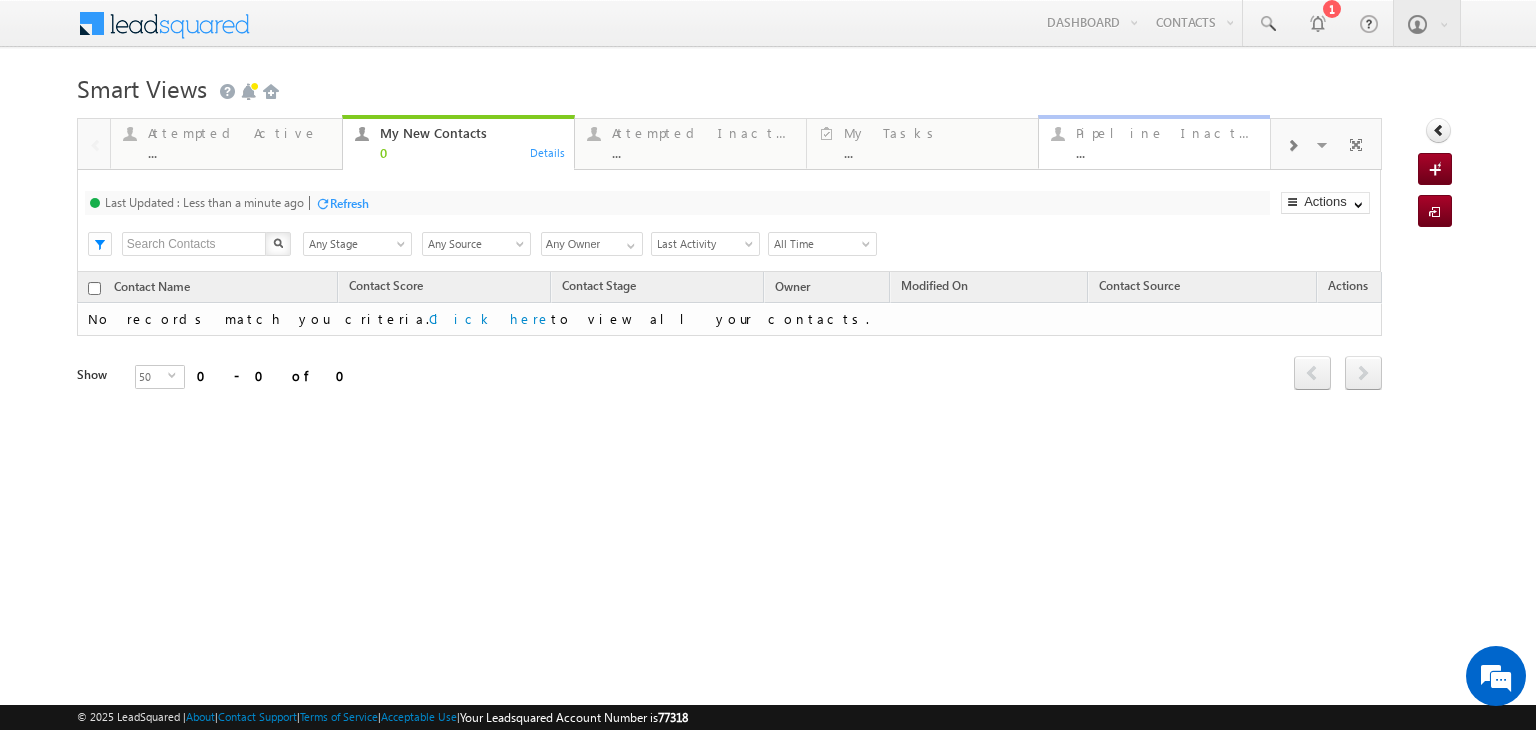 click on "..." at bounding box center [1167, 152] 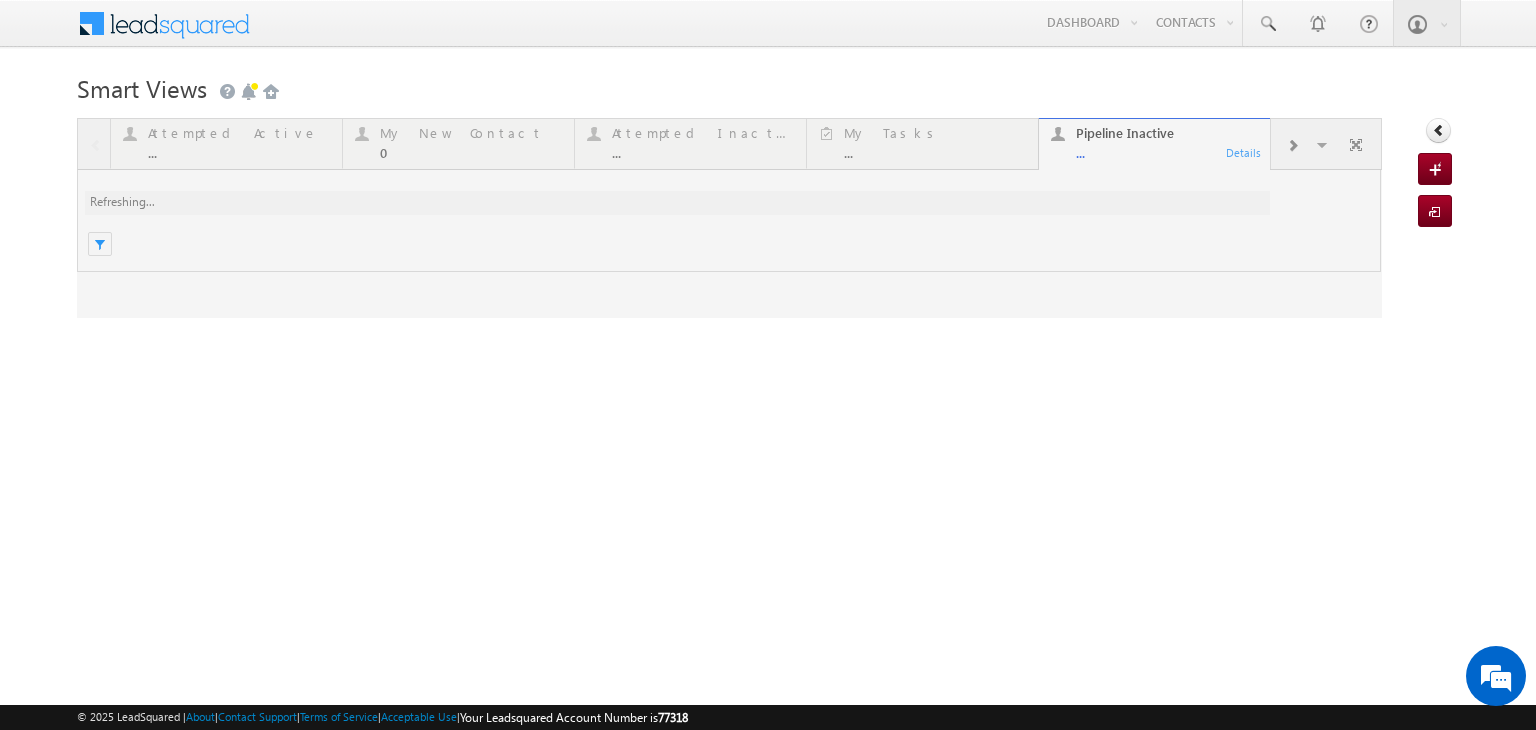 scroll, scrollTop: 0, scrollLeft: 0, axis: both 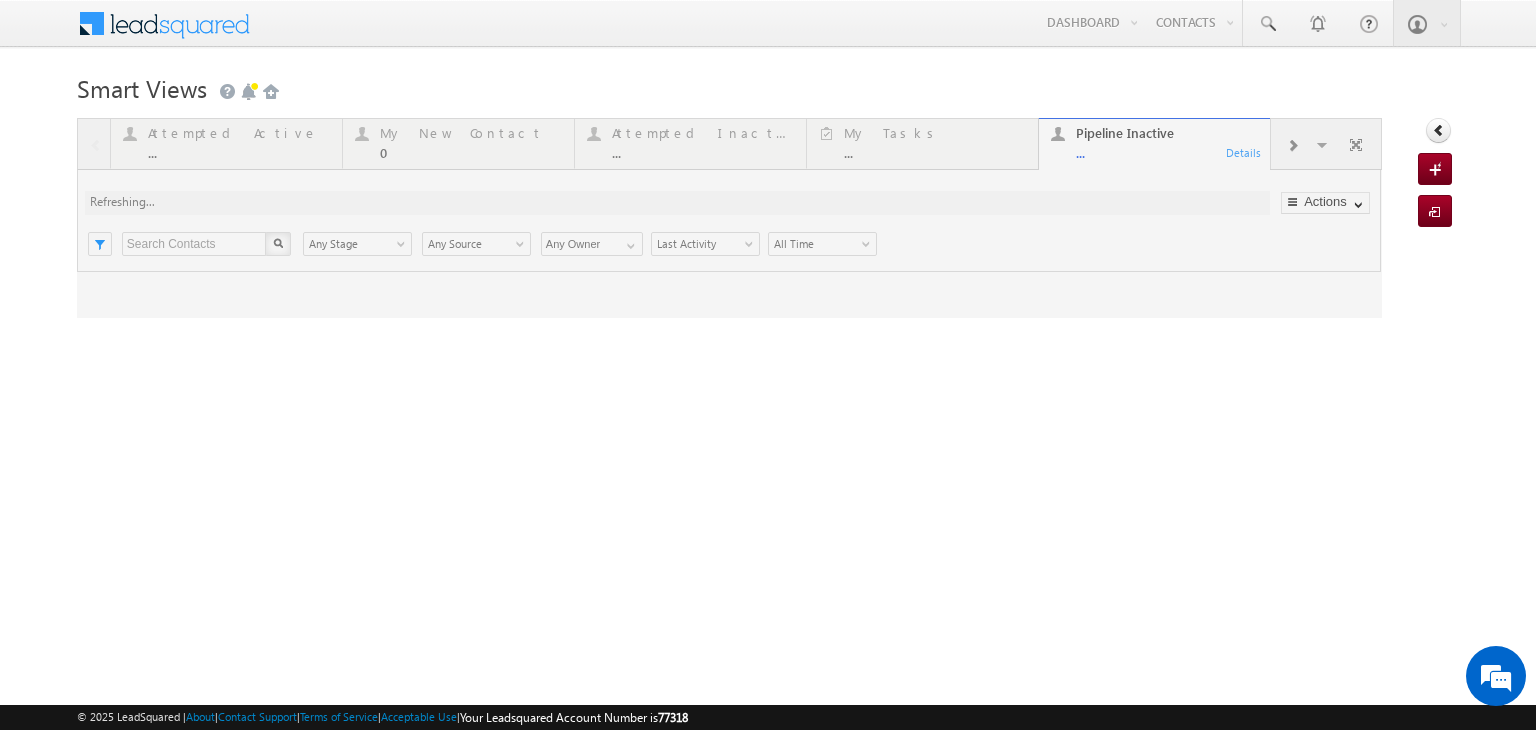 click at bounding box center [729, 218] 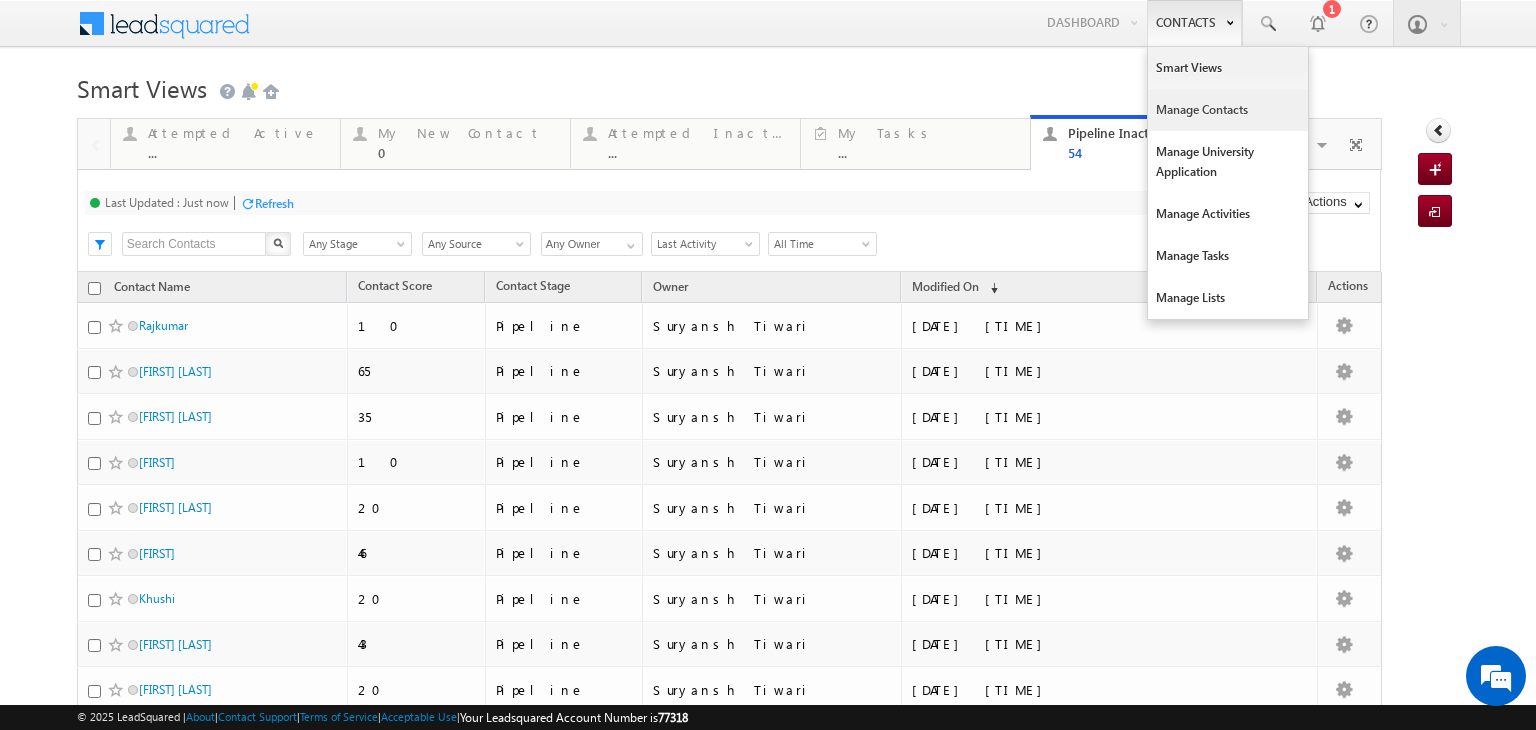 click on "Manage Contacts" at bounding box center (1228, 110) 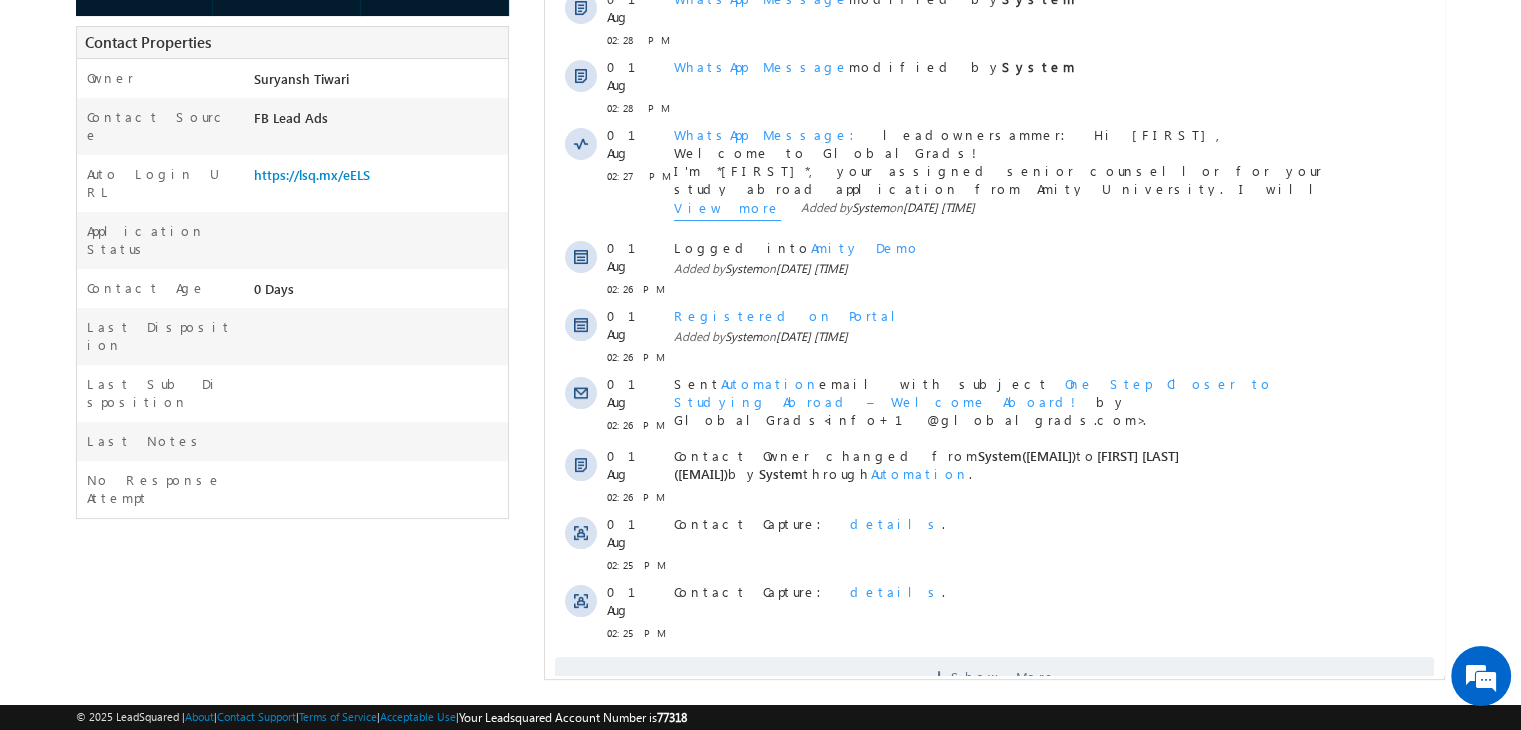 scroll, scrollTop: 0, scrollLeft: 0, axis: both 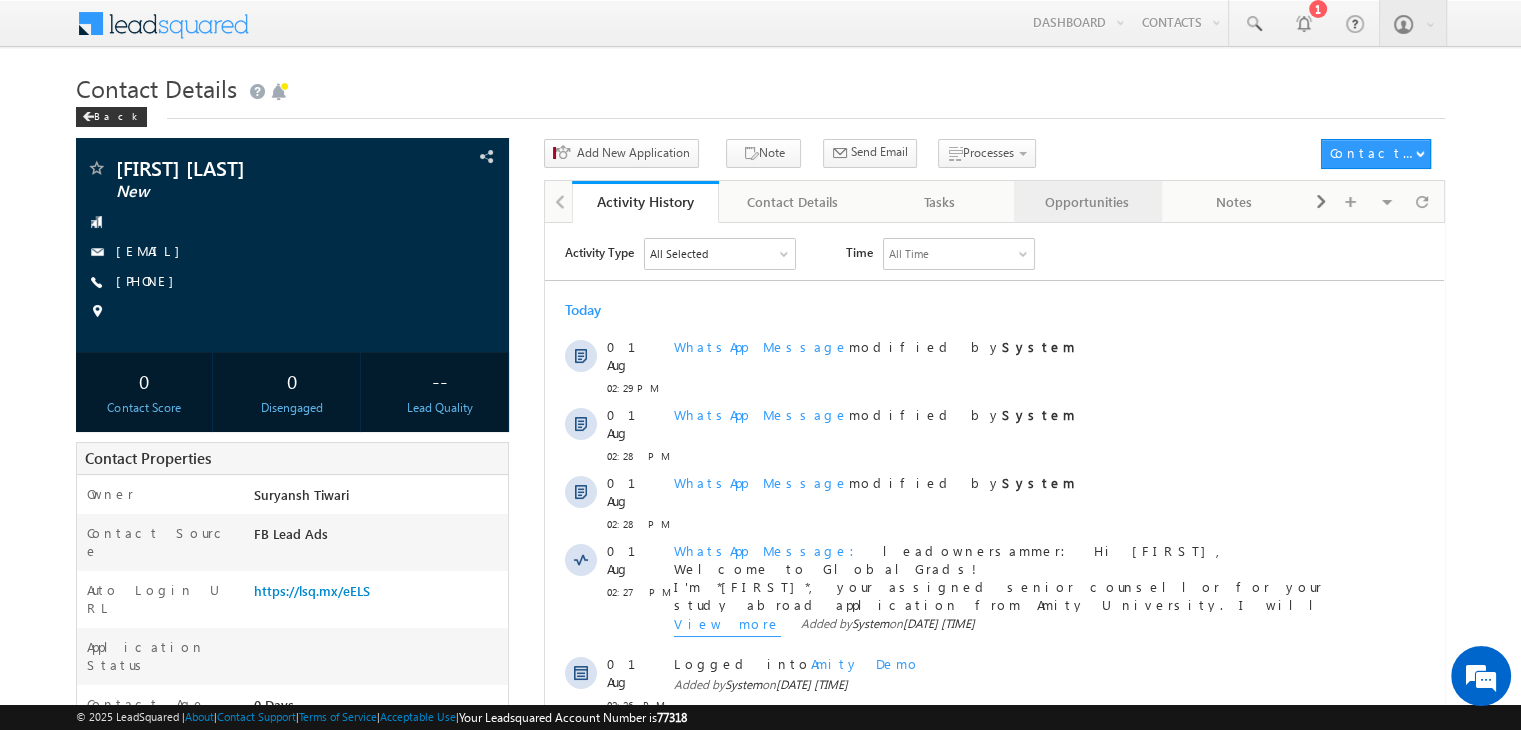 click on "Opportunities" at bounding box center [1087, 202] 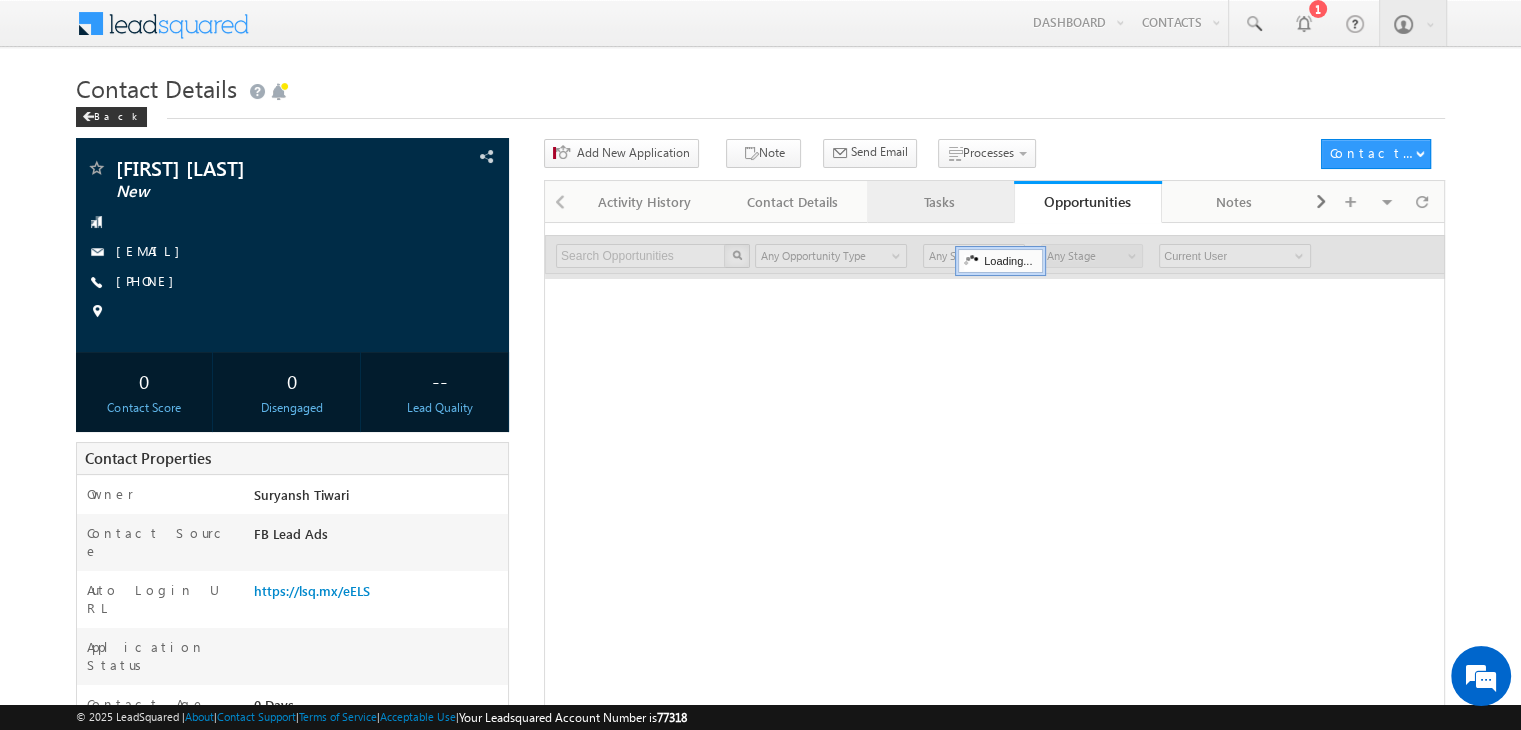 click on "Tasks" at bounding box center [940, 202] 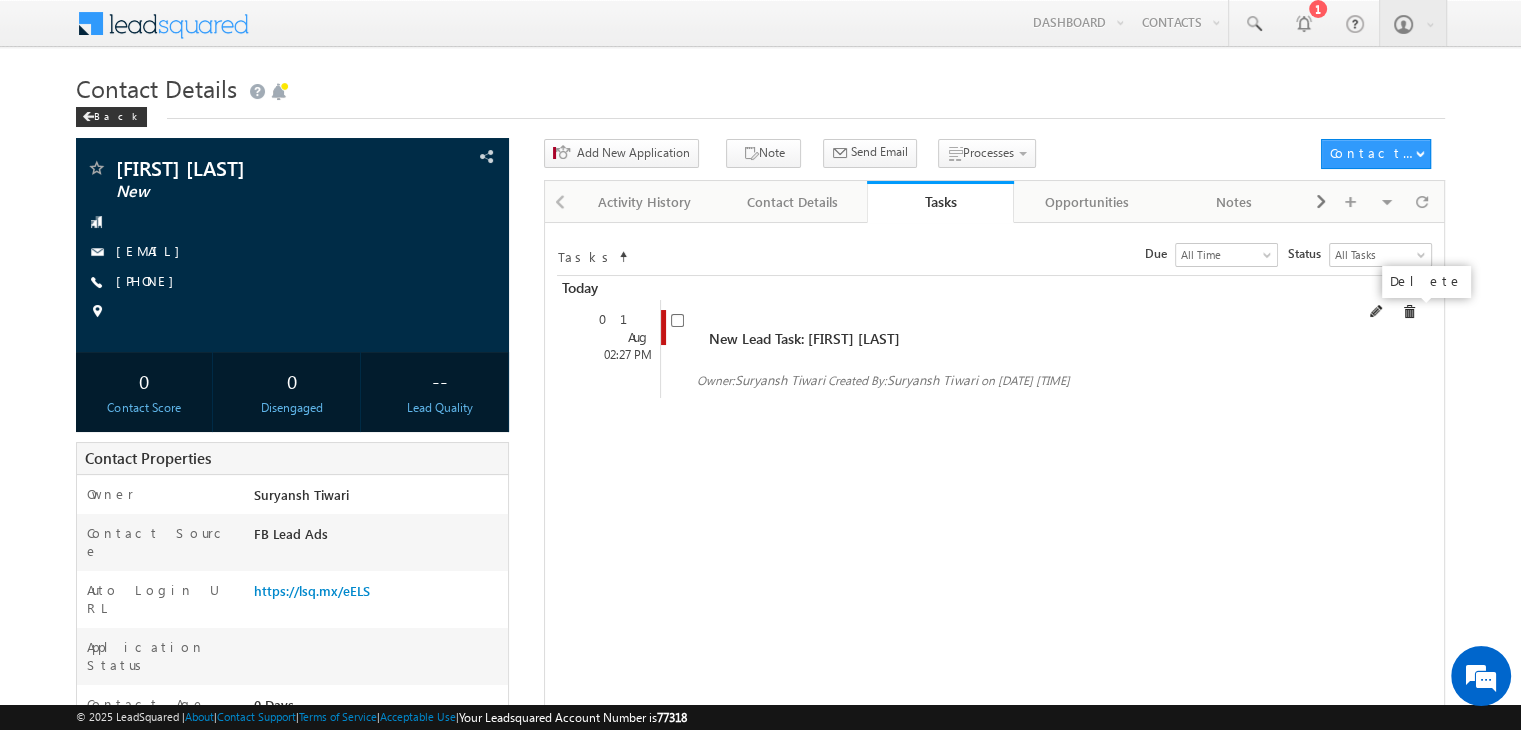 click at bounding box center (1409, 312) 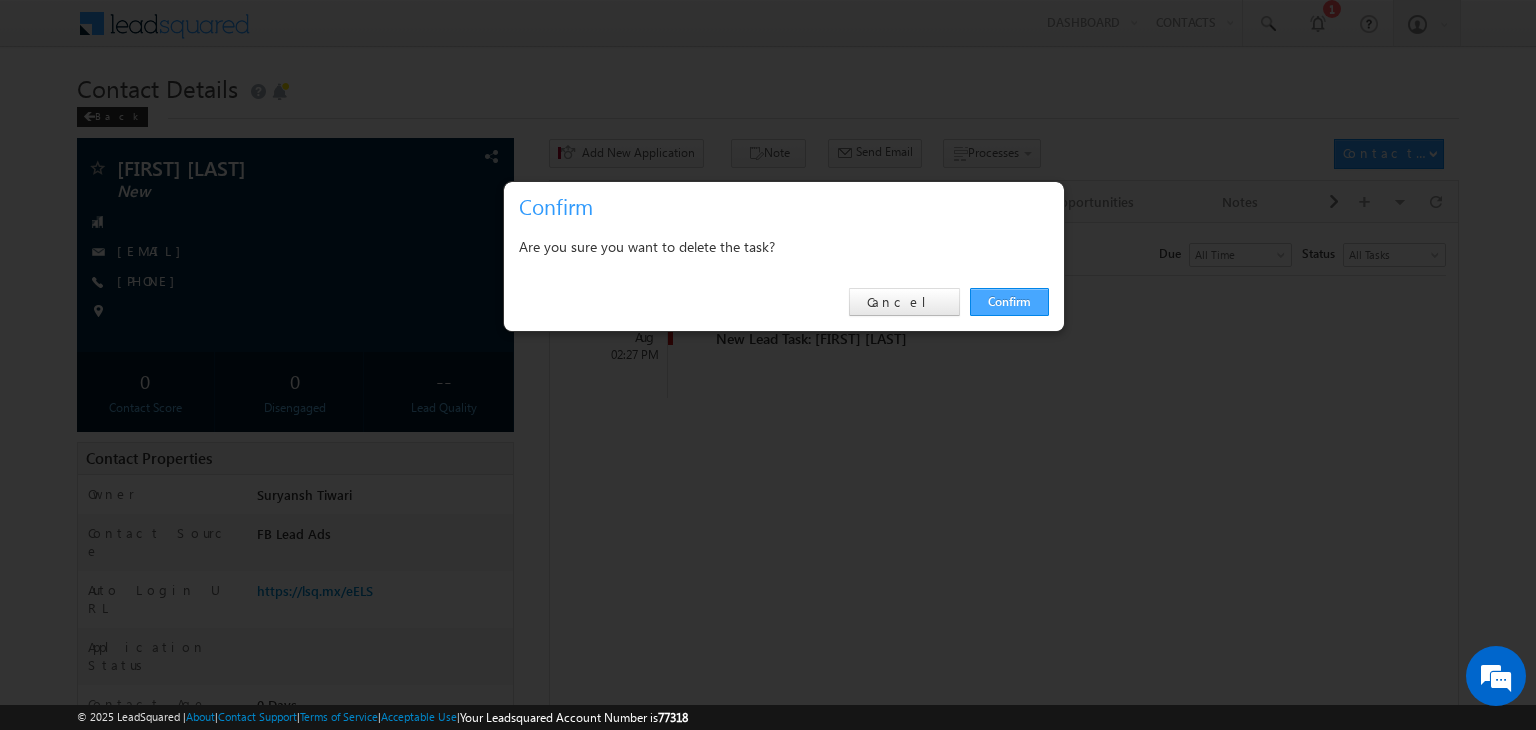 click on "Confirm" at bounding box center (1009, 302) 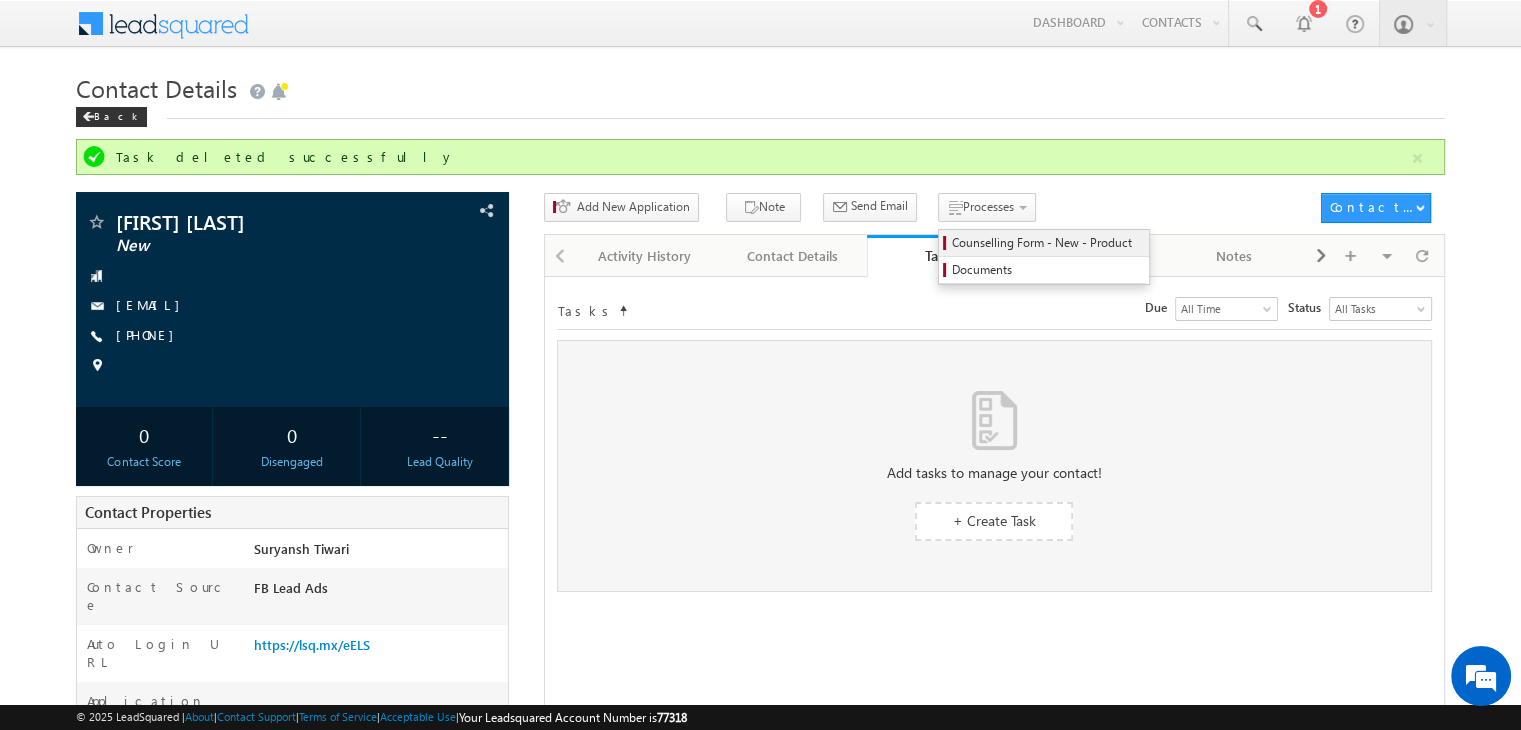 click on "Counselling Form - New - Product" at bounding box center [1044, 243] 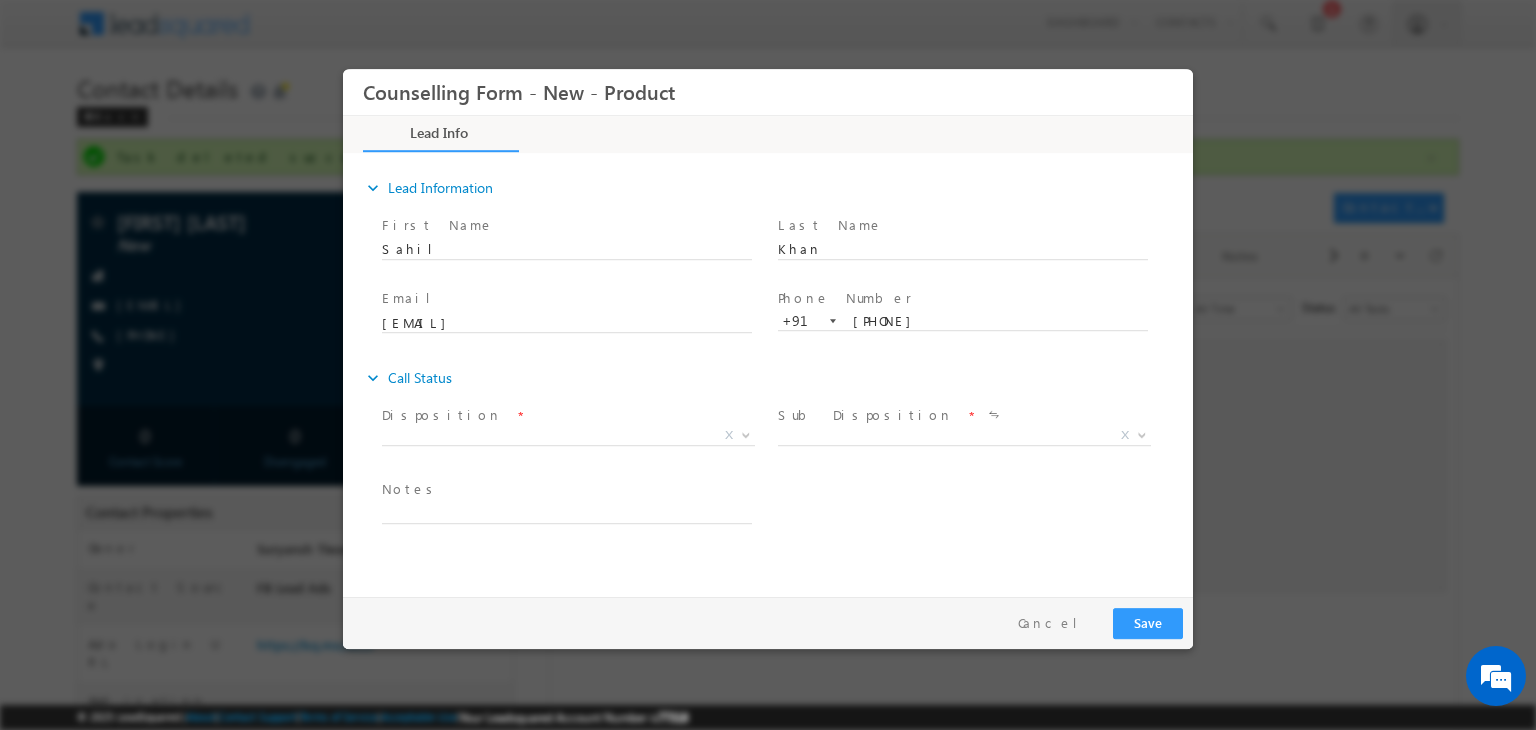scroll, scrollTop: 0, scrollLeft: 0, axis: both 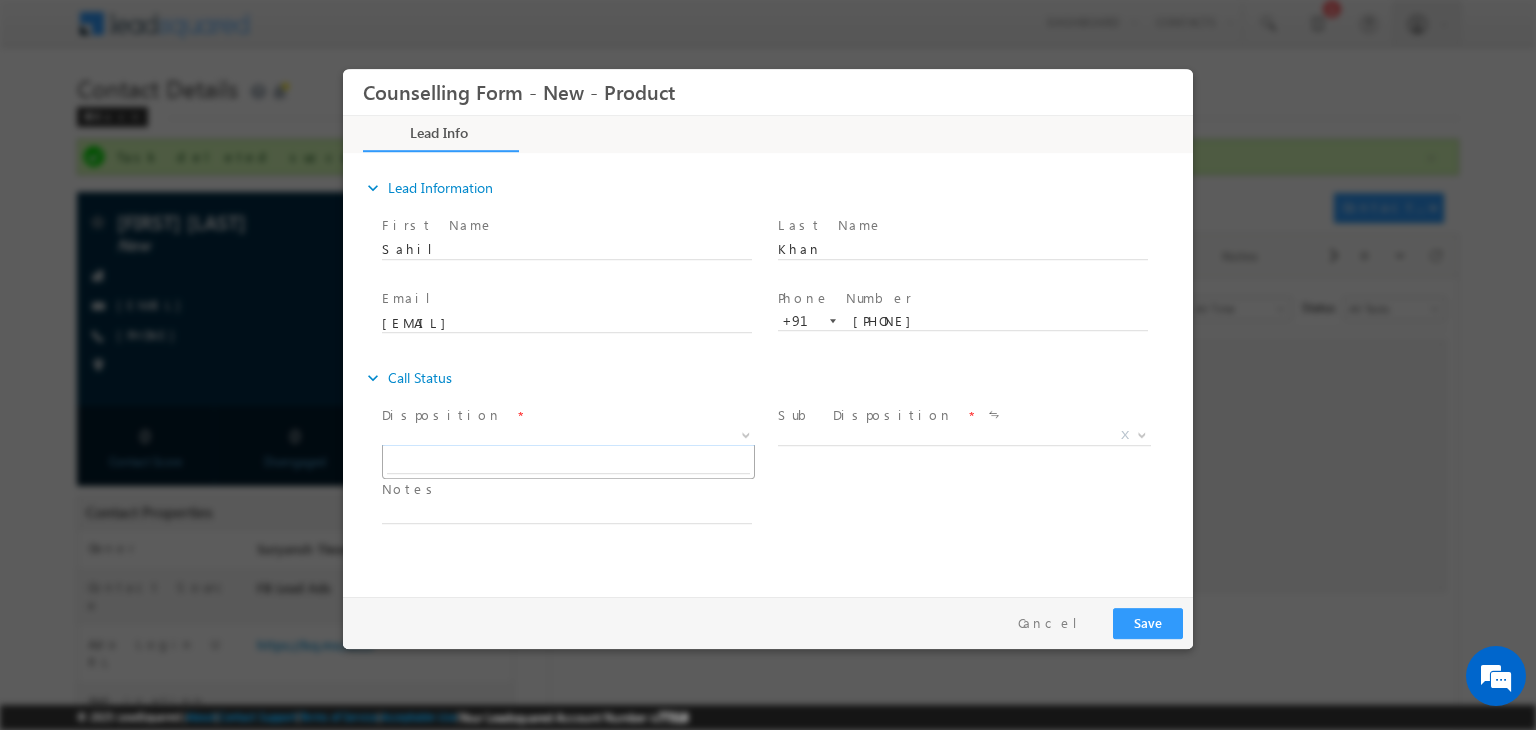 click on "X" at bounding box center [568, 436] 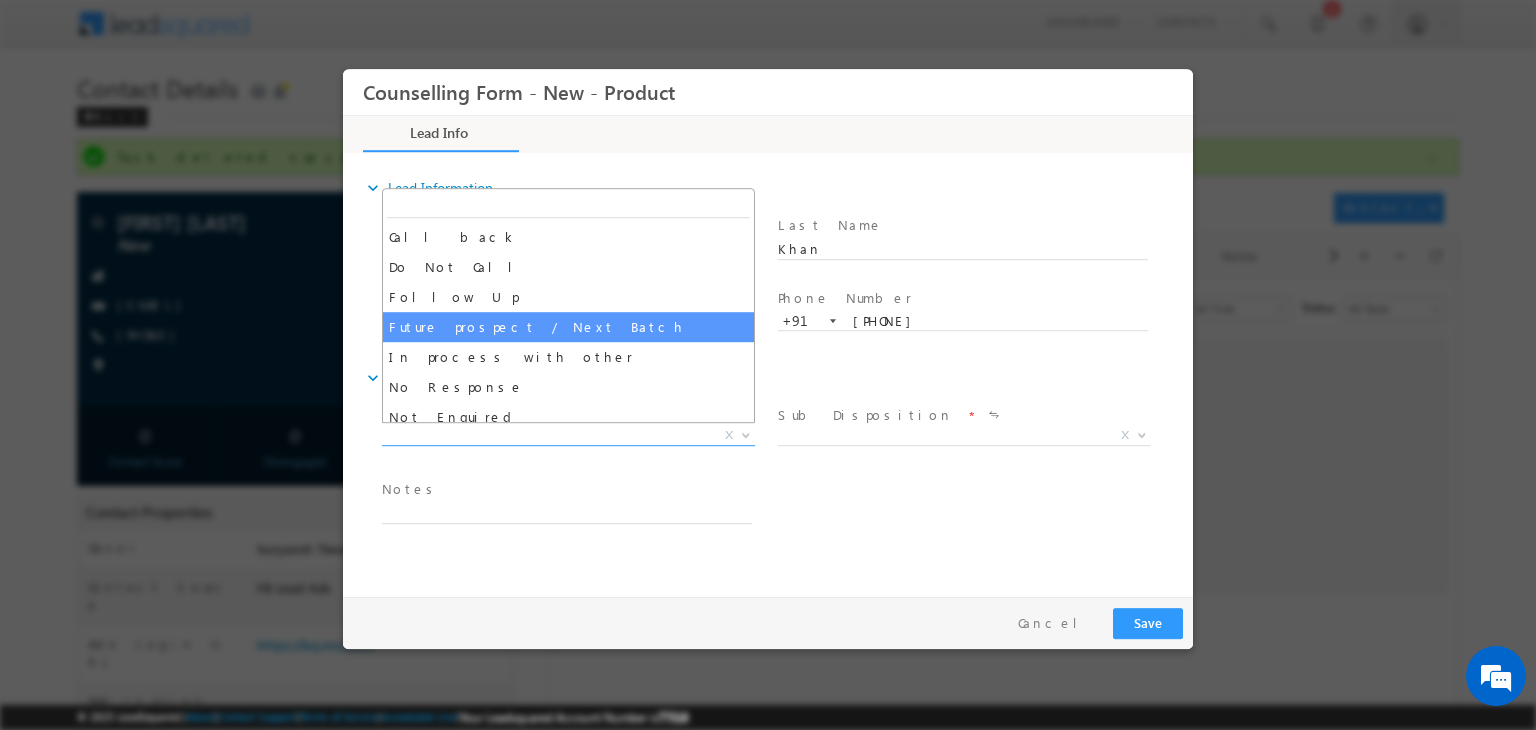 scroll, scrollTop: 130, scrollLeft: 0, axis: vertical 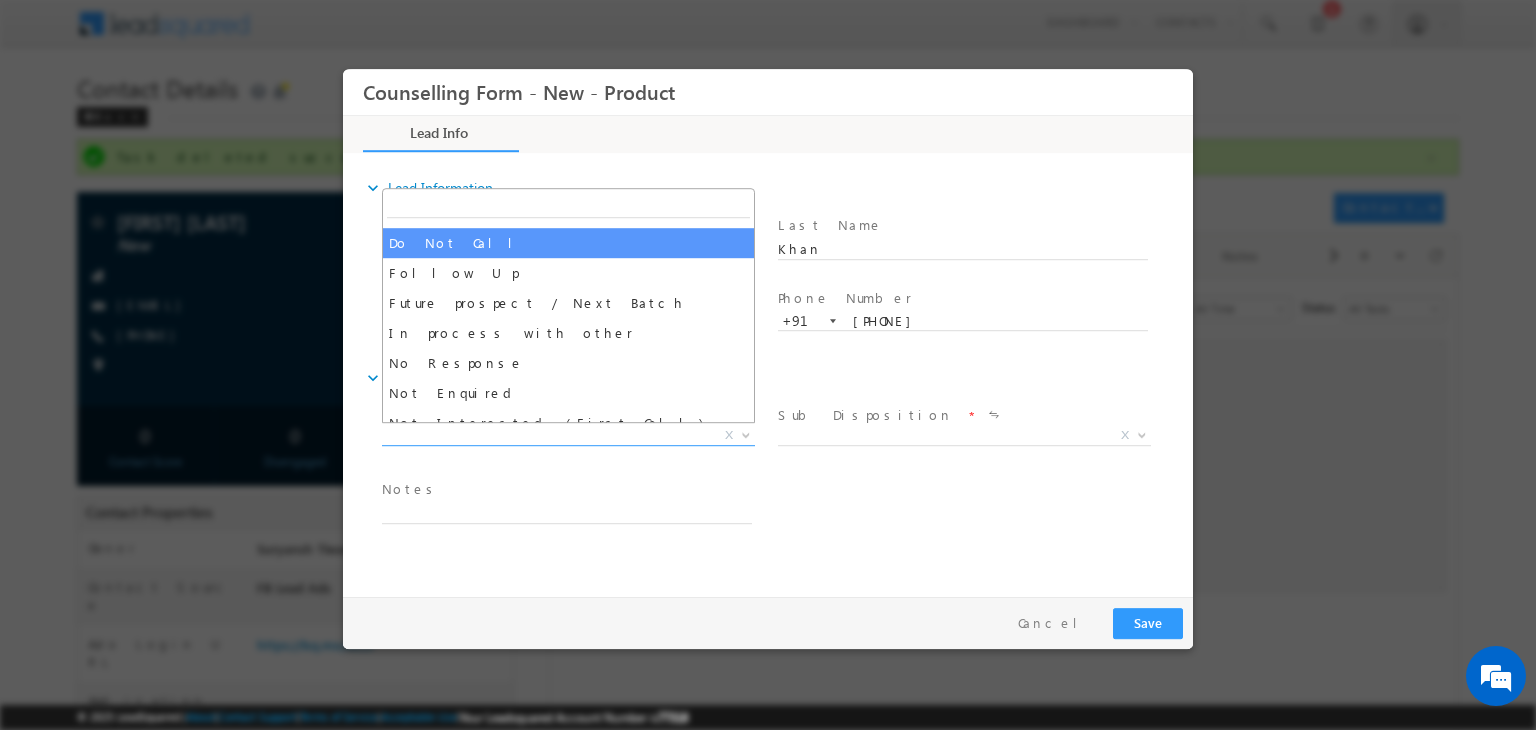 select on "Do Not Call" 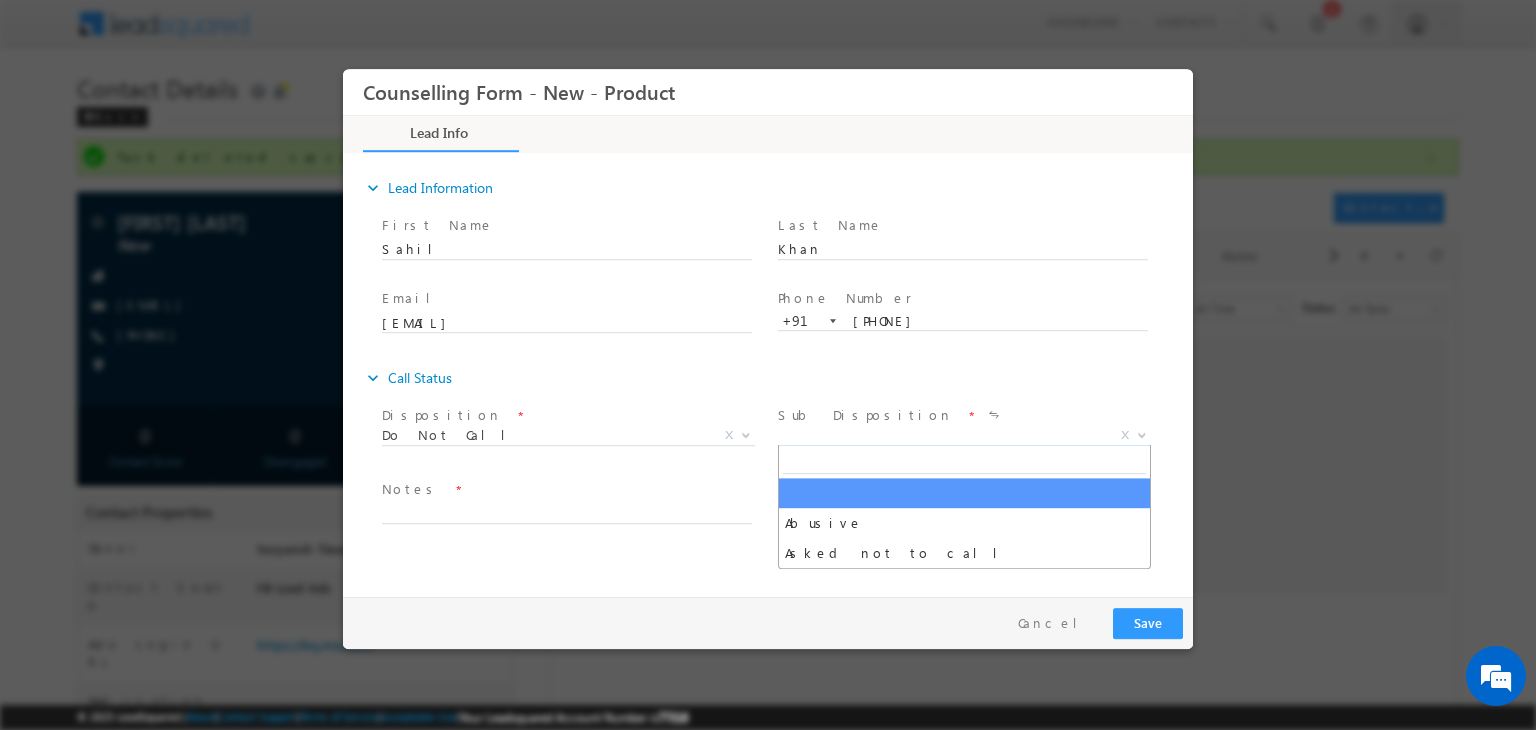 click on "X" at bounding box center [964, 436] 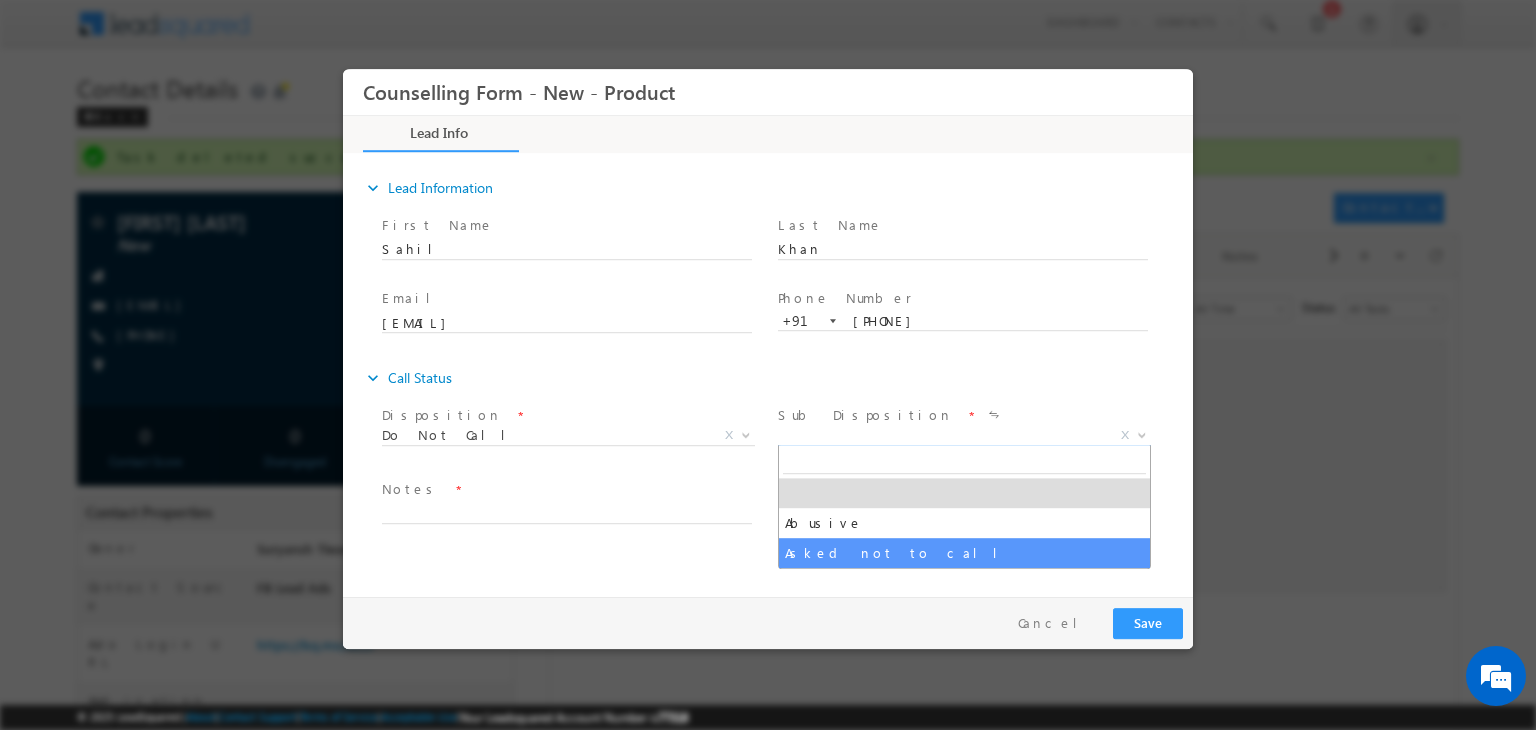 select on "Asked not to call" 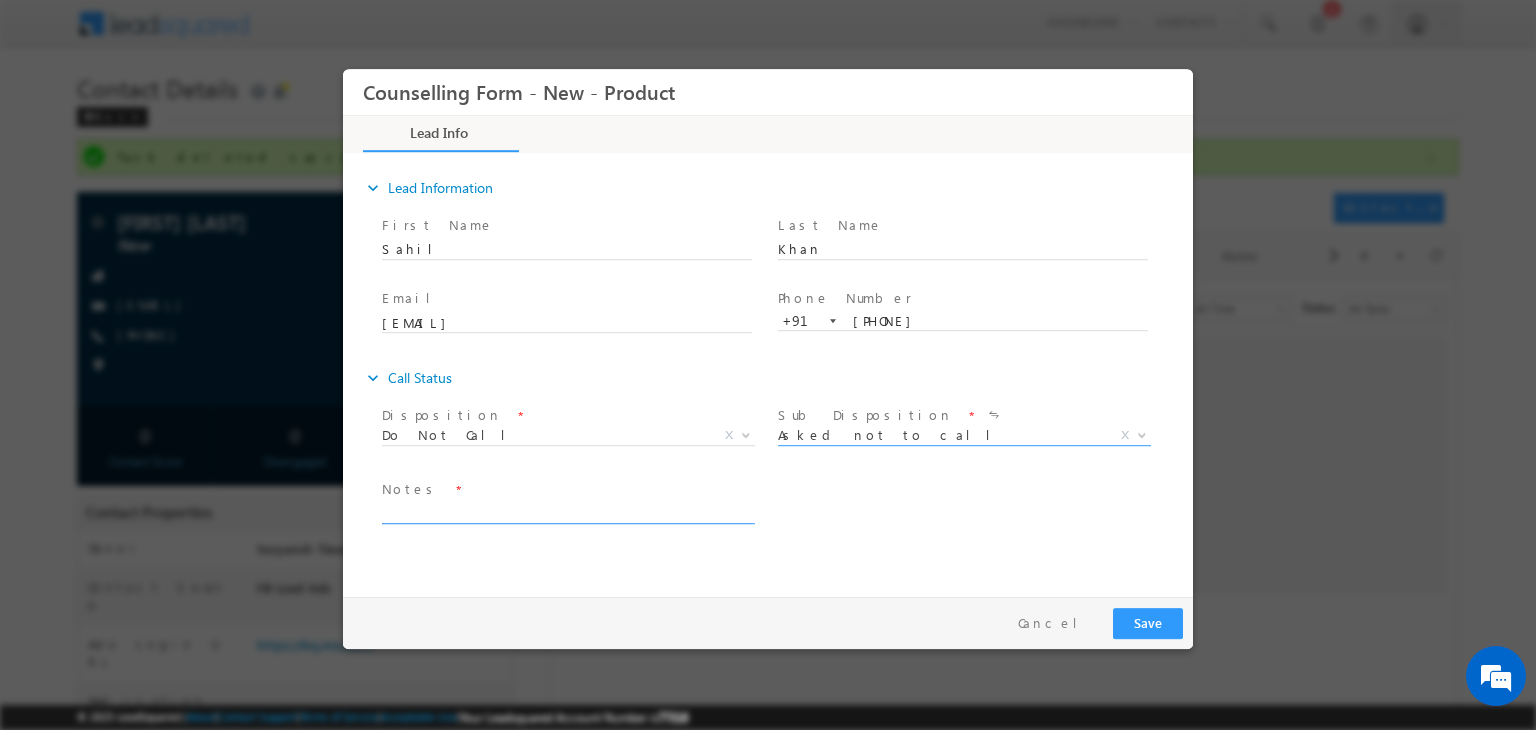 click at bounding box center (567, 512) 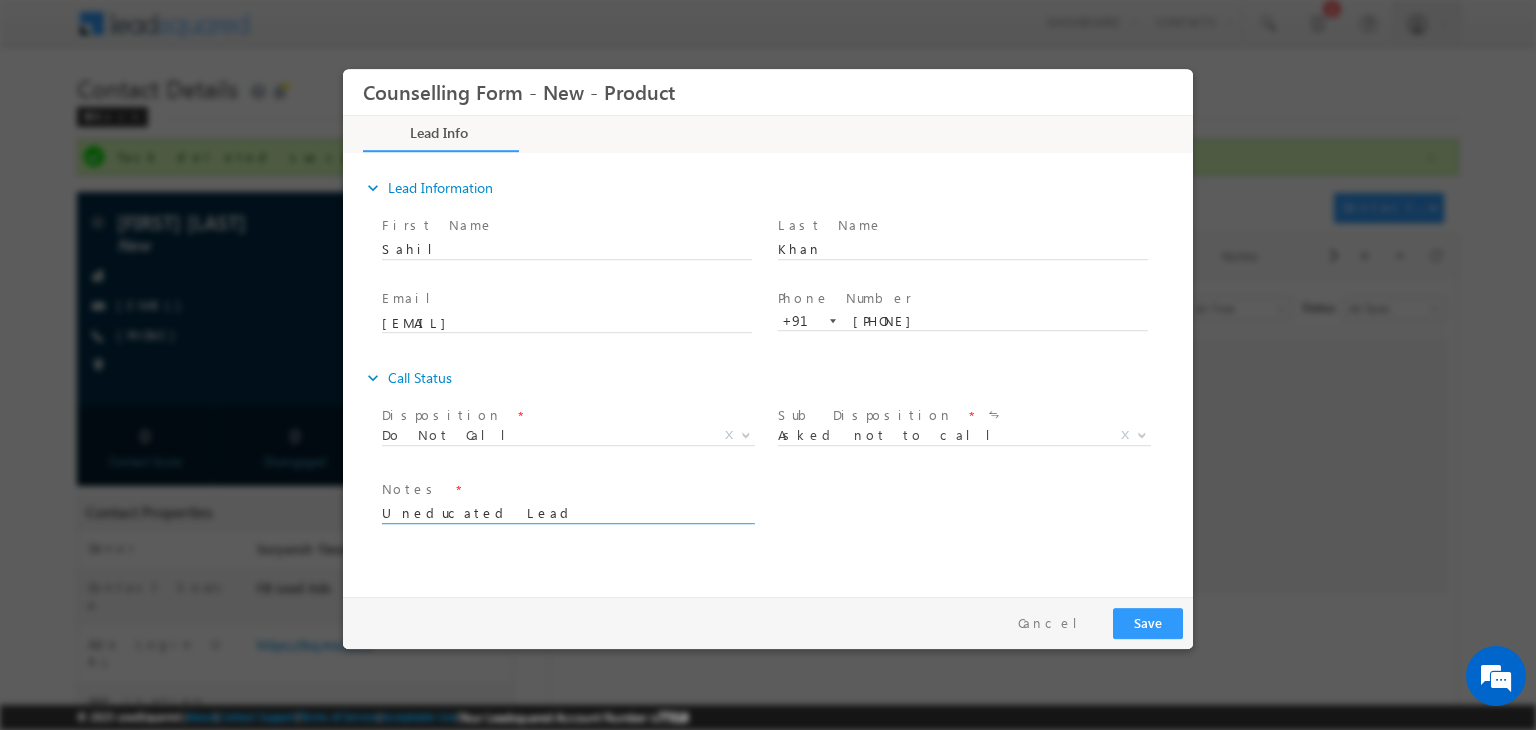 type on "Uneducated Lead" 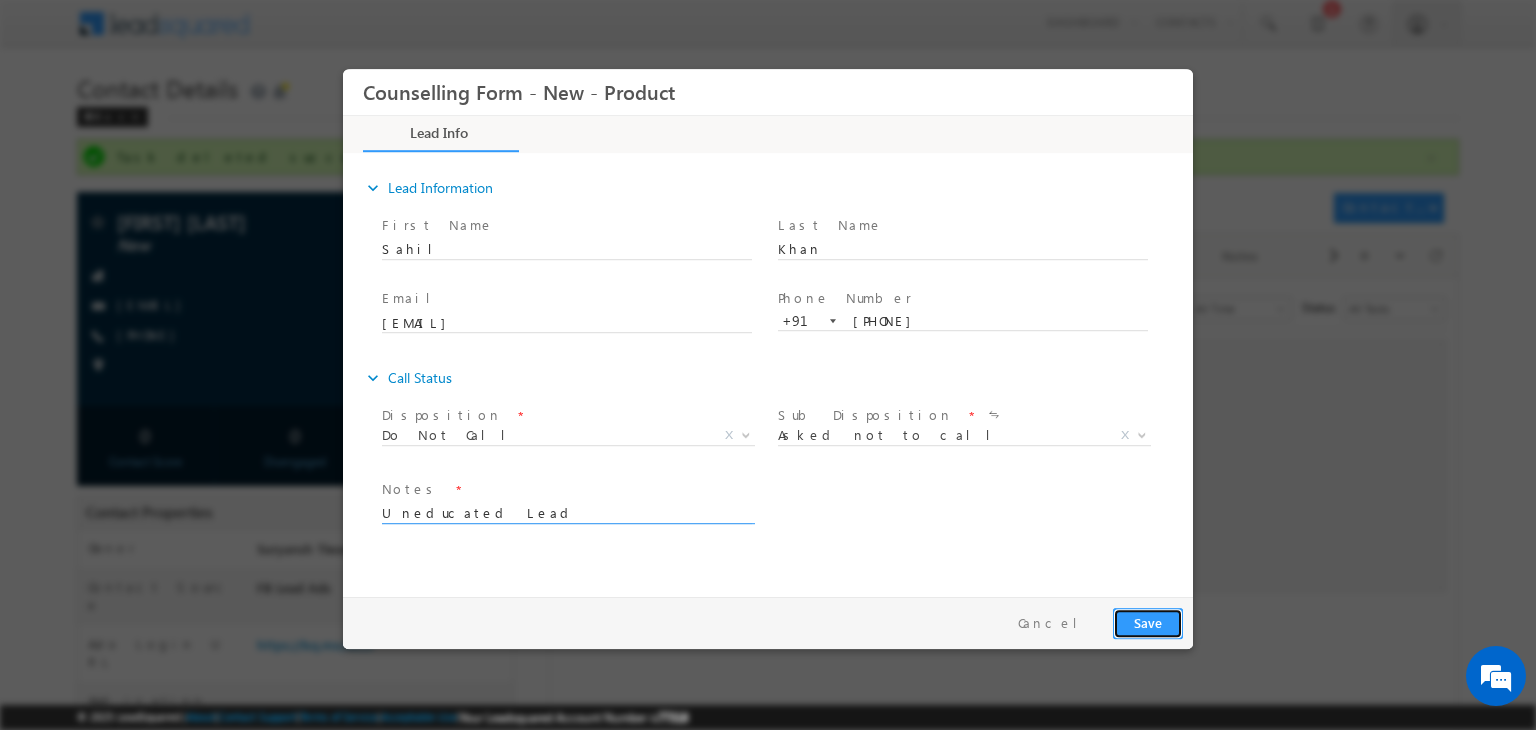 click on "Save" at bounding box center (1148, 623) 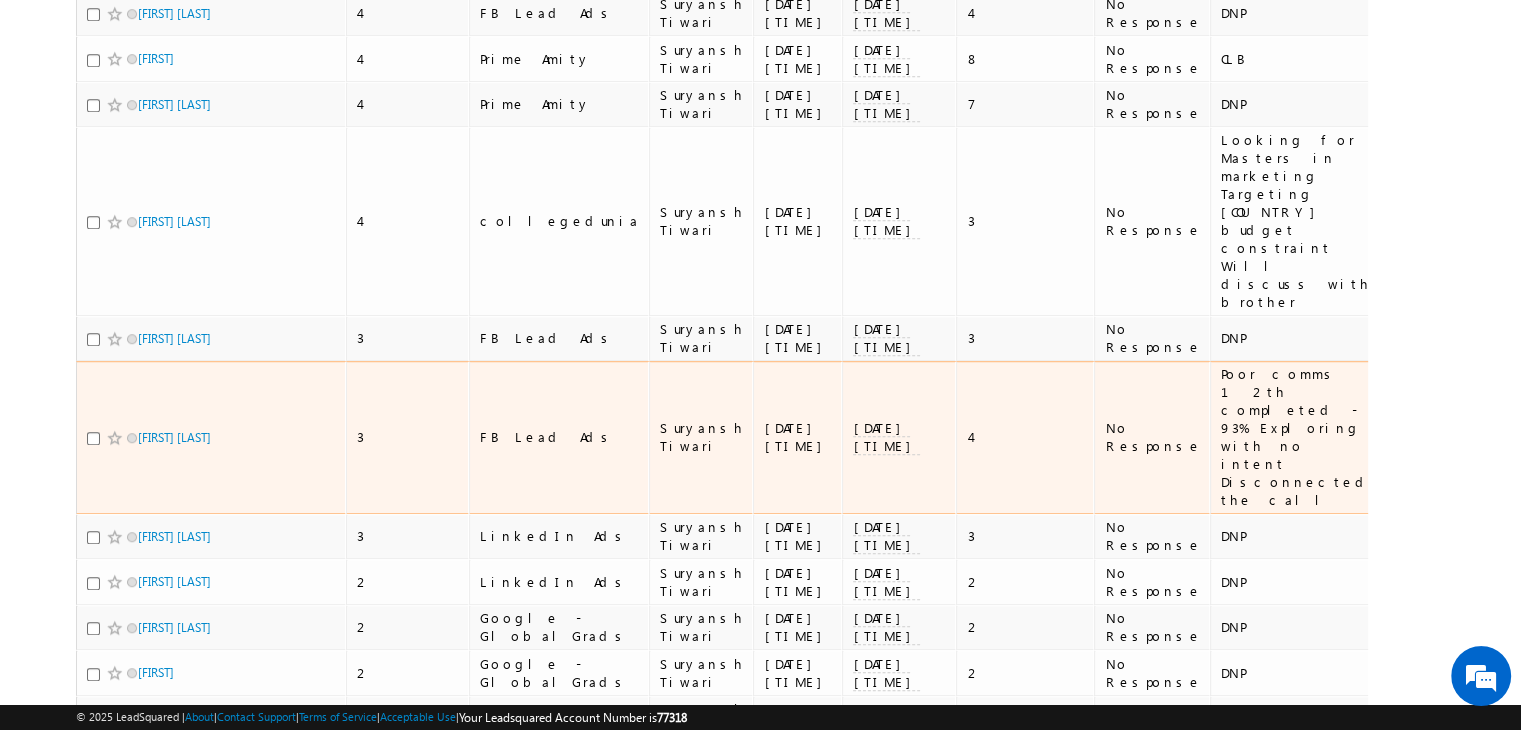scroll, scrollTop: 1470, scrollLeft: 0, axis: vertical 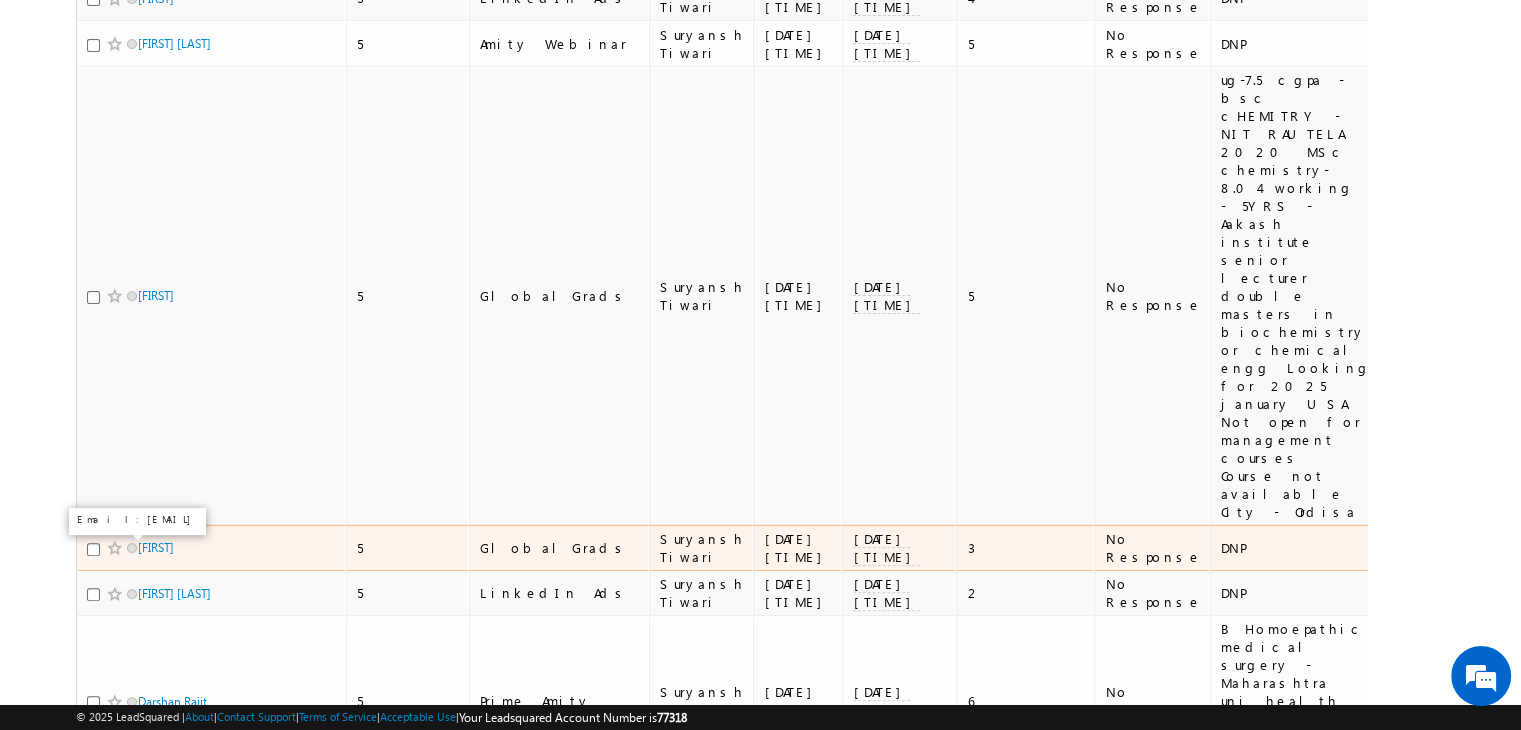 drag, startPoint x: 161, startPoint y: 542, endPoint x: 268, endPoint y: 328, distance: 239.25928 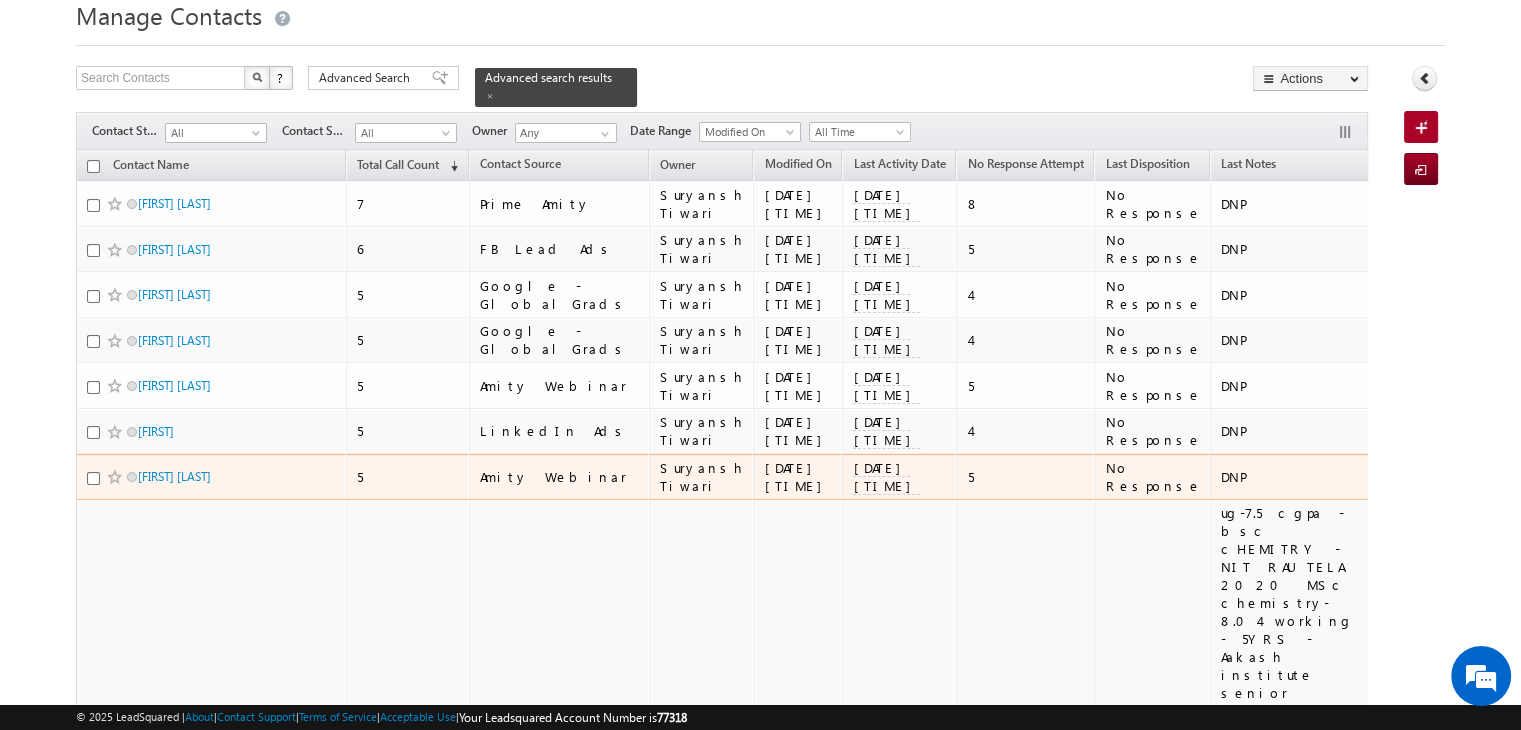 scroll, scrollTop: 55, scrollLeft: 0, axis: vertical 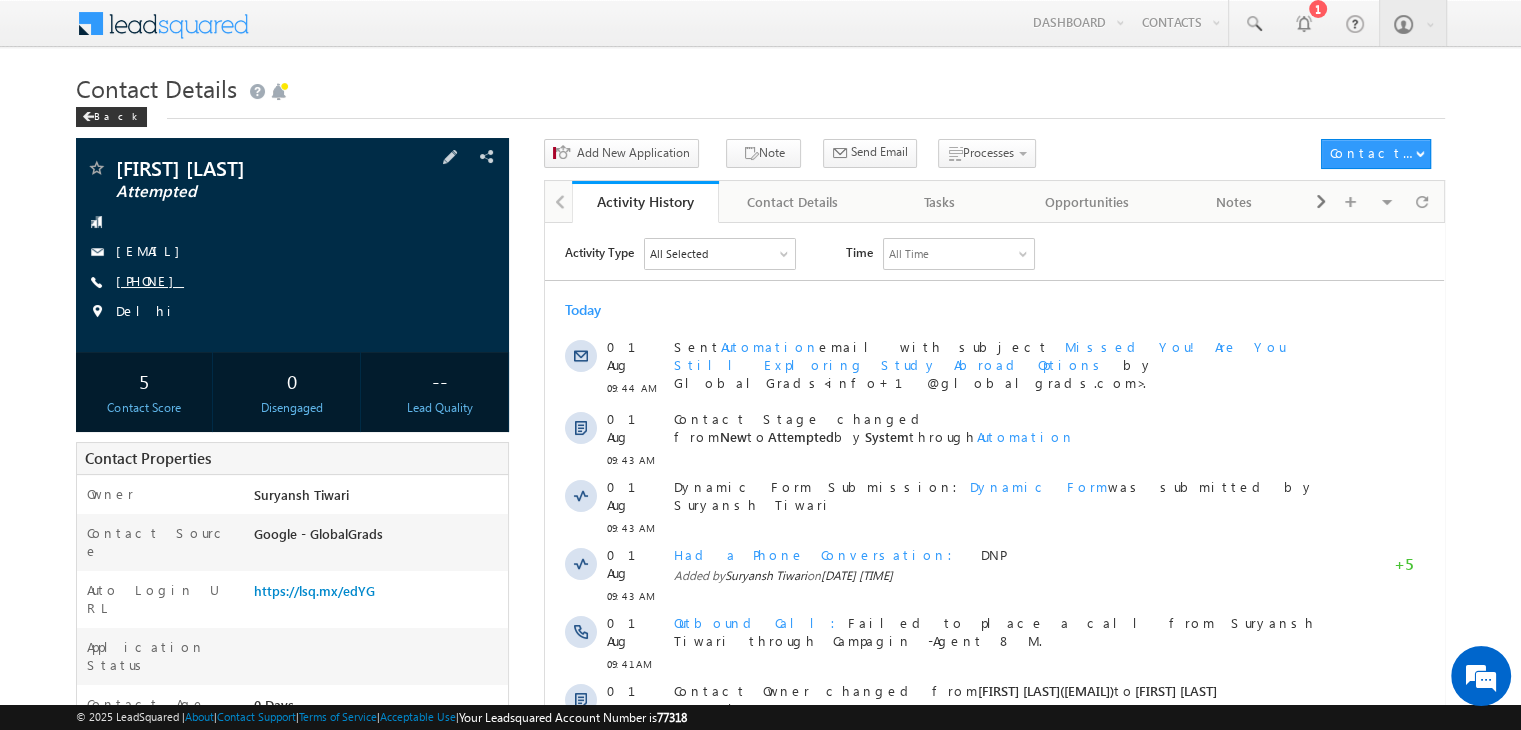 click on "+91-7355443344" at bounding box center (150, 280) 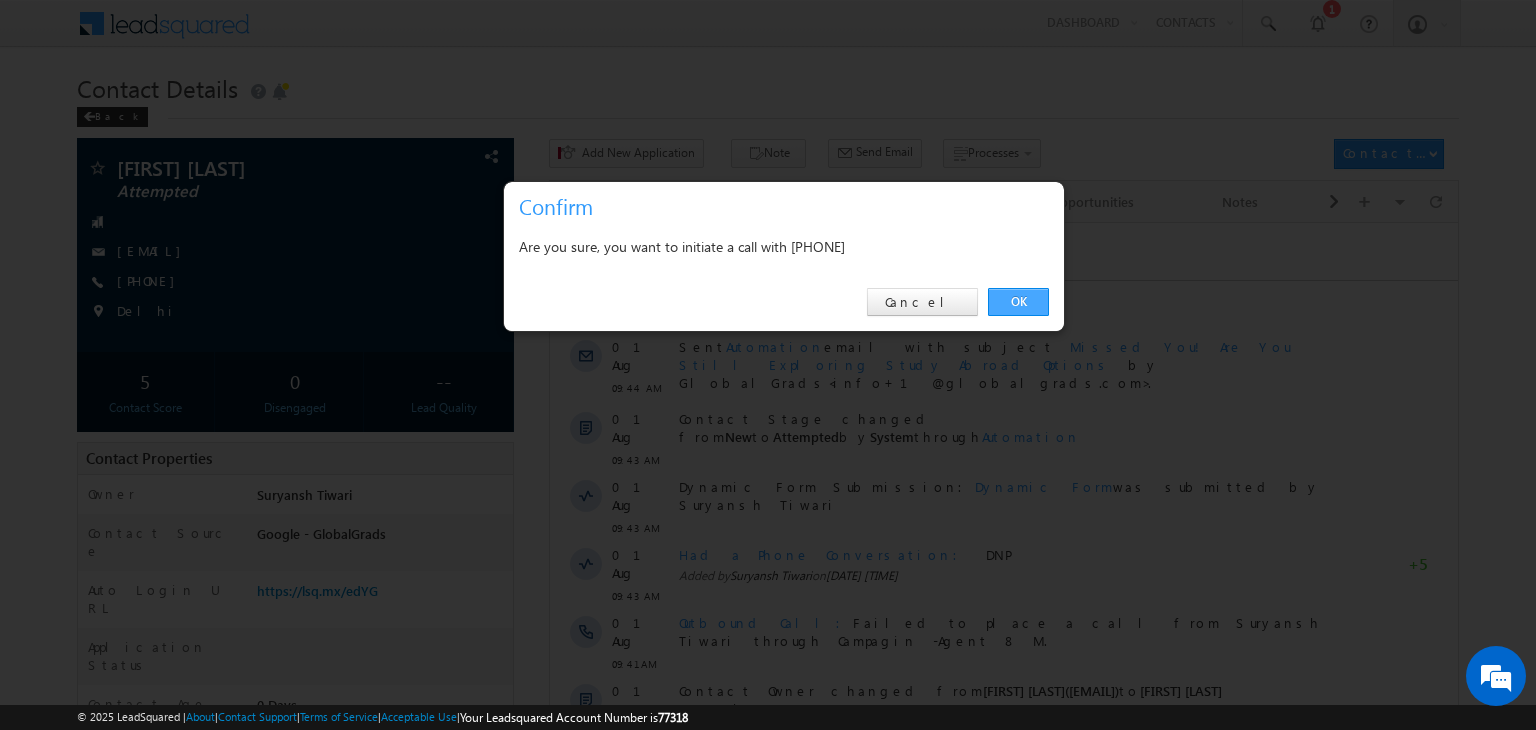 click on "OK" at bounding box center (1018, 302) 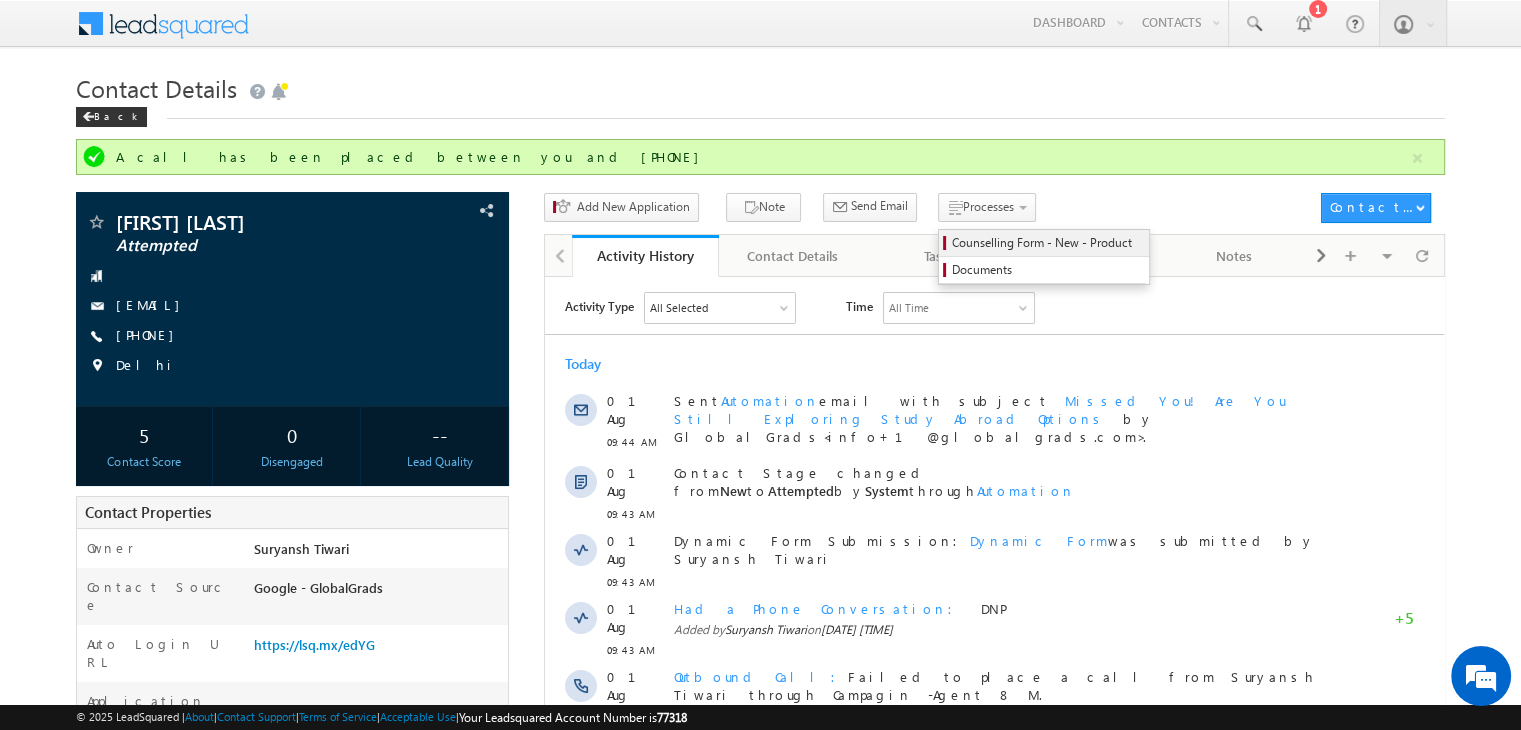 click on "Counselling Form - New - Product" at bounding box center [1047, 243] 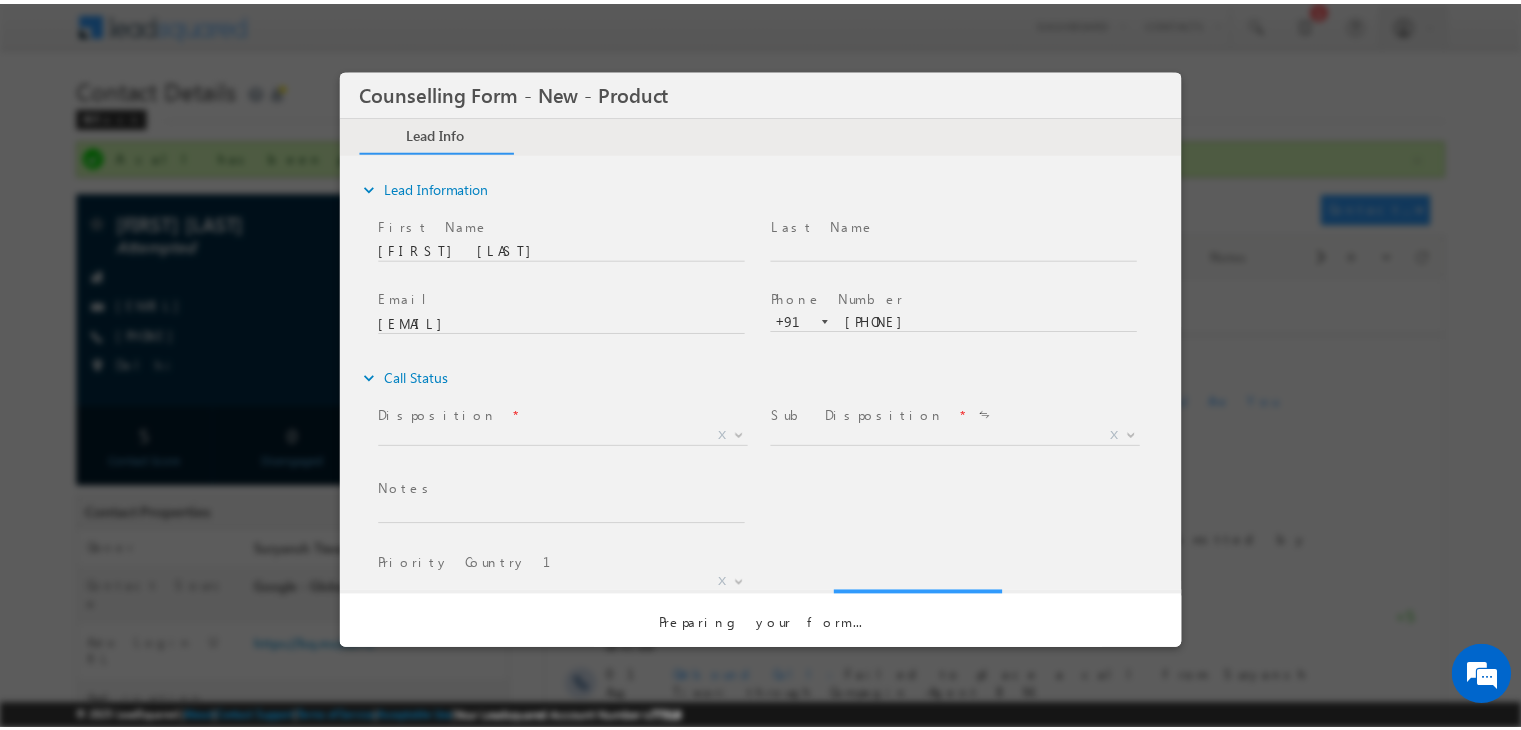 scroll, scrollTop: 0, scrollLeft: 0, axis: both 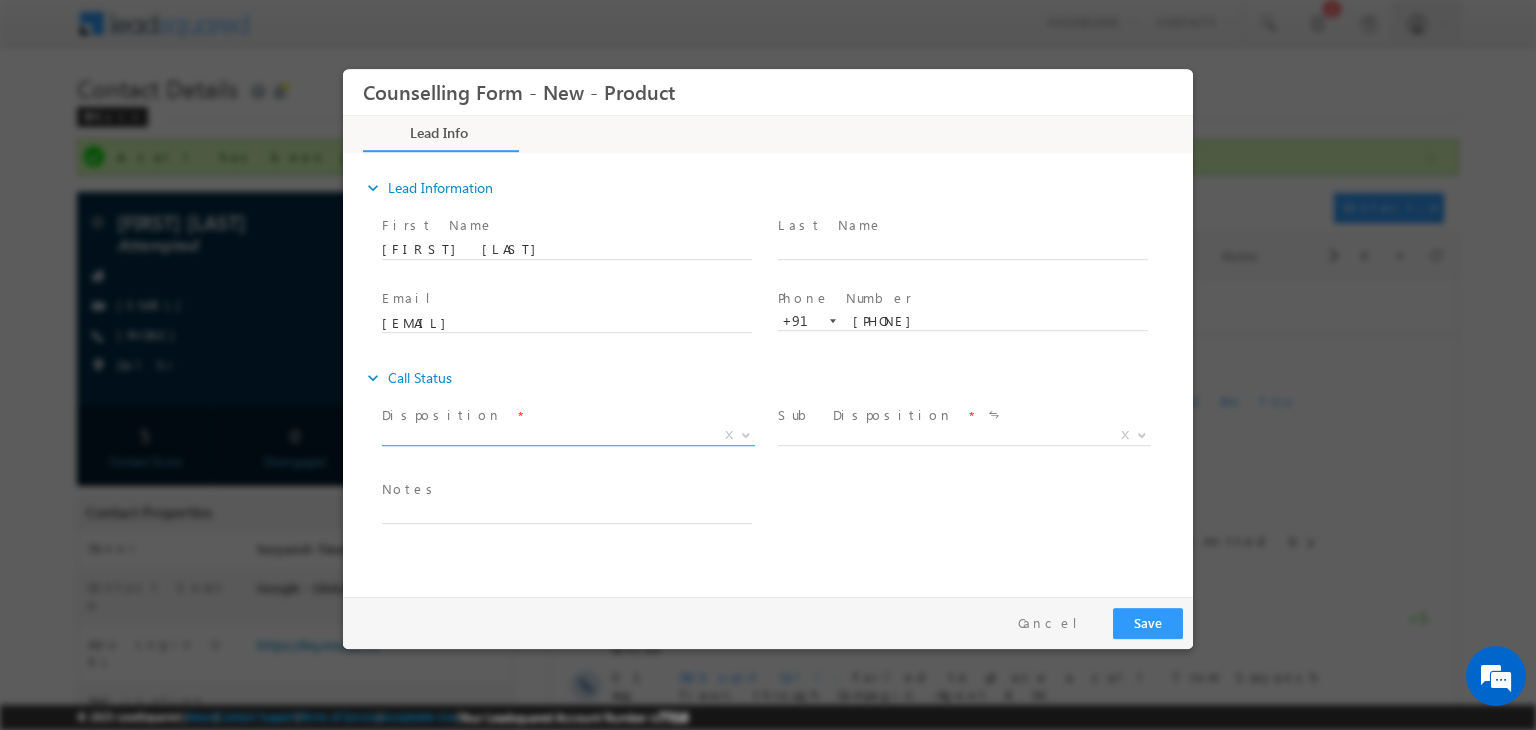 click on "X" at bounding box center (568, 436) 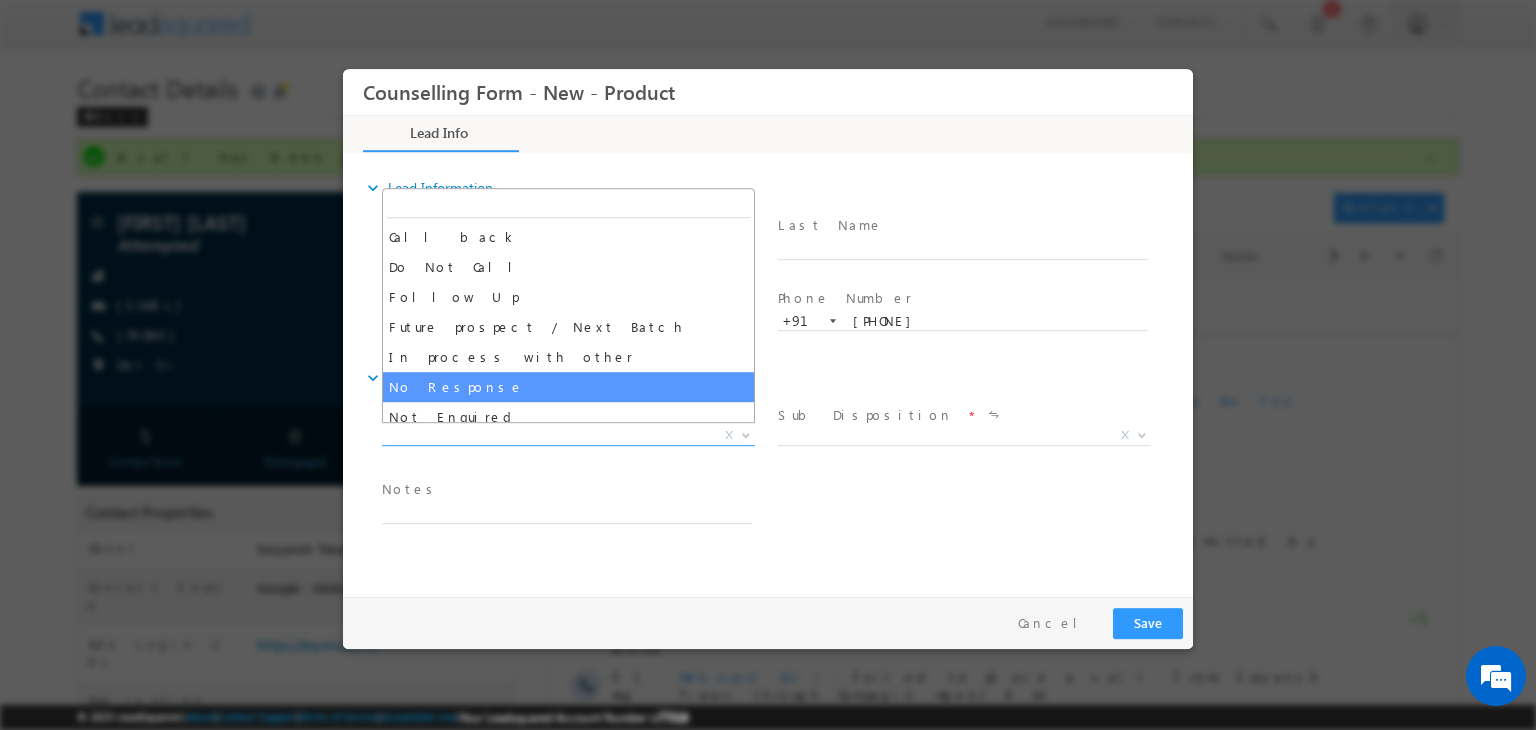 select on "No Response" 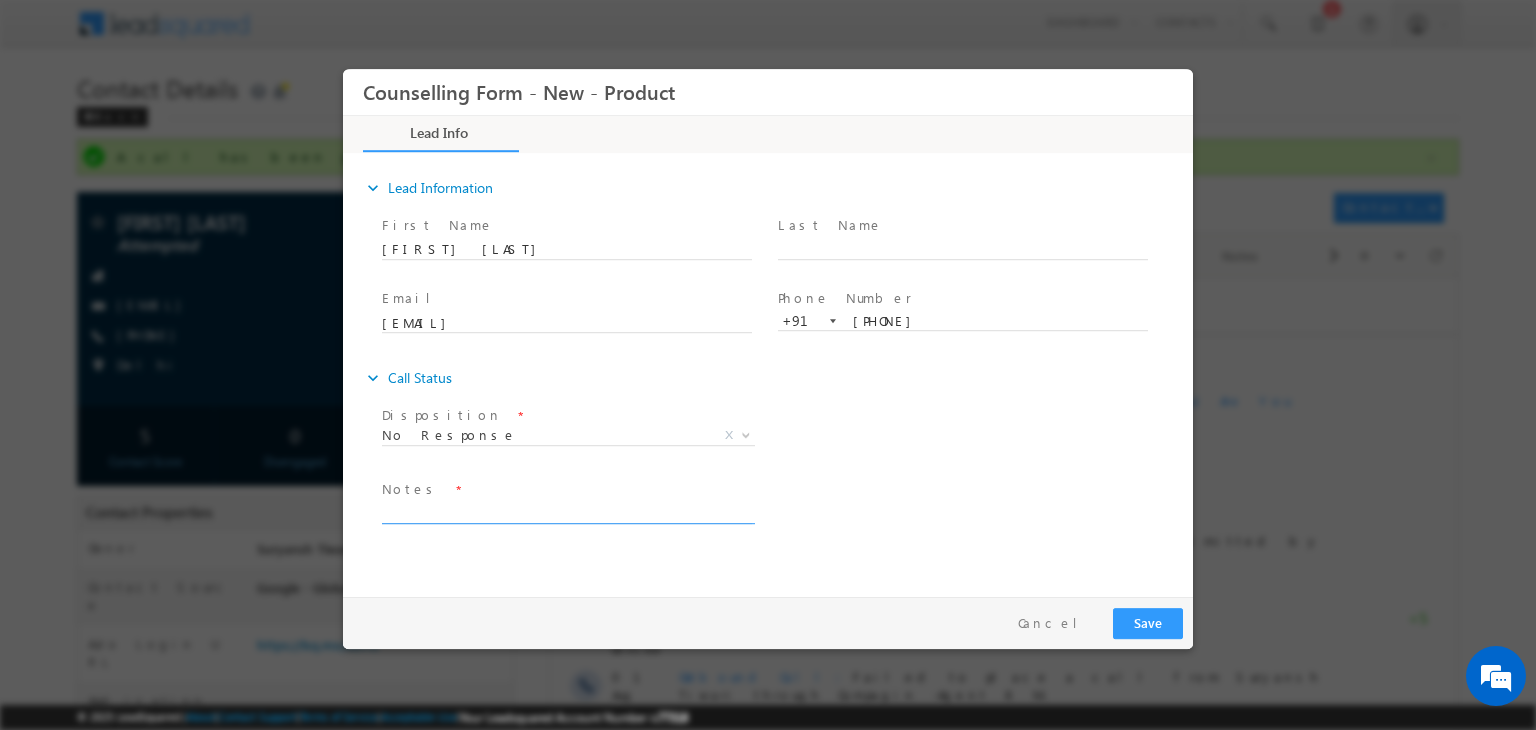 click at bounding box center (567, 512) 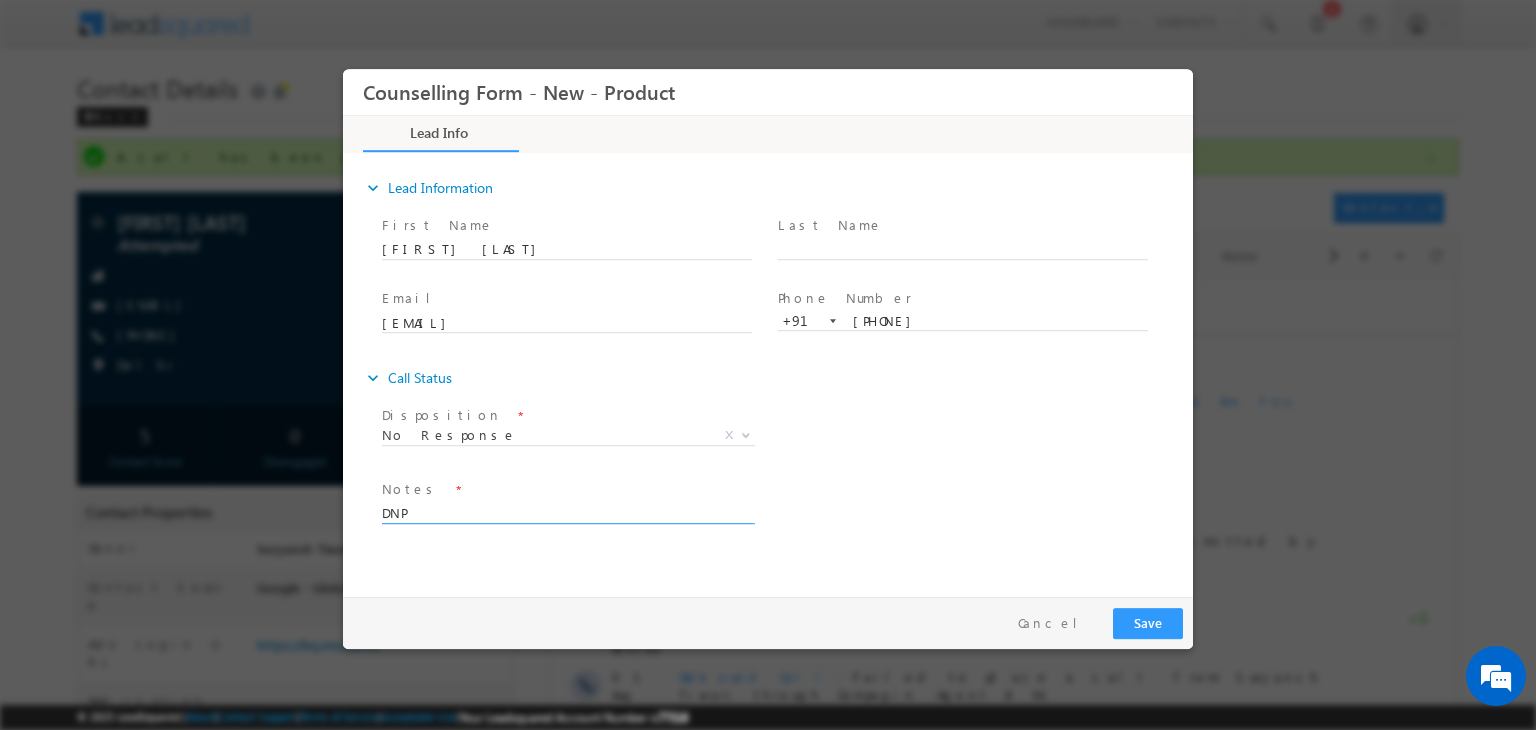 type on "DNP" 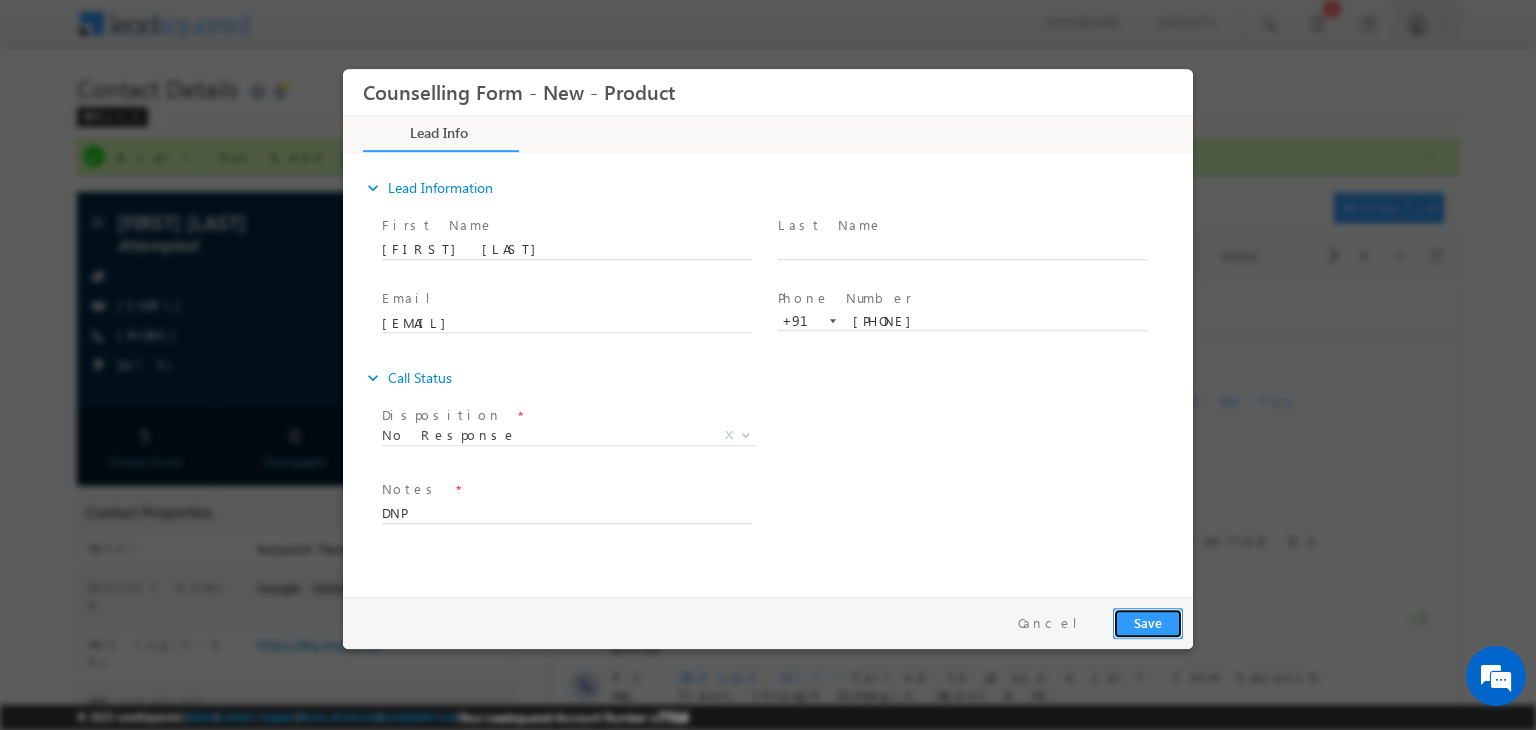 click on "Save" at bounding box center (1148, 623) 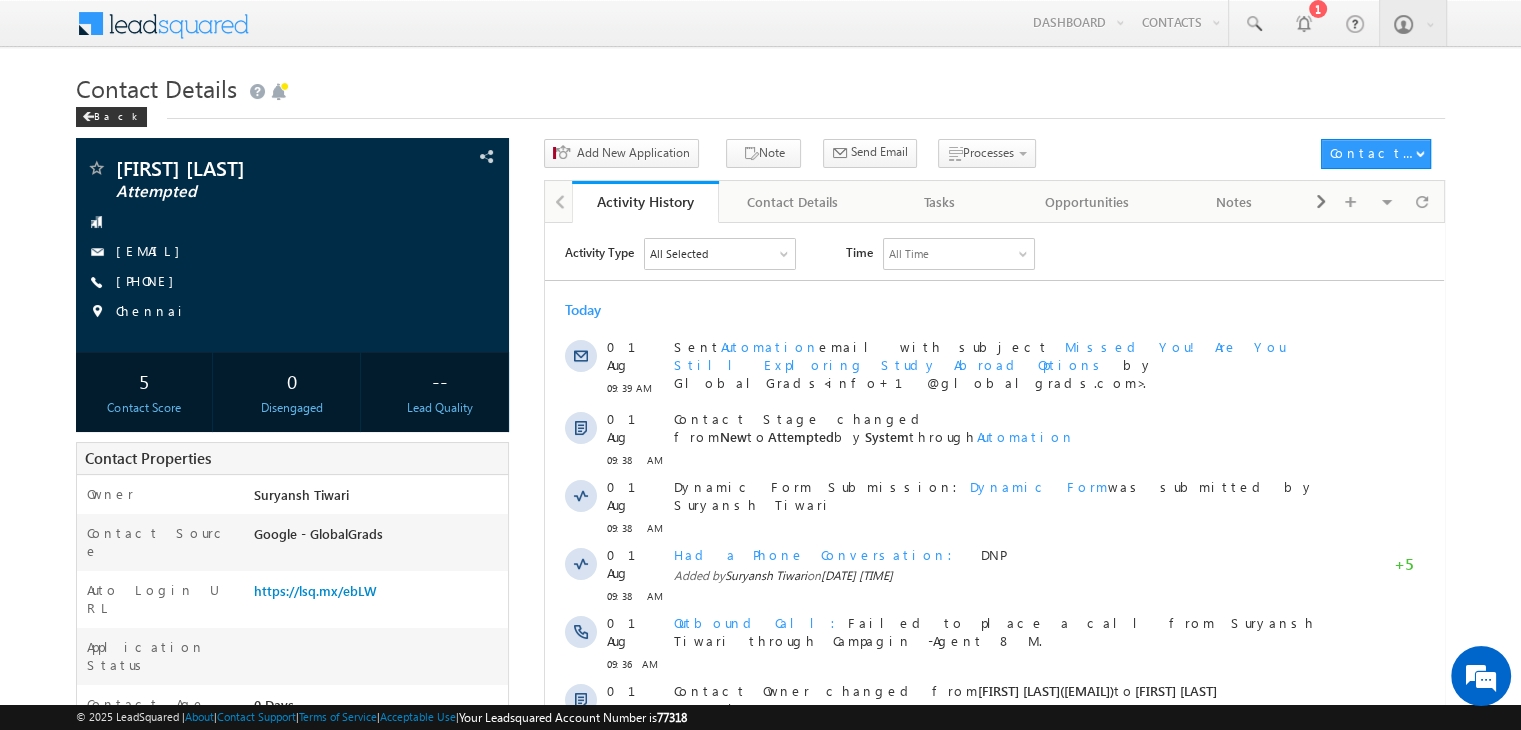 scroll, scrollTop: 0, scrollLeft: 0, axis: both 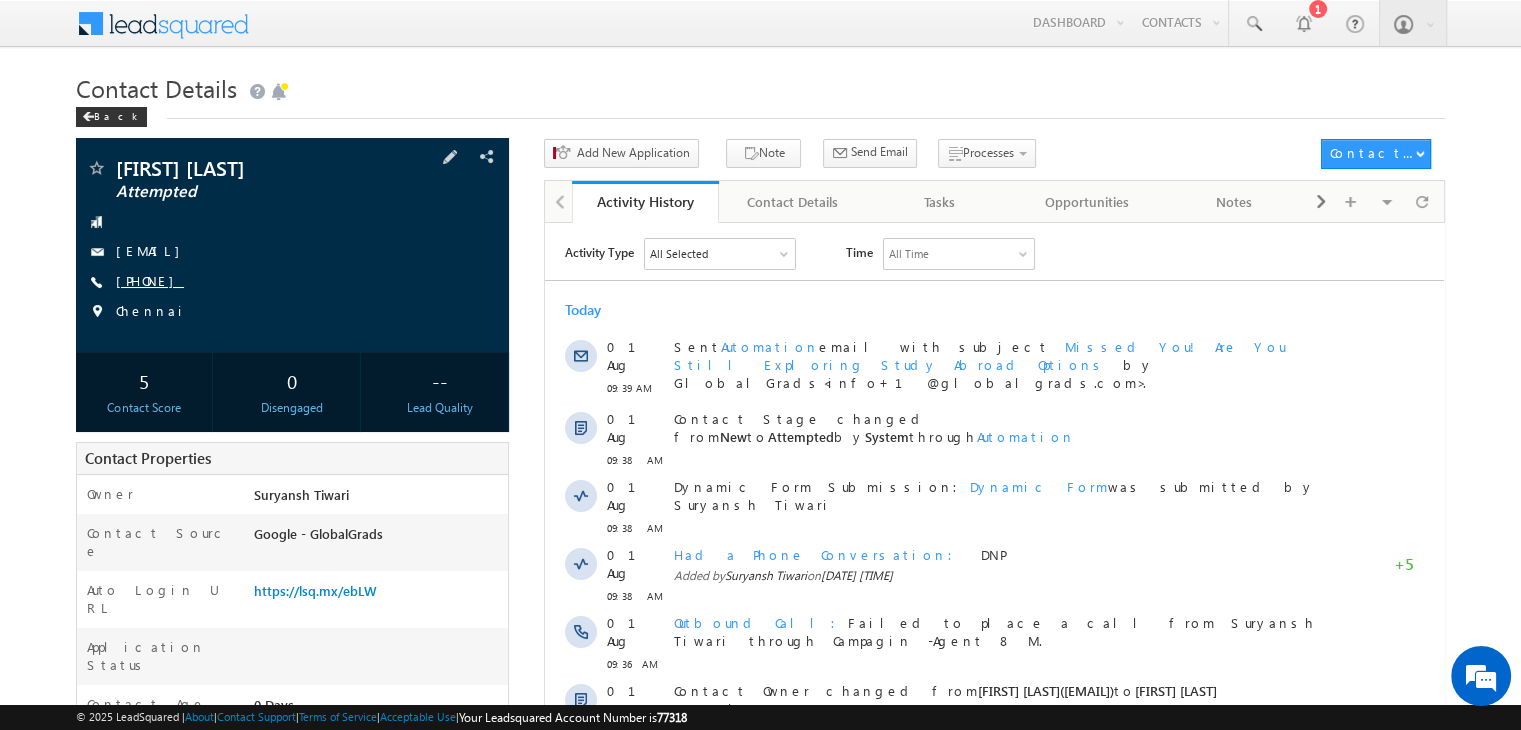 click on "[PHONE]" at bounding box center (150, 280) 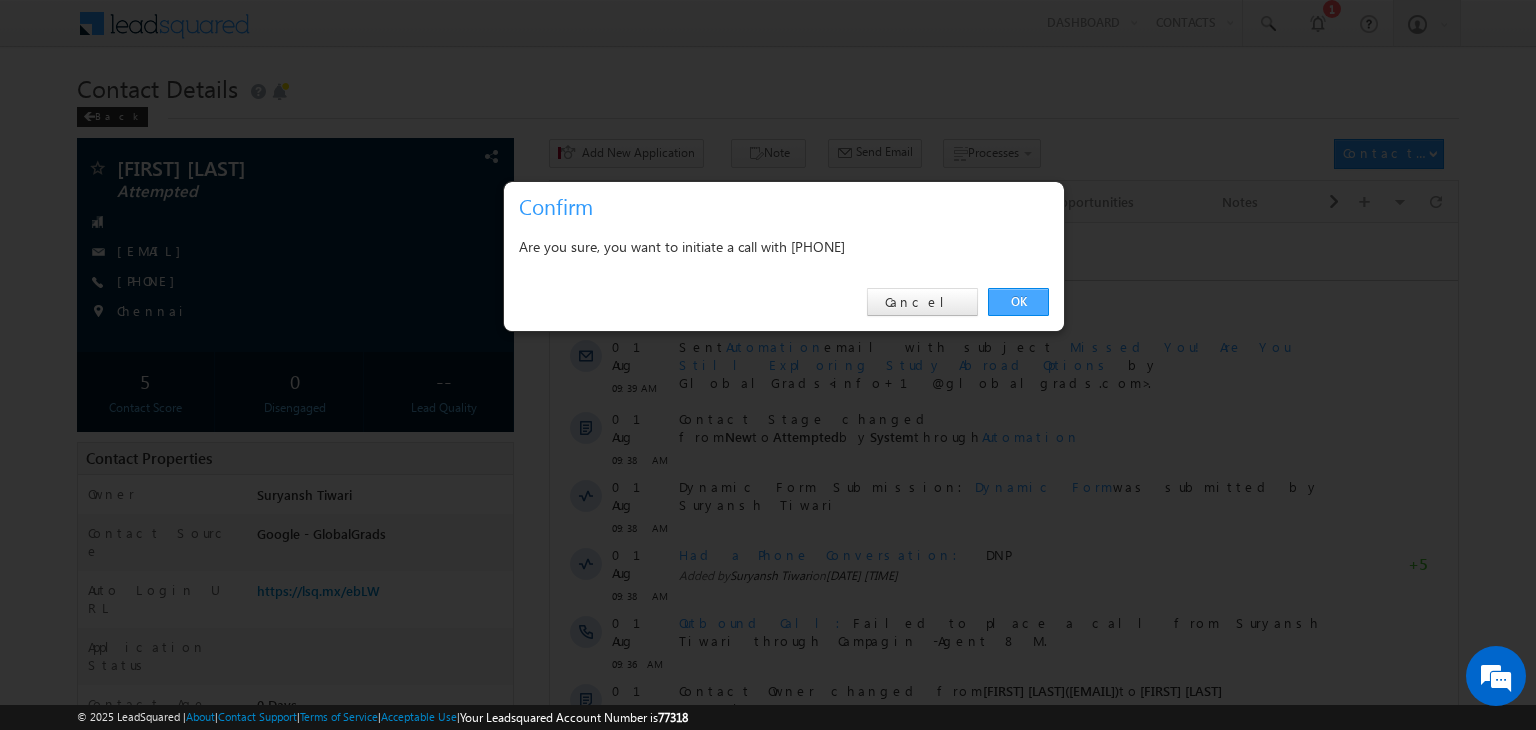 click on "OK" at bounding box center (1018, 302) 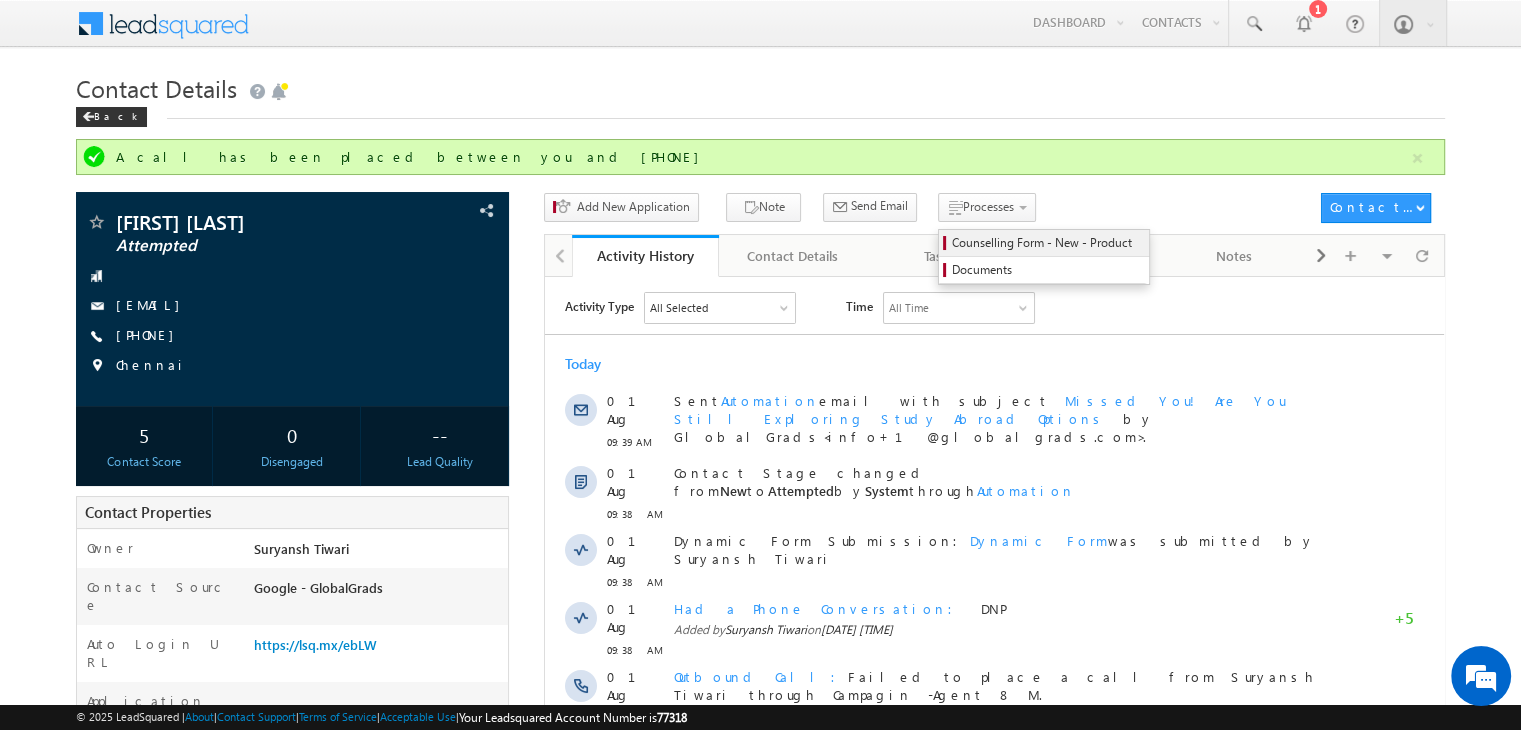 click on "Counselling Form - New - Product" at bounding box center (1044, 243) 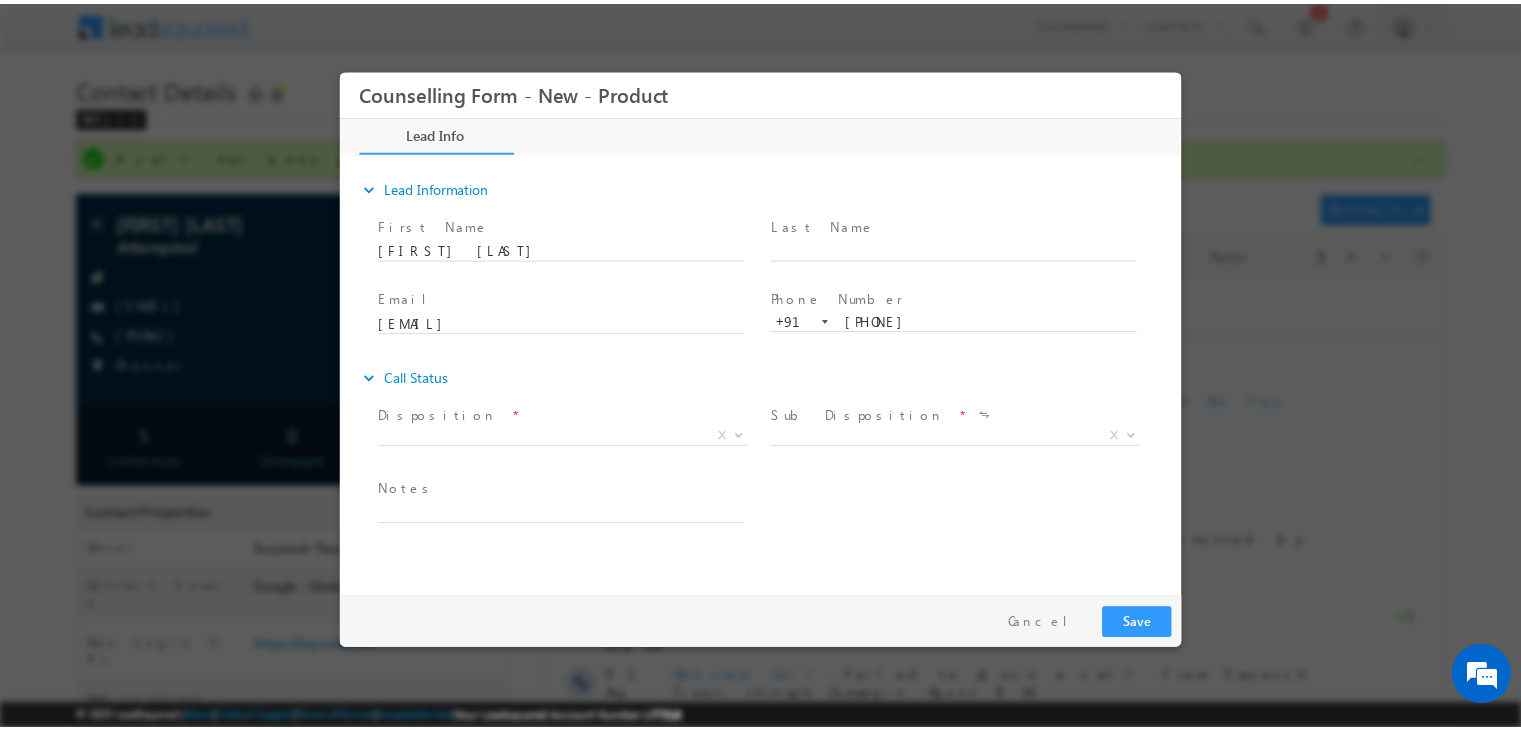 scroll, scrollTop: 0, scrollLeft: 0, axis: both 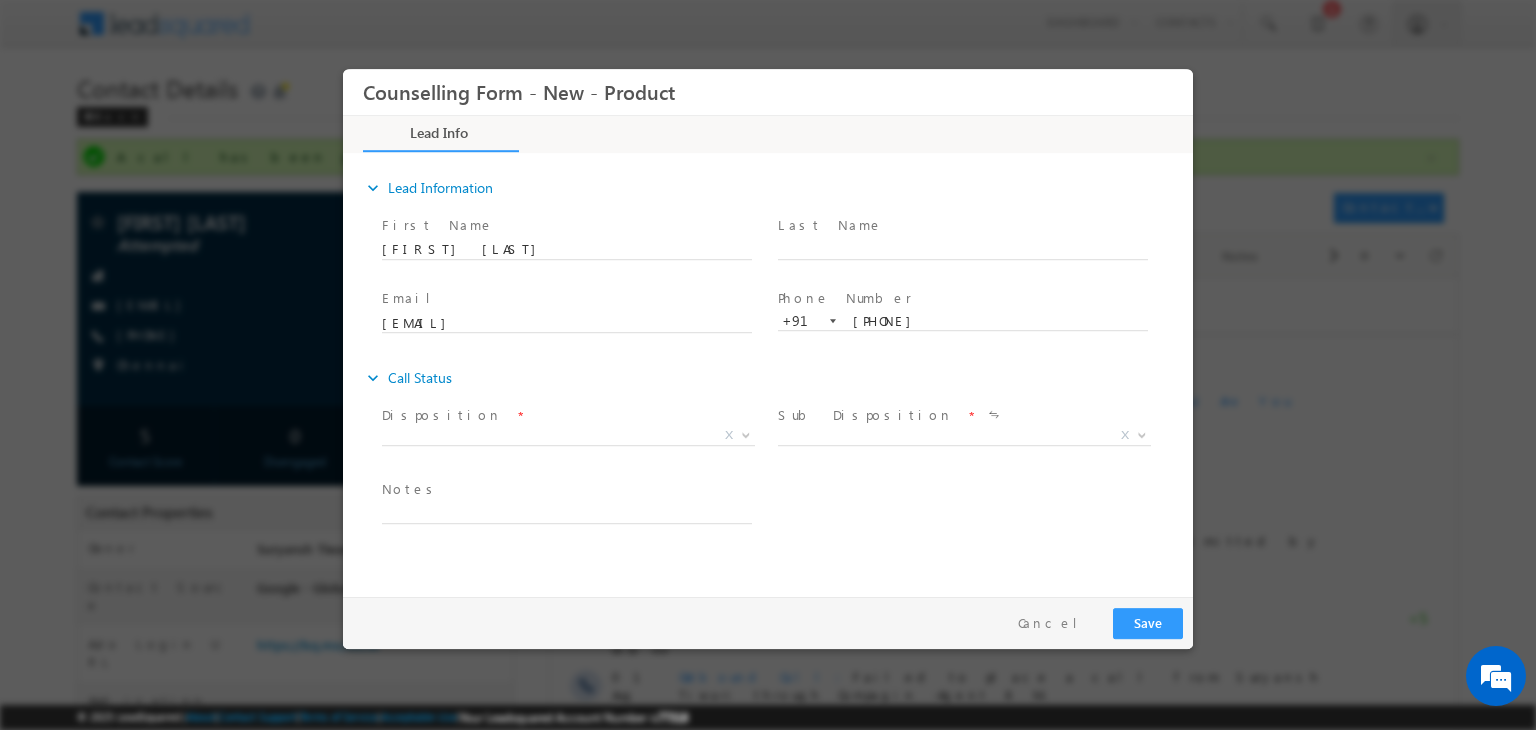 drag, startPoint x: 598, startPoint y: 455, endPoint x: 589, endPoint y: 446, distance: 12.727922 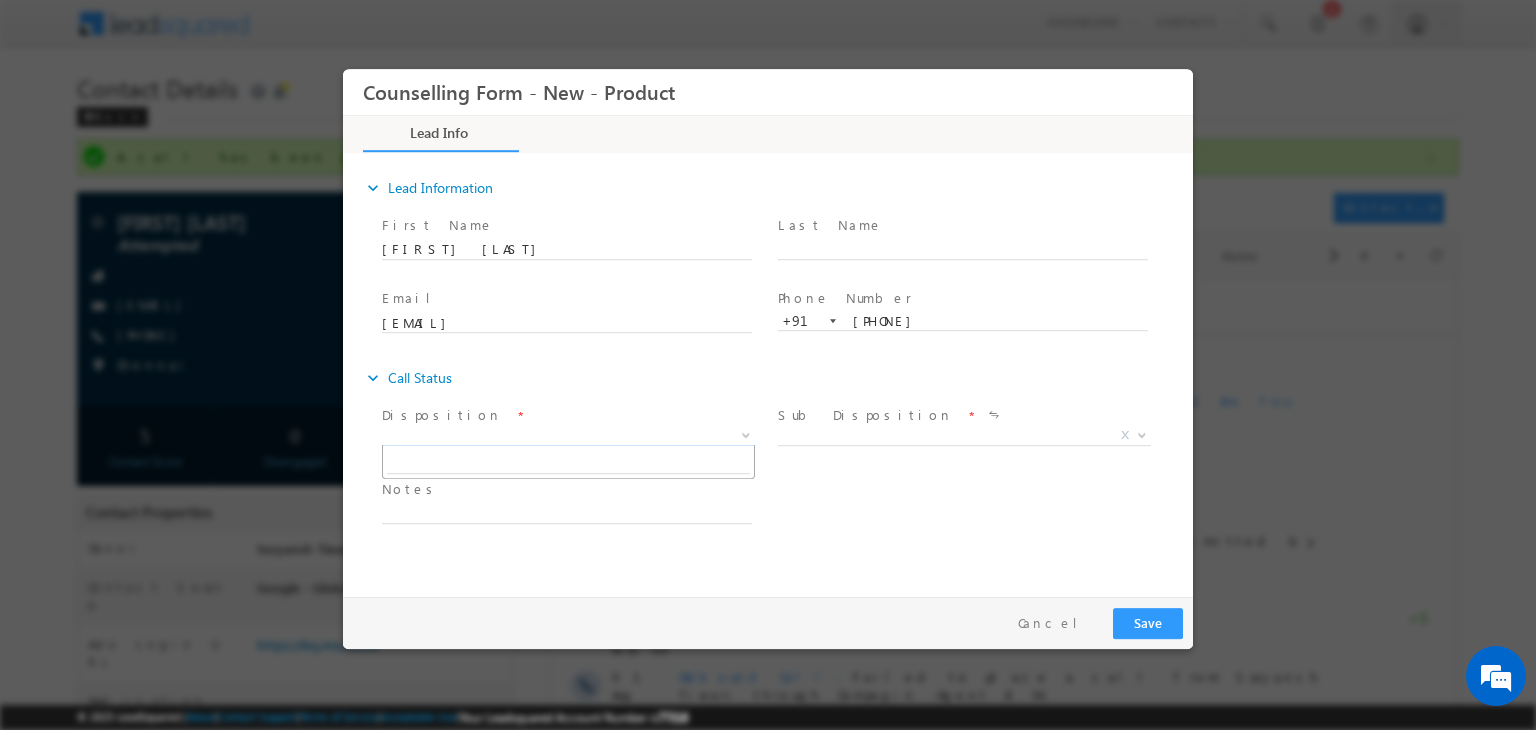 click on "X" at bounding box center [568, 436] 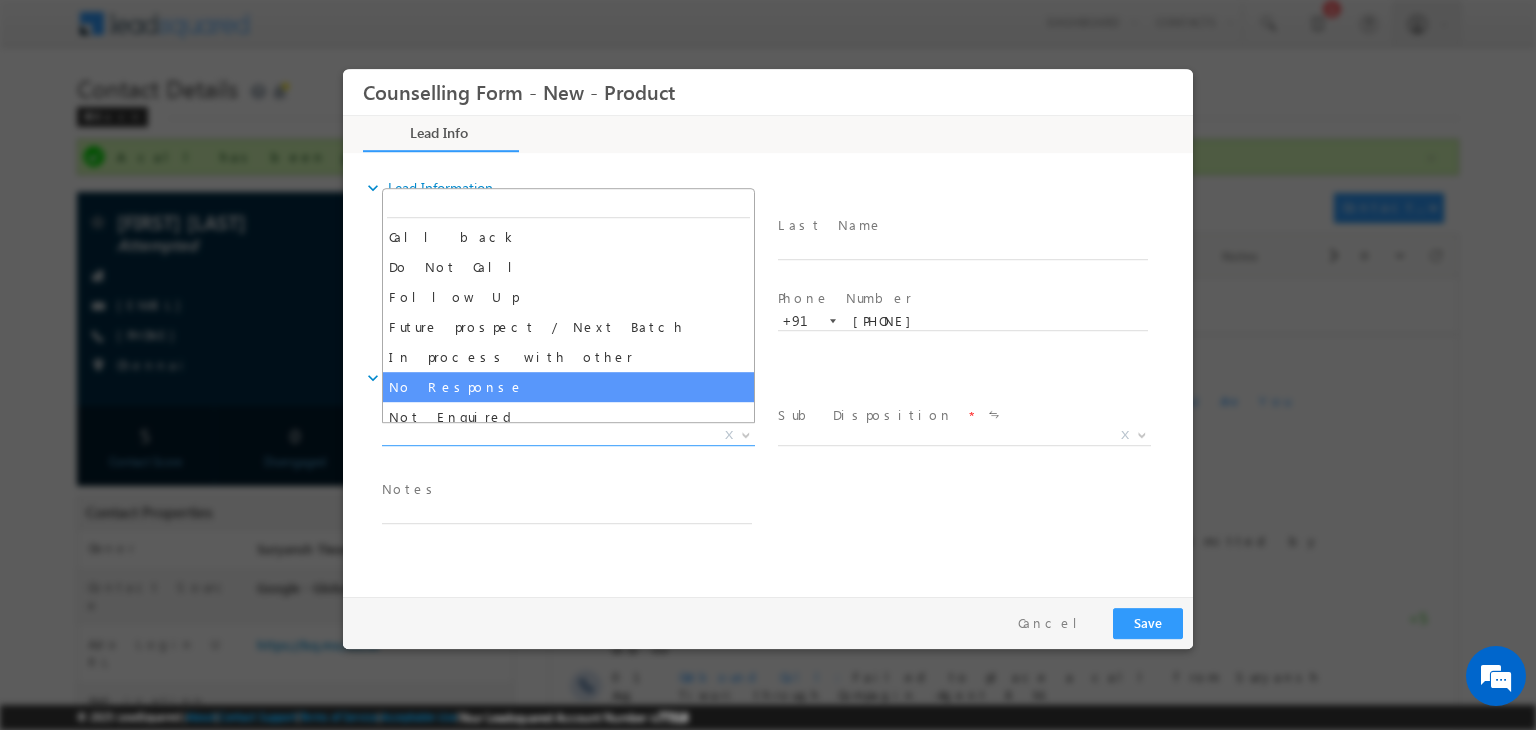 select on "No Response" 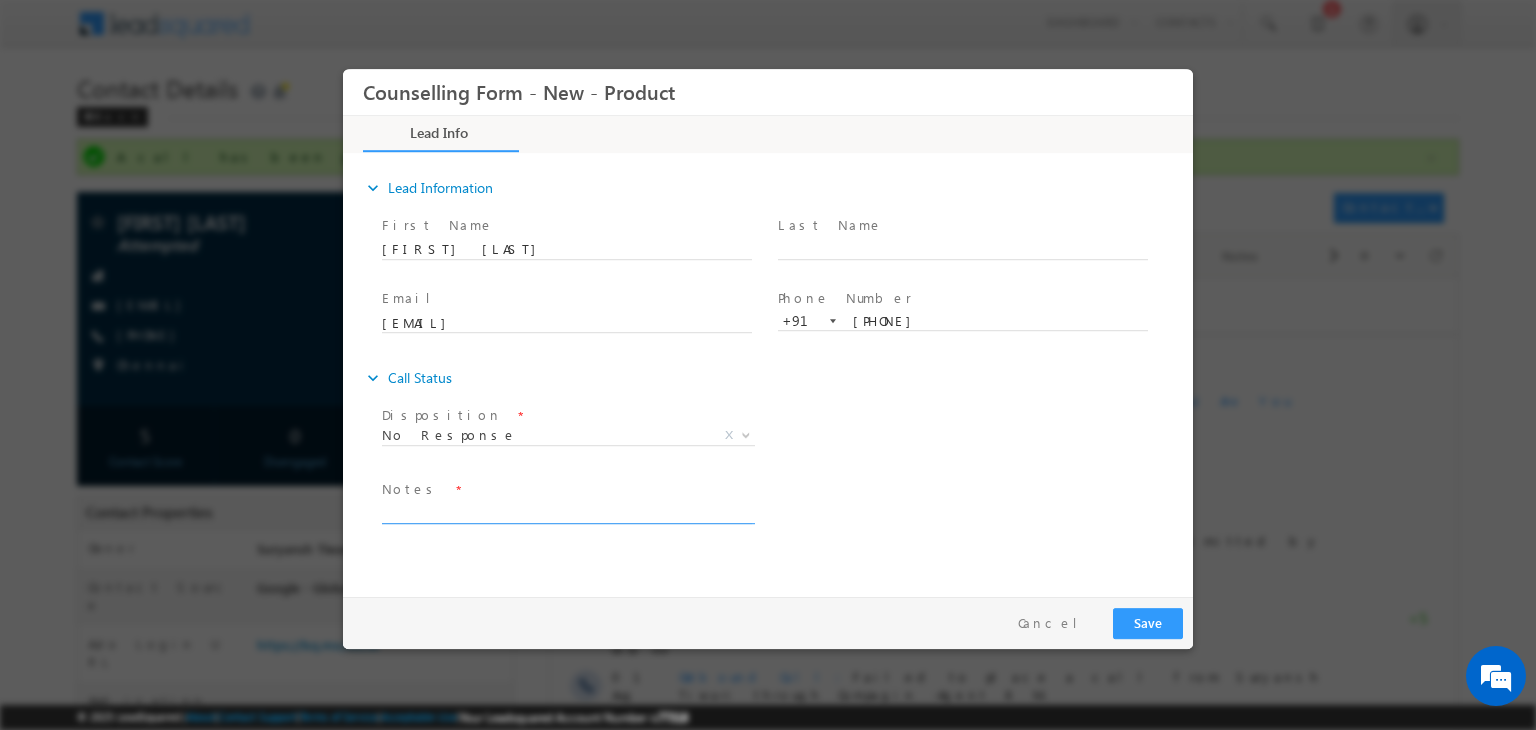 drag, startPoint x: 485, startPoint y: 489, endPoint x: 444, endPoint y: 520, distance: 51.40039 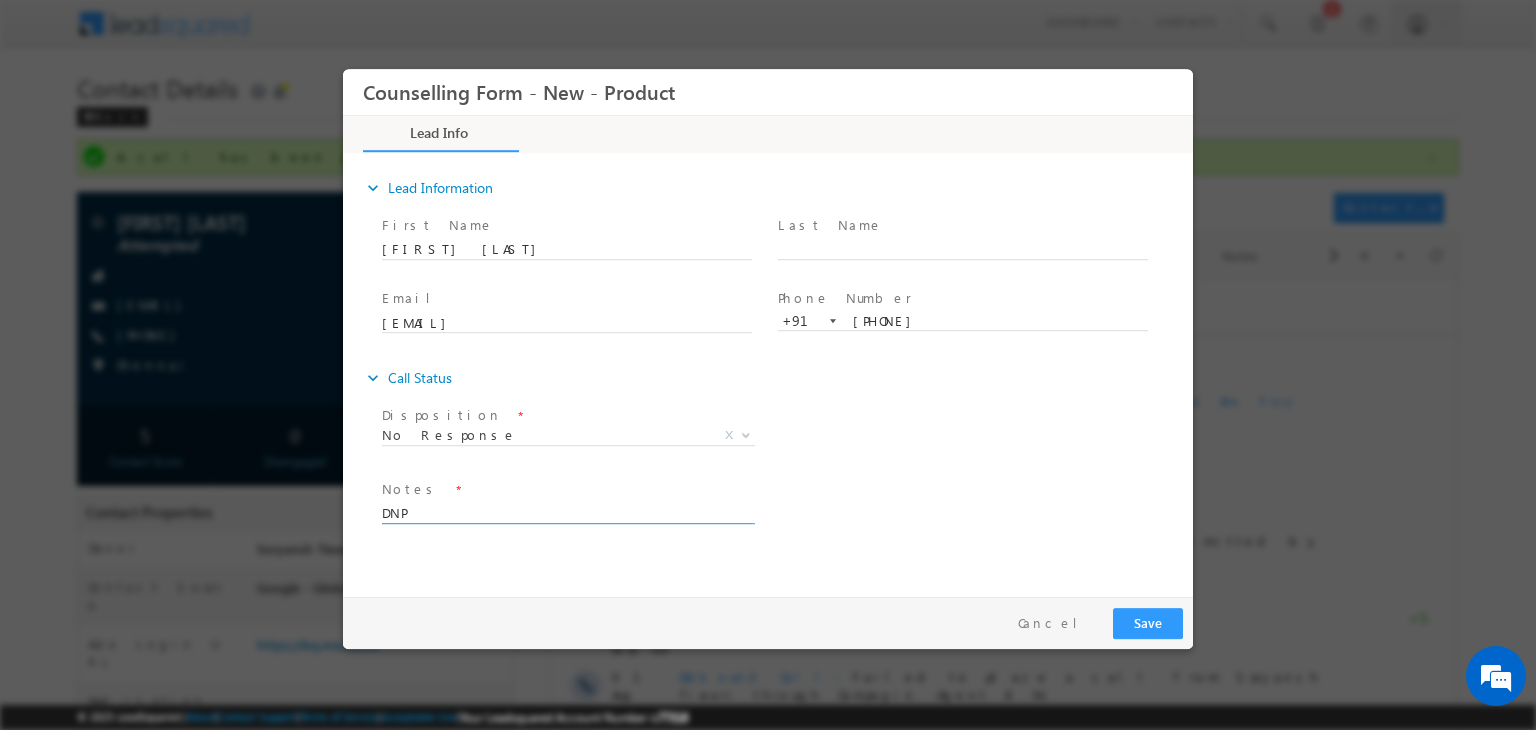 type on "DNP" 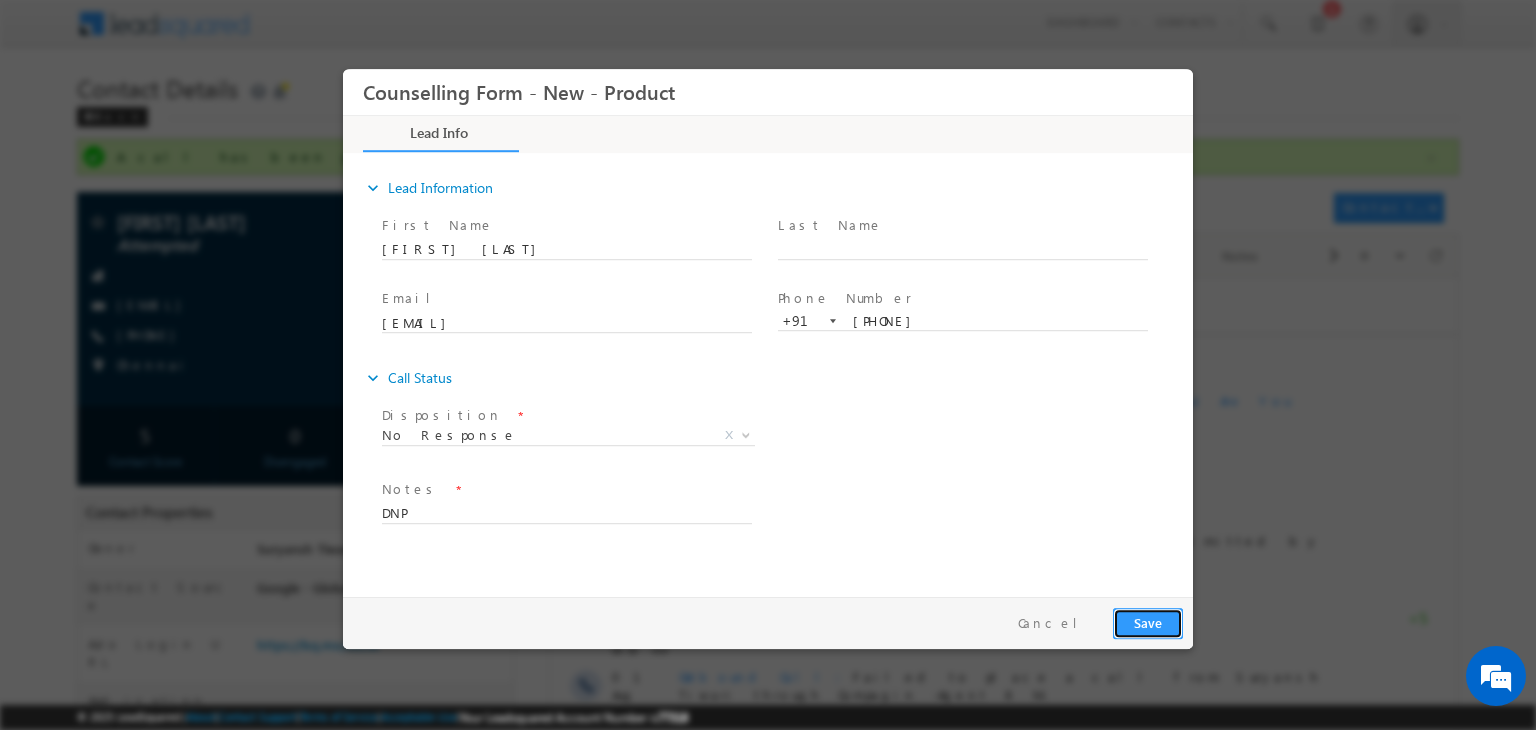 click on "Save" at bounding box center [1148, 623] 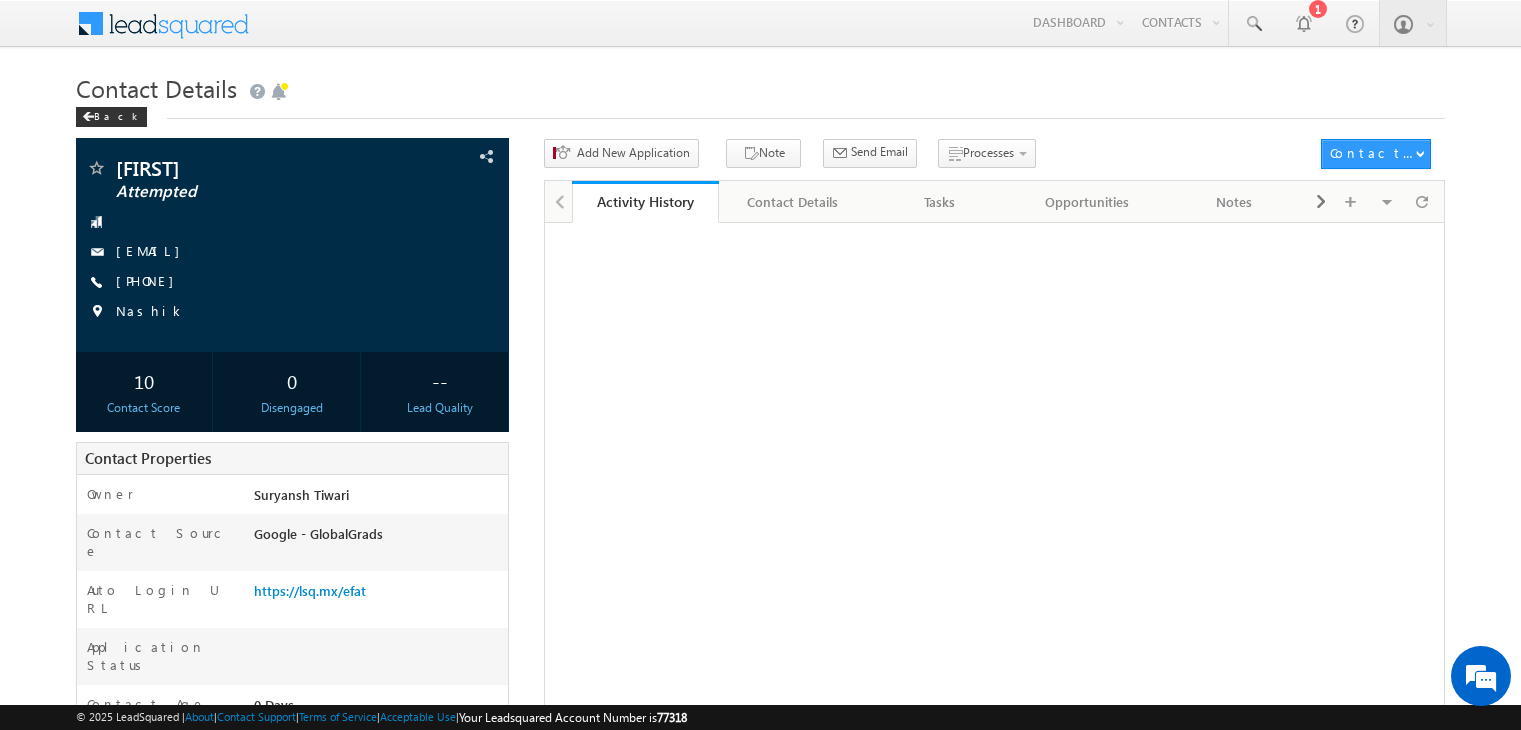 scroll, scrollTop: 0, scrollLeft: 0, axis: both 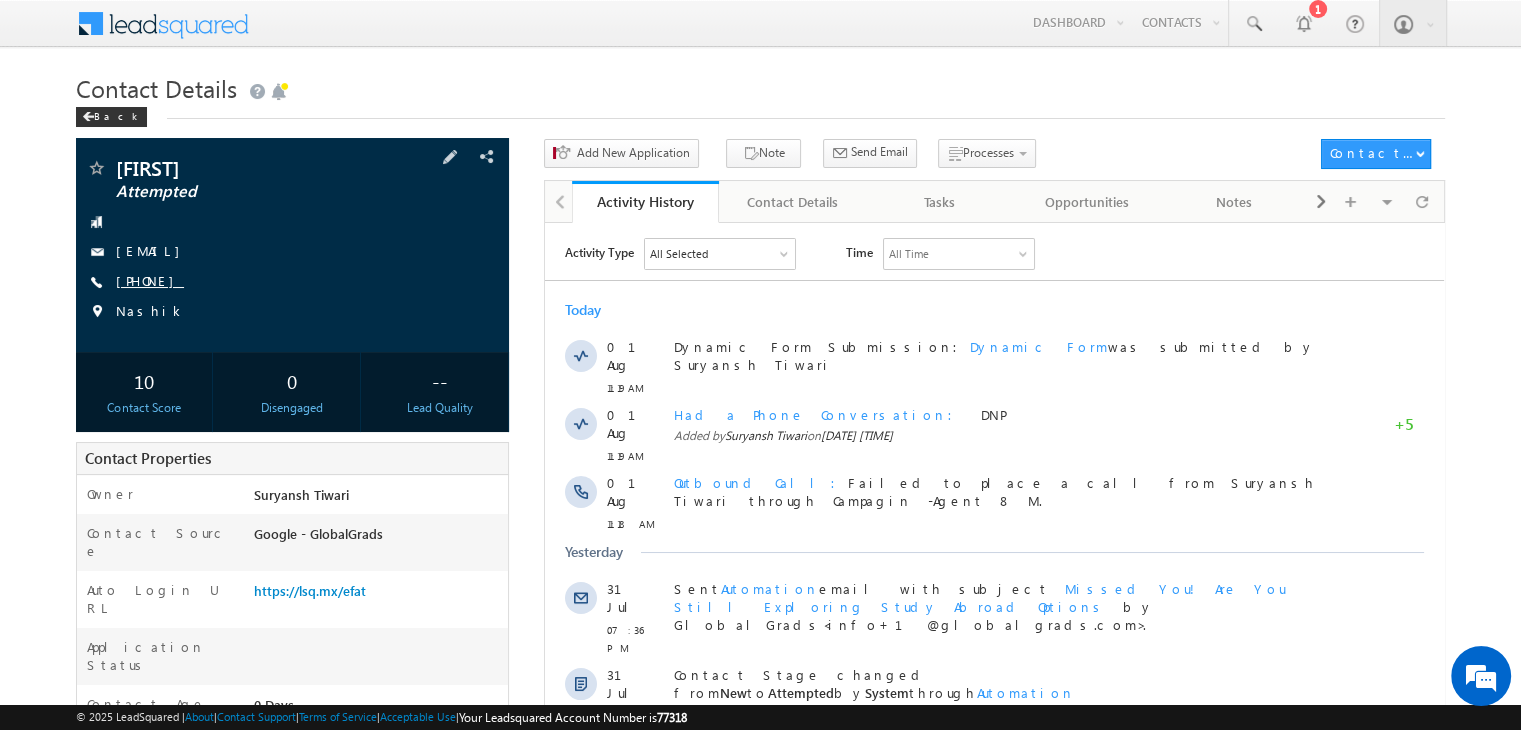 click on "[PHONE]" at bounding box center [150, 280] 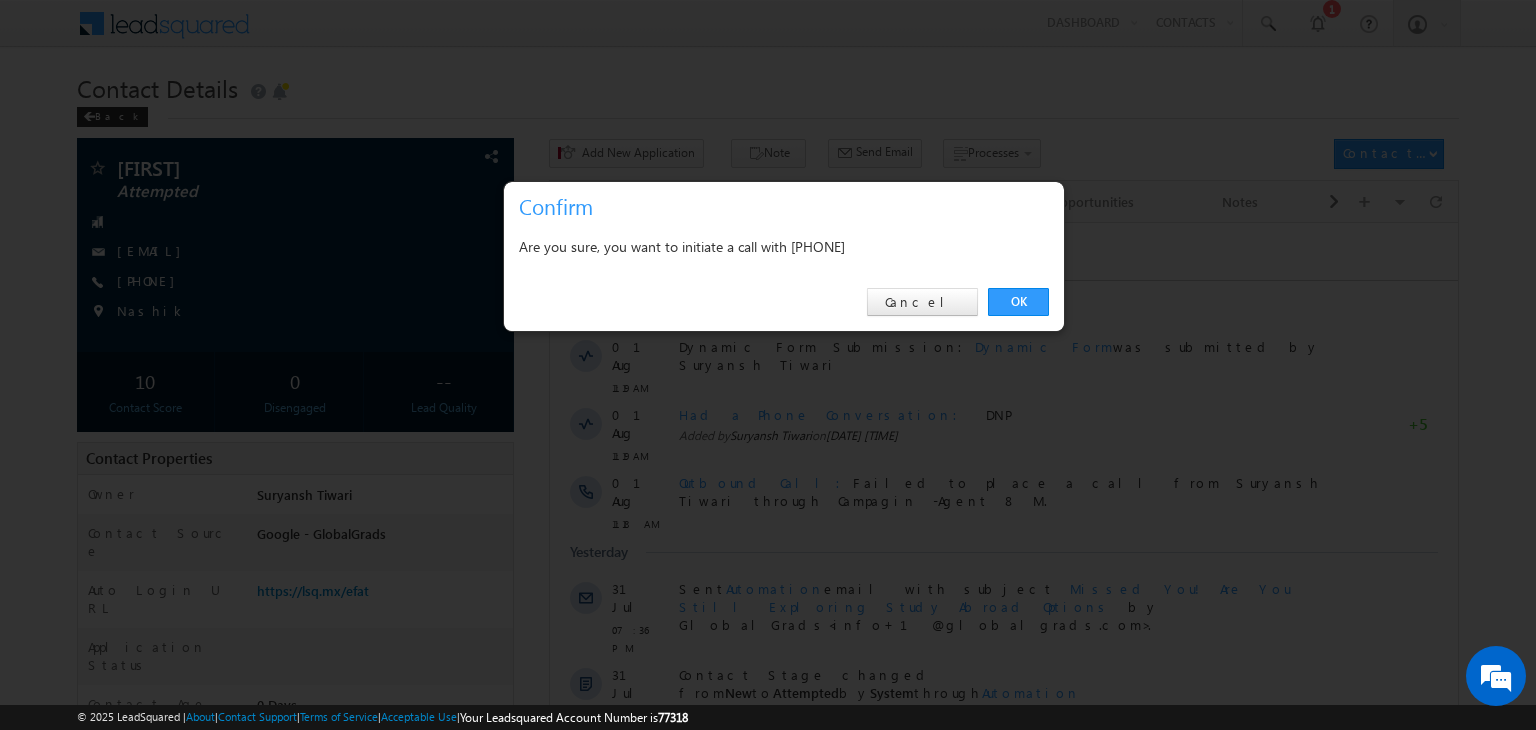 click on "OK Cancel" at bounding box center [784, 302] 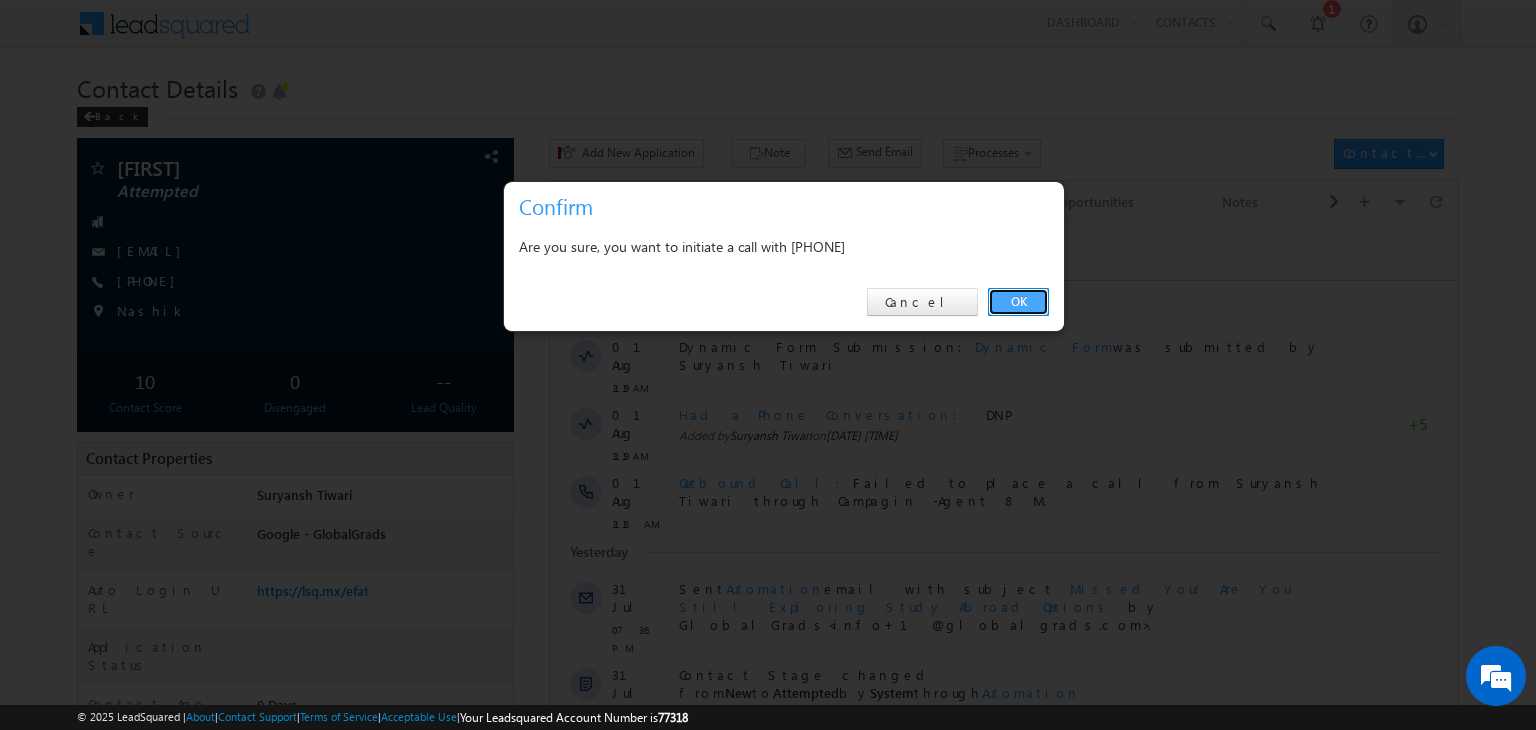click on "OK" at bounding box center [1018, 302] 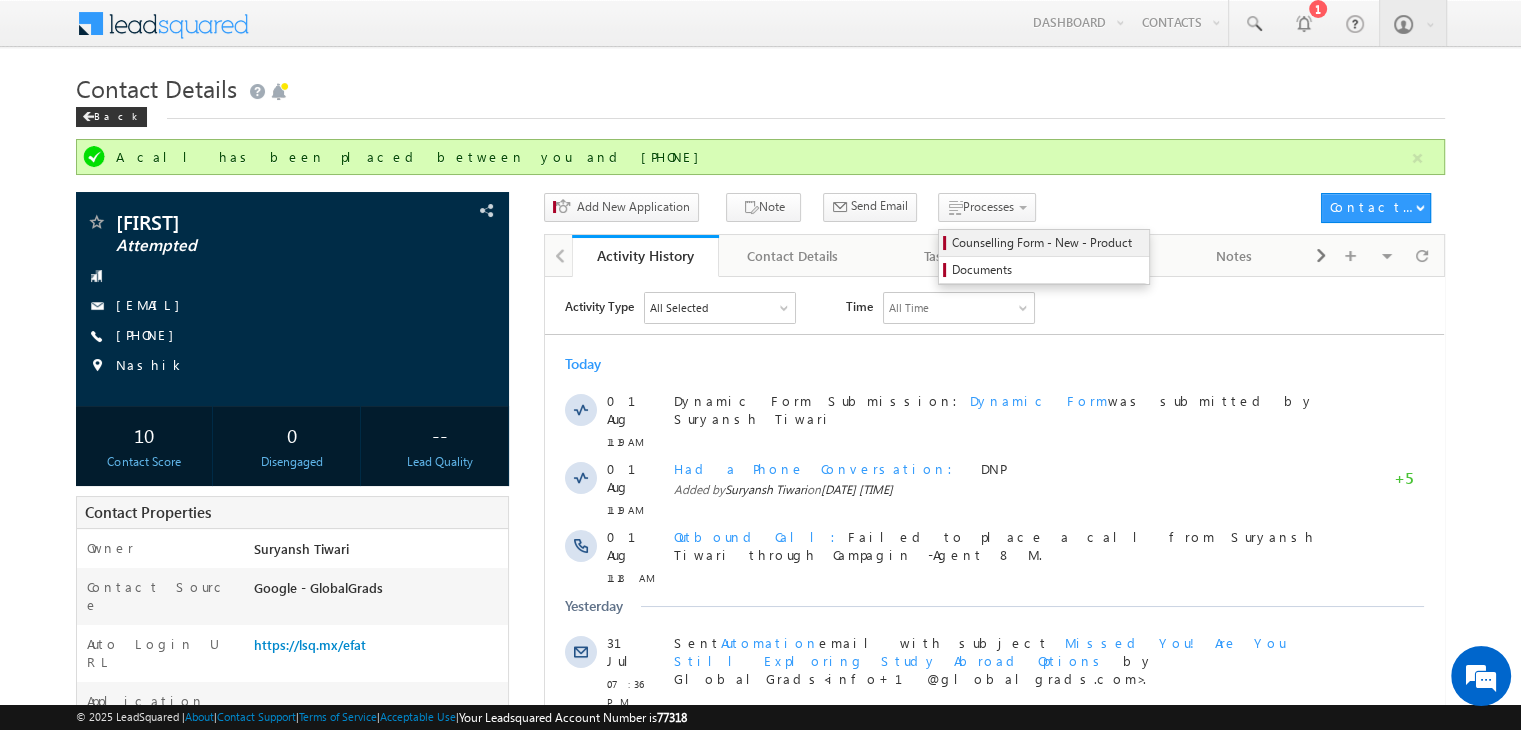 click on "Counselling Form - New - Product" at bounding box center [1047, 243] 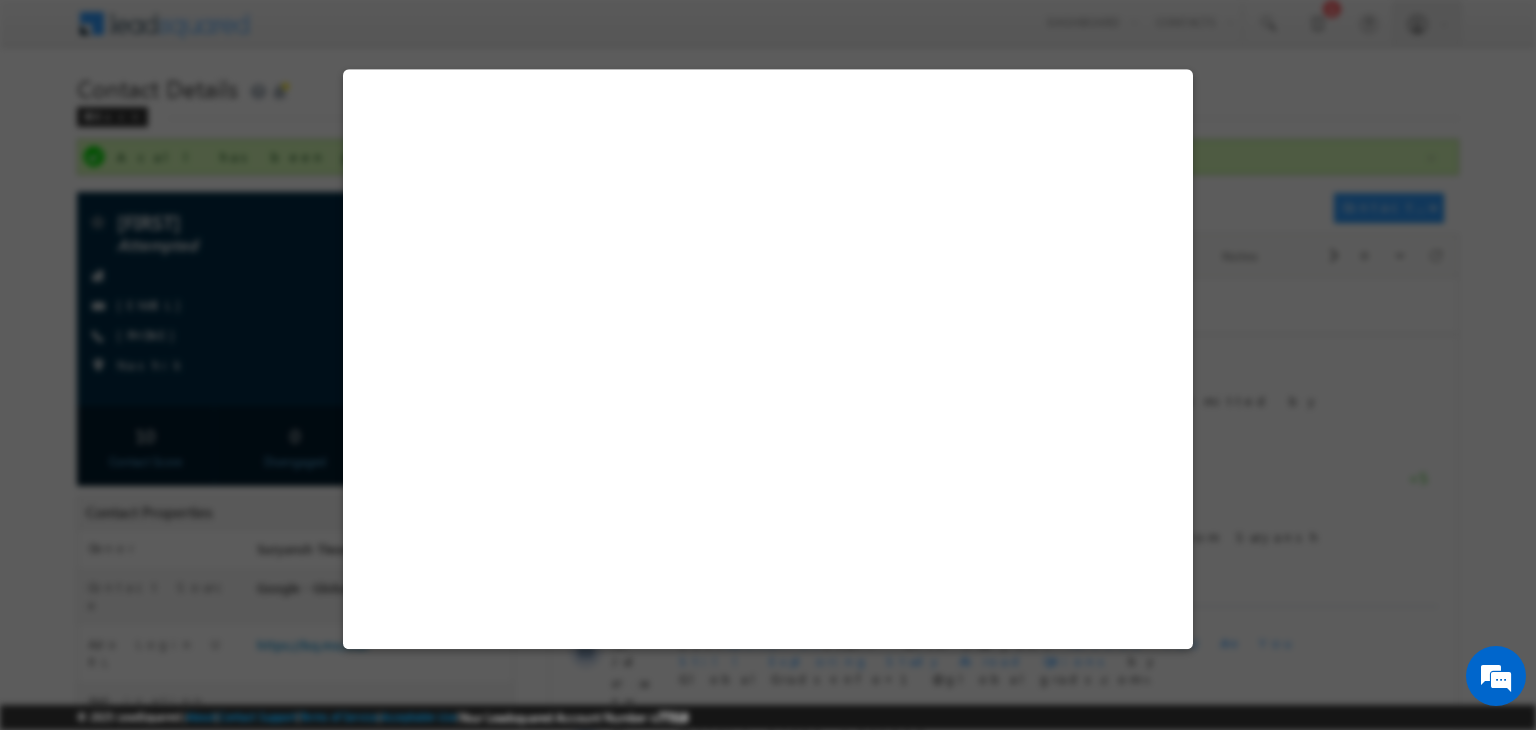 select on "Attempted" 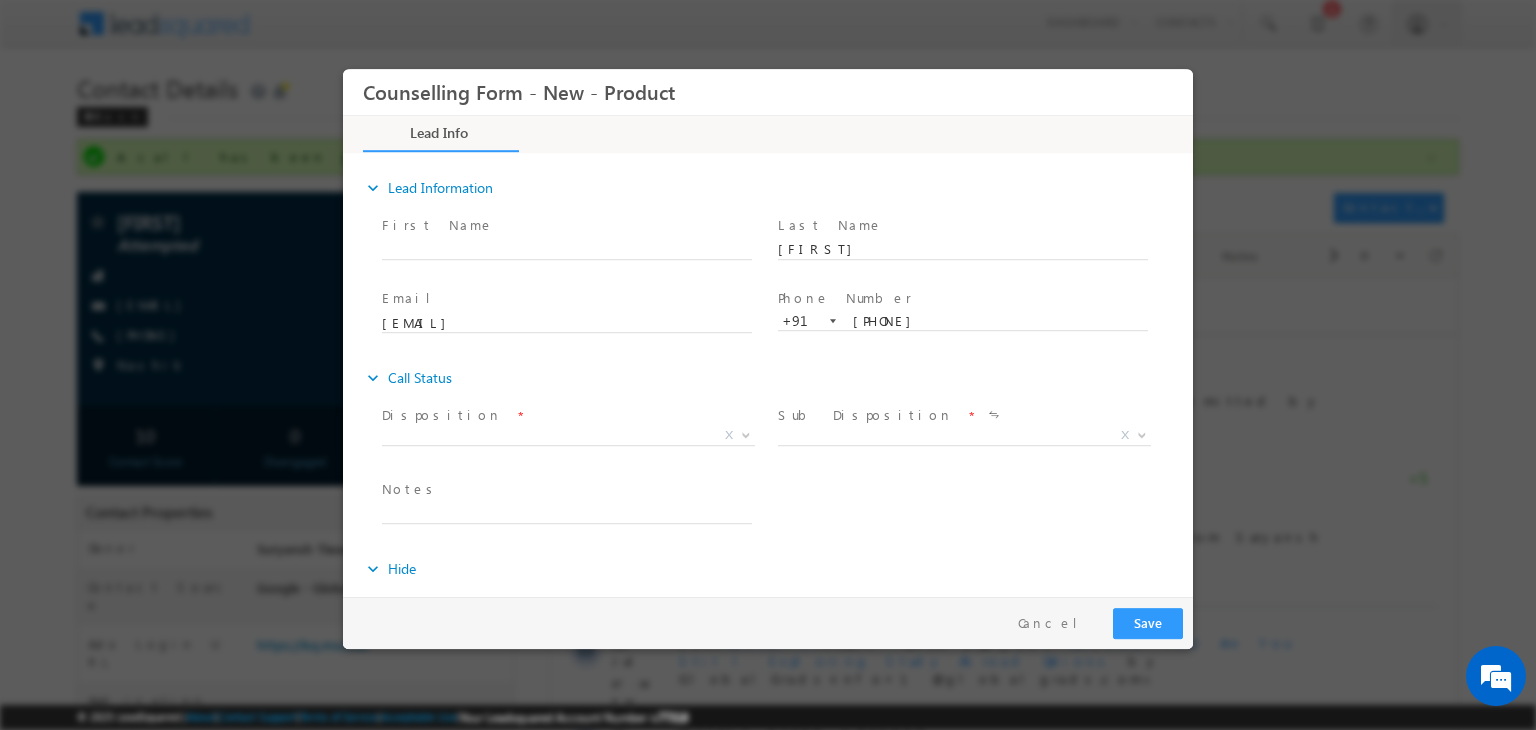 scroll, scrollTop: 0, scrollLeft: 0, axis: both 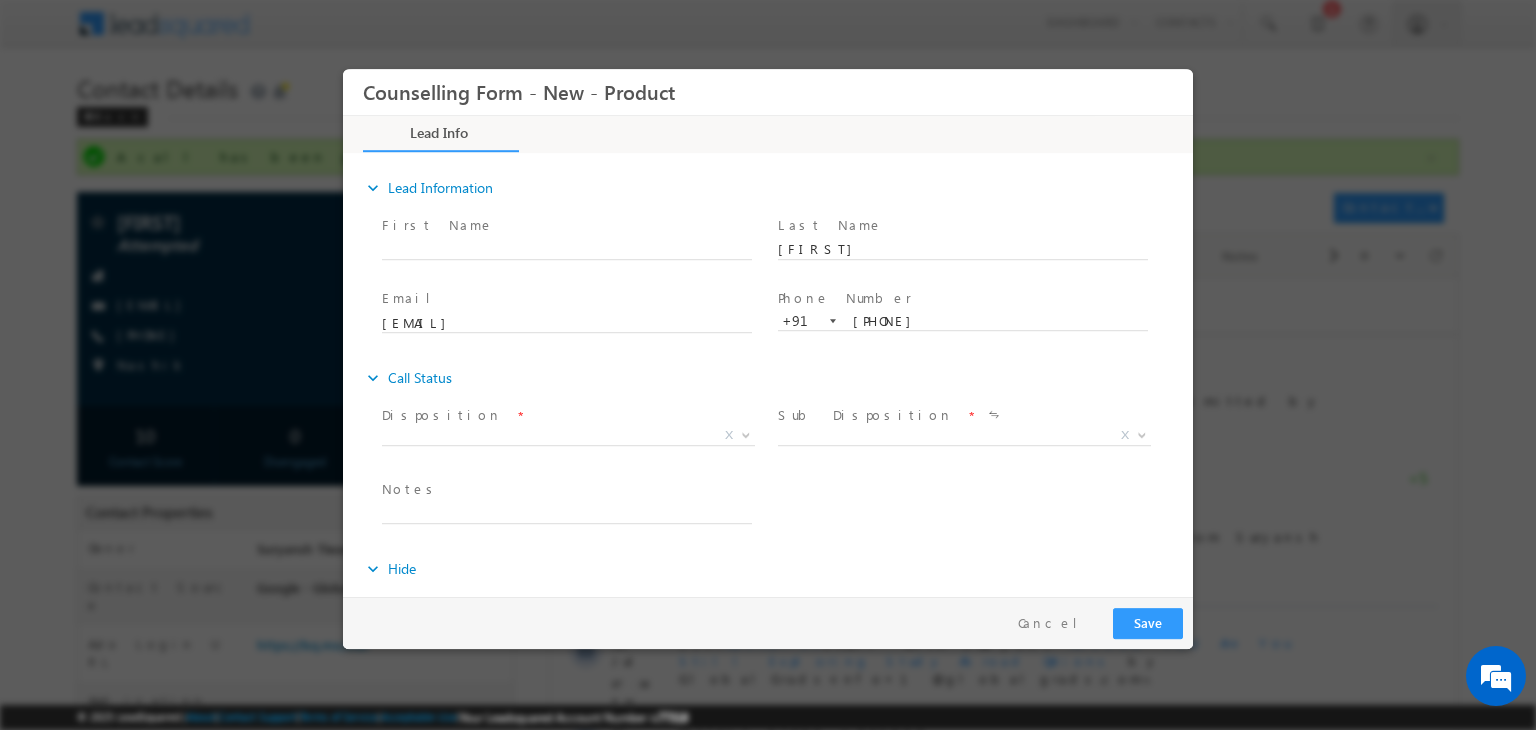 drag, startPoint x: 545, startPoint y: 415, endPoint x: 577, endPoint y: 425, distance: 33.526108 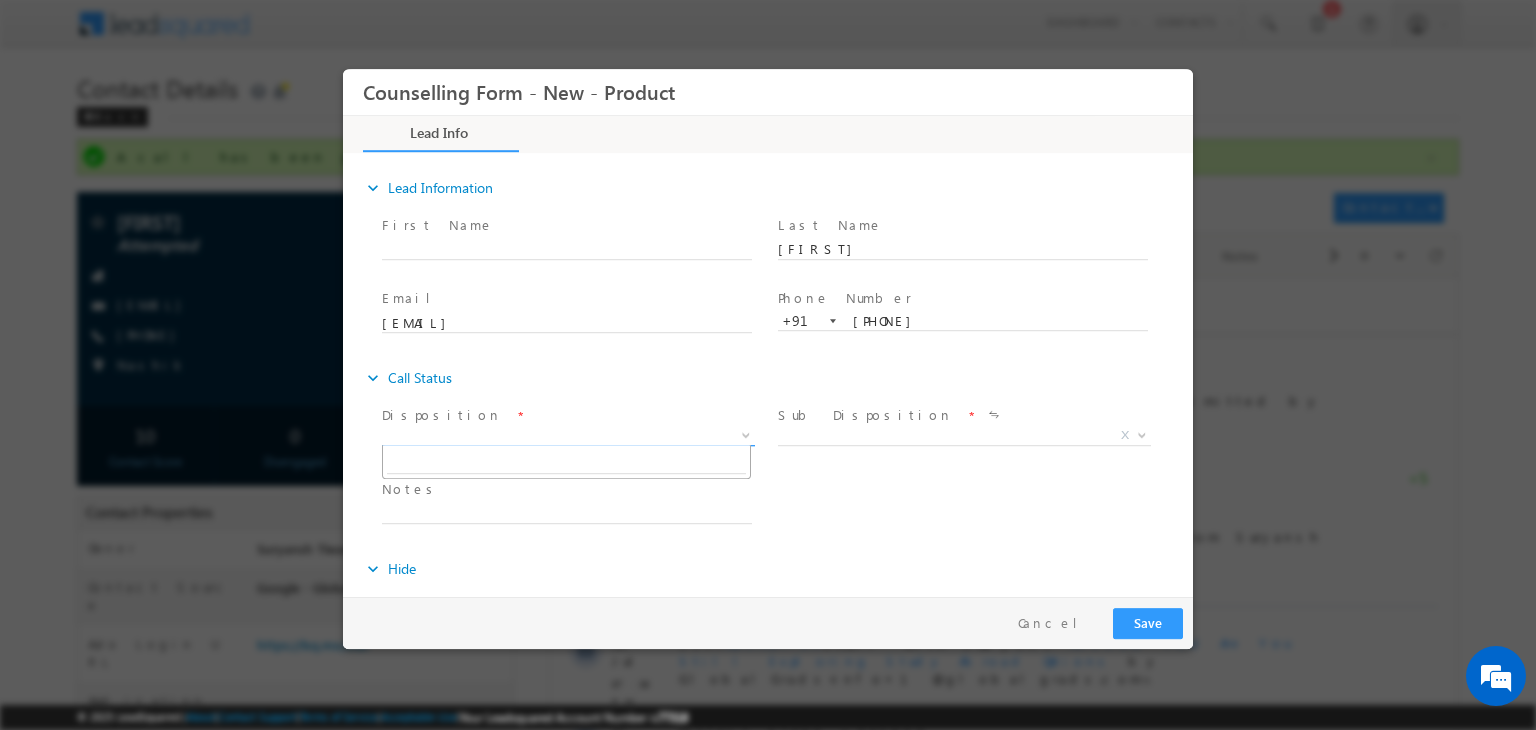 click on "X" at bounding box center [568, 436] 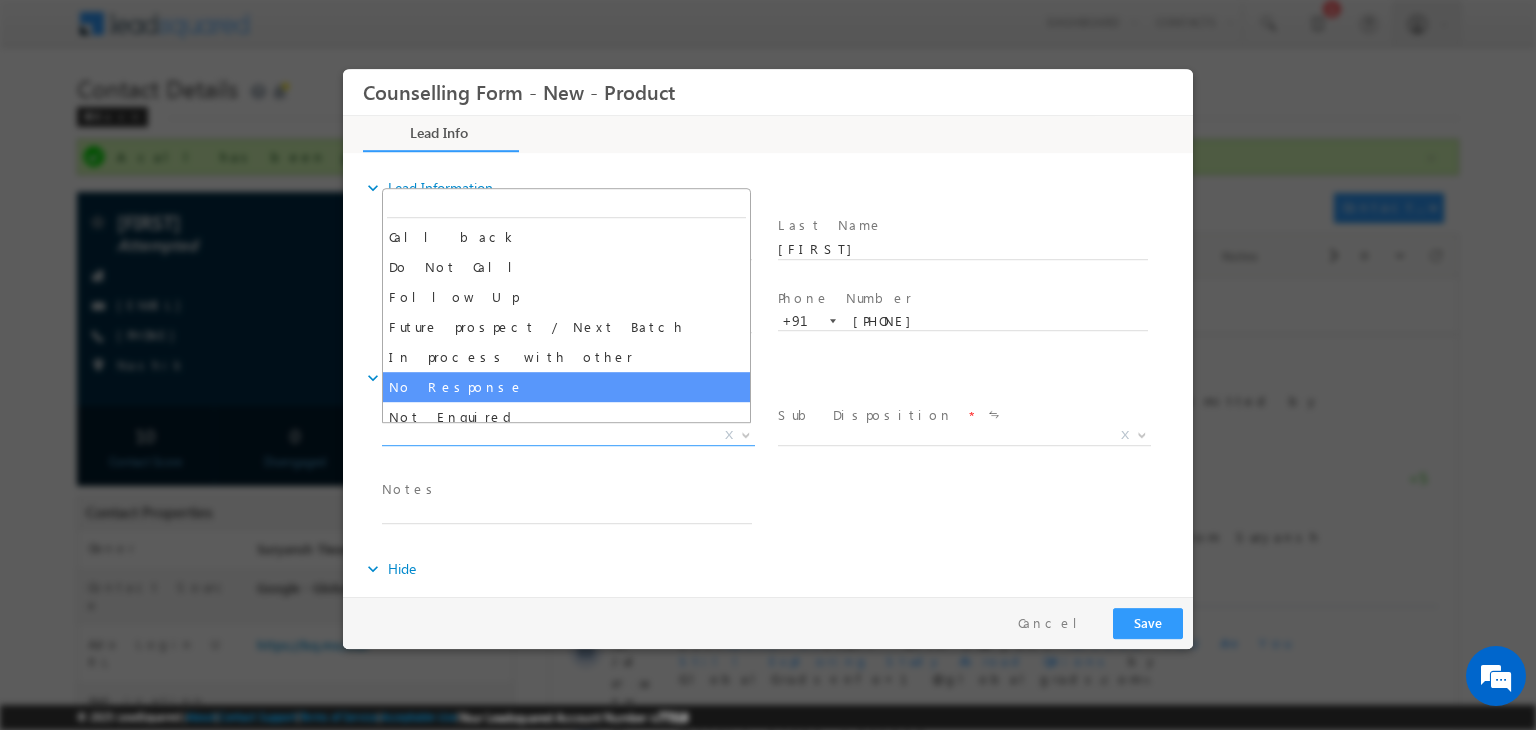 select on "No Response" 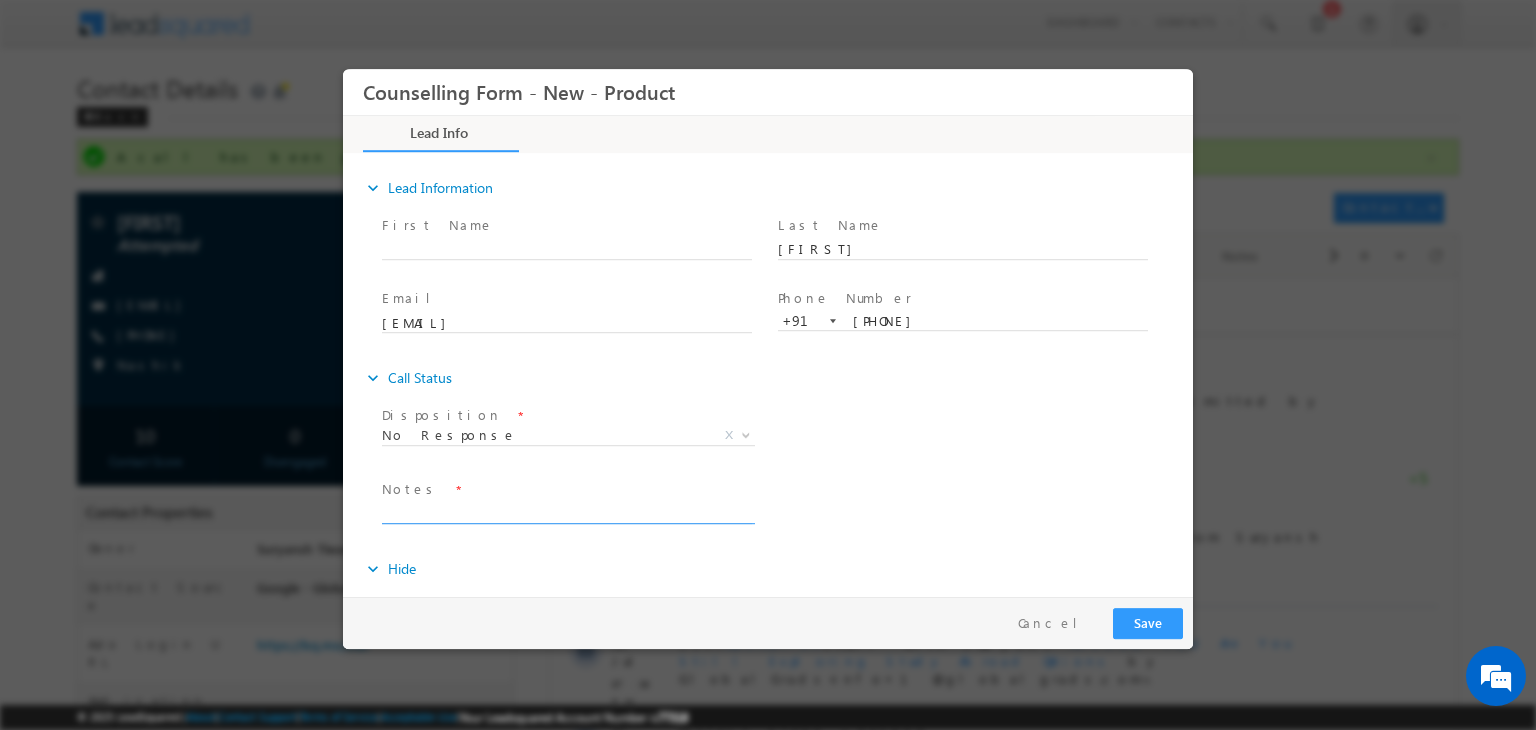 click at bounding box center [567, 512] 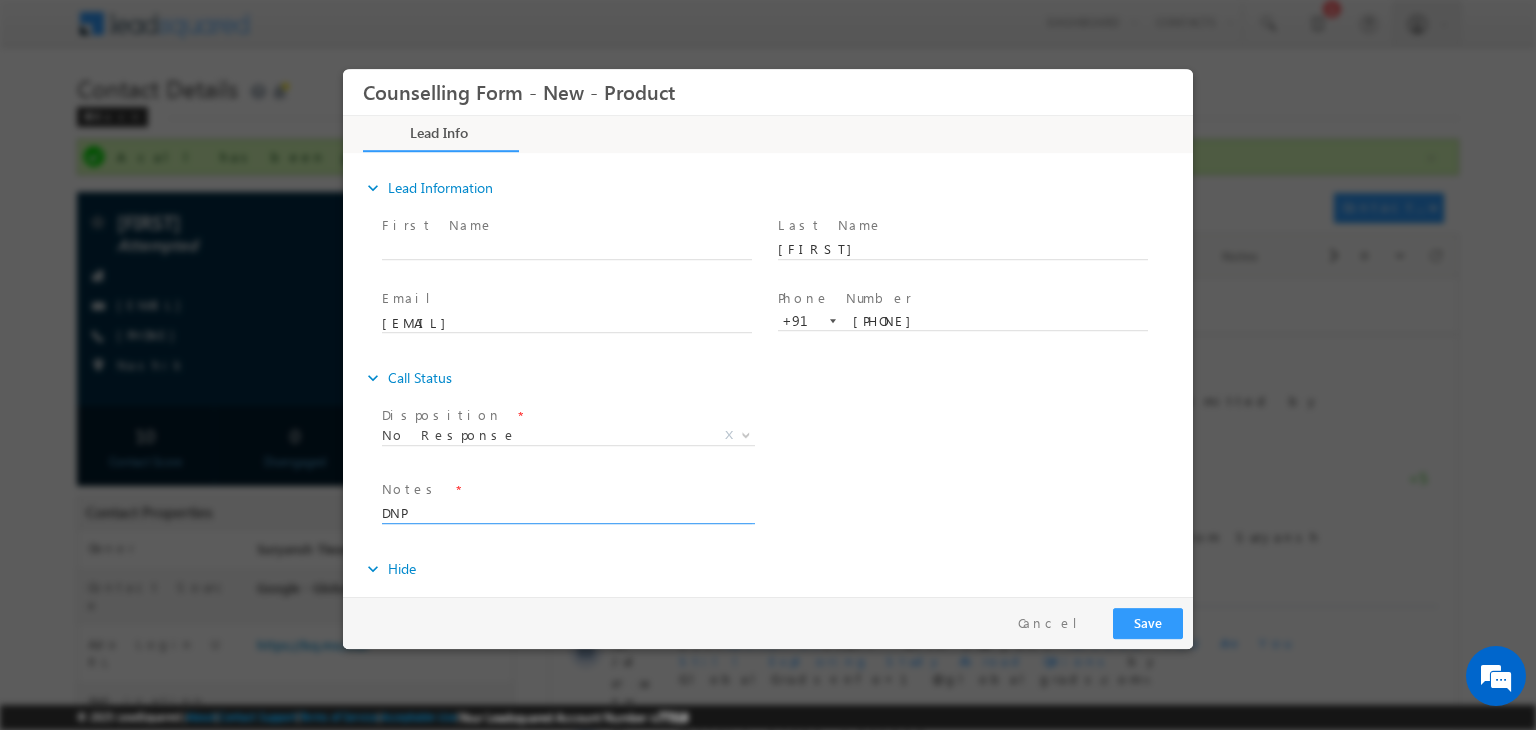 type on "DNP" 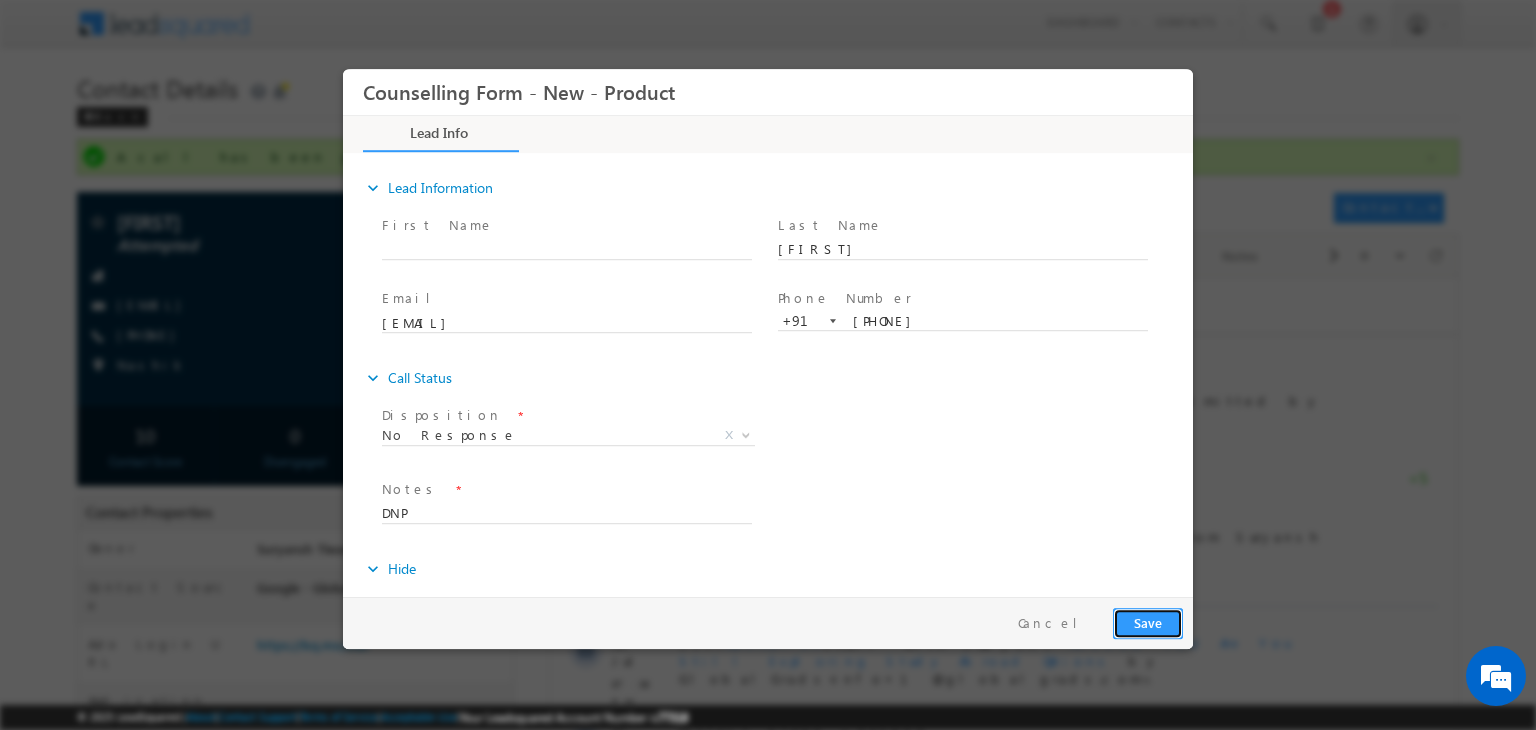 click on "Save" at bounding box center [1148, 623] 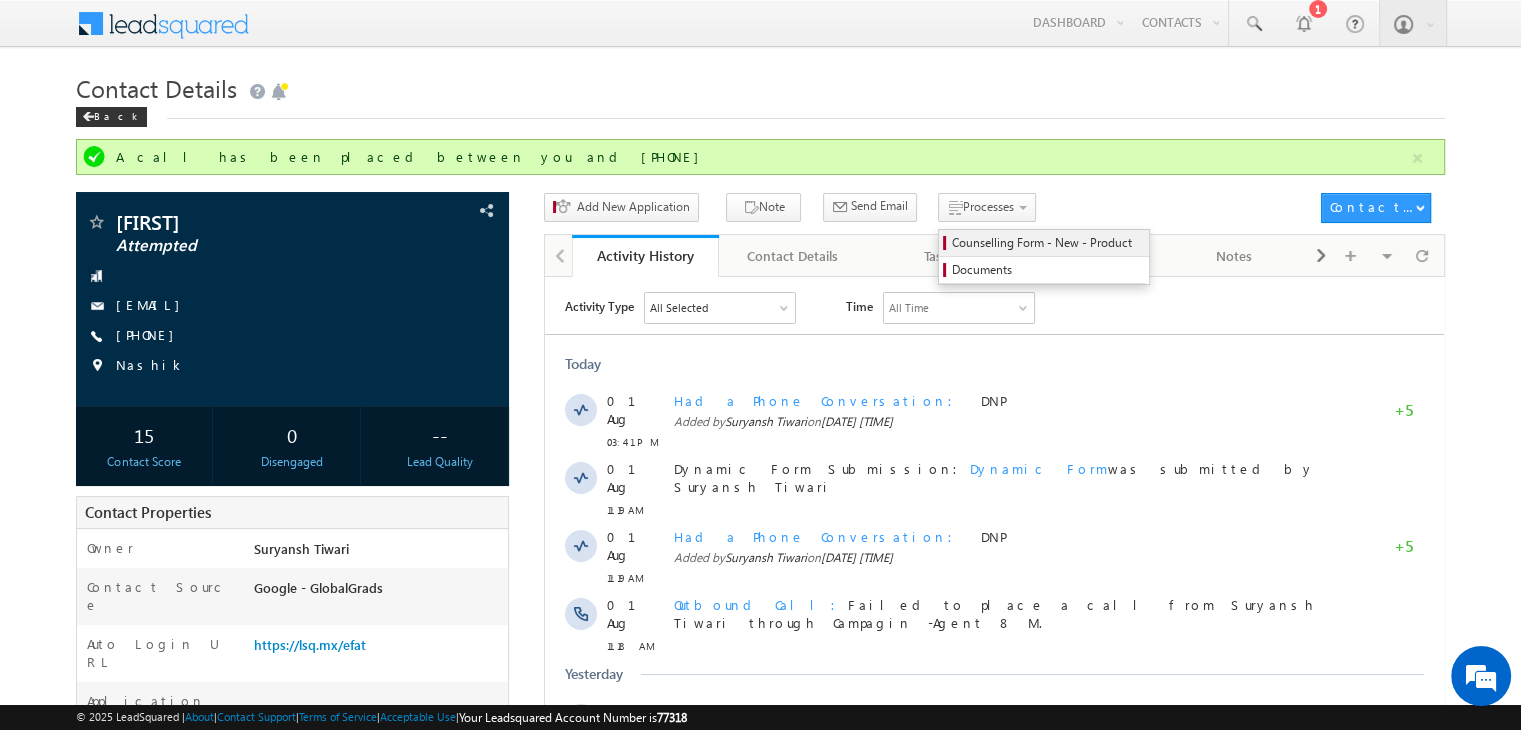 click on "Counselling Form - New - Product" at bounding box center (1044, 243) 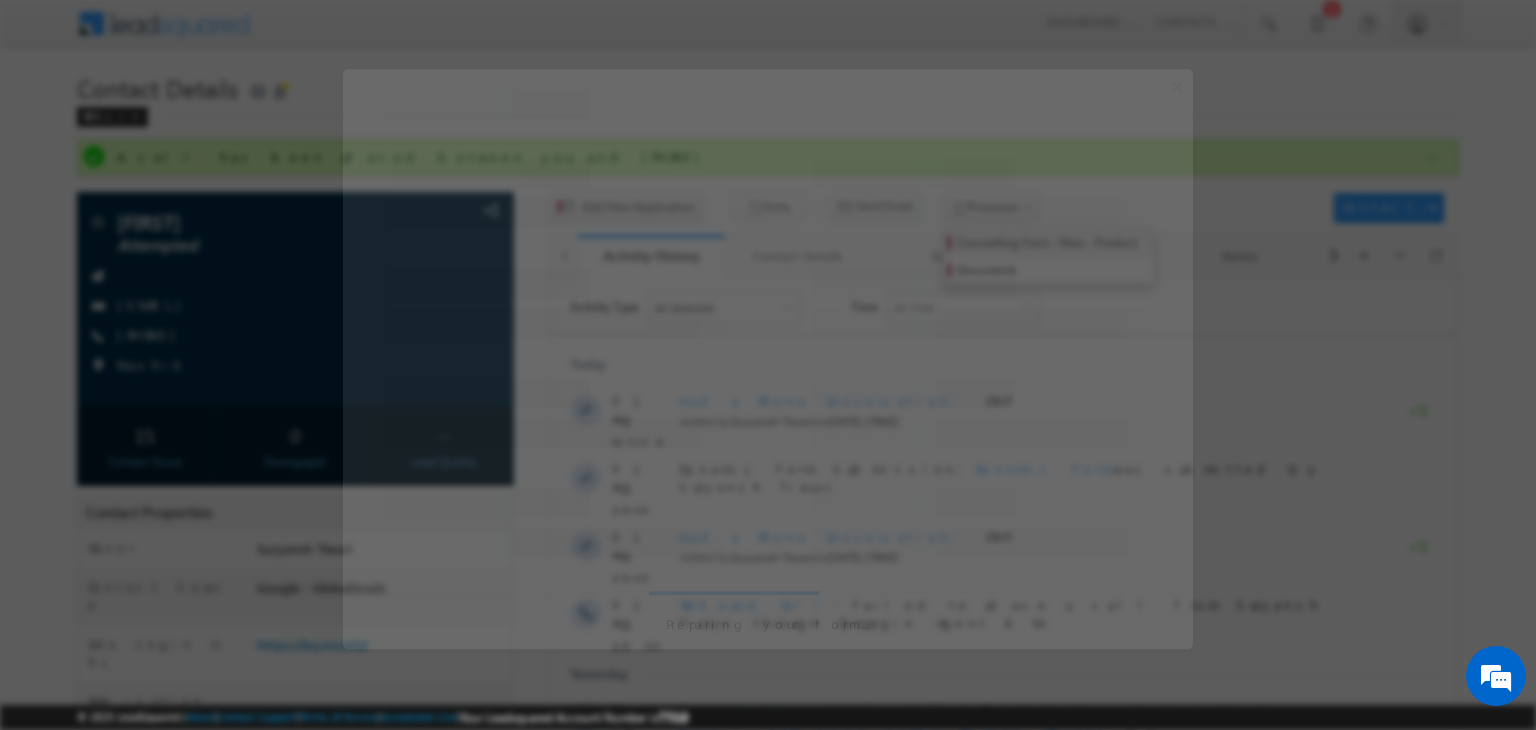 click at bounding box center (981, 213) 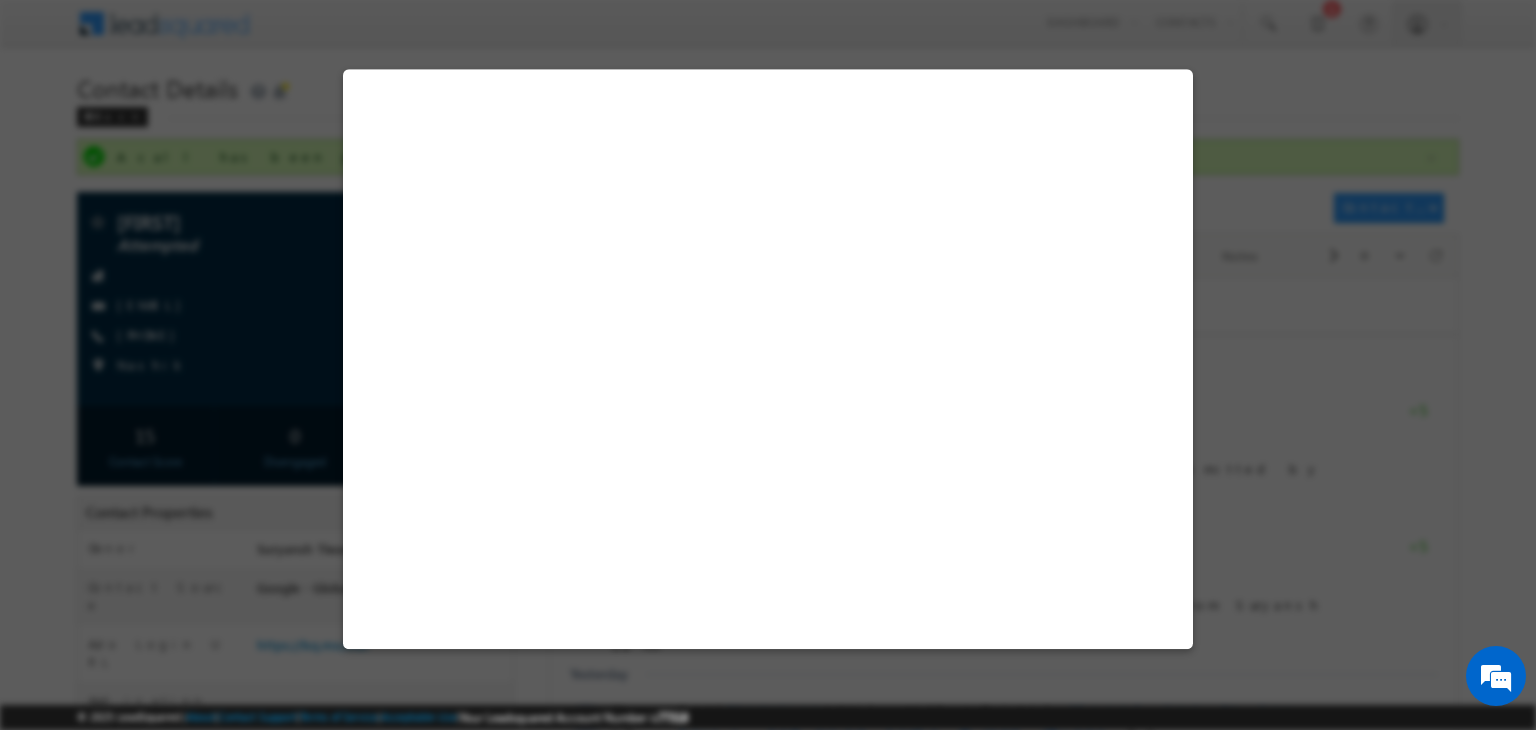 select on "Attempted" 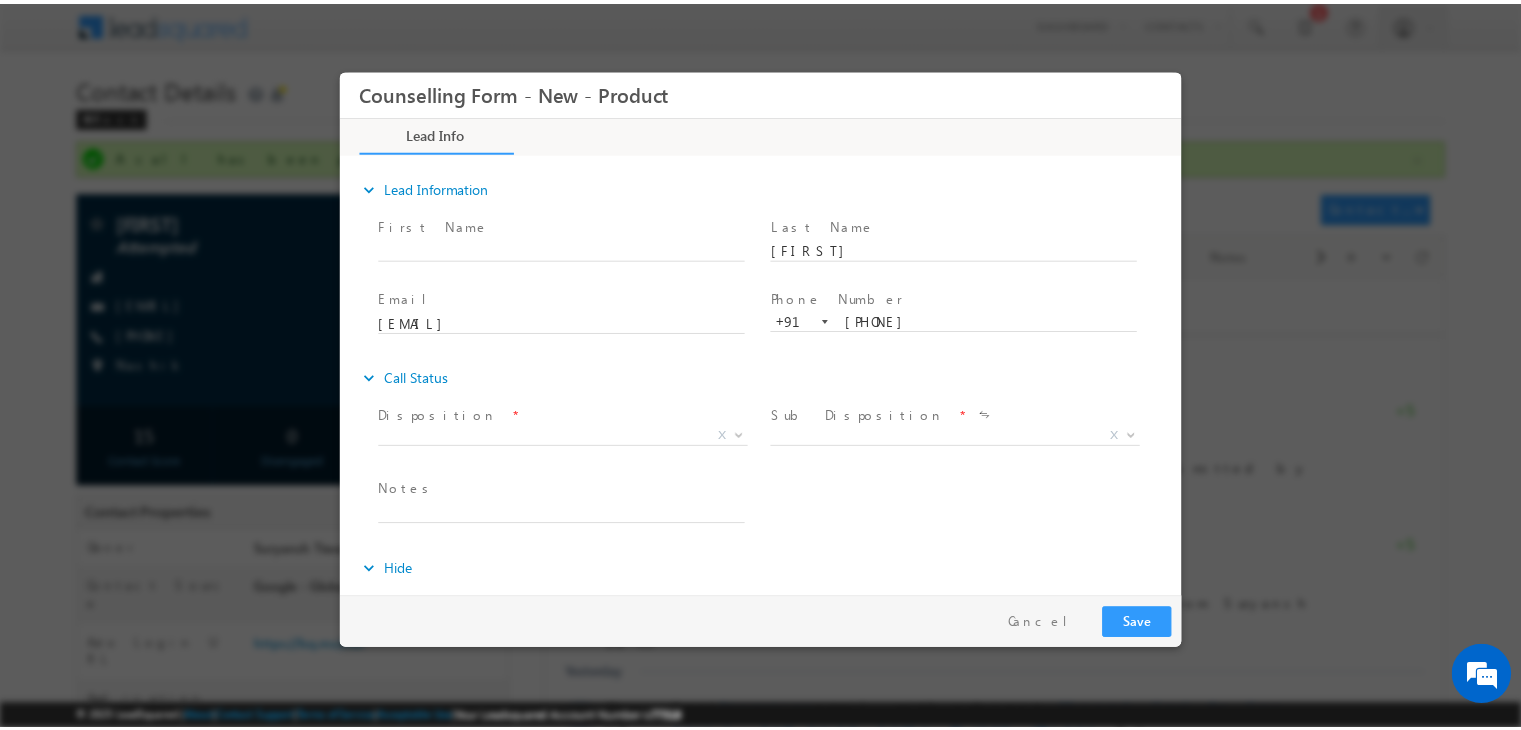 scroll, scrollTop: 0, scrollLeft: 0, axis: both 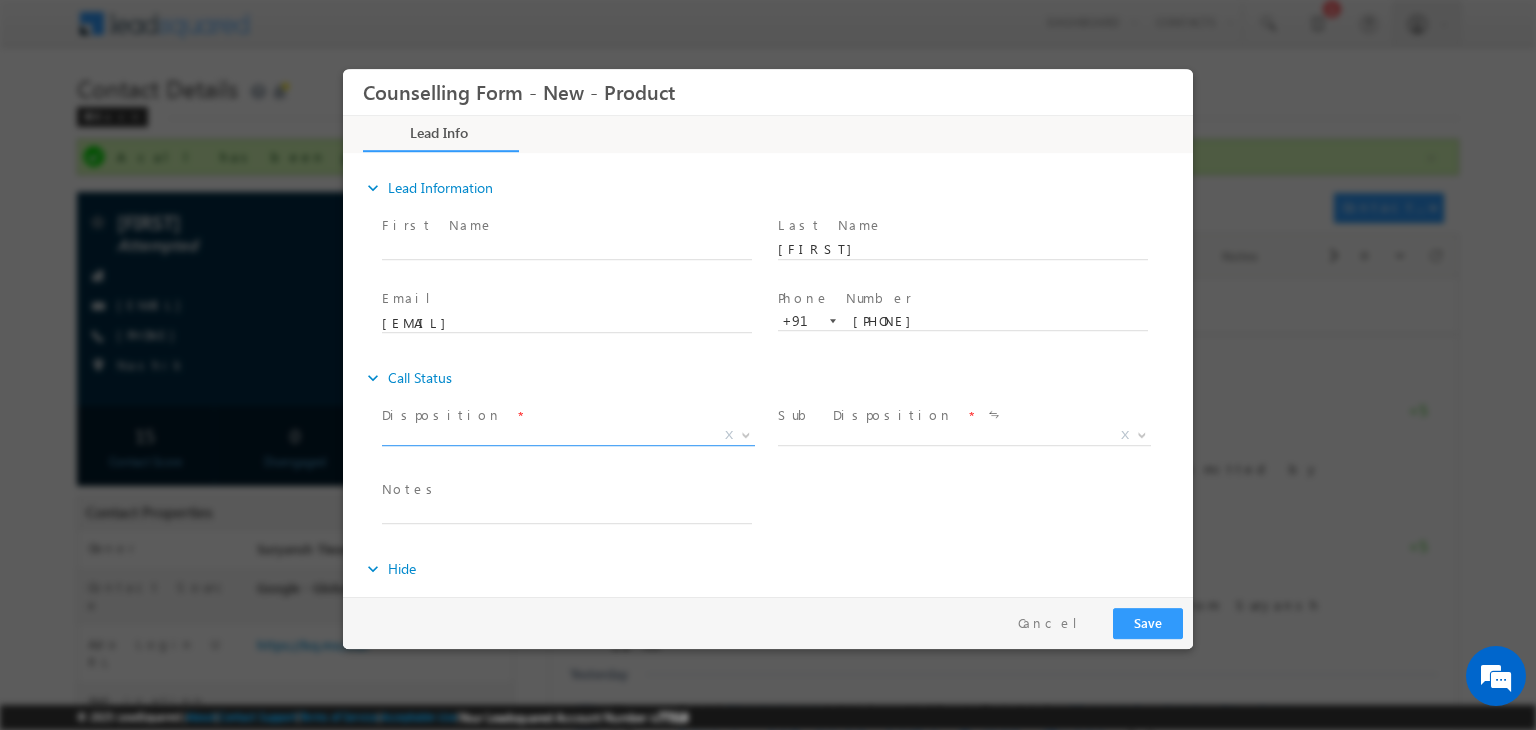 click on "X" at bounding box center [568, 436] 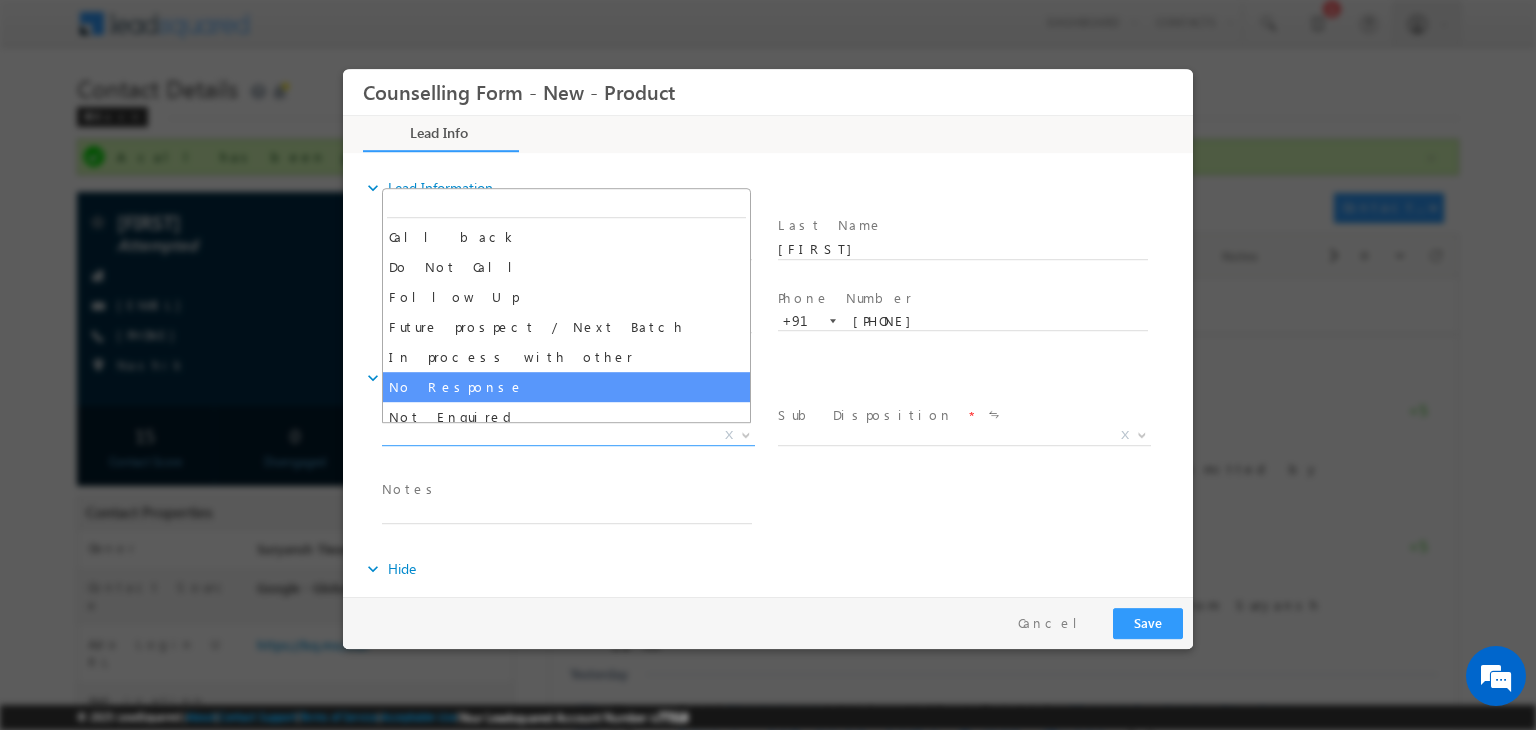 select on "No Response" 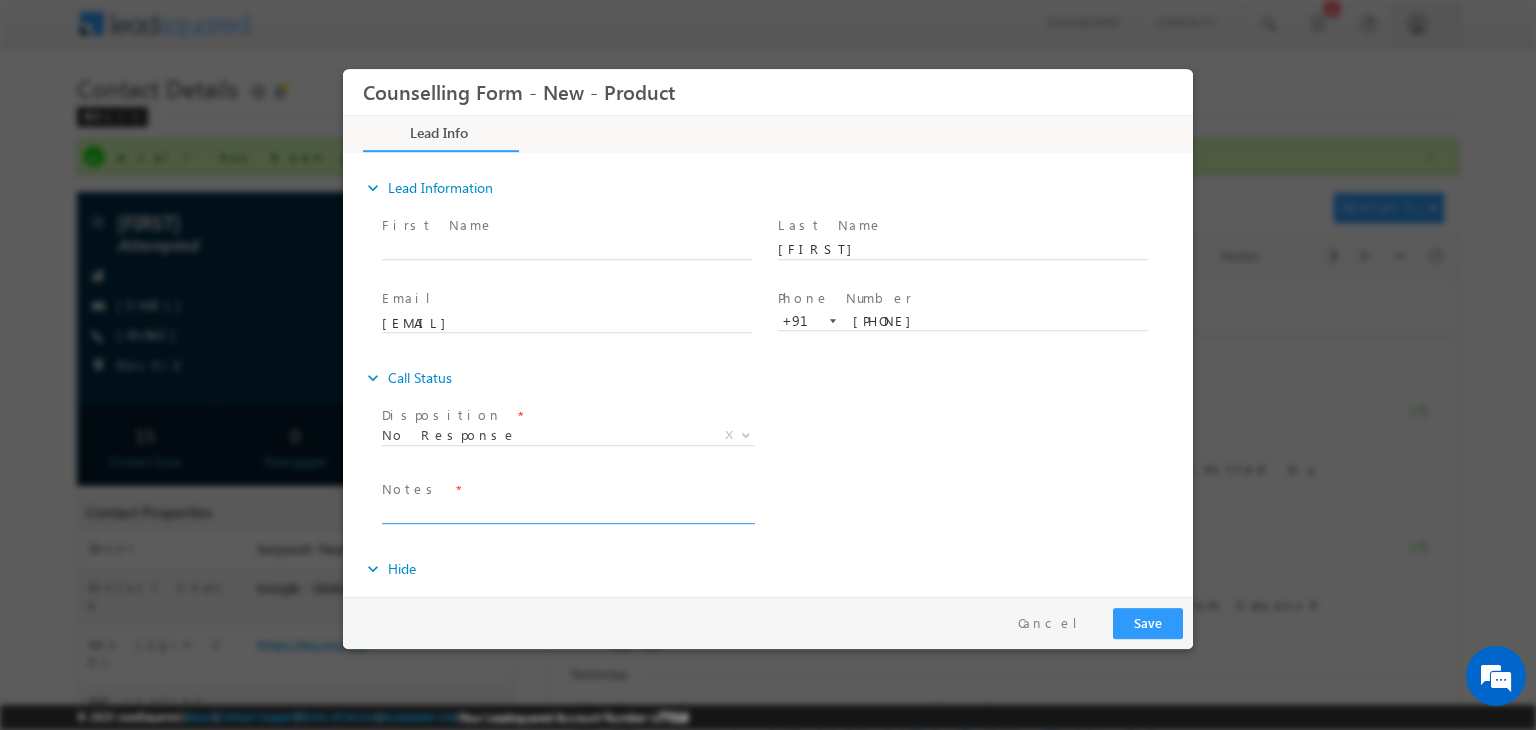 click at bounding box center [567, 512] 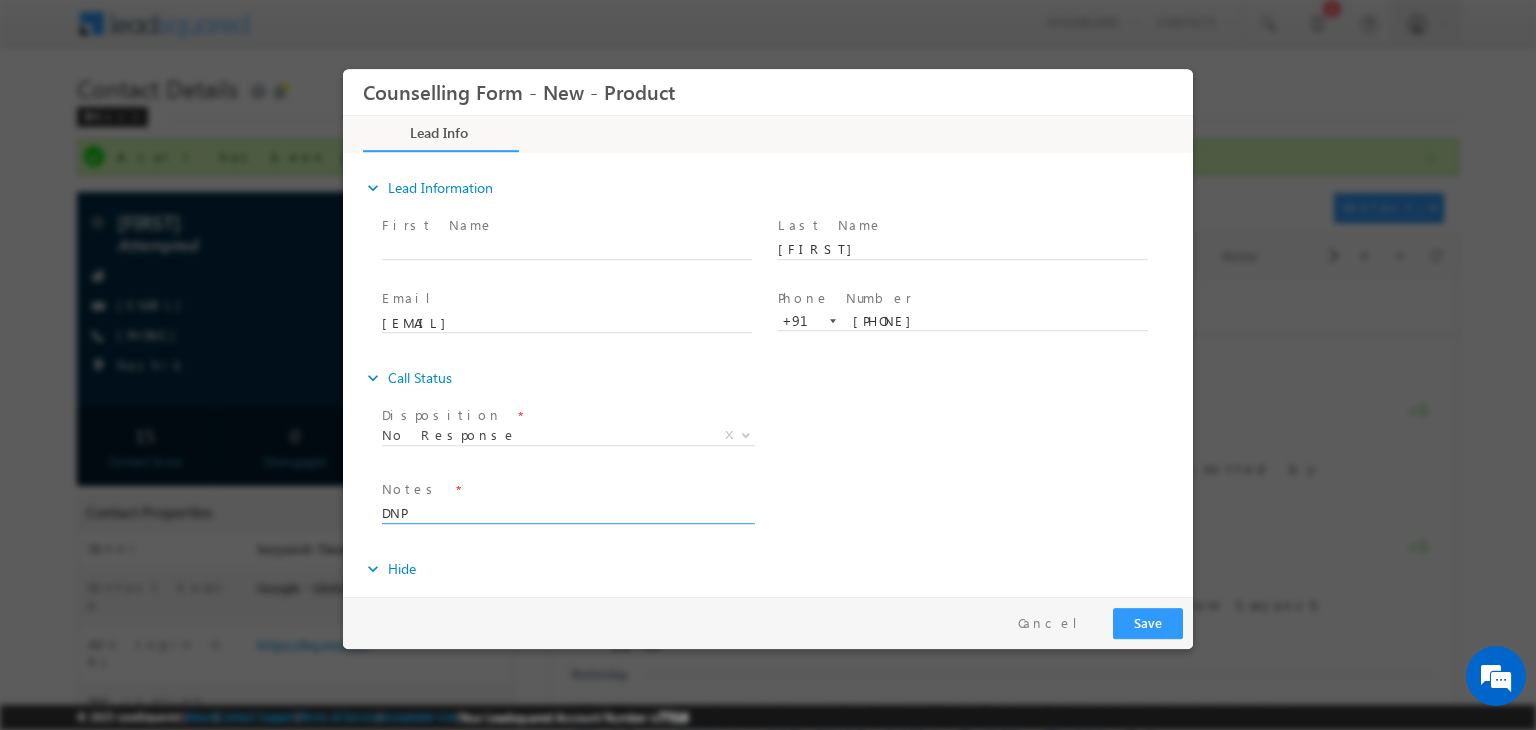 type on "DNP" 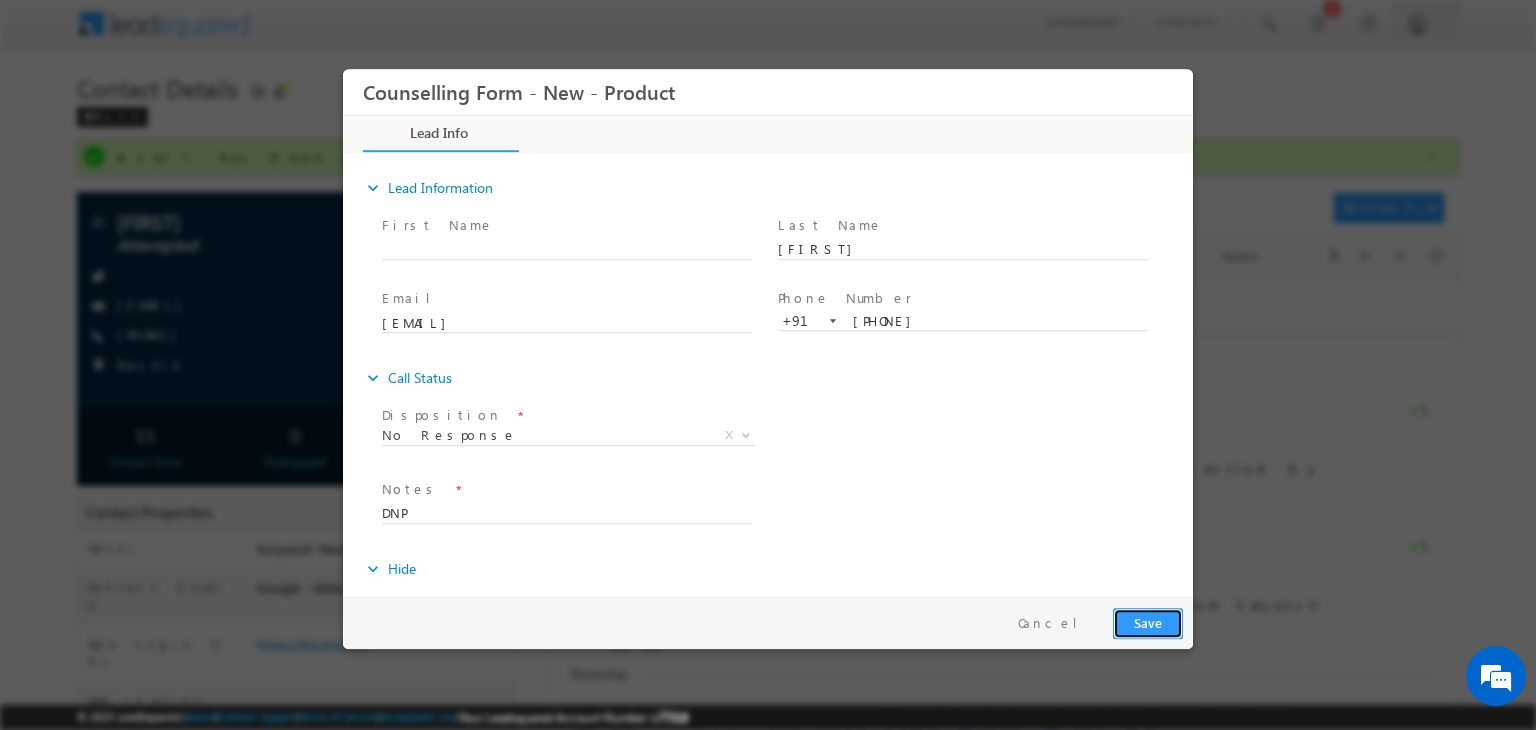 click on "Save" at bounding box center [1148, 623] 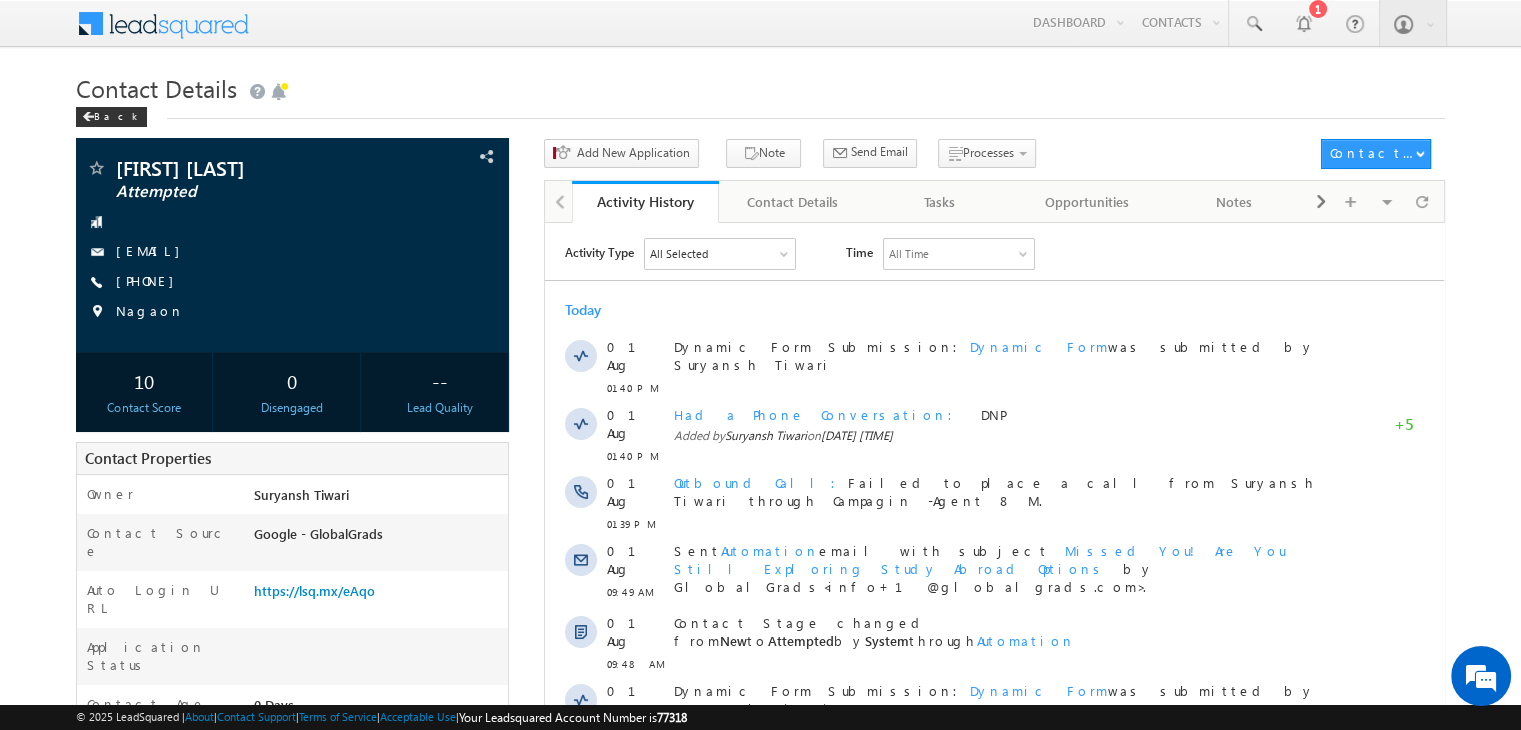 scroll, scrollTop: 0, scrollLeft: 0, axis: both 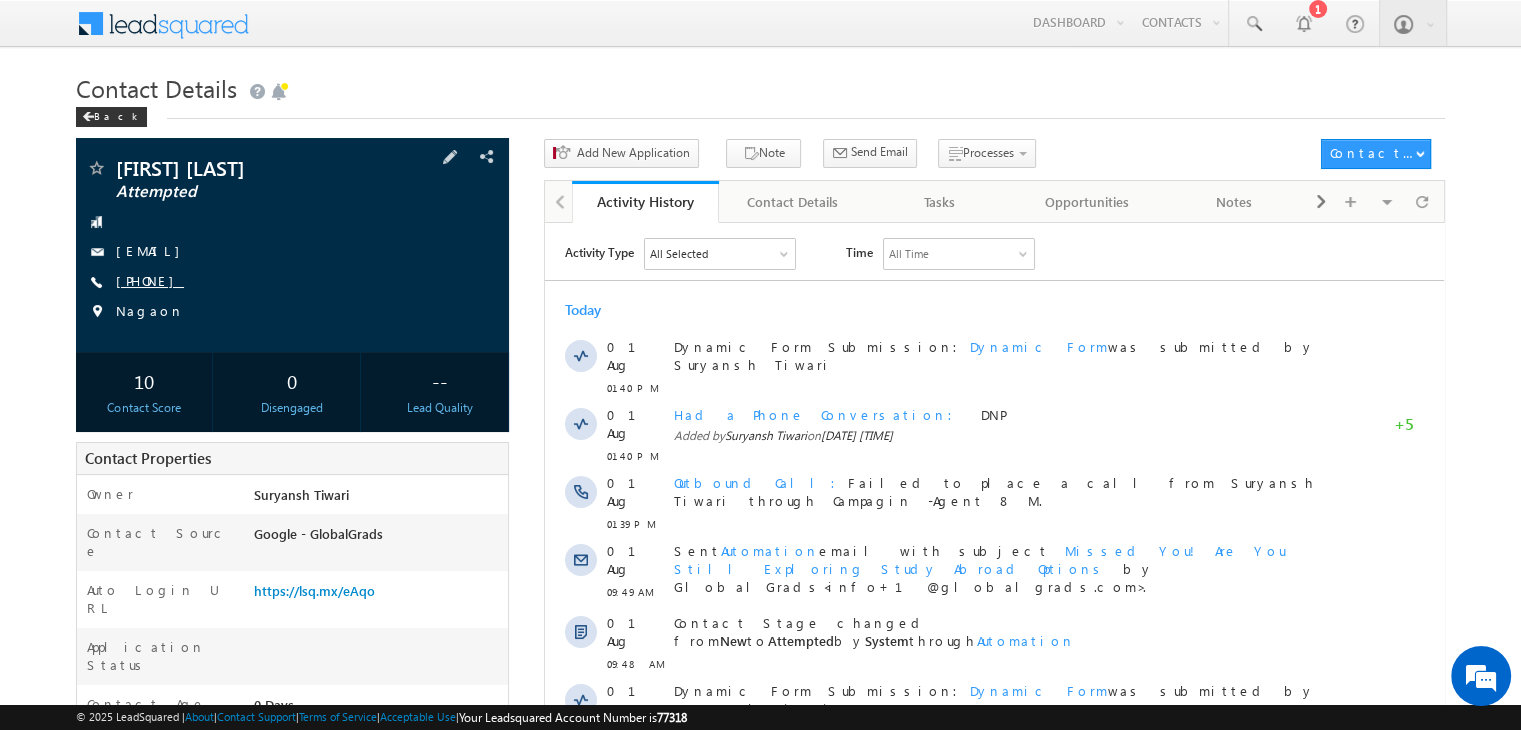 click on "[PHONE]" at bounding box center [150, 280] 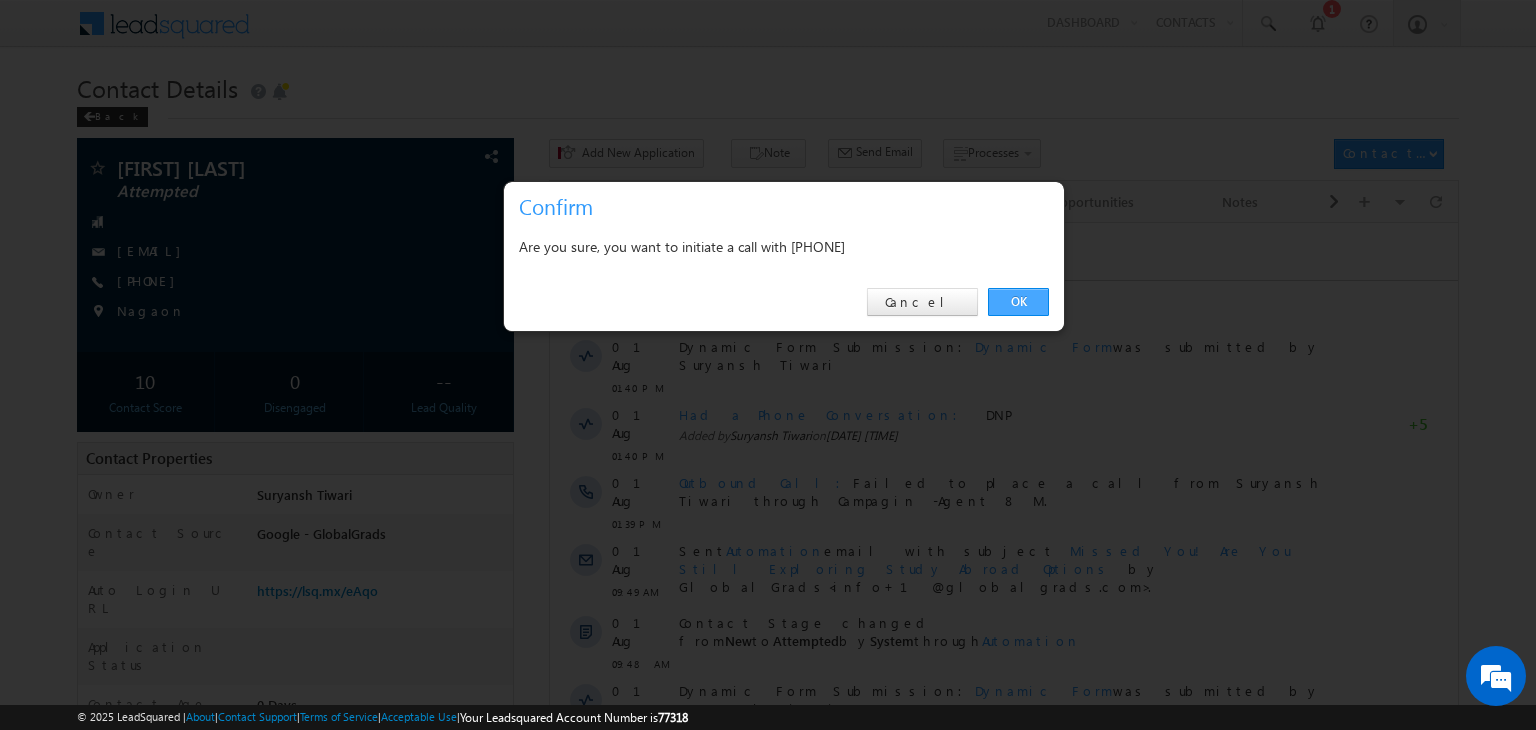 click on "OK" at bounding box center [1018, 302] 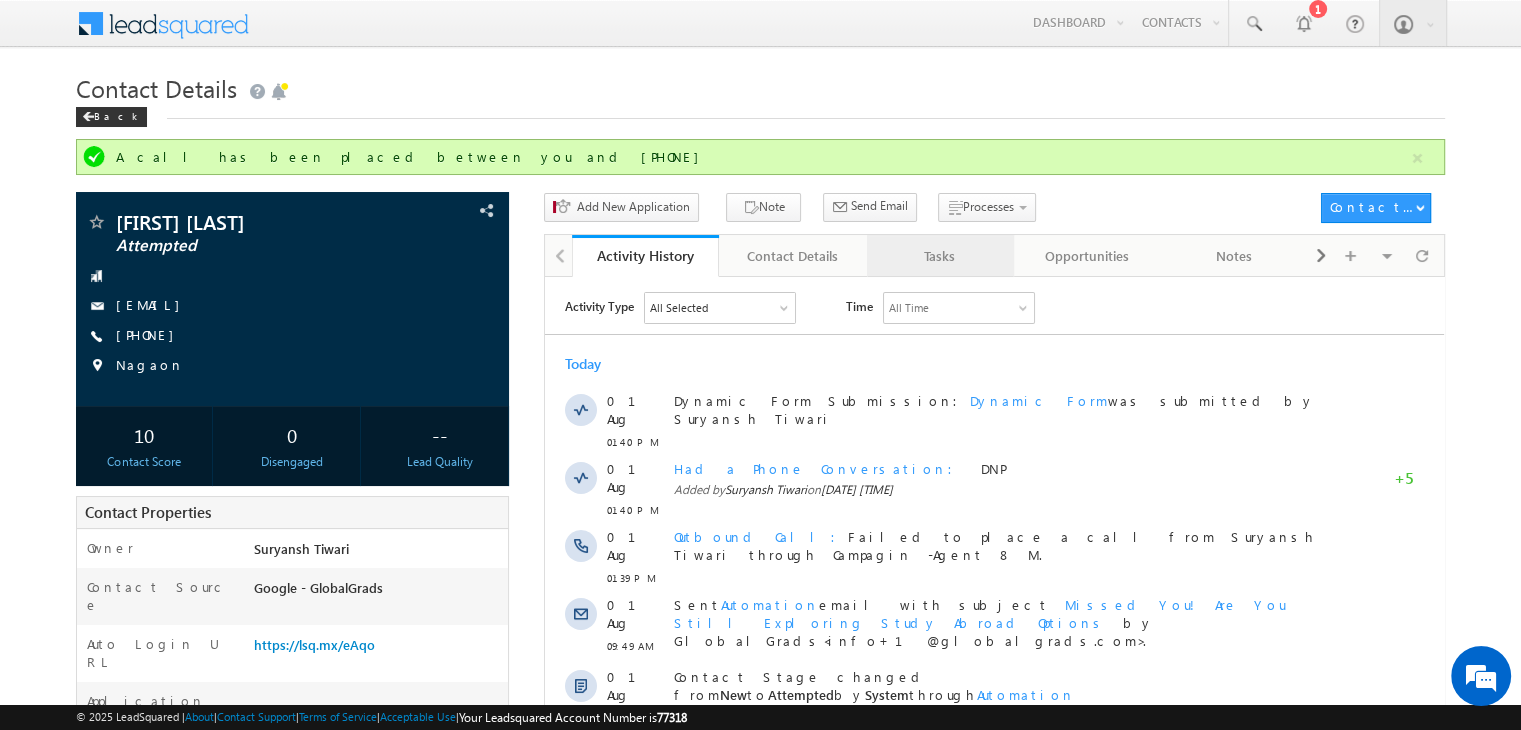 click on "Tasks" at bounding box center [940, 256] 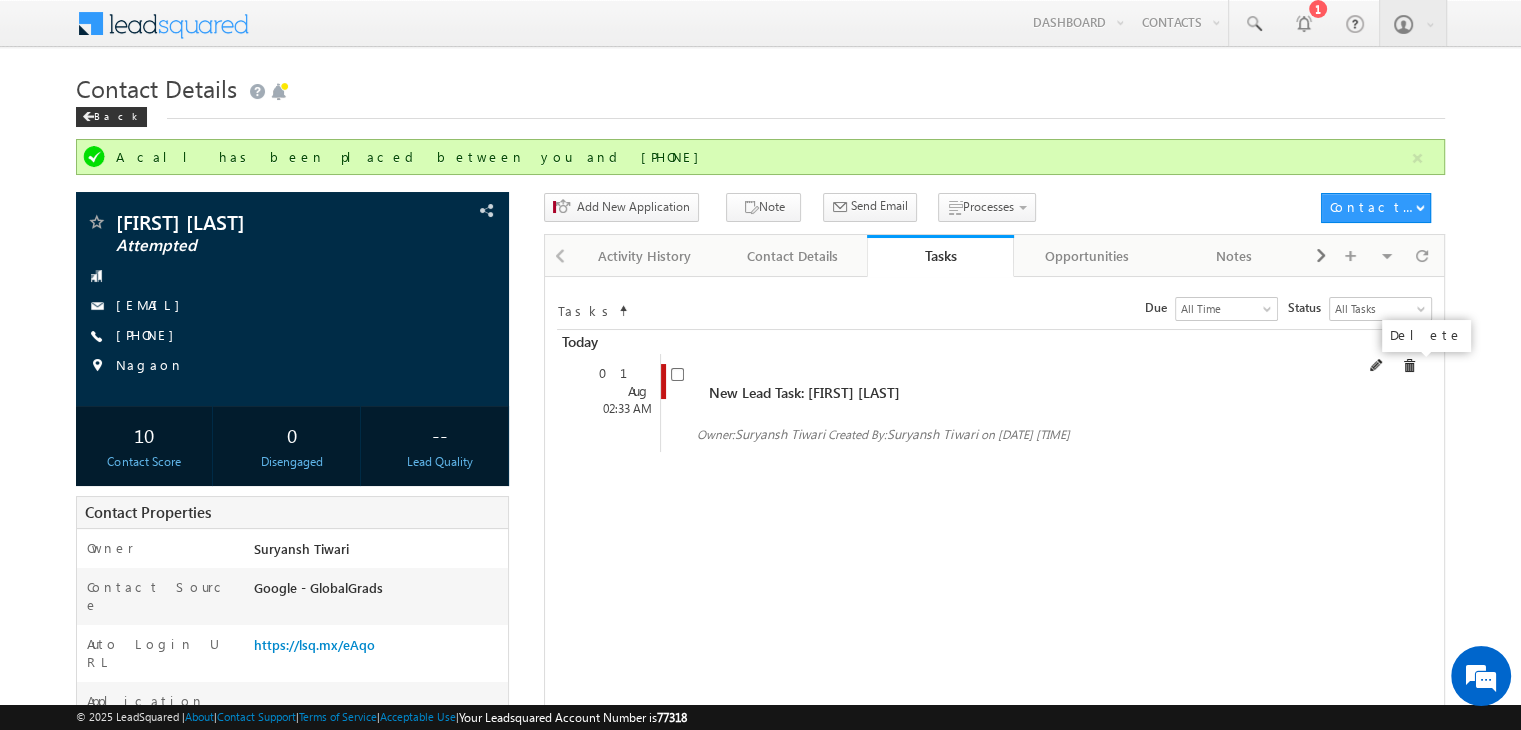 click at bounding box center [1409, 366] 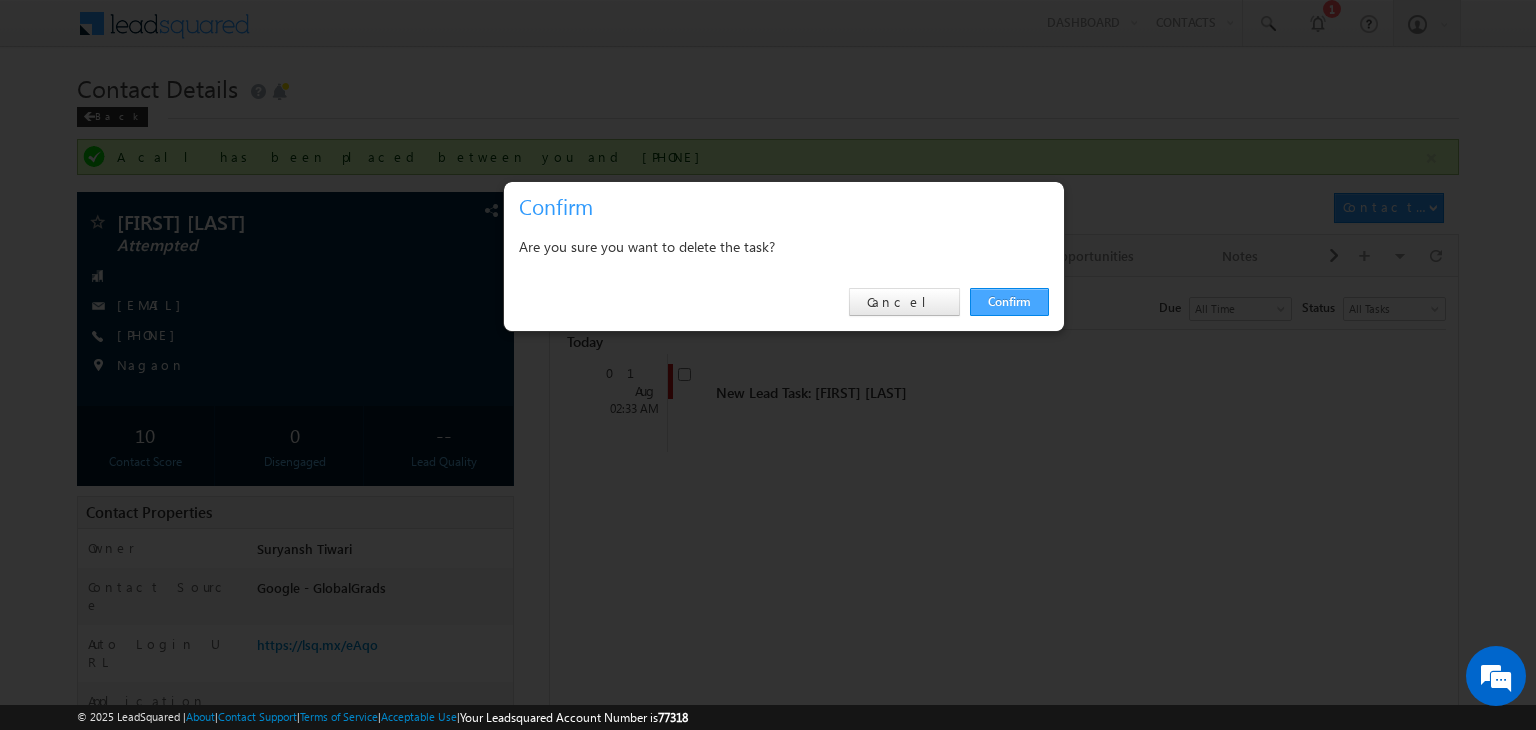 click on "Confirm" at bounding box center (1009, 302) 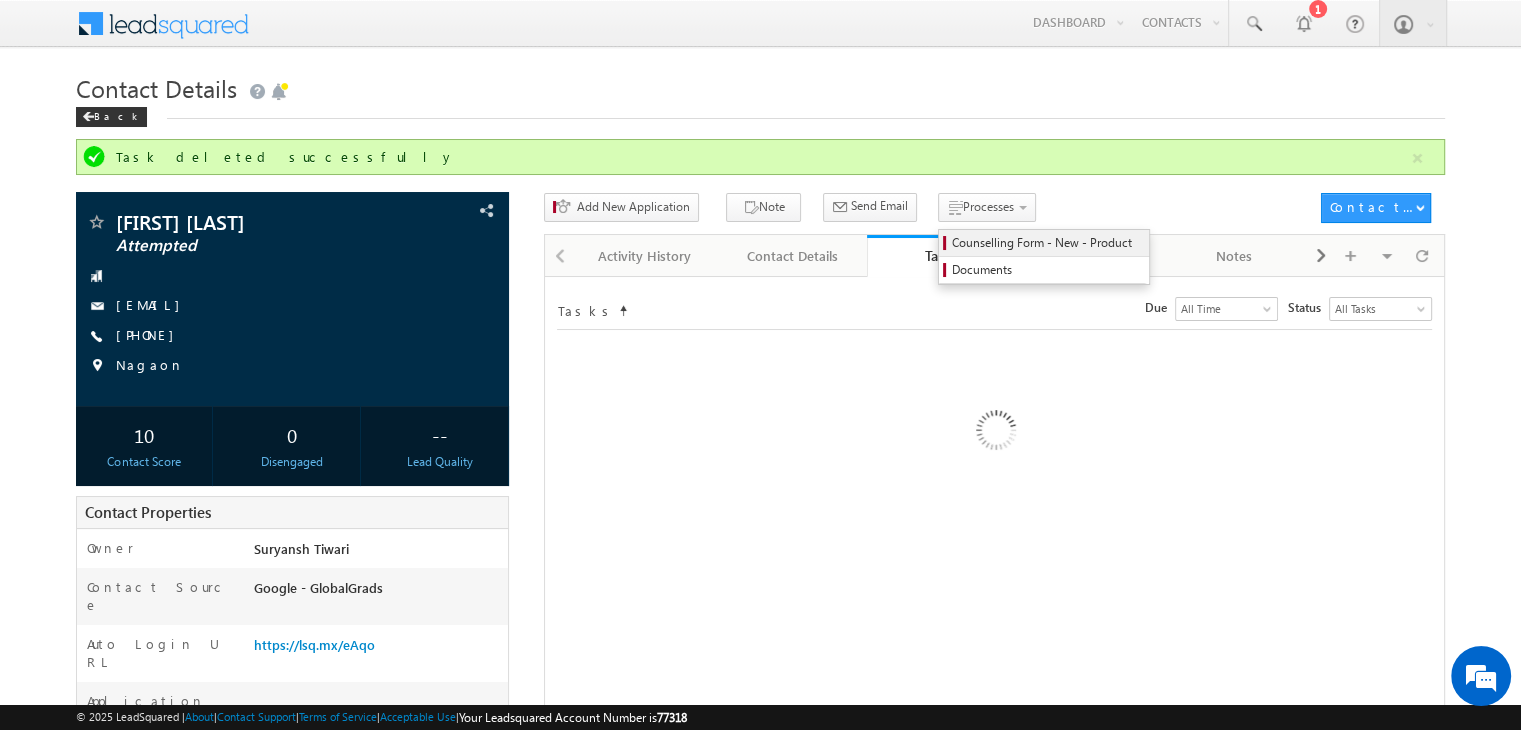 click on "Counselling Form - New - Product" at bounding box center (1047, 243) 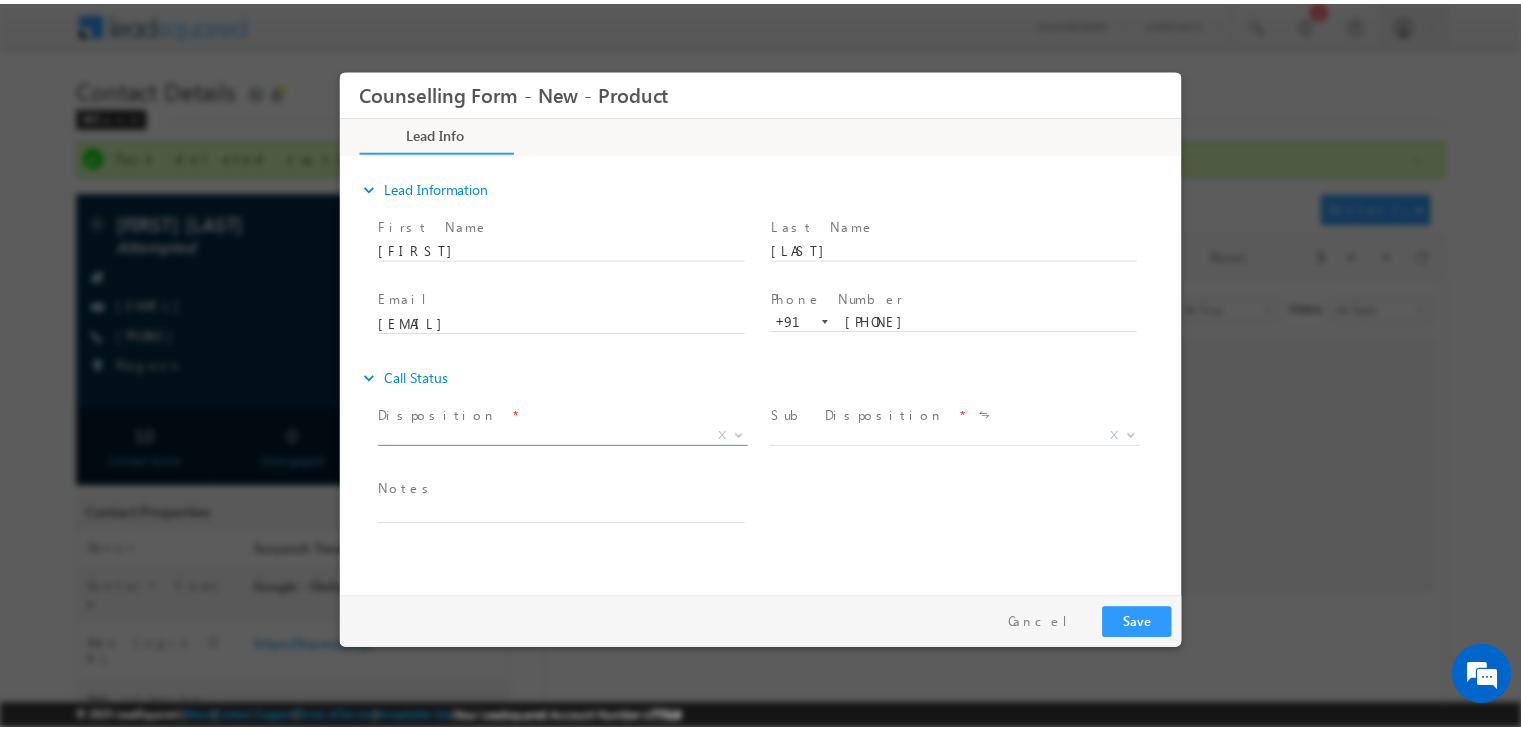 scroll, scrollTop: 0, scrollLeft: 0, axis: both 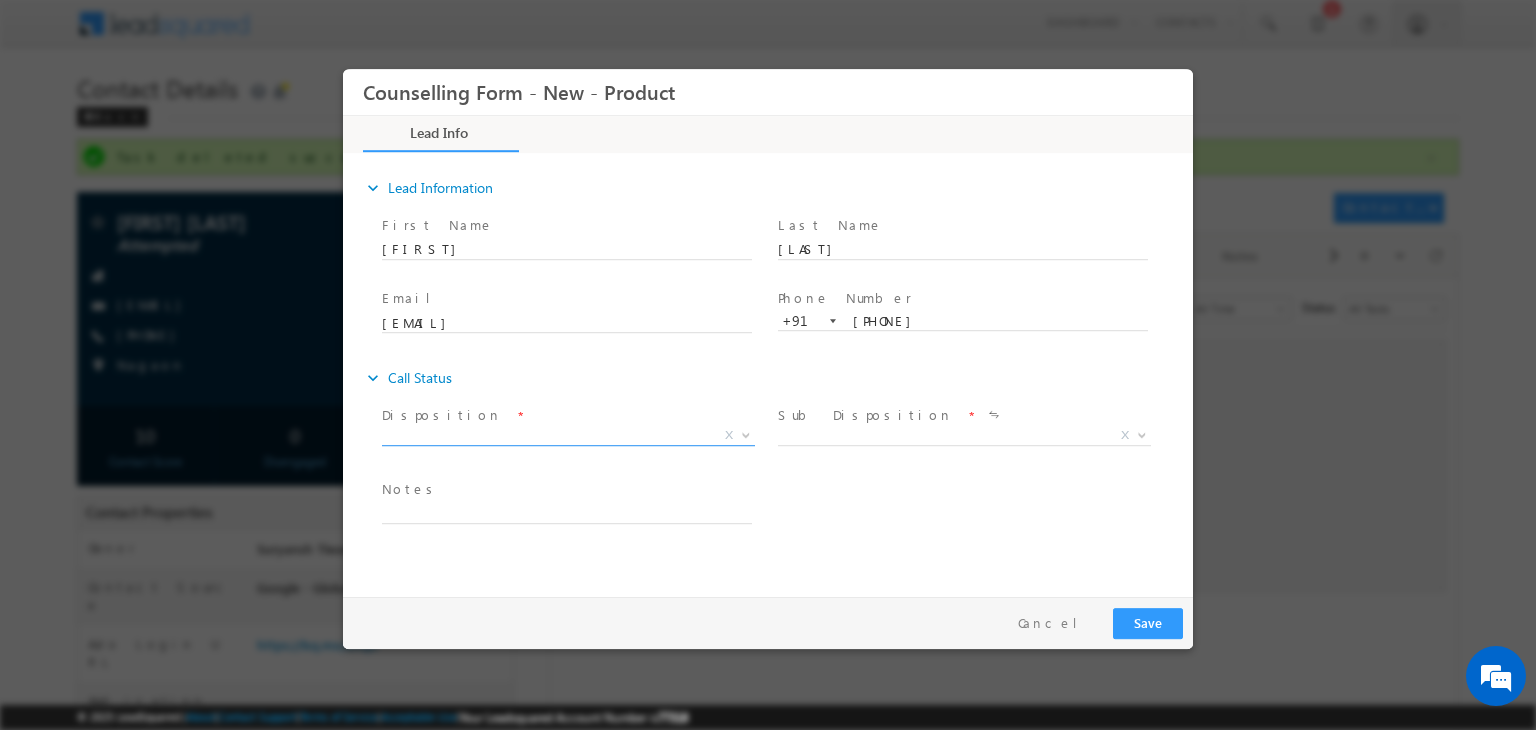 click on "X" at bounding box center [568, 436] 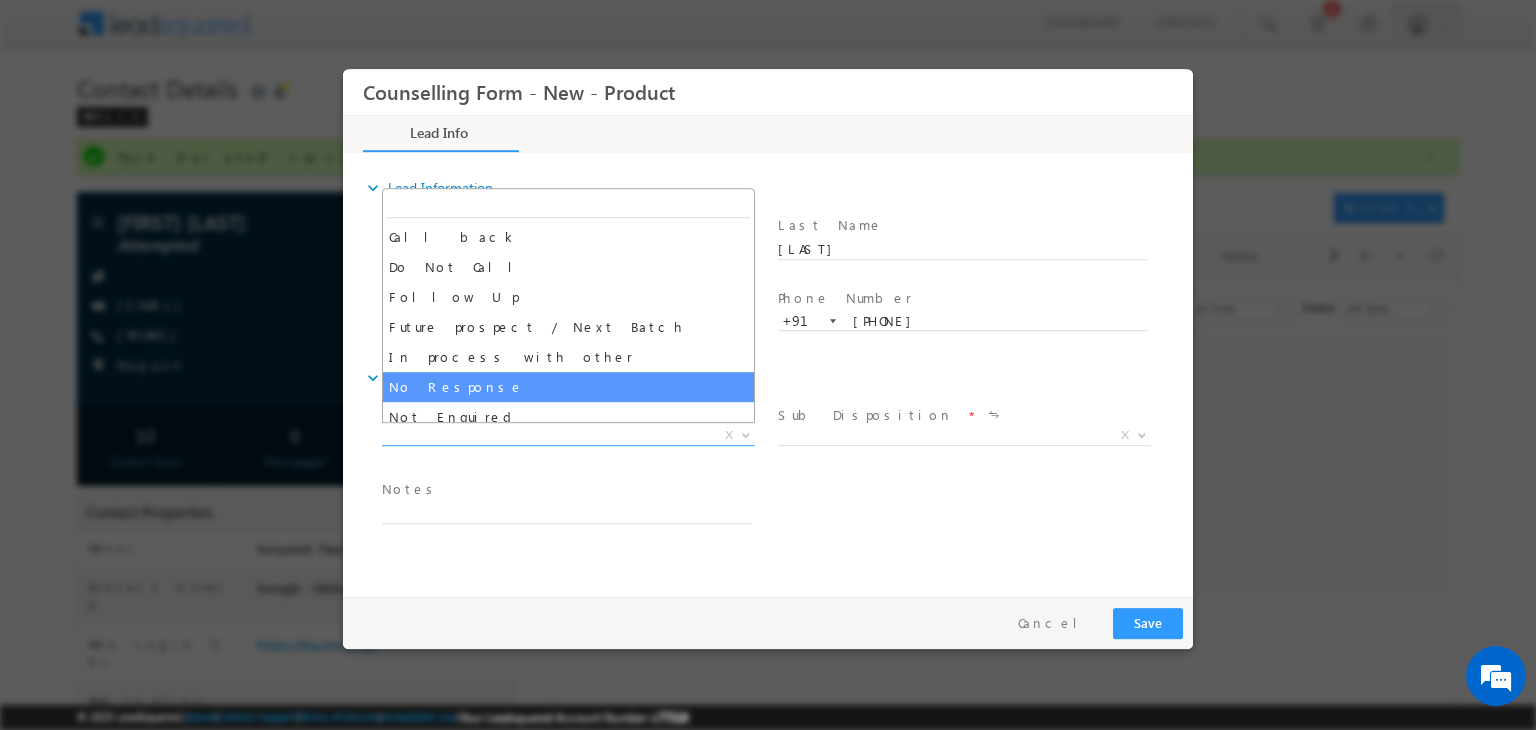 select on "No Response" 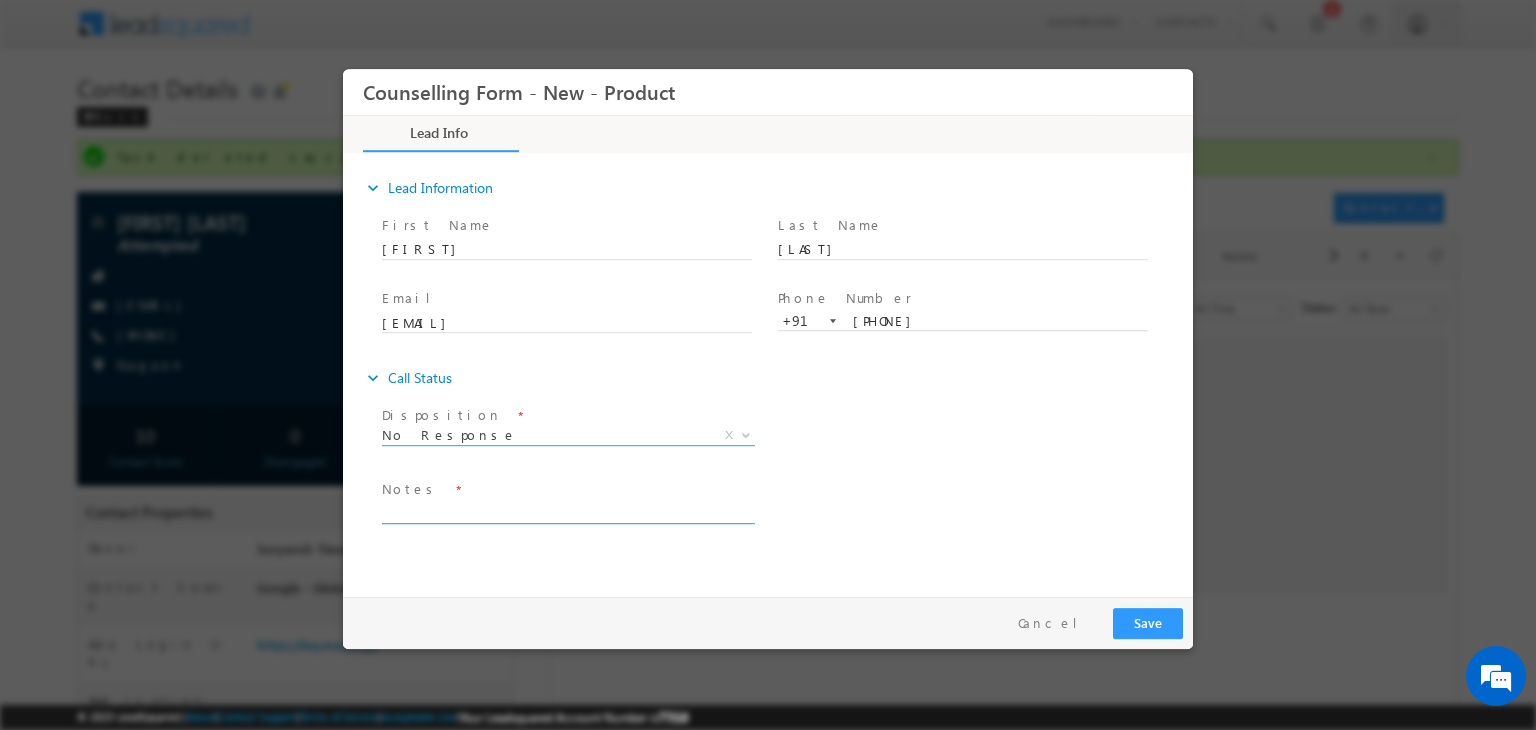 click at bounding box center (567, 512) 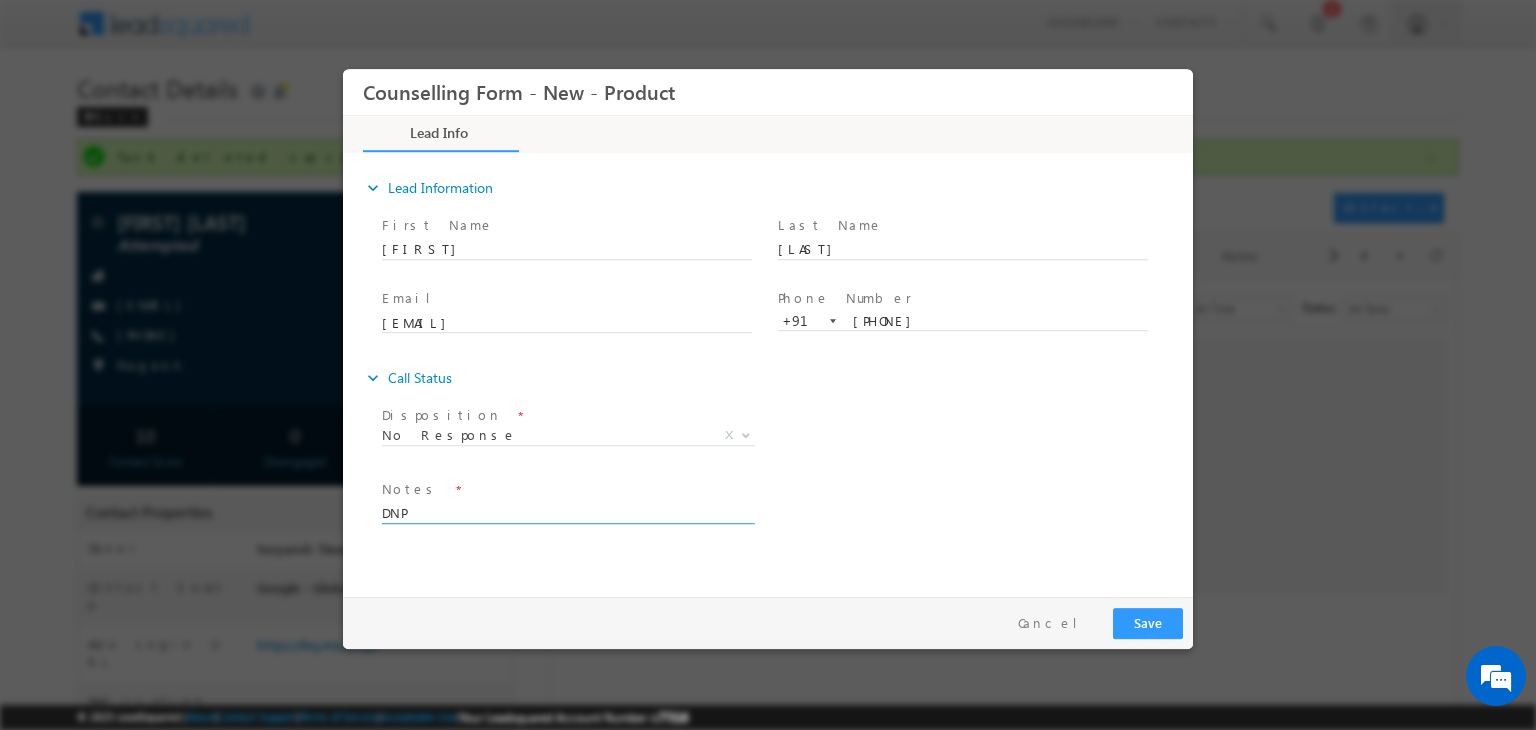 type on "DNP" 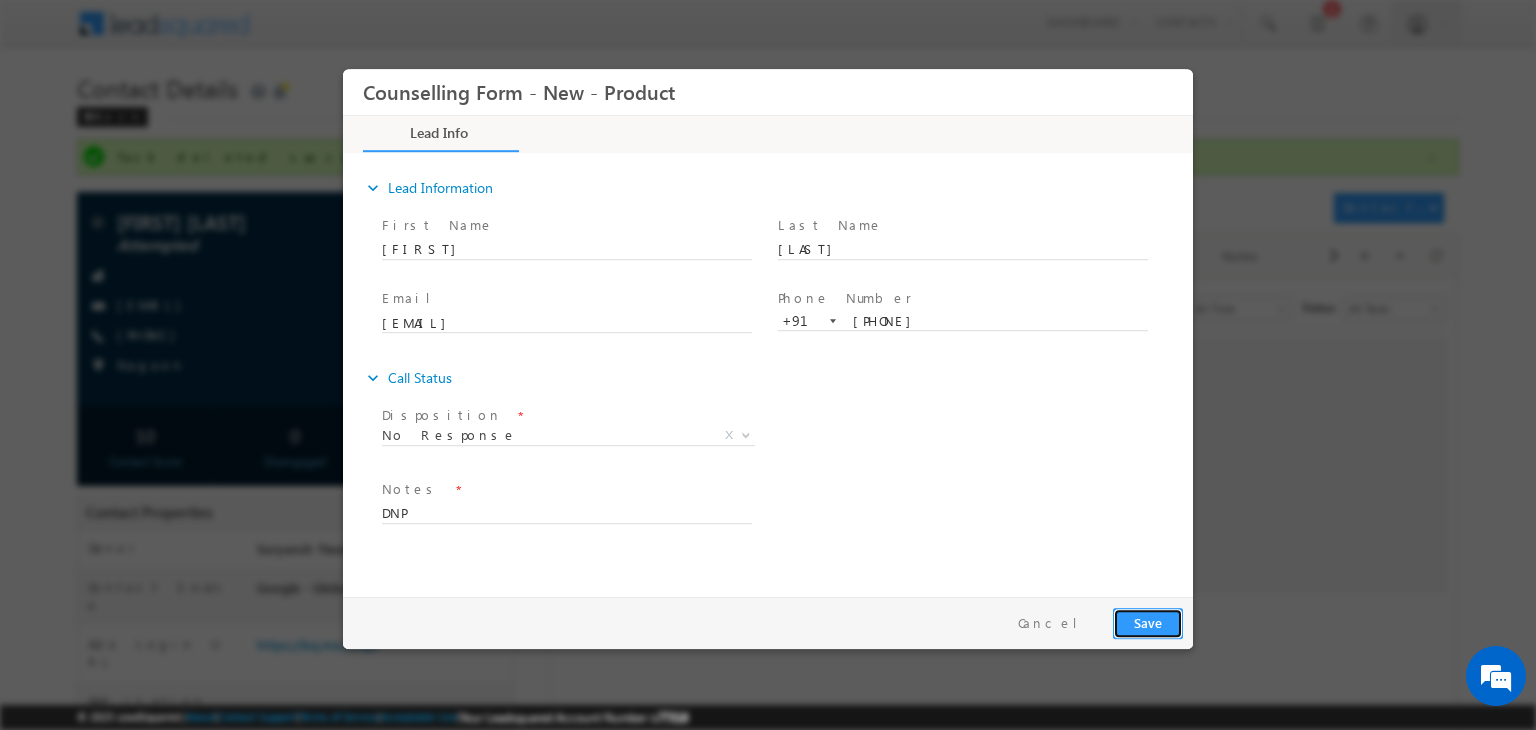 click on "Save" at bounding box center (1148, 623) 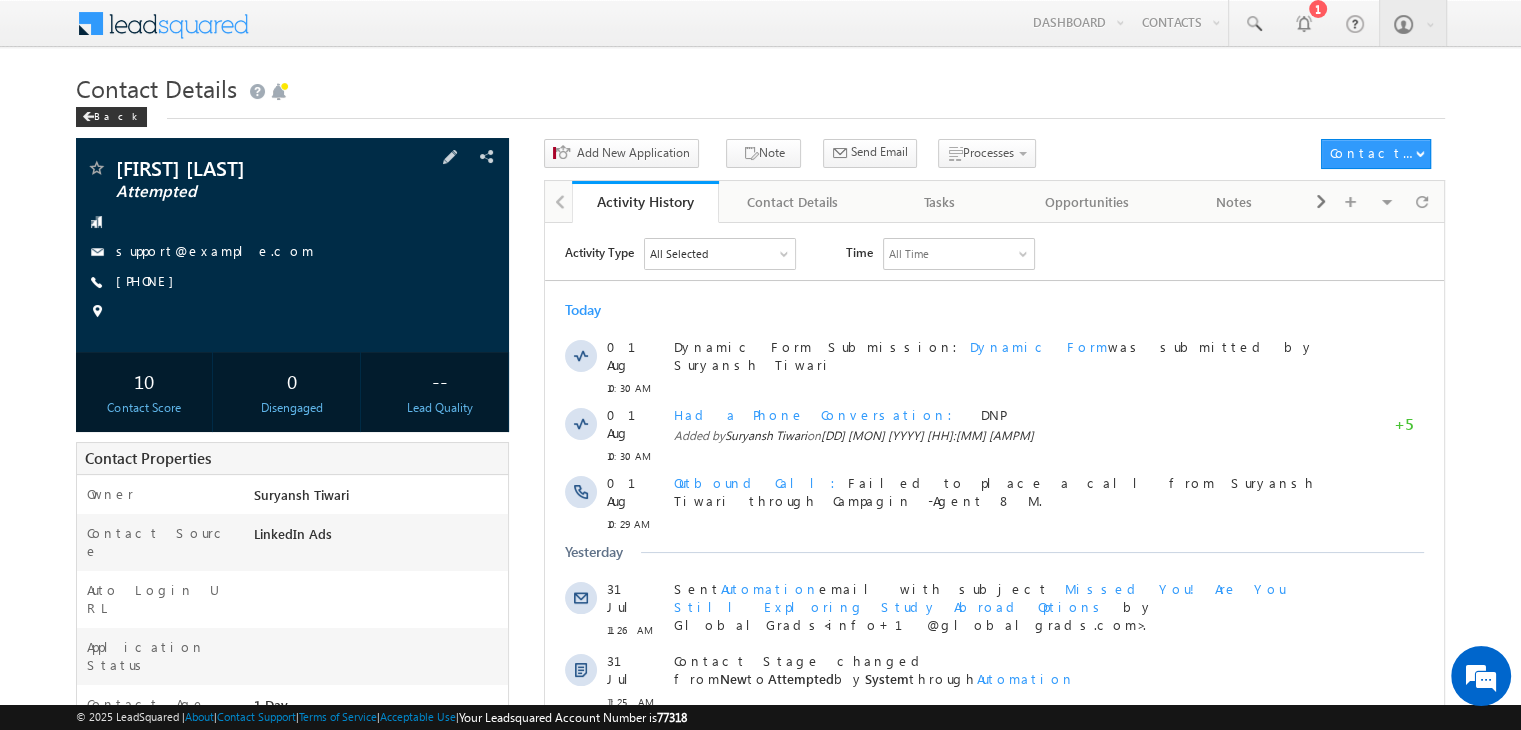 scroll, scrollTop: 0, scrollLeft: 0, axis: both 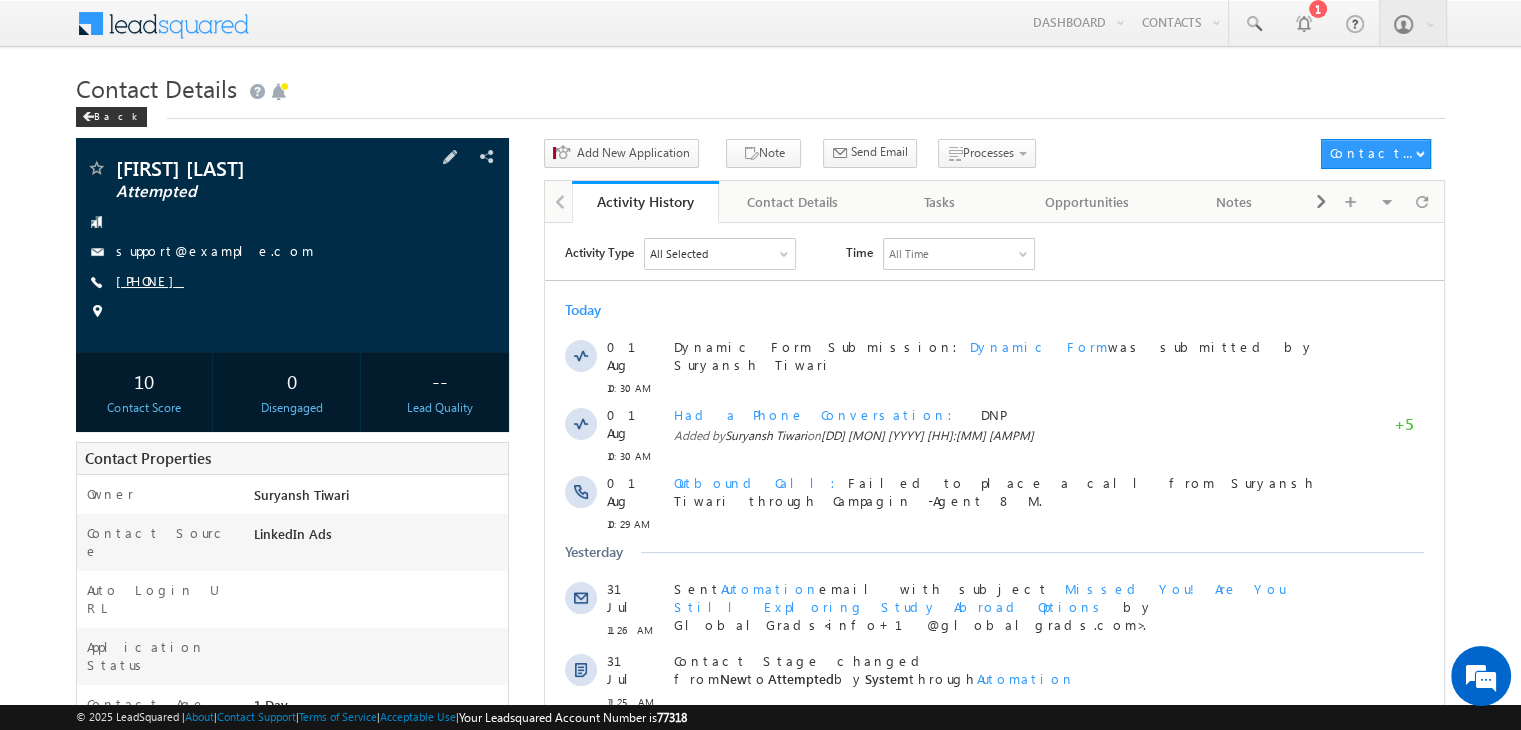 drag, startPoint x: 168, startPoint y: 257, endPoint x: 188, endPoint y: 277, distance: 28.284271 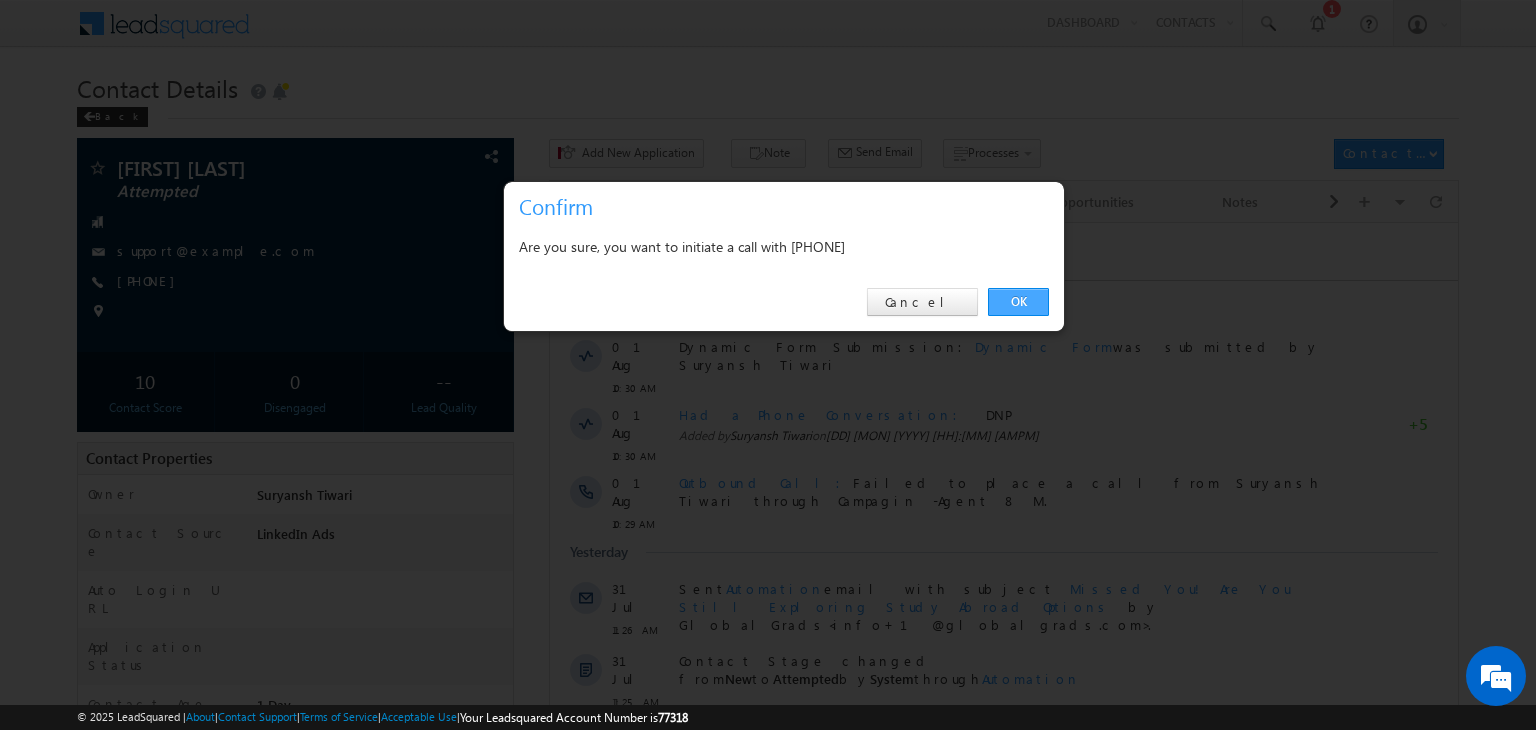click on "OK" at bounding box center (1018, 302) 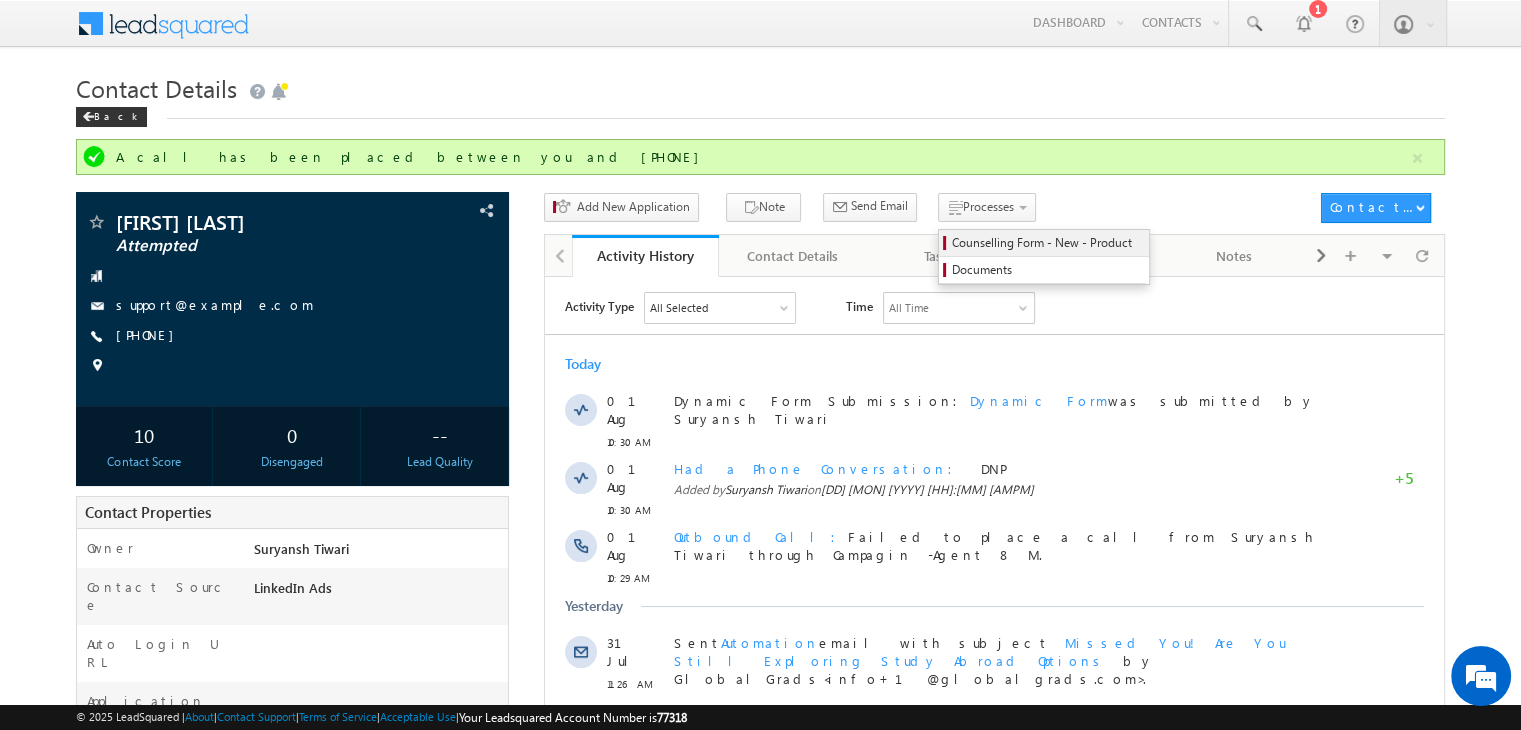 click on "Counselling Form - New - Product" at bounding box center (1047, 243) 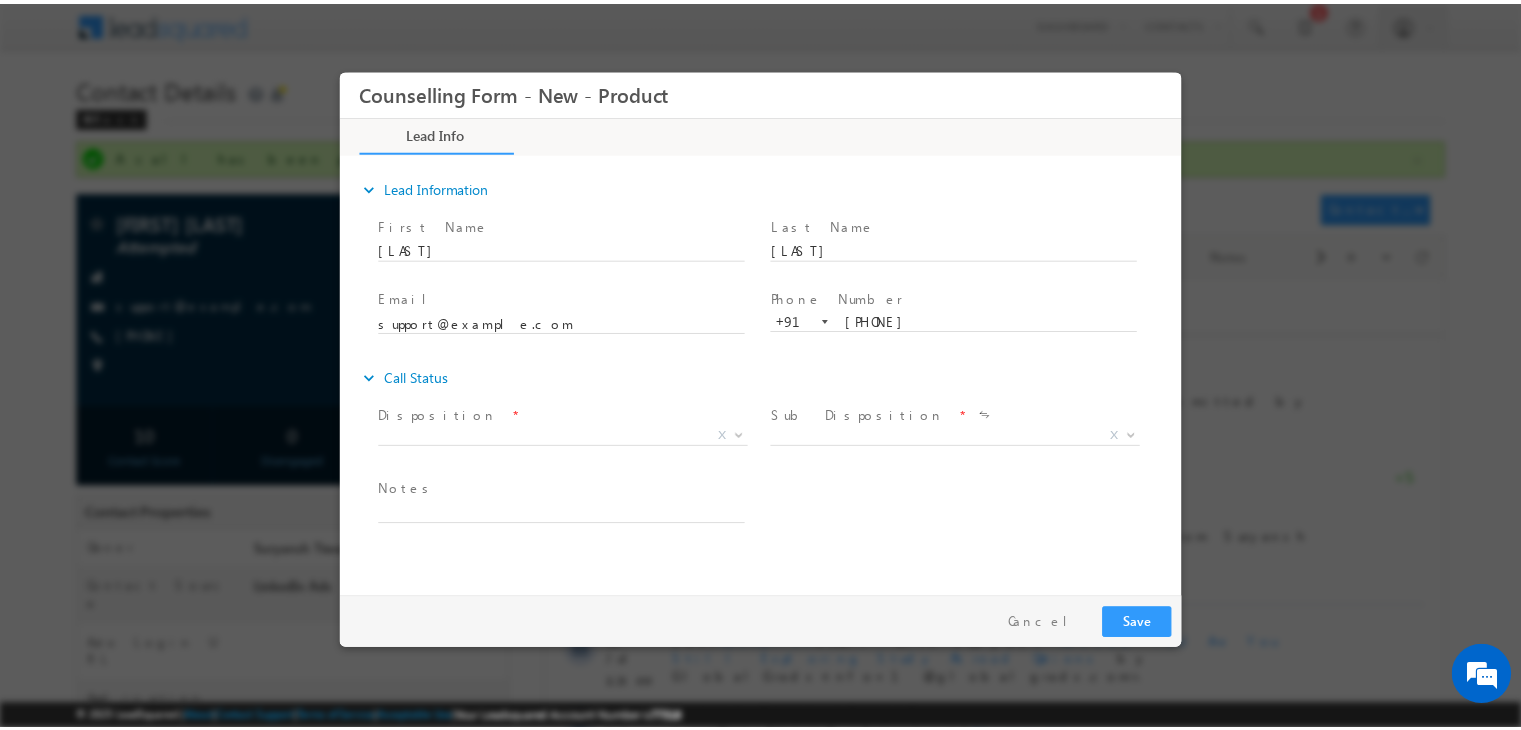 scroll, scrollTop: 0, scrollLeft: 0, axis: both 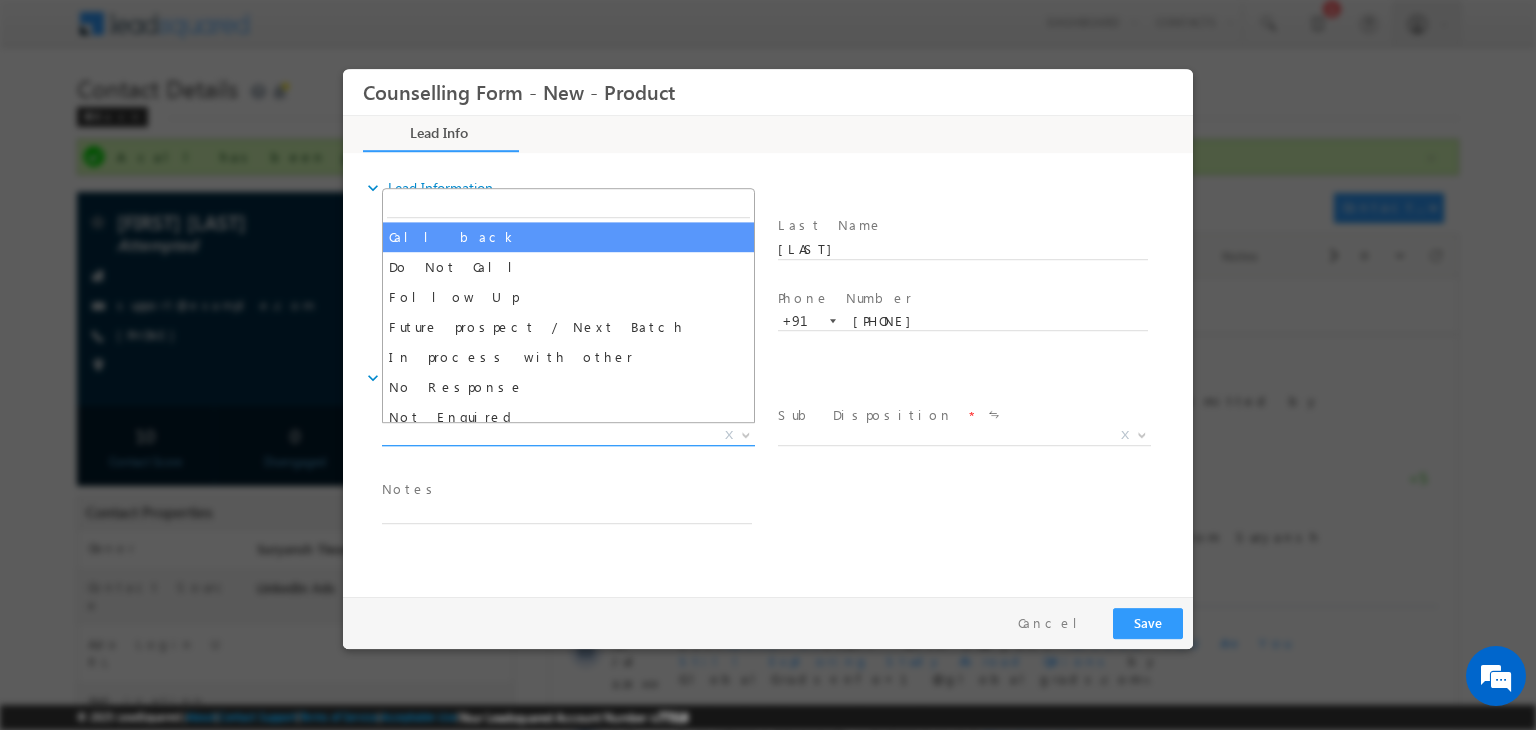 click on "X" at bounding box center (568, 436) 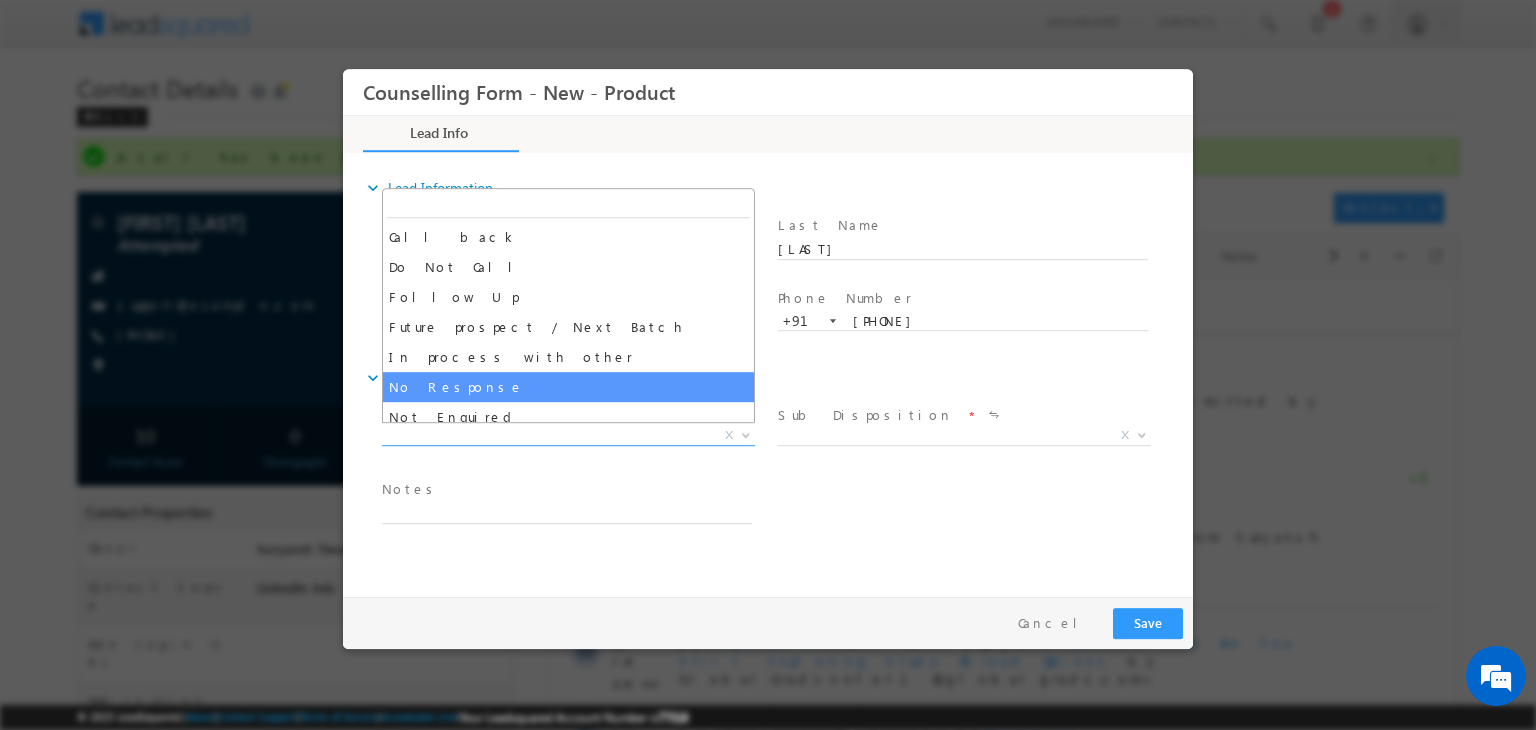select on "No Response" 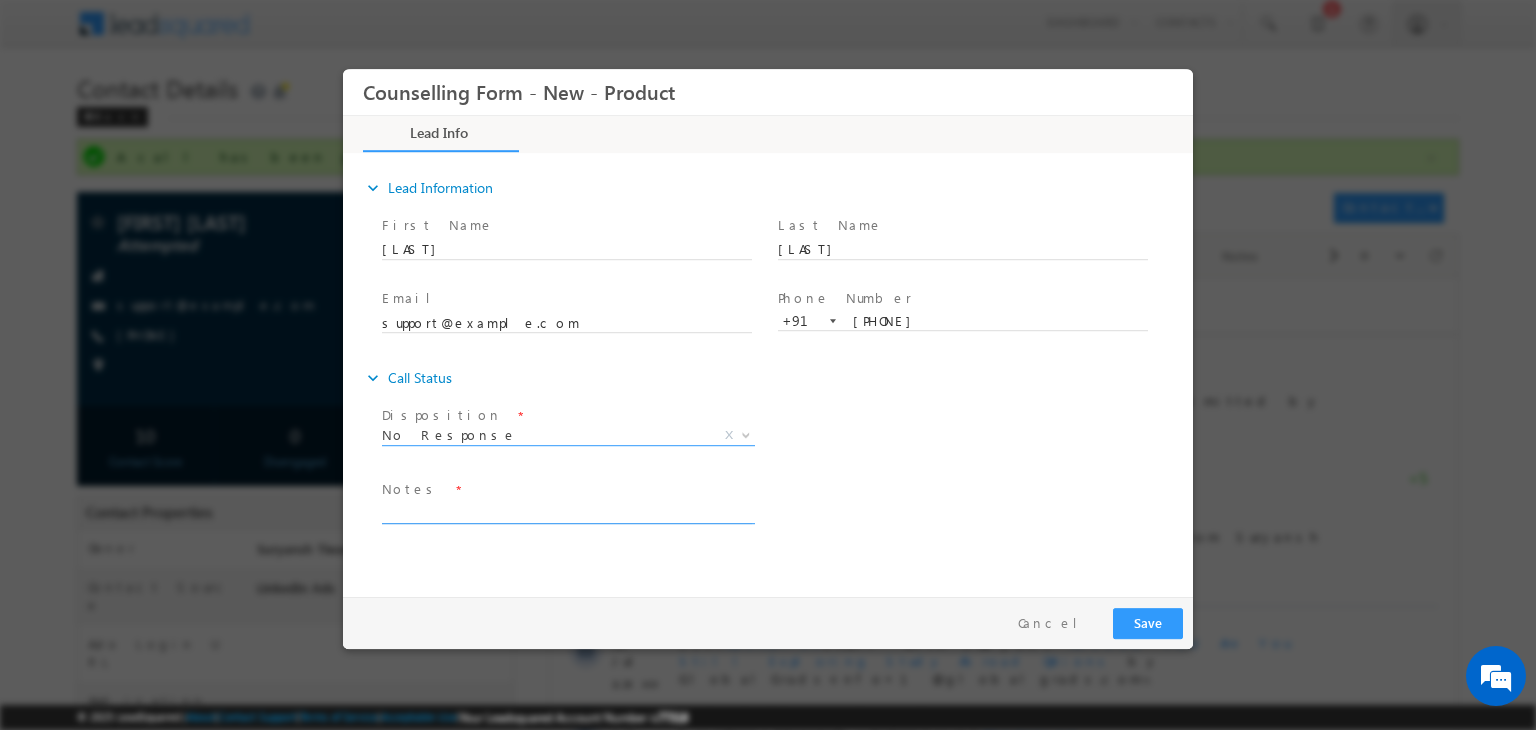 click at bounding box center (567, 512) 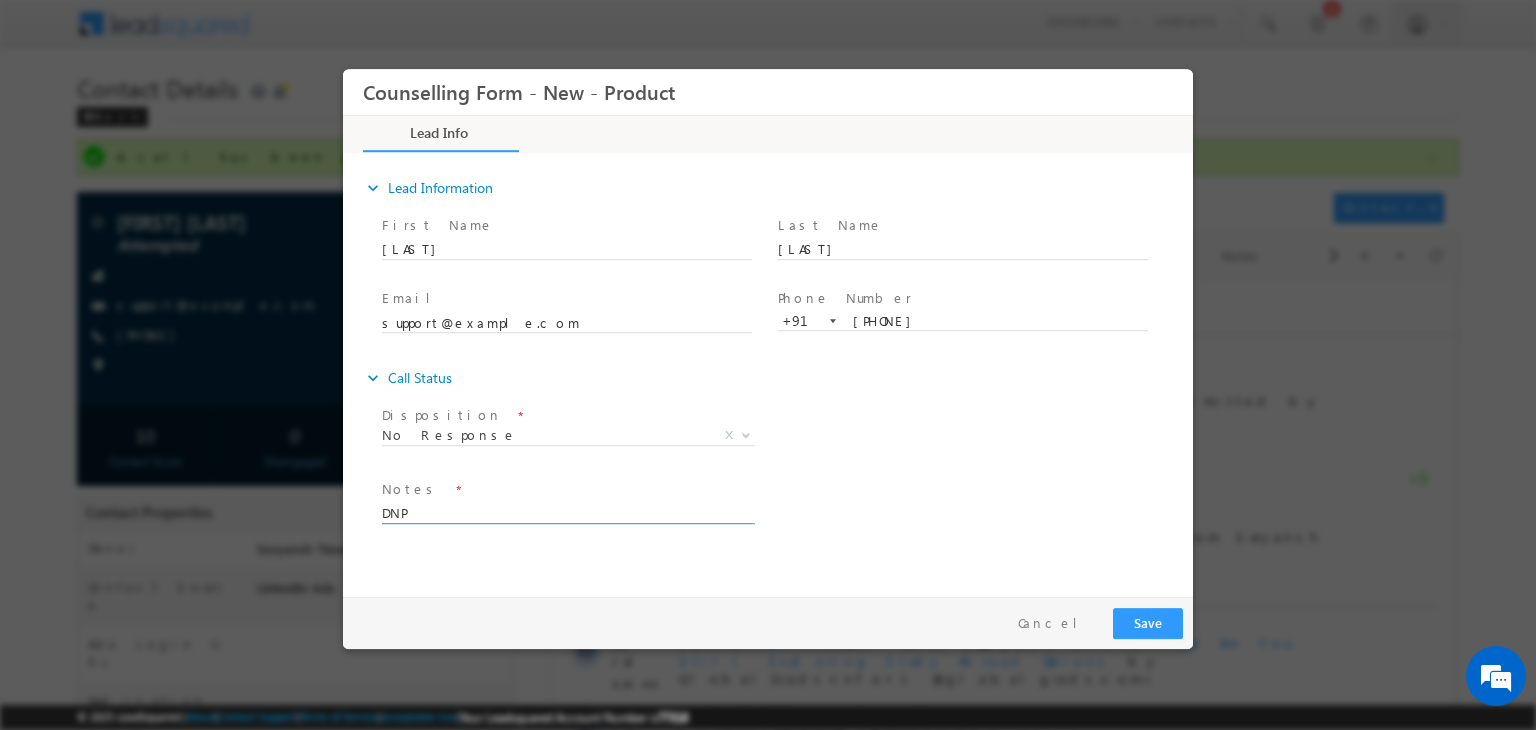 type on "DNP" 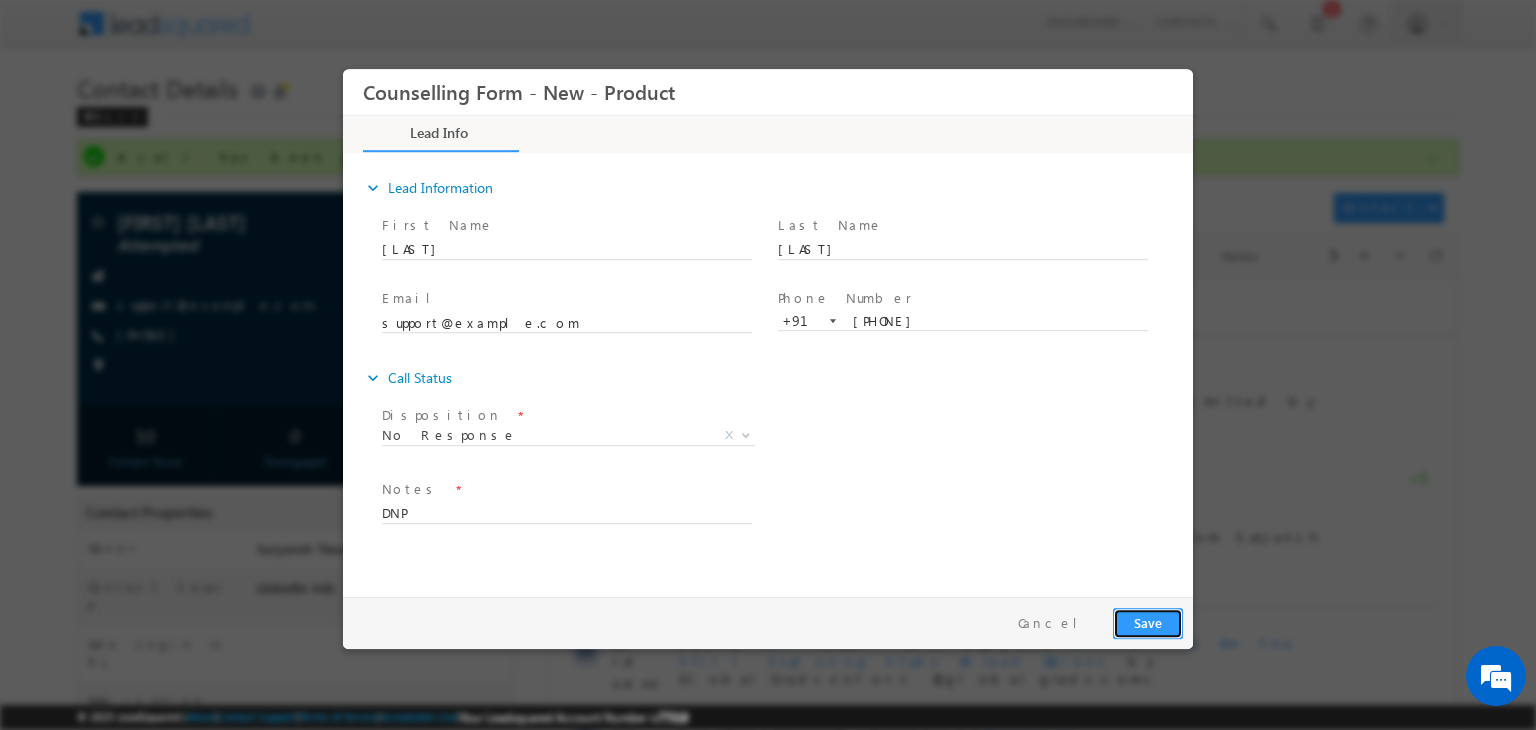 click on "Save" at bounding box center (1148, 623) 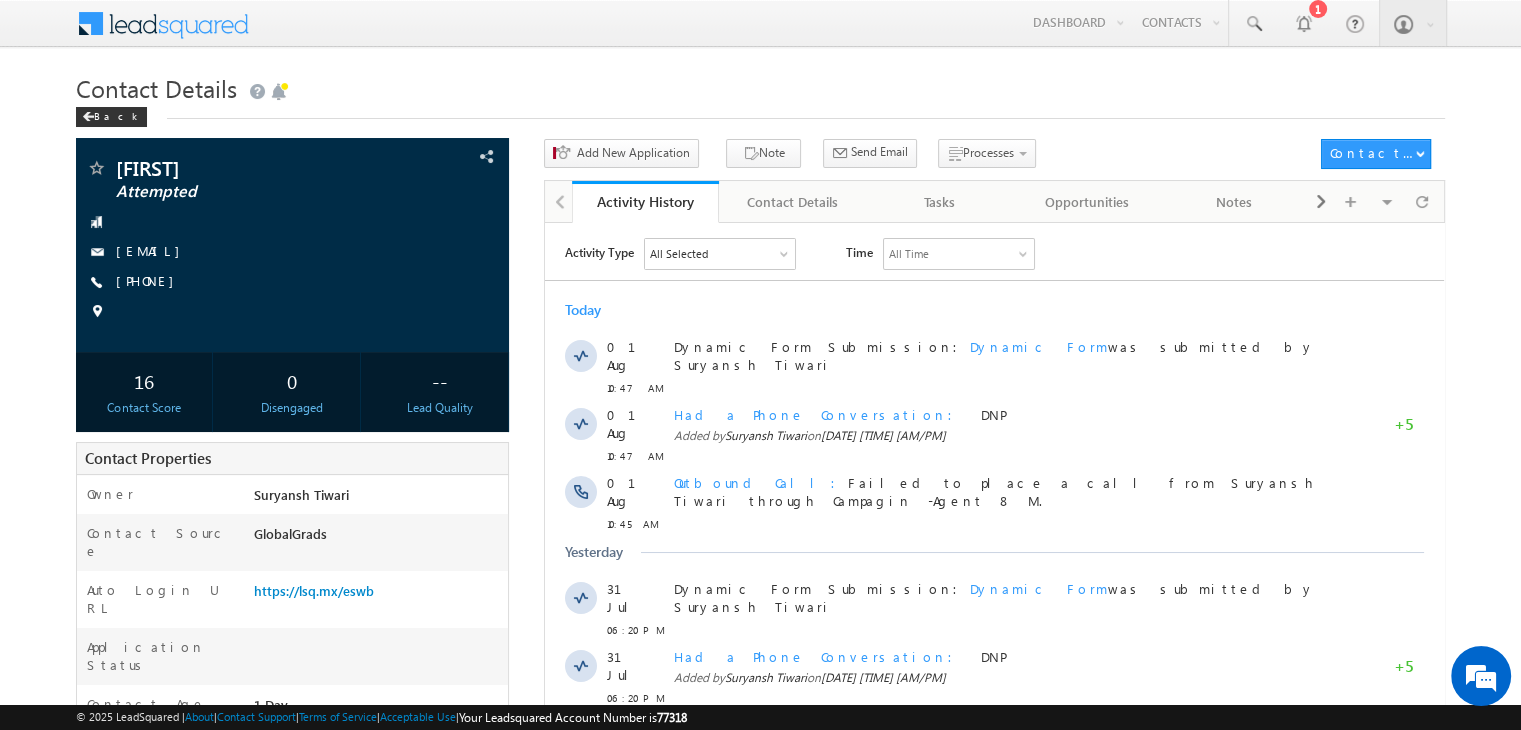 scroll, scrollTop: 0, scrollLeft: 0, axis: both 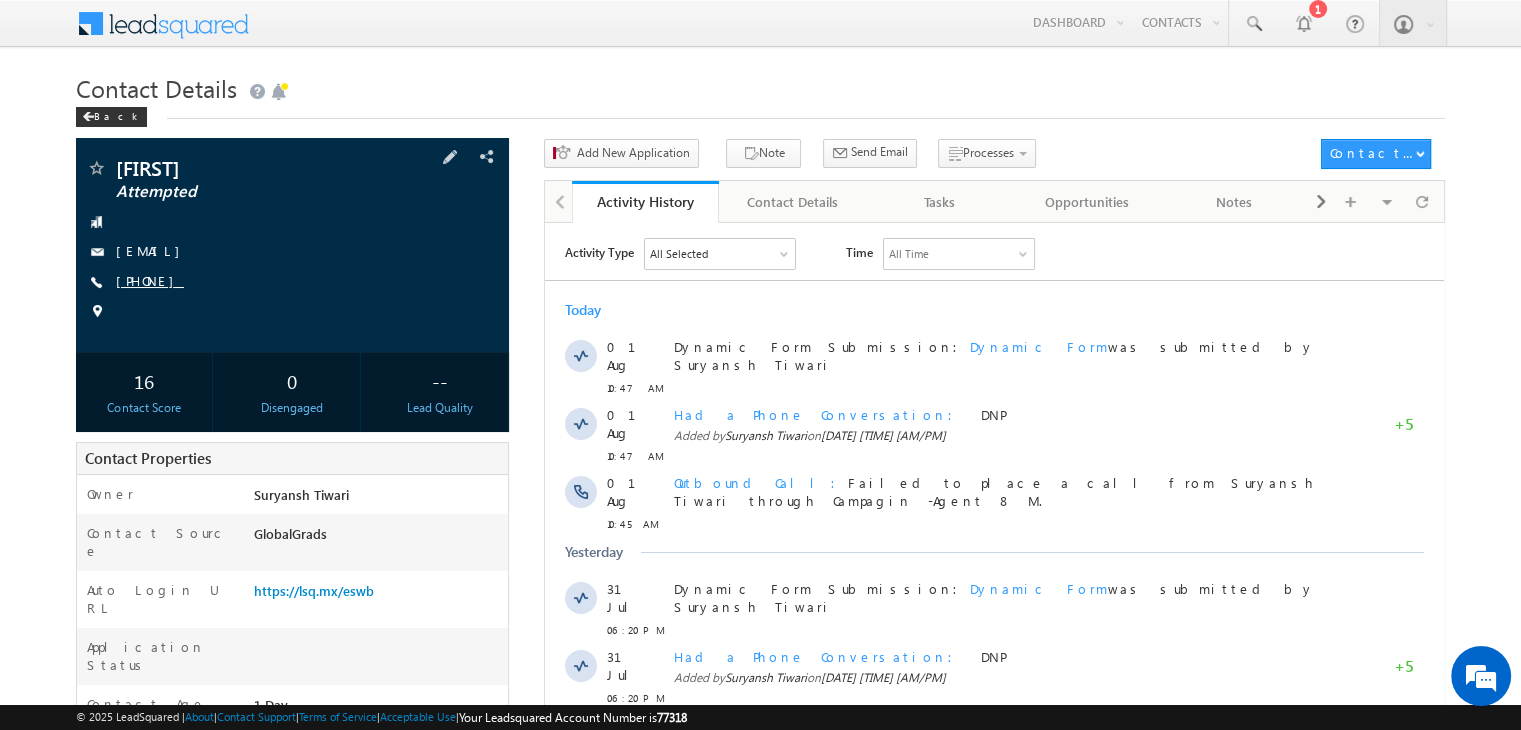 click on "[PHONE]" at bounding box center [150, 280] 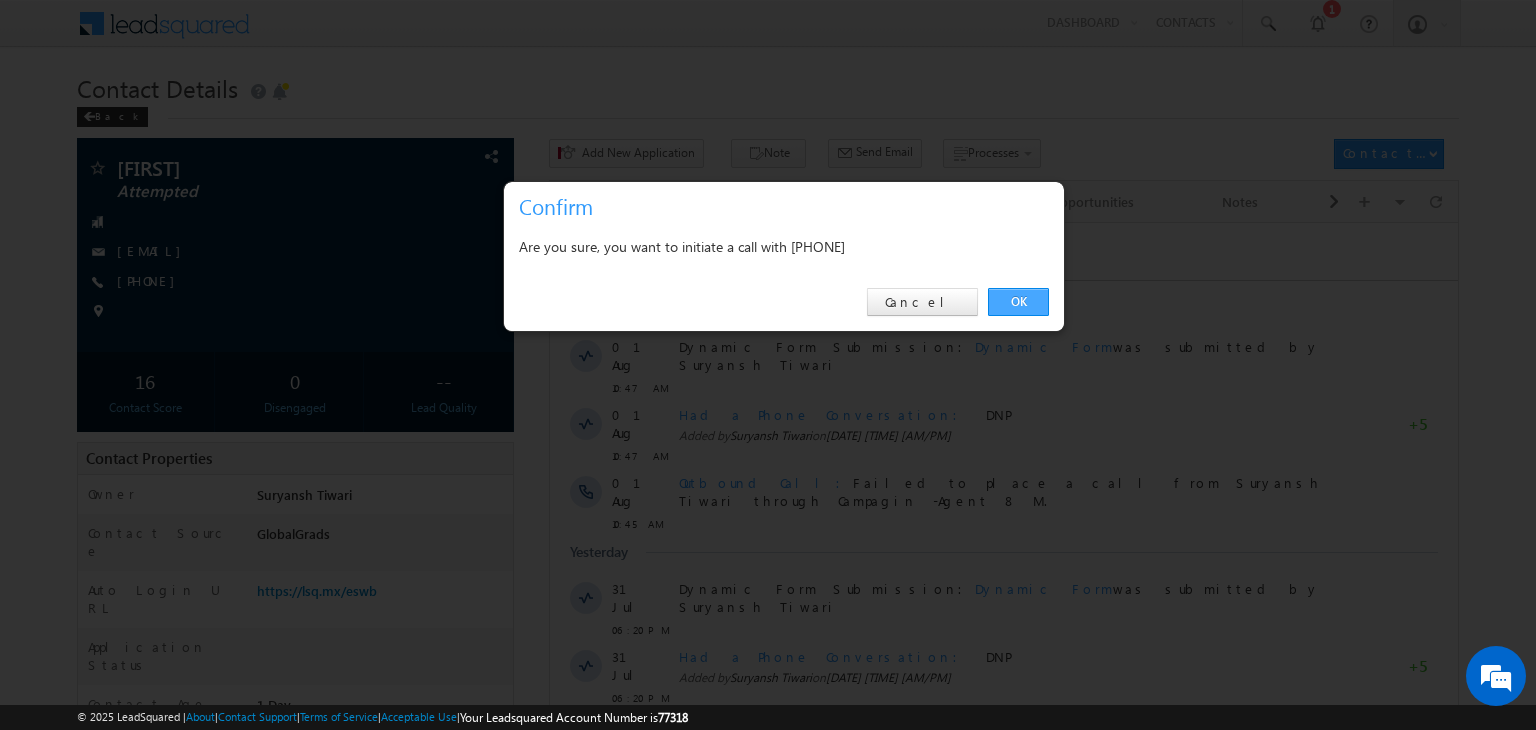 click on "OK" at bounding box center [1018, 302] 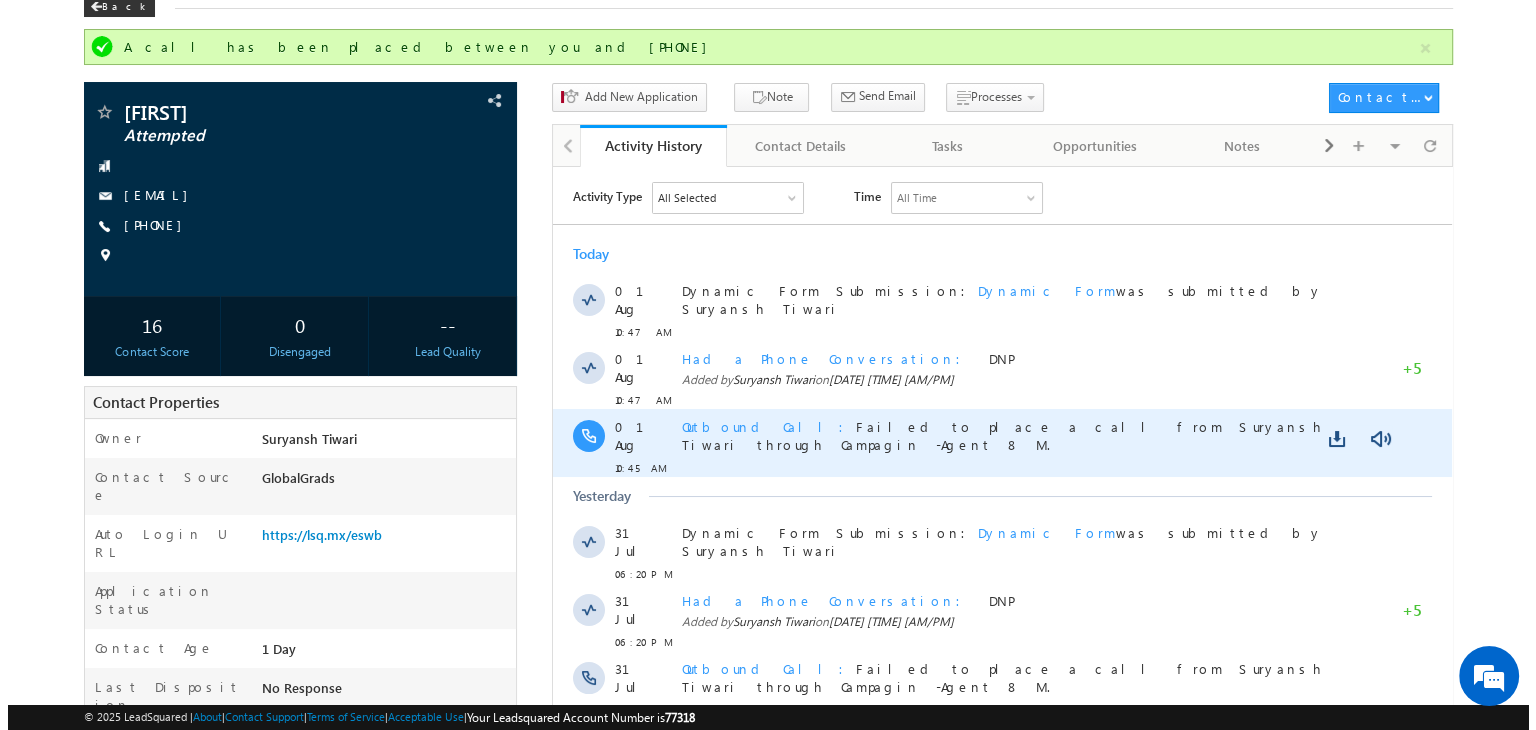 scroll, scrollTop: 0, scrollLeft: 0, axis: both 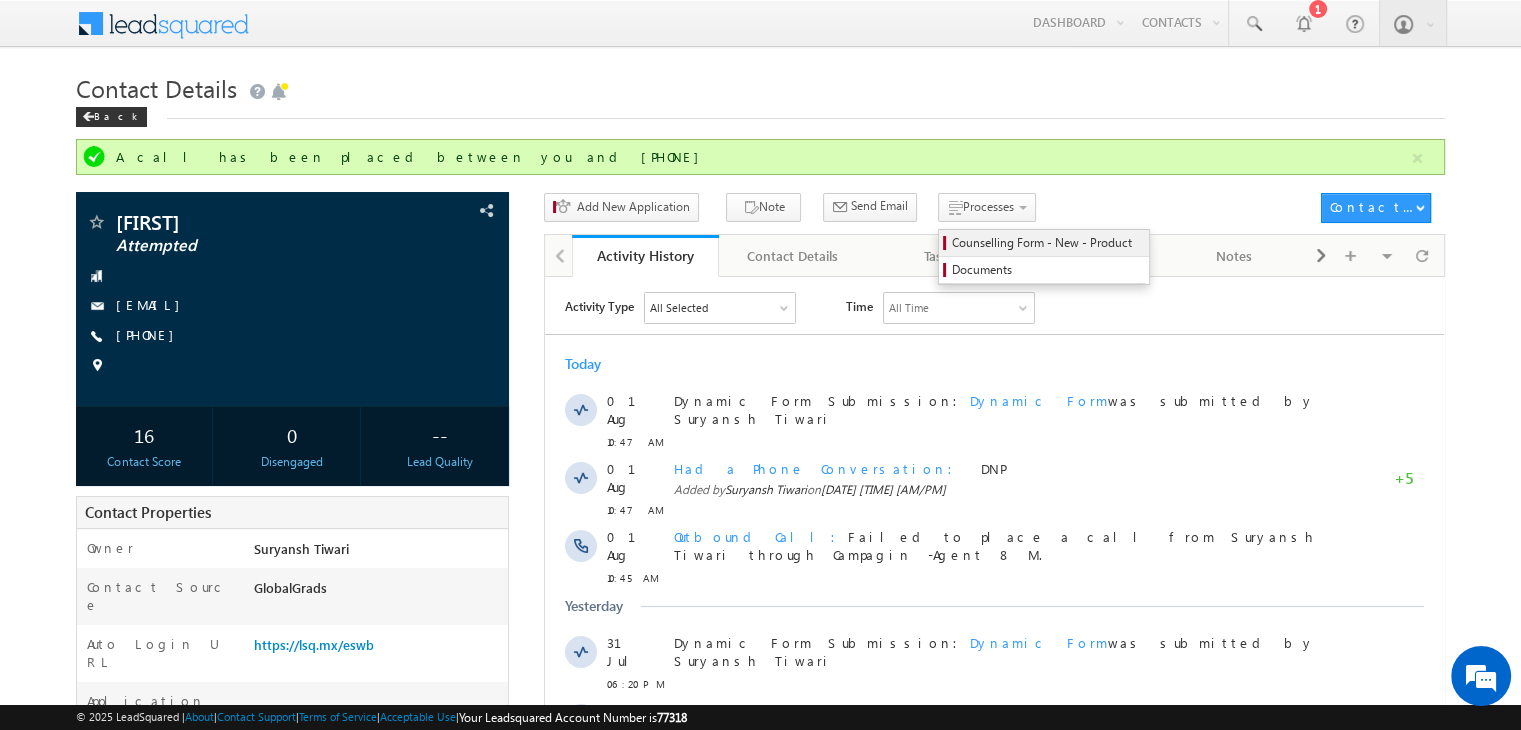 click on "Counselling Form - New - Product" at bounding box center (1047, 243) 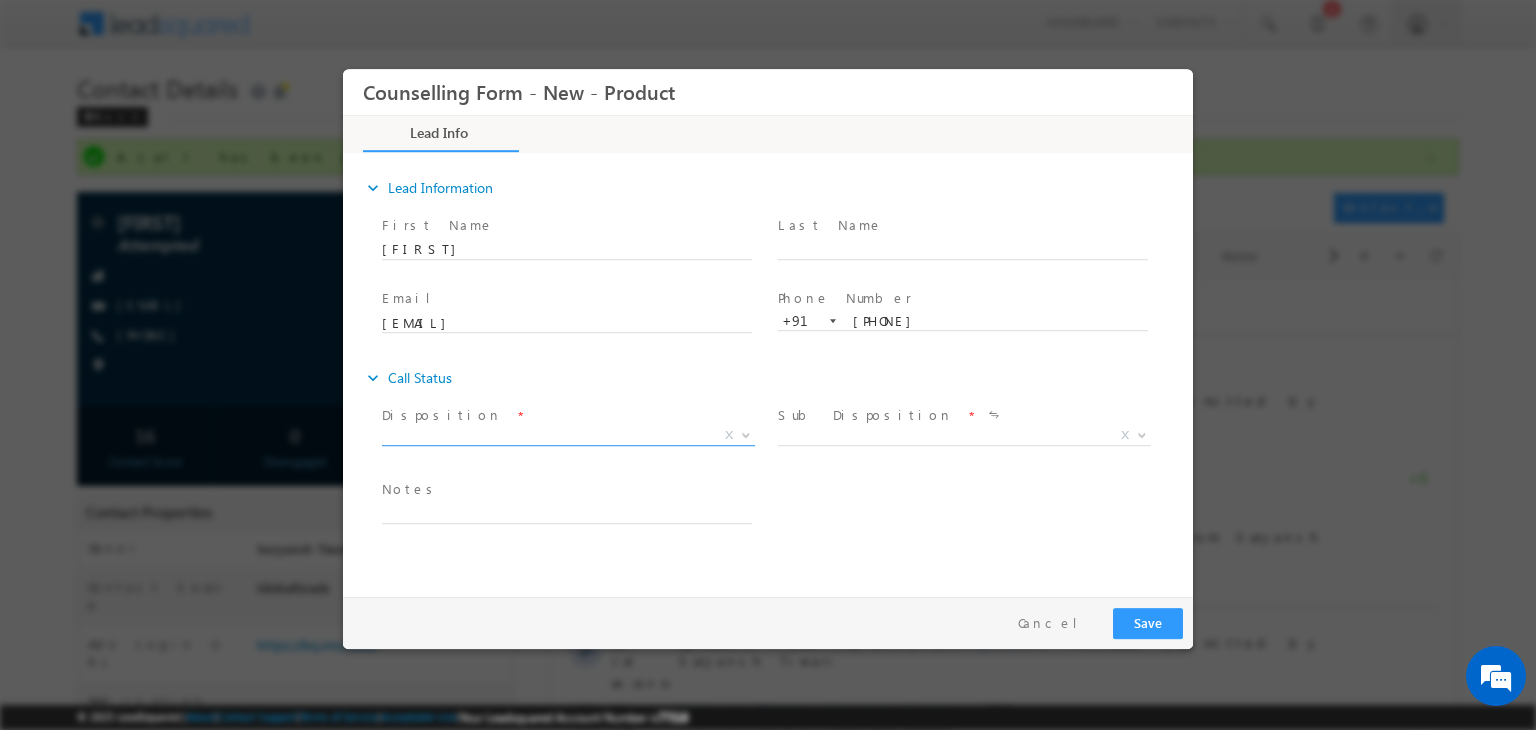 click on "X" at bounding box center (568, 436) 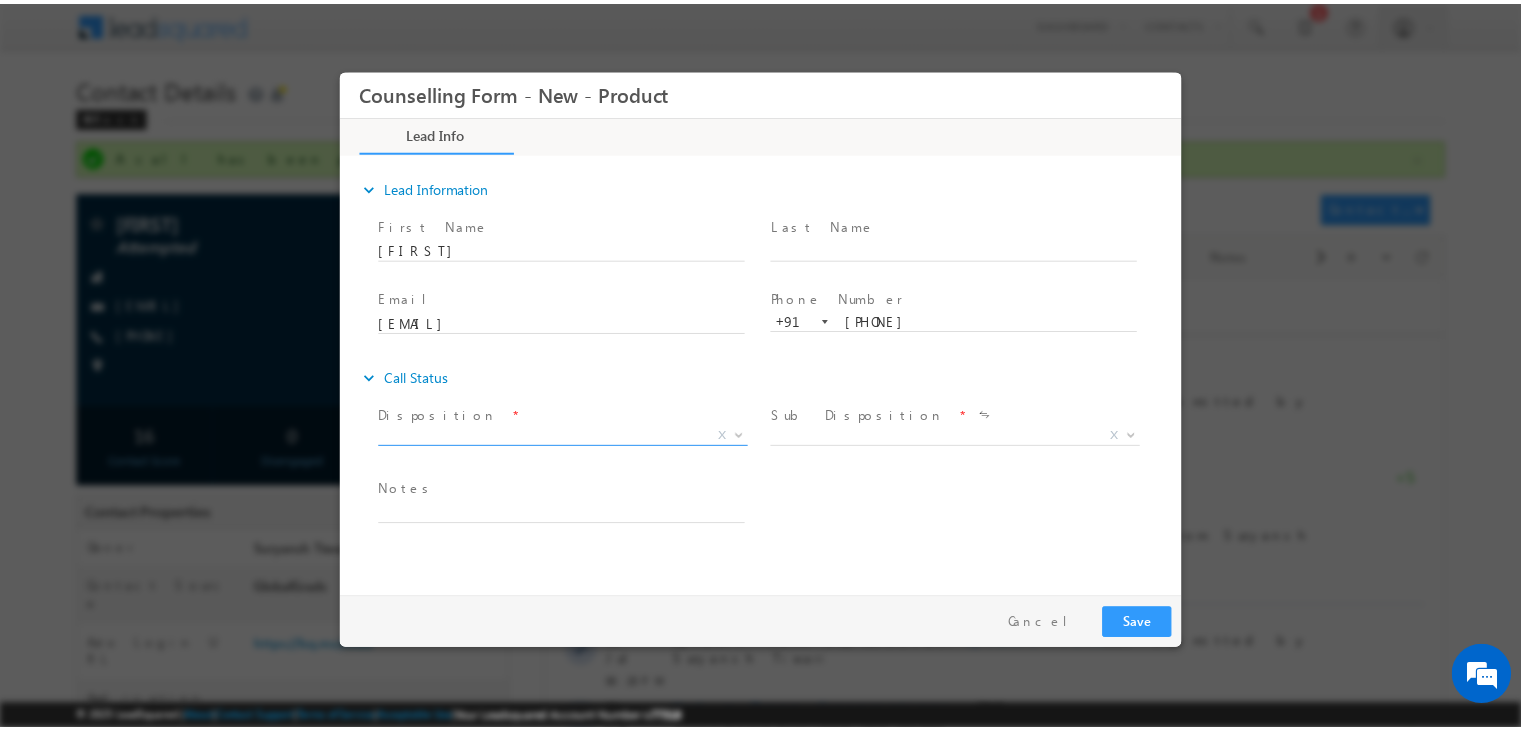 scroll, scrollTop: 0, scrollLeft: 0, axis: both 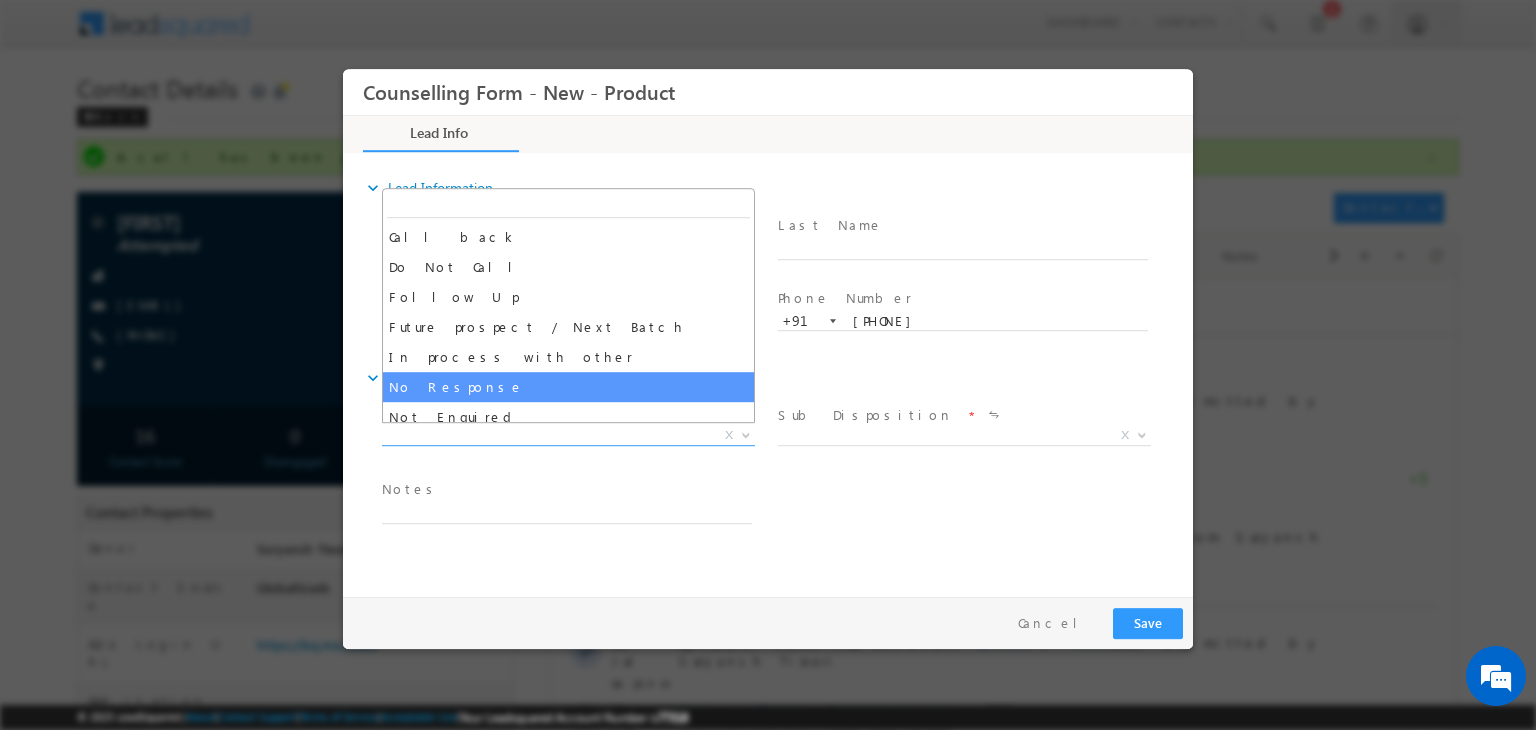 select on "No Response" 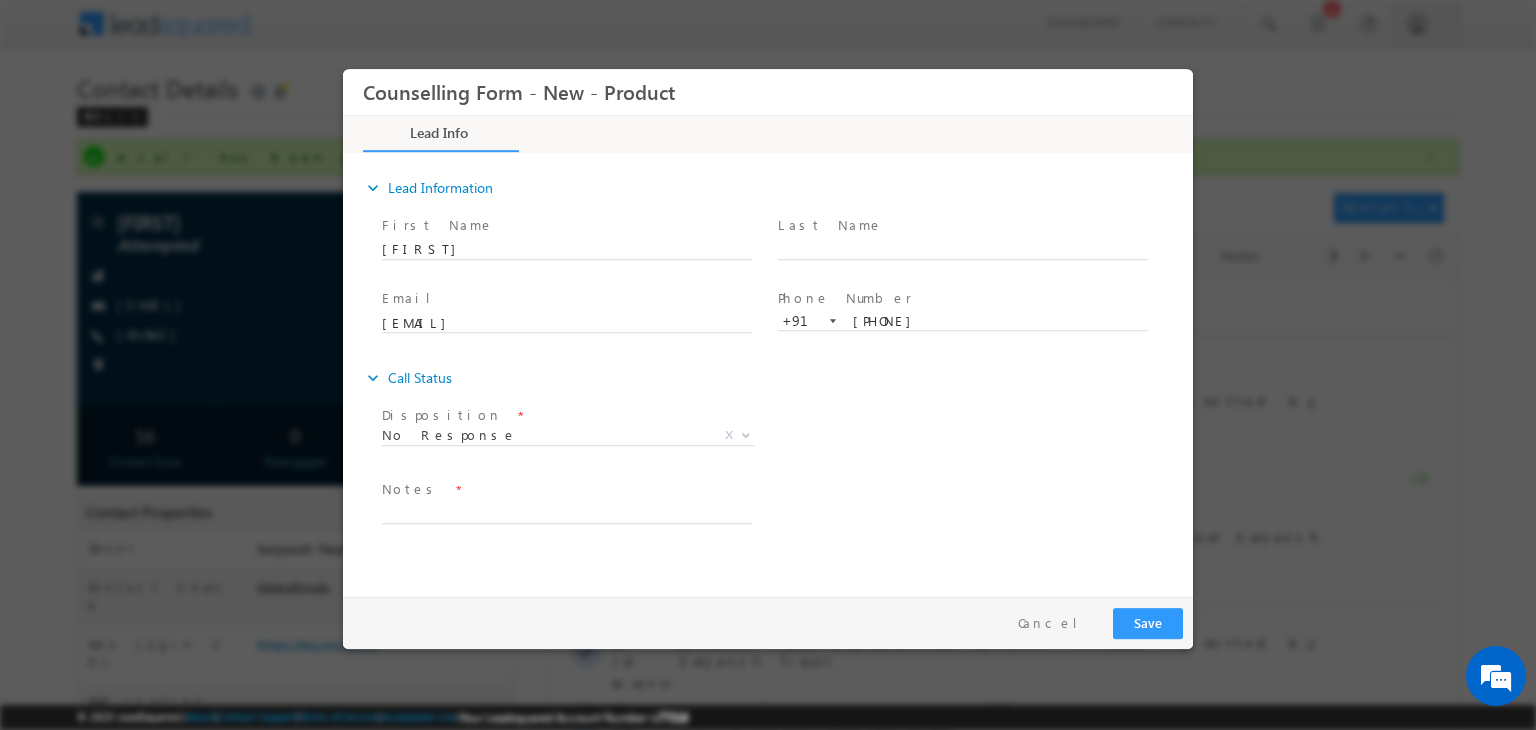 drag, startPoint x: 580, startPoint y: 497, endPoint x: 517, endPoint y: 517, distance: 66.09841 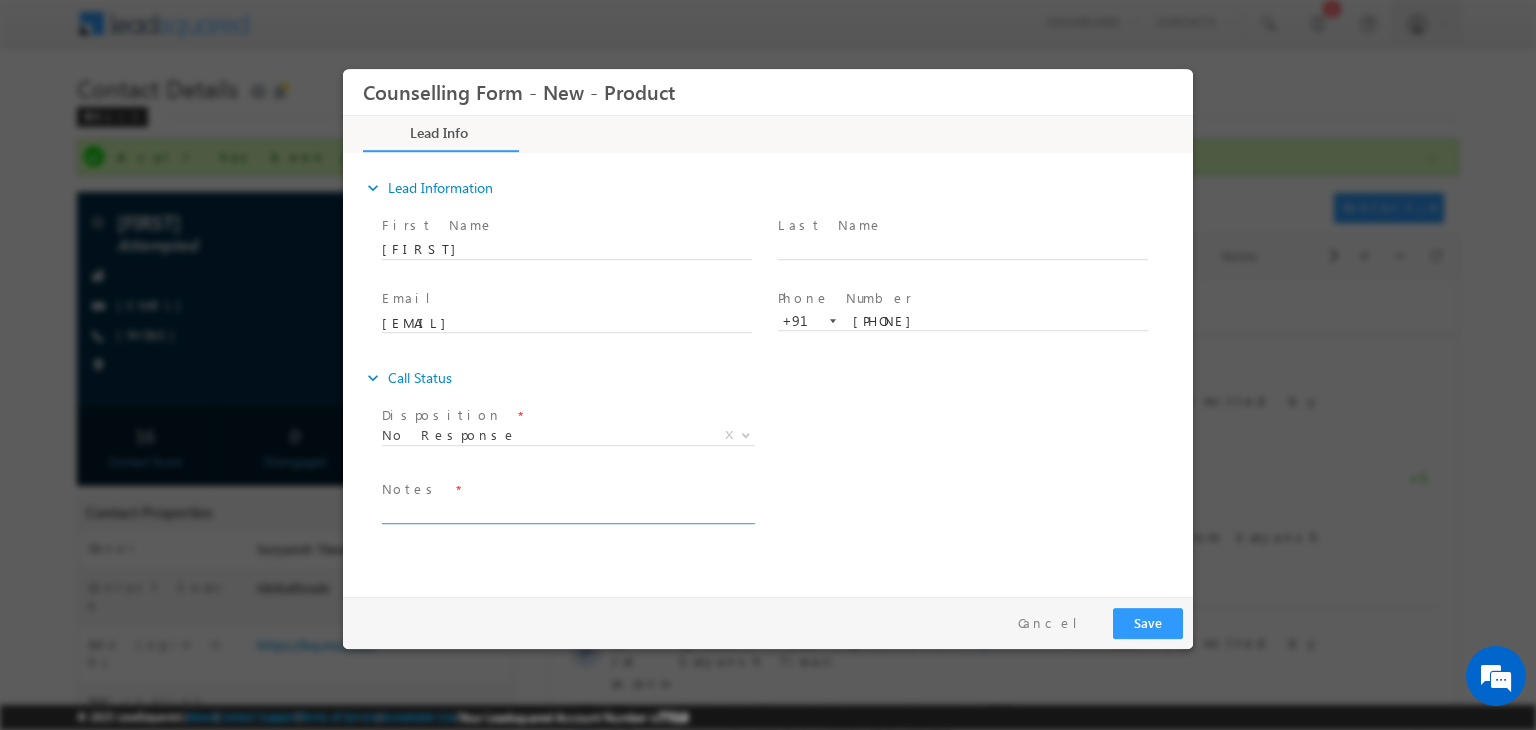 click at bounding box center (567, 512) 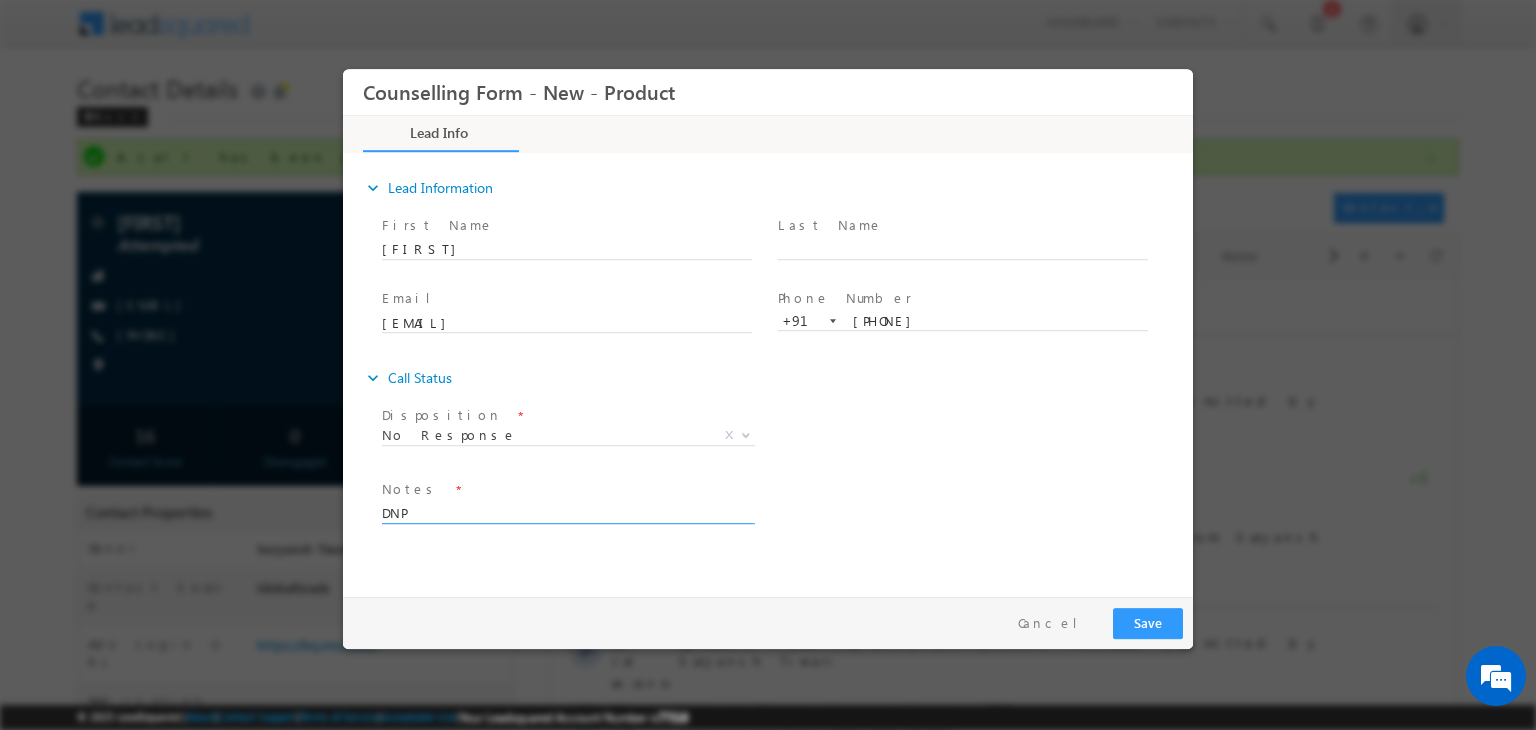 type on "DNP" 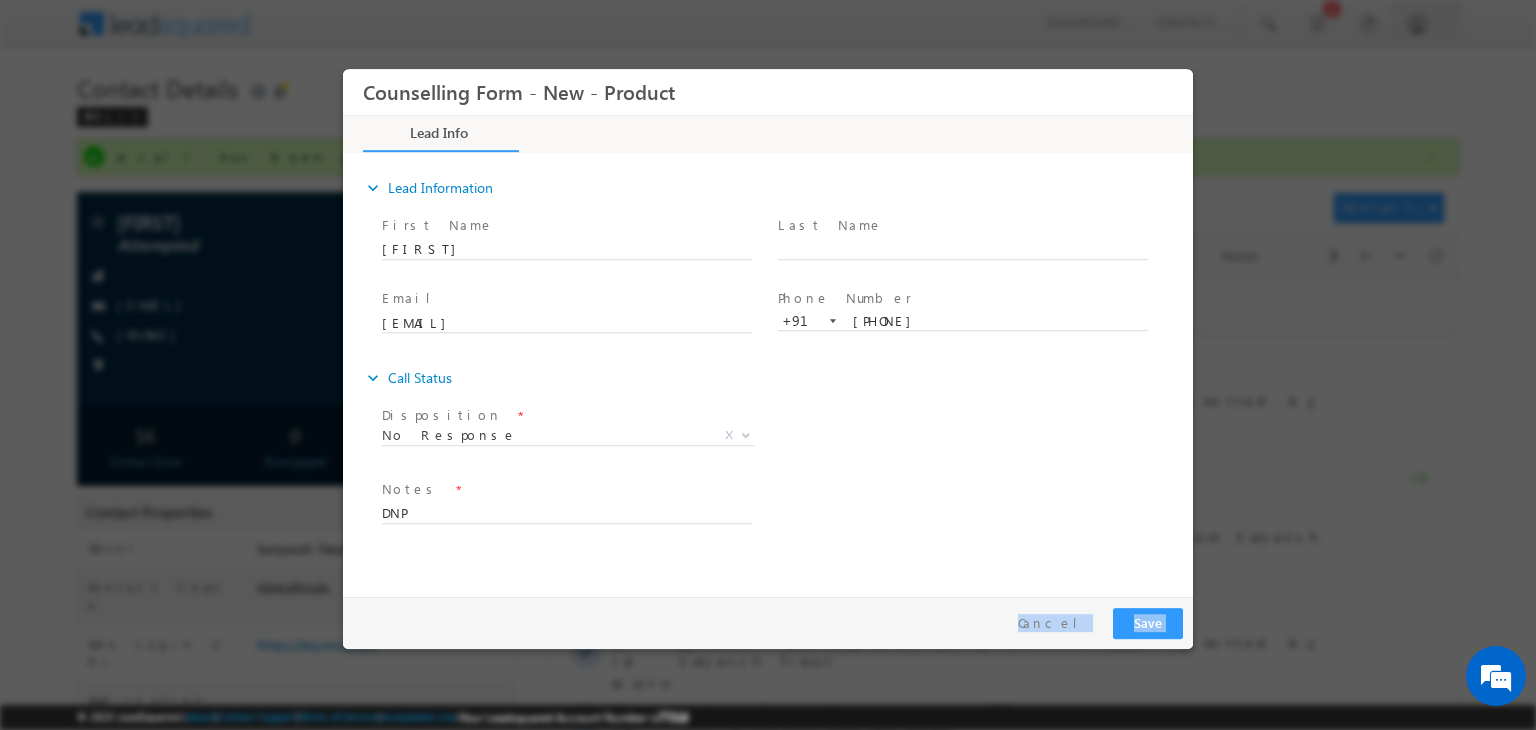 drag, startPoint x: 1519, startPoint y: 726, endPoint x: 1133, endPoint y: 613, distance: 402.2002 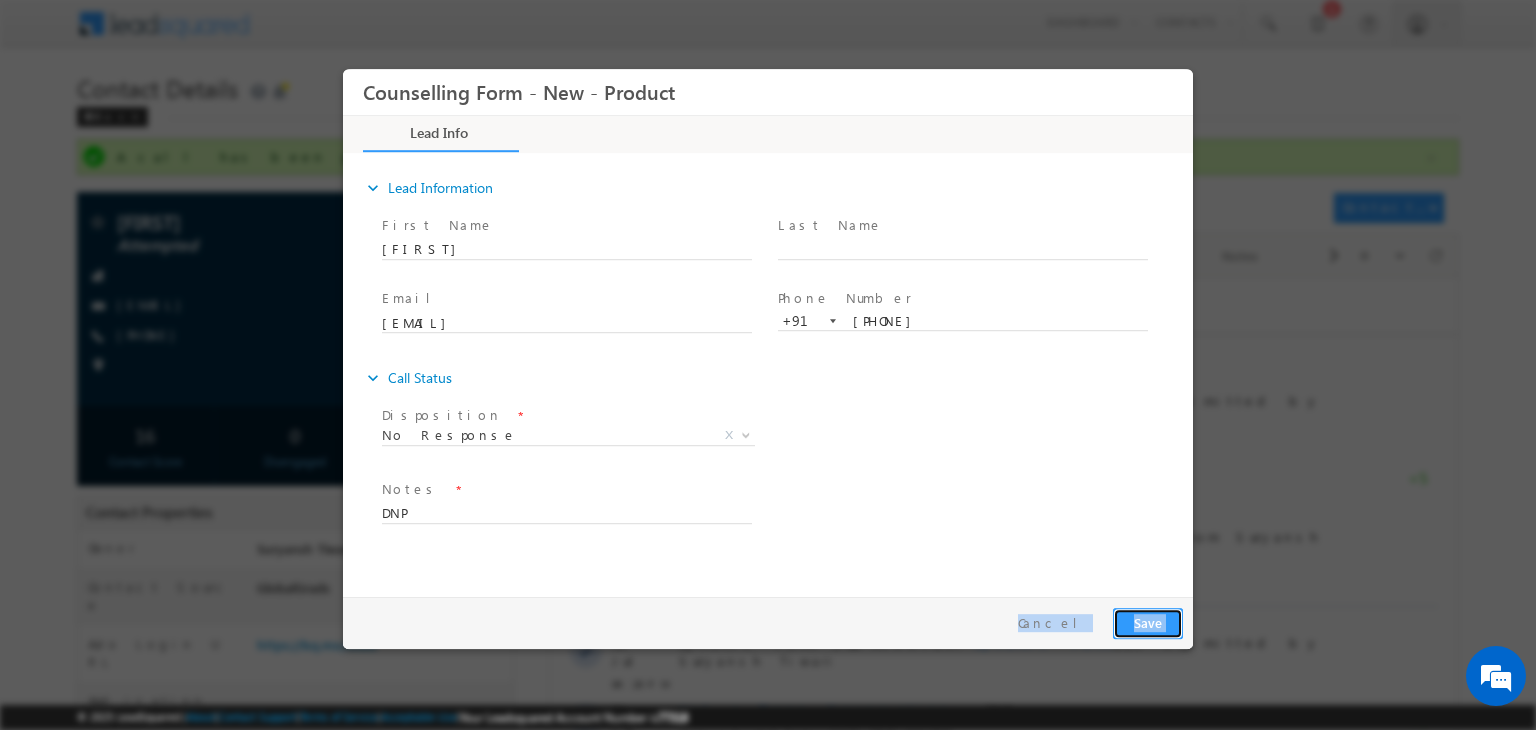 click on "Save" at bounding box center (1148, 623) 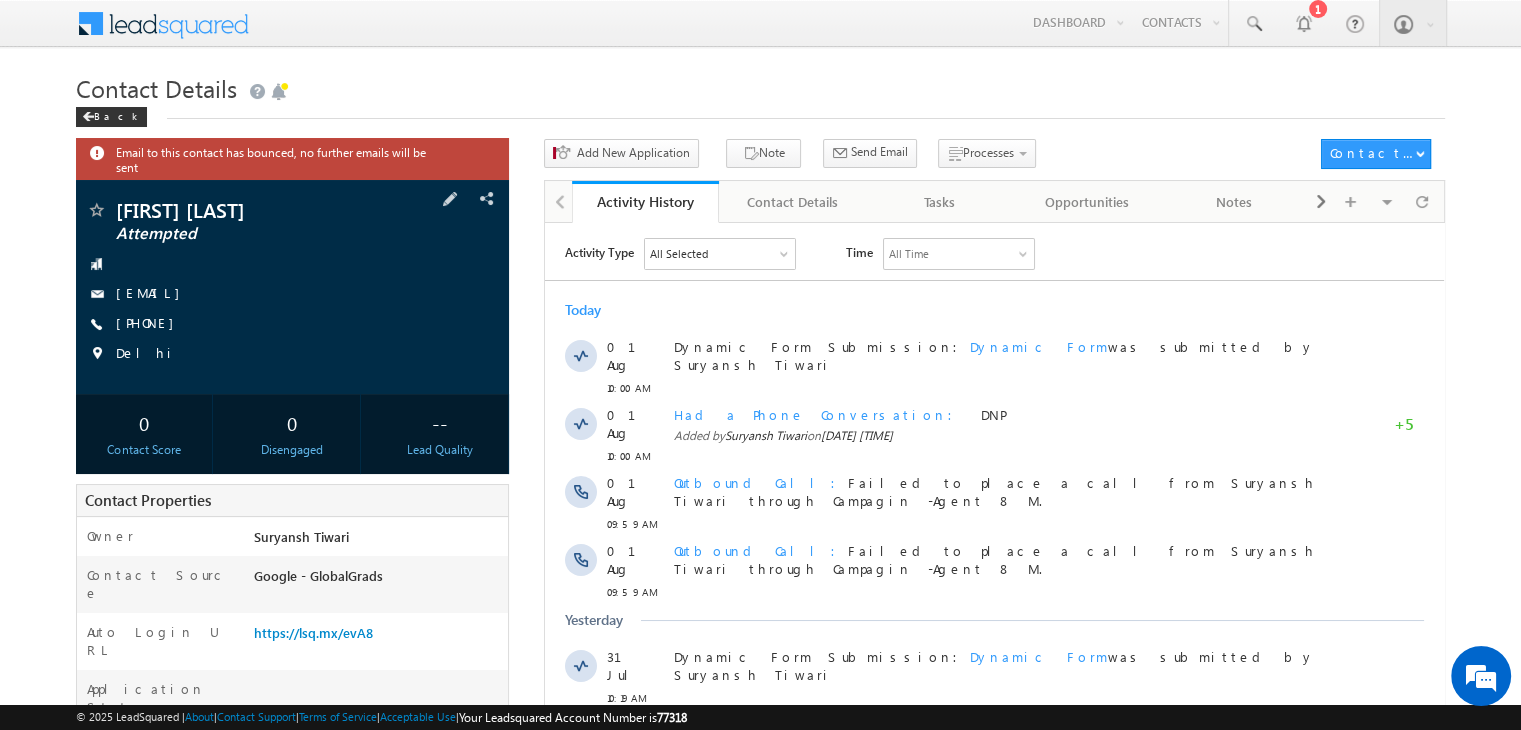 scroll, scrollTop: 0, scrollLeft: 0, axis: both 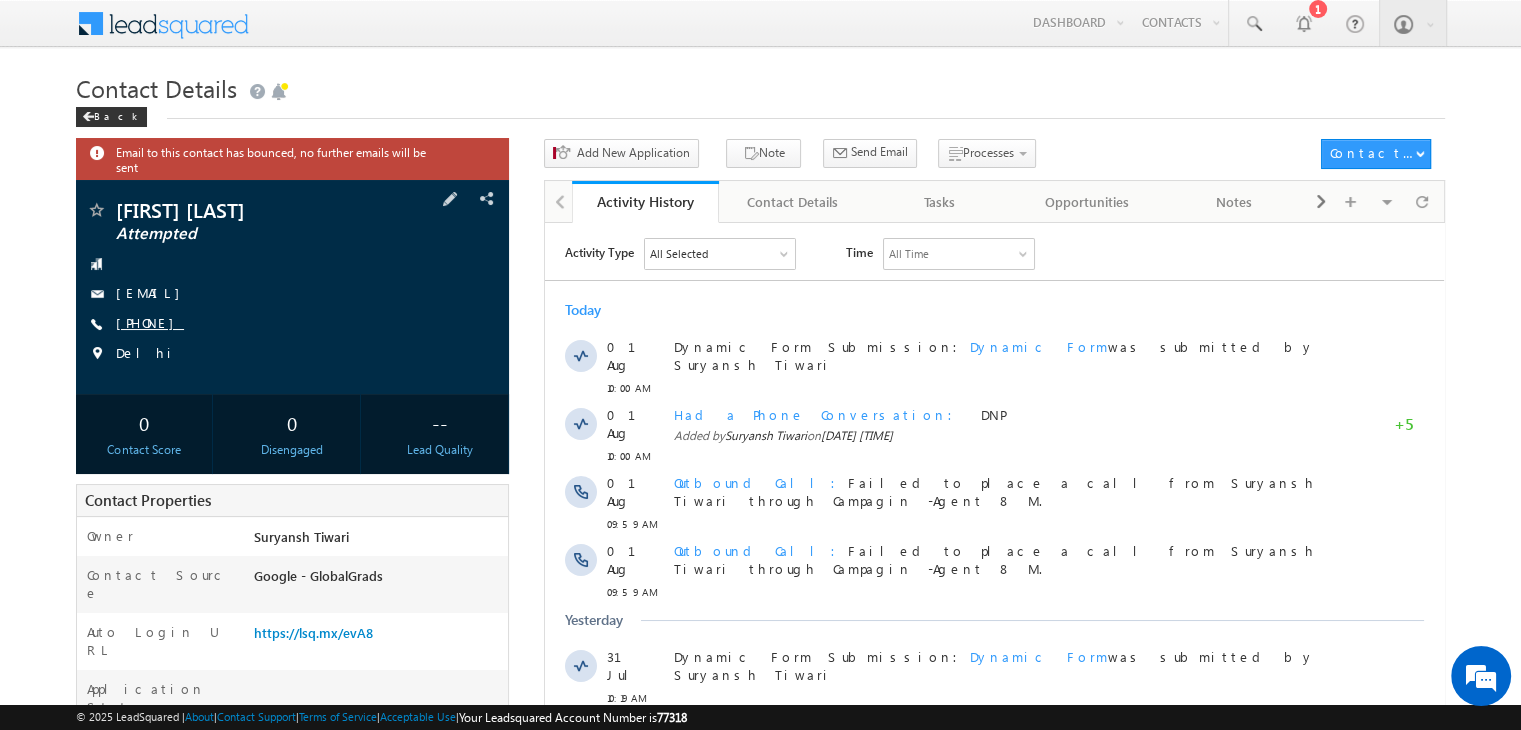 click on "+91-9650513152" at bounding box center [150, 322] 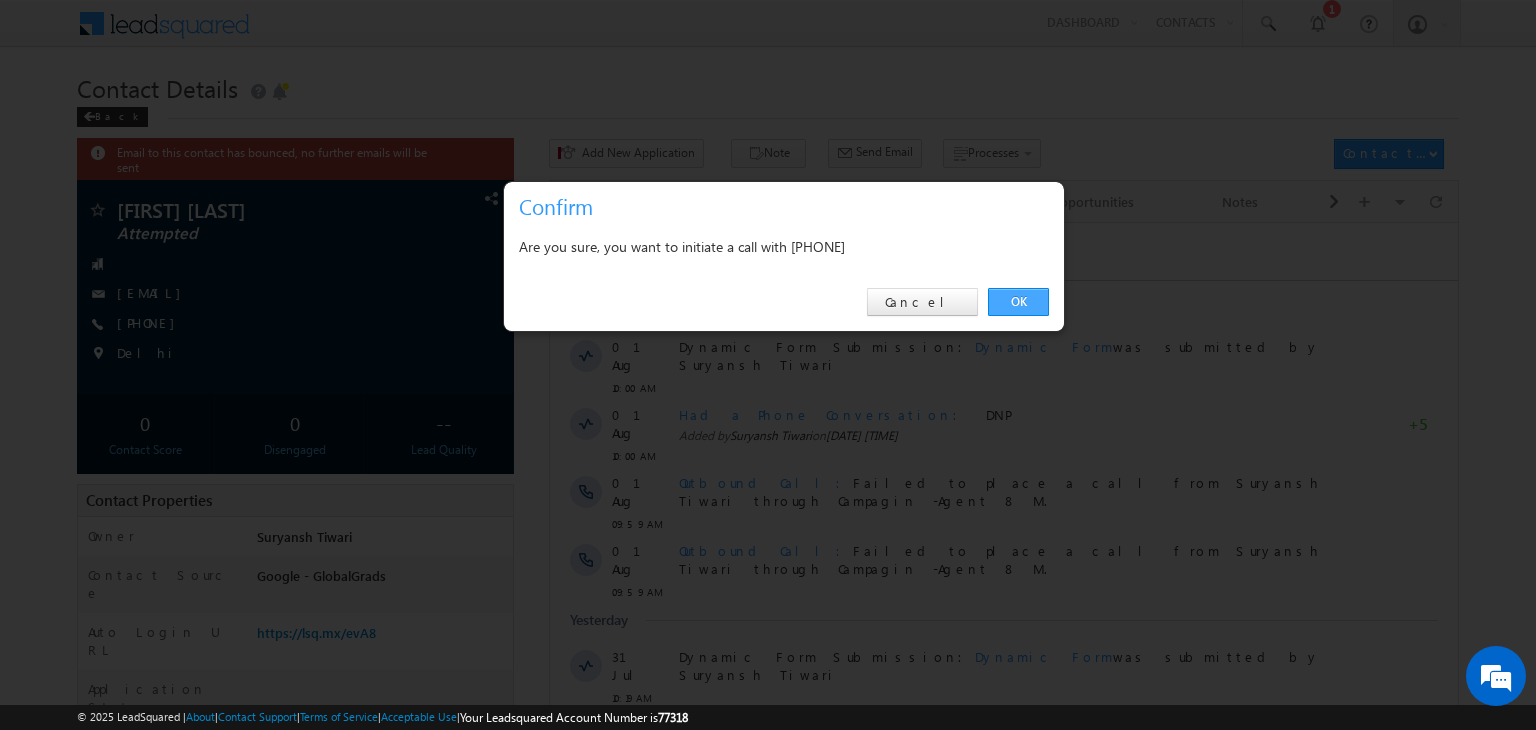 click on "OK" at bounding box center [1018, 302] 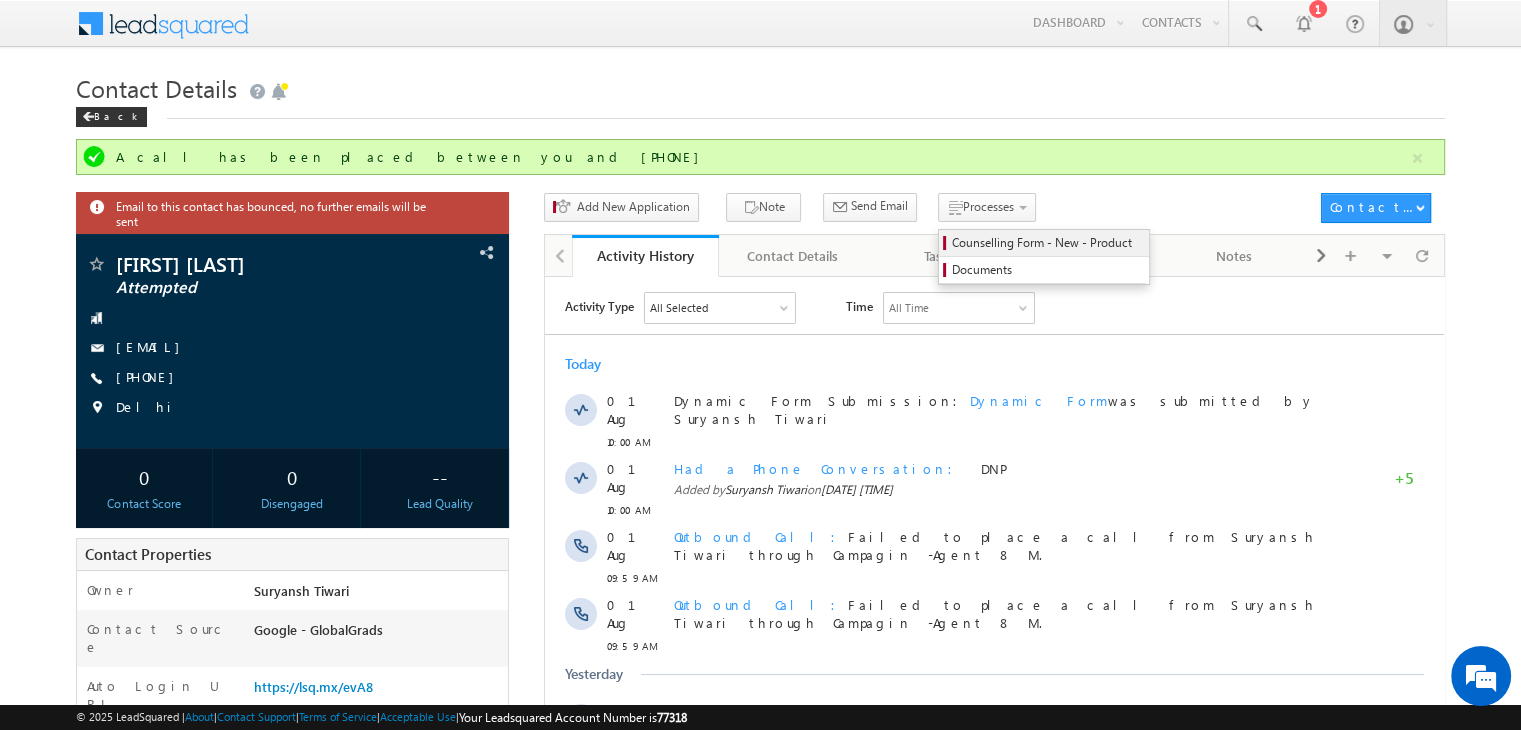 click on "Counselling Form - New - Product" at bounding box center (1047, 243) 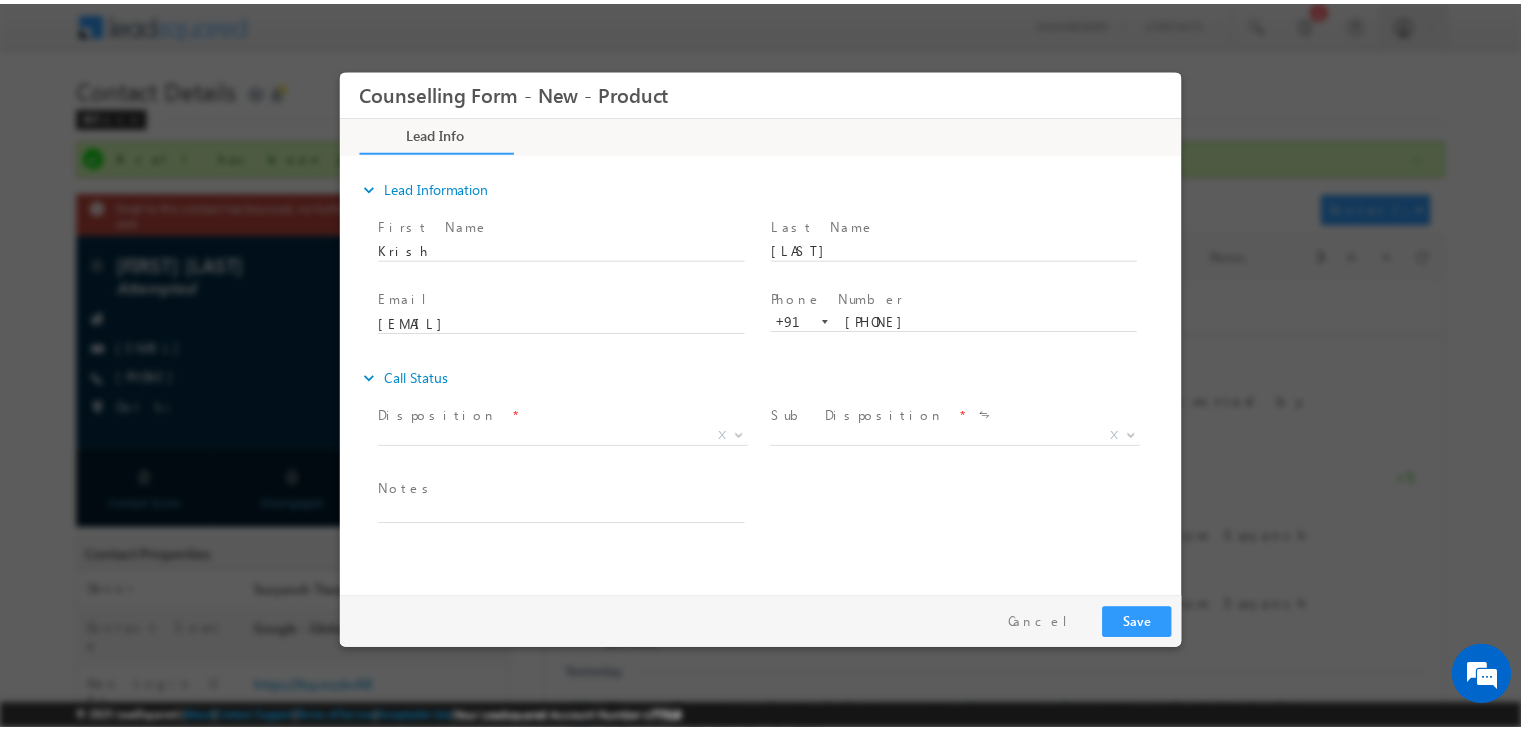 scroll, scrollTop: 0, scrollLeft: 0, axis: both 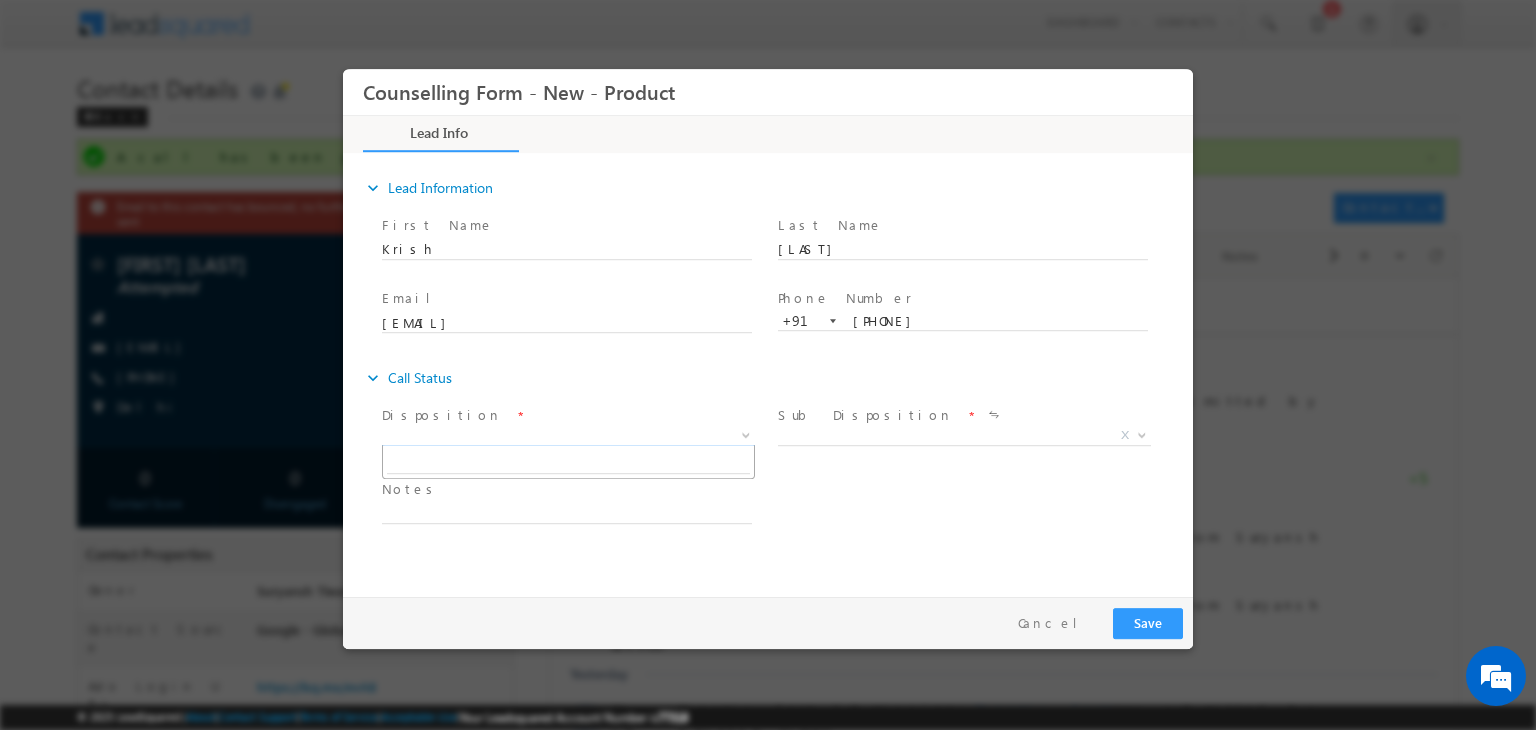 click on "X" at bounding box center (568, 436) 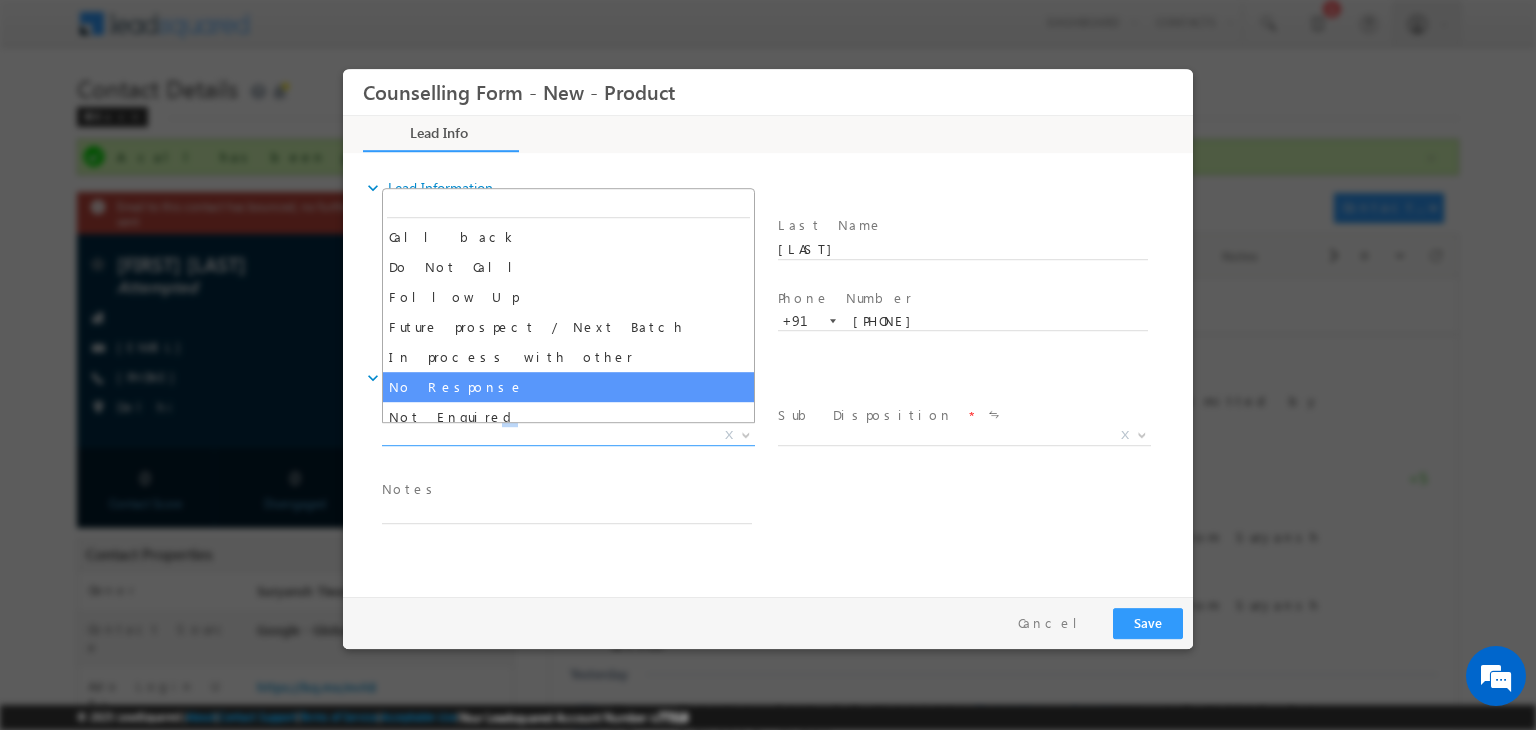 select on "No Response" 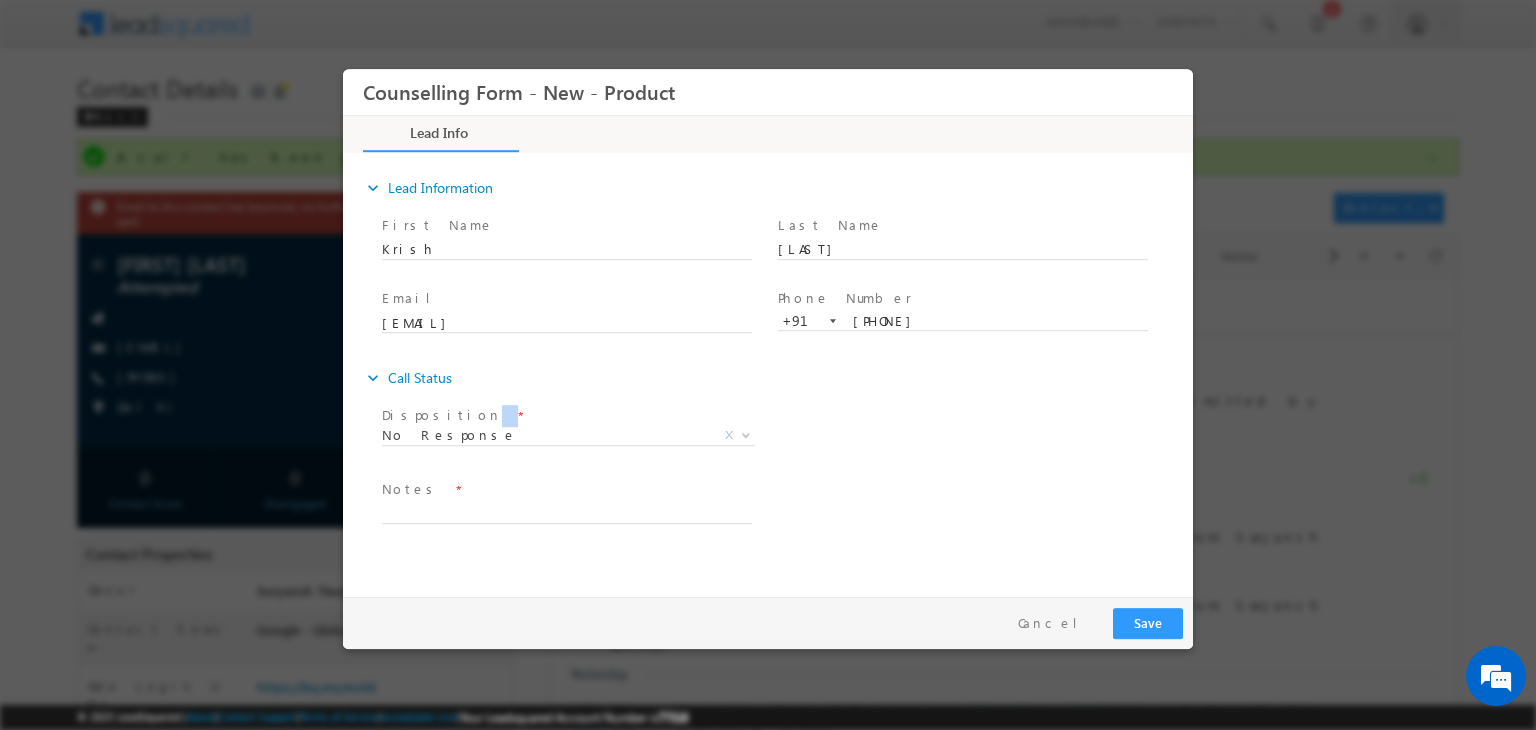 click on "expand_more Call Status
Disposition
*" at bounding box center [778, 454] 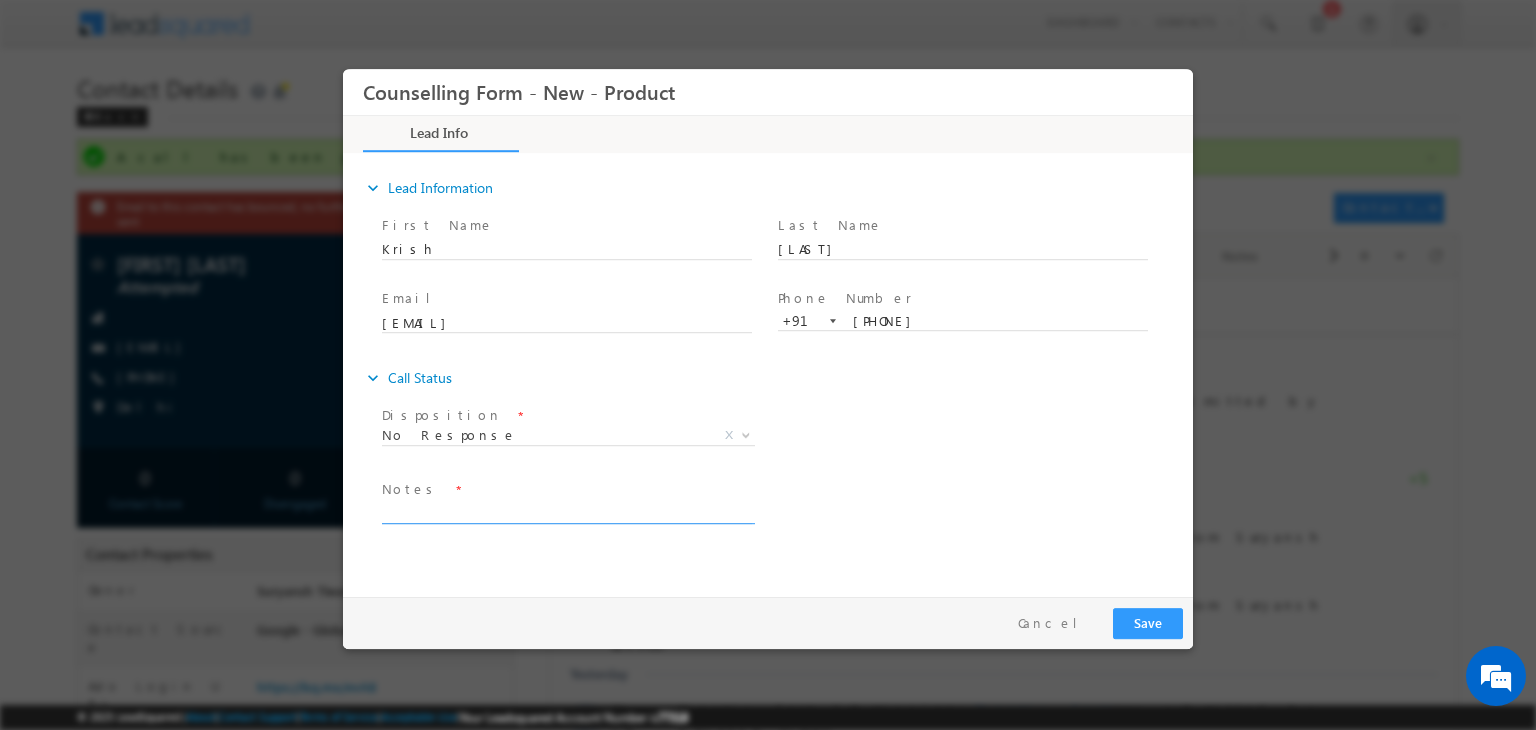 click at bounding box center [567, 512] 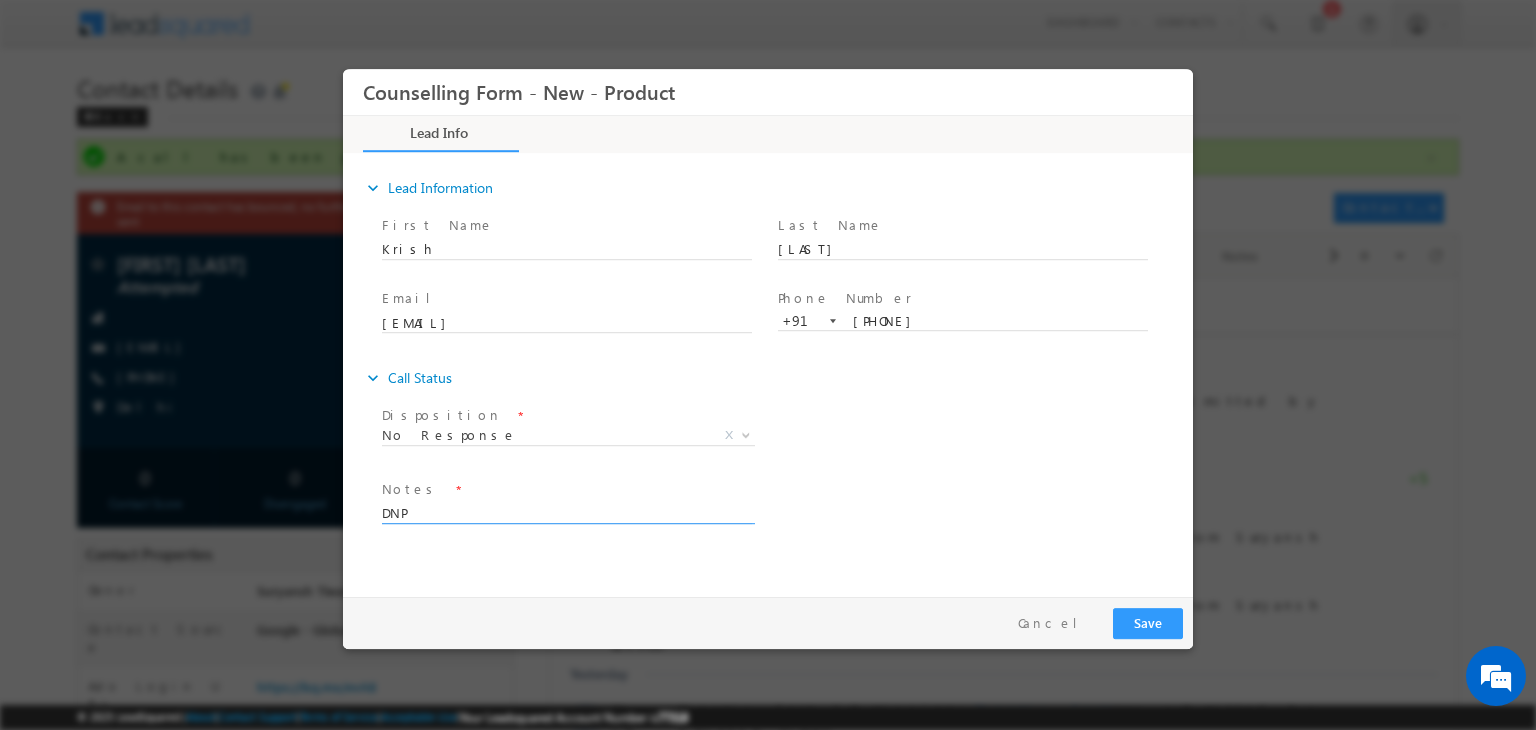 type on "DNP" 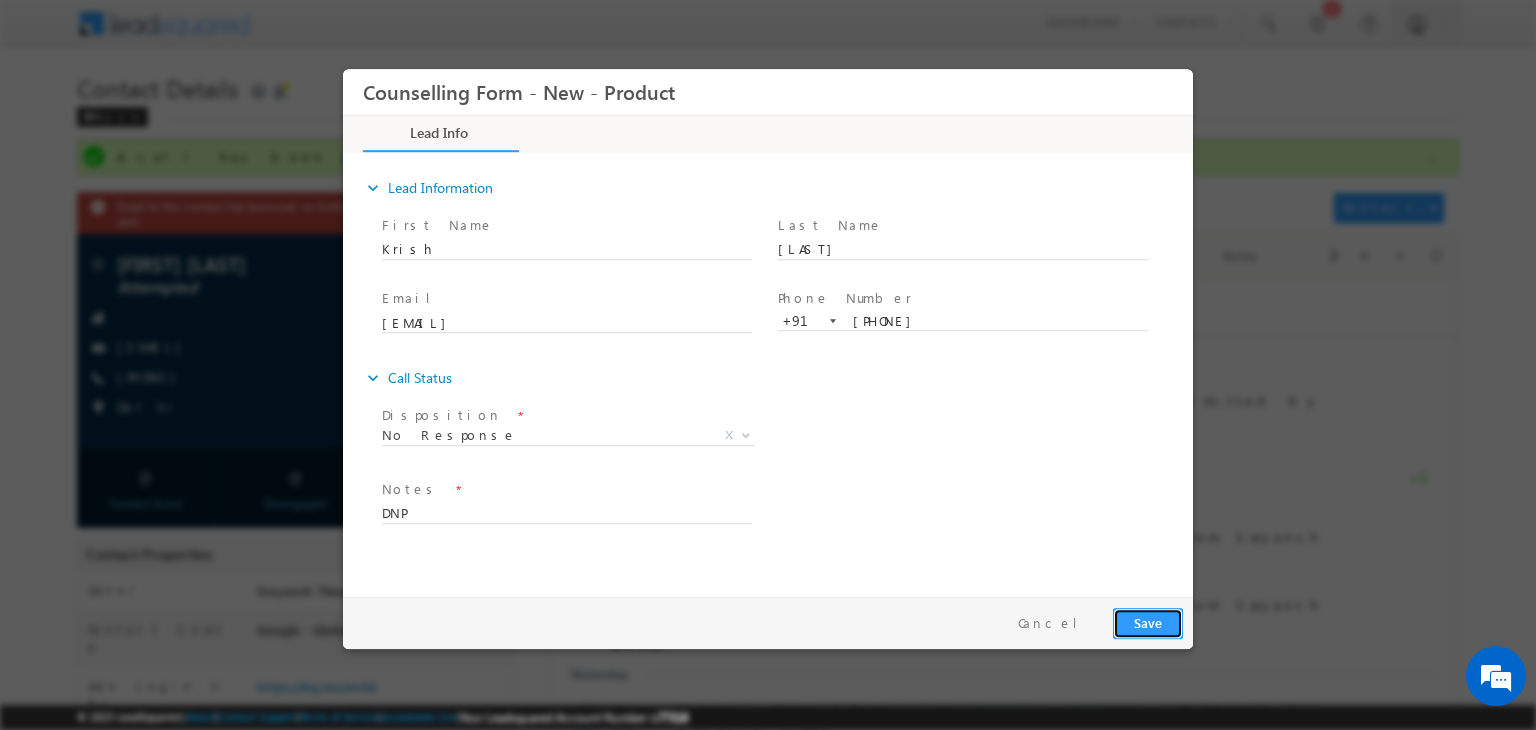 drag, startPoint x: 1547, startPoint y: 664, endPoint x: 1624, endPoint y: 570, distance: 121.511314 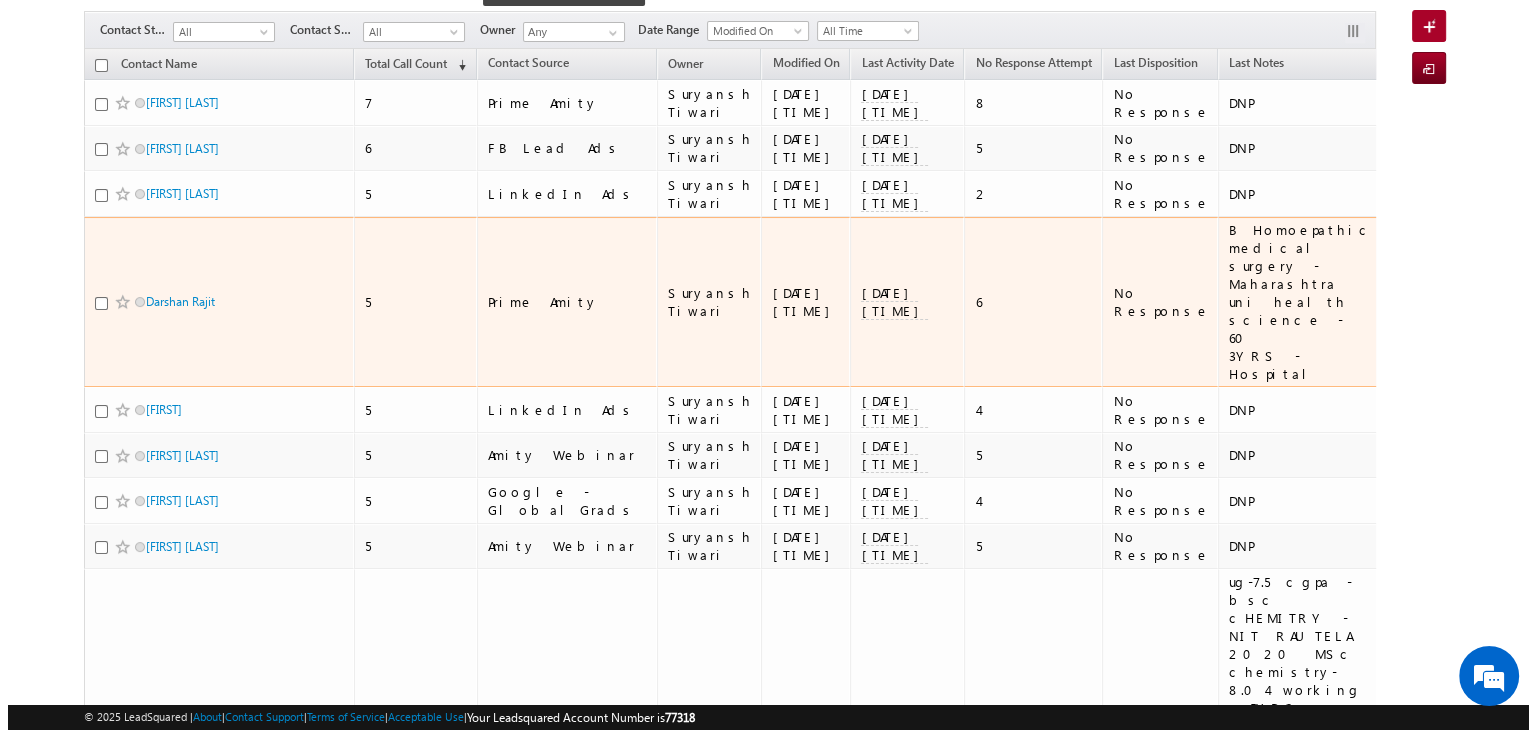 scroll, scrollTop: 0, scrollLeft: 0, axis: both 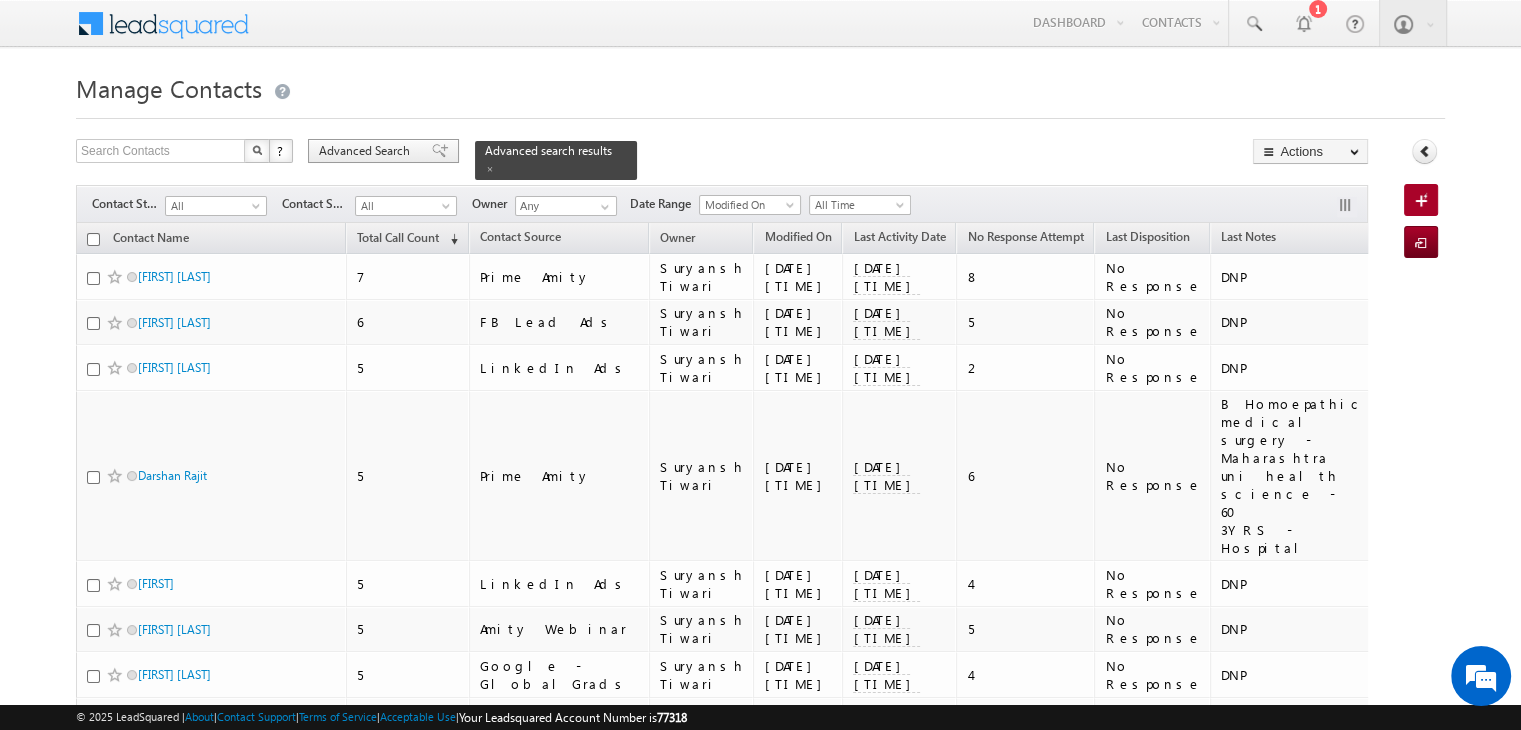 click on "Advanced Search" at bounding box center (367, 151) 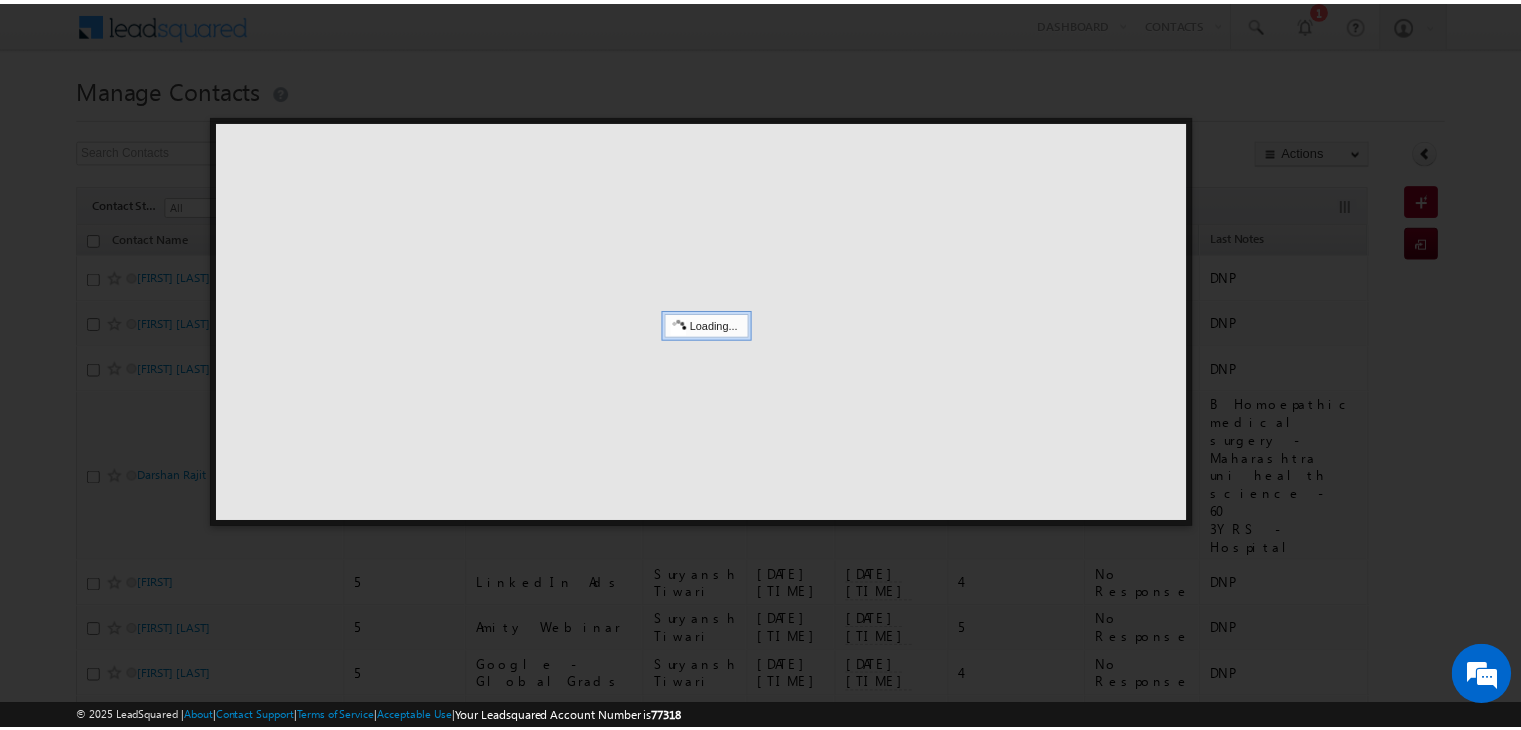 scroll, scrollTop: 0, scrollLeft: 0, axis: both 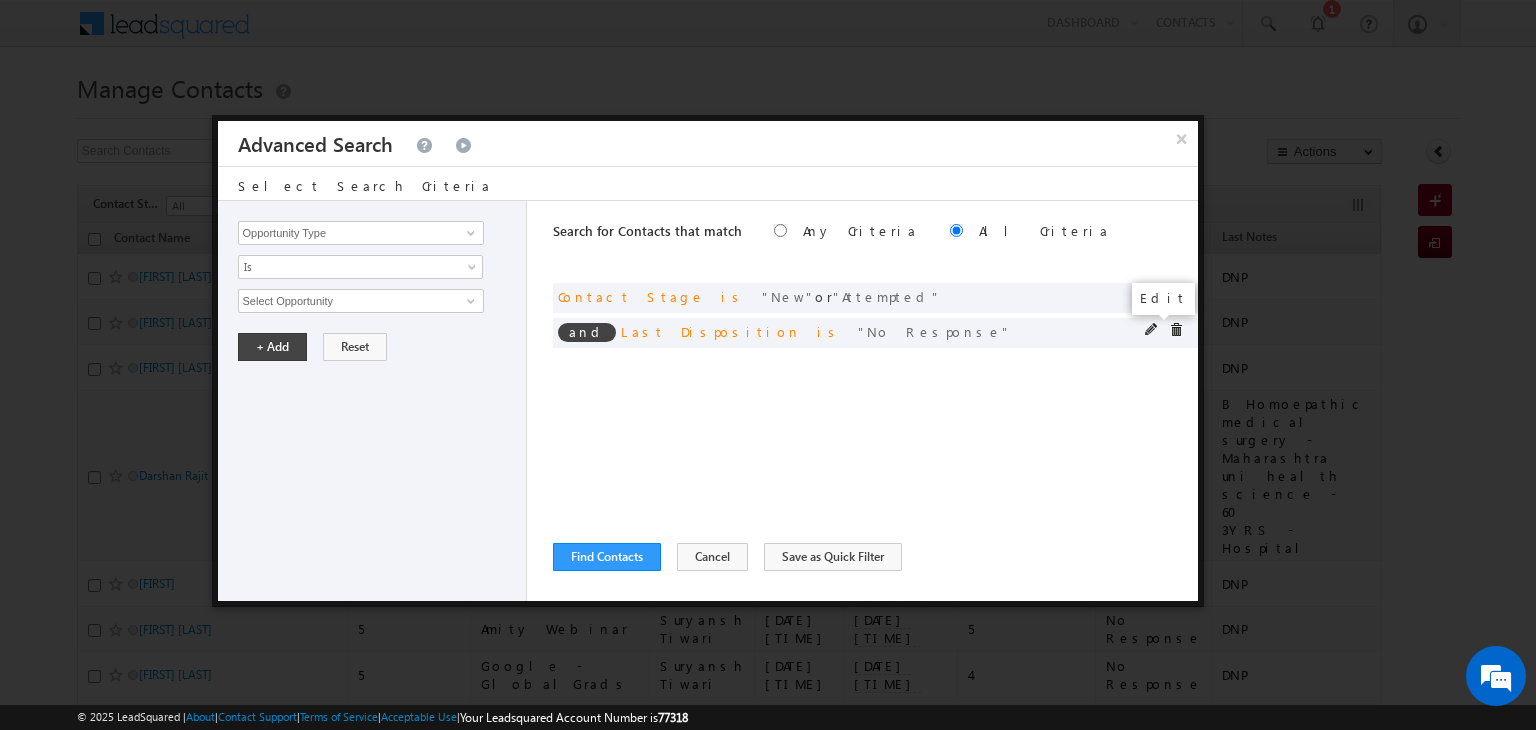 click at bounding box center (1152, 330) 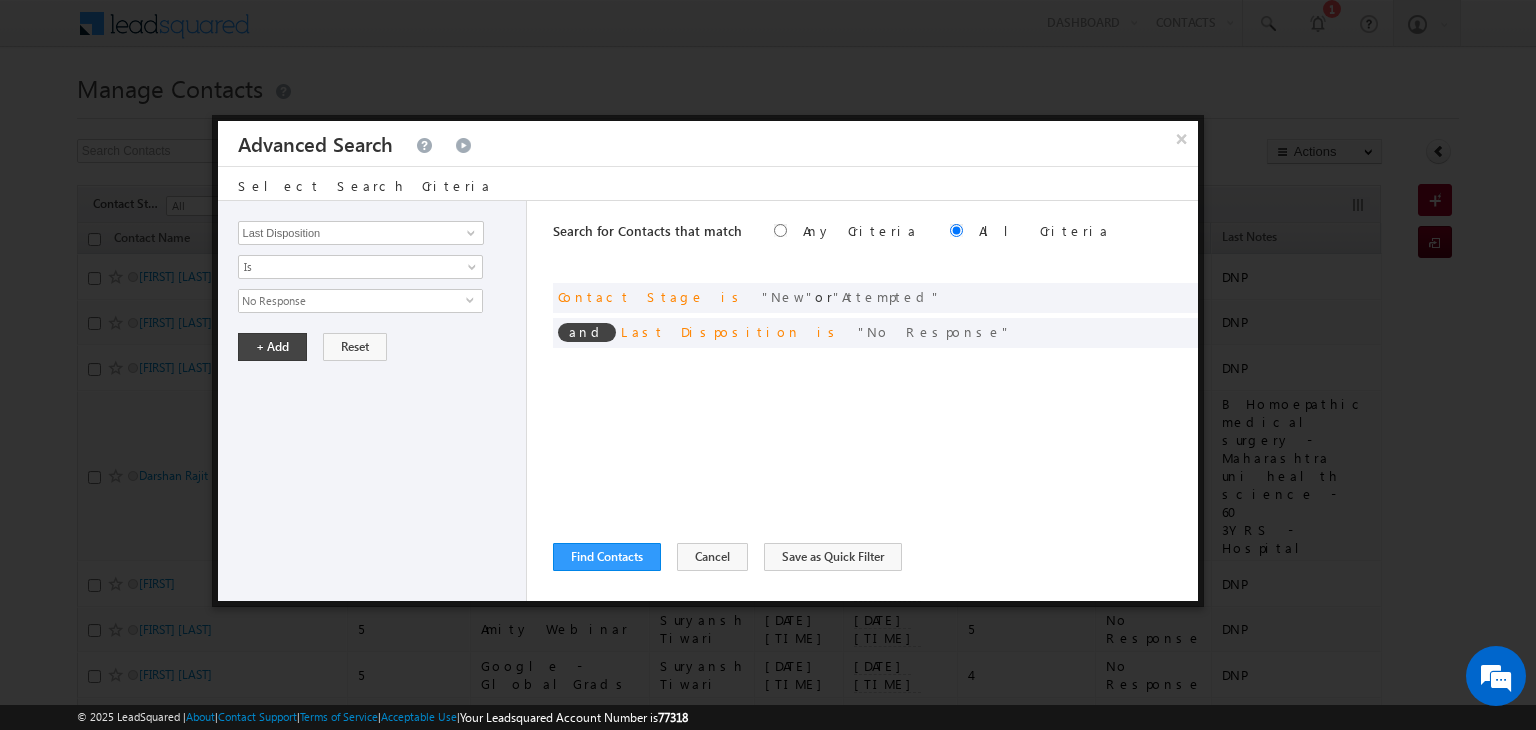 click on "No Response" at bounding box center (352, 301) 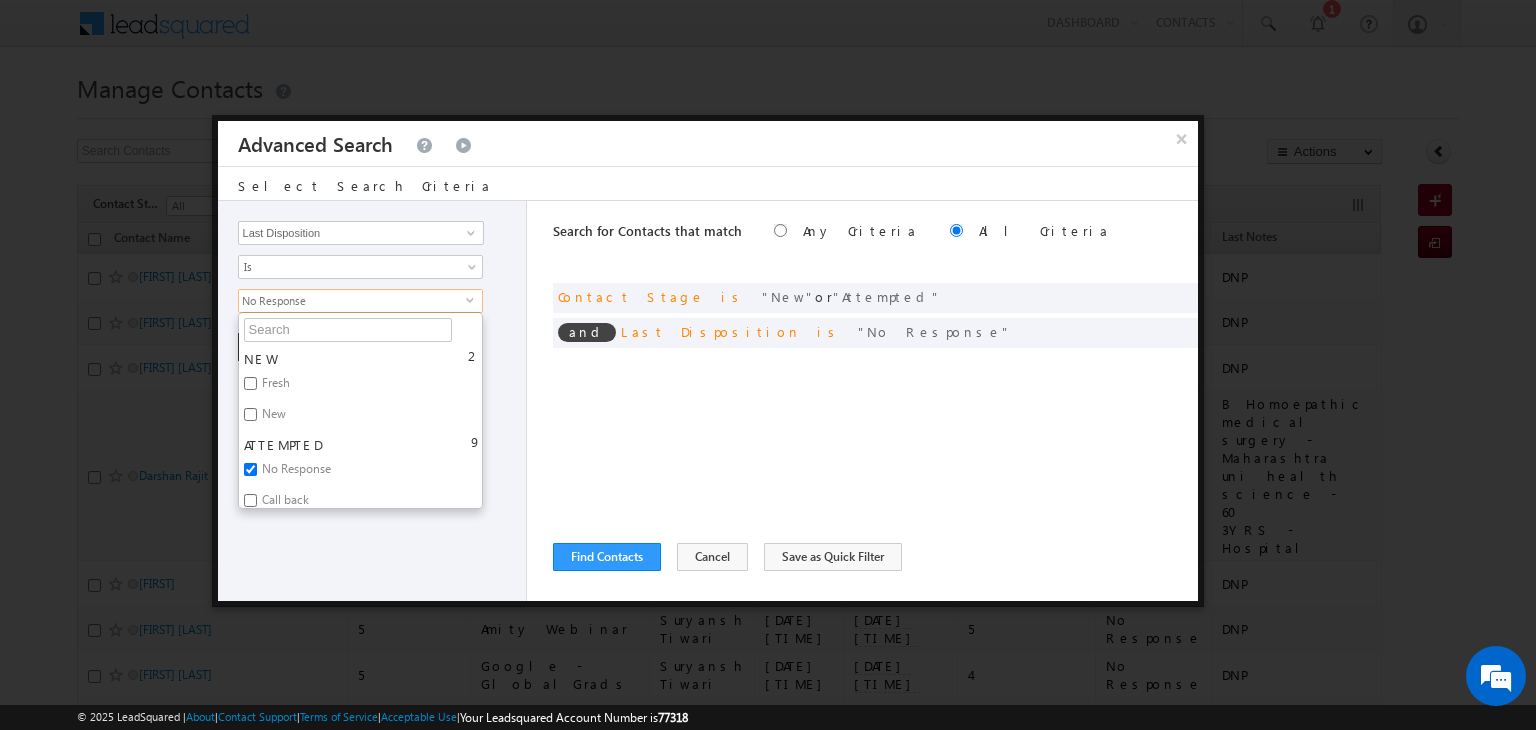 click on "No Response" at bounding box center (295, 472) 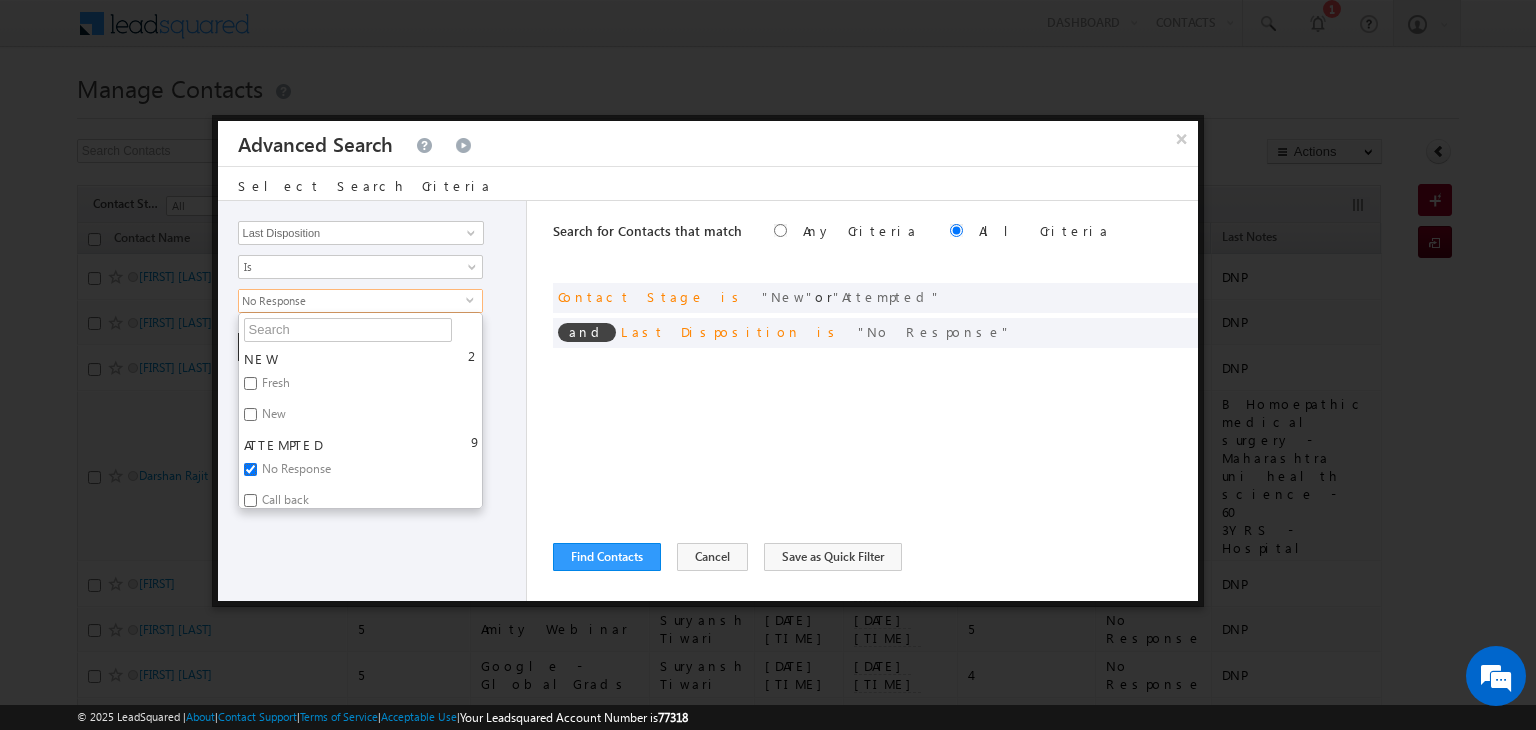 click on "No Response" at bounding box center [250, 469] 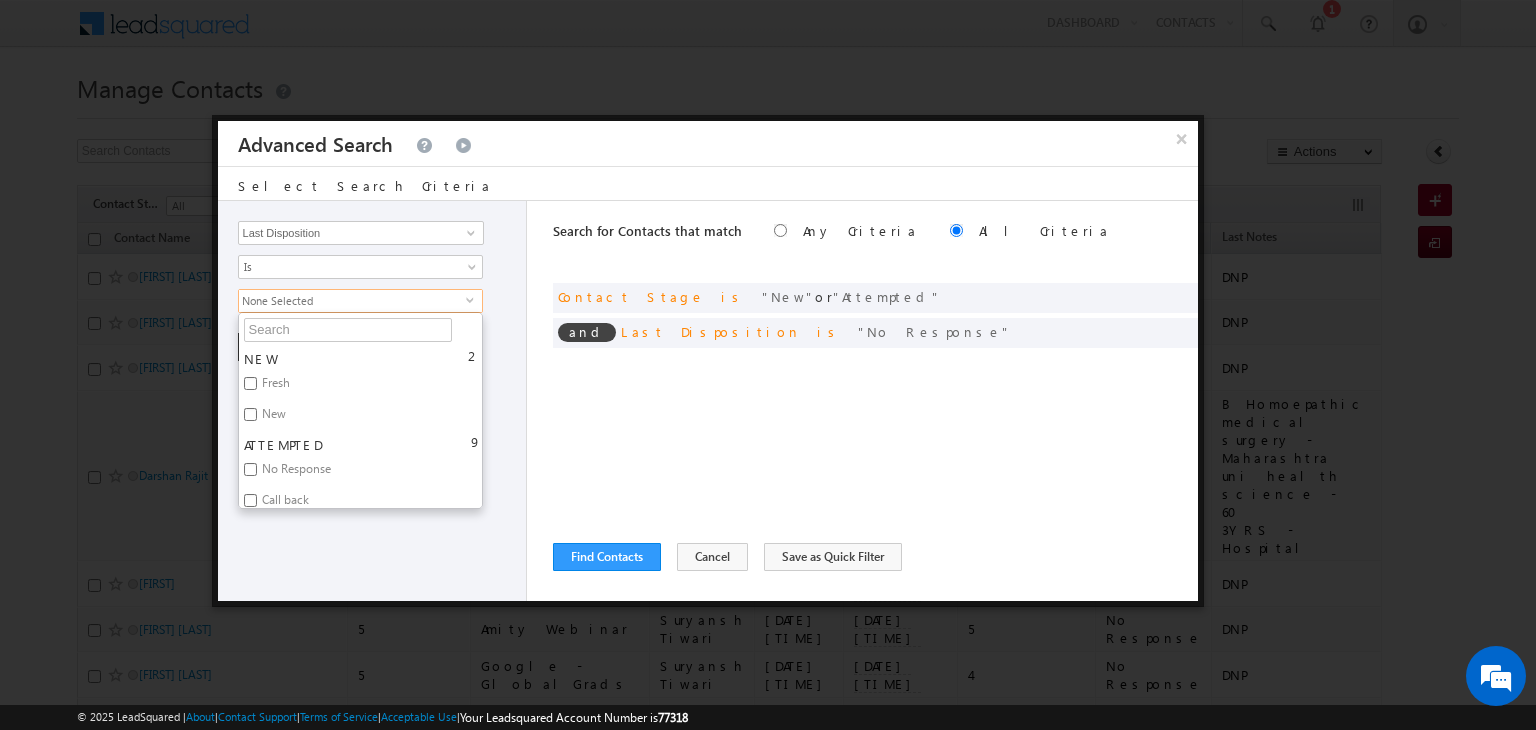 click on "No Response" at bounding box center [295, 472] 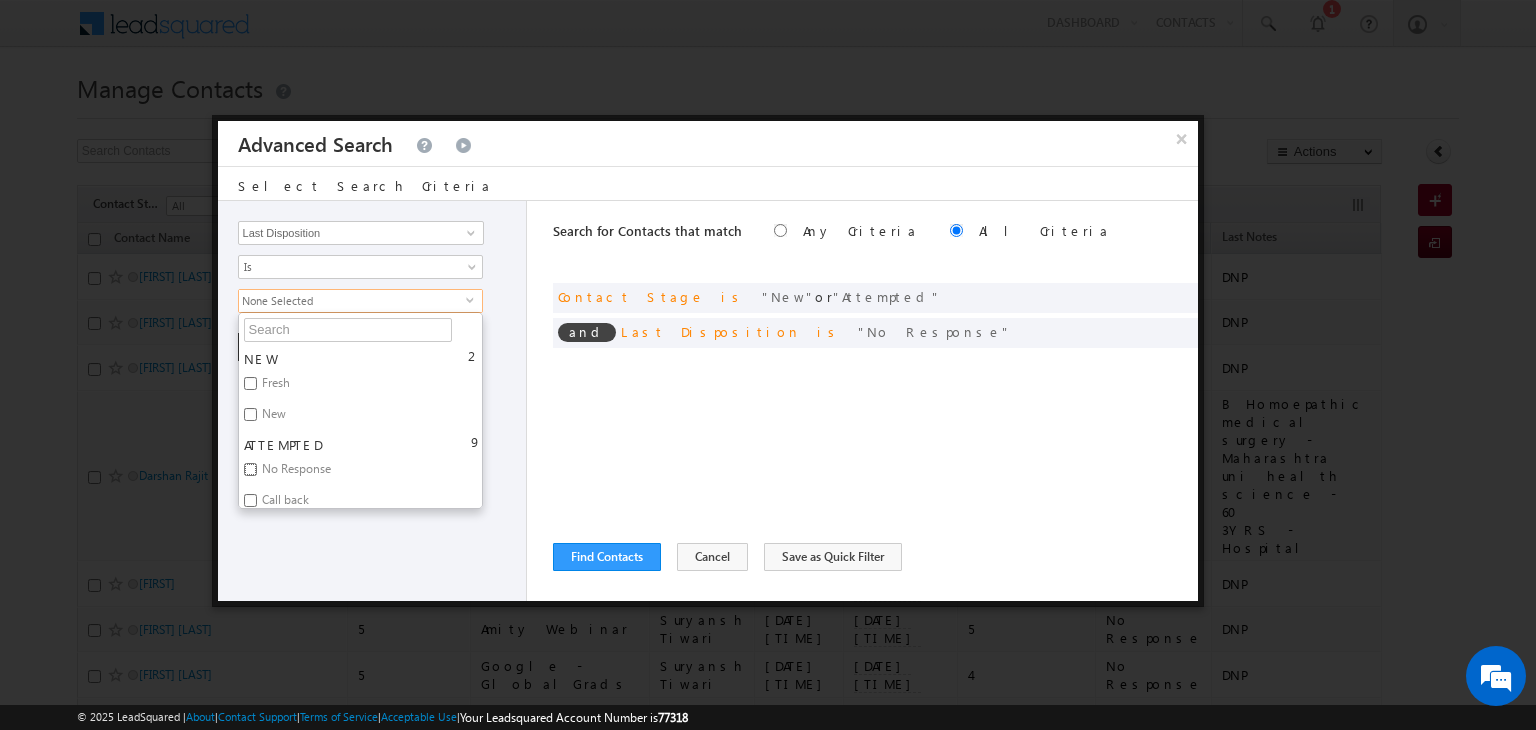 click on "No Response" at bounding box center [250, 469] 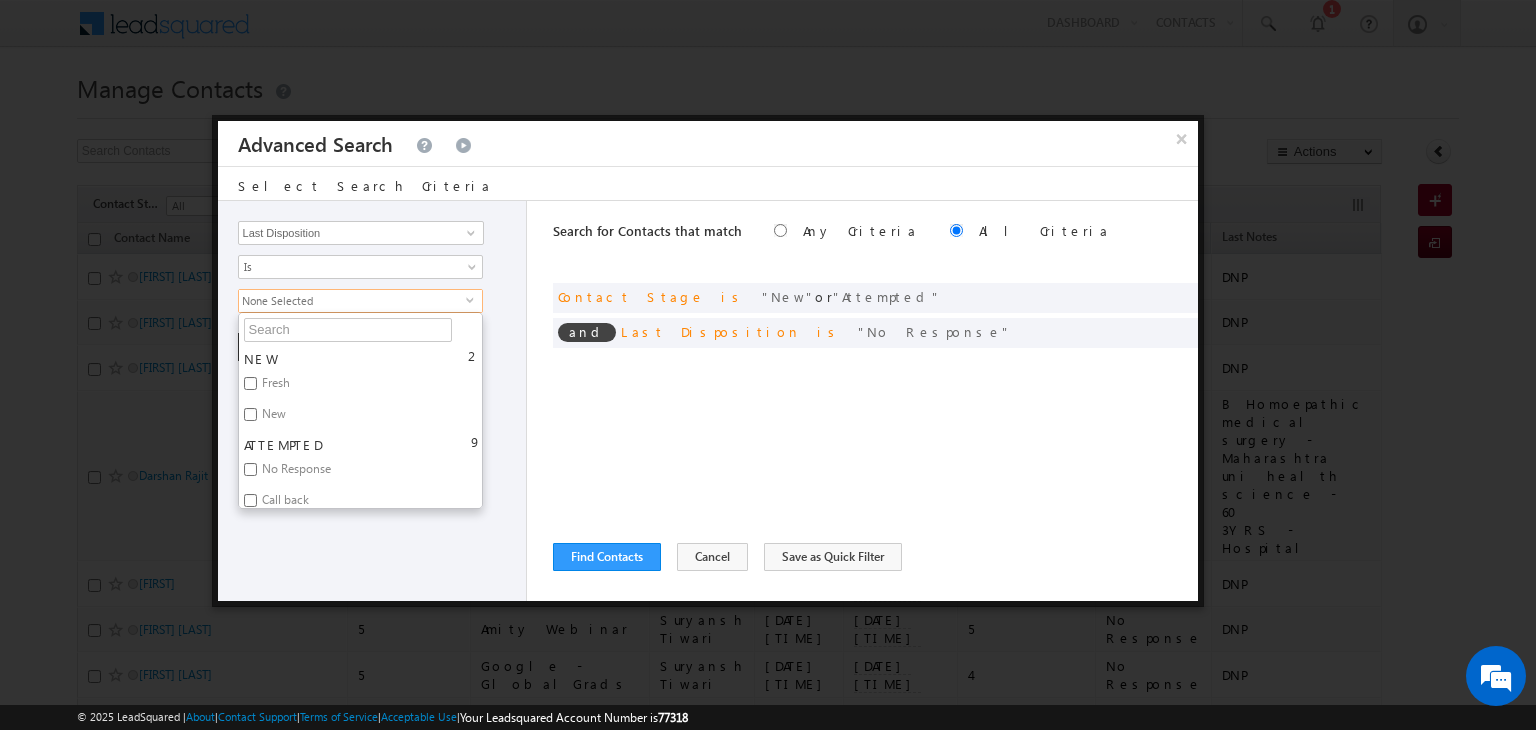 checkbox on "true" 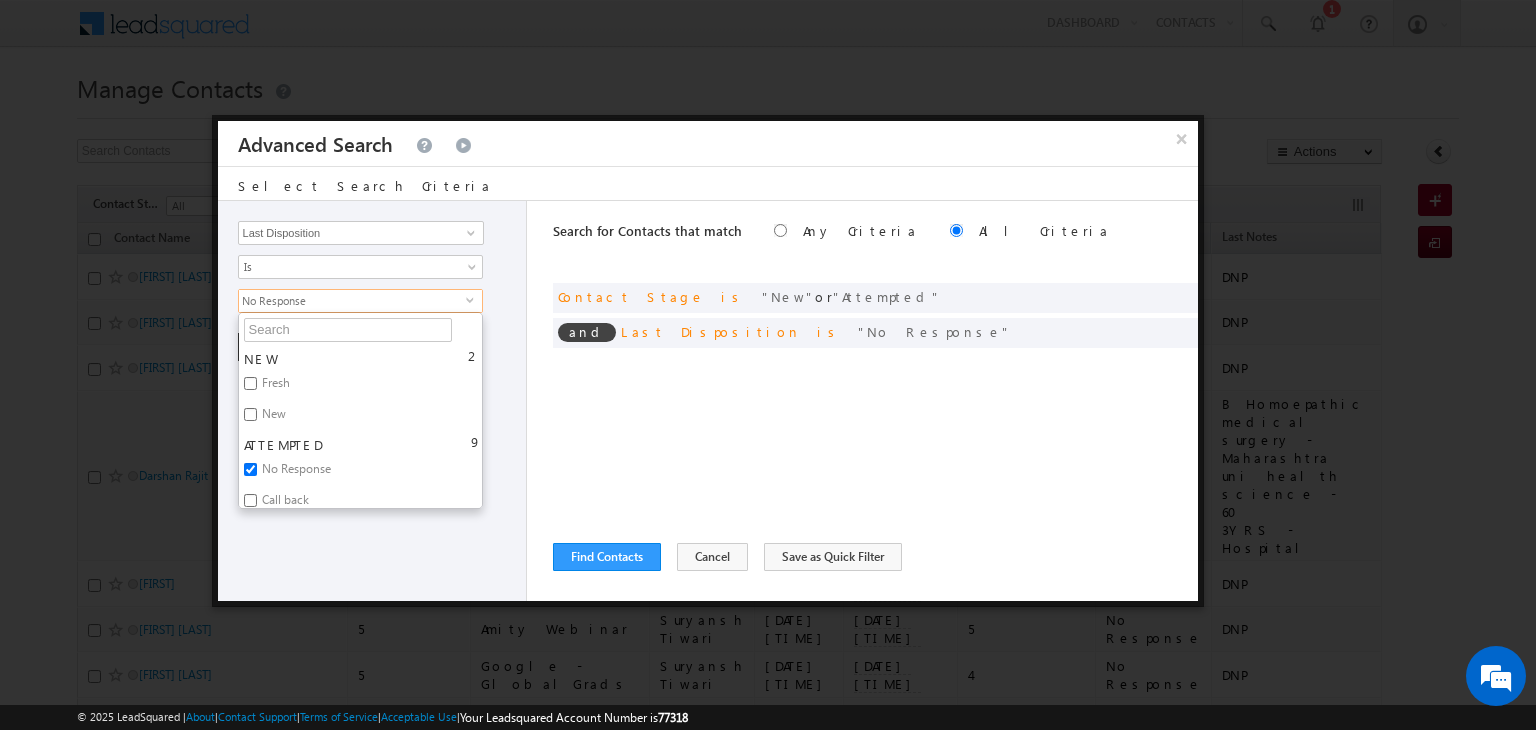 click on "Call back" at bounding box center [284, 503] 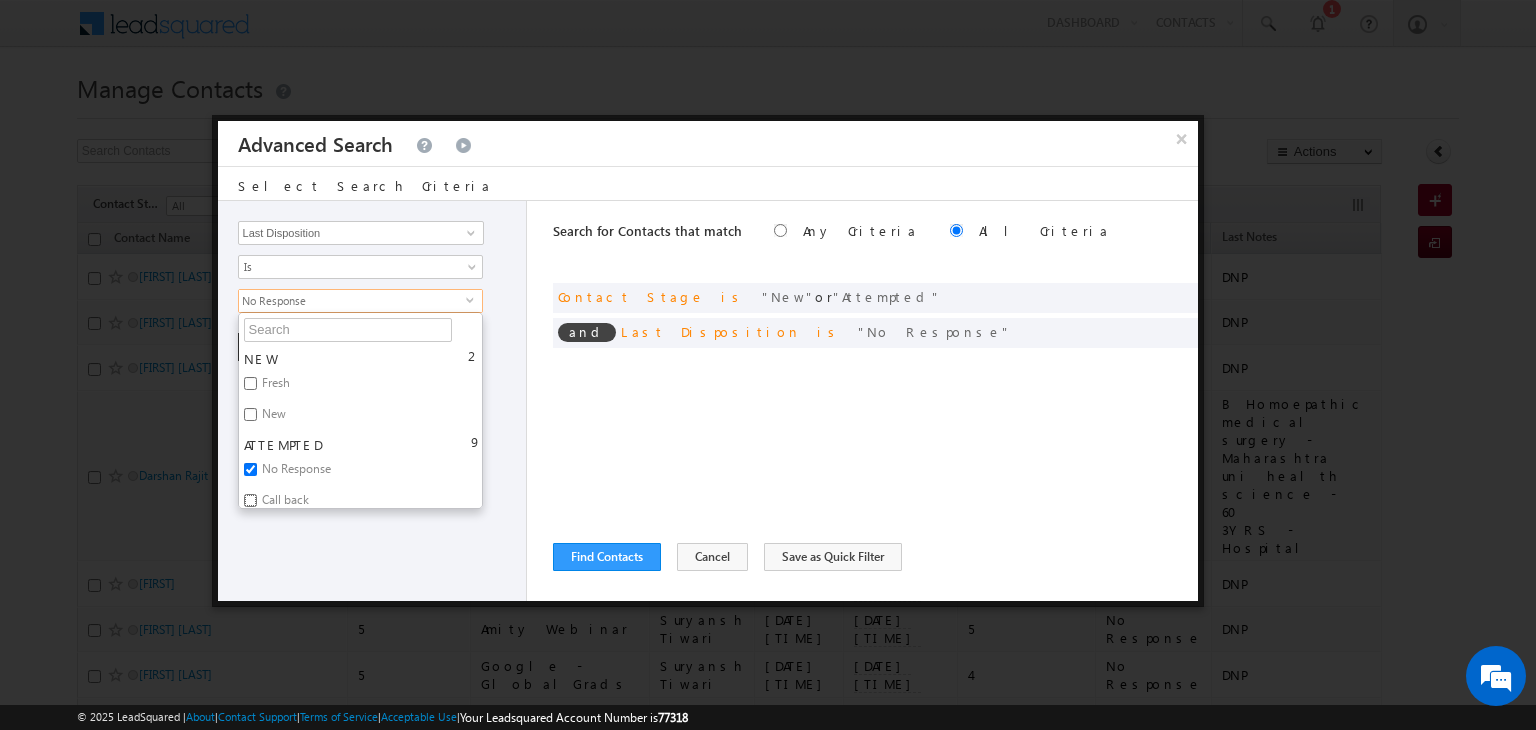 click on "Call back" at bounding box center [250, 500] 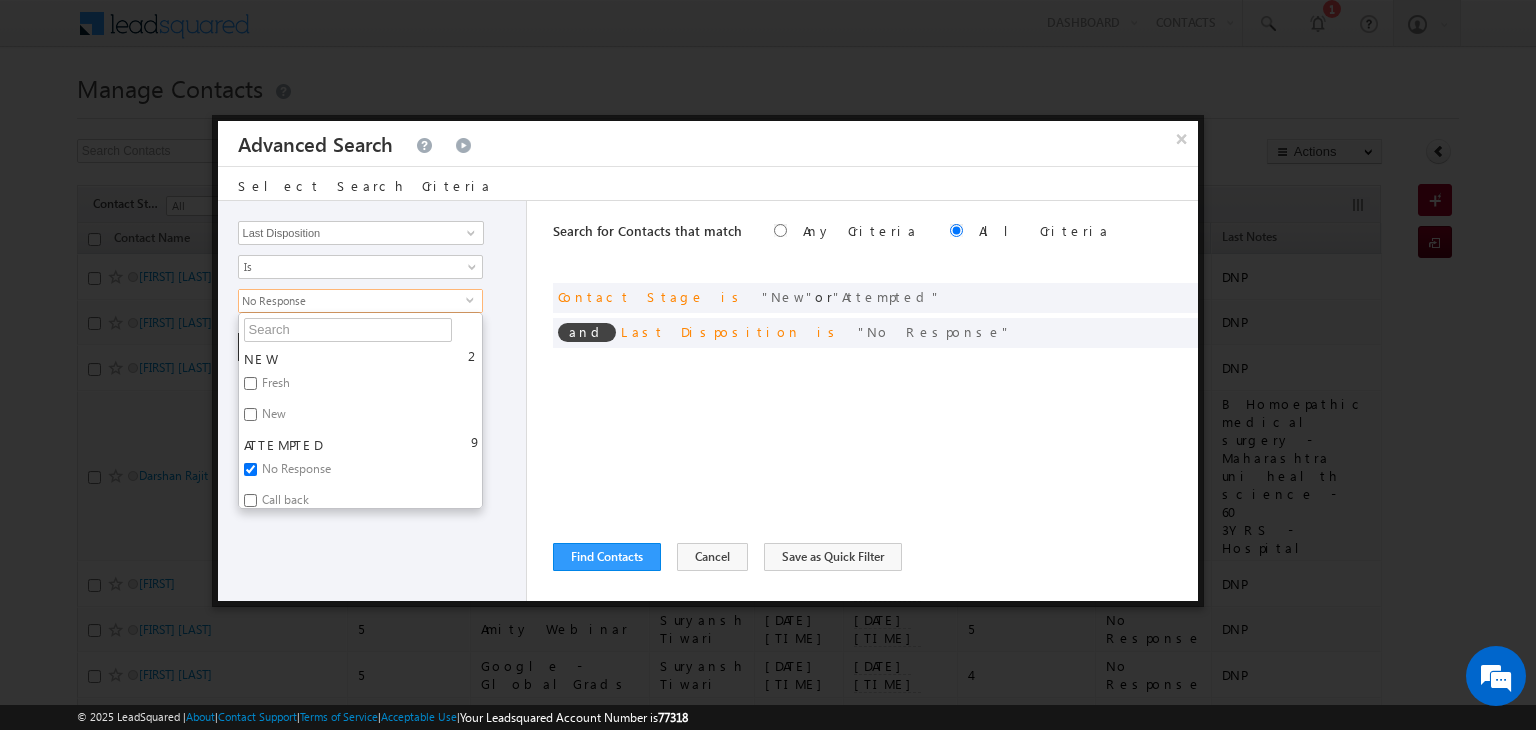 checkbox on "true" 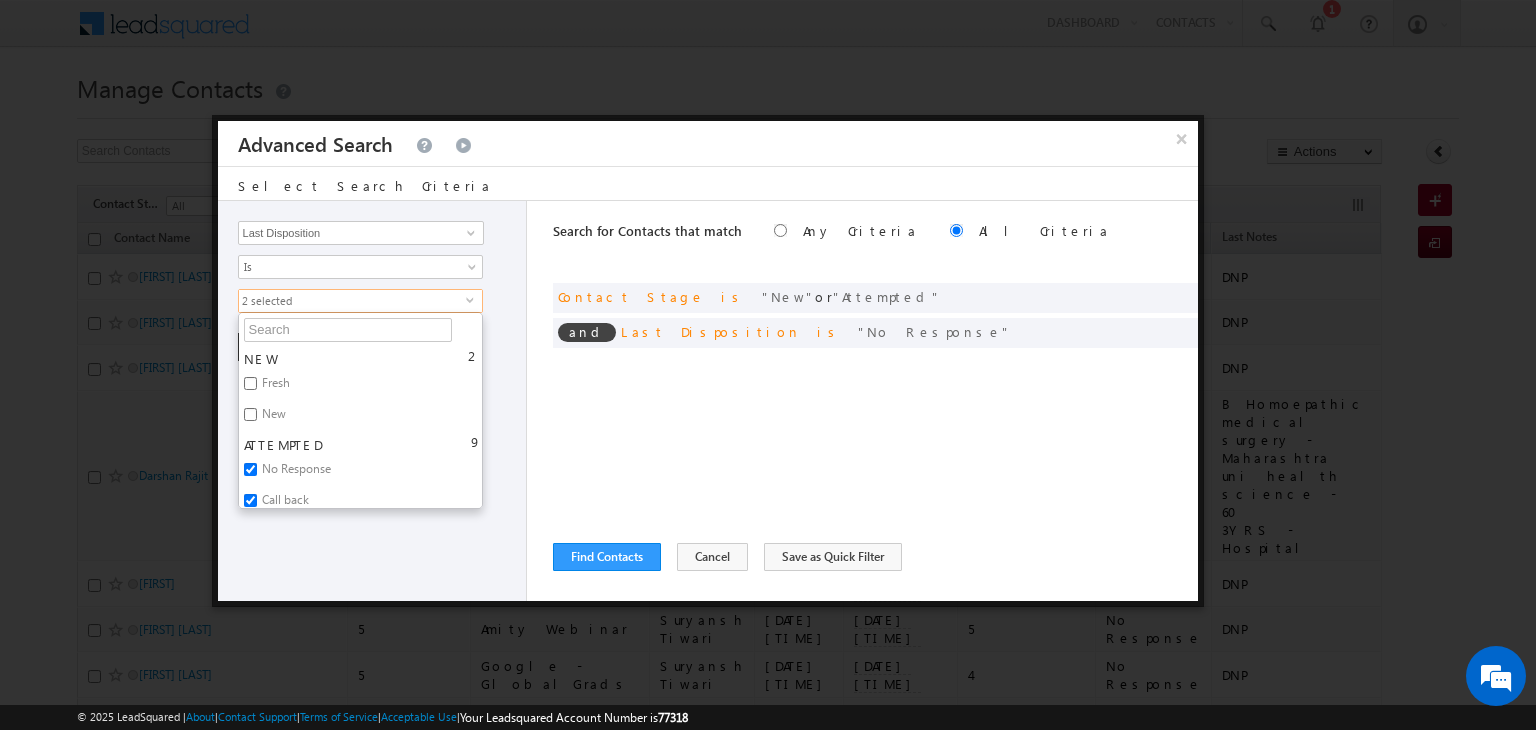 click on "No Response" at bounding box center [295, 472] 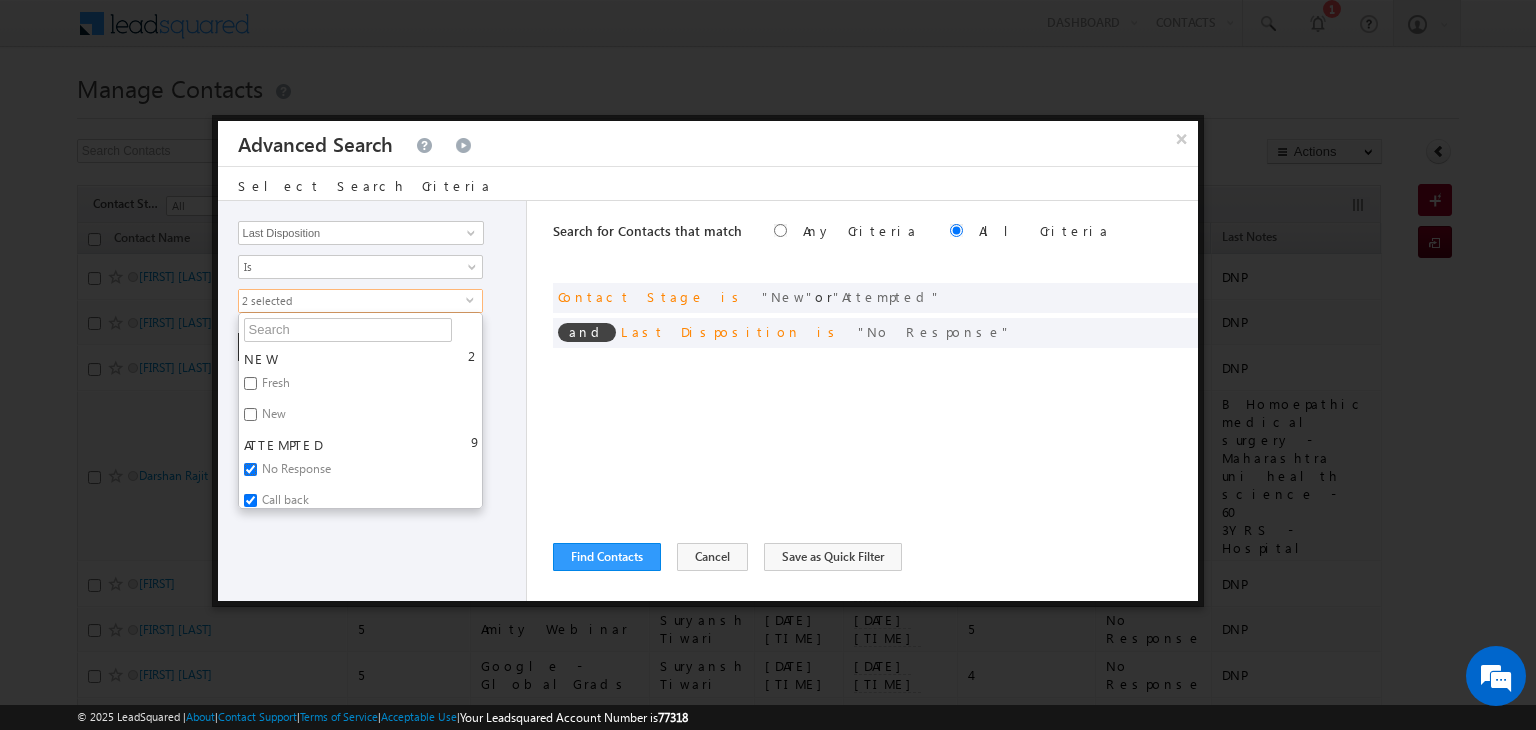 click on "No Response" at bounding box center (250, 469) 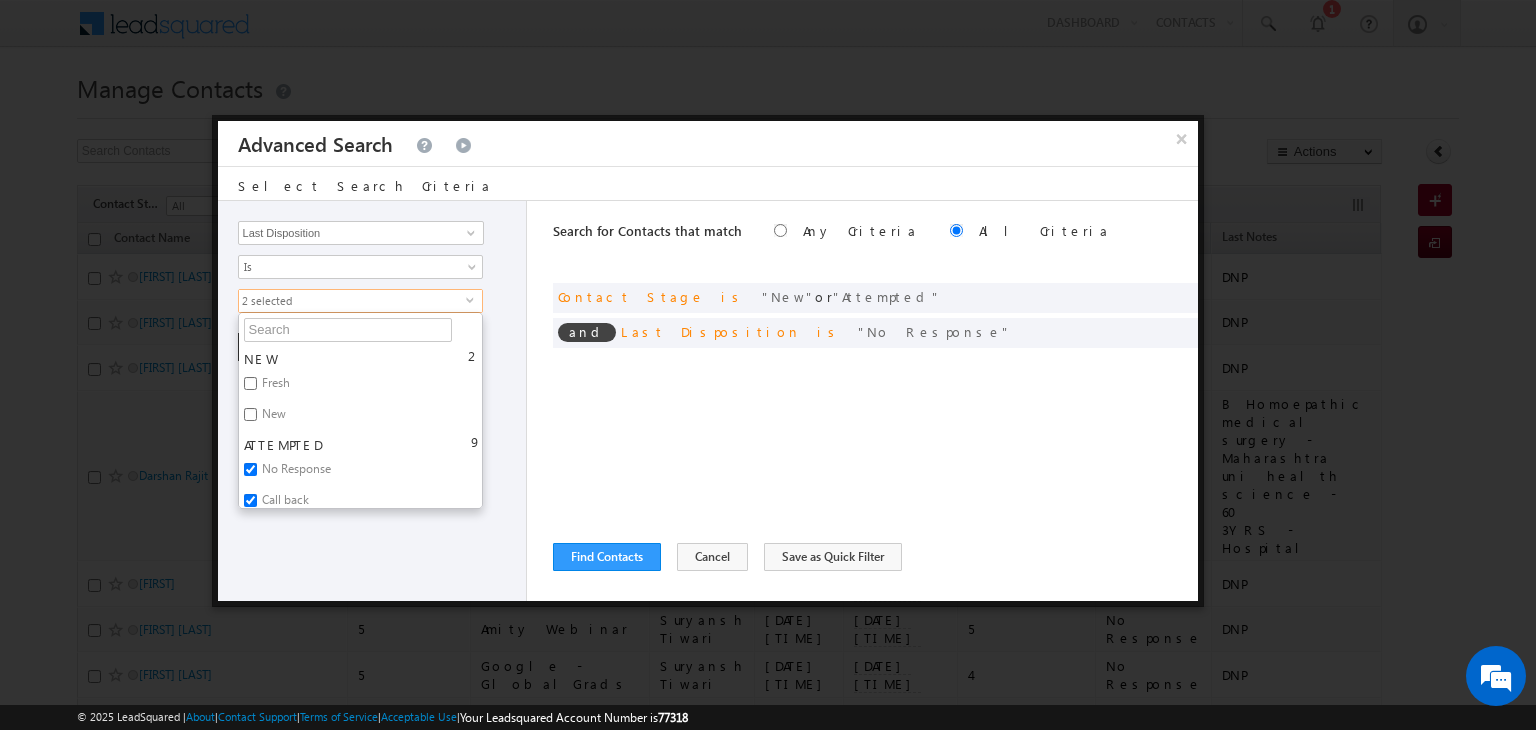 checkbox on "false" 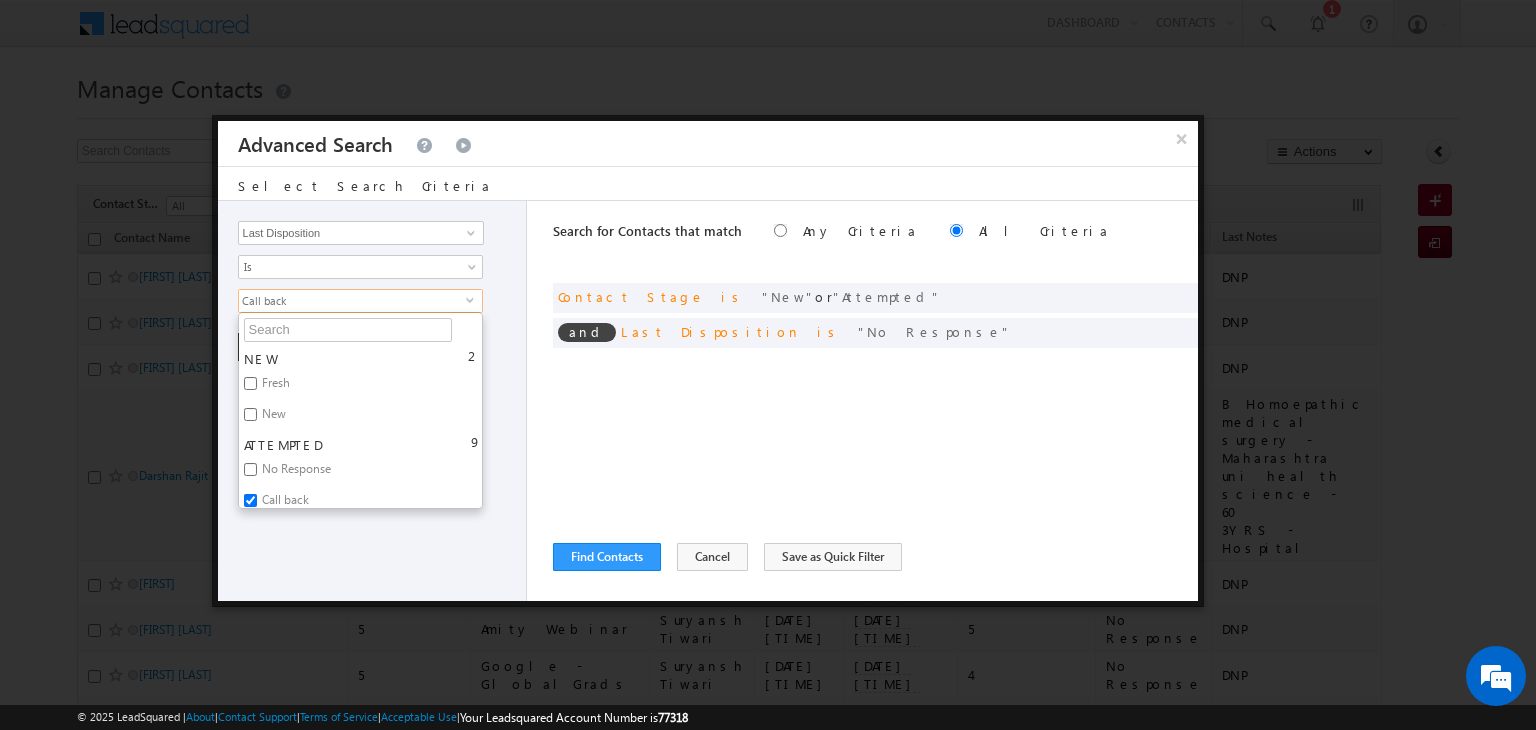 click on "Opportunity Type Contact Activity Task Sales Group  Prospect Id Address 1 Address 2 Any Specific University Or Program Application Status Auto Login URL City Class XII Marks Company Concentration Contact Number Contact Origin Contact Score Contact Source Contact Stage Conversion Referrer URL Counselling mode Country Country Interested In New Country Interested In Old Course Course Priority Created By Id Created On Created On Old Current Opt In Status Do Not Call Do Not Email Do Not SMS Do Not Track Do You Have Scholarships Do You Have Valid Passport Documents - Status Documents - University Proof Doc Documents - 10th Marksheet Documents - 12th Marksheet Documents - UG Degree Documents - UG Marksheets Documents - PG Degree Documents - PG Marksheets Documents - Resume/CV Documents - LOR Documents - SOP Documents - Passport Documents - ELT Documents - Amity Pathway Certificate Documents - COL Documents - Deposit fee Documents - UCOL Documents - I20 Documents - SEVIS Fee doc Email" at bounding box center [373, 401] 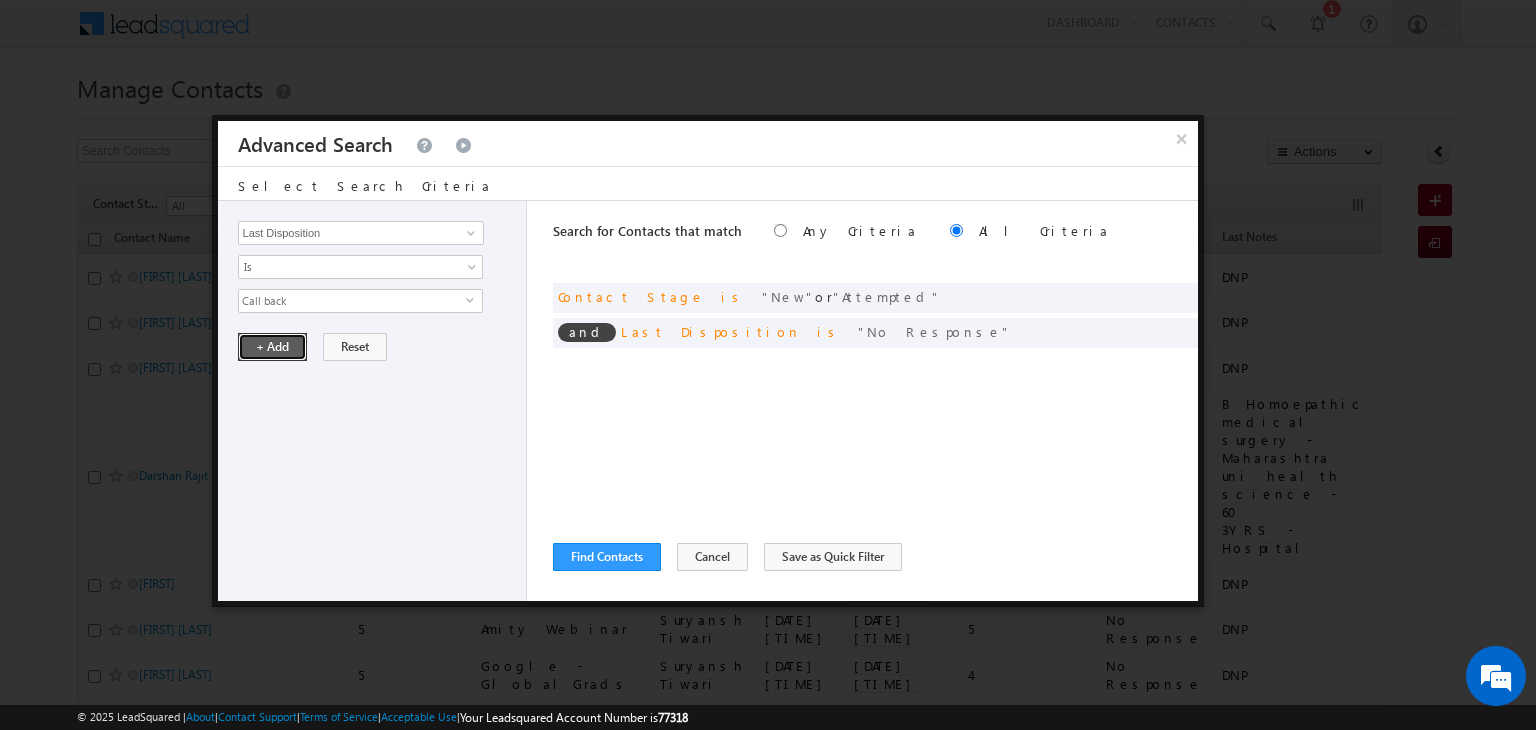 click on "+ Add" at bounding box center [272, 347] 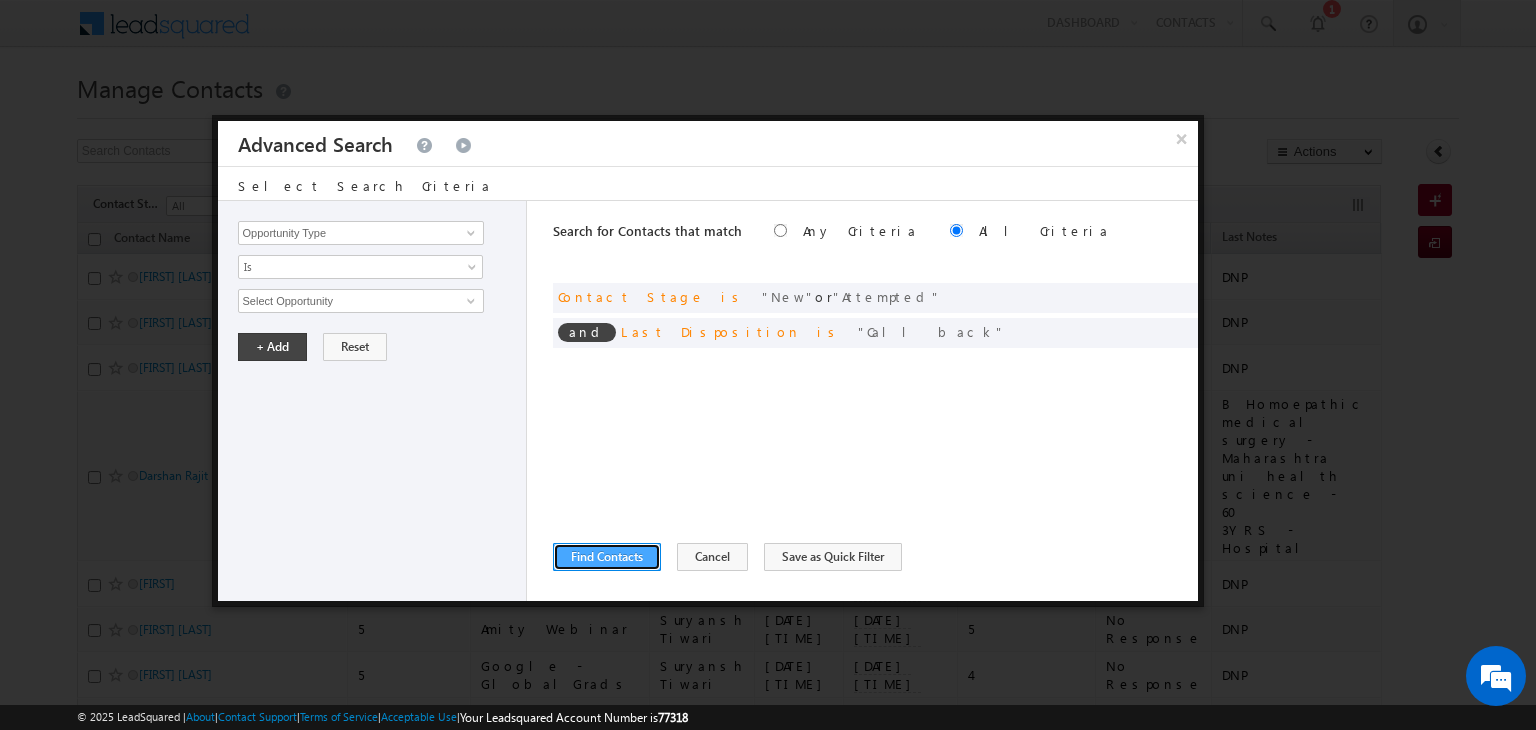 click on "Find Contacts" at bounding box center (607, 557) 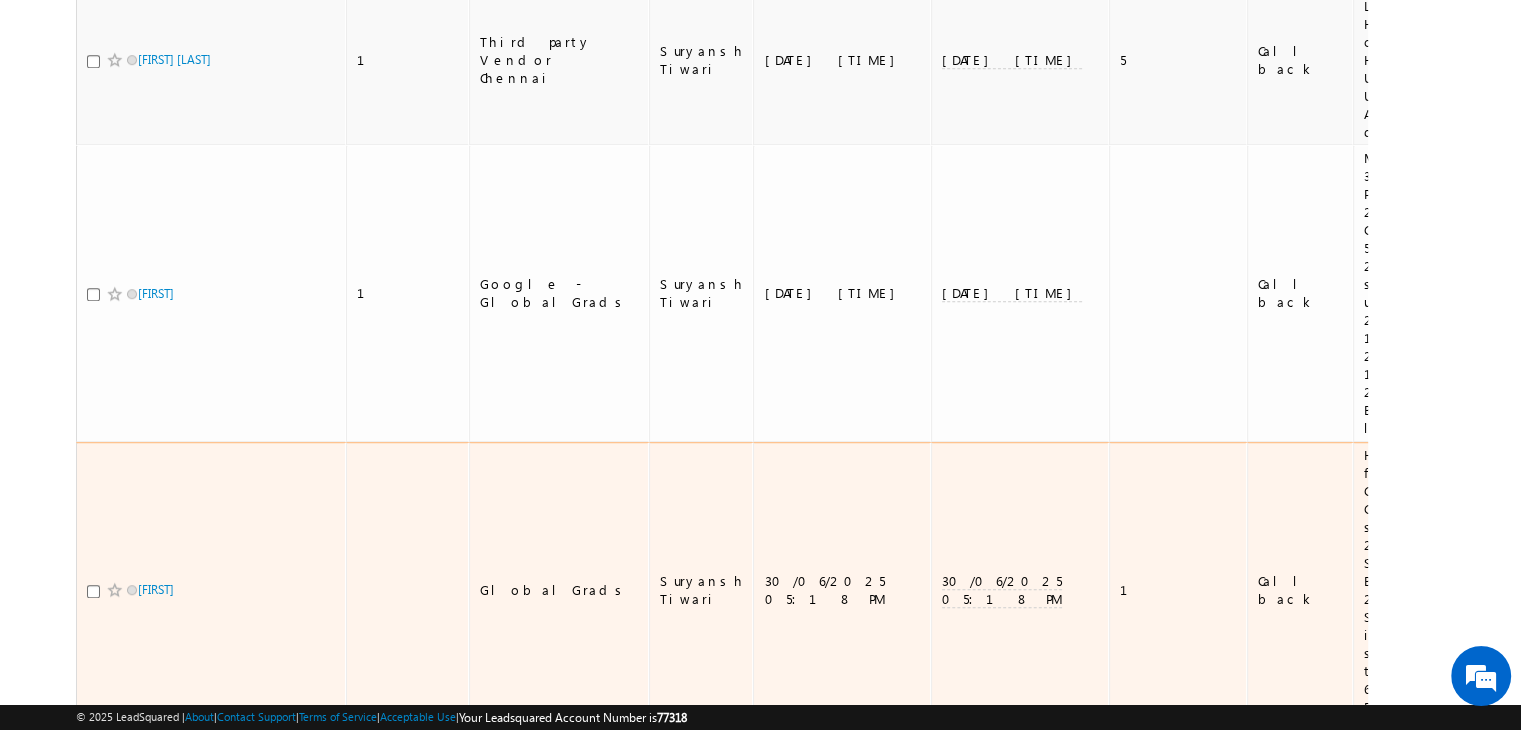 scroll, scrollTop: 8536, scrollLeft: 0, axis: vertical 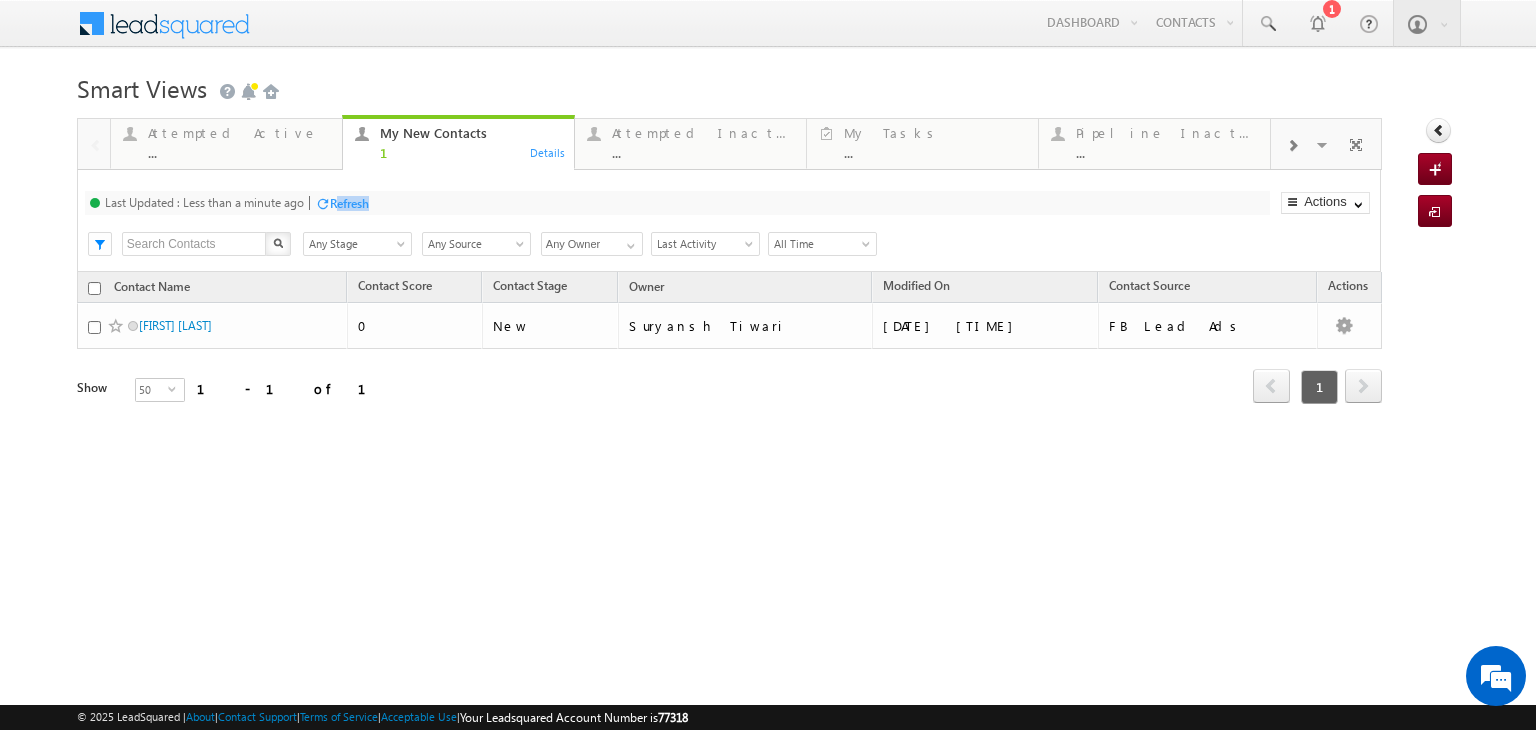 click on "Last Updated : Less than a minute ago Refresh Refreshing..." at bounding box center (677, 203) 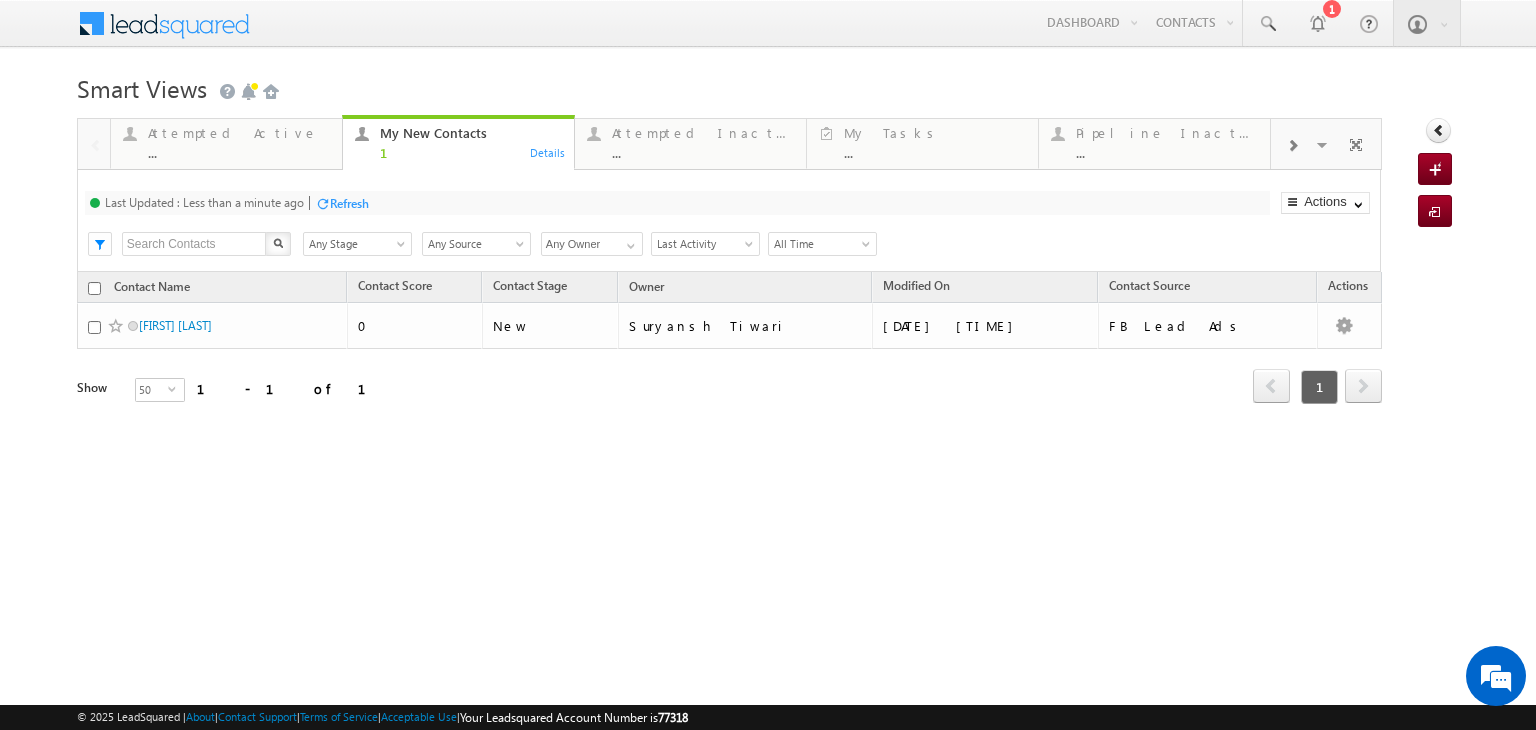 click on "Refresh" at bounding box center (349, 203) 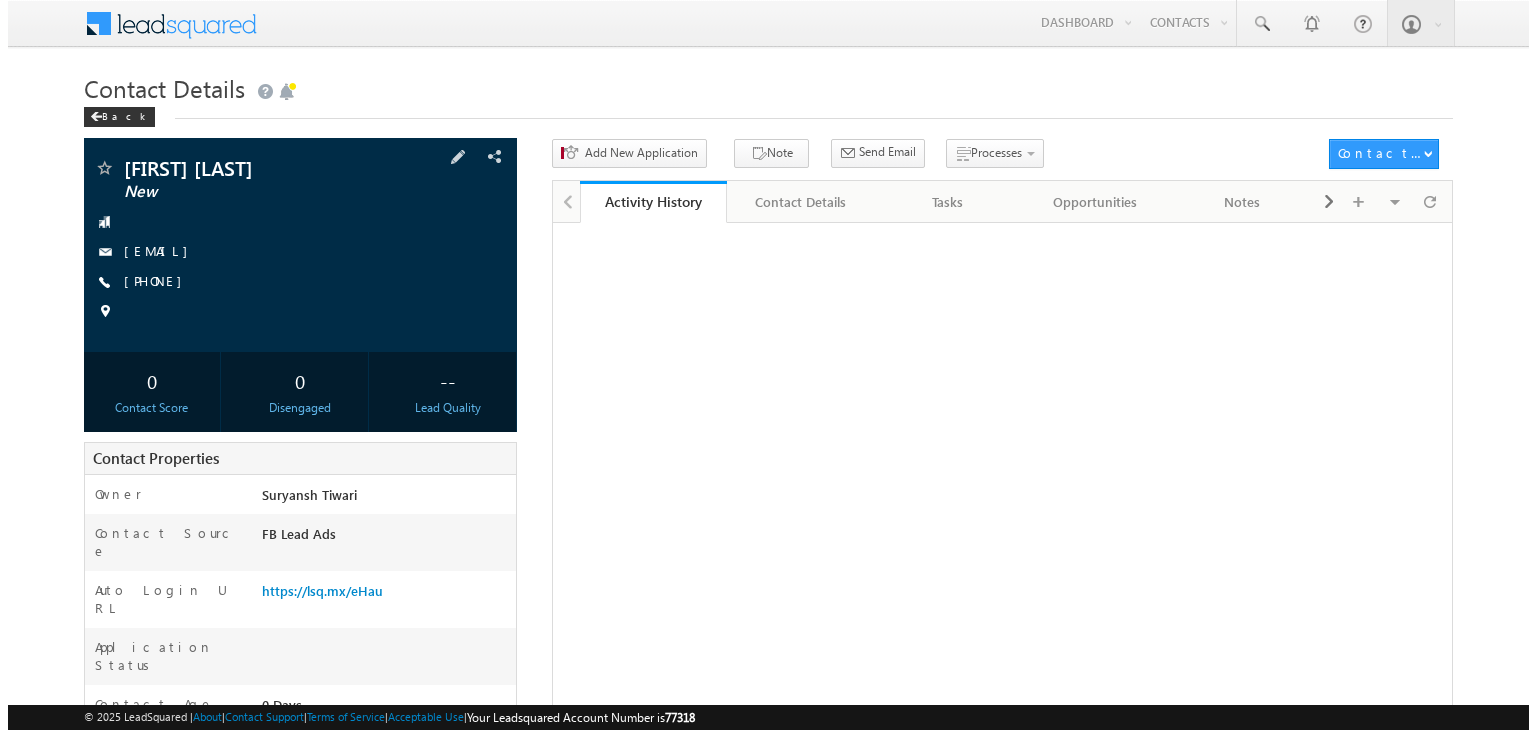 scroll, scrollTop: 0, scrollLeft: 0, axis: both 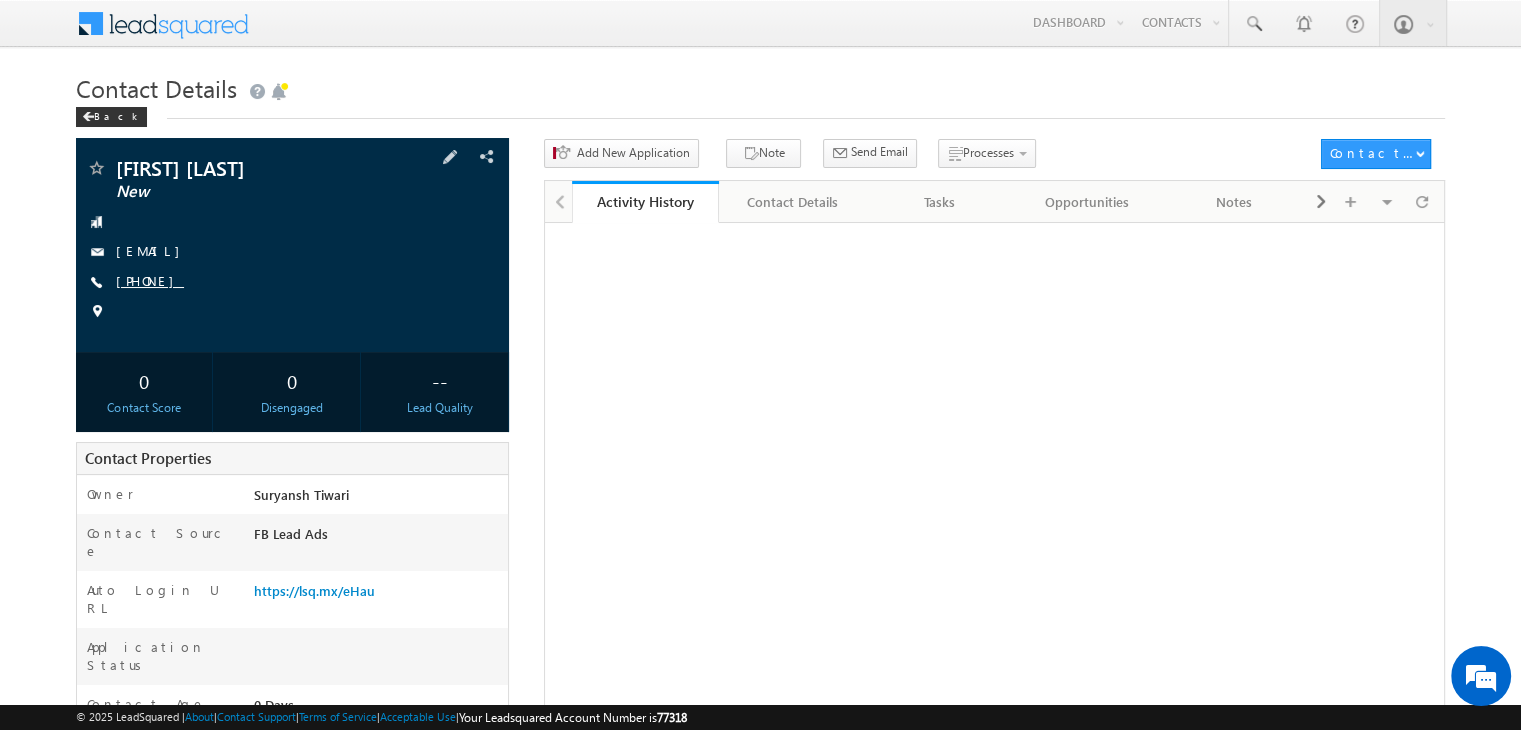 click on "[PHONE]" at bounding box center (150, 280) 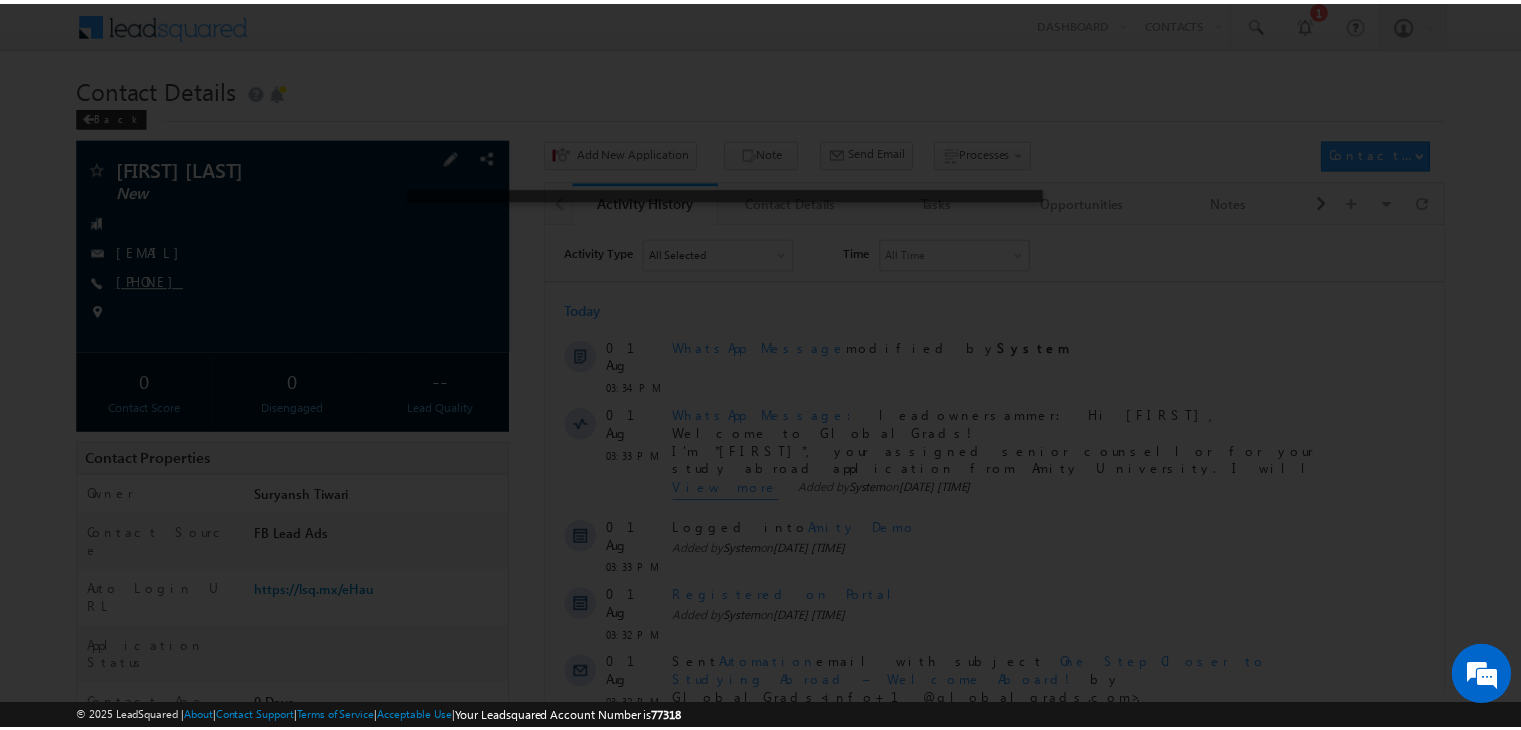 scroll, scrollTop: 0, scrollLeft: 0, axis: both 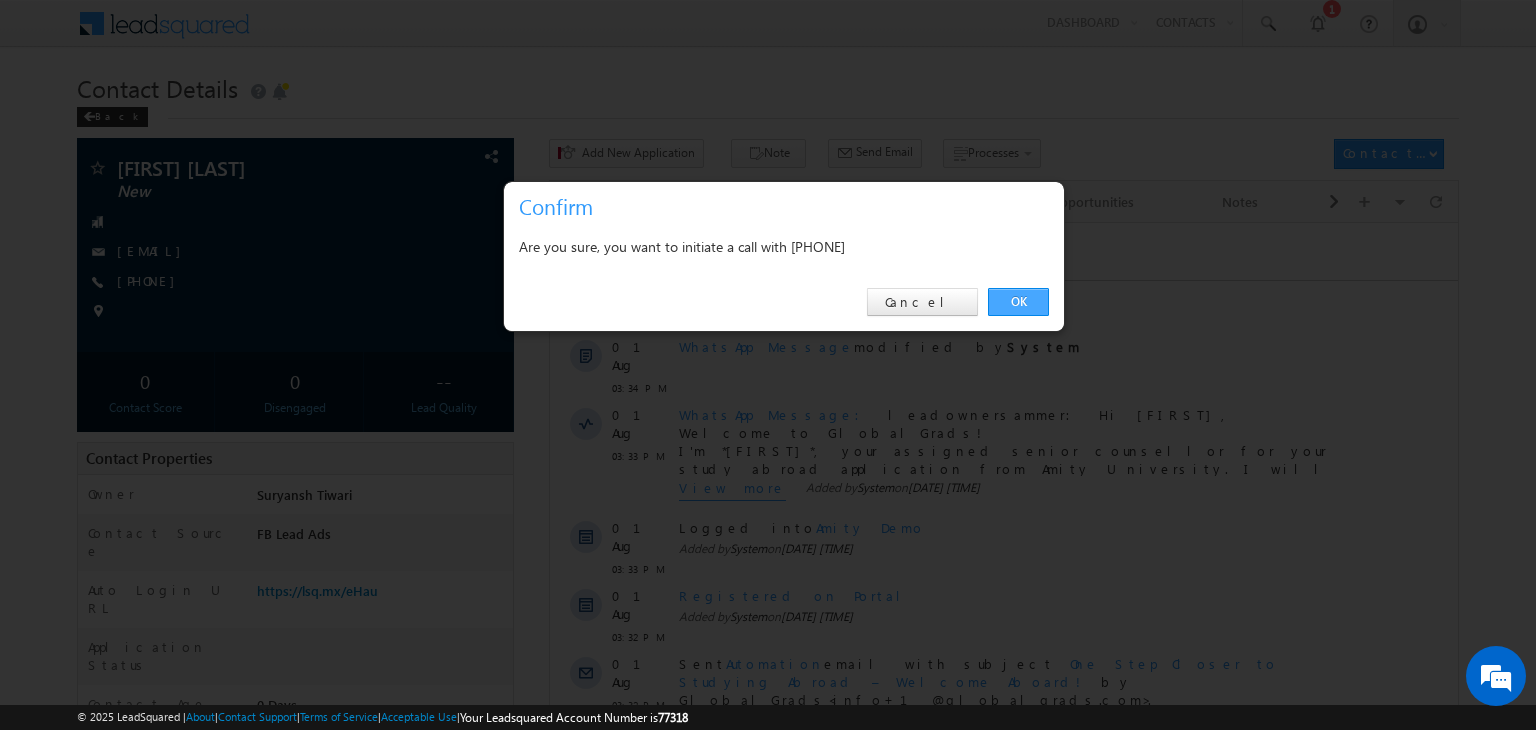 click on "OK" at bounding box center (1018, 302) 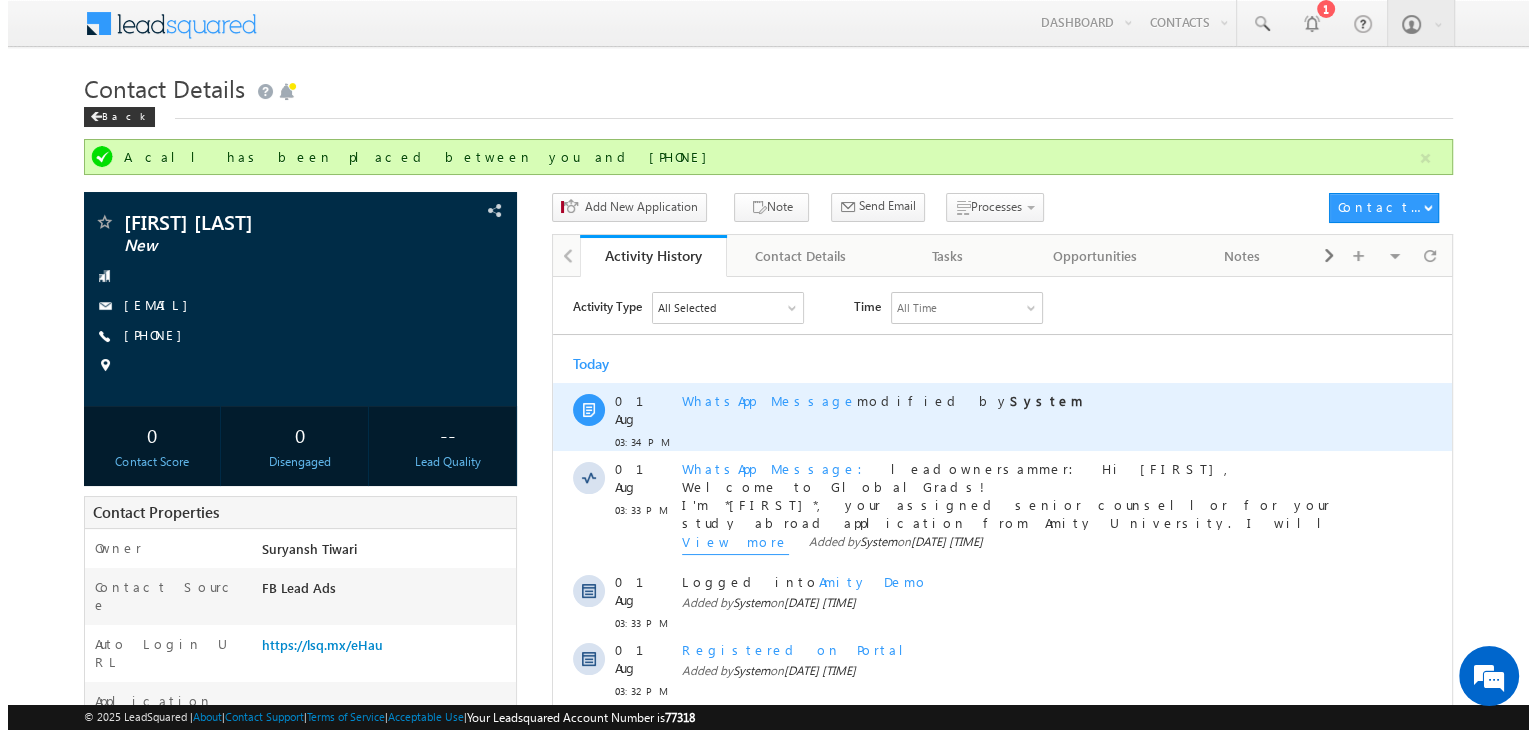 scroll, scrollTop: 0, scrollLeft: 0, axis: both 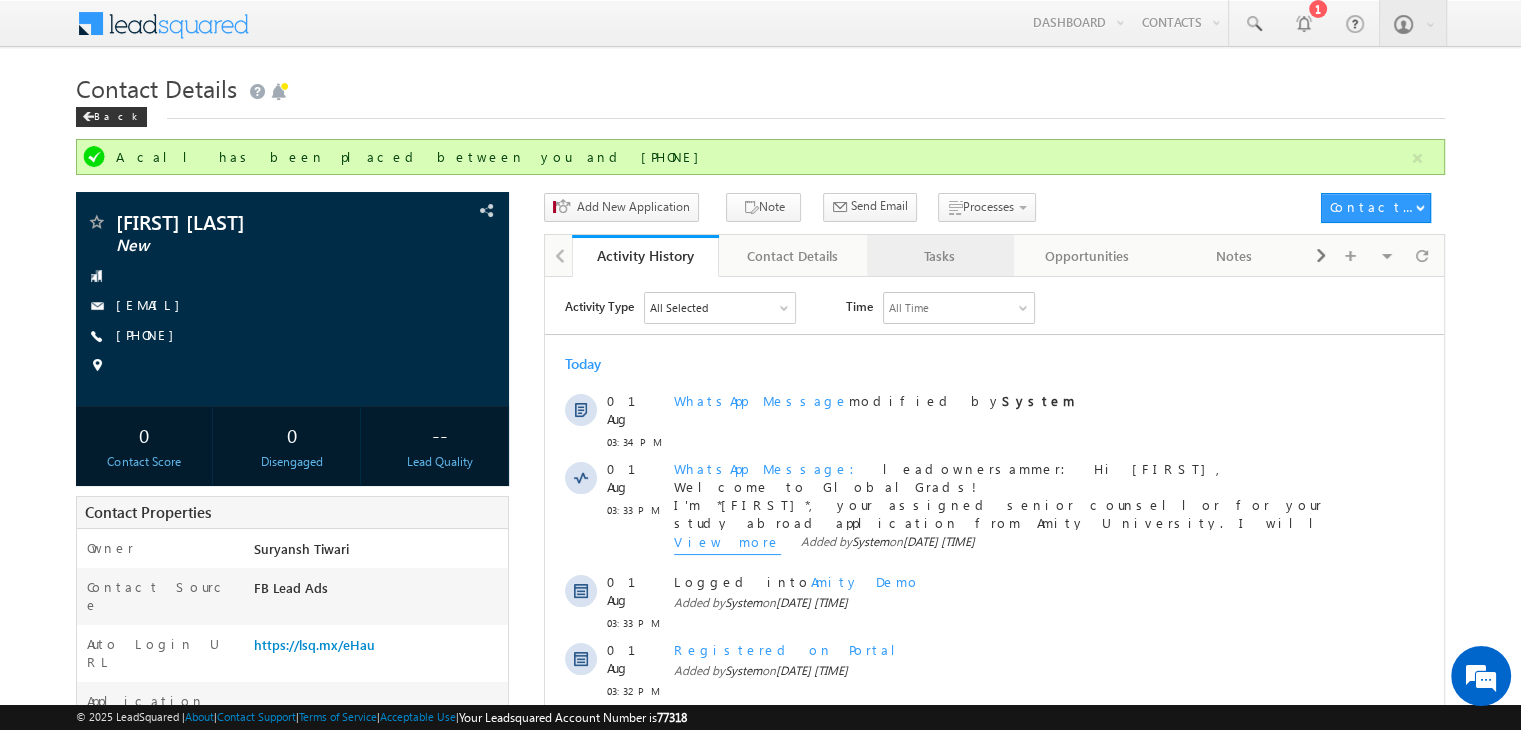 click on "Tasks" at bounding box center (940, 256) 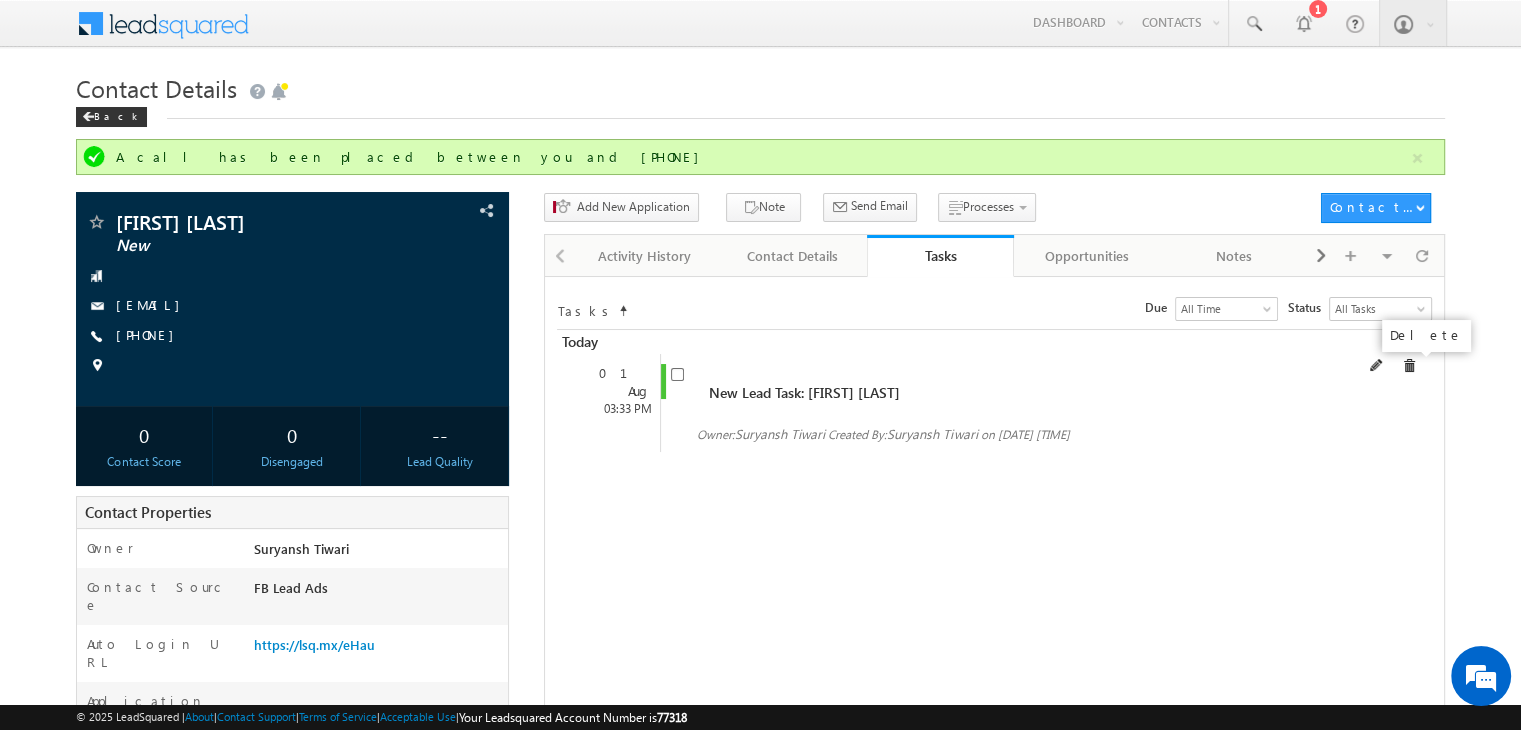 click at bounding box center (1409, 366) 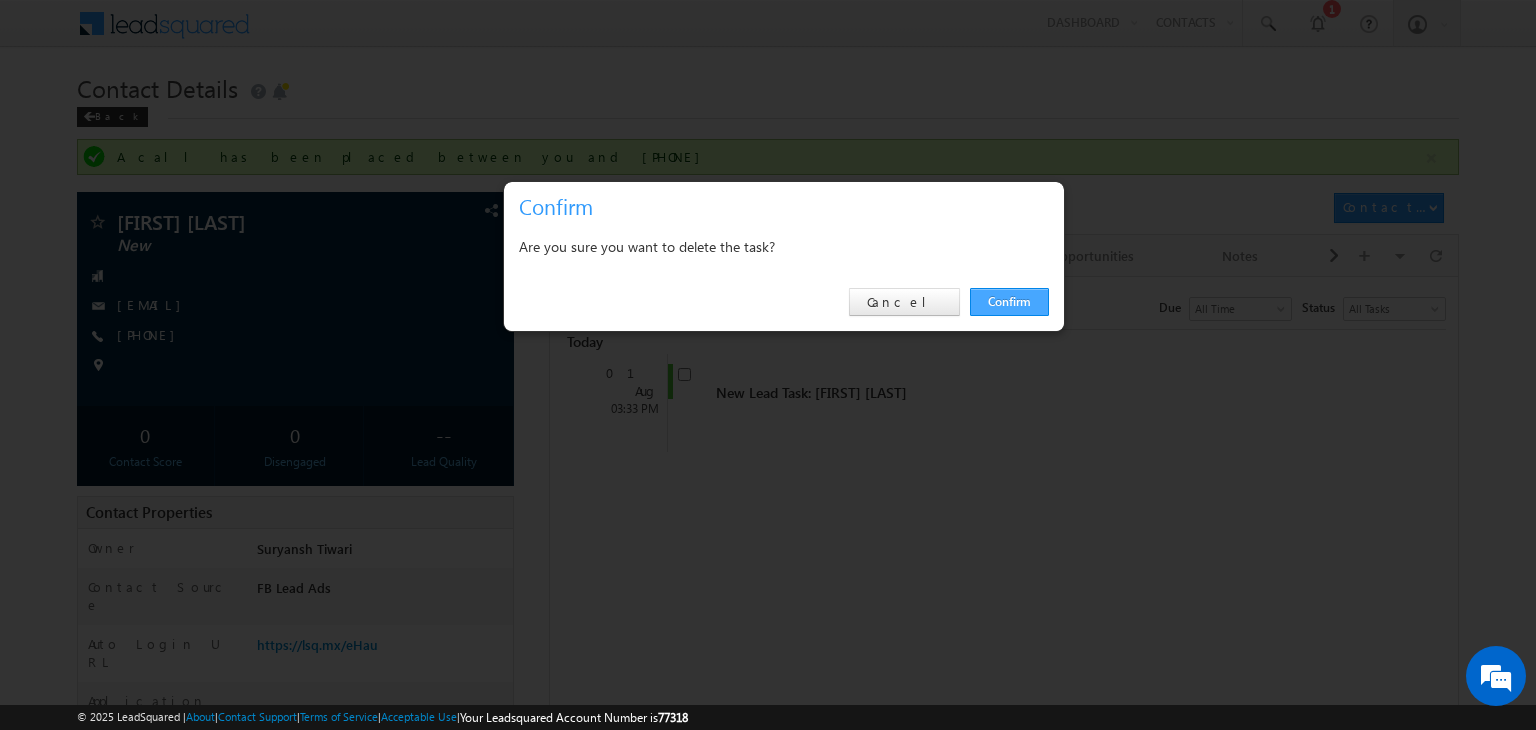 drag, startPoint x: 982, startPoint y: 280, endPoint x: 990, endPoint y: 289, distance: 12.0415945 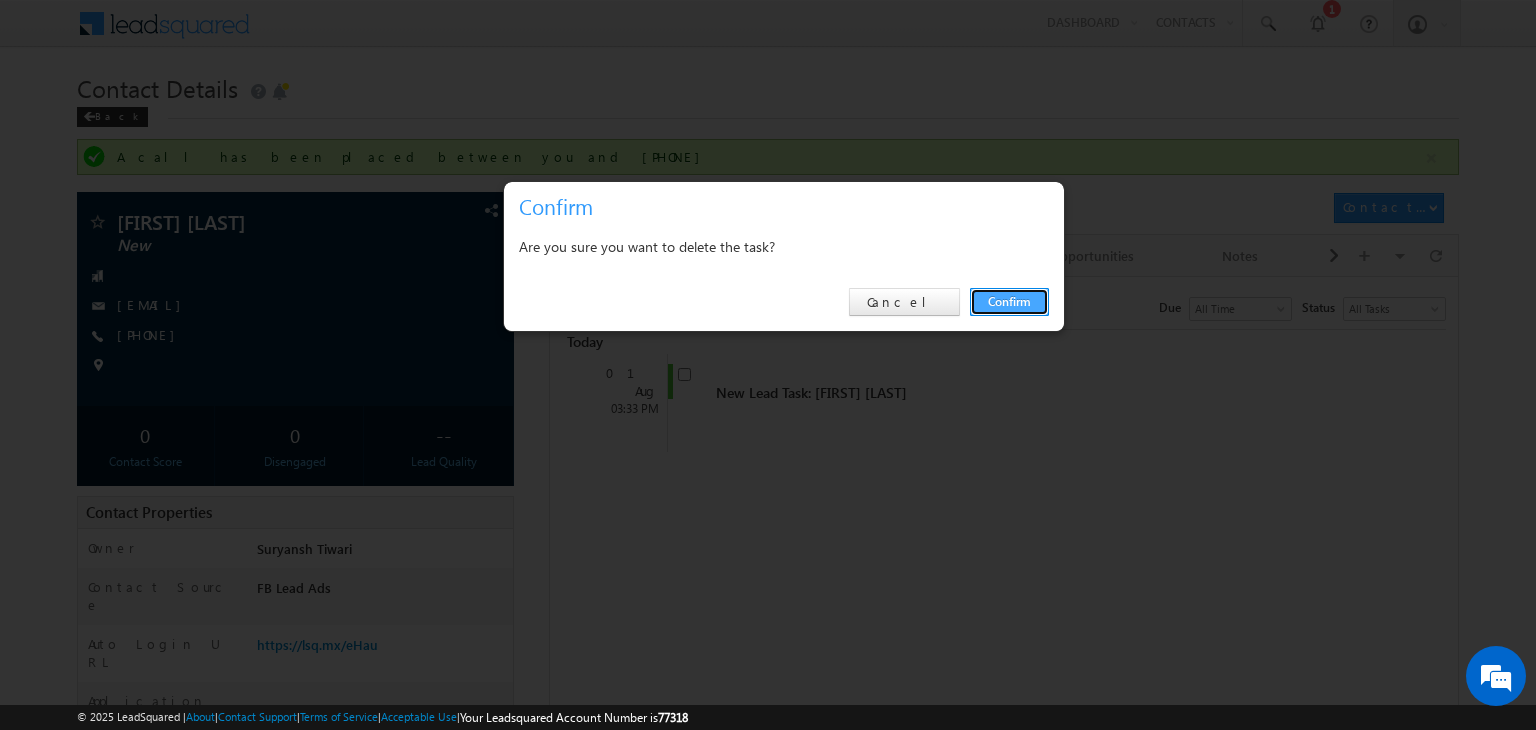 click on "Confirm" at bounding box center [1009, 302] 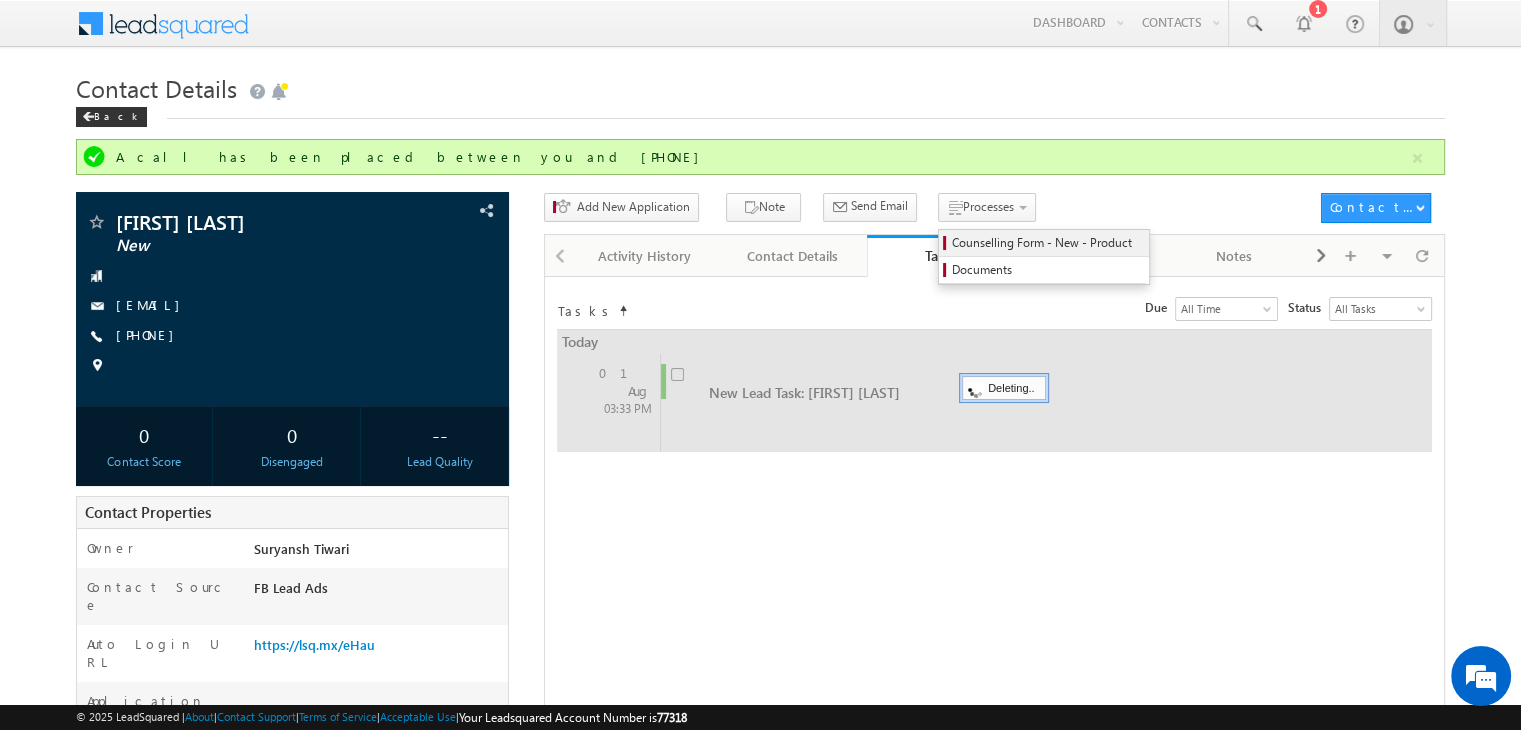 click on "Counselling Form - New - Product" at bounding box center (1047, 243) 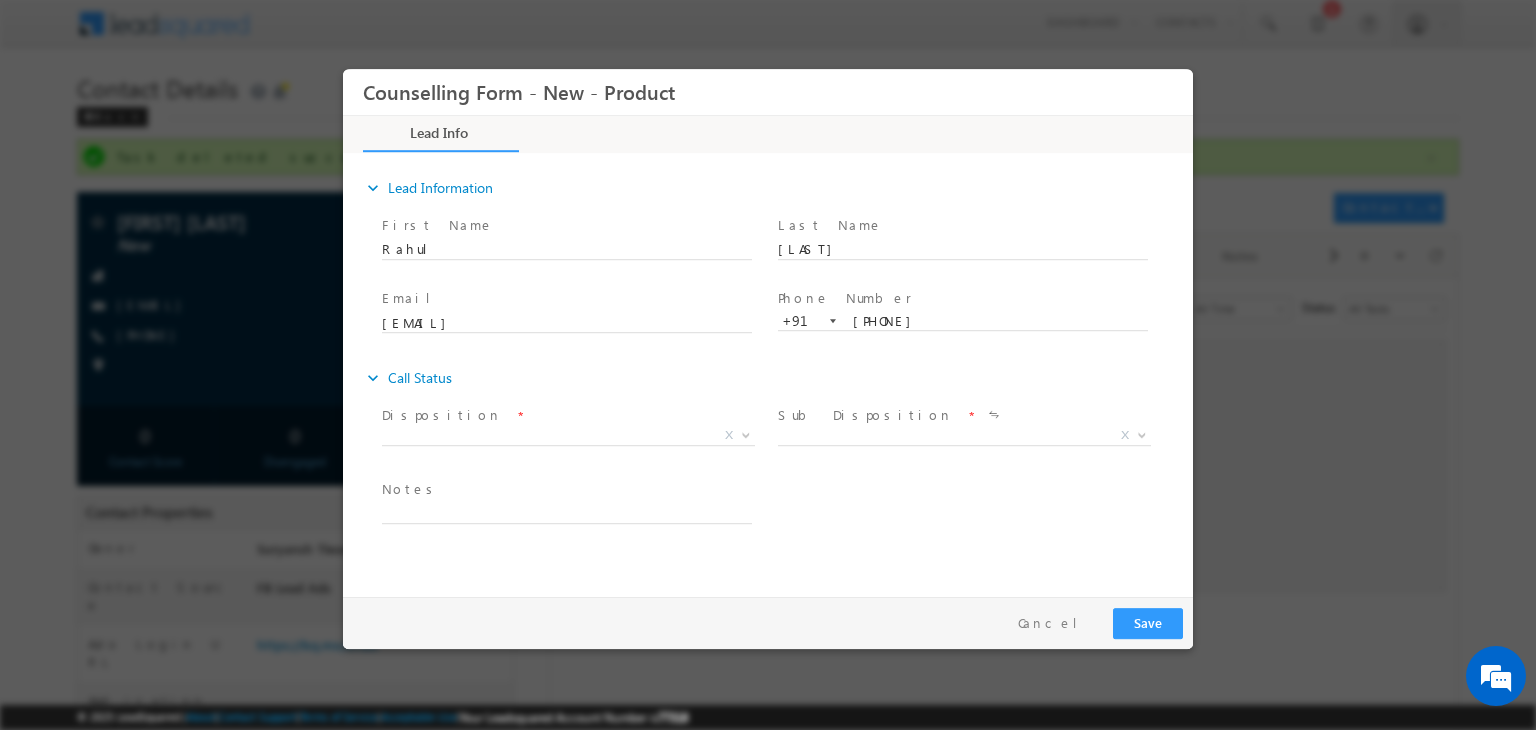 scroll, scrollTop: 0, scrollLeft: 0, axis: both 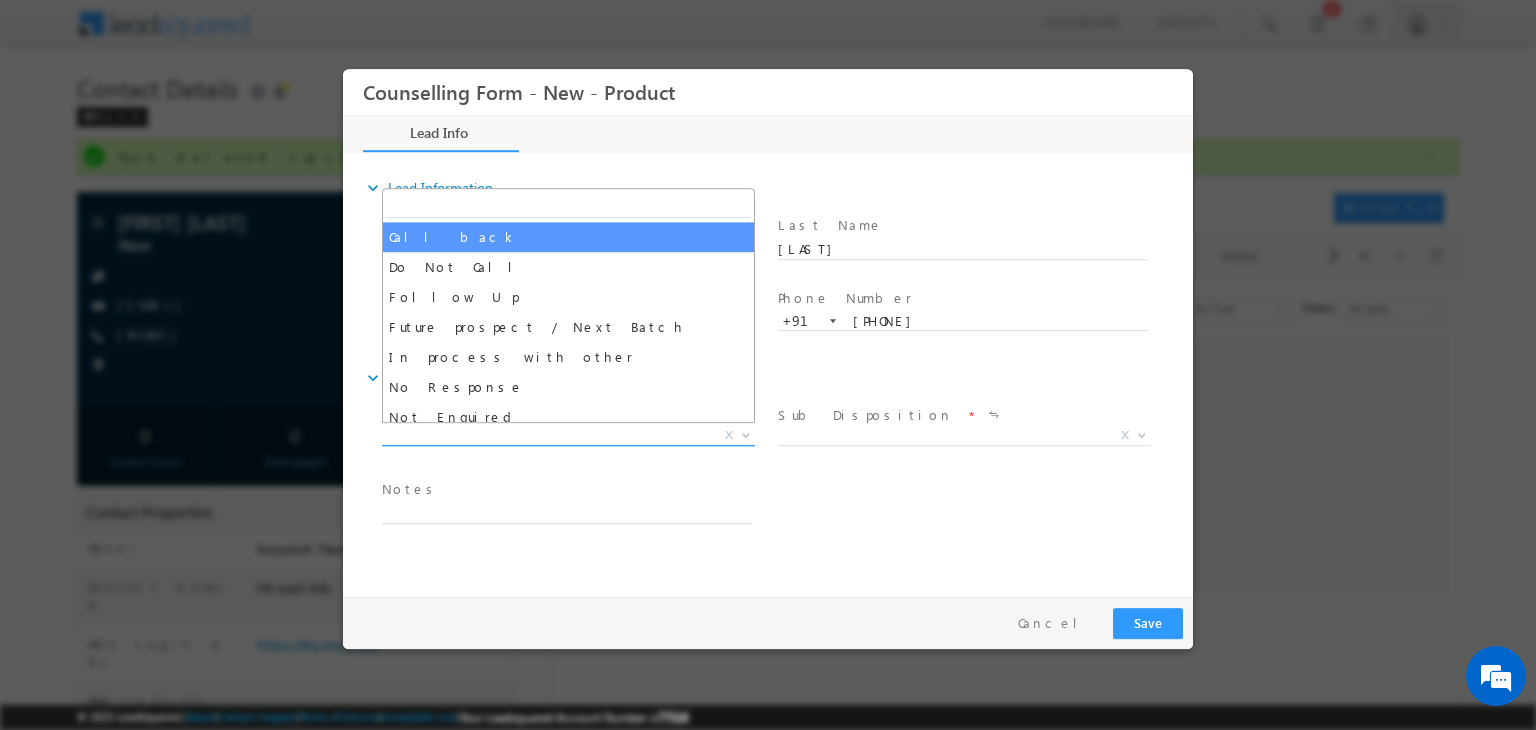 click on "X" at bounding box center [568, 436] 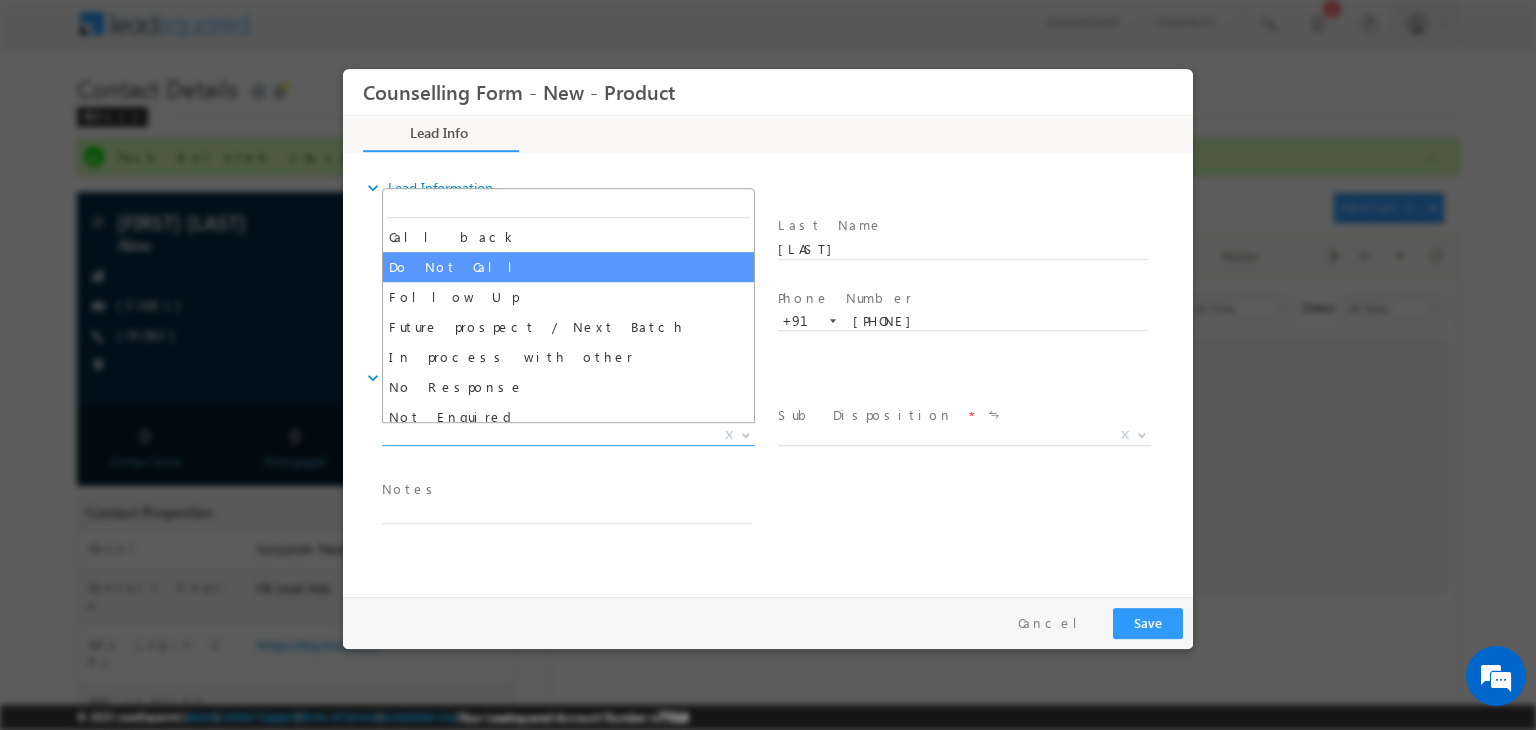 select on "Do Not Call" 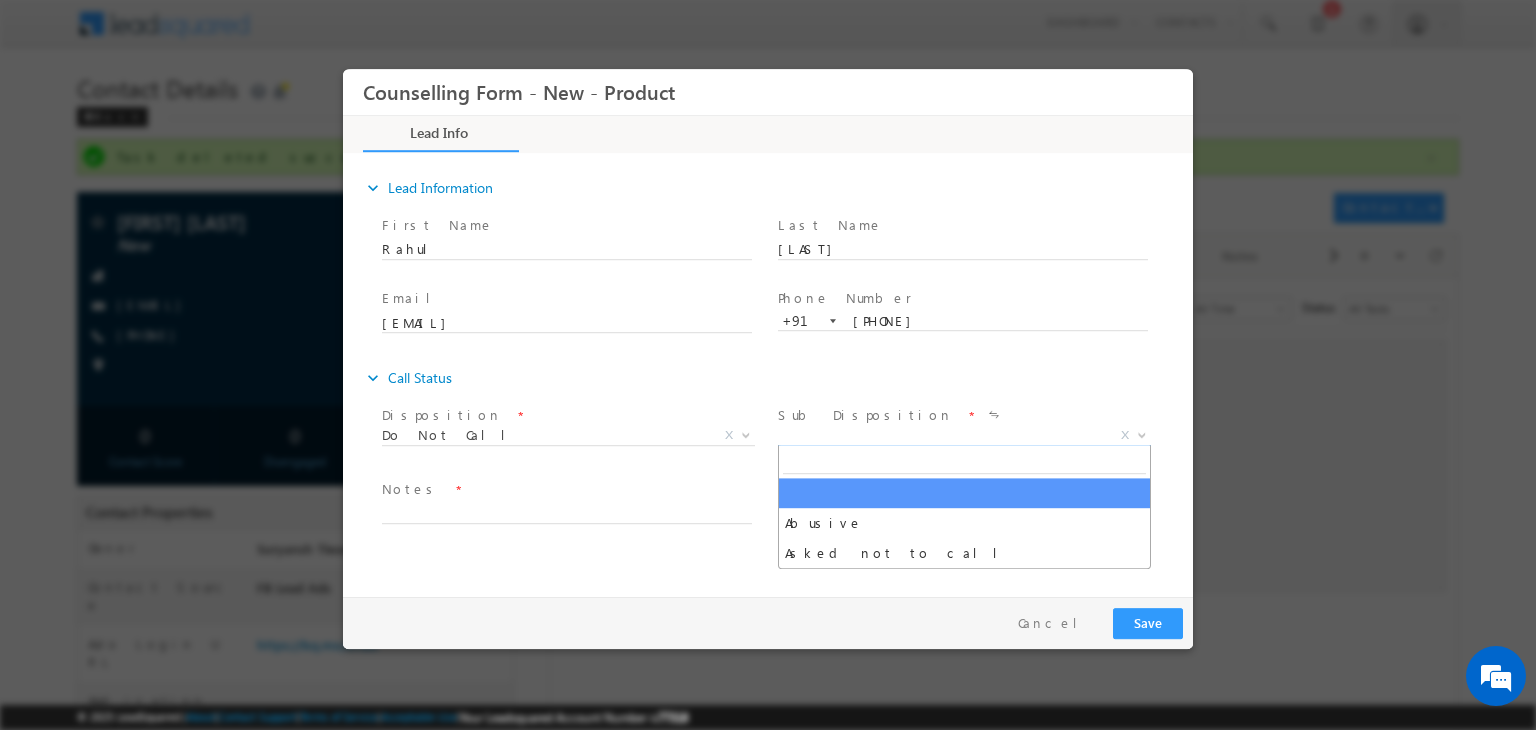 click on "X" at bounding box center (964, 436) 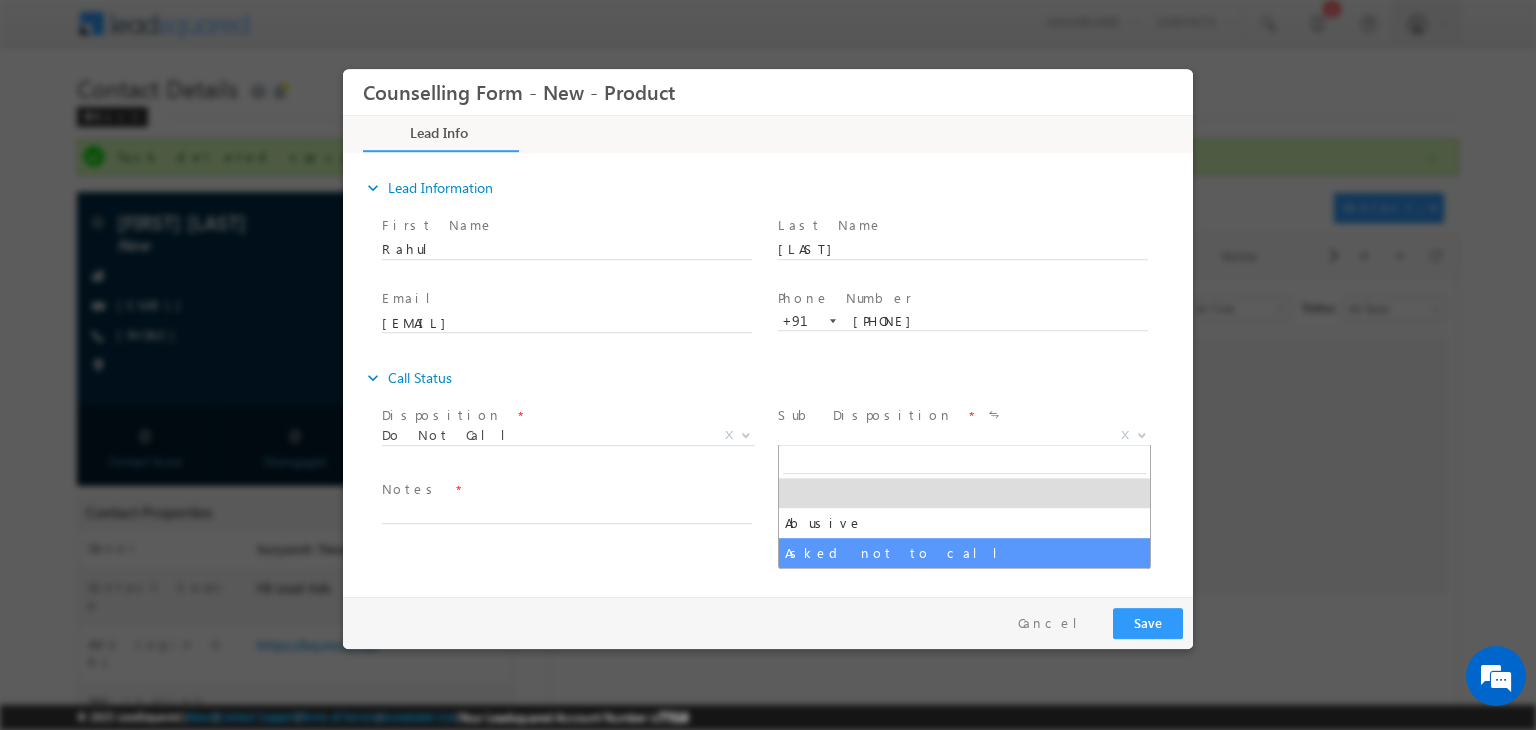 select on "Asked not to call" 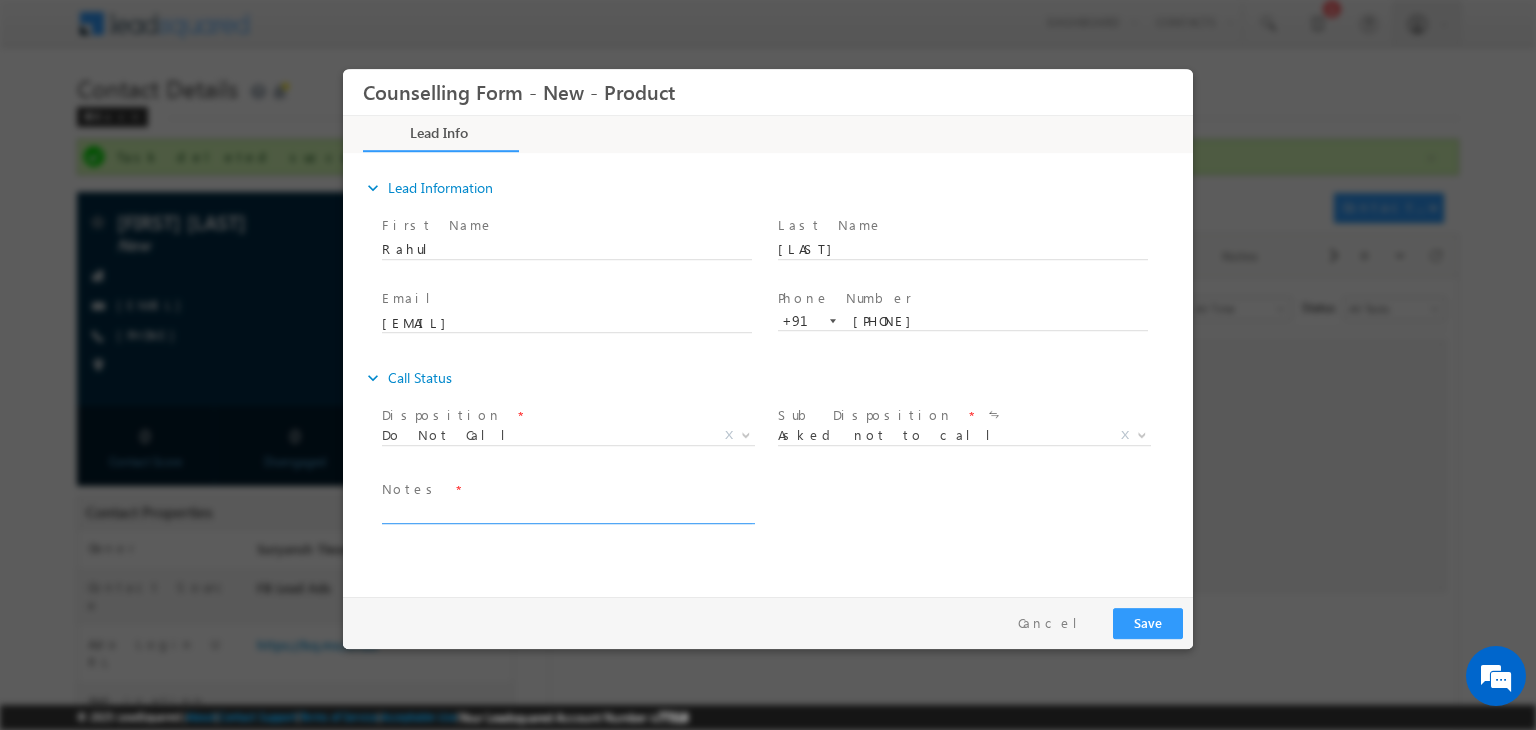 click at bounding box center [567, 512] 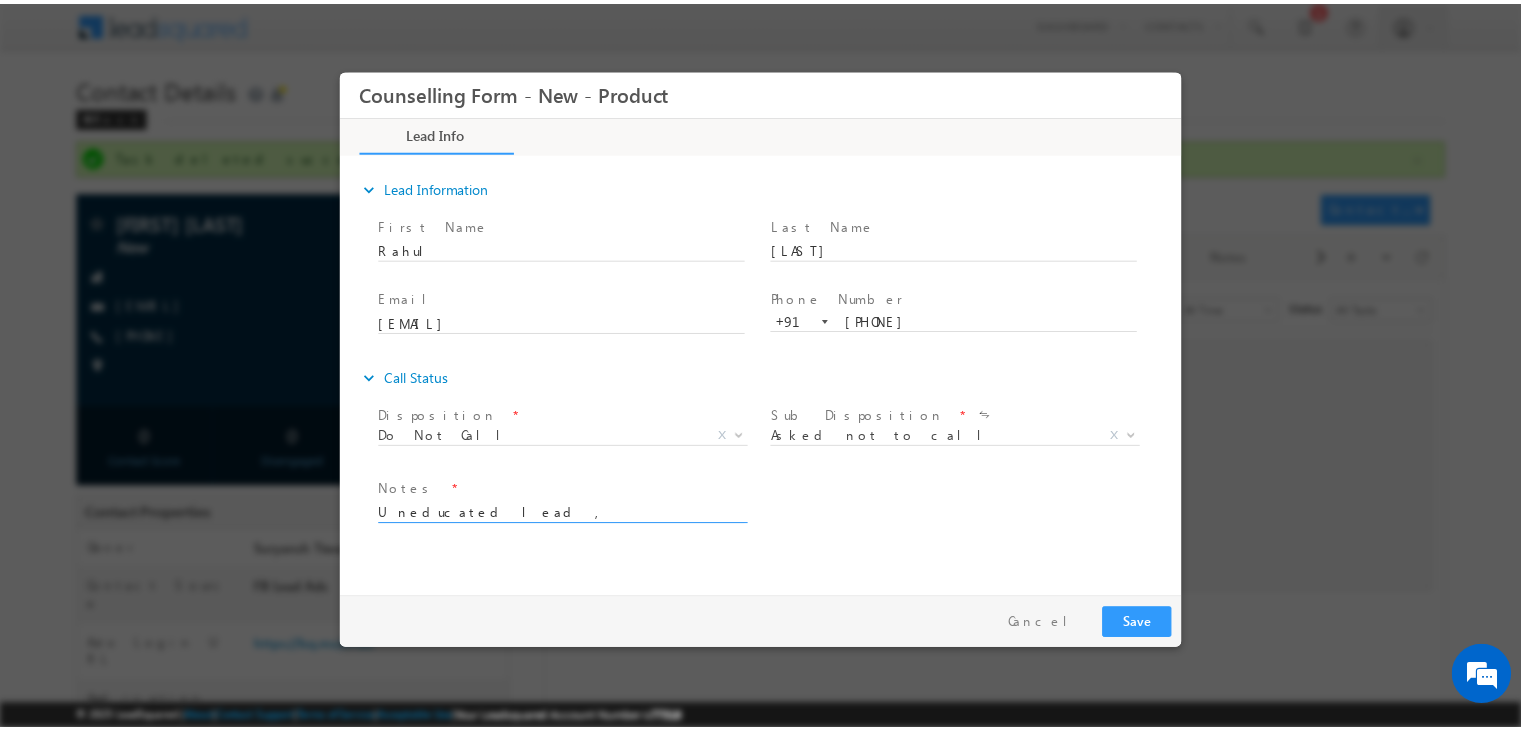 scroll, scrollTop: 4, scrollLeft: 0, axis: vertical 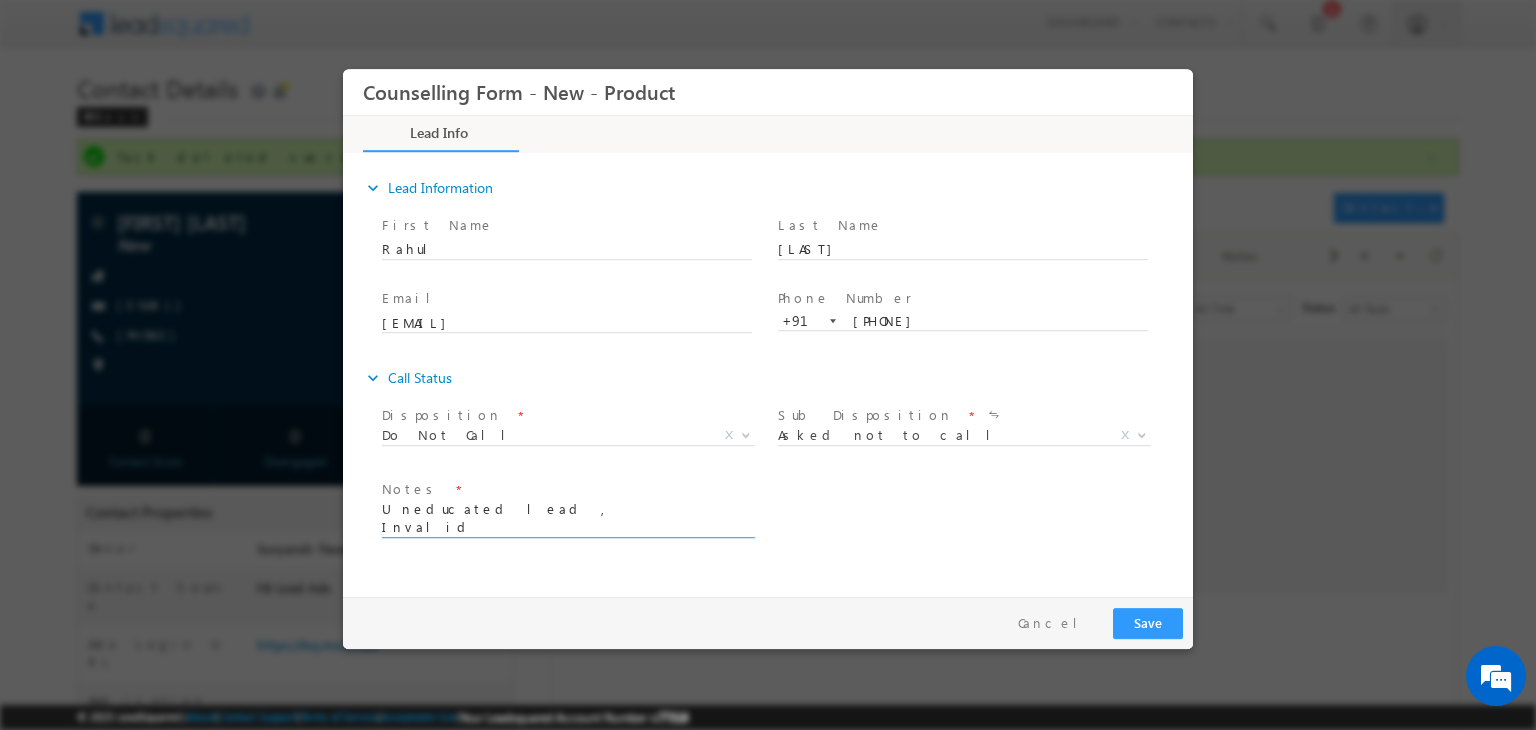 type on "Uneducated lead ,
Invalid" 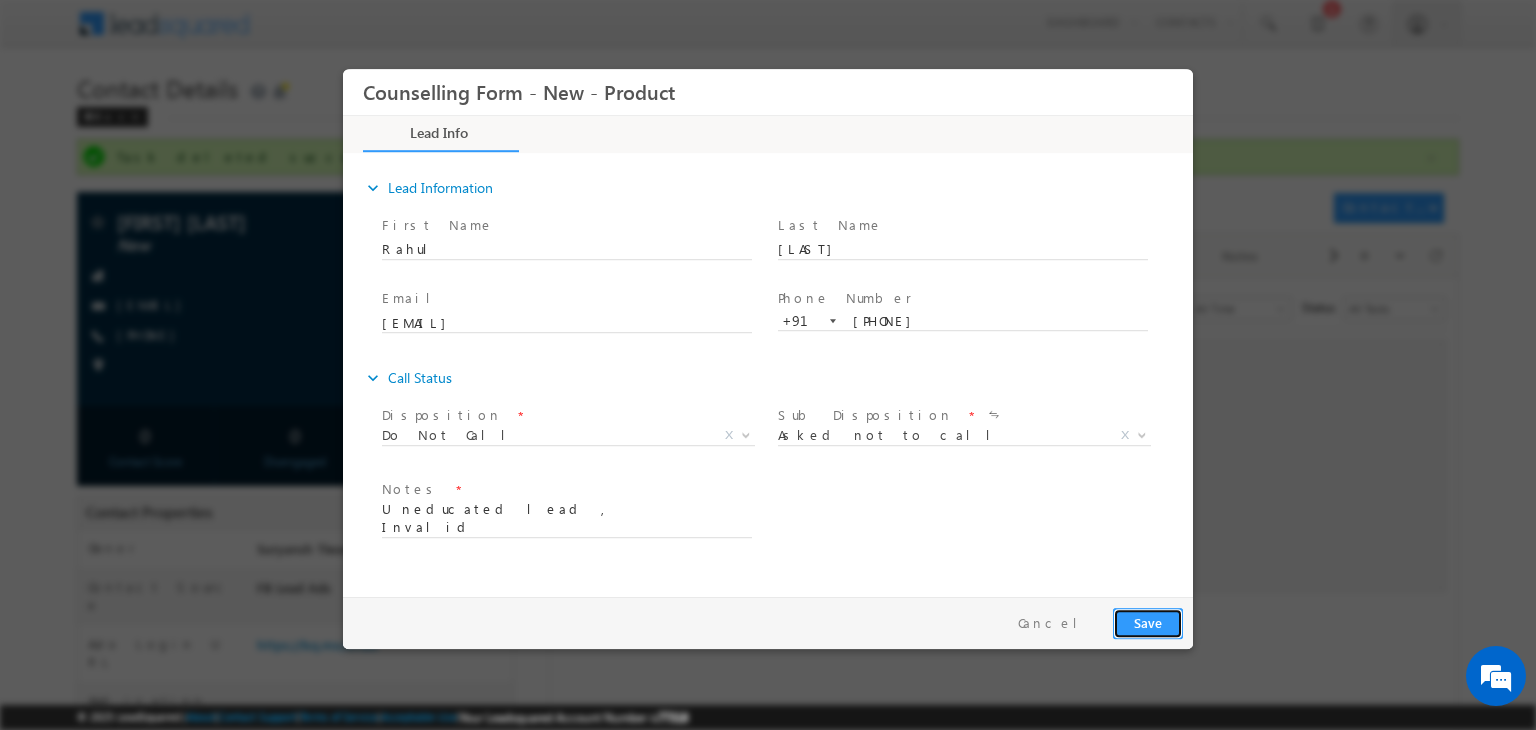 click on "Save" at bounding box center (1148, 623) 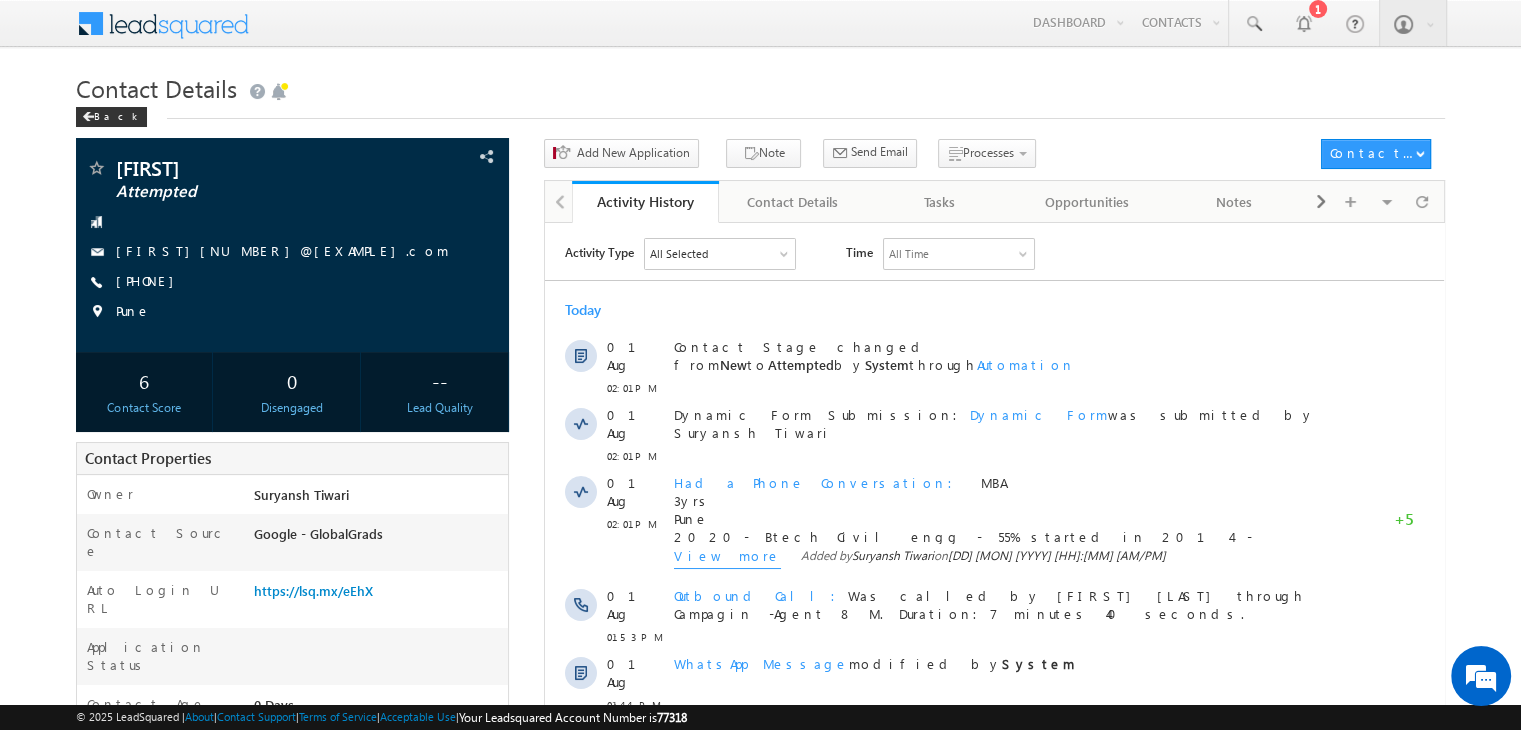 scroll, scrollTop: 0, scrollLeft: 0, axis: both 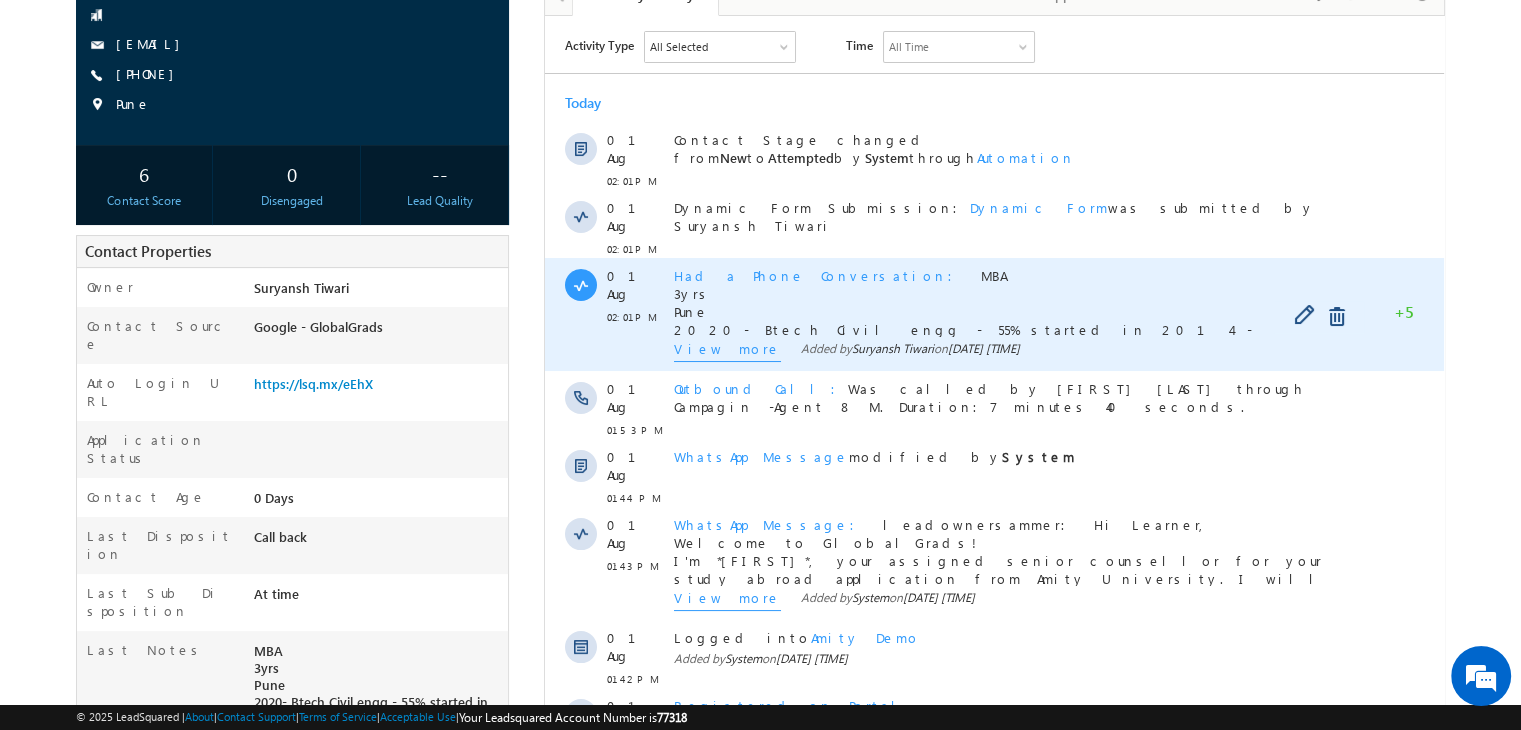 click on "View more" at bounding box center (727, 350) 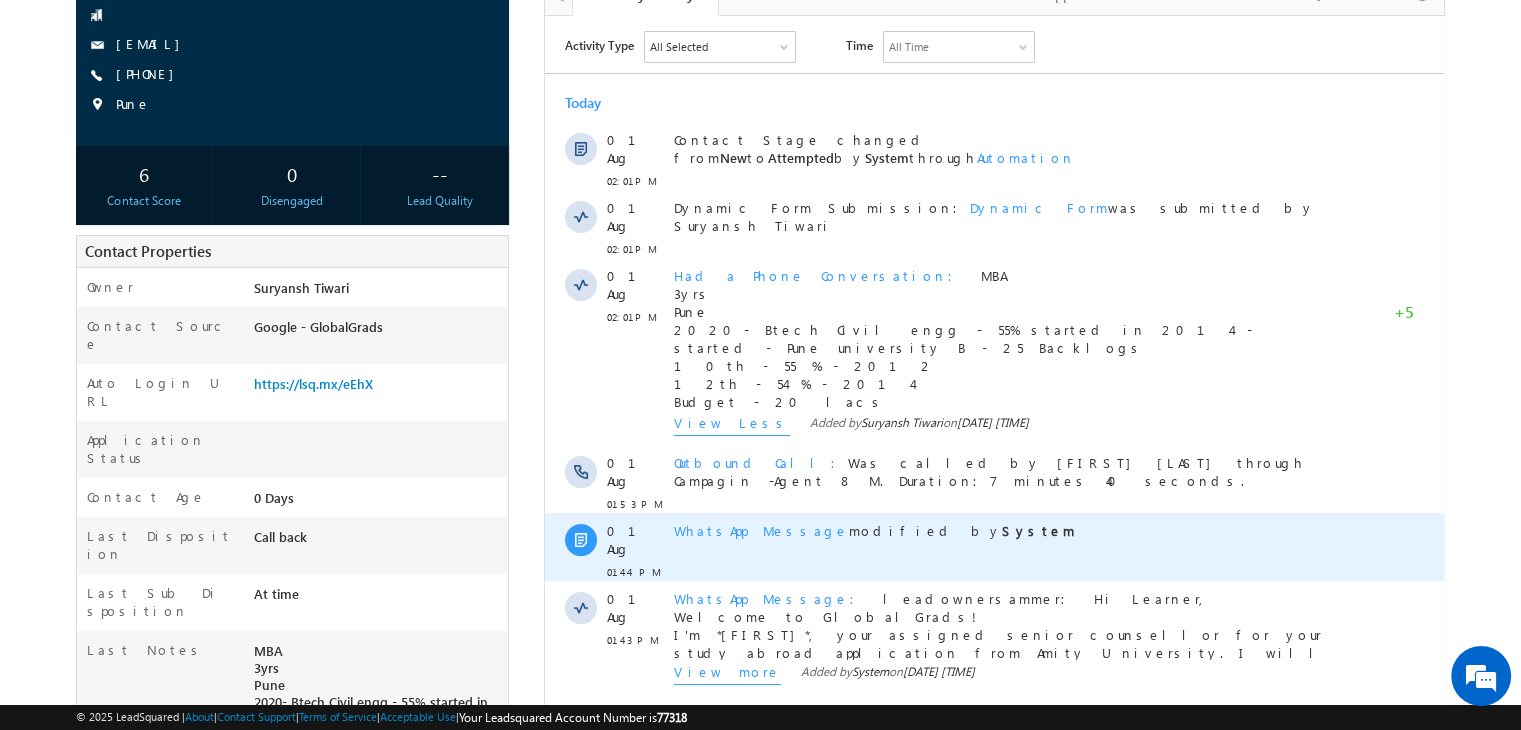 scroll, scrollTop: 497, scrollLeft: 0, axis: vertical 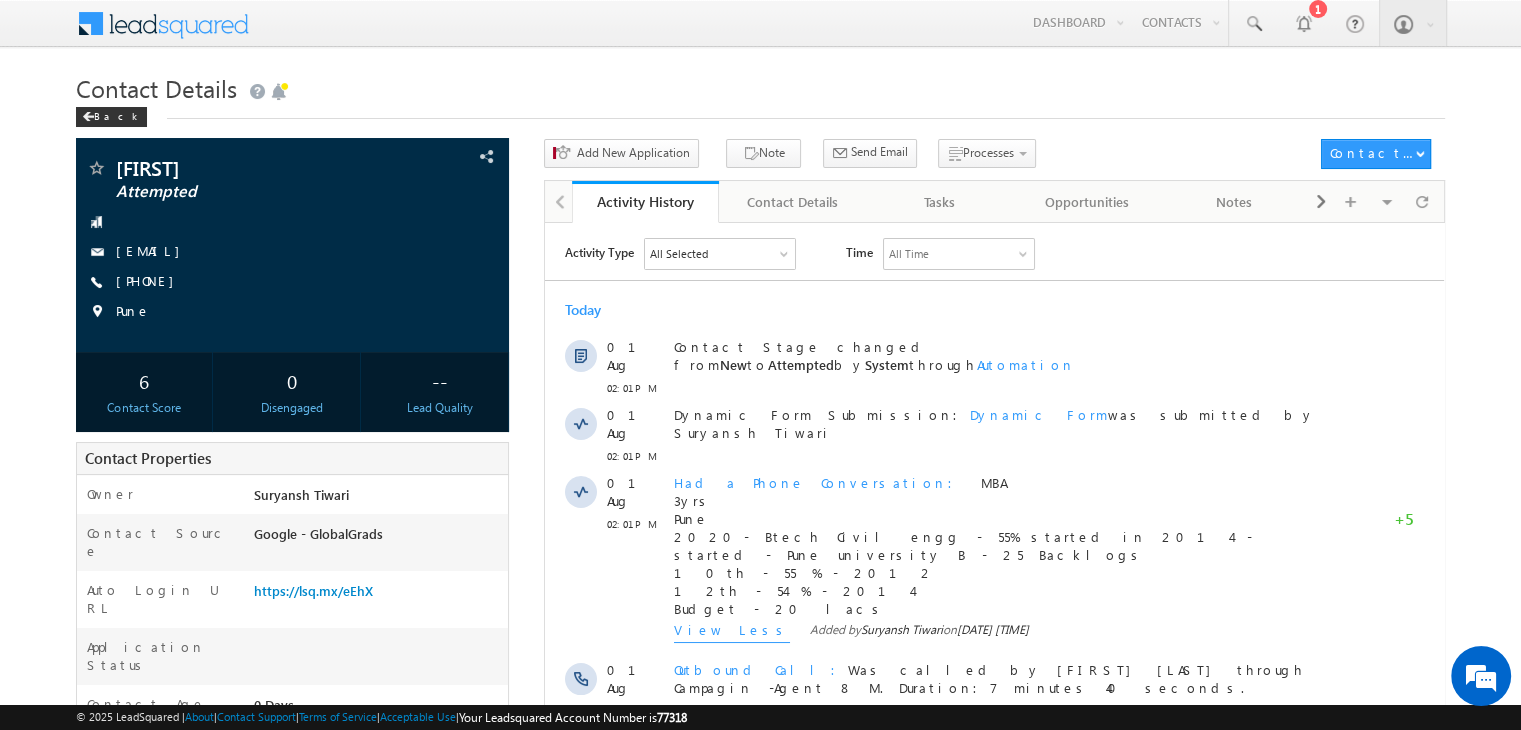 click on "Today" at bounding box center [994, 309] 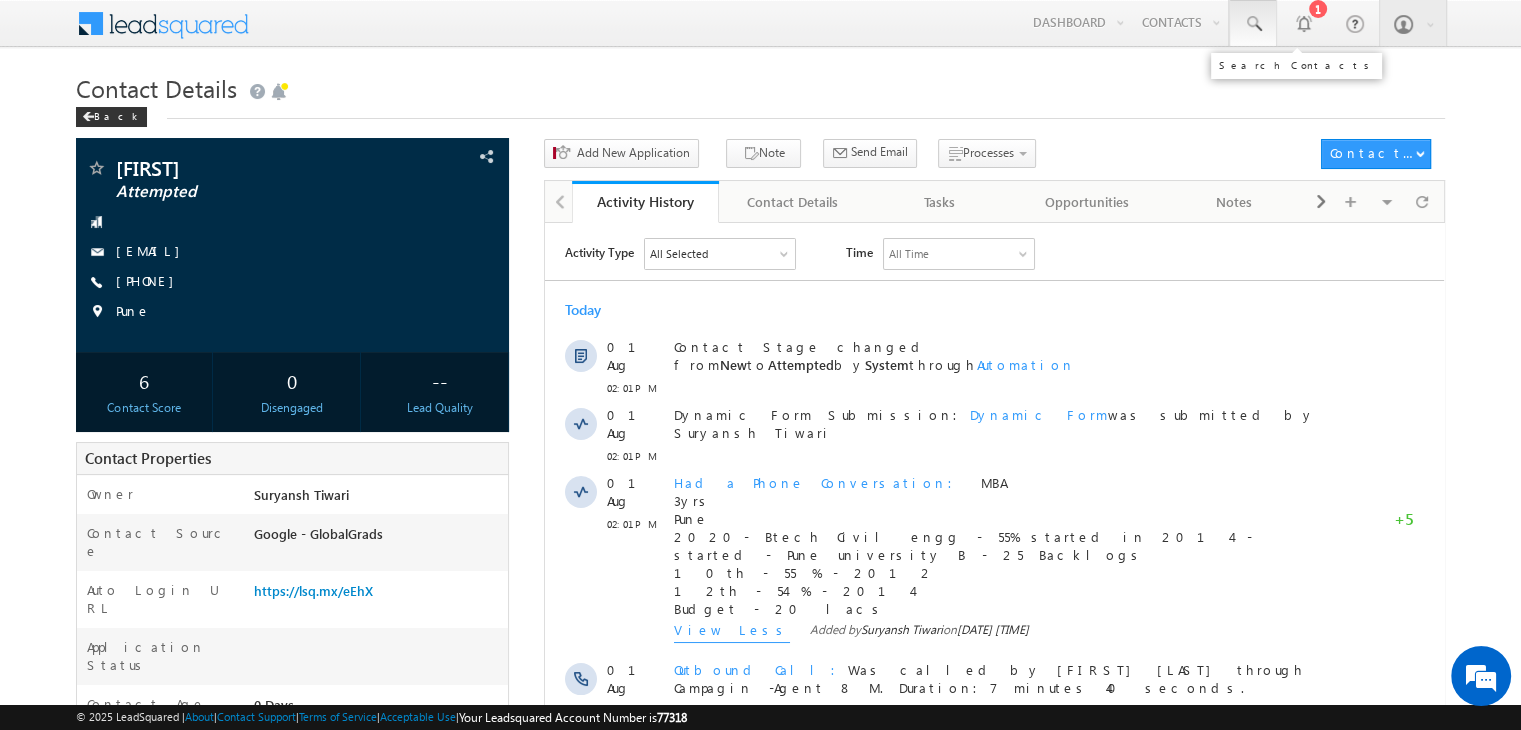 click at bounding box center (1253, 23) 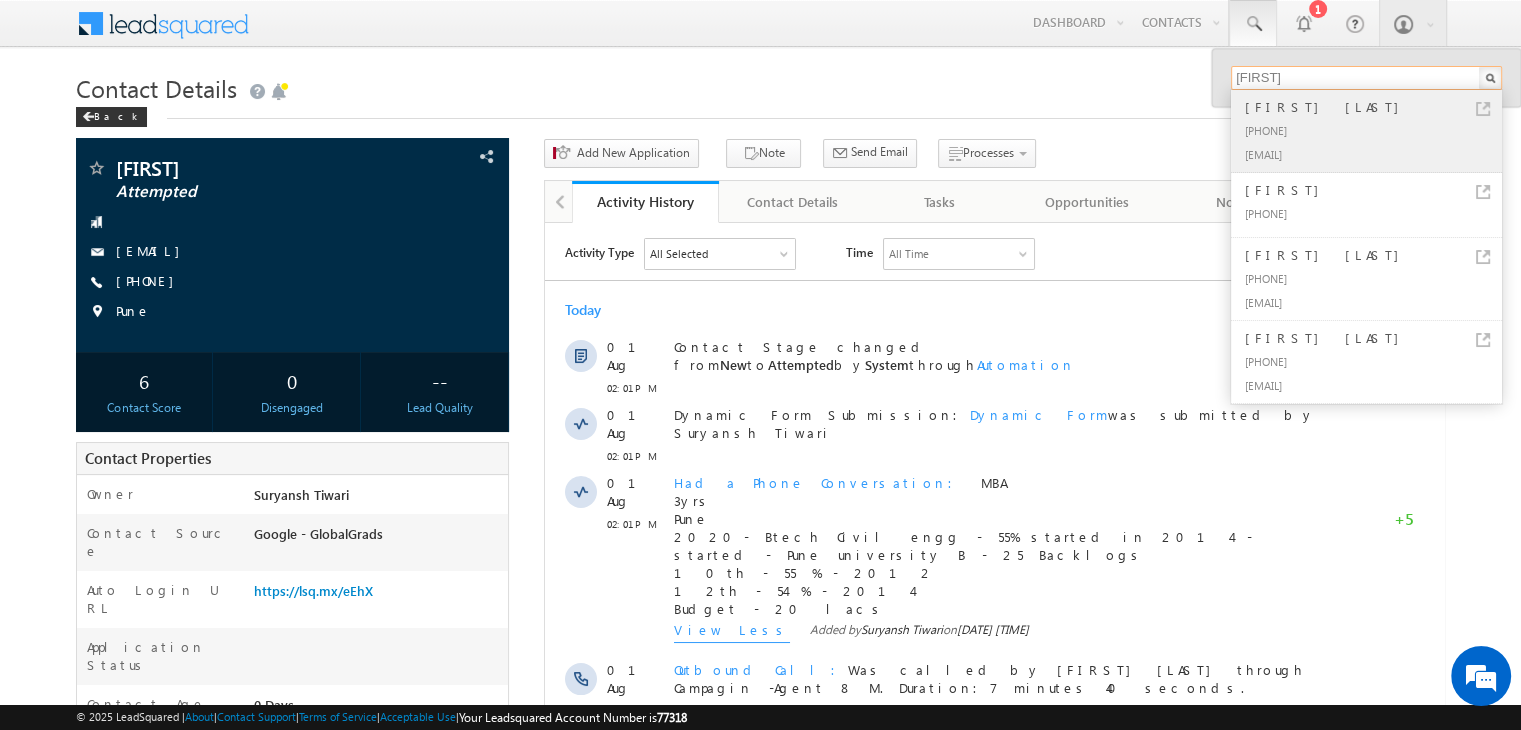 type on "[FIRST]" 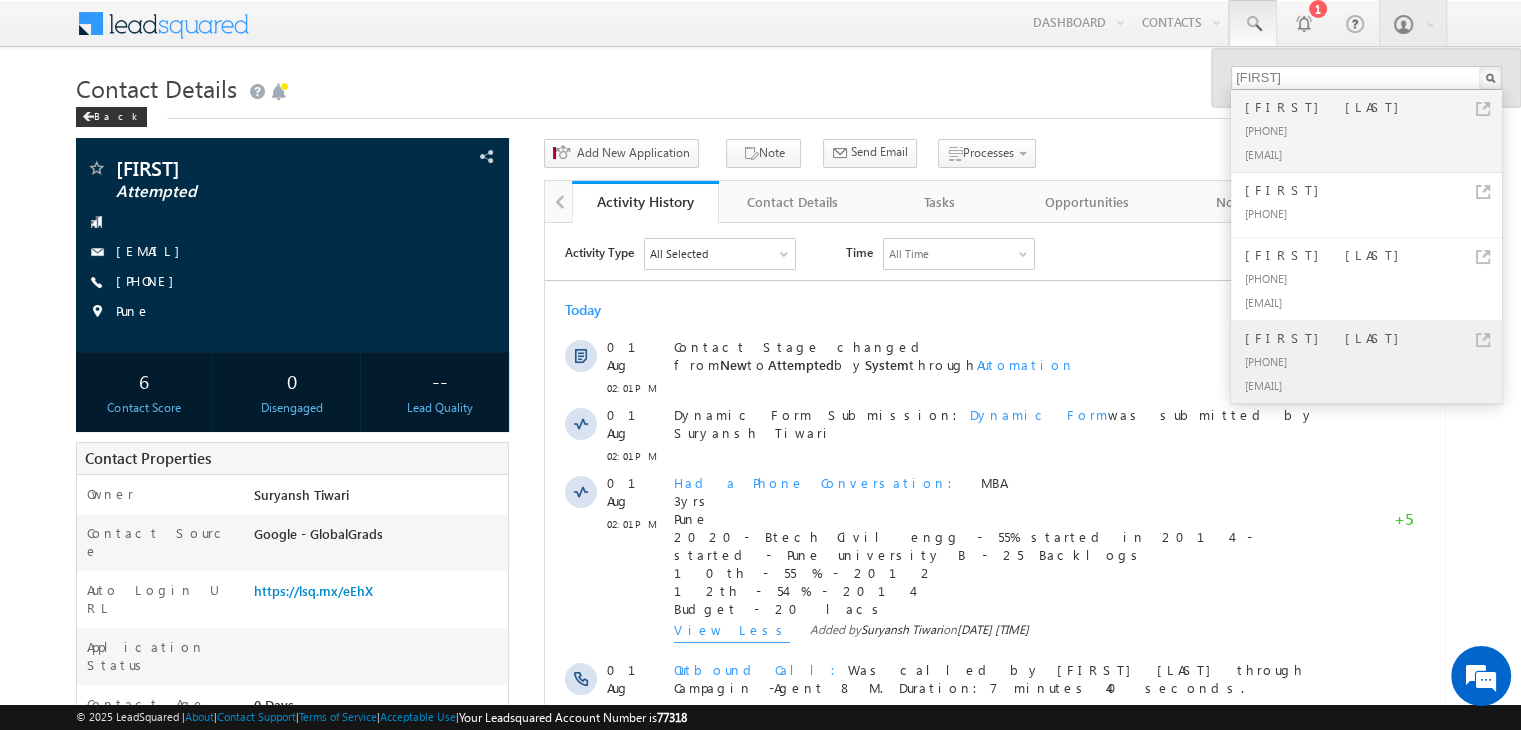 click at bounding box center [1483, 340] 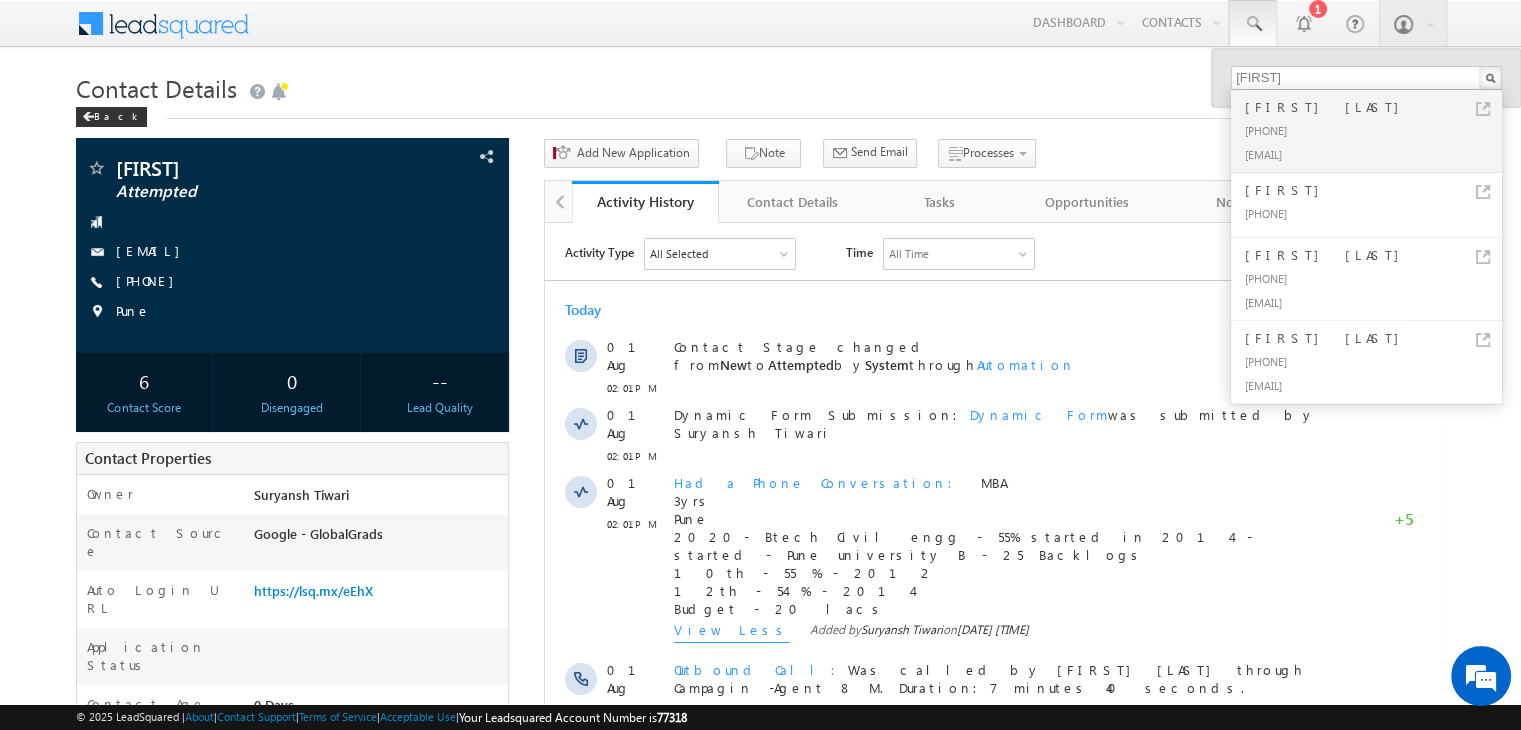 click on "Contact Details" at bounding box center [760, 86] 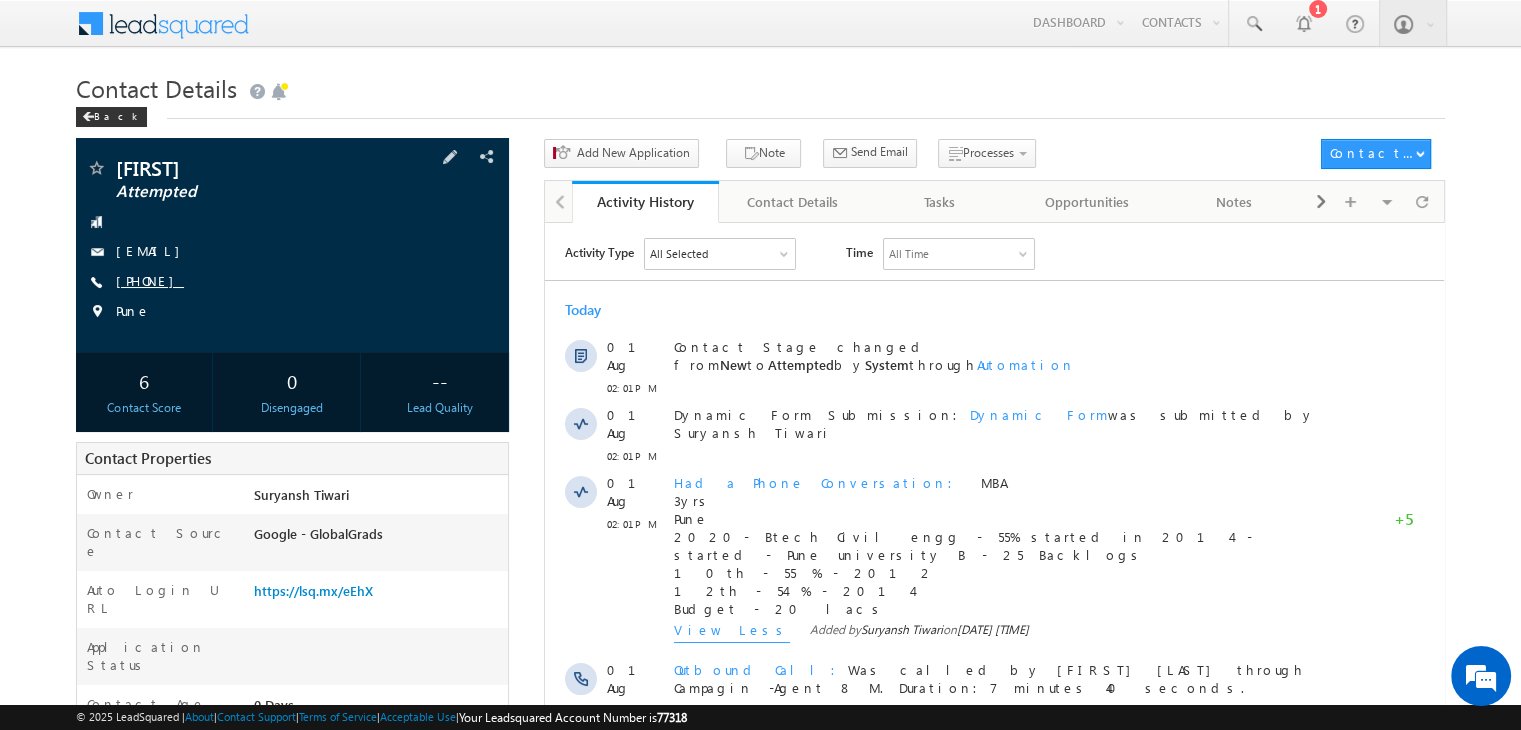 click on "+91-9156882505" at bounding box center (150, 280) 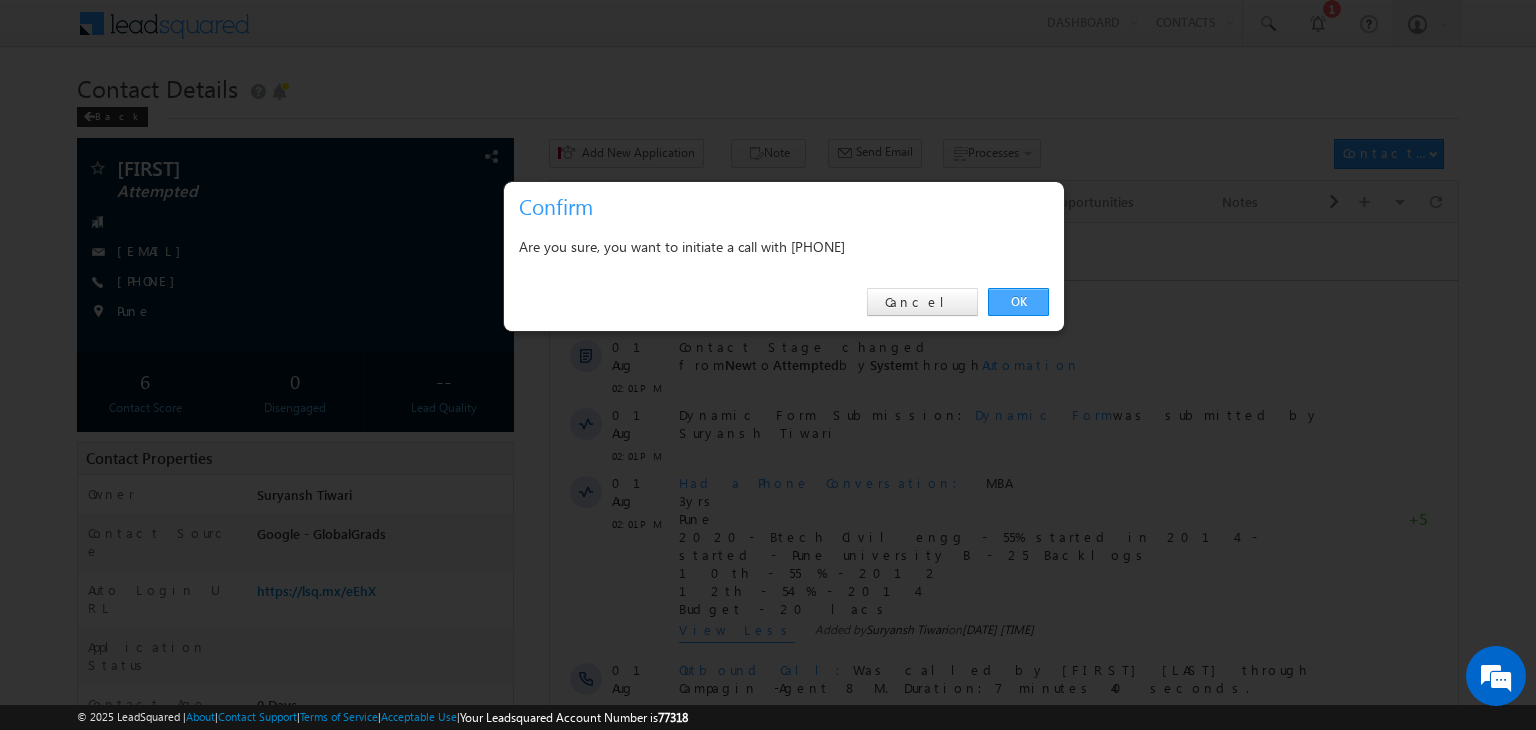 click on "OK" at bounding box center (1018, 302) 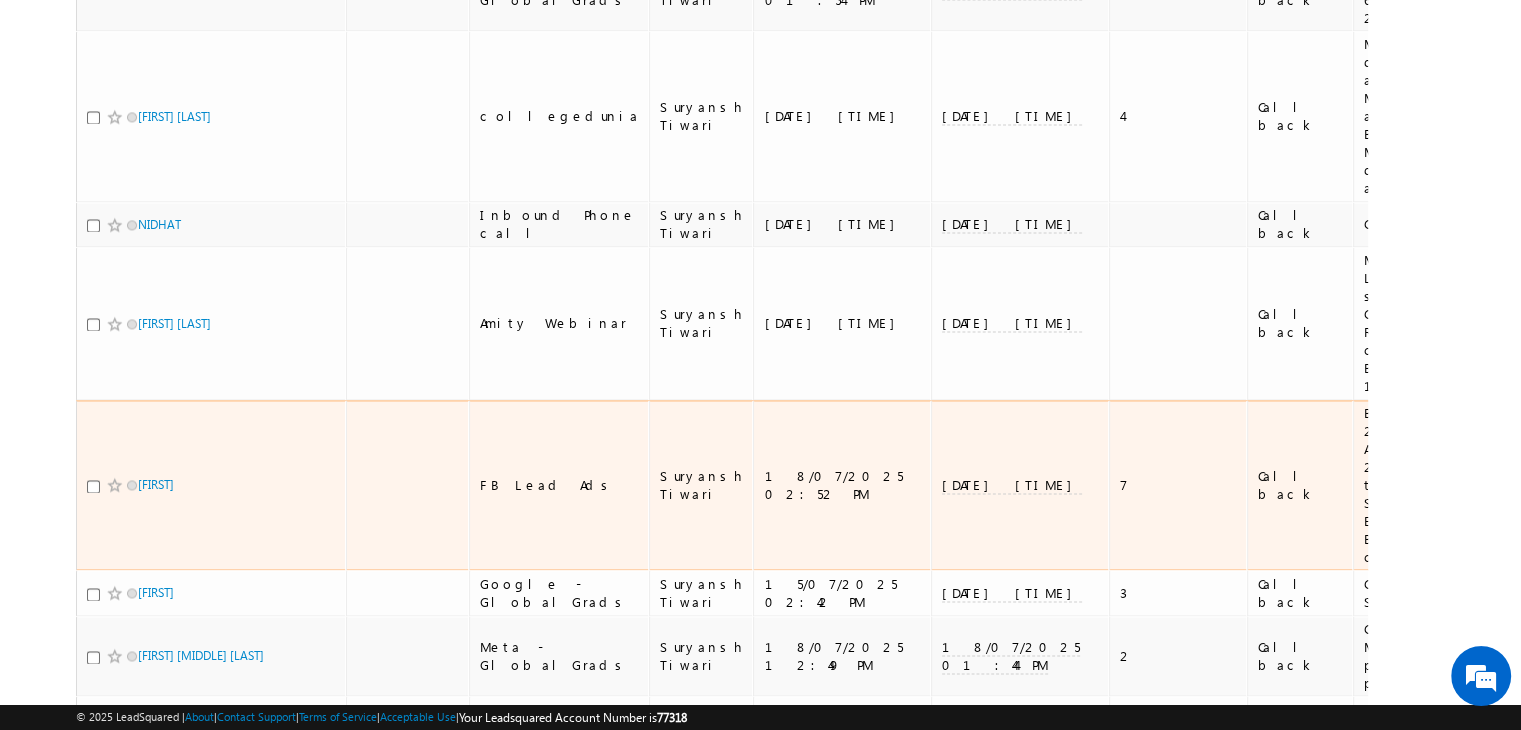 scroll, scrollTop: 10571, scrollLeft: 0, axis: vertical 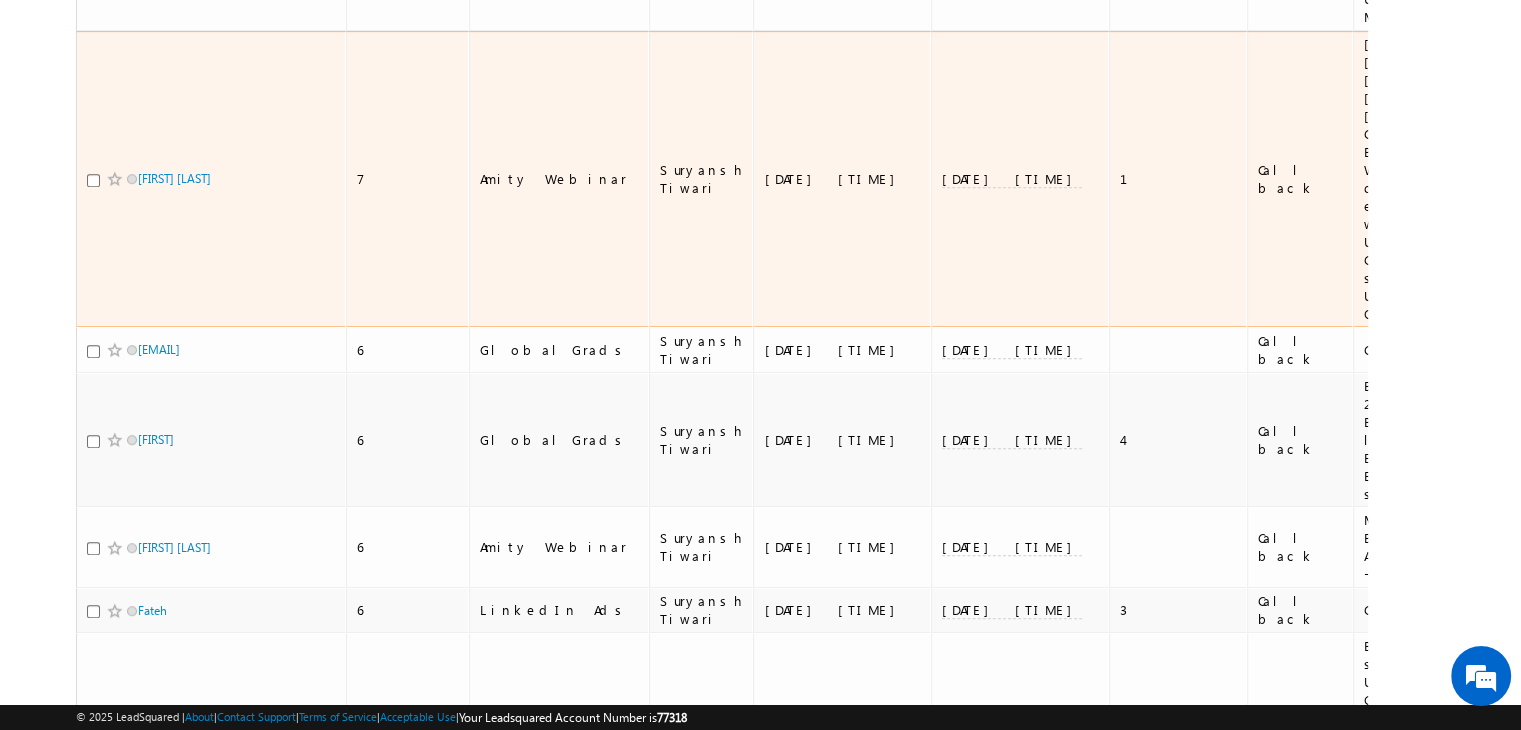 drag, startPoint x: 201, startPoint y: 157, endPoint x: 244, endPoint y: 169, distance: 44.64303 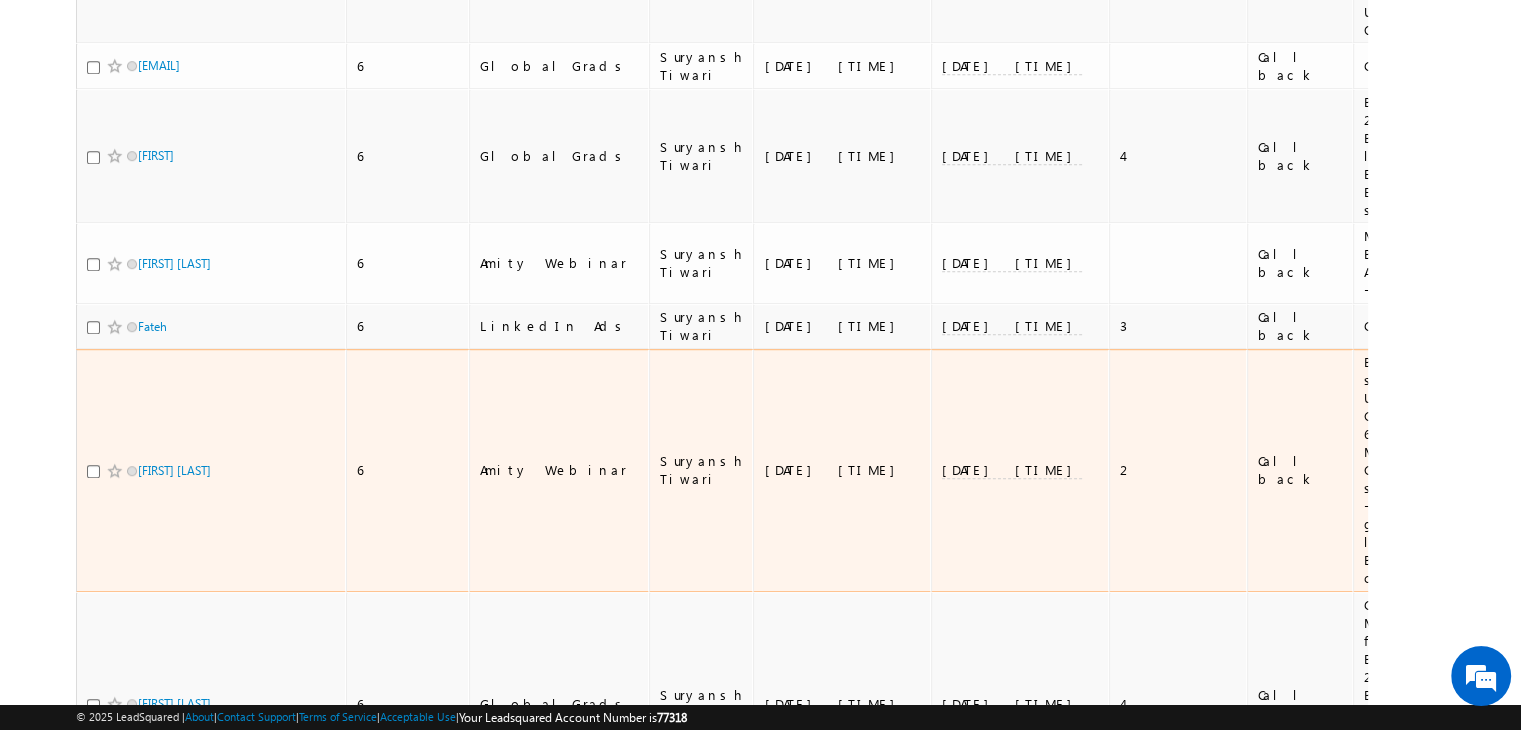 scroll, scrollTop: 1260, scrollLeft: 0, axis: vertical 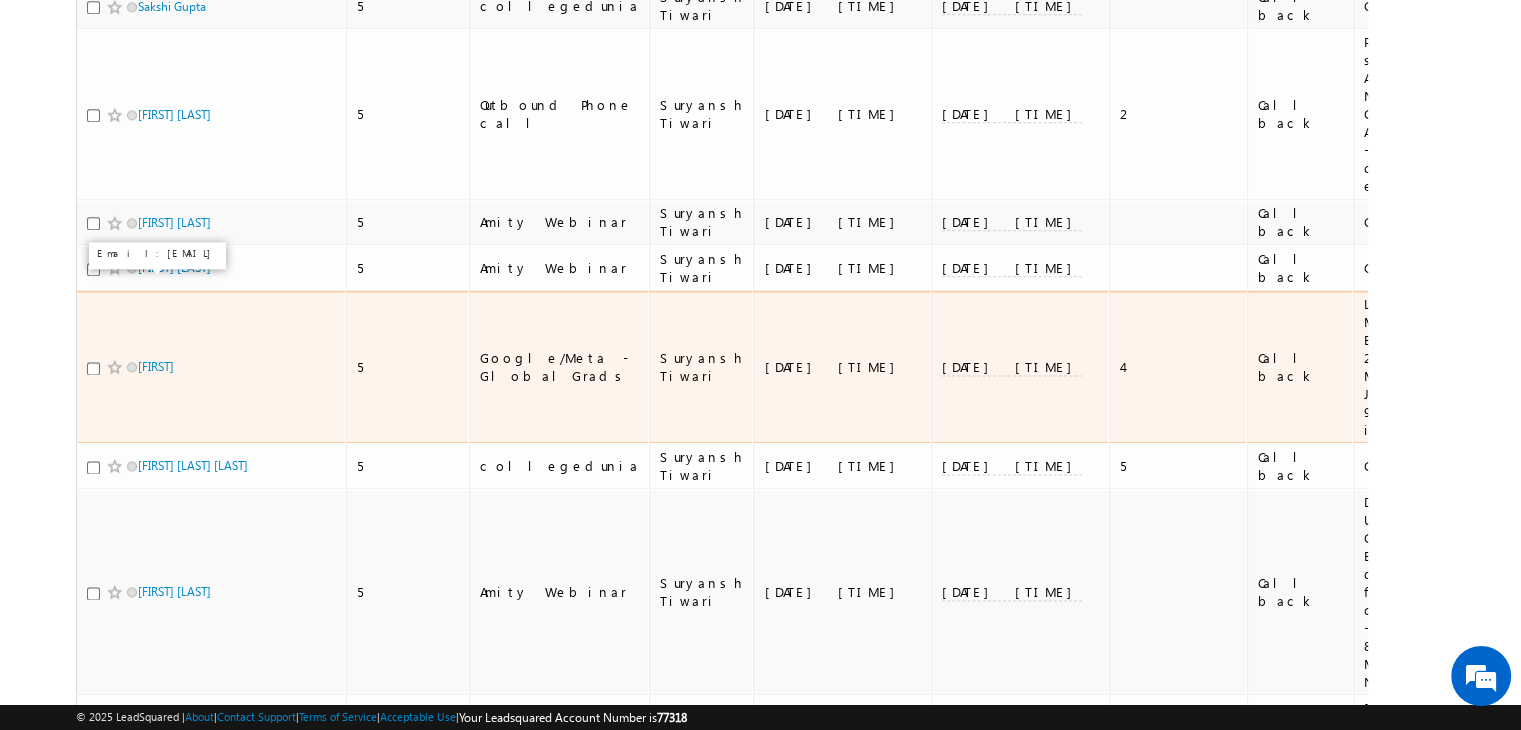 drag, startPoint x: 166, startPoint y: 286, endPoint x: 44, endPoint y: 280, distance: 122.14745 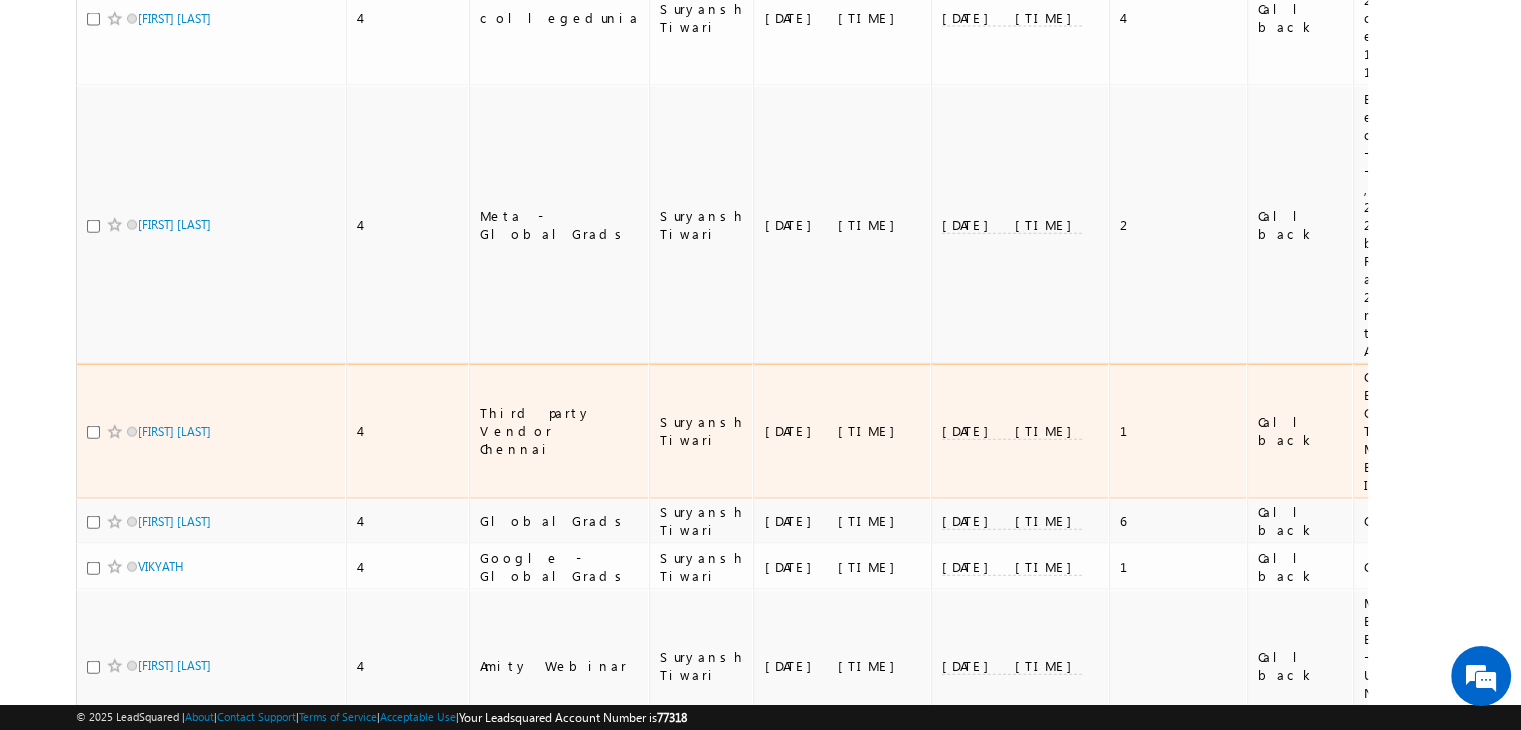 scroll, scrollTop: 4620, scrollLeft: 0, axis: vertical 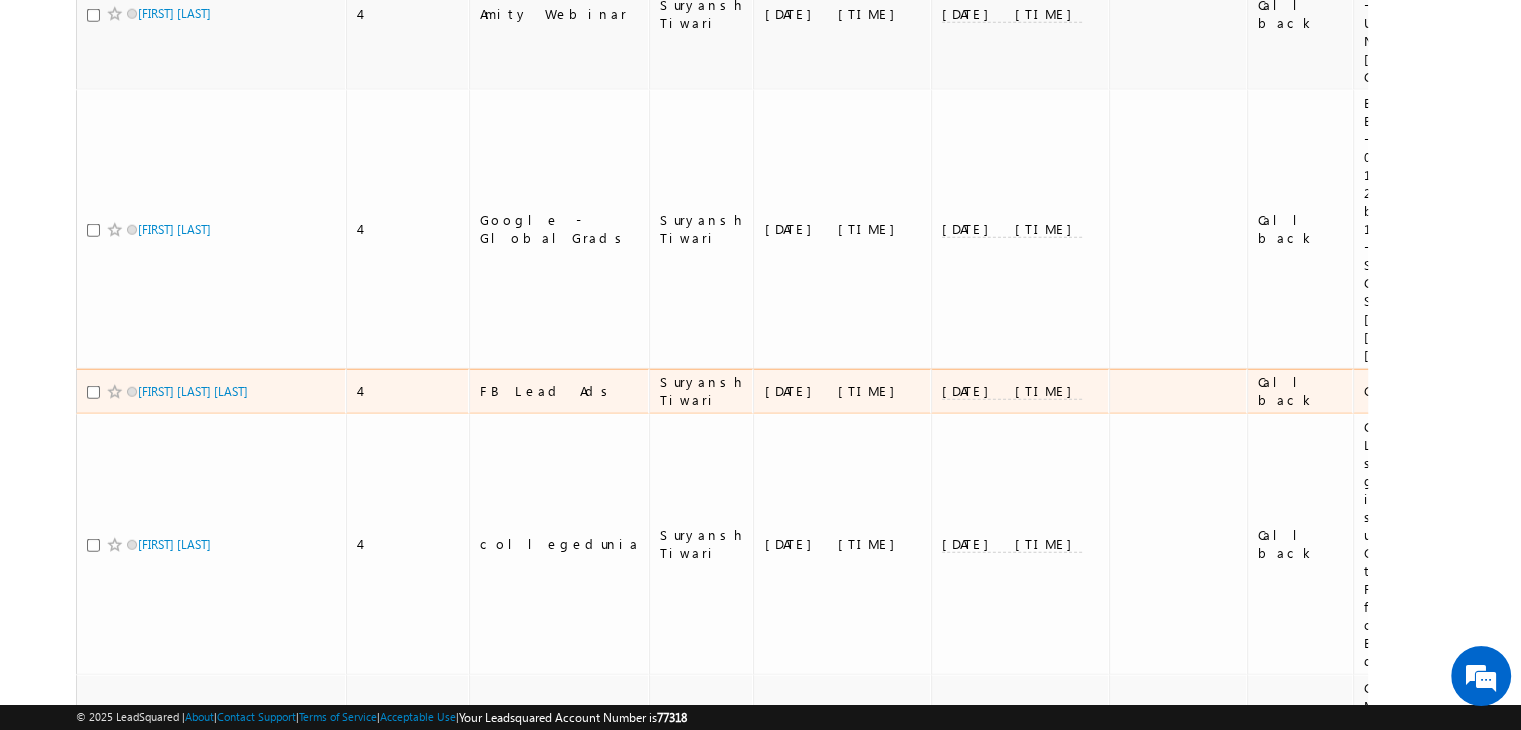 drag, startPoint x: 192, startPoint y: 172, endPoint x: 144, endPoint y: 657, distance: 487.36948 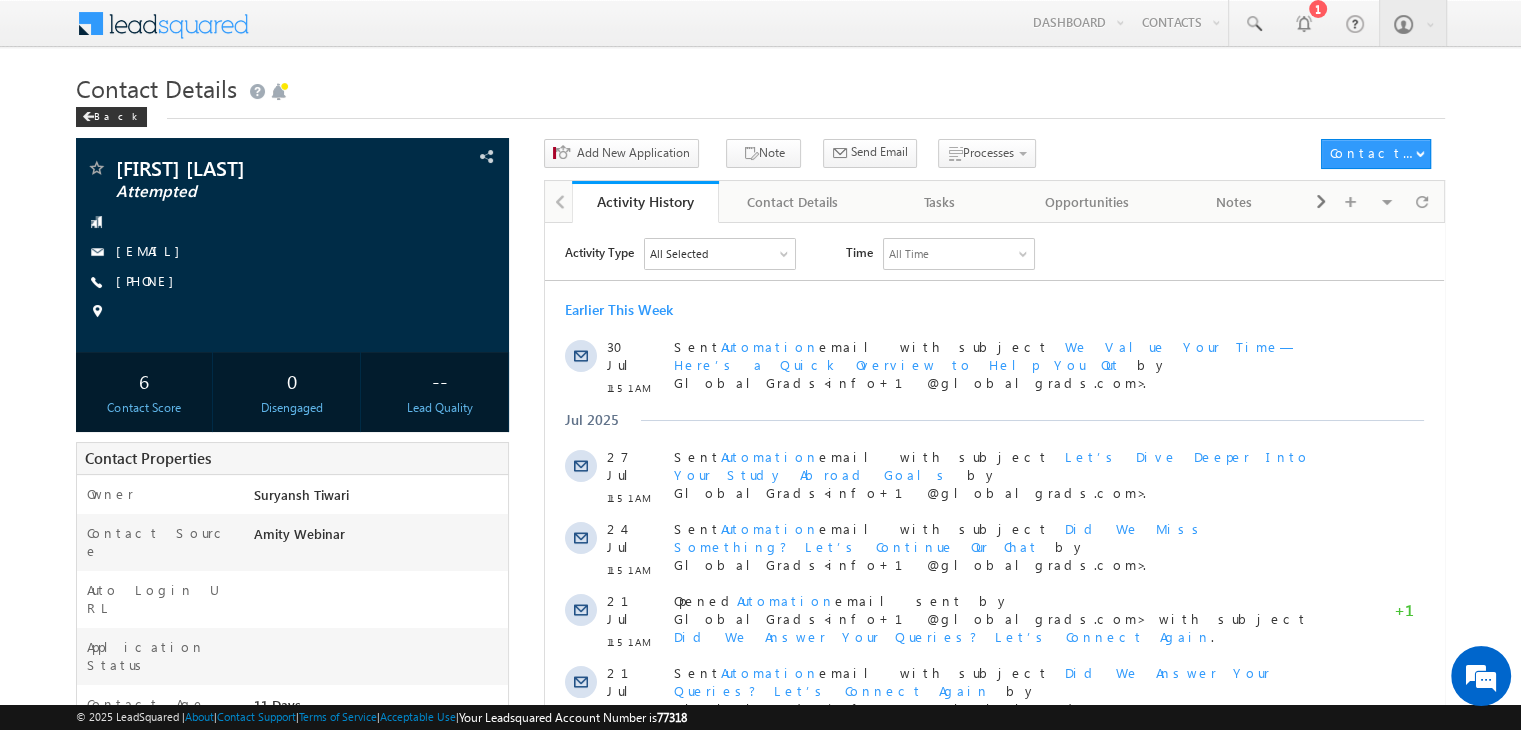 scroll, scrollTop: 0, scrollLeft: 0, axis: both 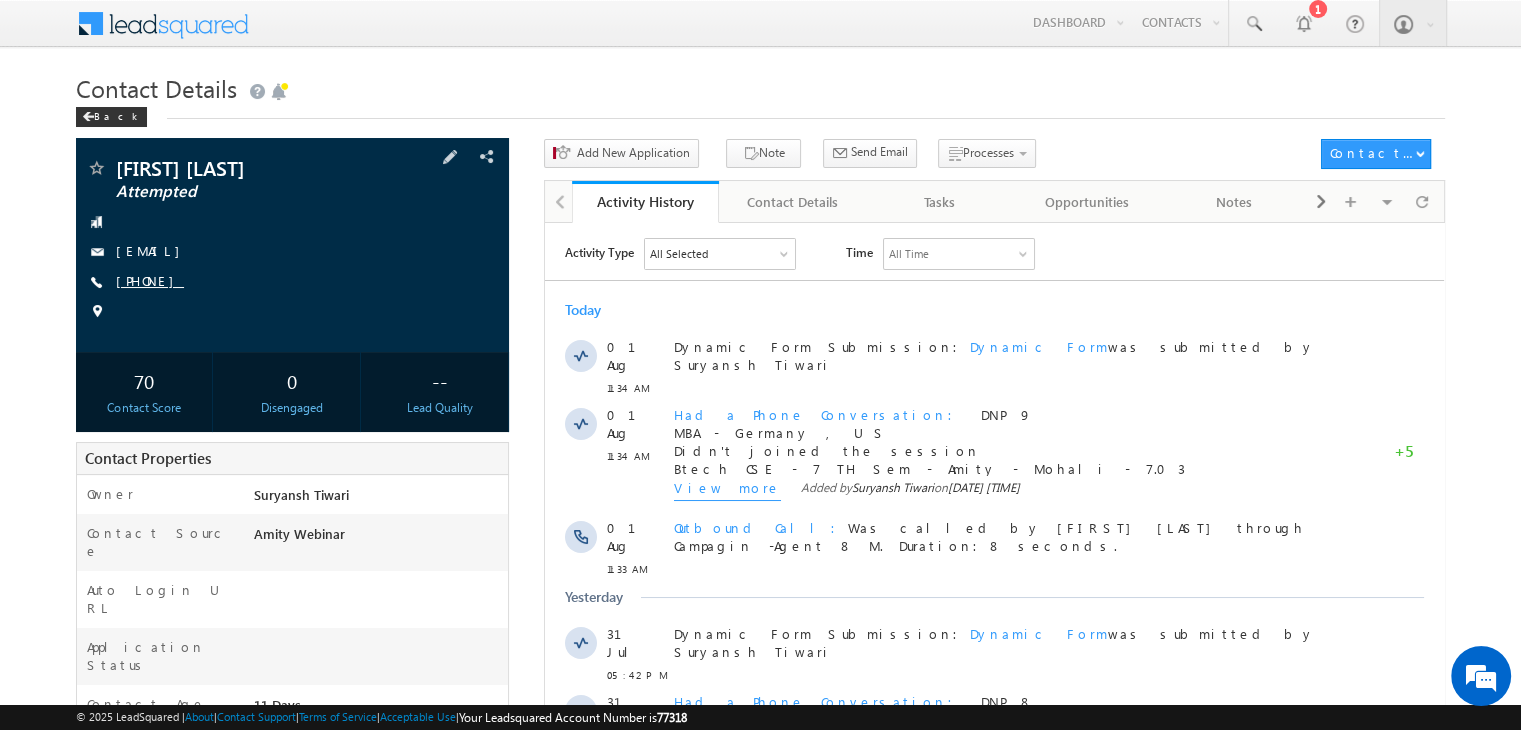 click on "+91-9467751363" at bounding box center (150, 280) 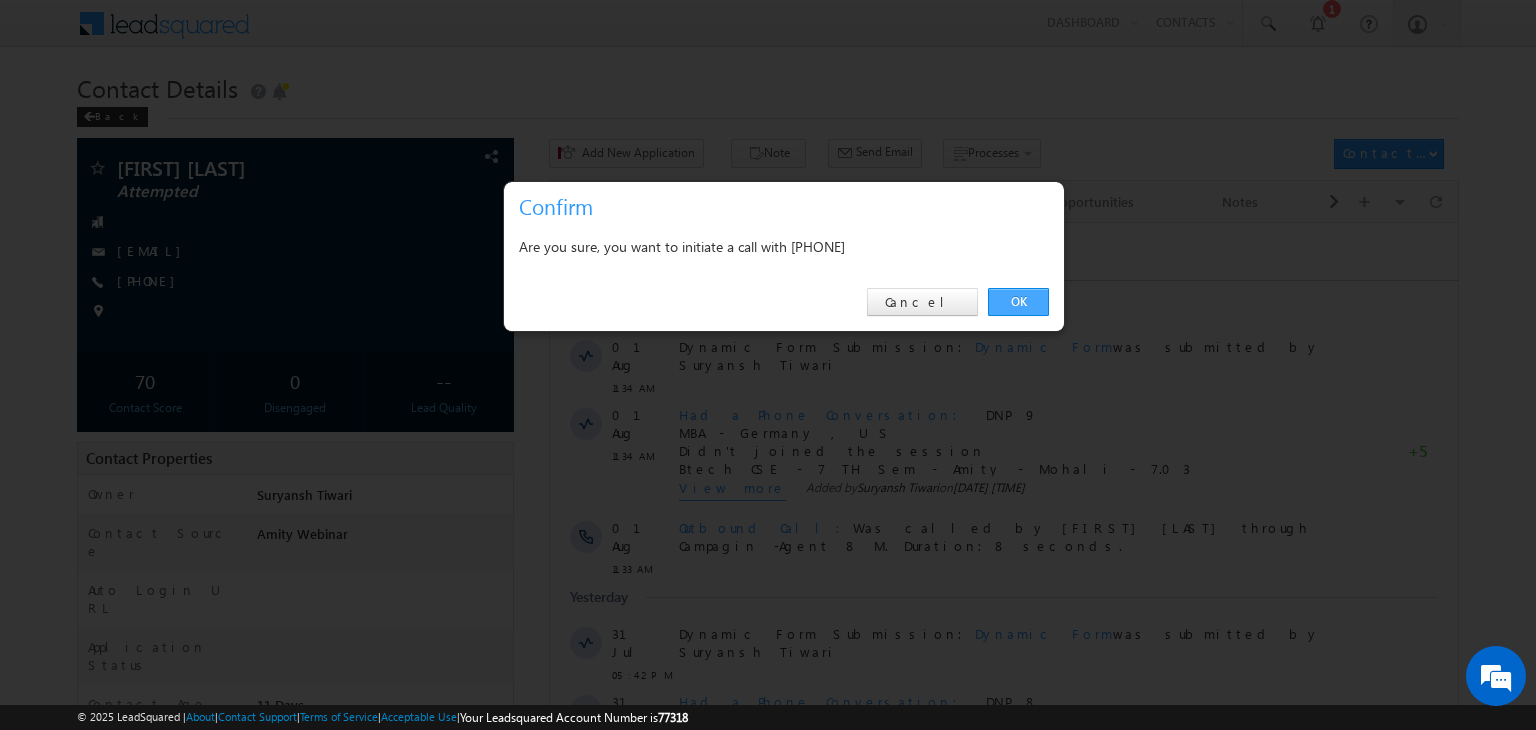 click on "OK" at bounding box center [1018, 302] 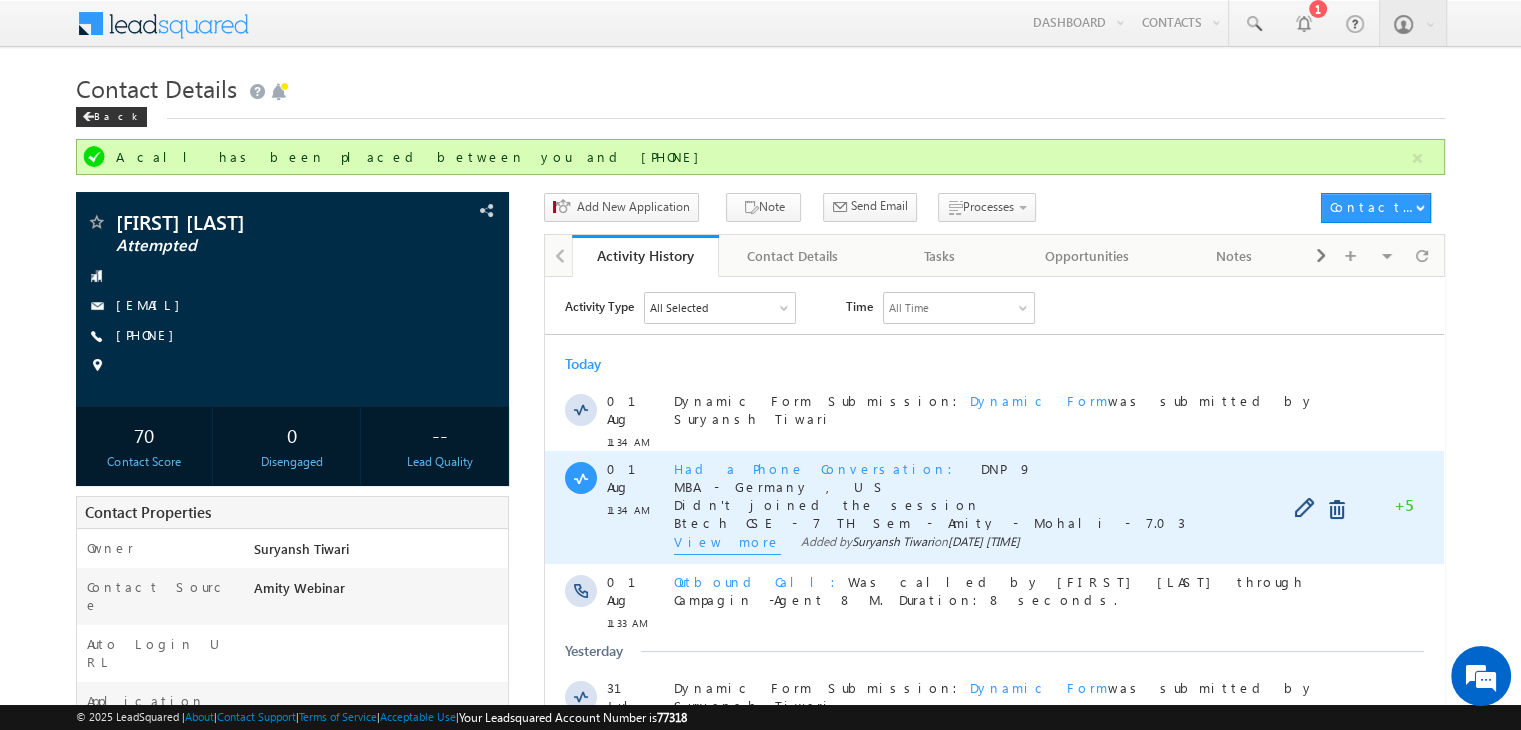 click on "View more" at bounding box center (727, 543) 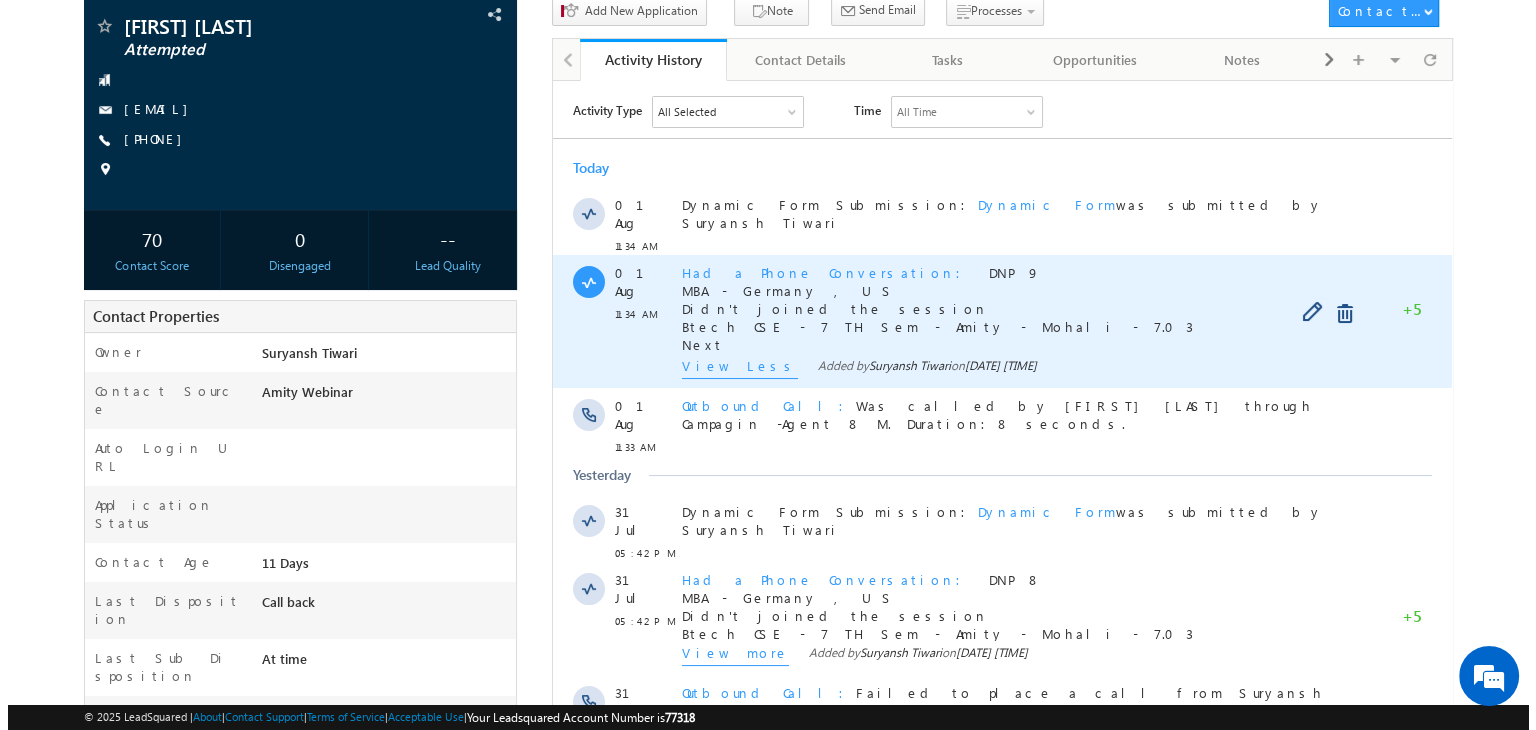 scroll, scrollTop: 0, scrollLeft: 0, axis: both 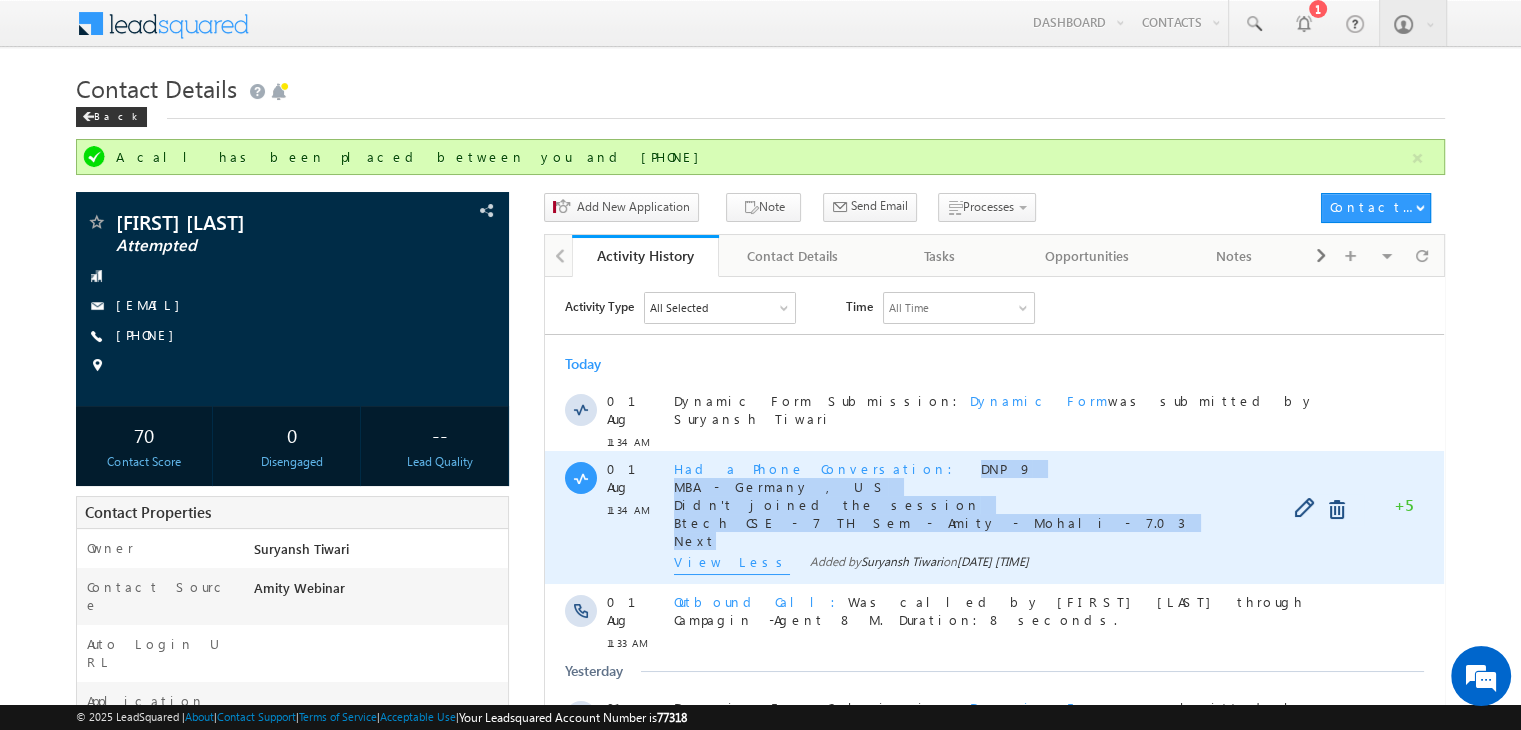 copy on "DNP 9 MBA - Germany , US Didn't joined the session Btech CSE - 7 TH Sem - Amity - Mohali - 7.03 Next" 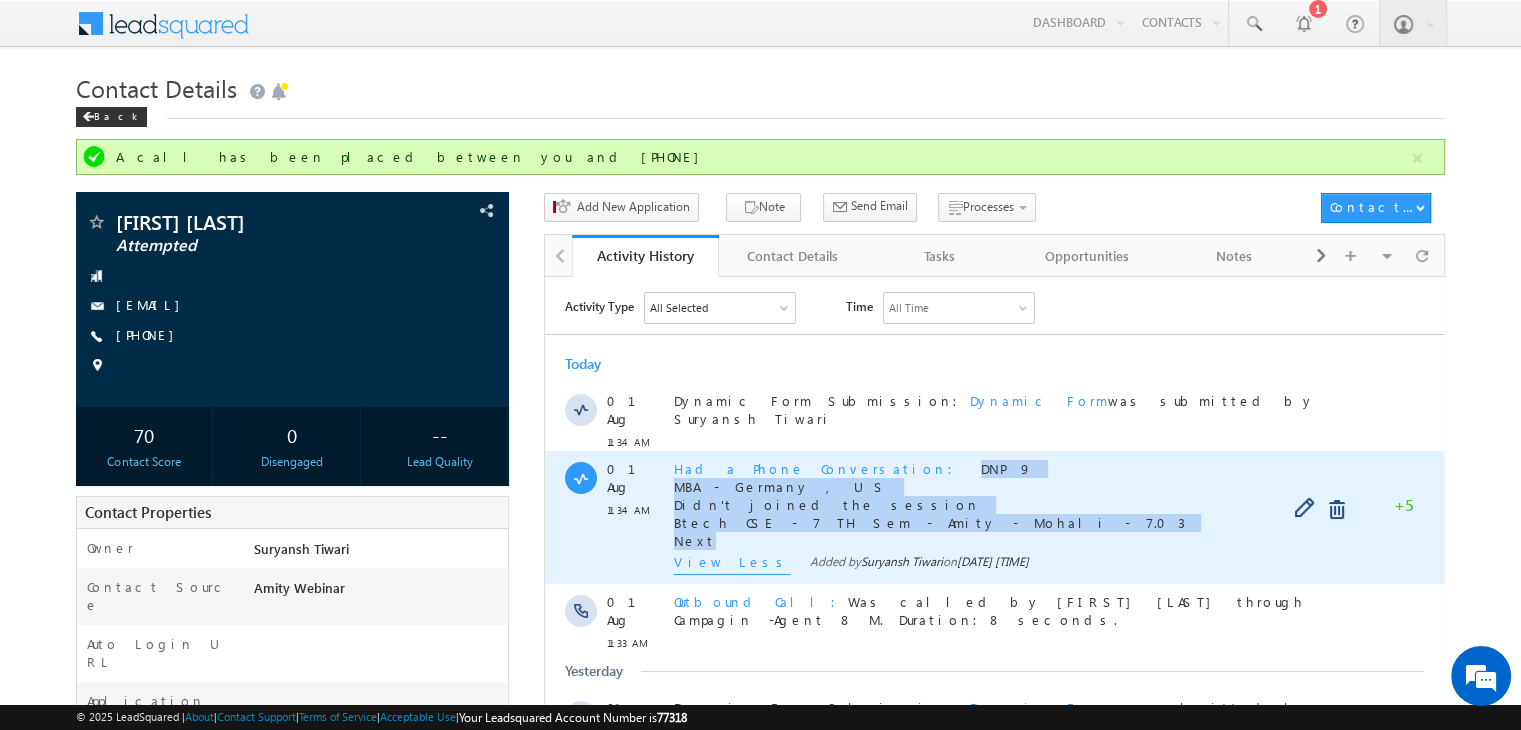drag, startPoint x: 701, startPoint y: 531, endPoint x: 840, endPoint y: 467, distance: 153.02614 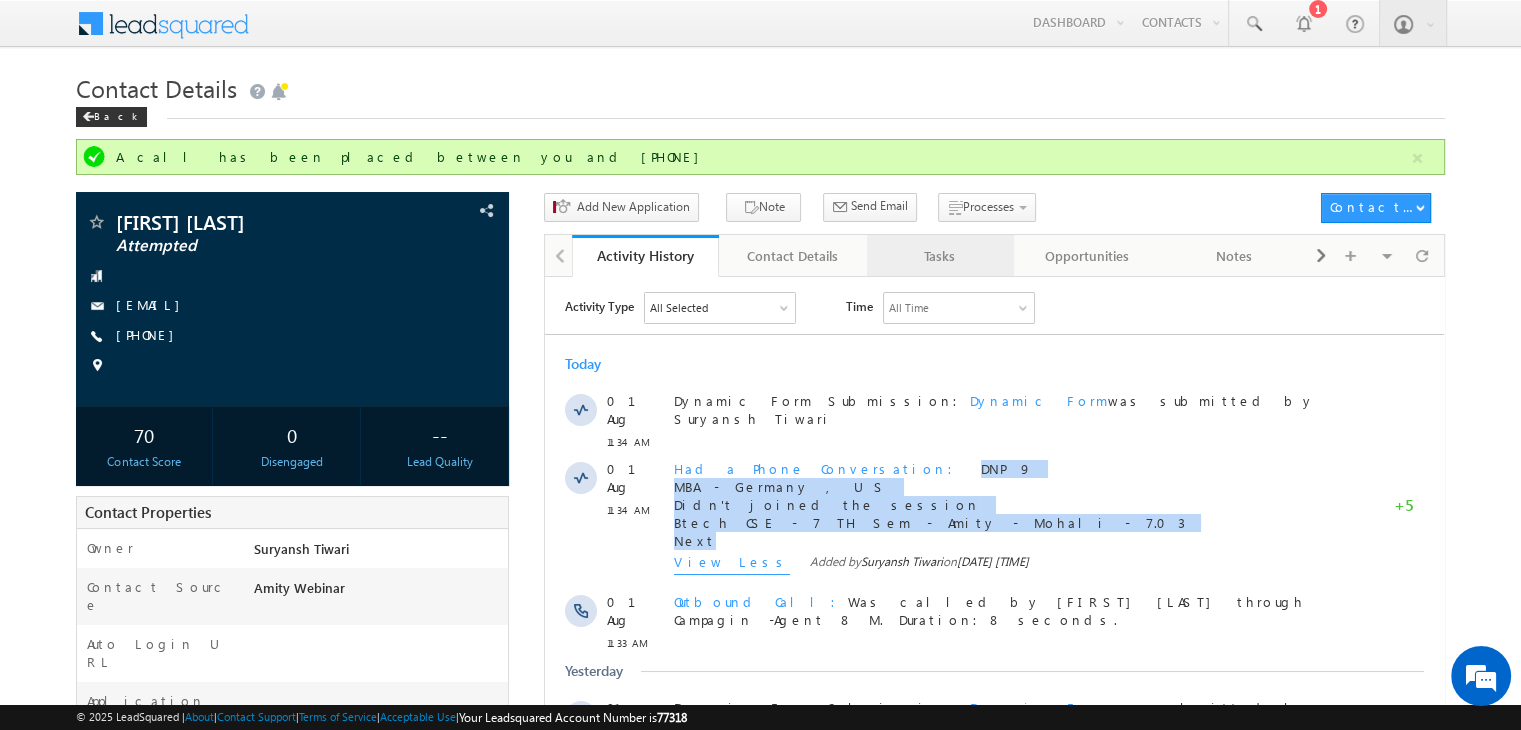 click on "Tasks" at bounding box center [939, 256] 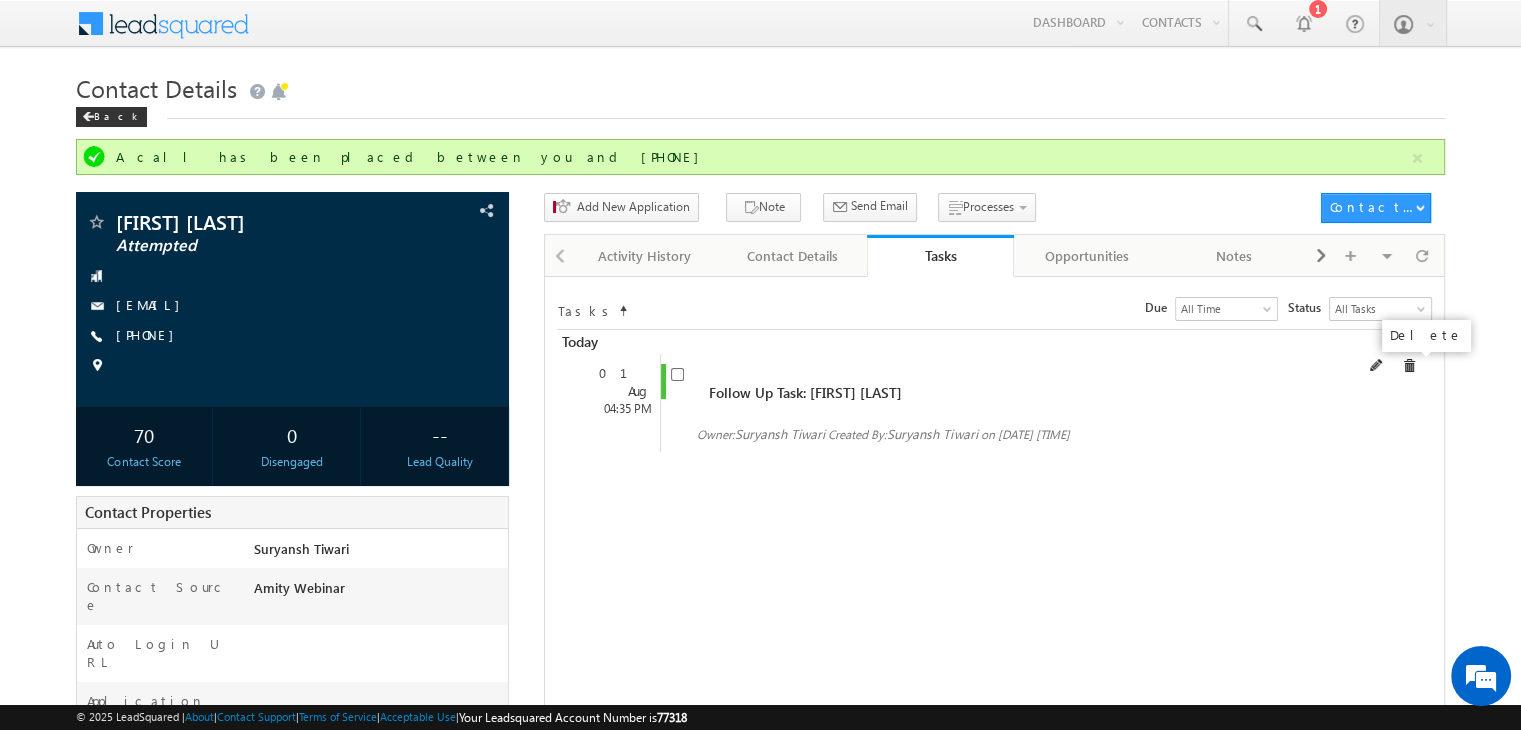 click at bounding box center (1409, 366) 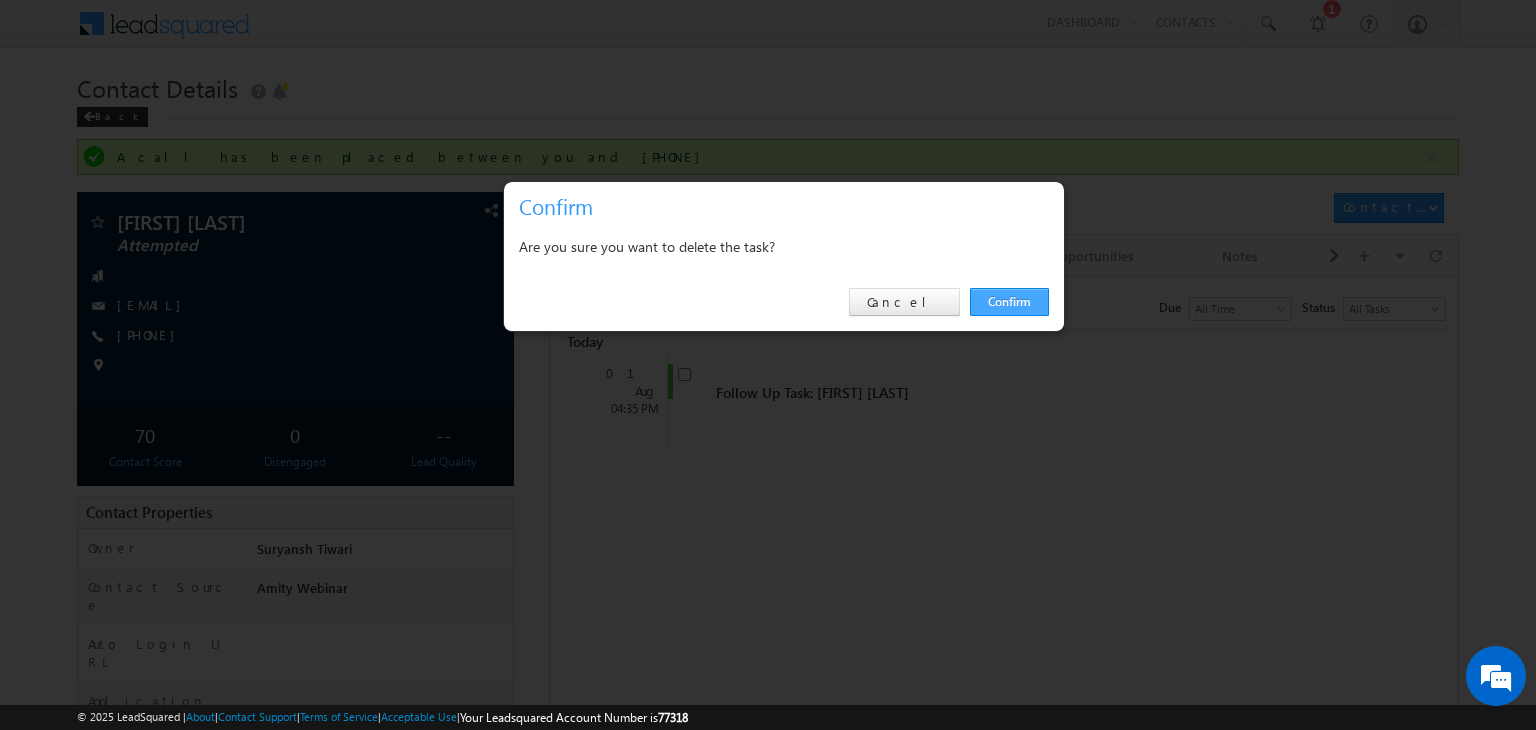 drag, startPoint x: 1016, startPoint y: 315, endPoint x: 1007, endPoint y: 306, distance: 12.727922 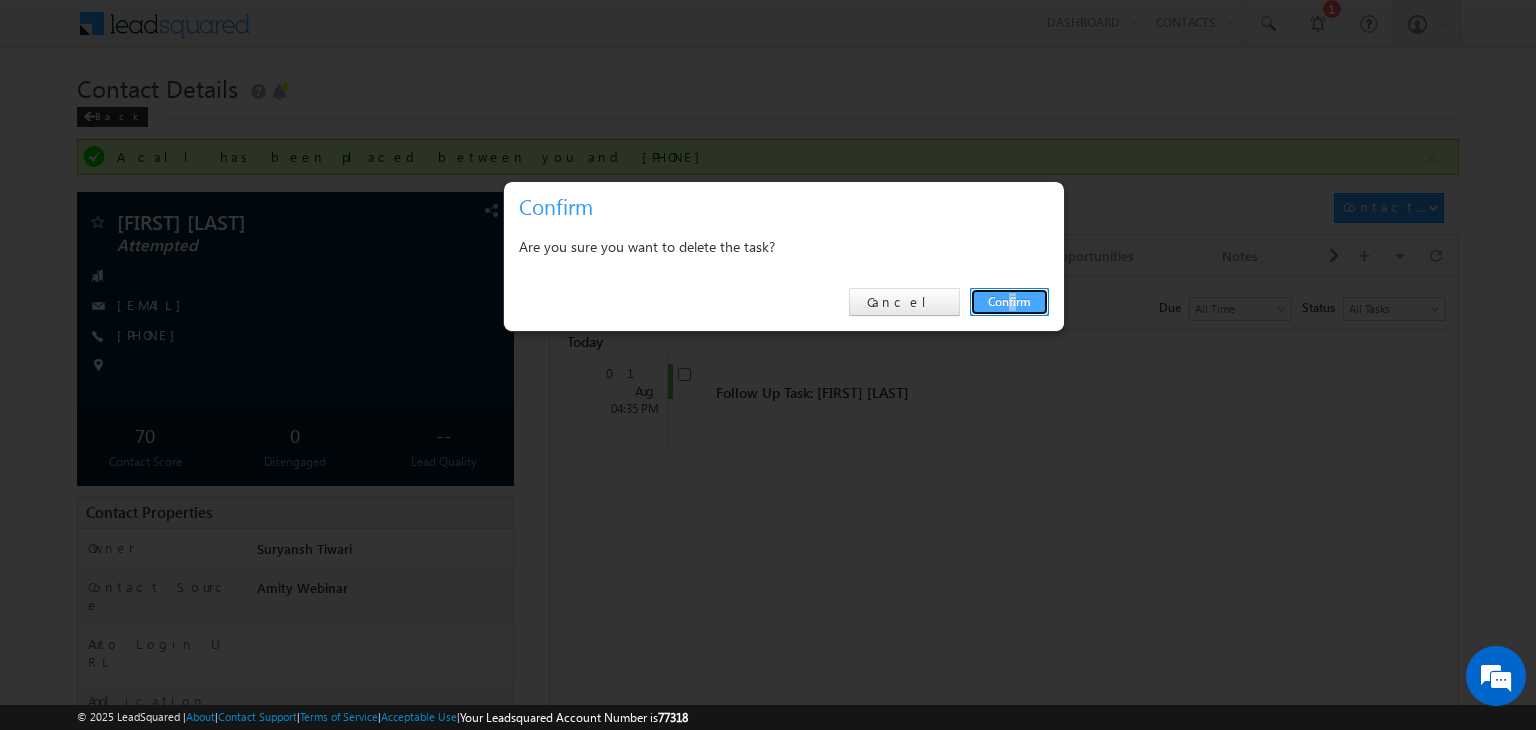 click on "Confirm" at bounding box center [1009, 302] 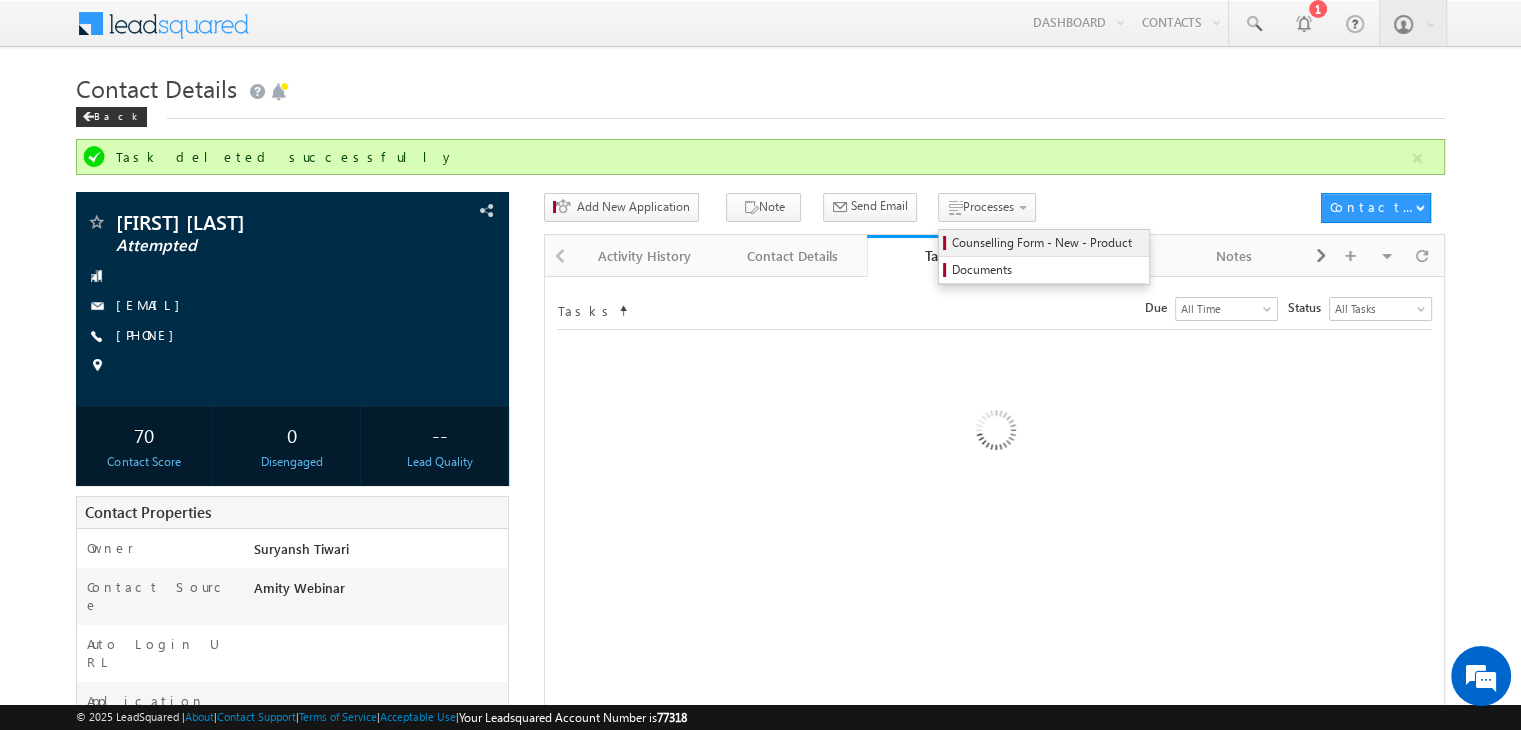 click on "Counselling Form - New - Product" at bounding box center [1047, 243] 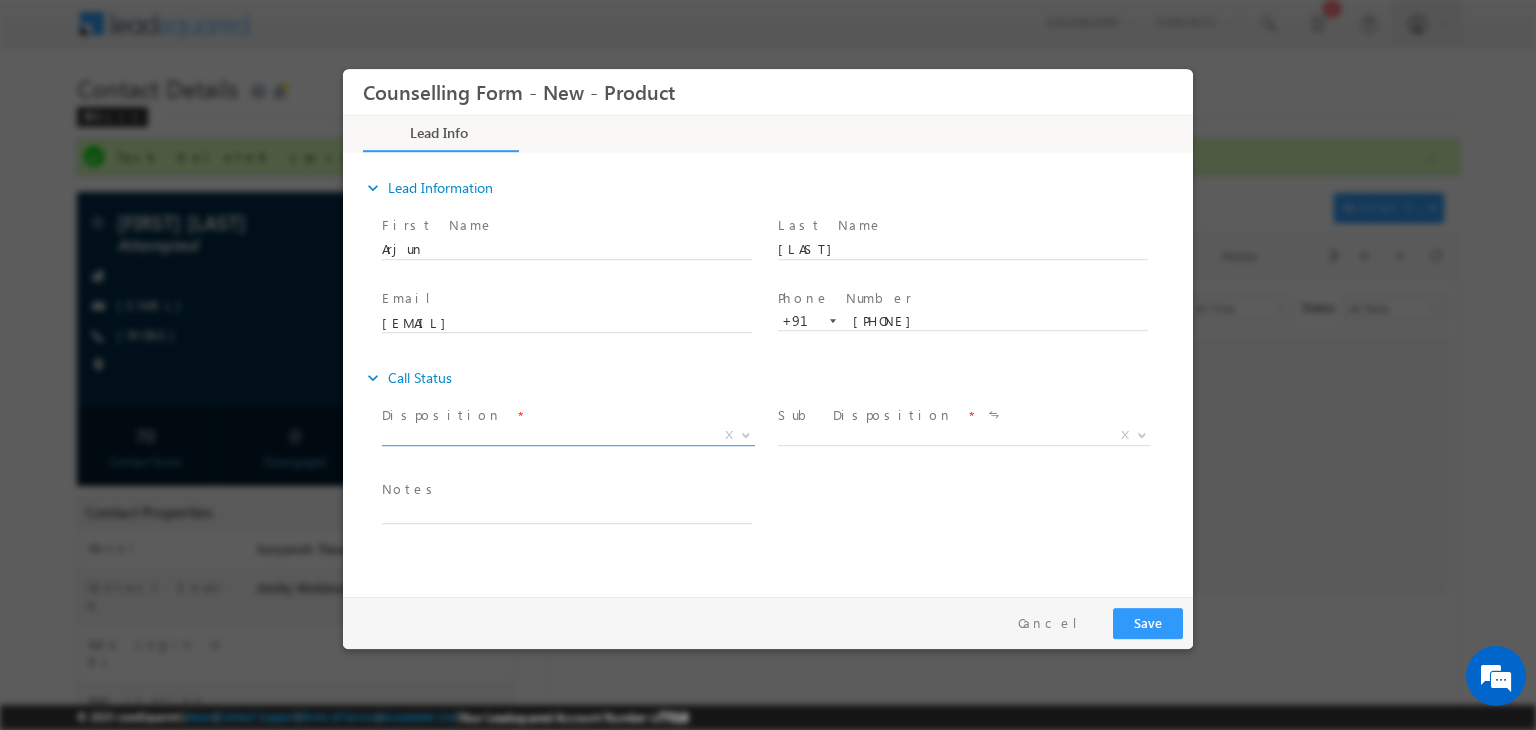 click on "X" at bounding box center (568, 436) 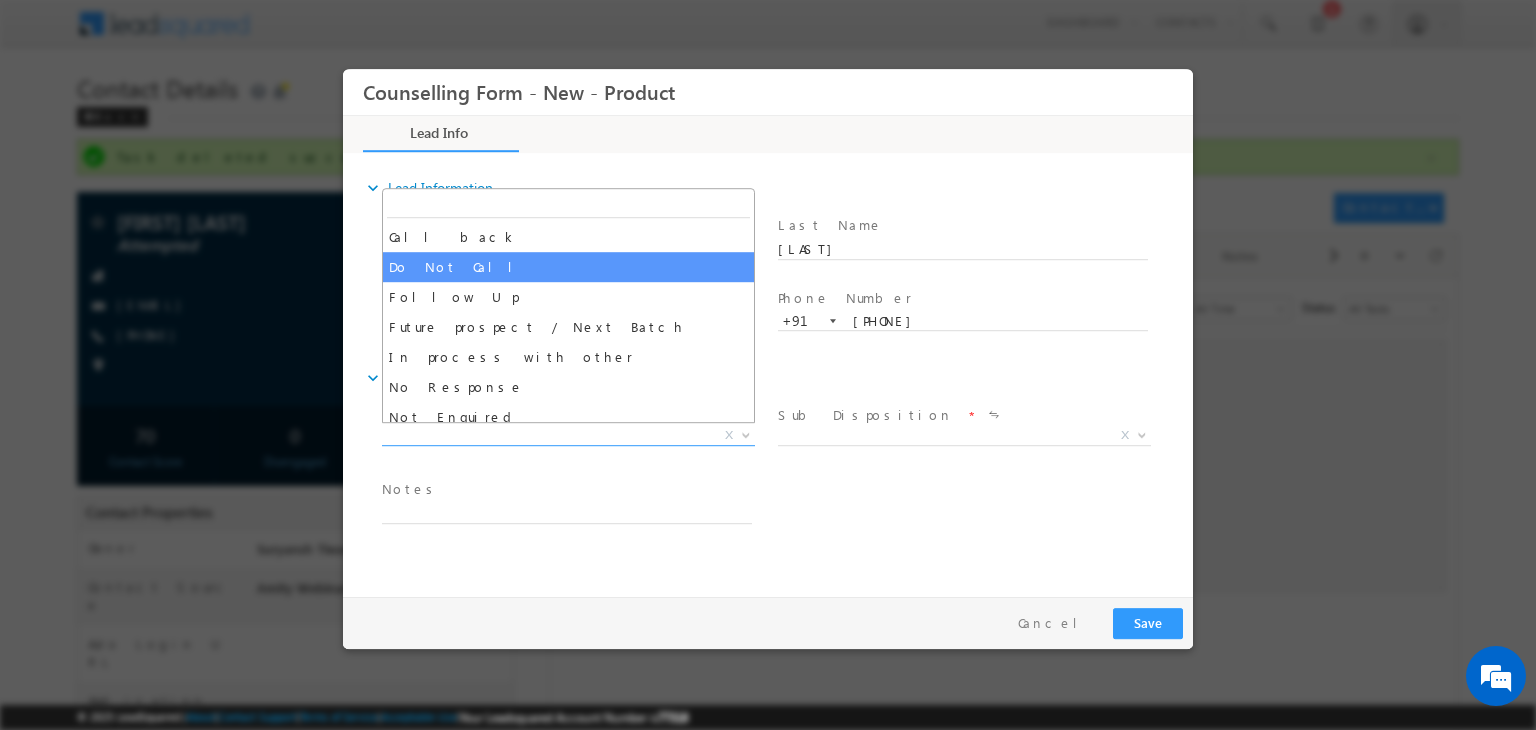 drag, startPoint x: 524, startPoint y: 251, endPoint x: 516, endPoint y: 241, distance: 12.806249 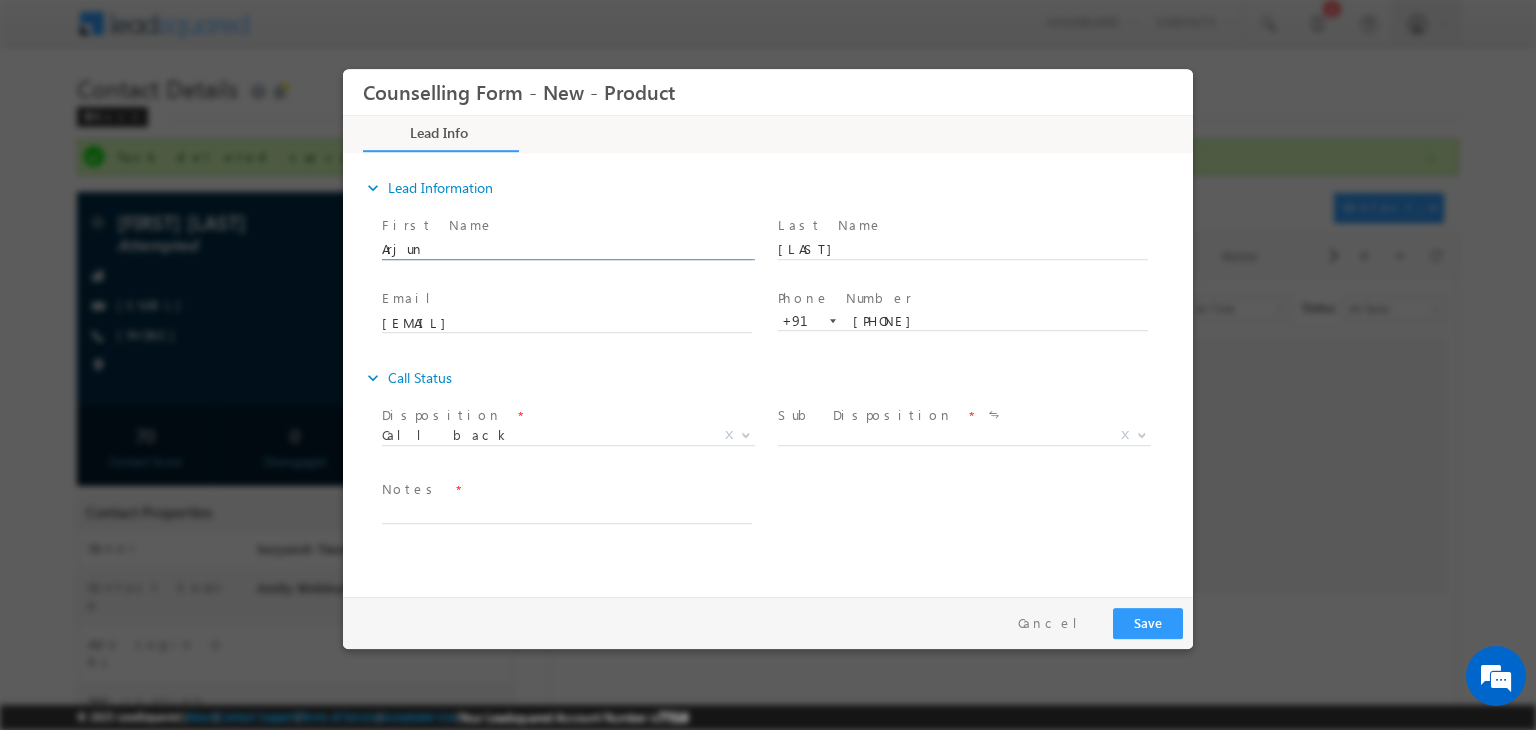 click on "Arjun" at bounding box center (567, 250) 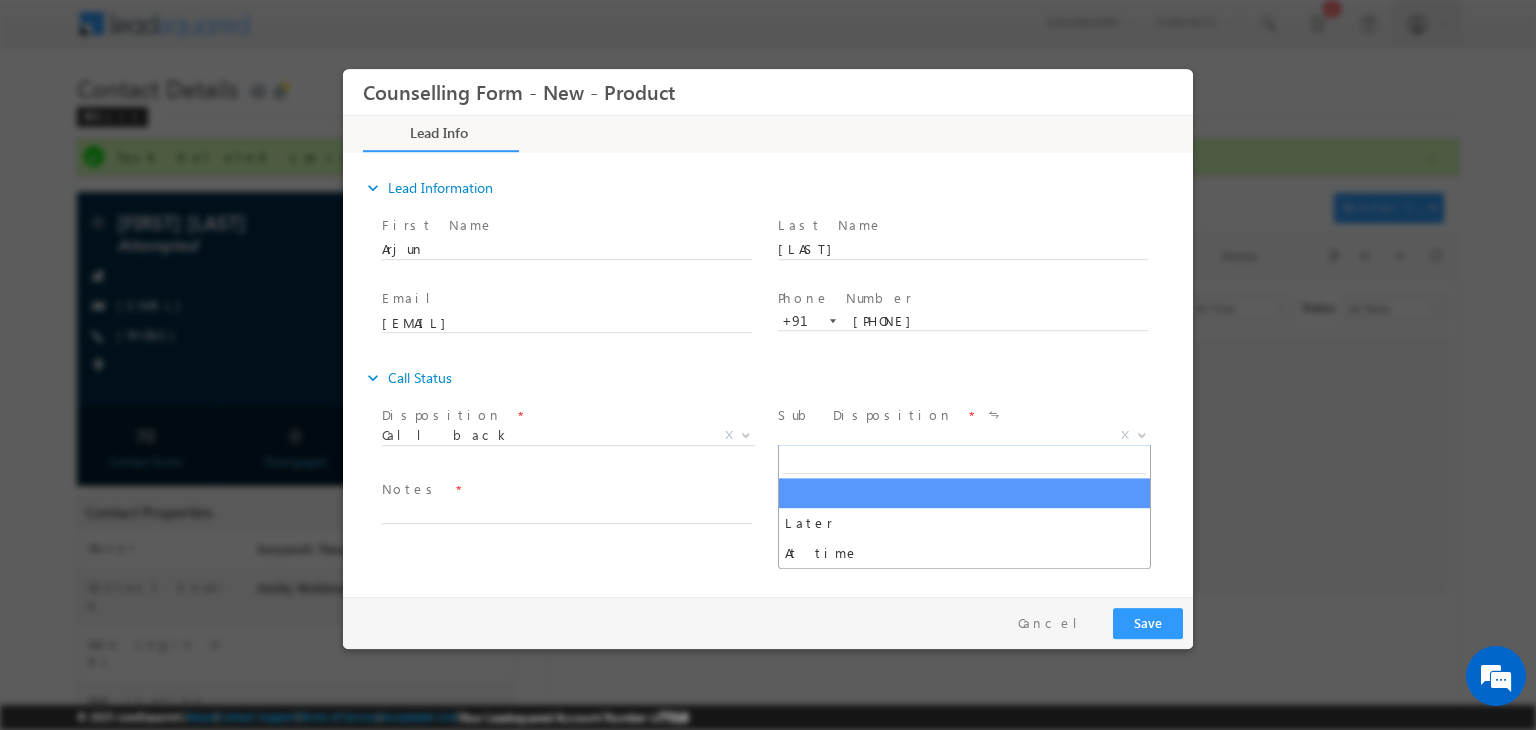 click on "X" at bounding box center [964, 436] 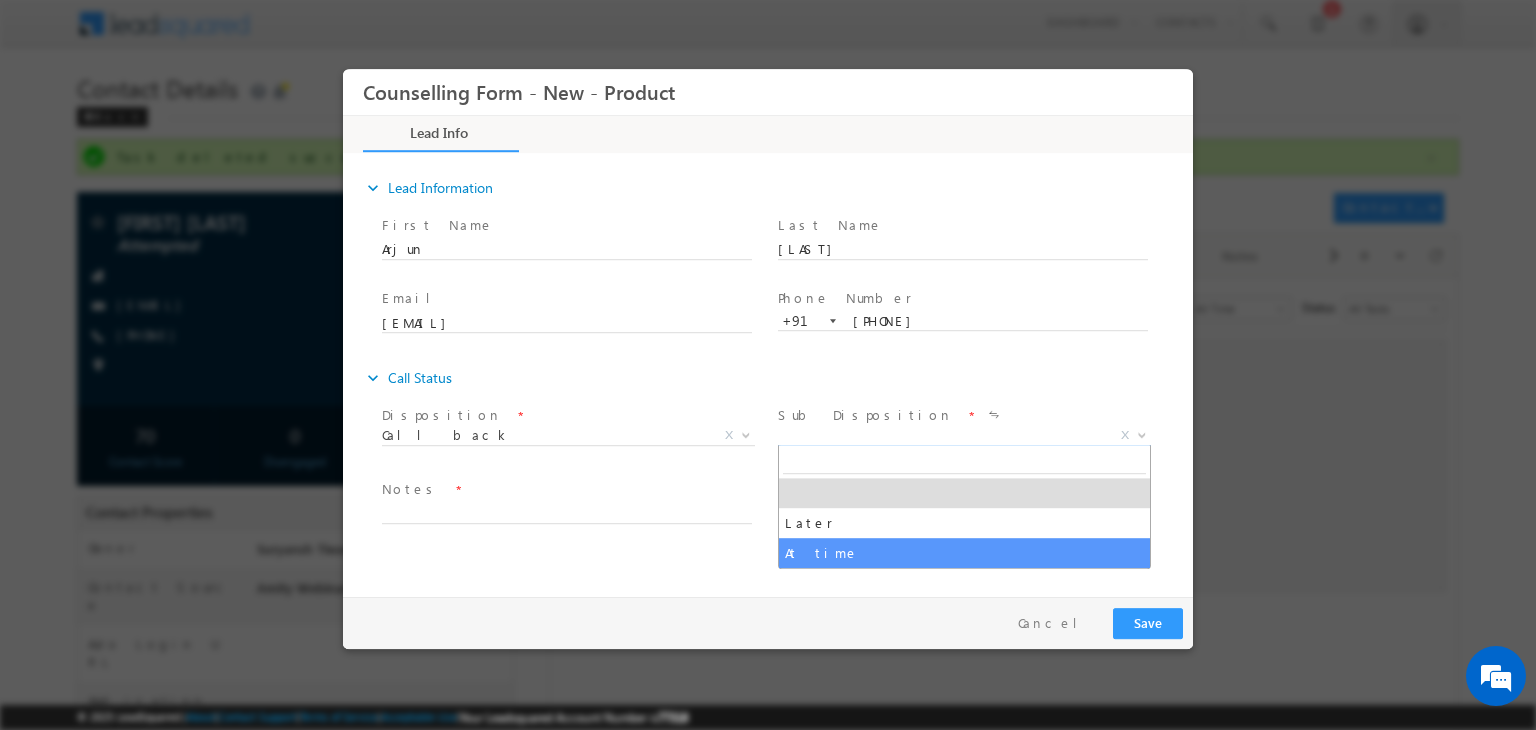 select on "At time" 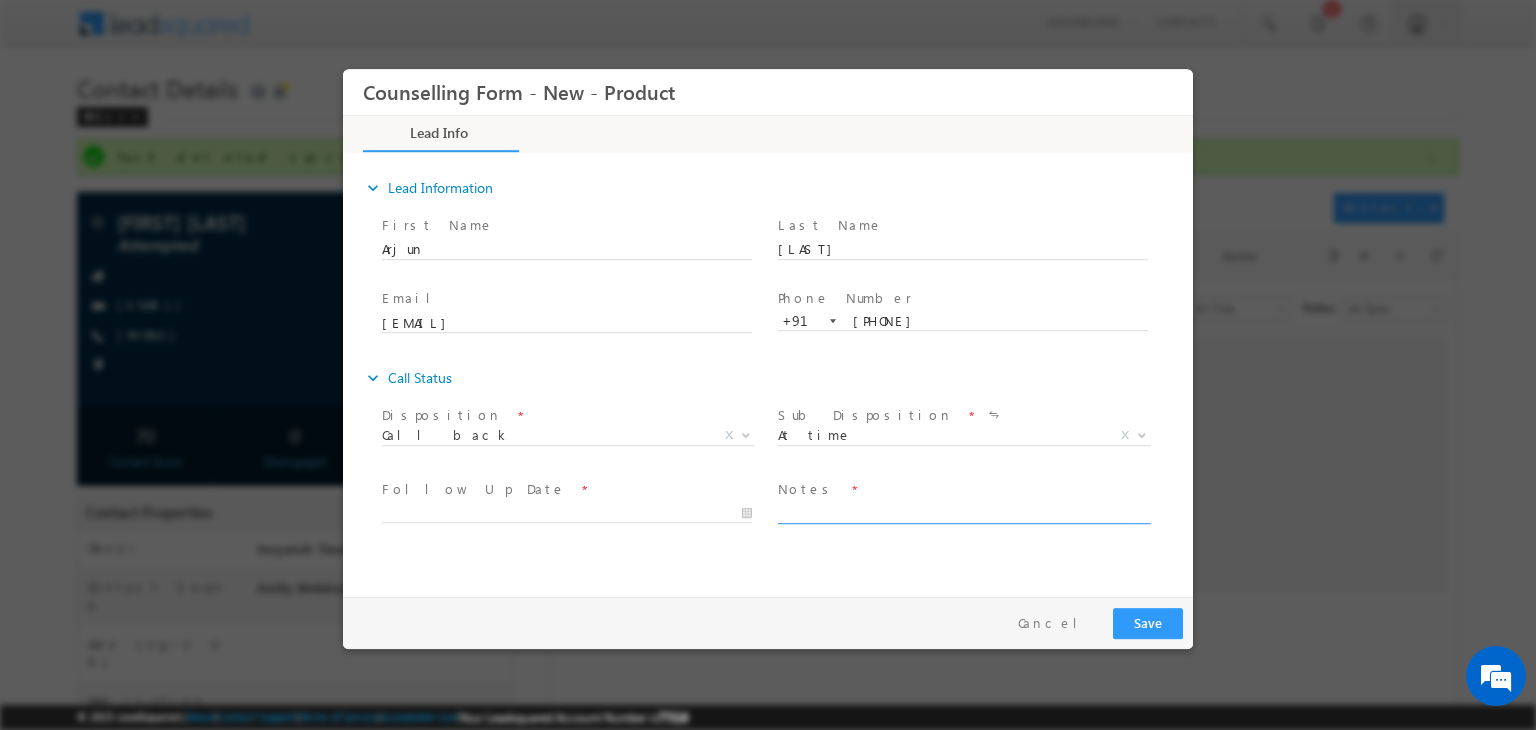 click at bounding box center (963, 512) 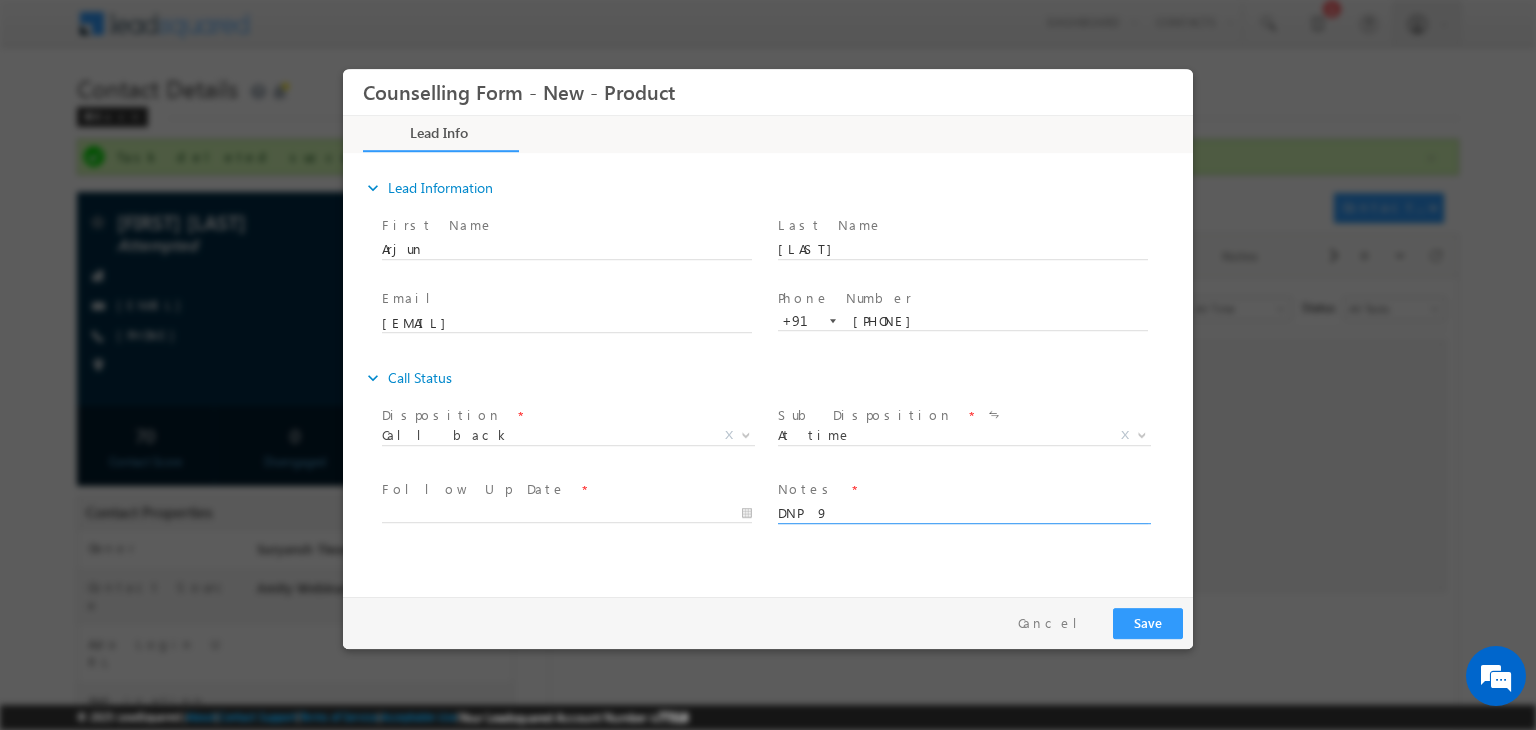 scroll, scrollTop: 4, scrollLeft: 0, axis: vertical 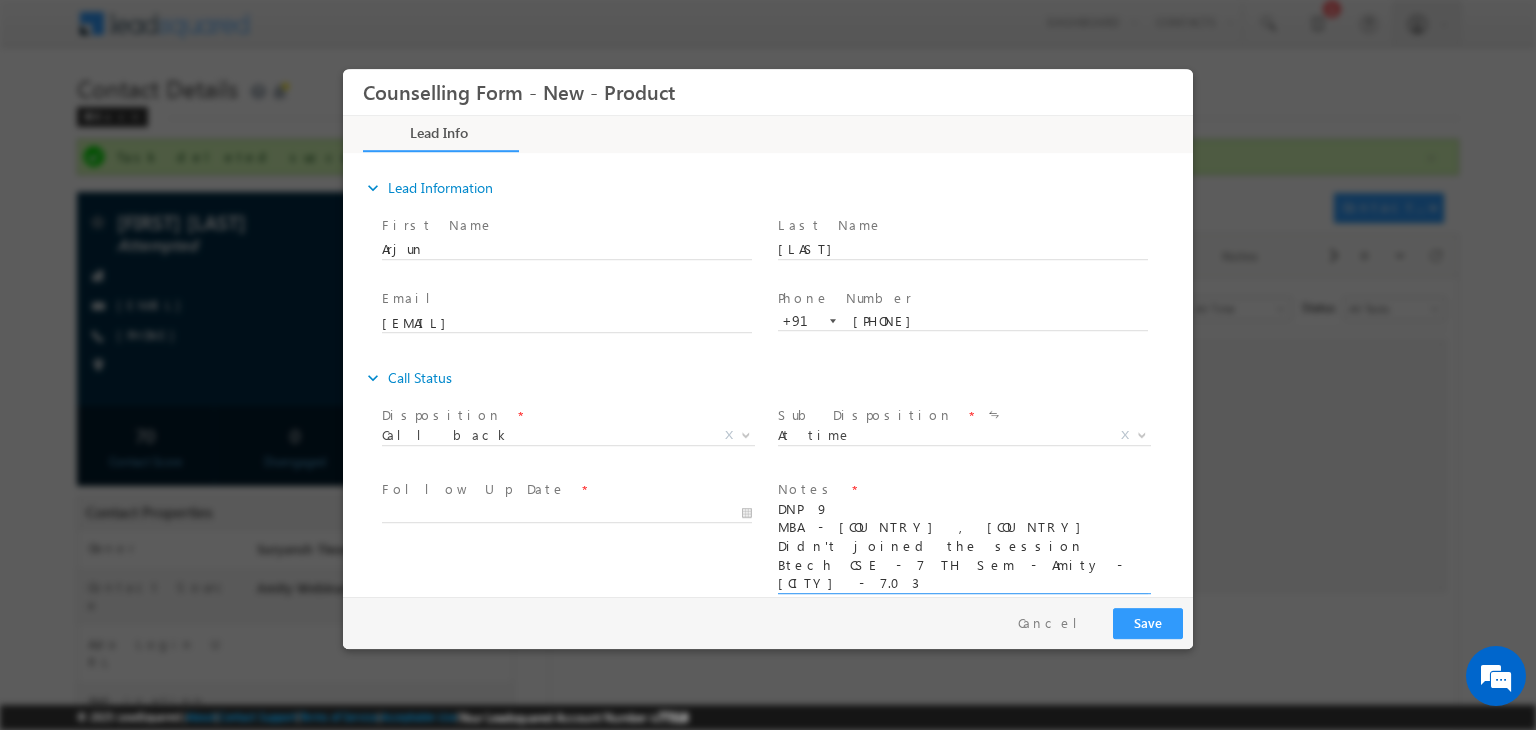 type on "DNP 9
MBA - Germany , US
Didn't joined the session
Btech CSE - 7 TH Sem - Amity - Mohali - 7.03
Next" 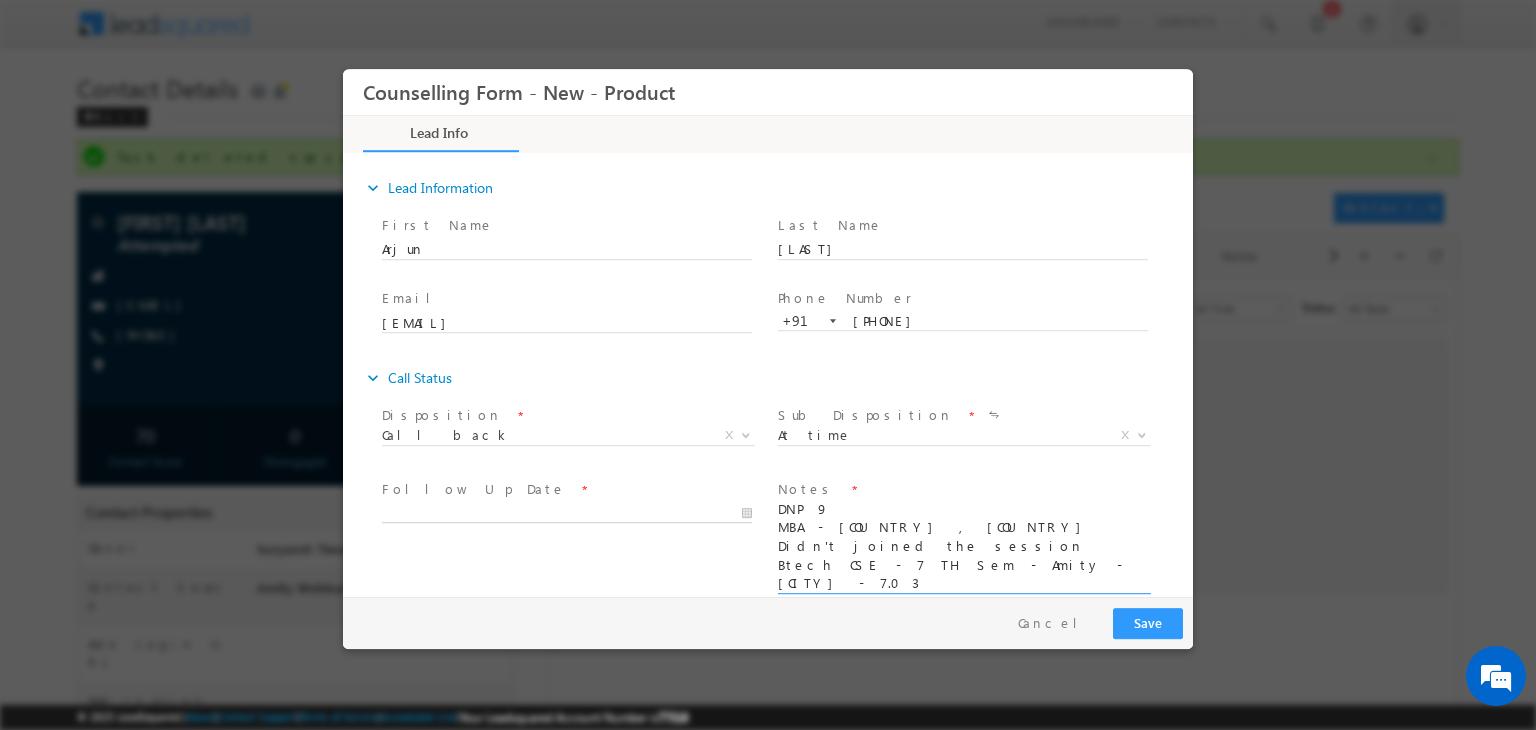type on "01/08/2025 4:52 PM" 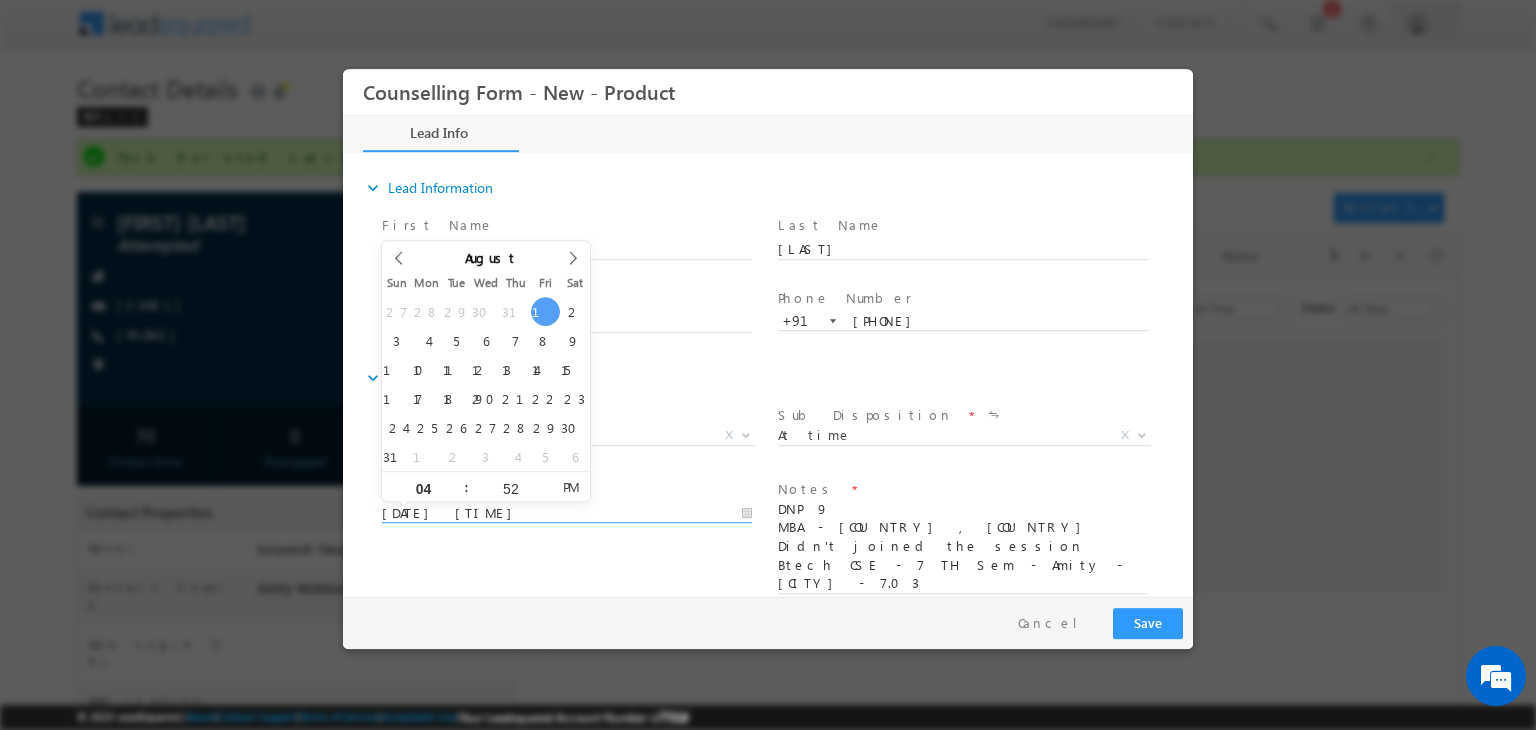click on "01/08/2025 4:52 PM" at bounding box center (567, 514) 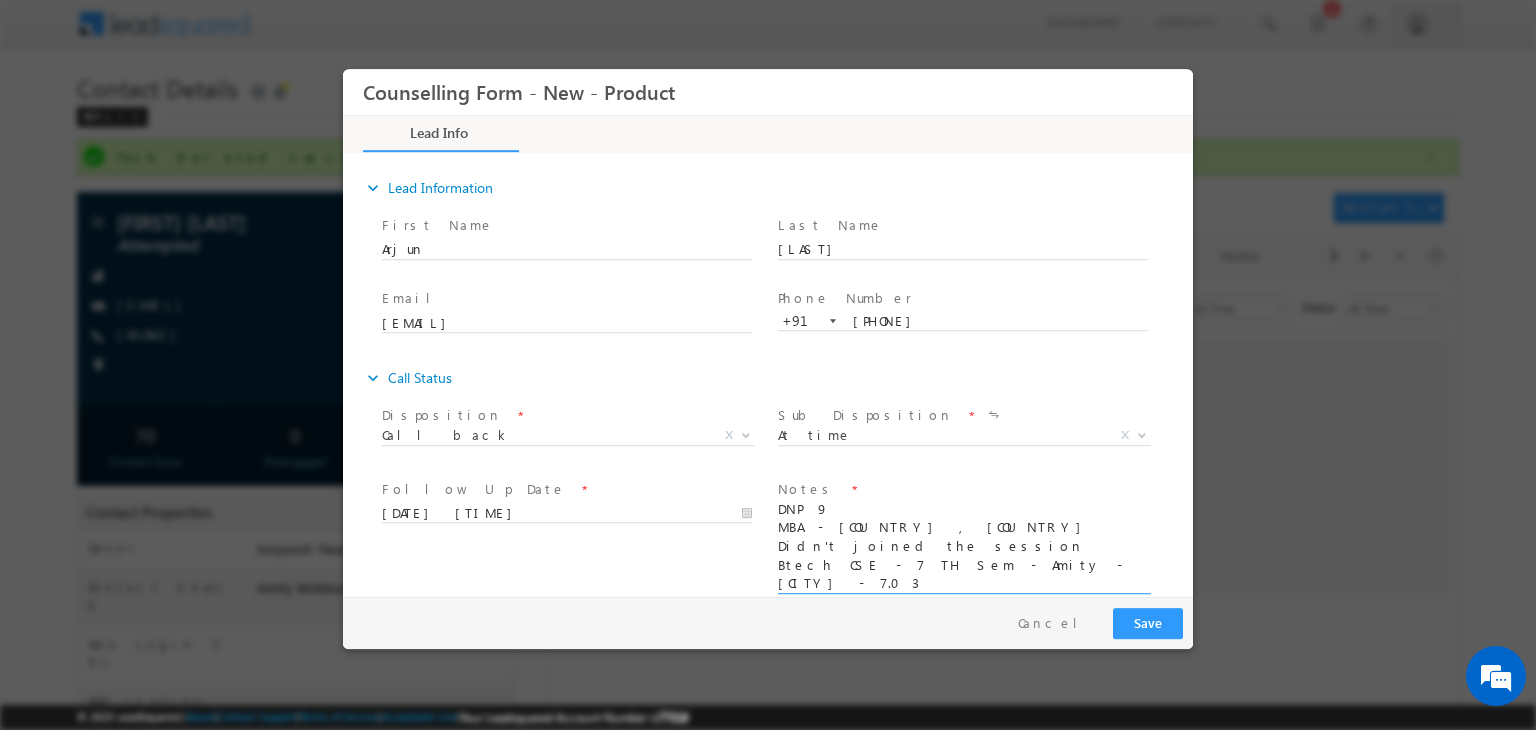 click on "DNP 9
MBA - Germany , US
Didn't joined the session
Btech CSE - 7 TH Sem - Amity - Mohali - 7.03
Next" at bounding box center [963, 547] 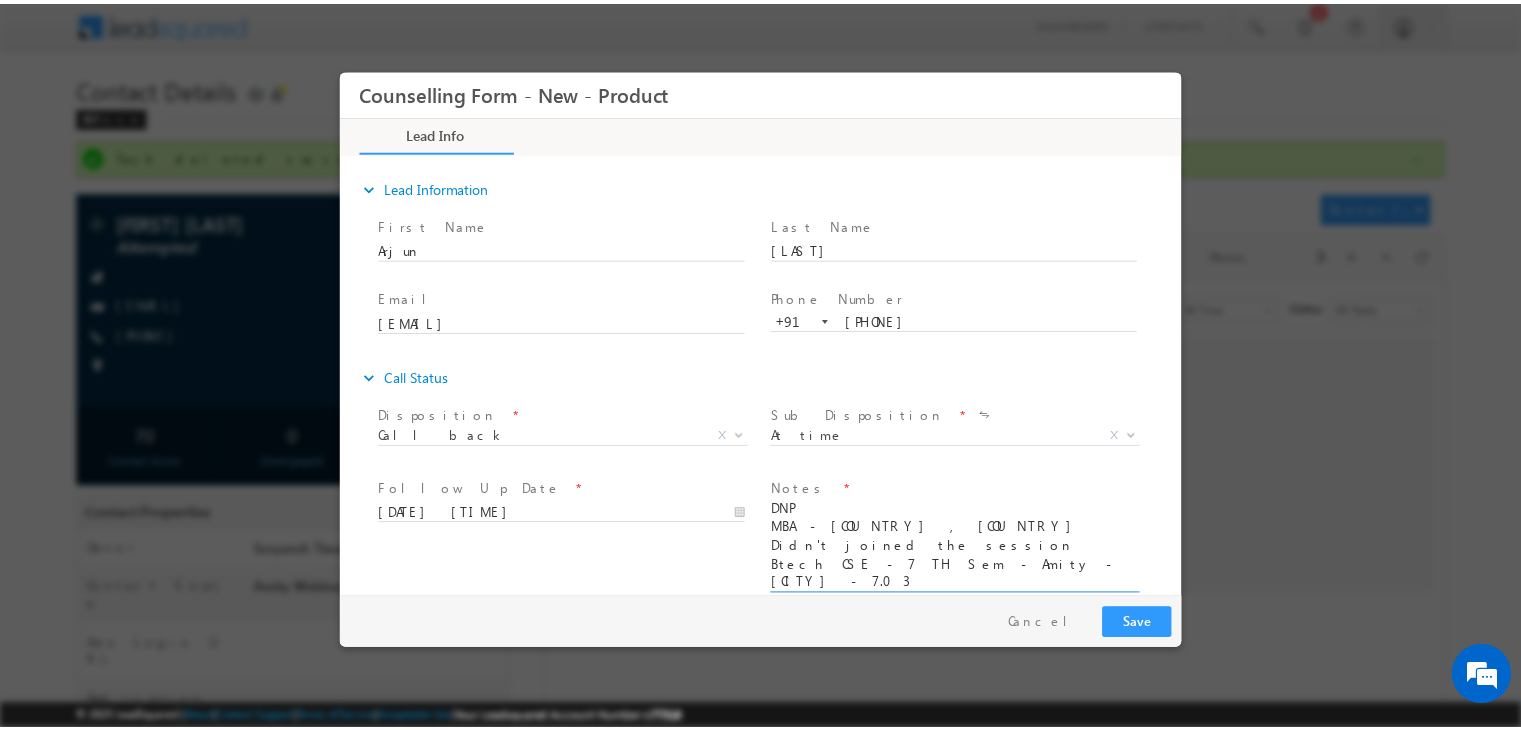 scroll, scrollTop: 2, scrollLeft: 0, axis: vertical 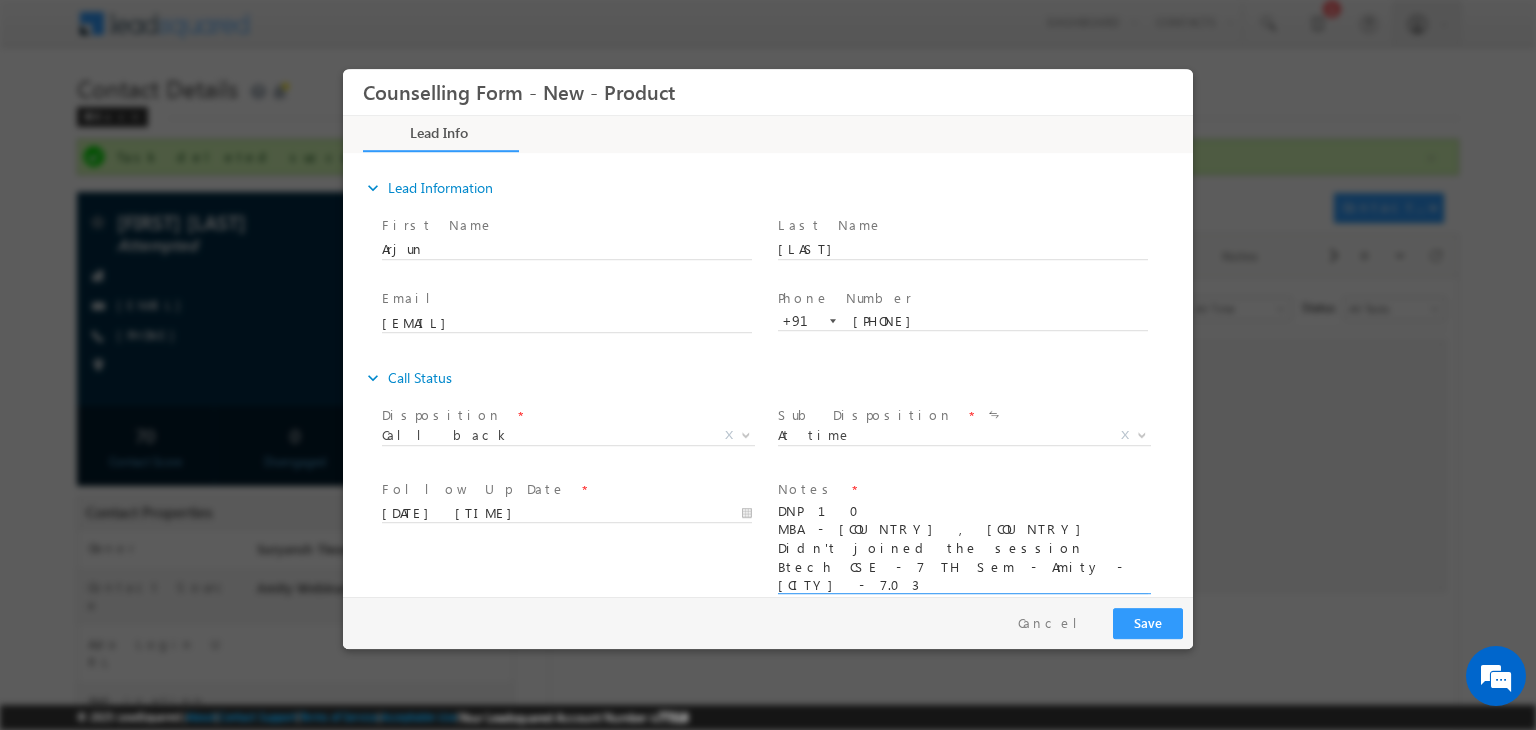 type on "DNP 10
MBA - Germany , US
Didn't joined the session
Btech CSE - 7 TH Sem - Amity - Mohali - 7.03
Next" 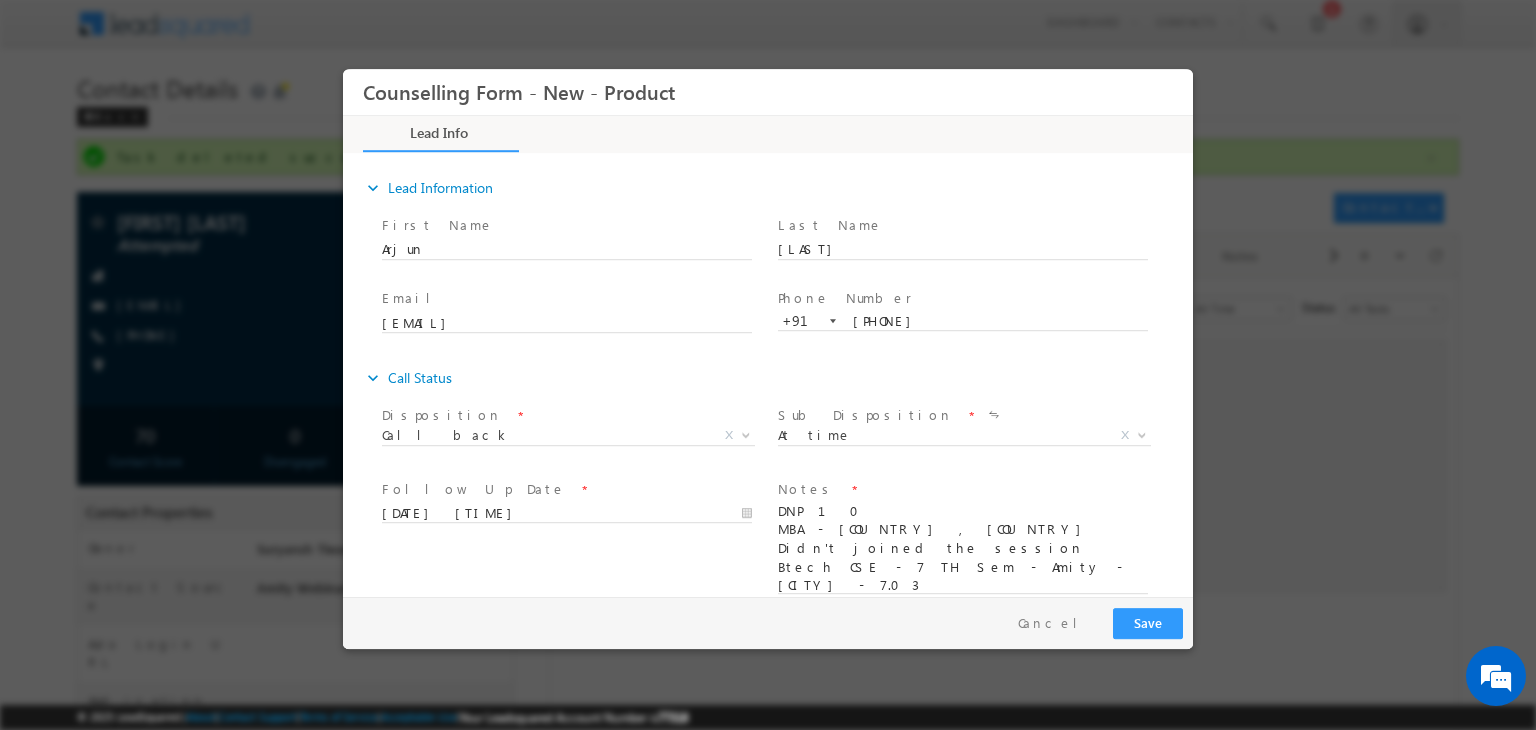 click on "01/08/2025 4:52 PM" at bounding box center [576, 513] 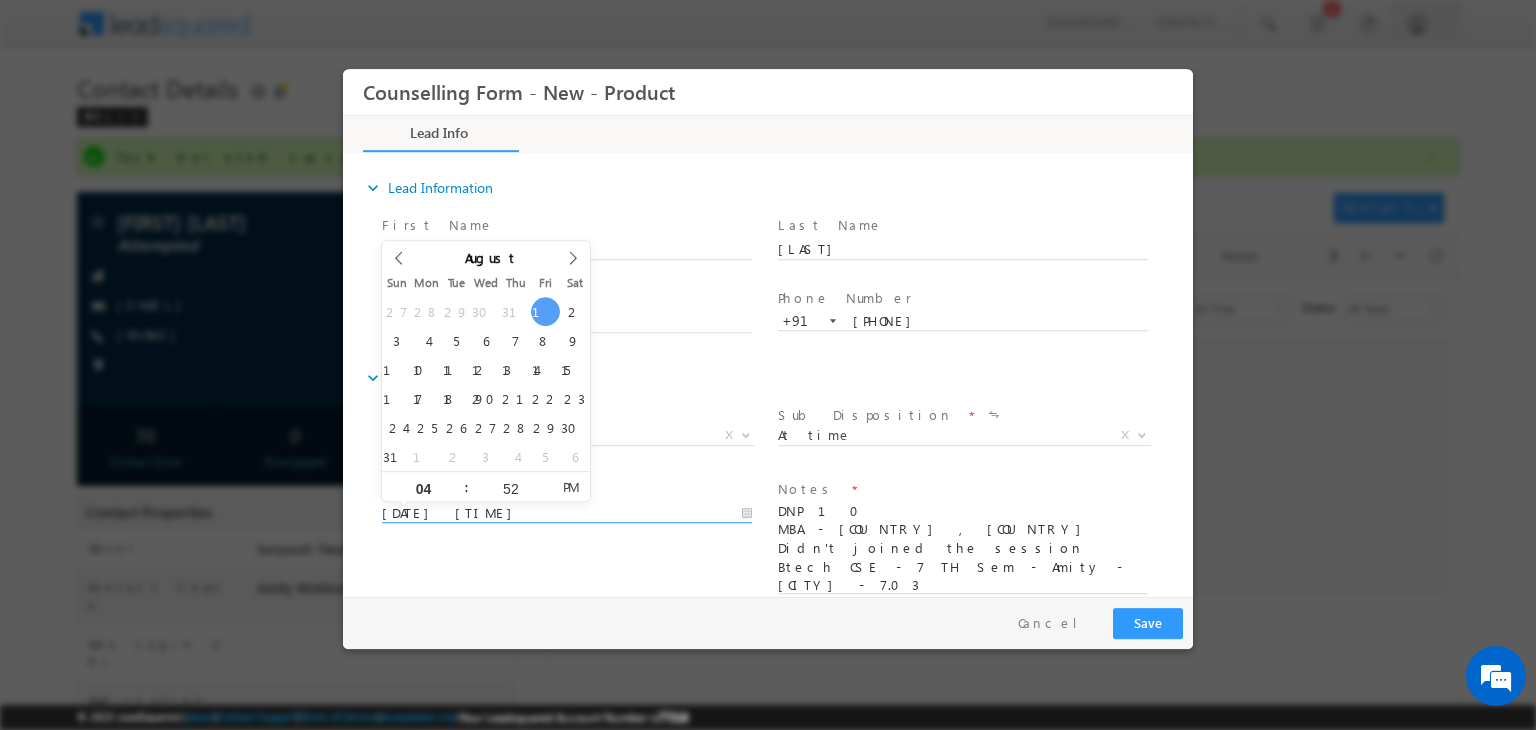 click on "01/08/2025 4:52 PM" at bounding box center [567, 514] 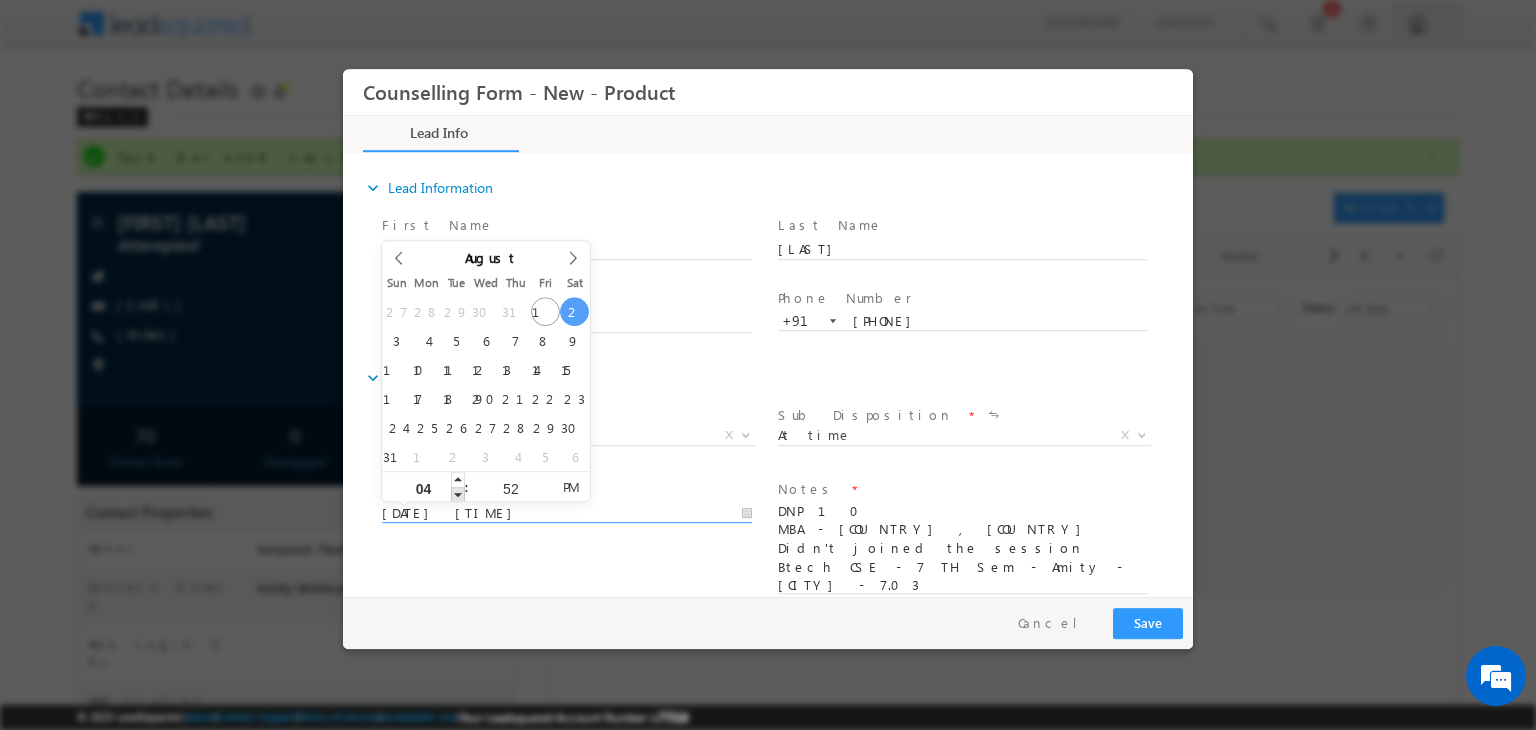 type on "02/08/2025 3:52 PM" 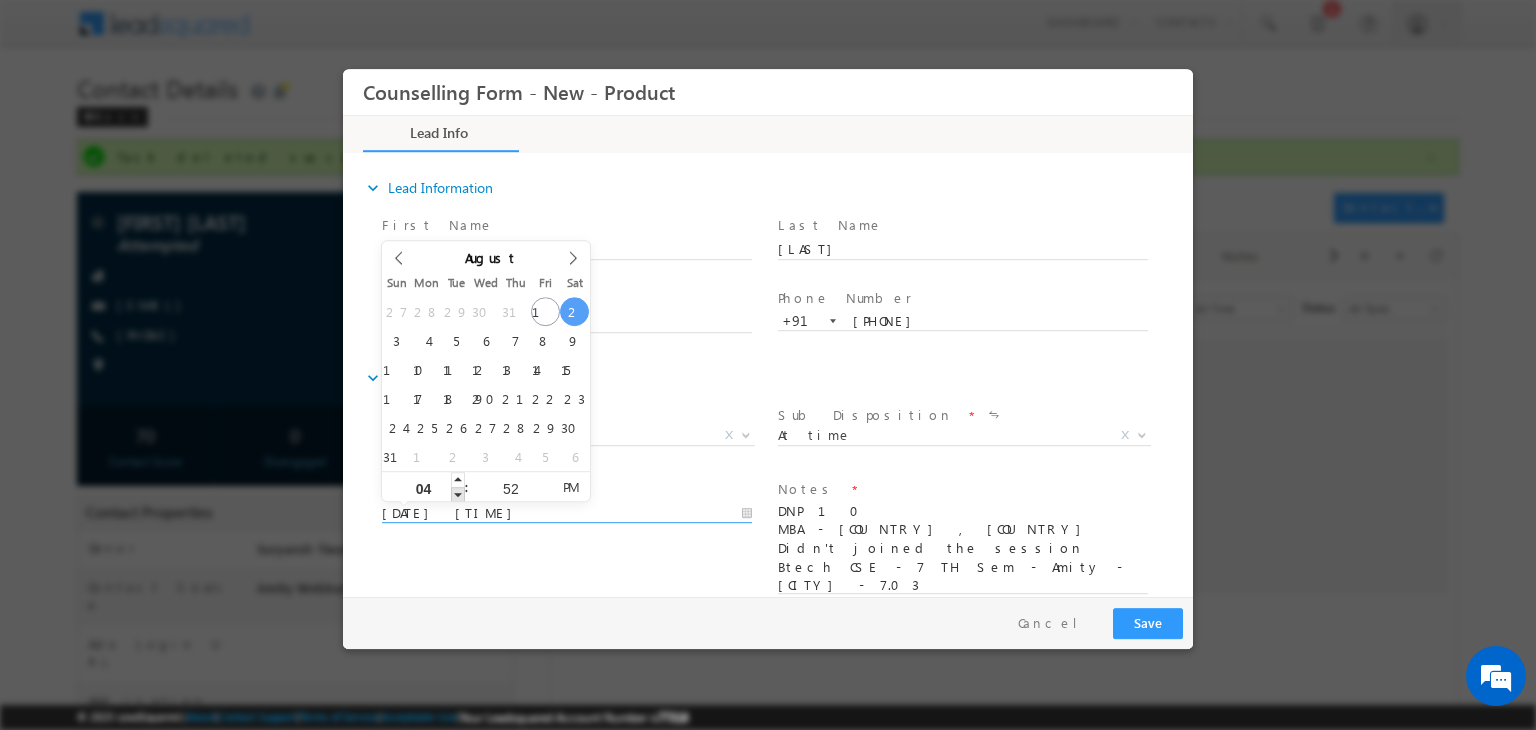 type on "03" 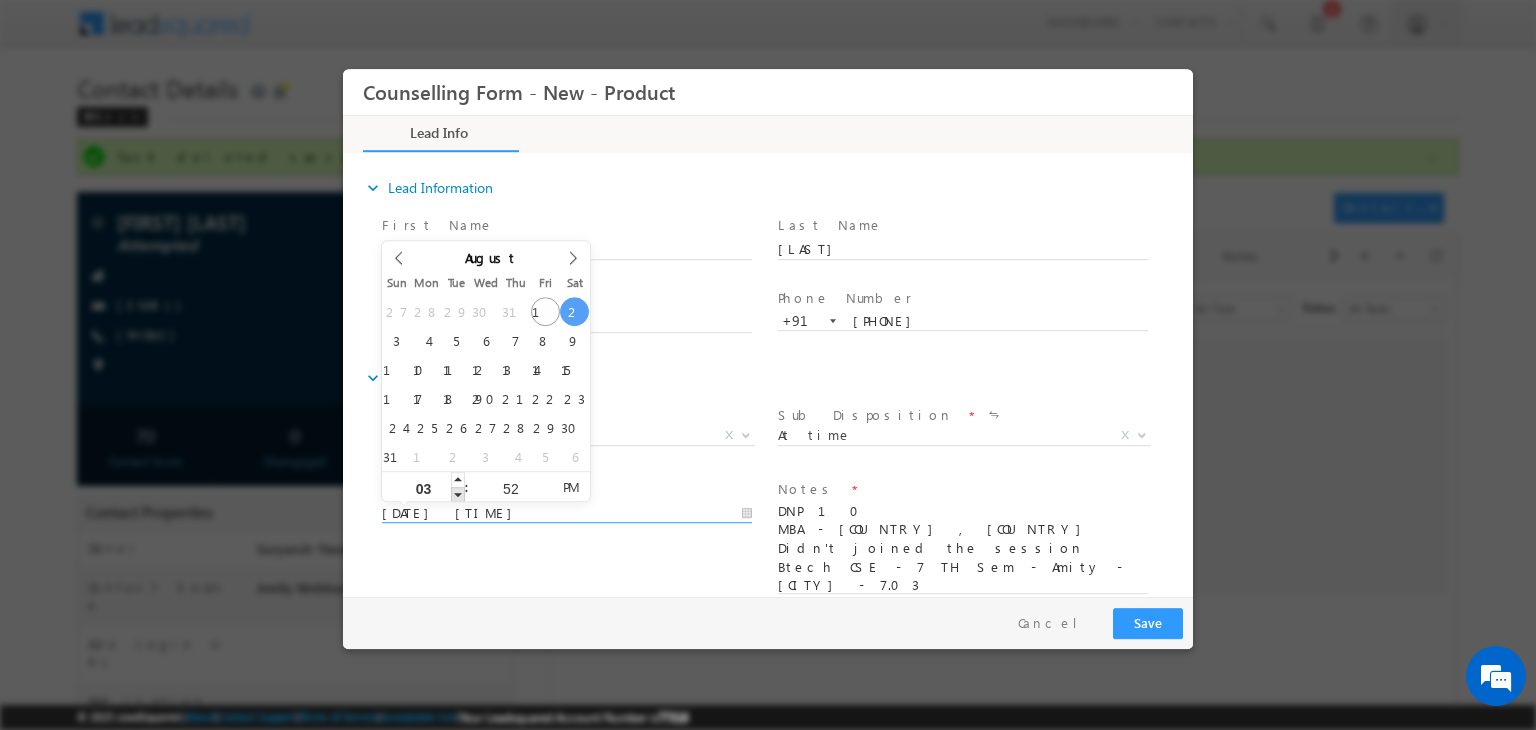 click at bounding box center [458, 494] 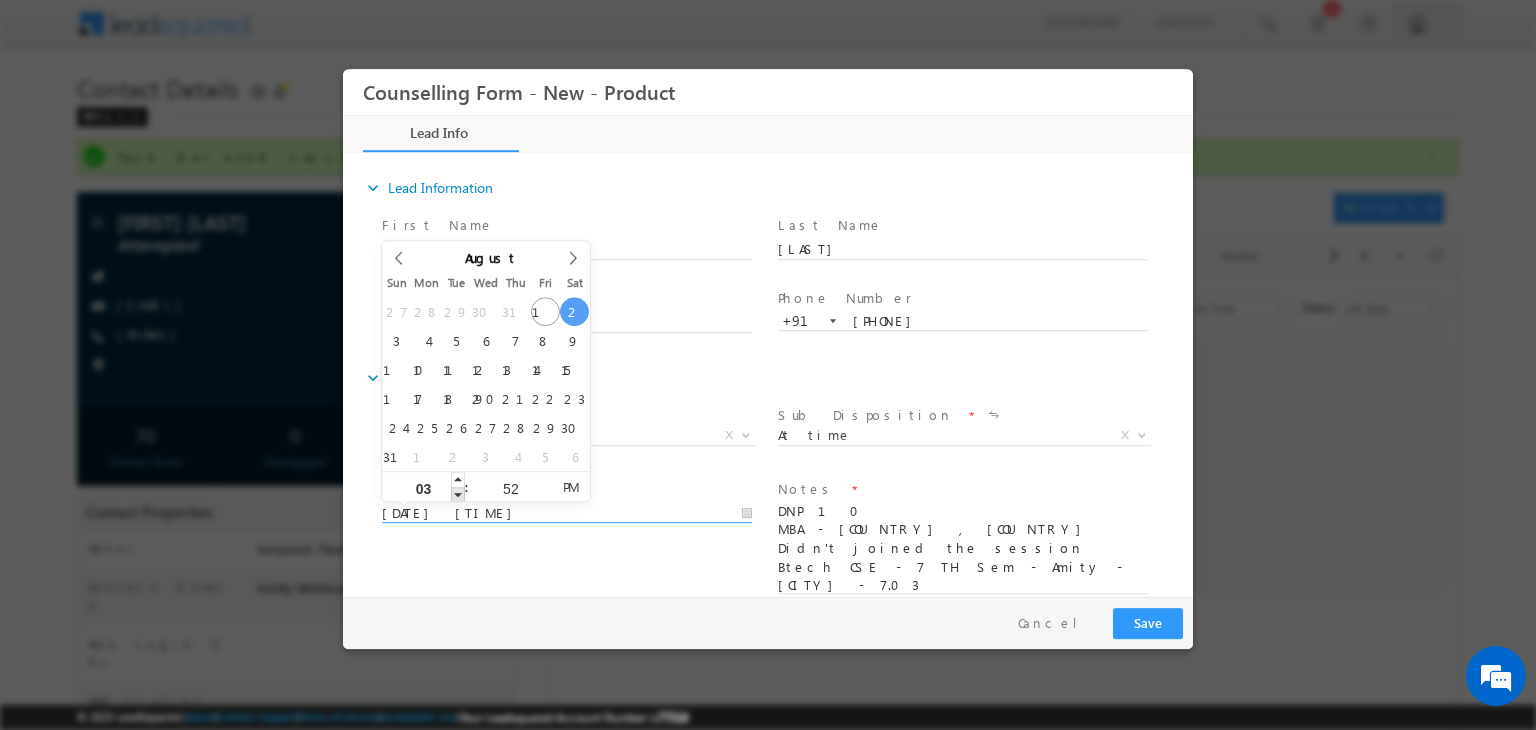 type on "02" 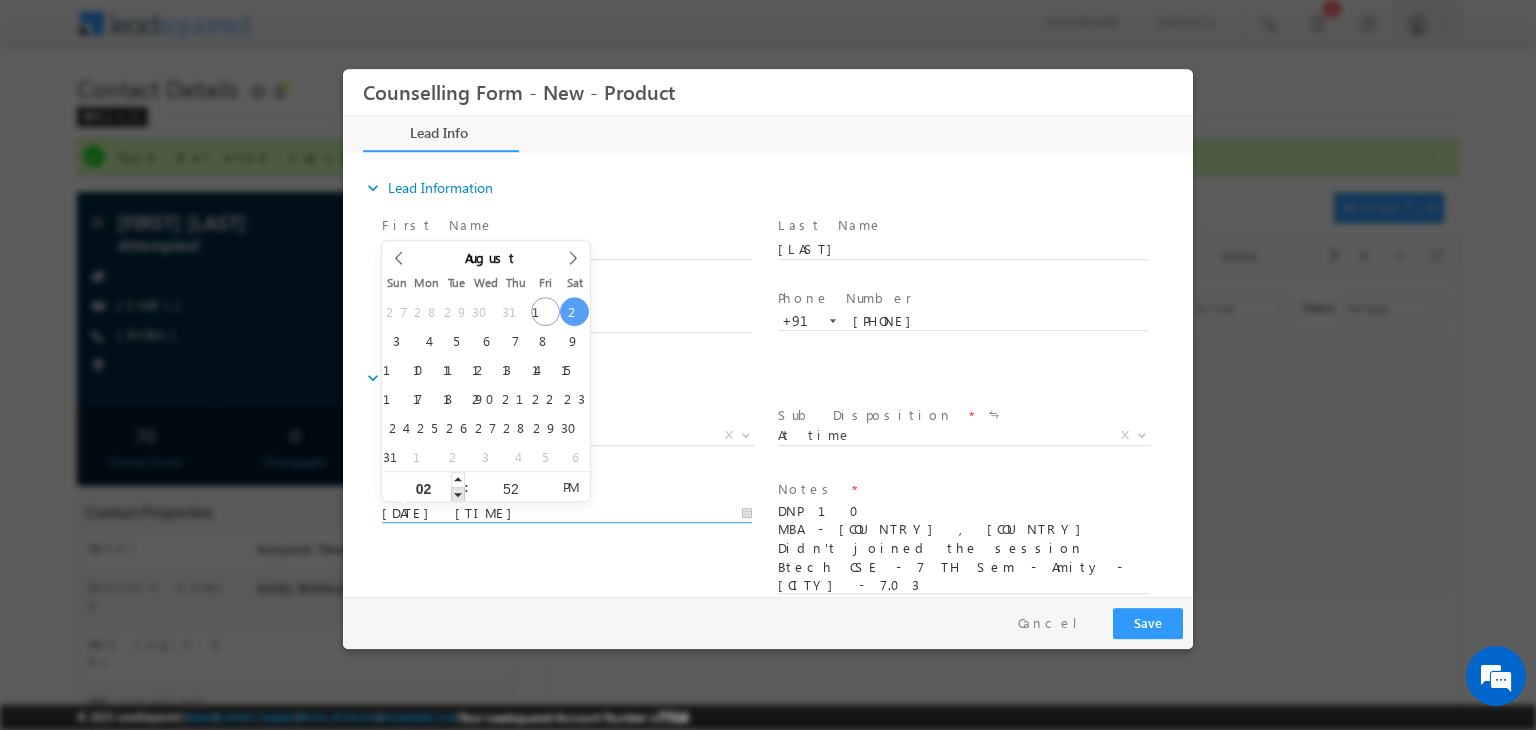click at bounding box center [458, 494] 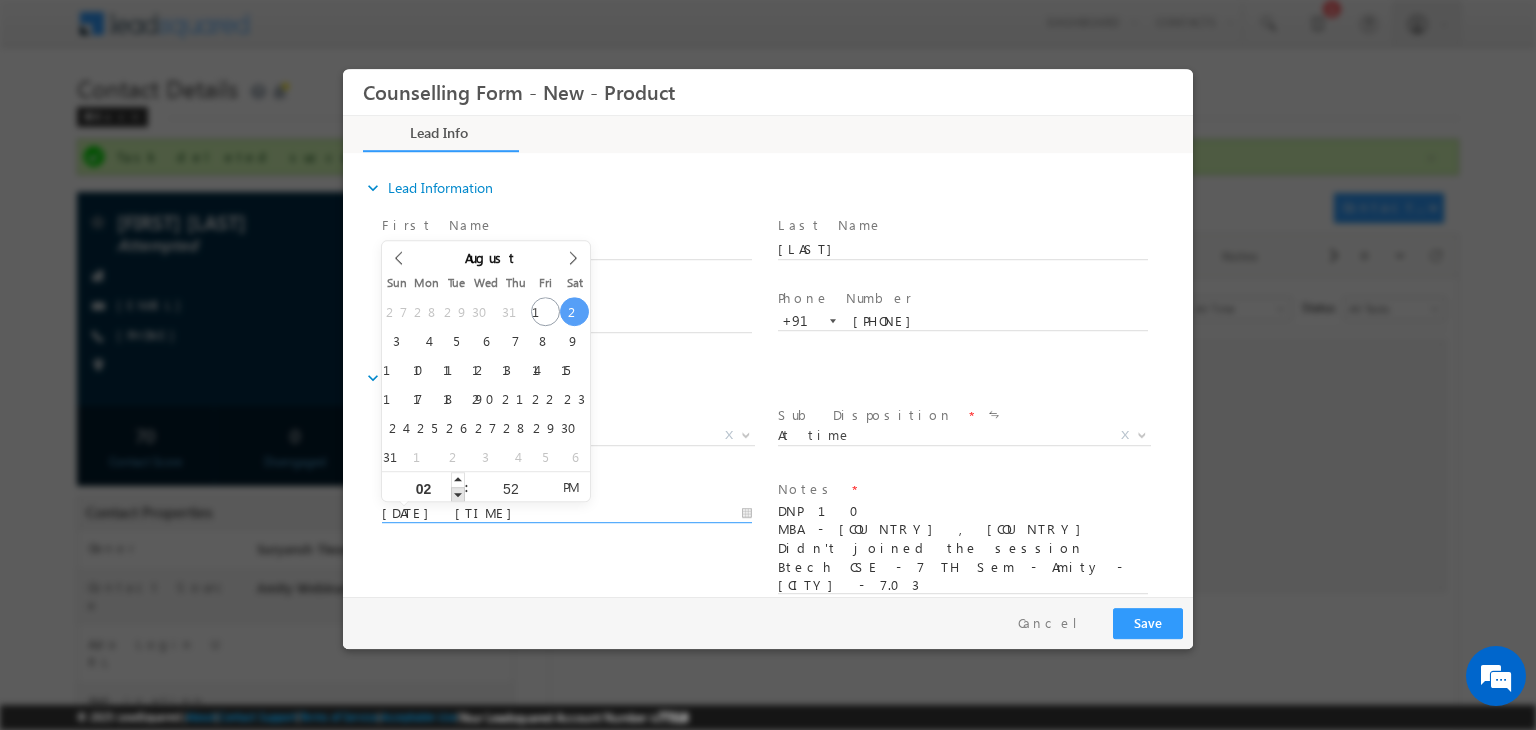 type on "02/08/2025 1:52 PM" 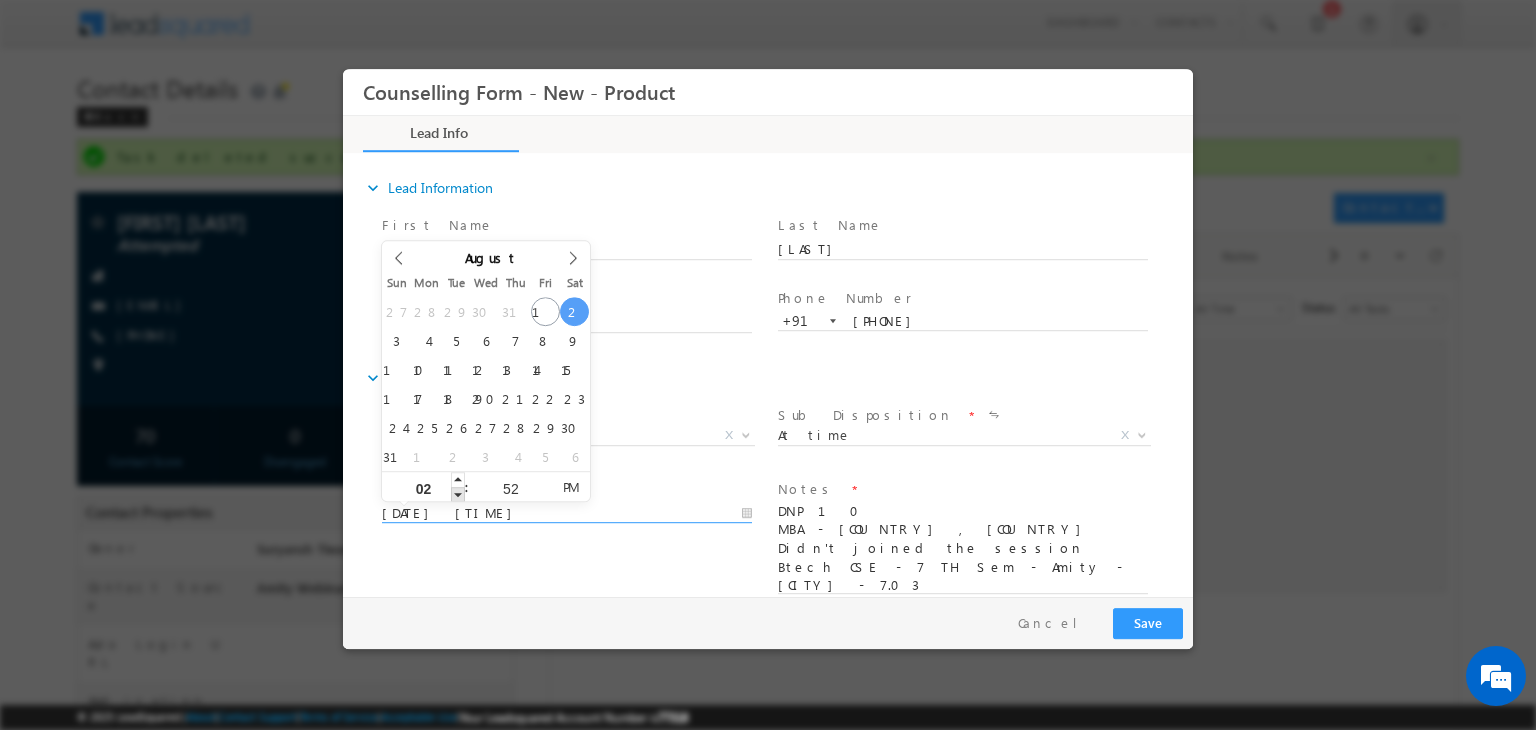 type on "01" 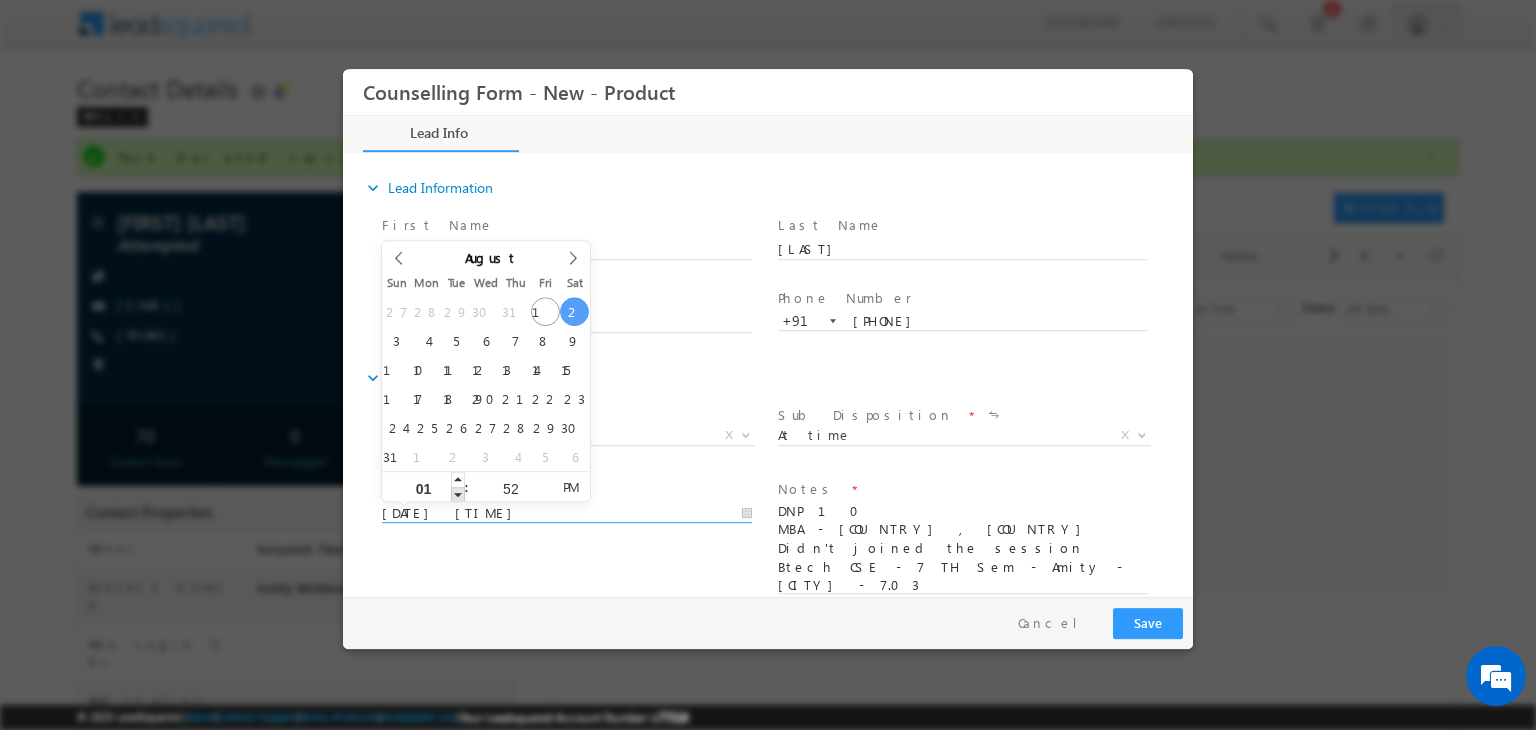 click at bounding box center (458, 494) 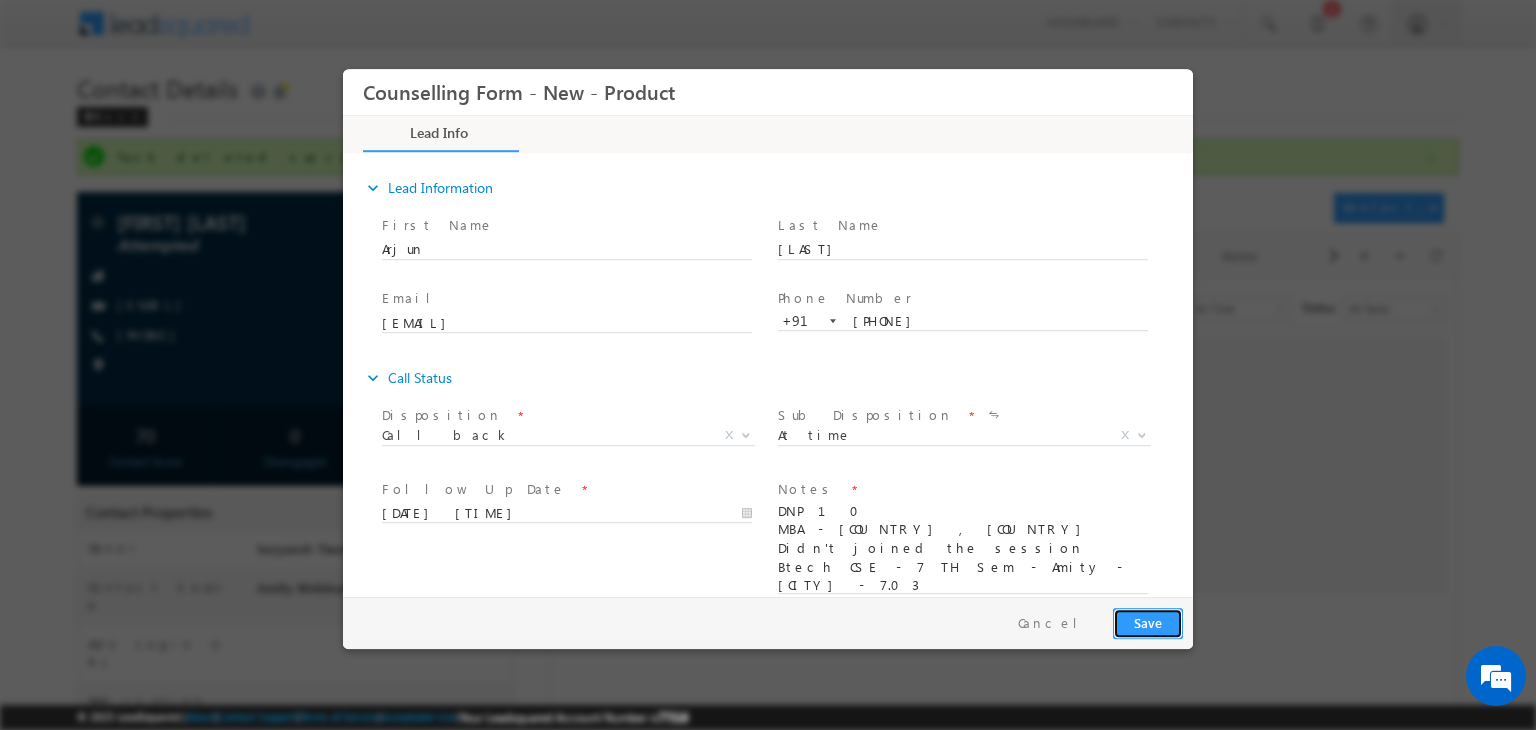 click on "Save" at bounding box center (1148, 623) 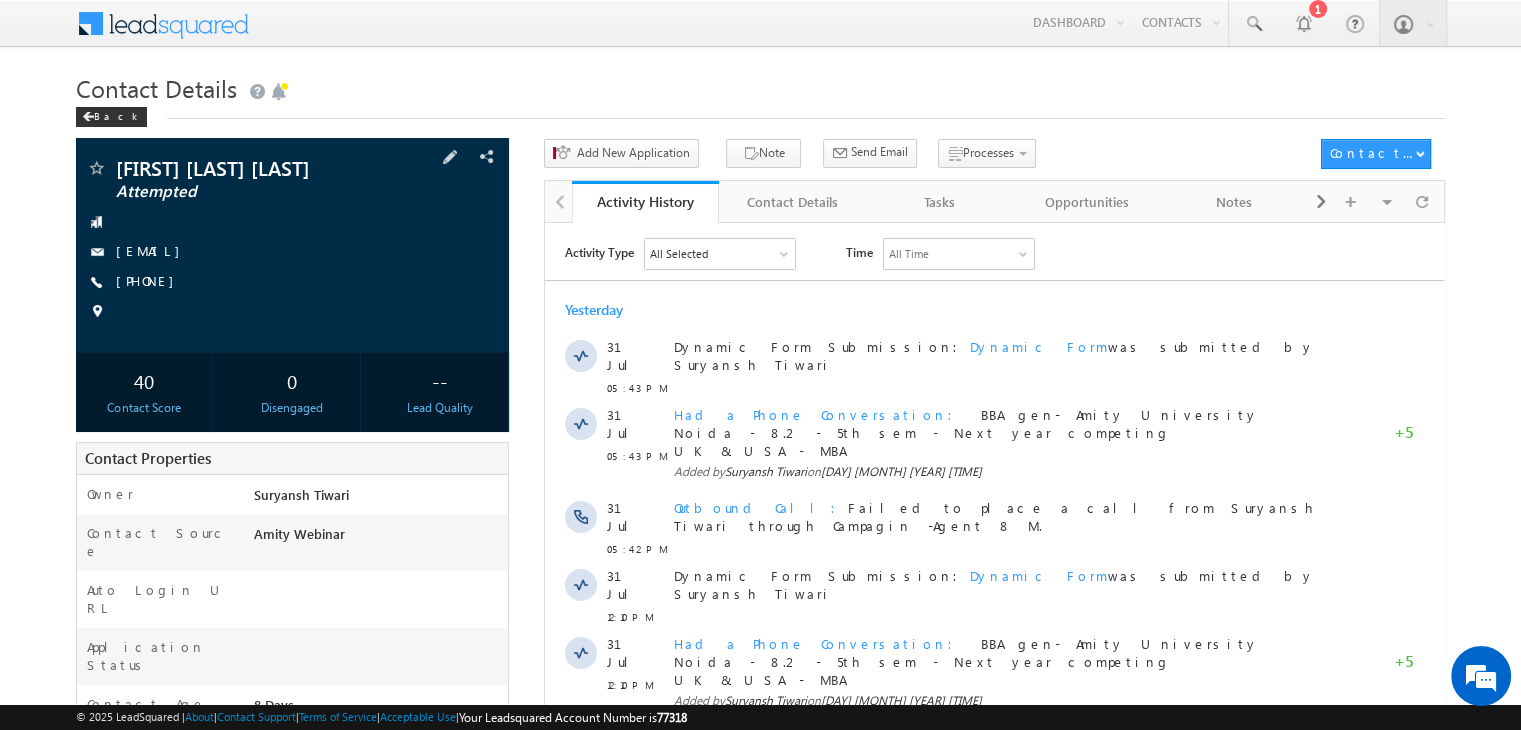 scroll, scrollTop: 0, scrollLeft: 0, axis: both 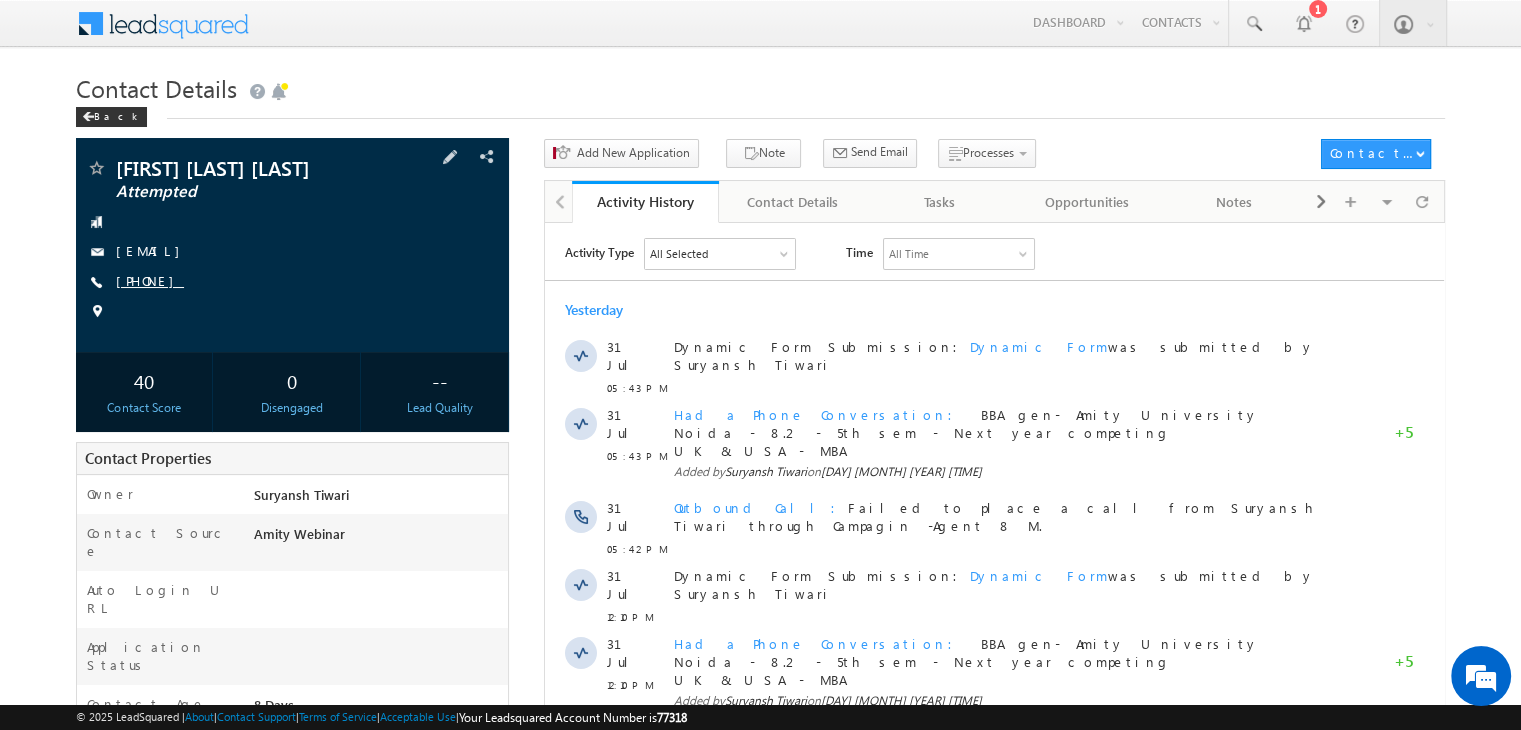 click on "+91-8006400023" at bounding box center (150, 280) 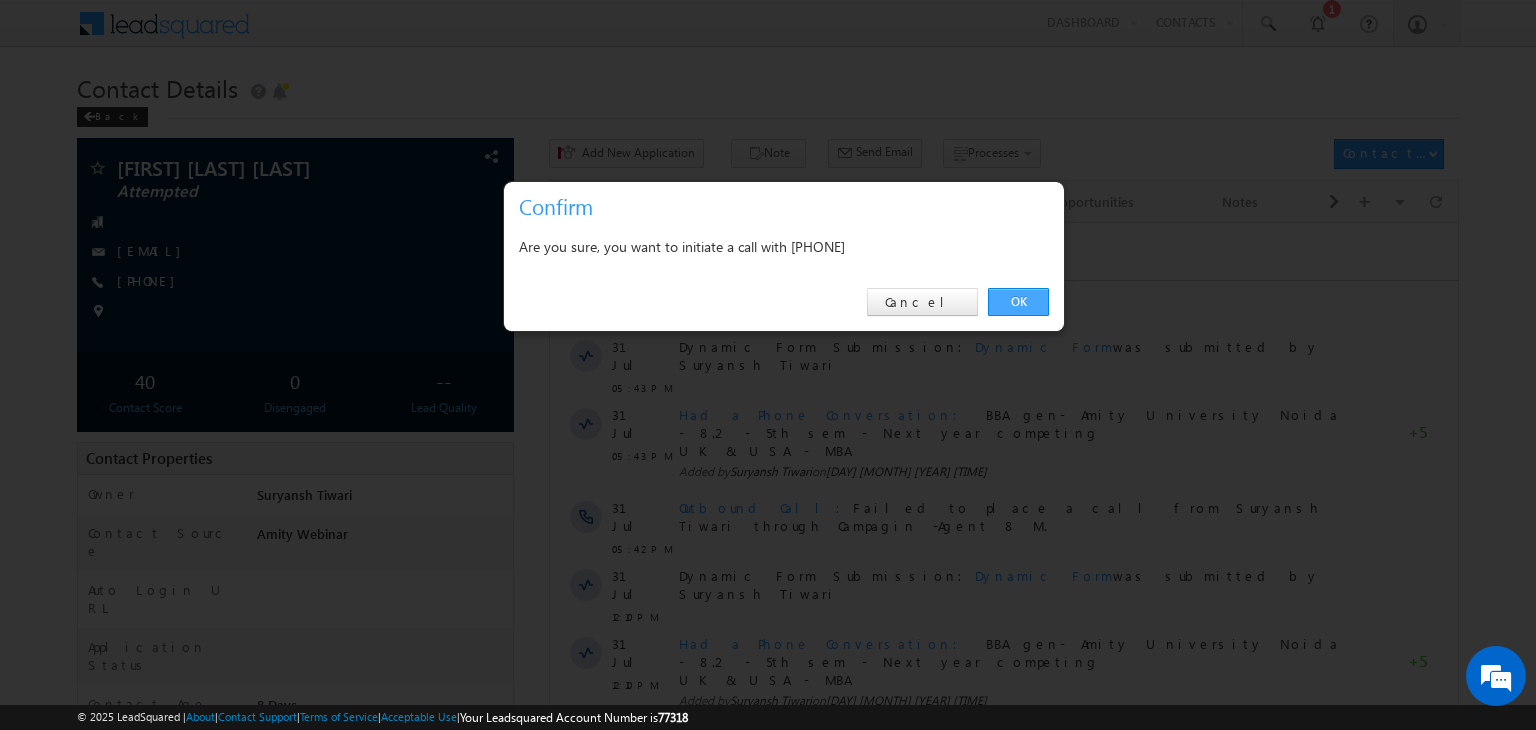 click on "OK" at bounding box center (1018, 302) 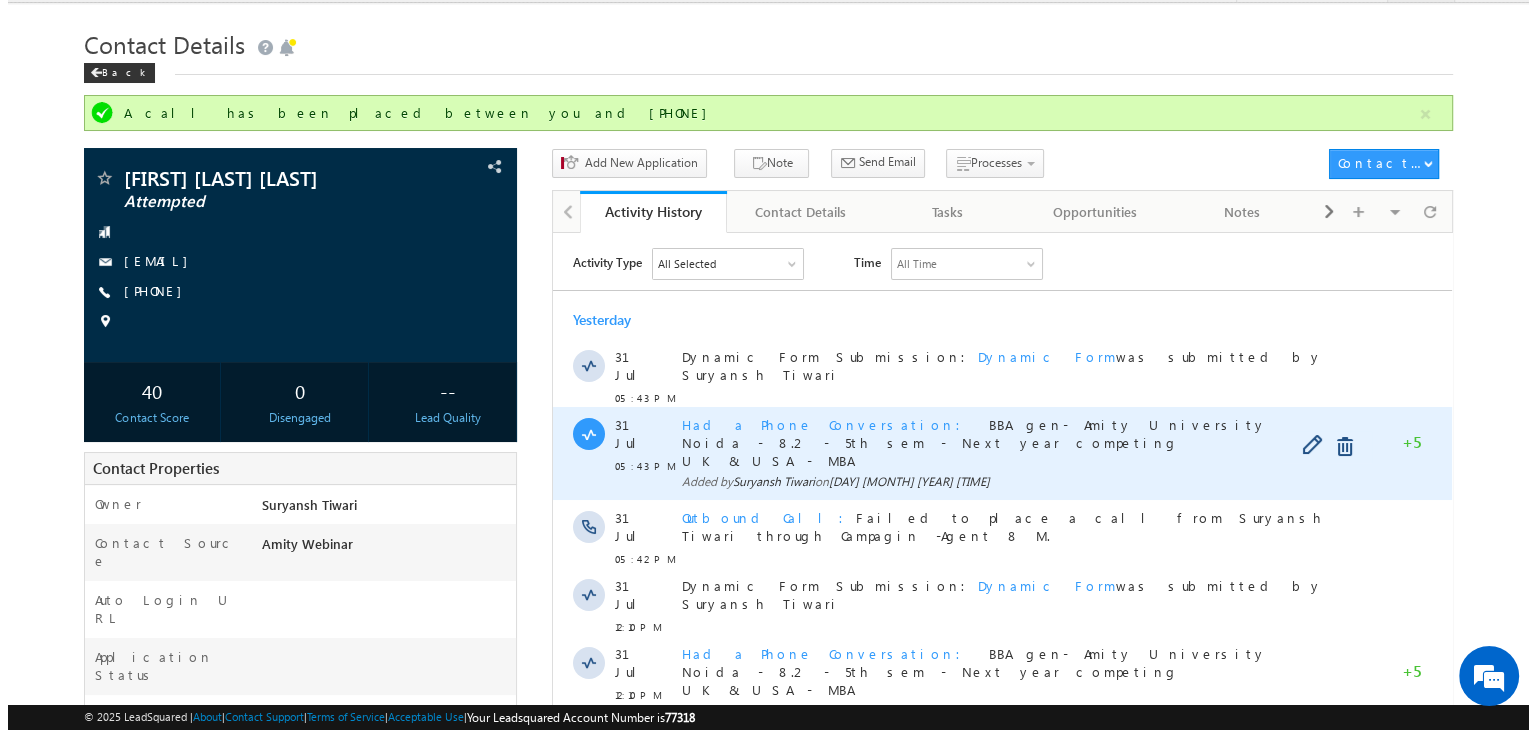 scroll, scrollTop: 0, scrollLeft: 0, axis: both 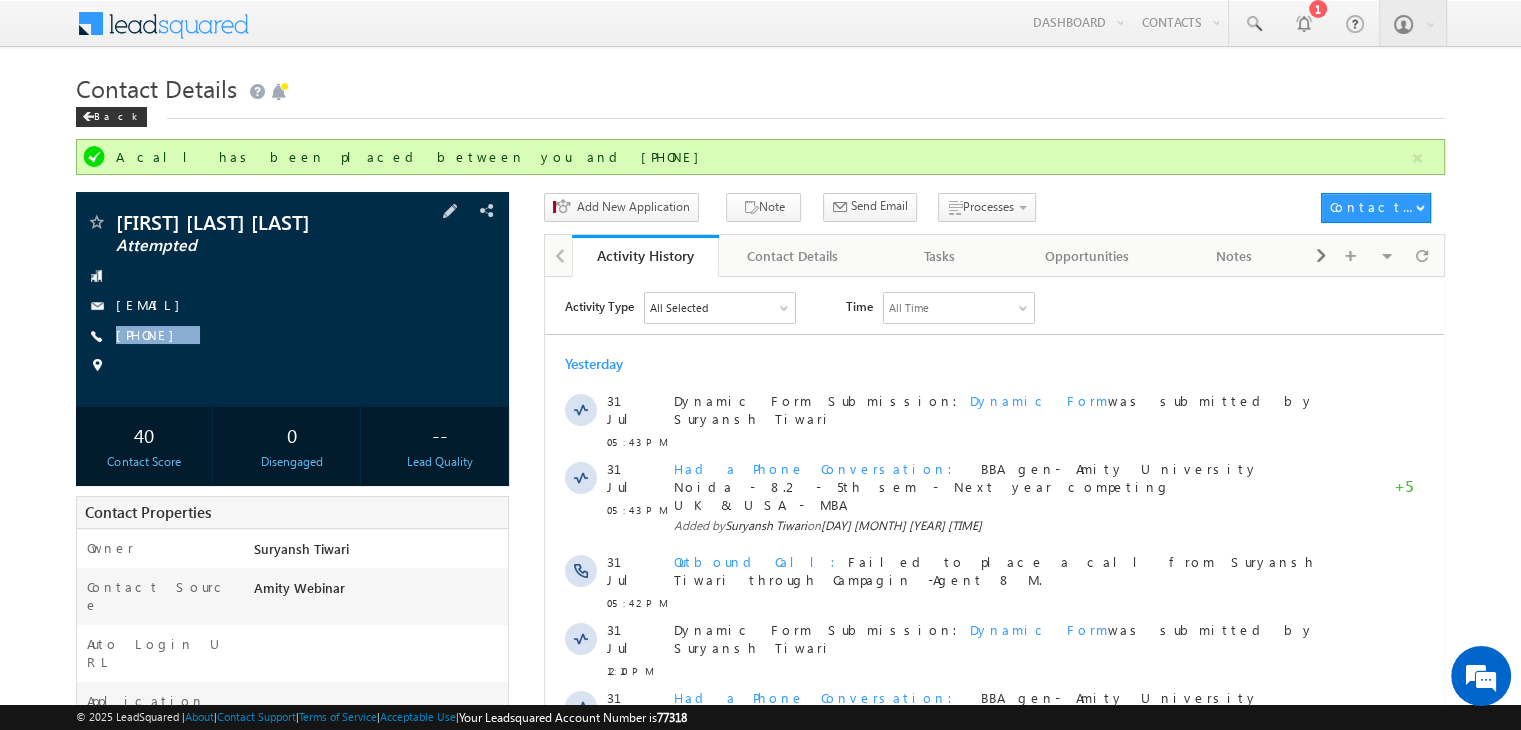 copy on "+91-8006400023" 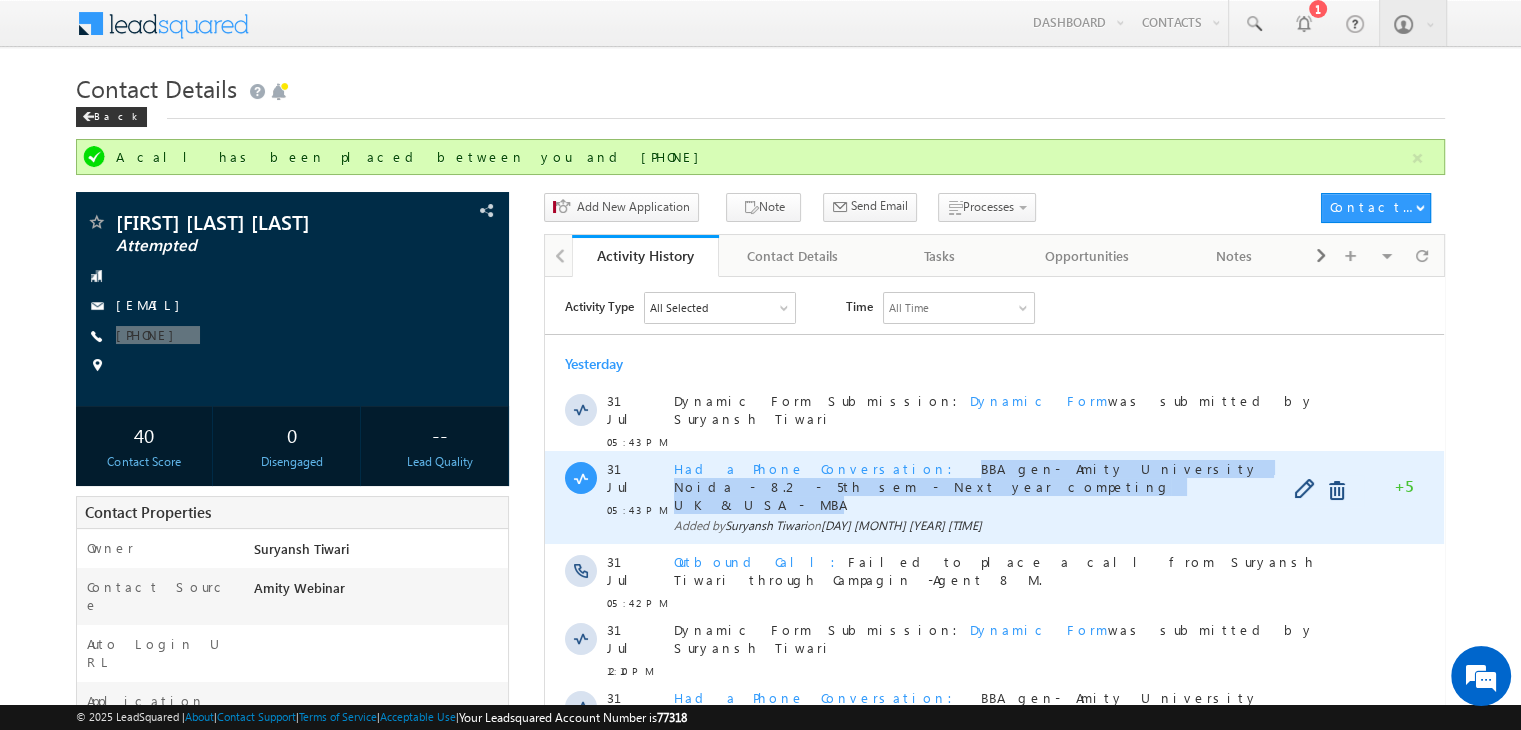 copy on "BBA gen- Amity University Noida - 8.2 - 5th sem - Next year competing UK & USA - MBA" 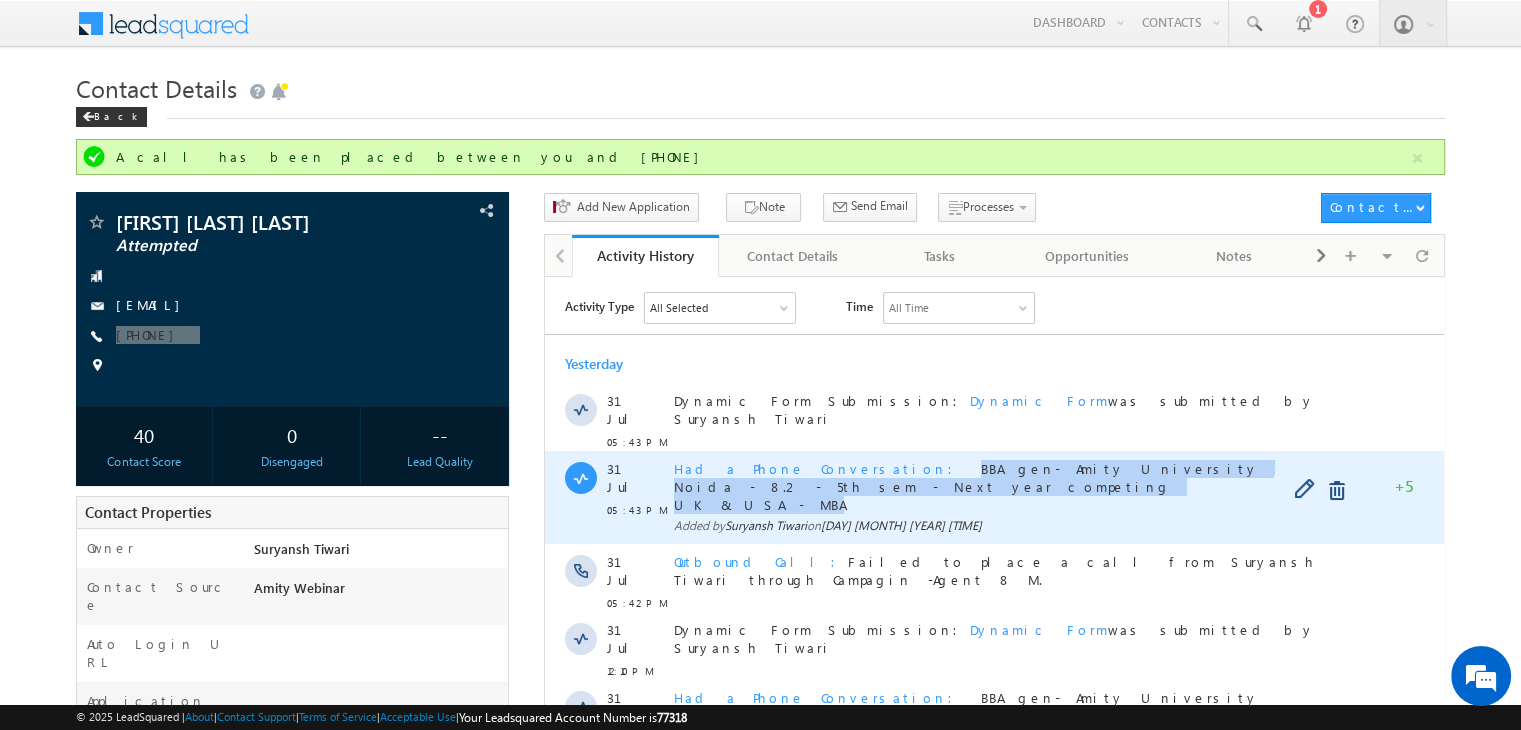 drag, startPoint x: 838, startPoint y: 458, endPoint x: 904, endPoint y: 481, distance: 69.89278 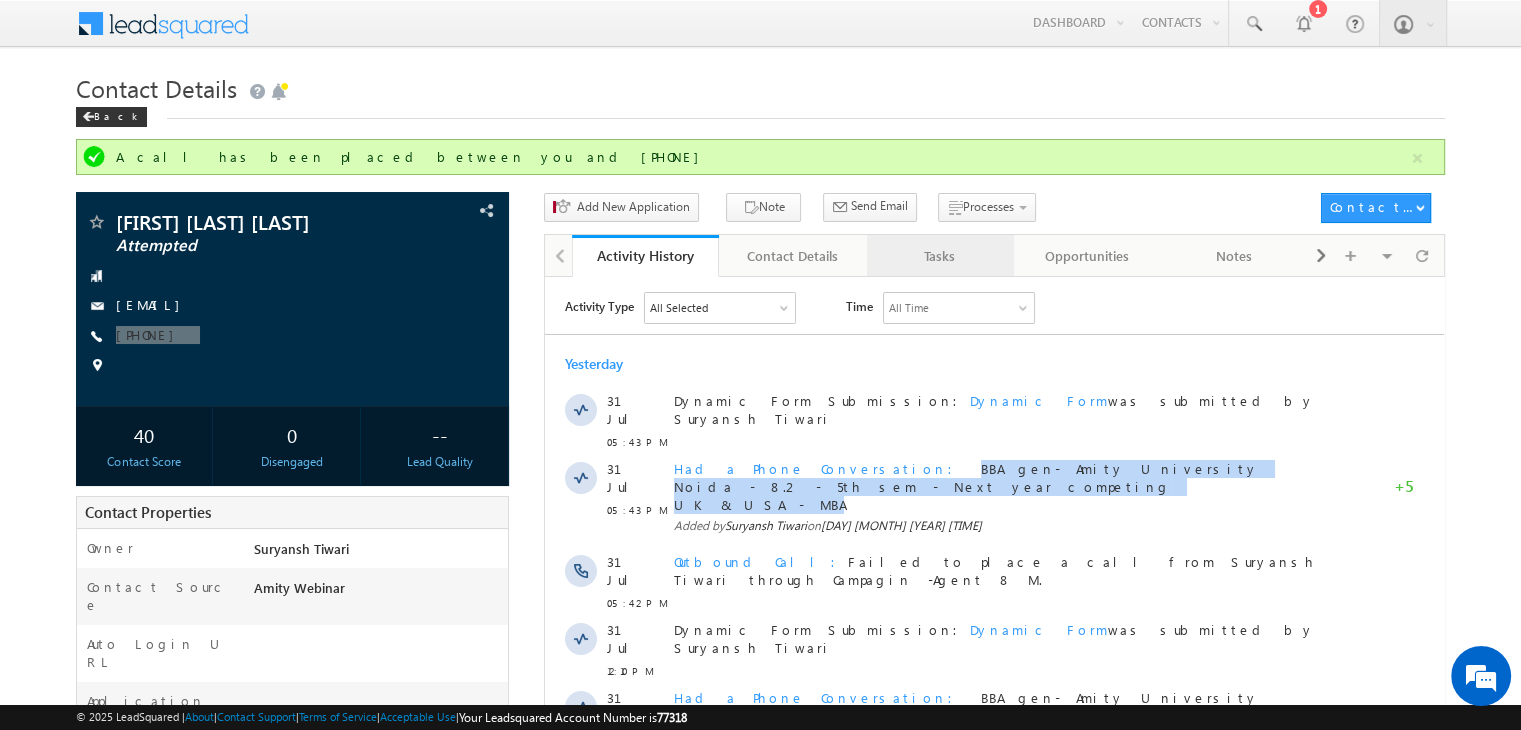 click on "Tasks" at bounding box center (939, 256) 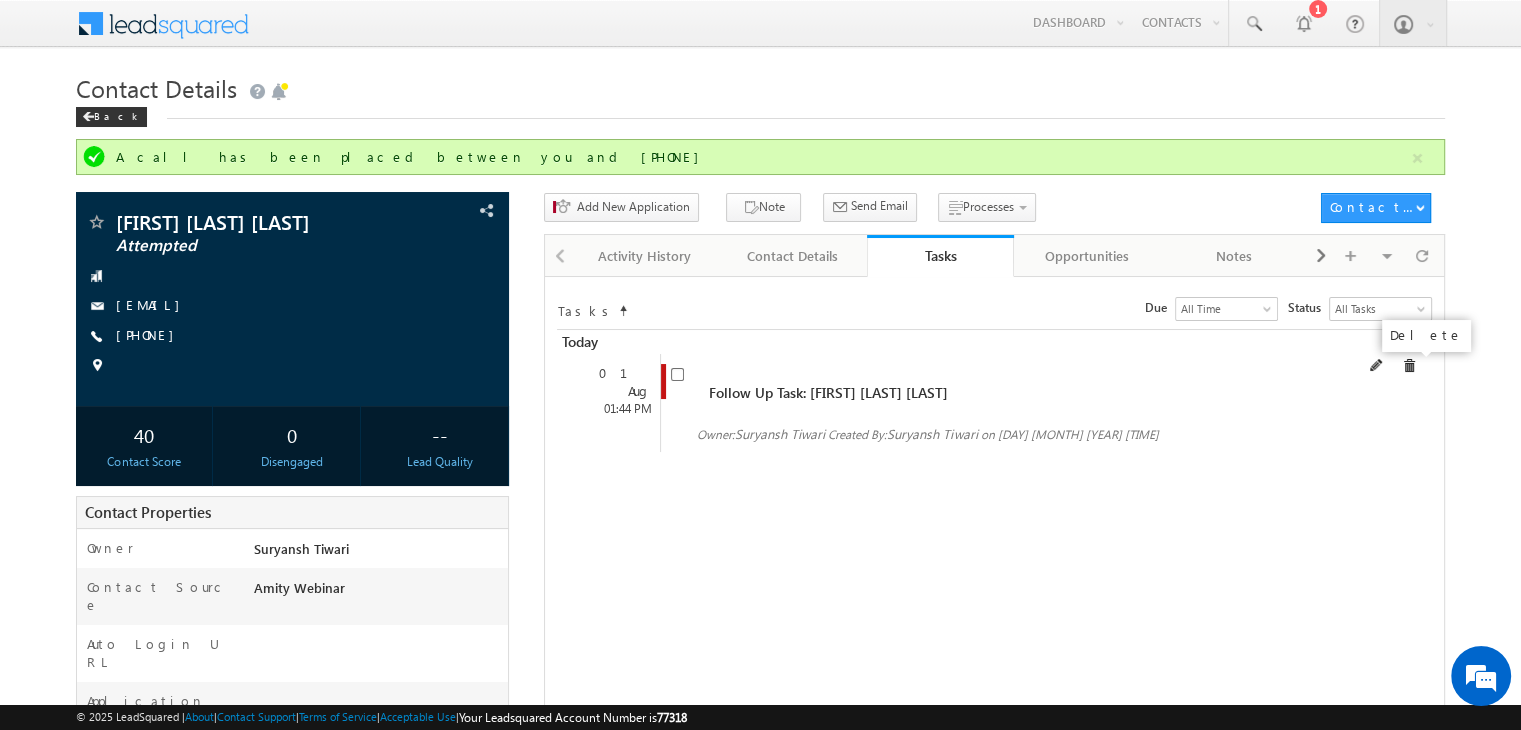click at bounding box center (1409, 366) 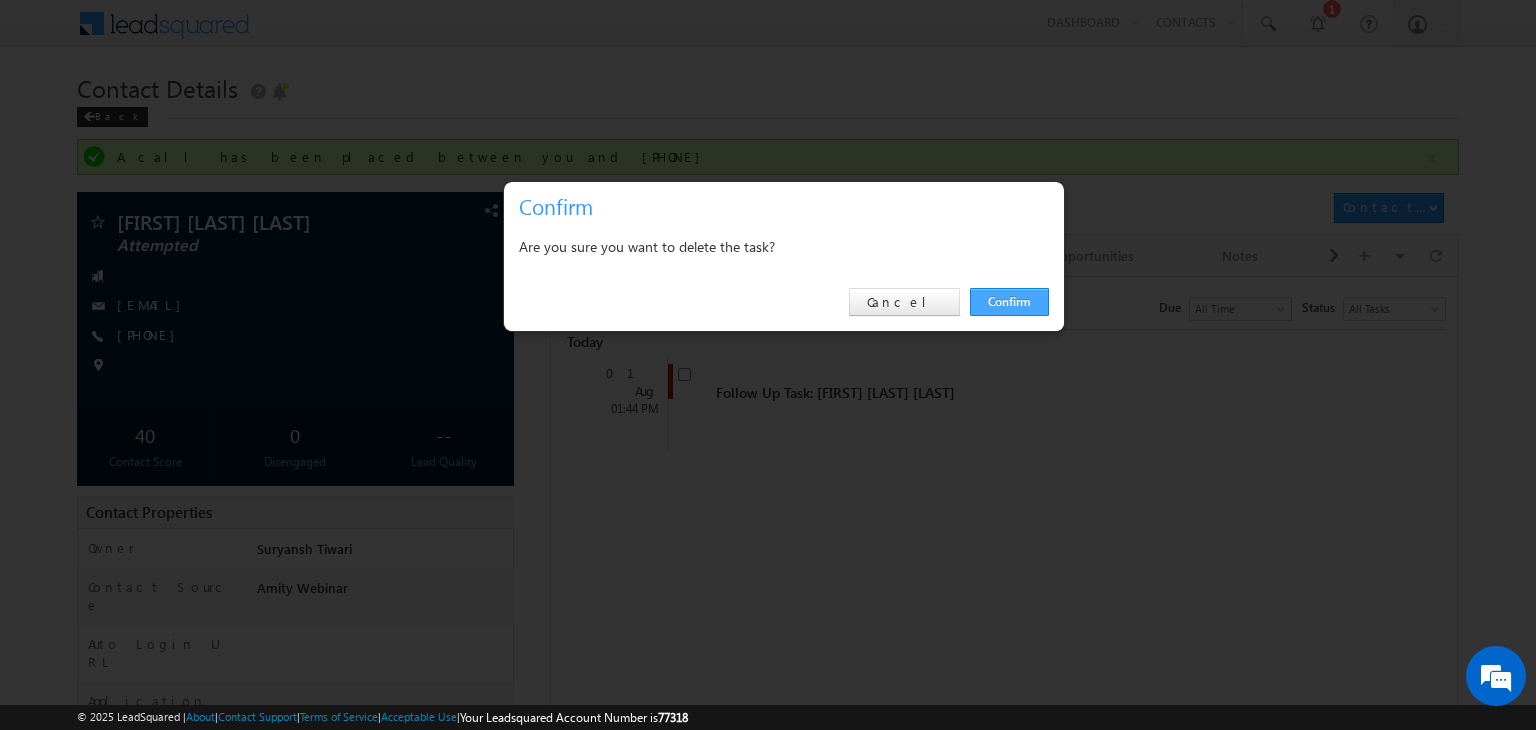 click on "Confirm" at bounding box center [1009, 302] 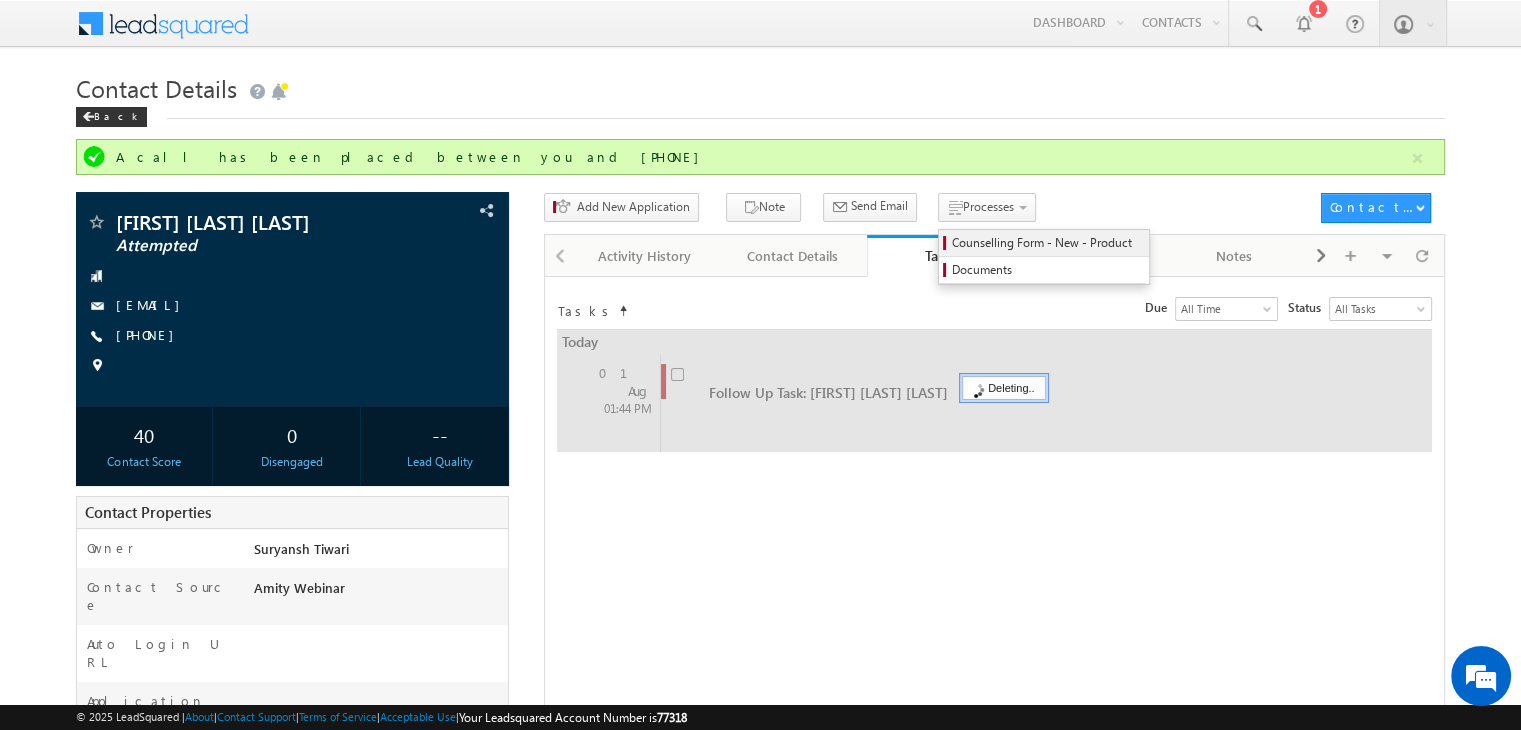 click on "Counselling Form - New - Product" at bounding box center [1047, 243] 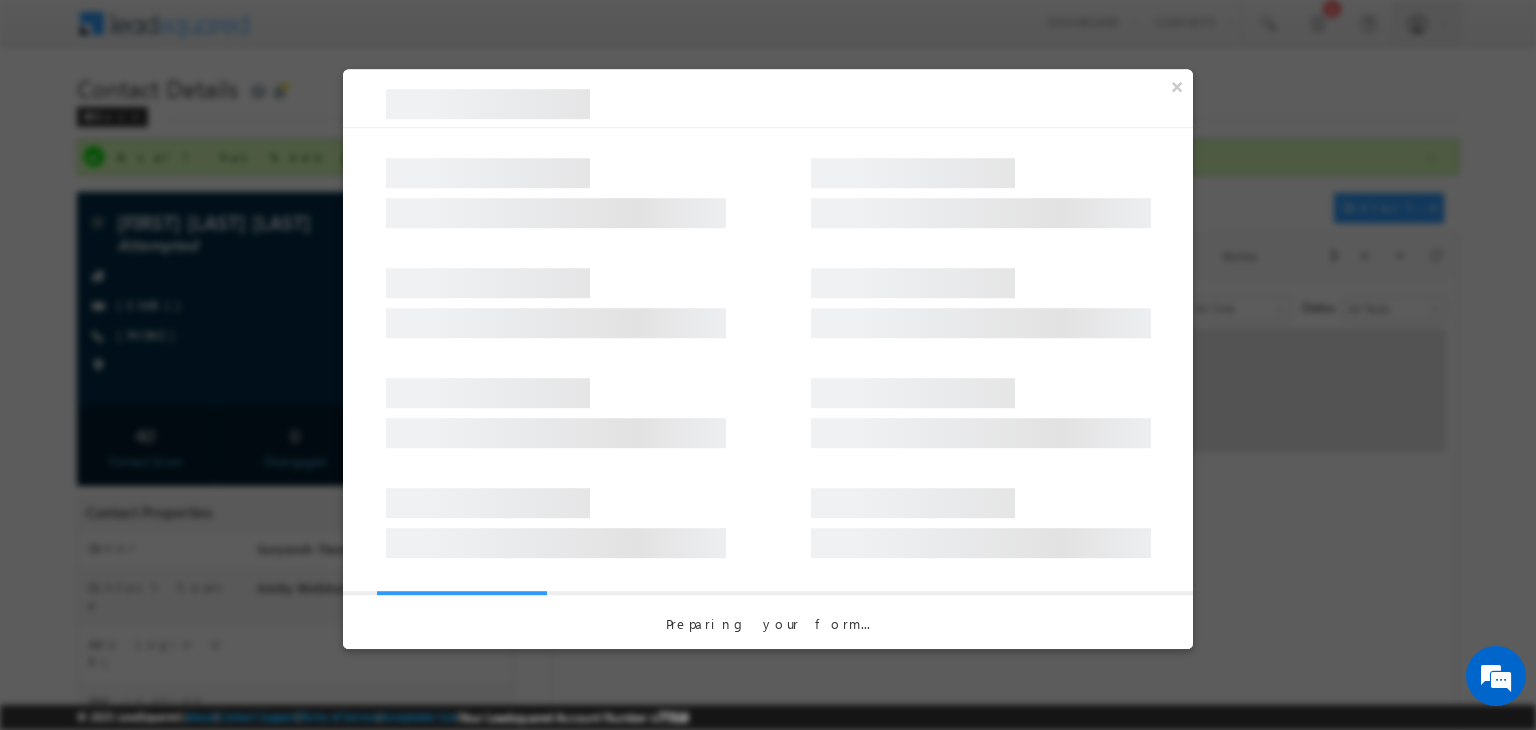 click at bounding box center (768, 293) 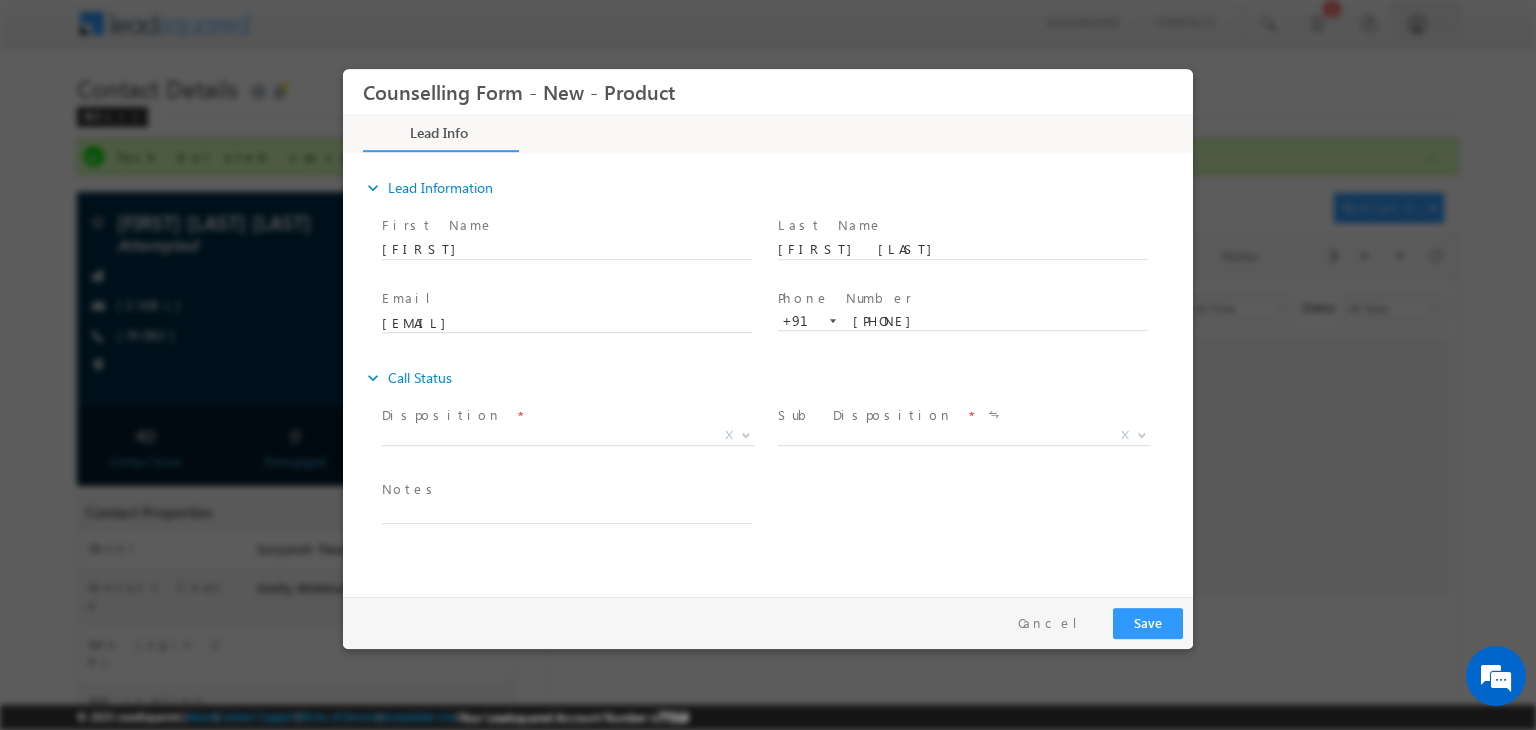 scroll, scrollTop: 0, scrollLeft: 0, axis: both 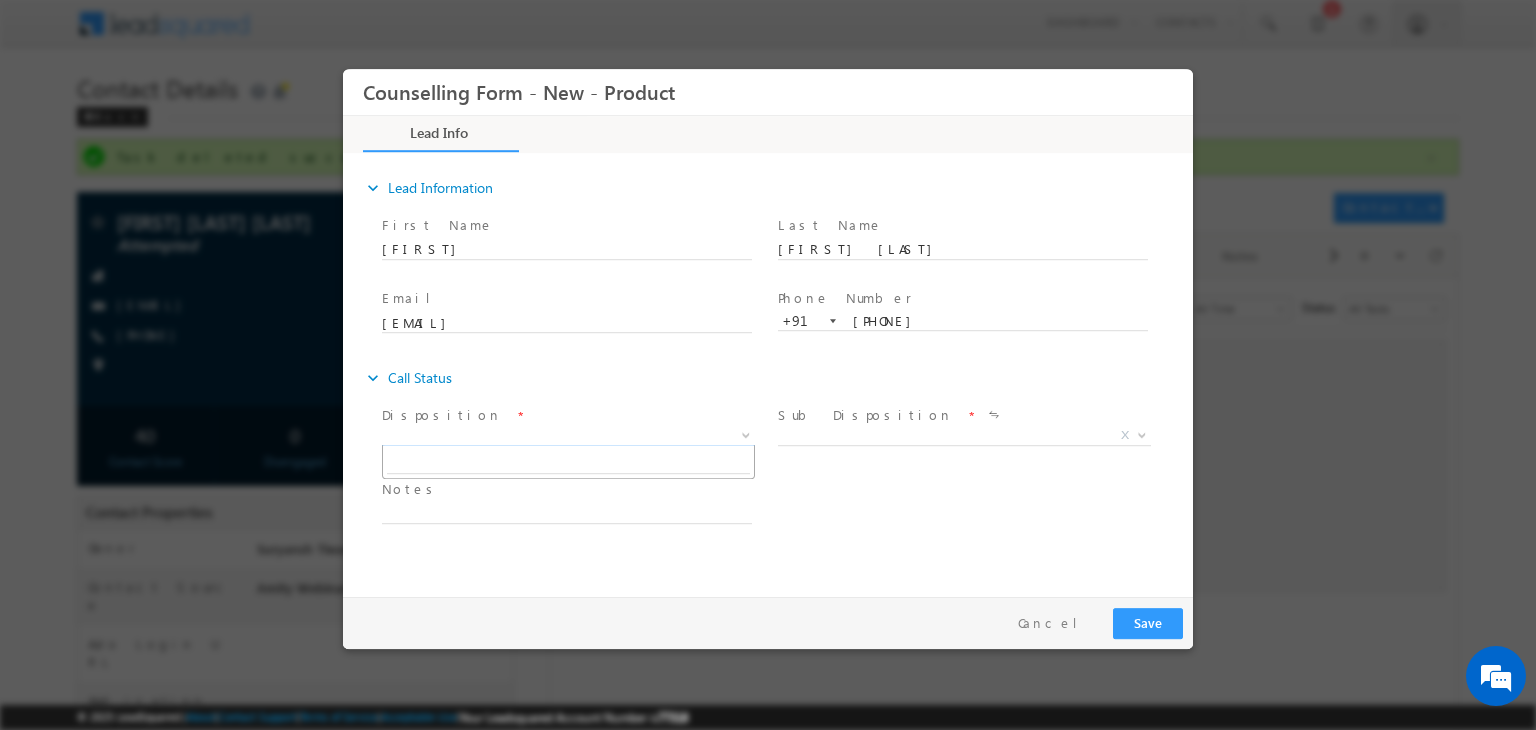 click on "X" at bounding box center (568, 436) 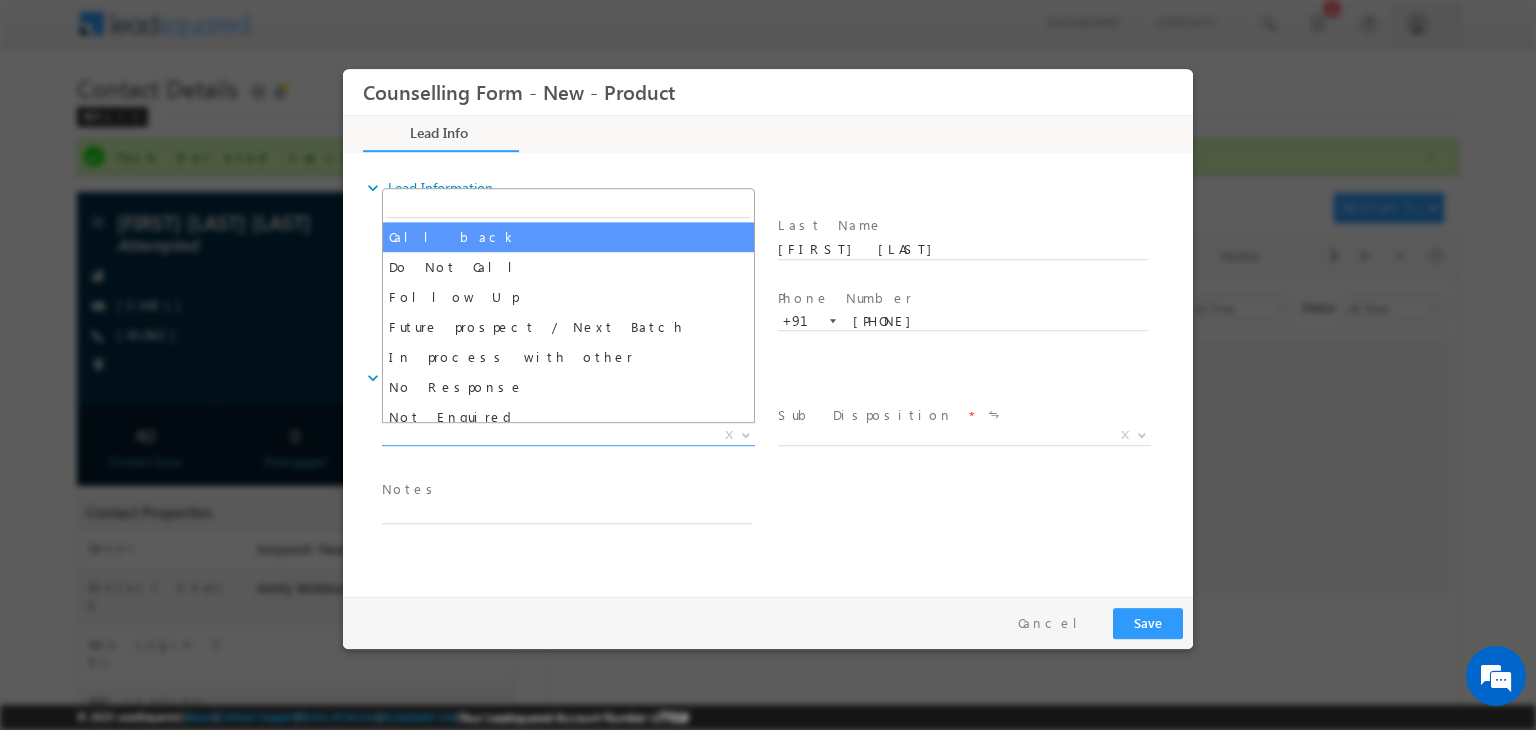 select on "Call back" 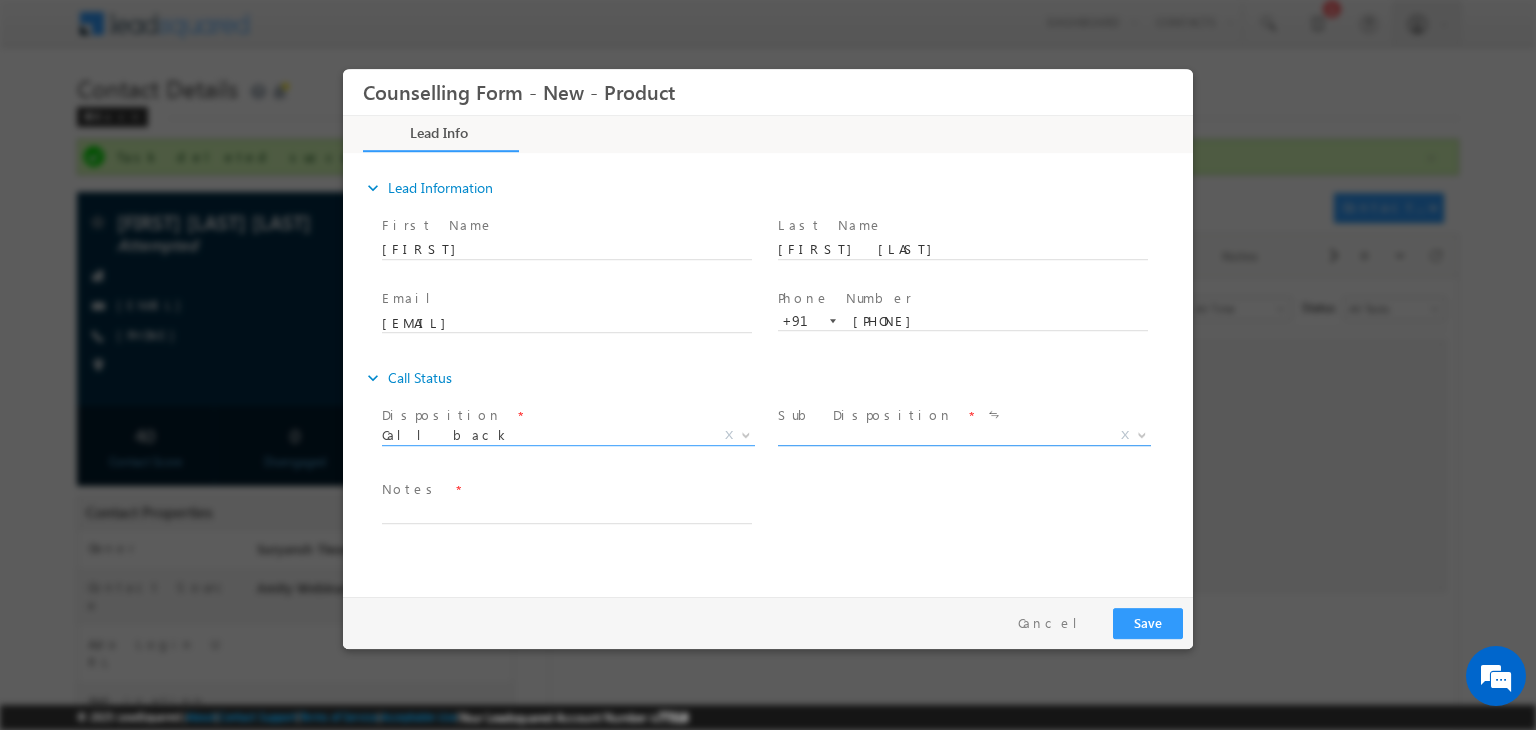 click on "X" at bounding box center [964, 436] 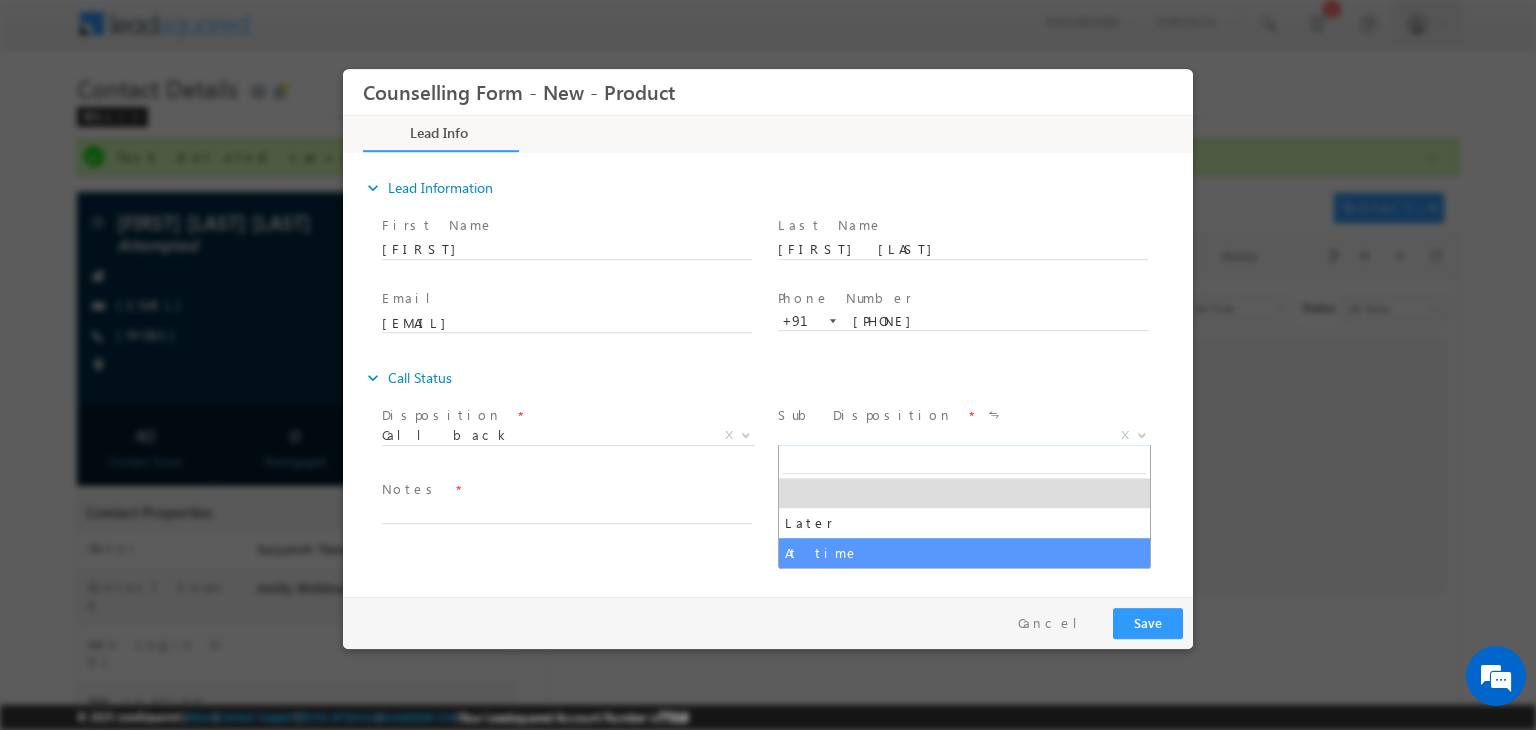 select on "At time" 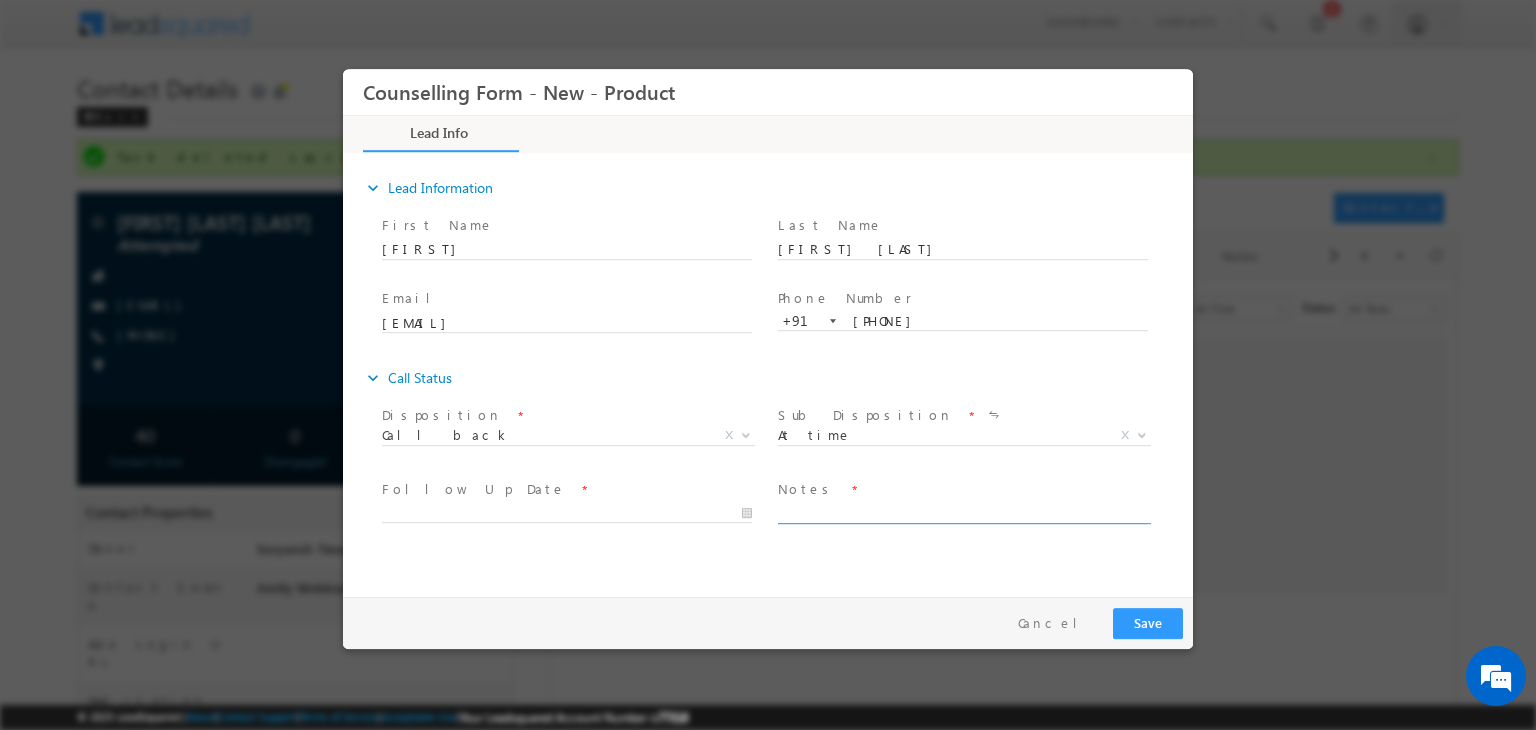 click at bounding box center (963, 512) 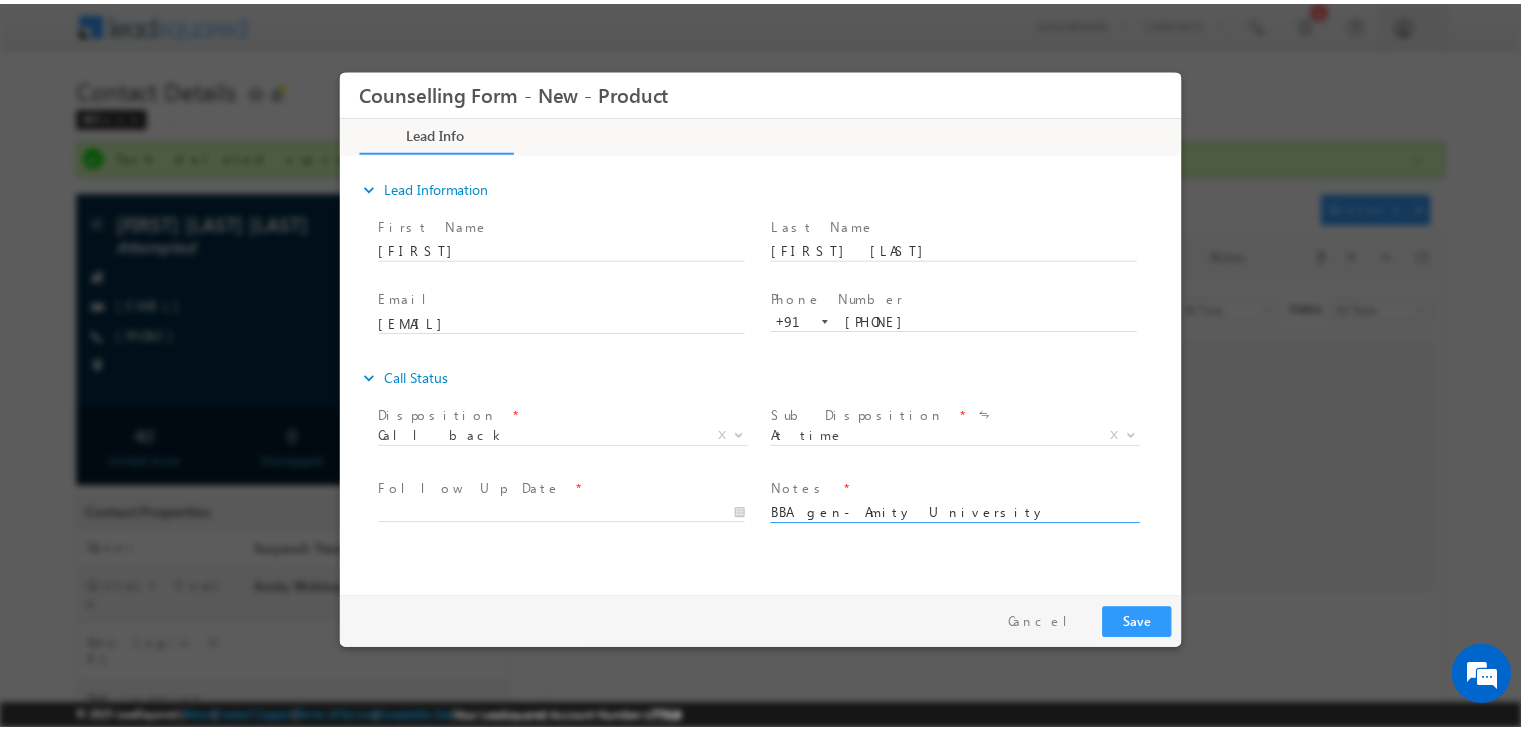 scroll, scrollTop: 3, scrollLeft: 0, axis: vertical 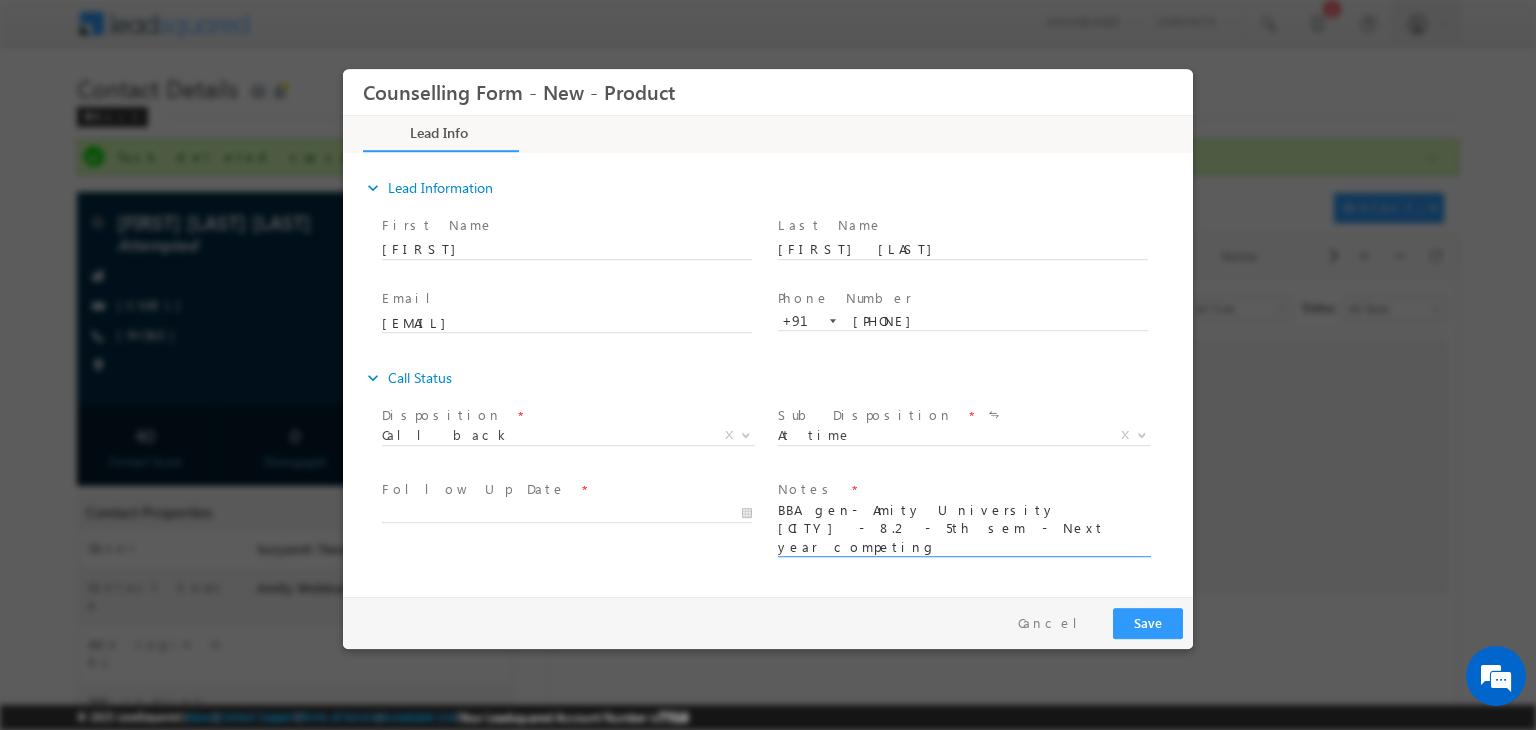 type on "BBA gen- Amity University Noida - 8.2 - 5th sem - Next year competing
UK & USA - MBA" 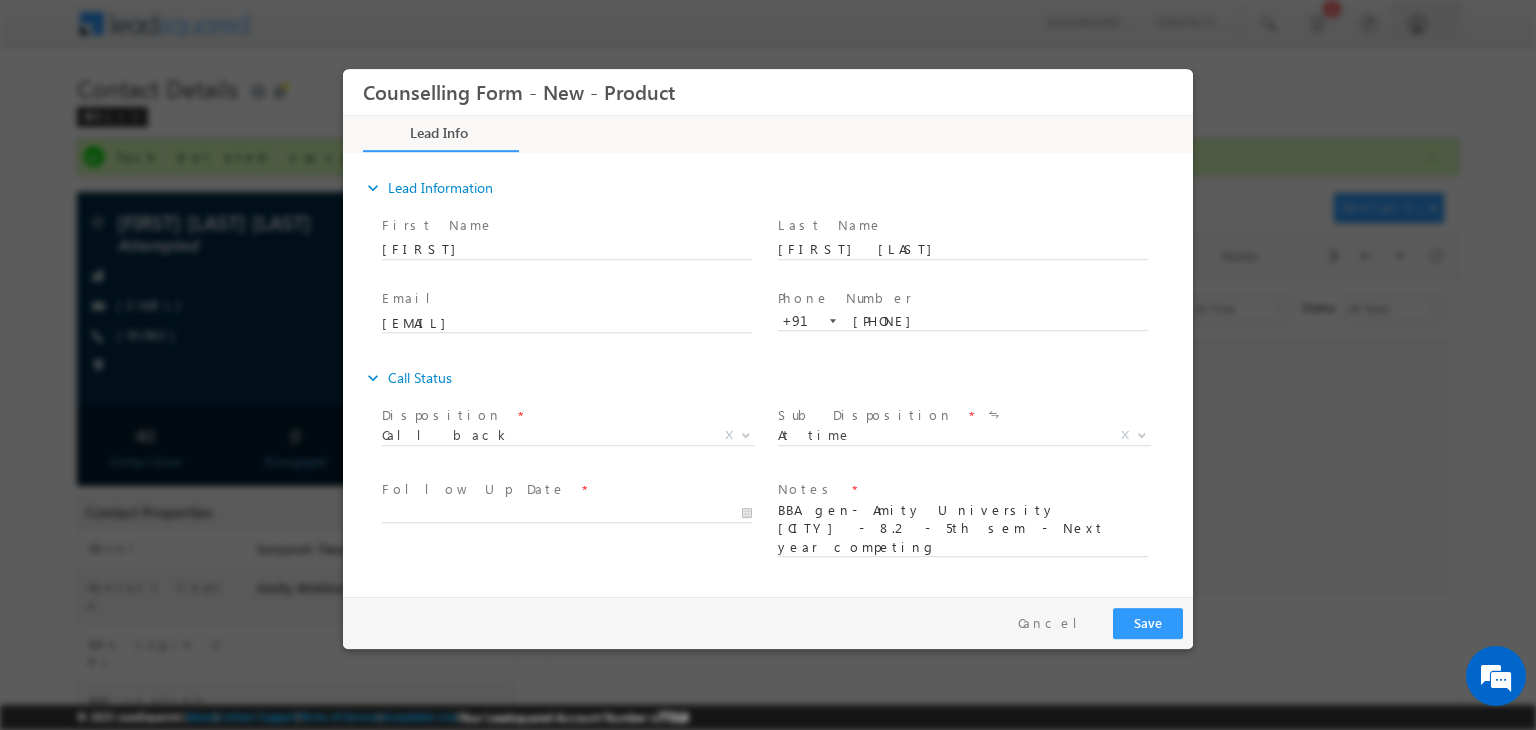 click at bounding box center [576, 513] 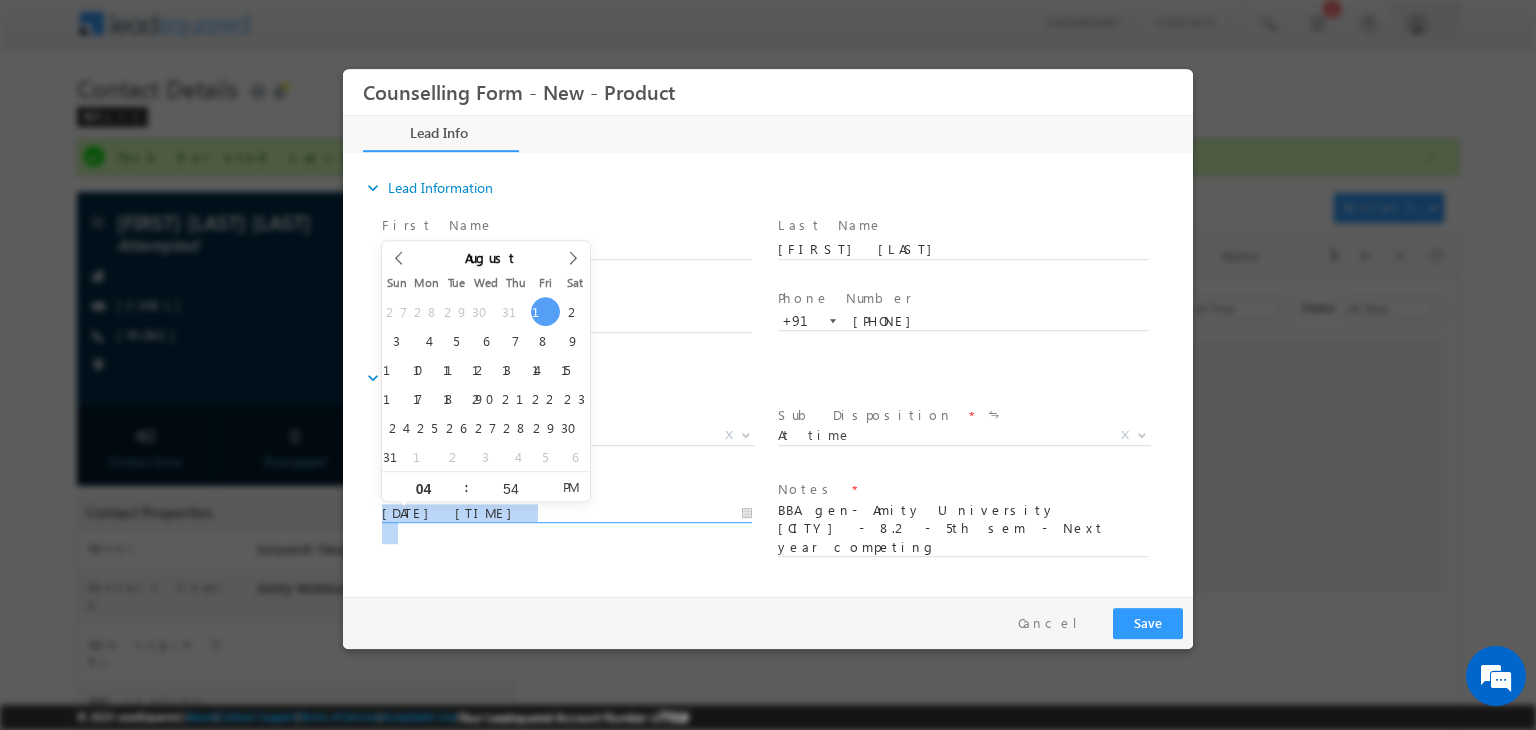 click on "01/08/2025 4:54 PM" at bounding box center (567, 514) 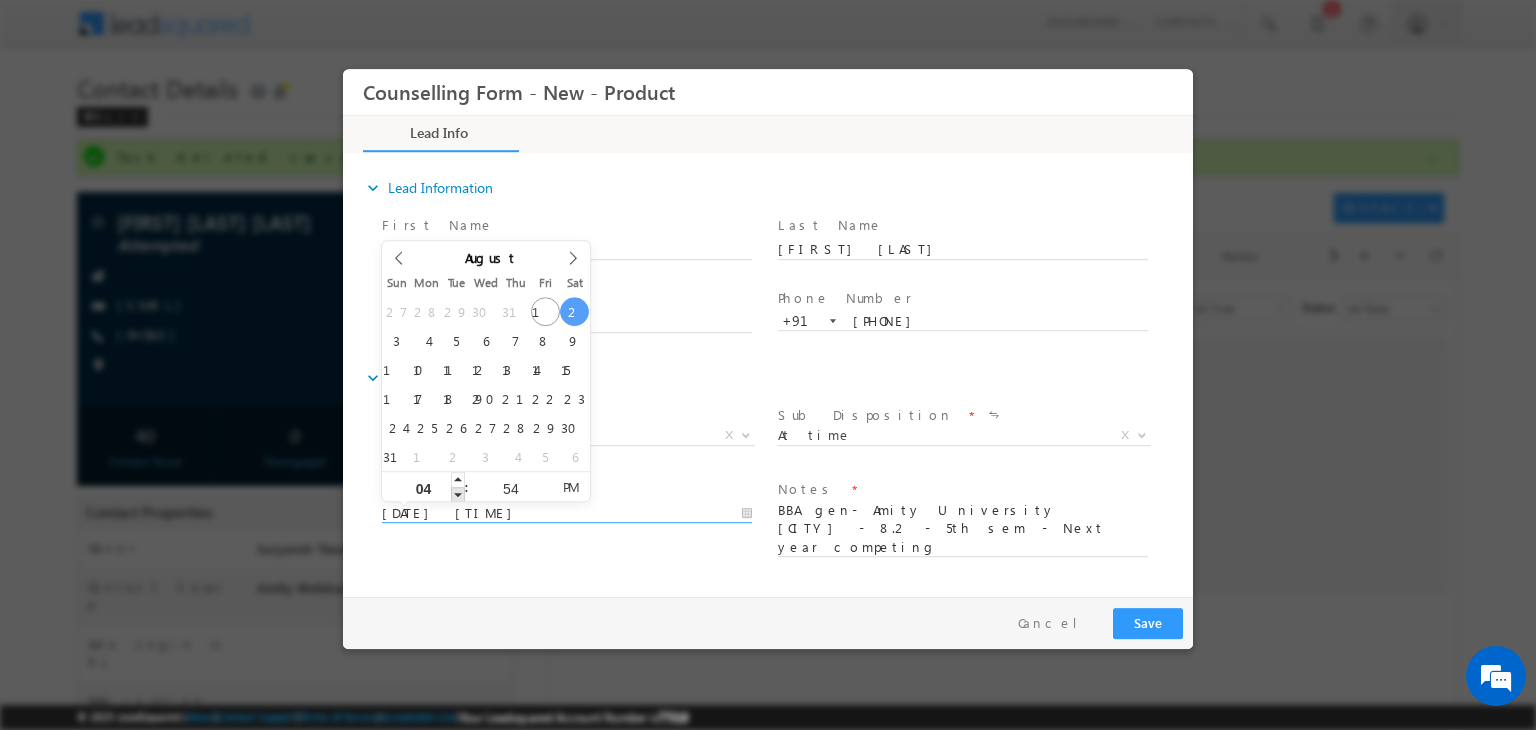 type on "02/08/2025 3:54 PM" 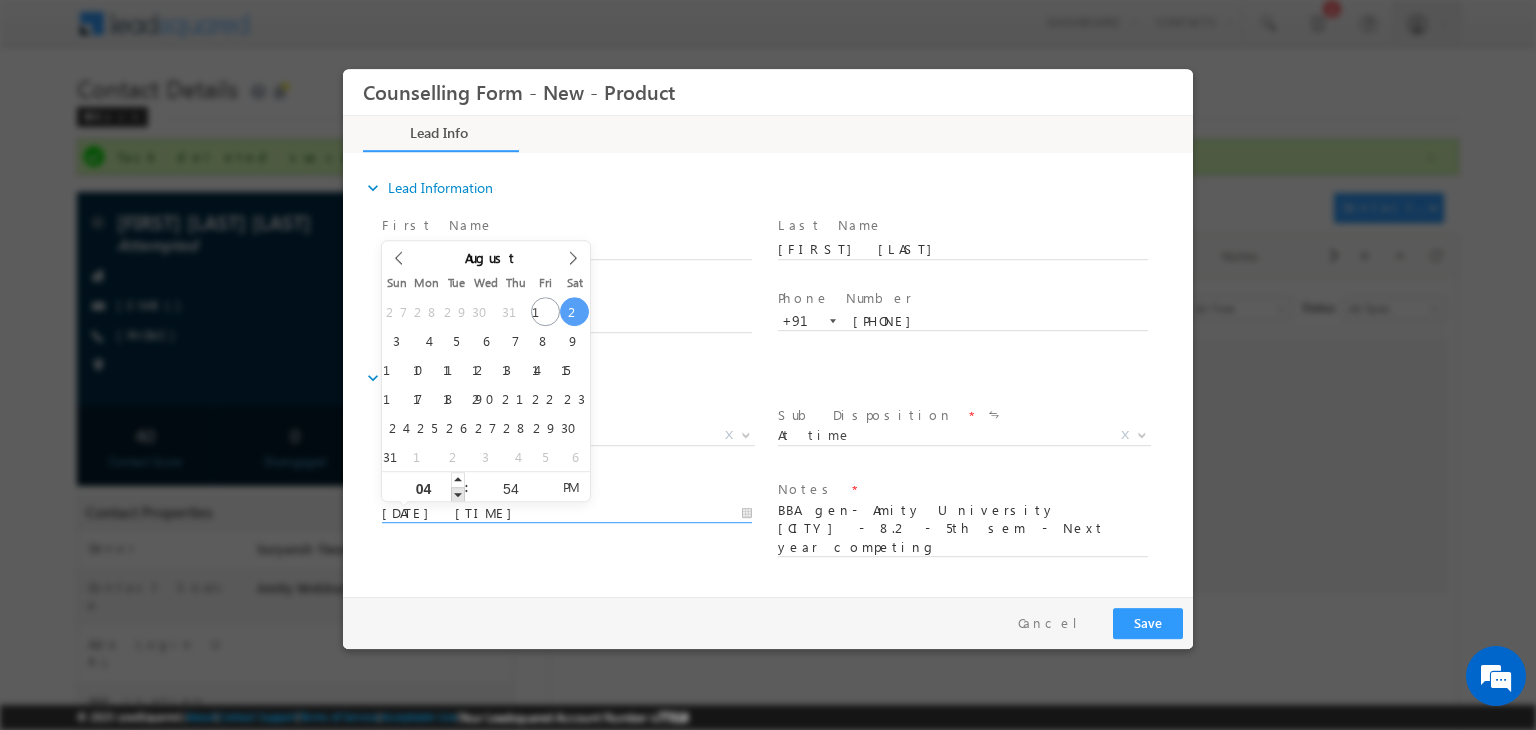type on "03" 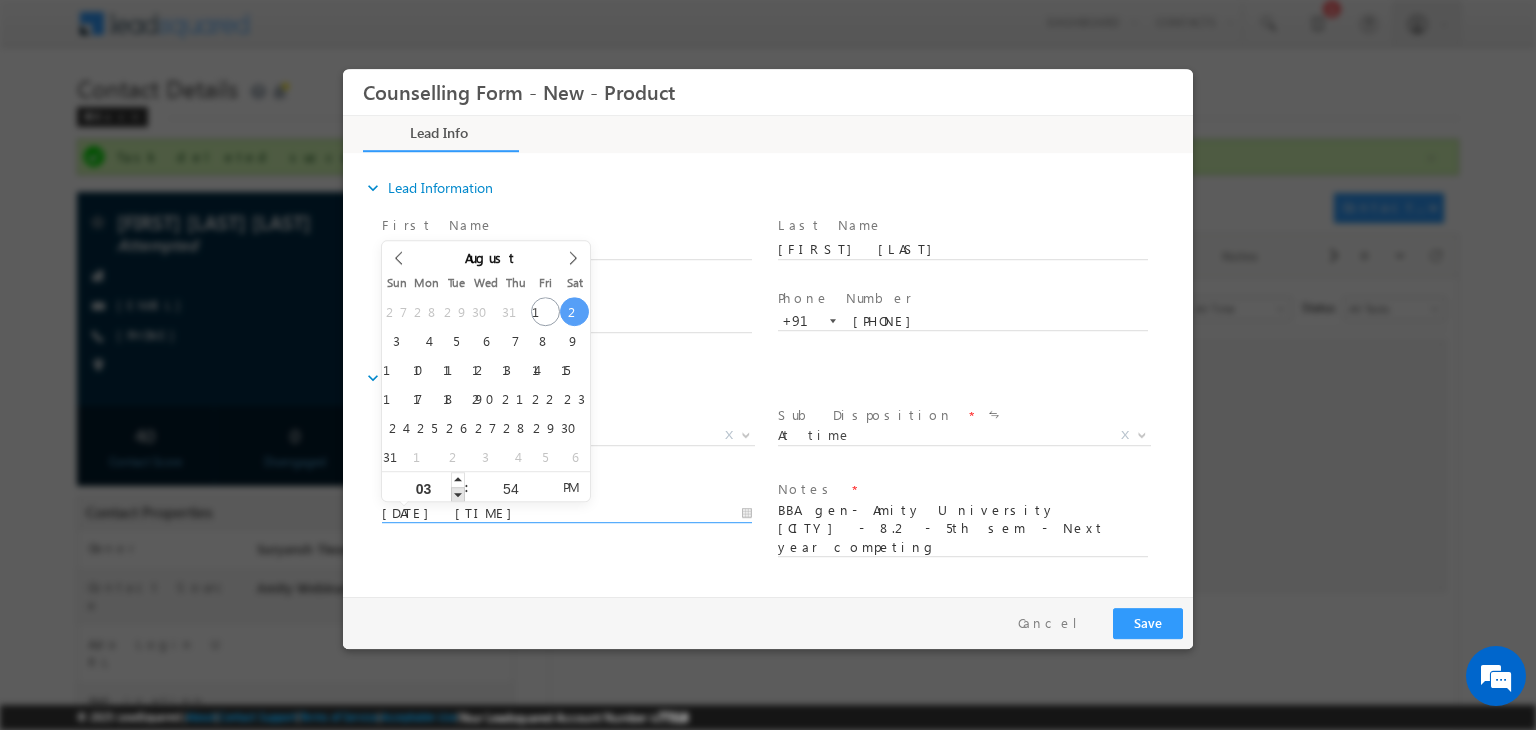 click at bounding box center (458, 494) 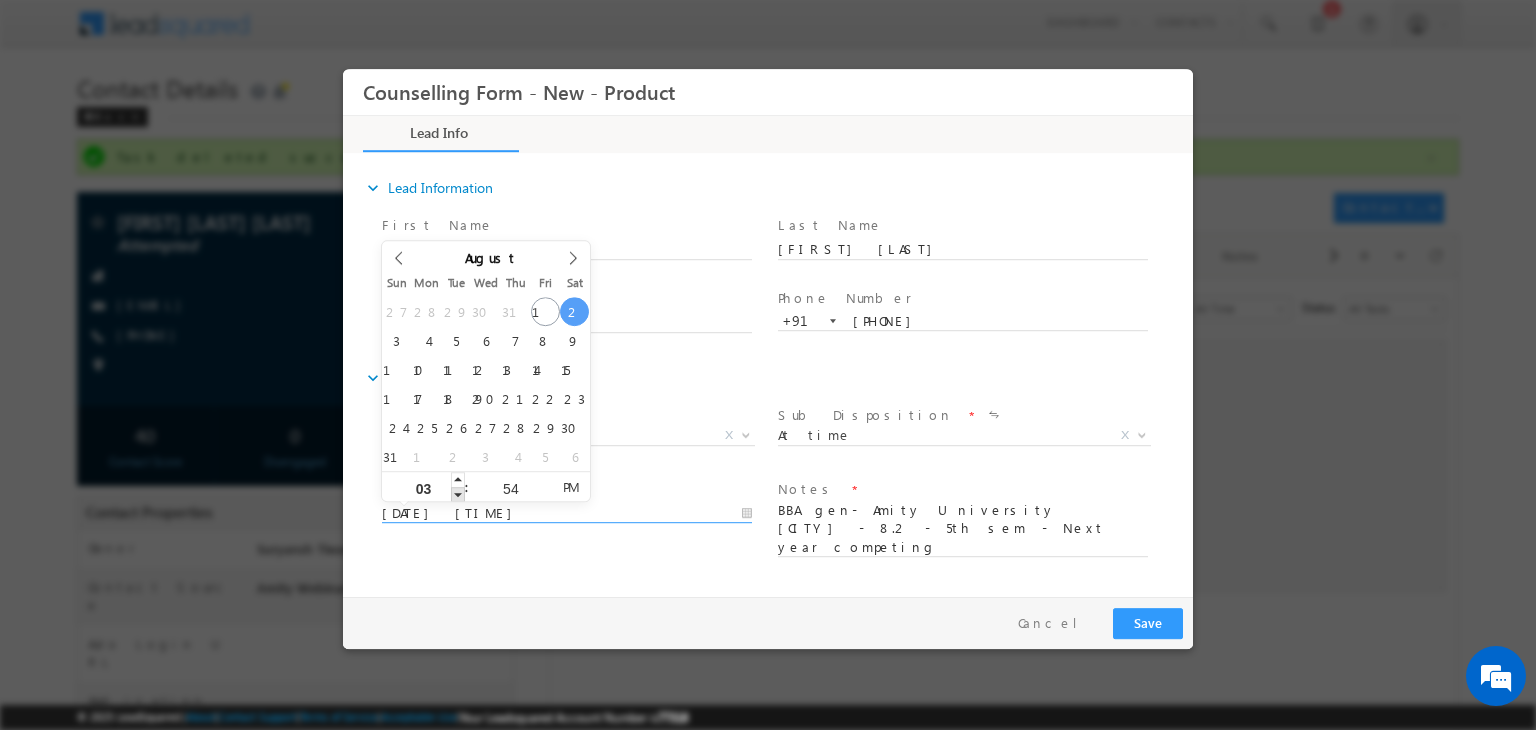 type on "02/08/2025 2:54 PM" 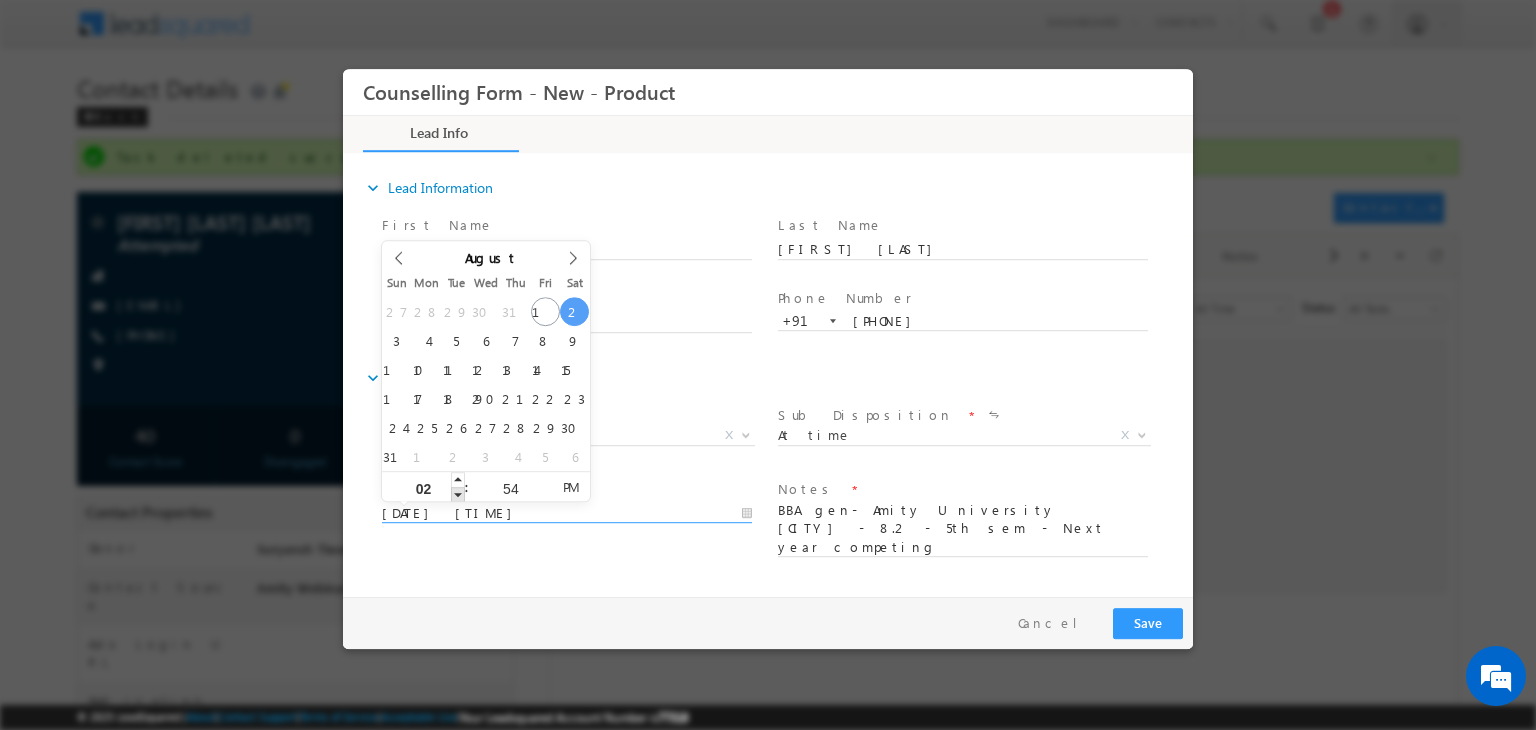 click at bounding box center [458, 494] 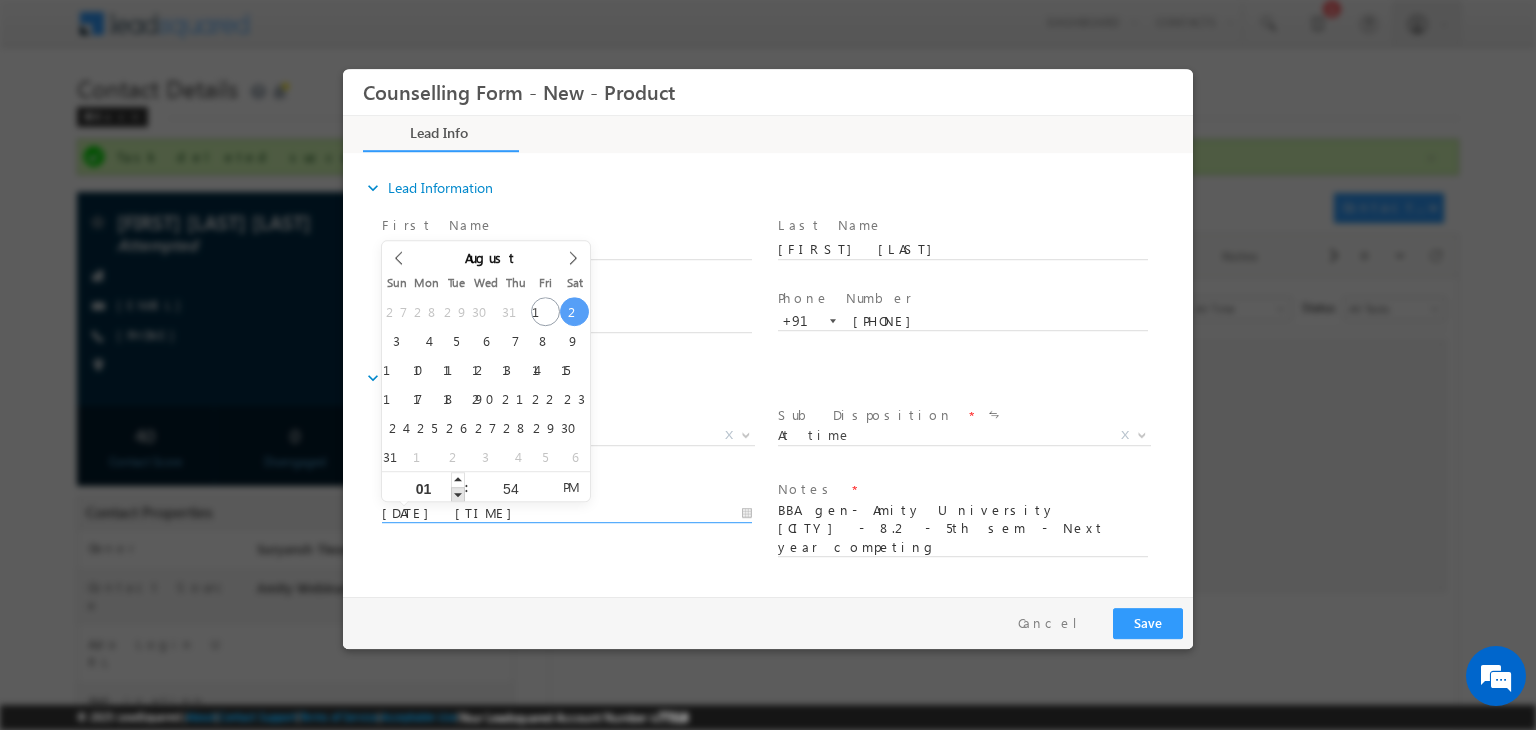click at bounding box center [458, 494] 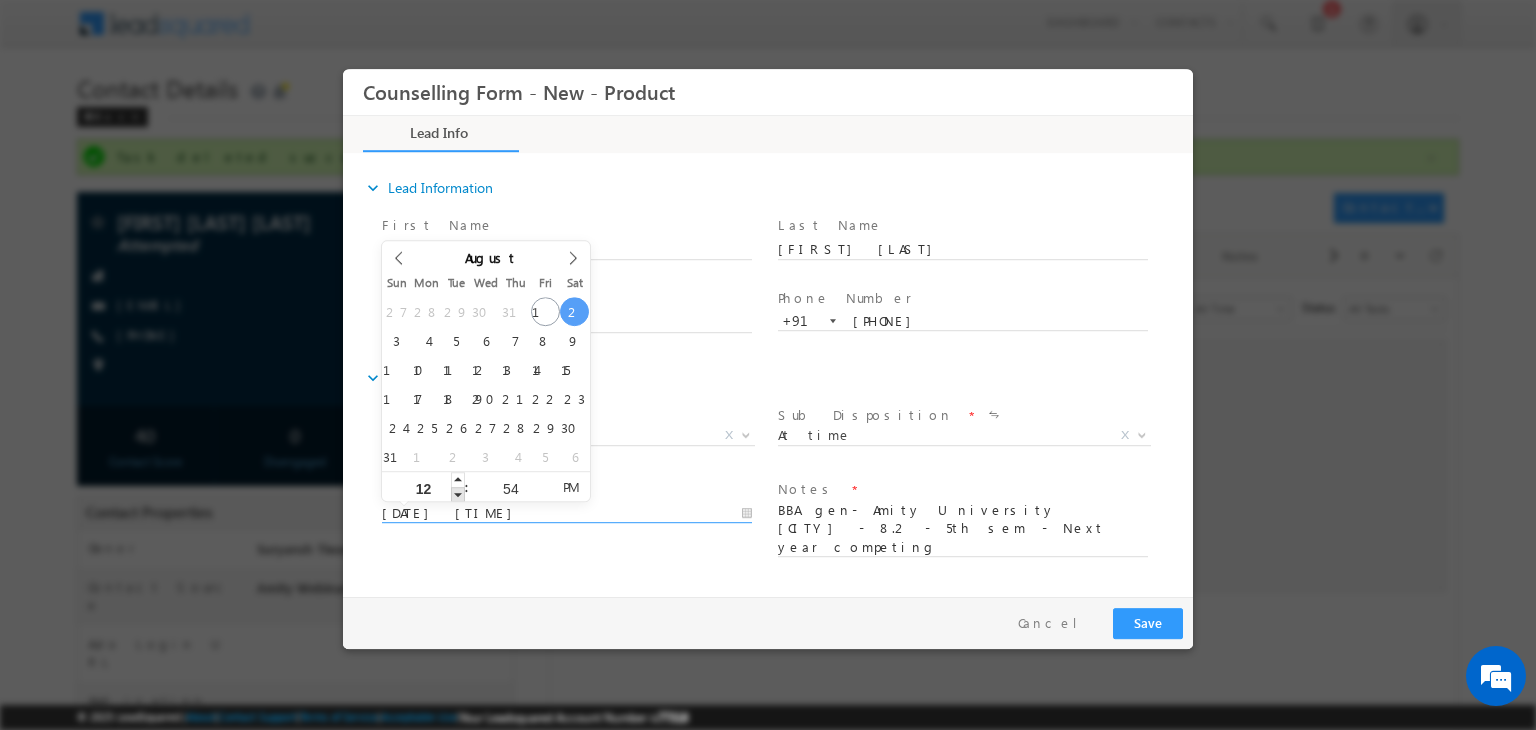 click at bounding box center (458, 494) 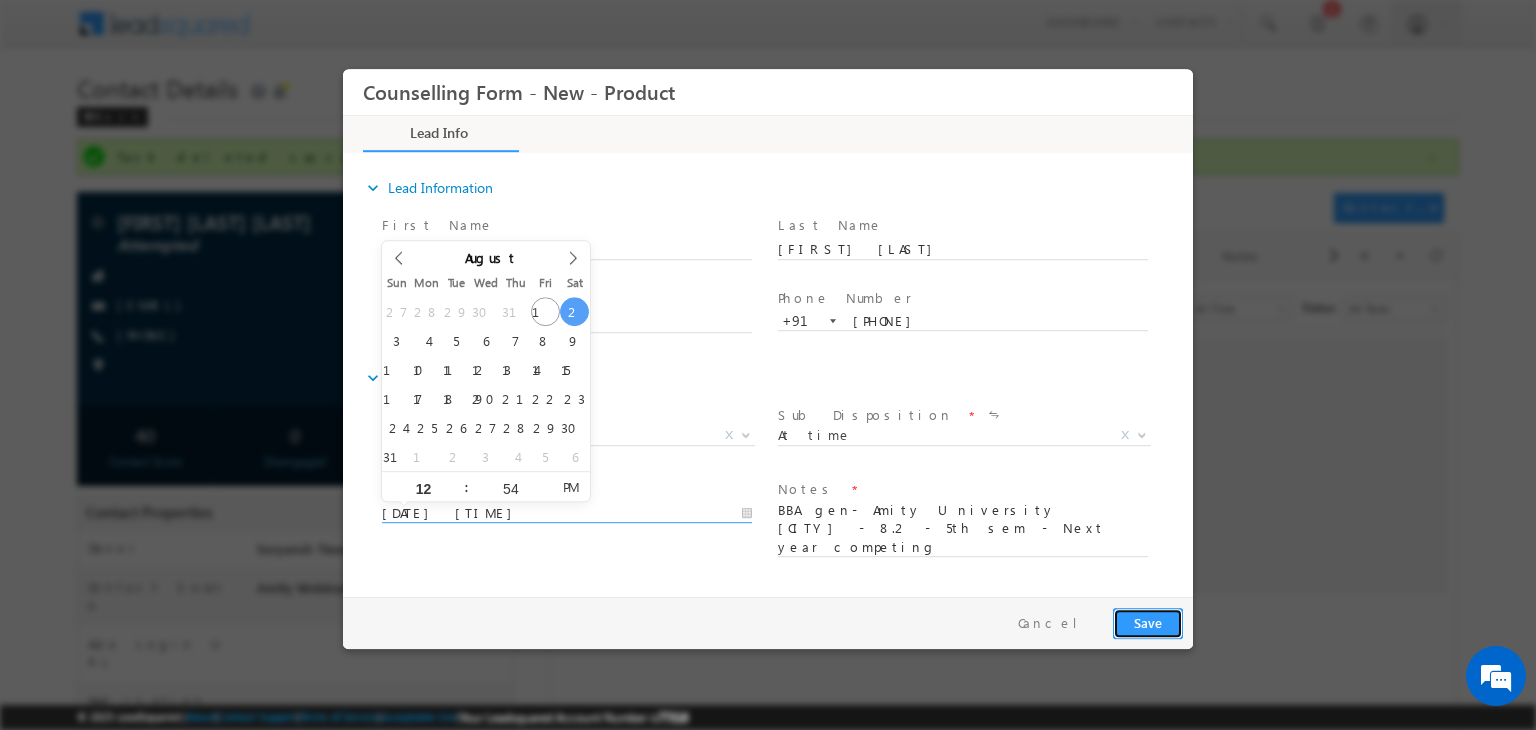 click on "Save" at bounding box center (1148, 623) 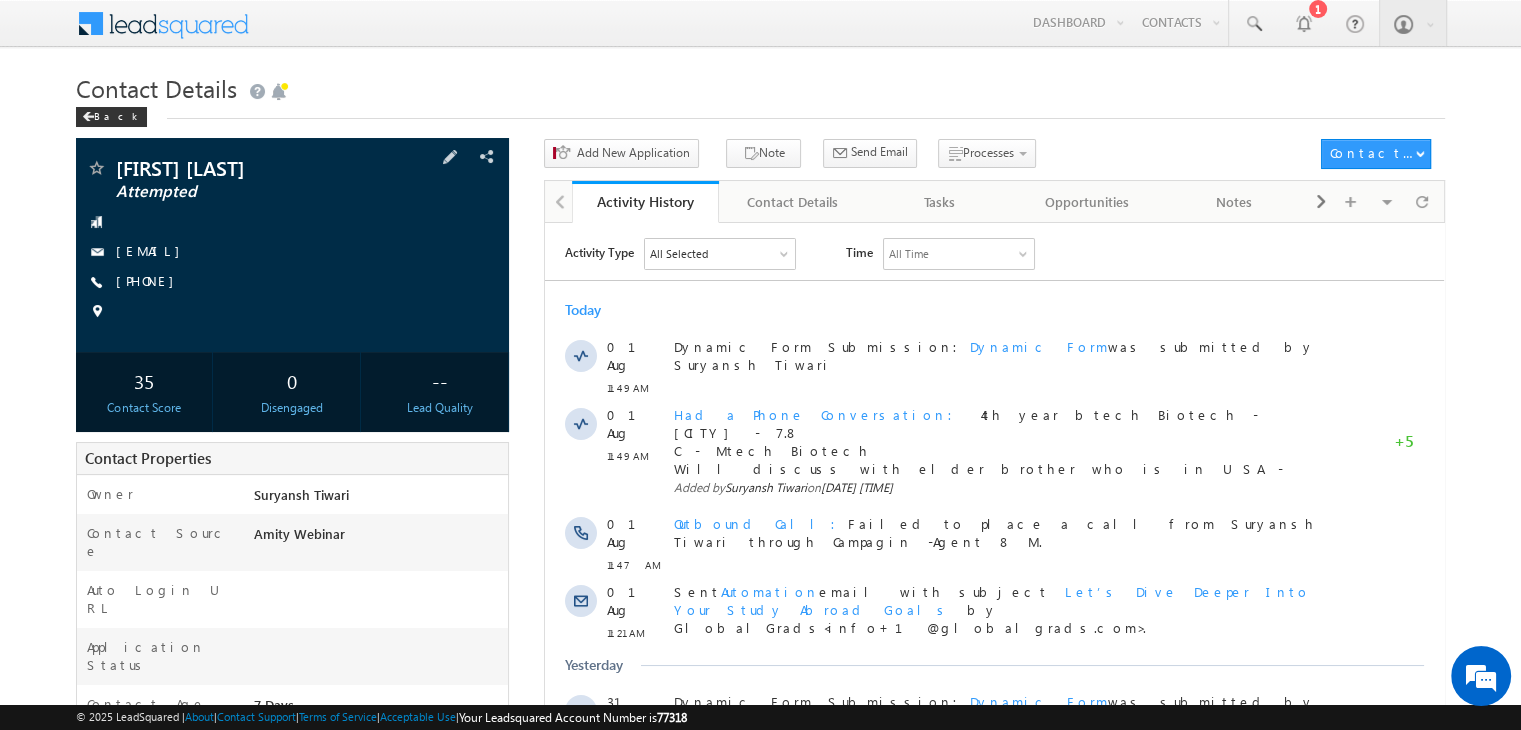 scroll, scrollTop: 0, scrollLeft: 0, axis: both 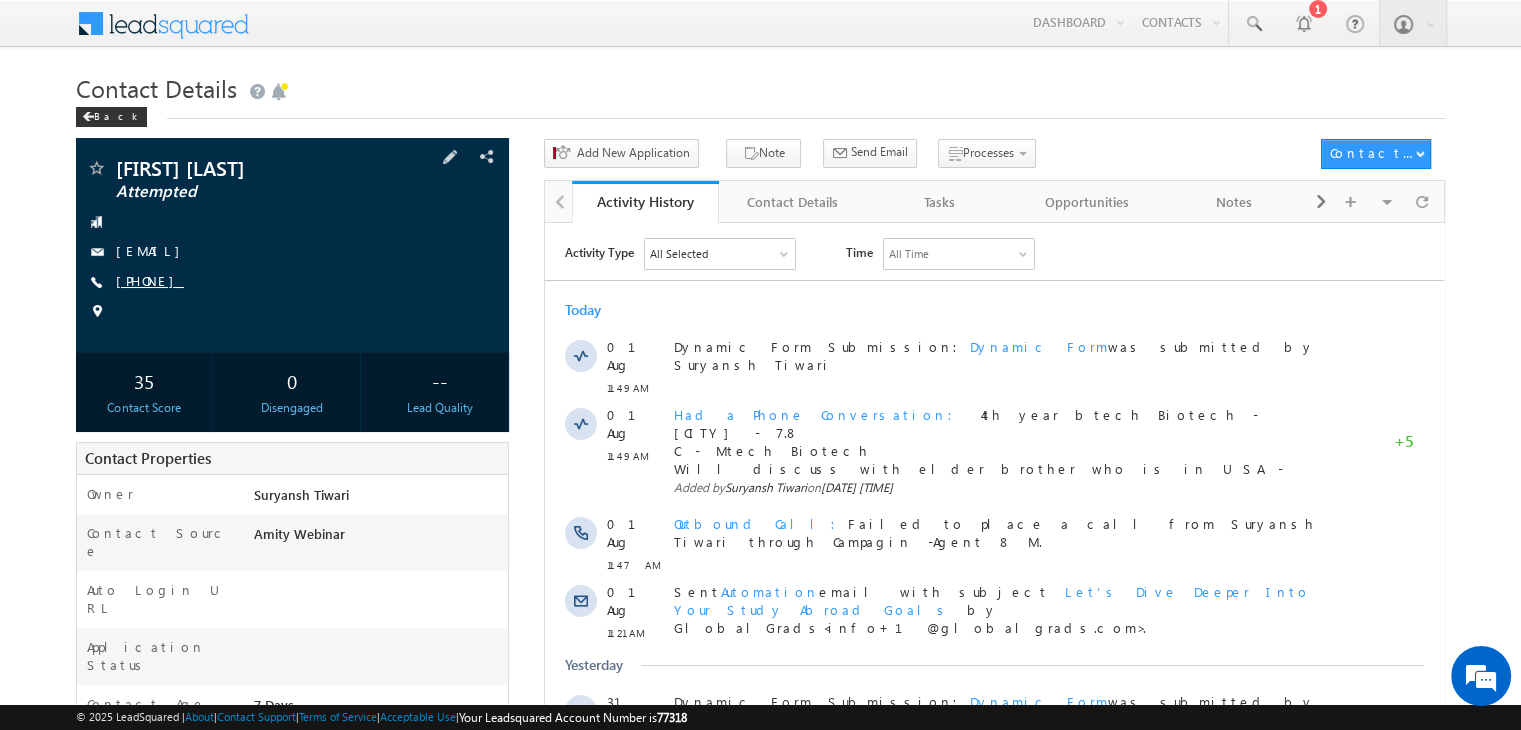 click on "[PHONE]" at bounding box center [150, 280] 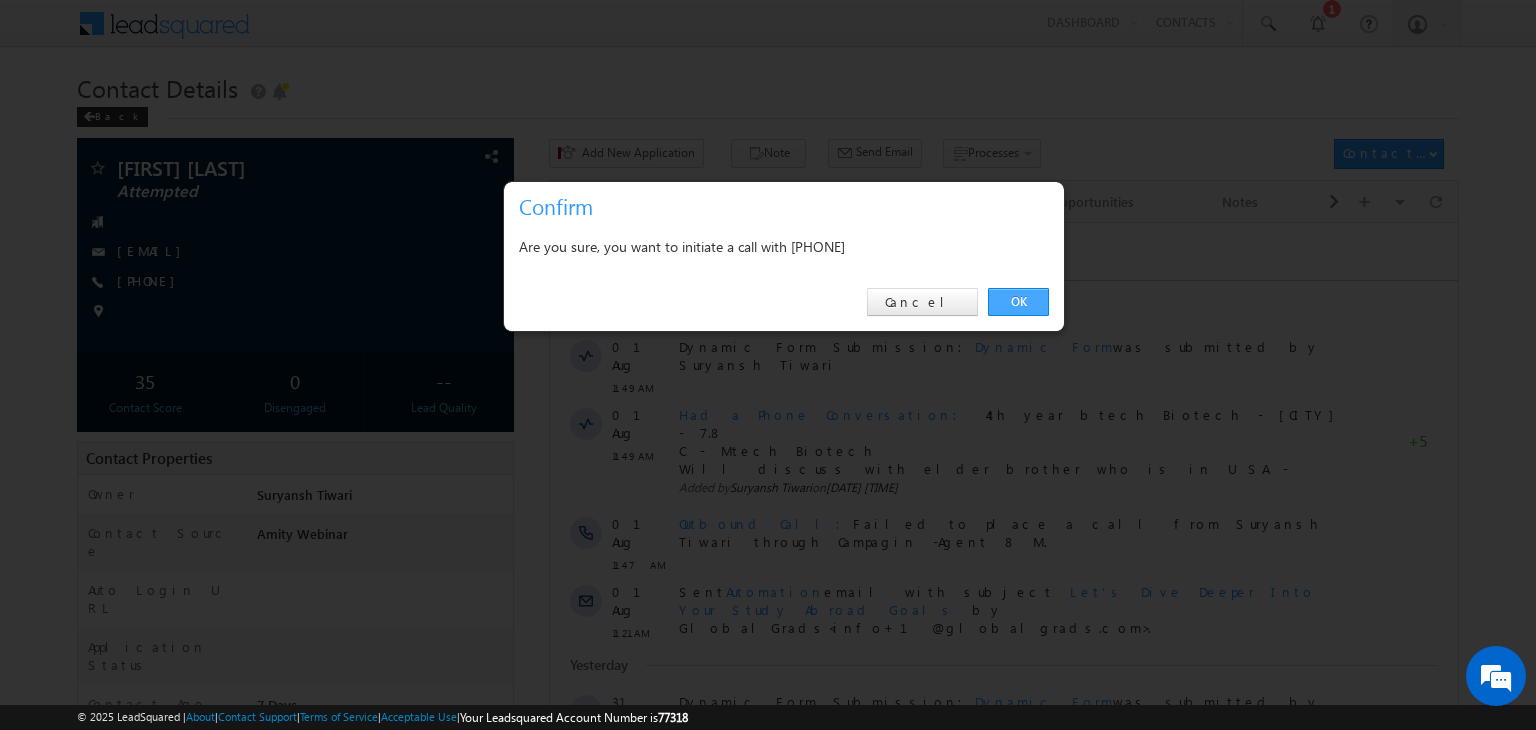 click on "OK" at bounding box center [1018, 302] 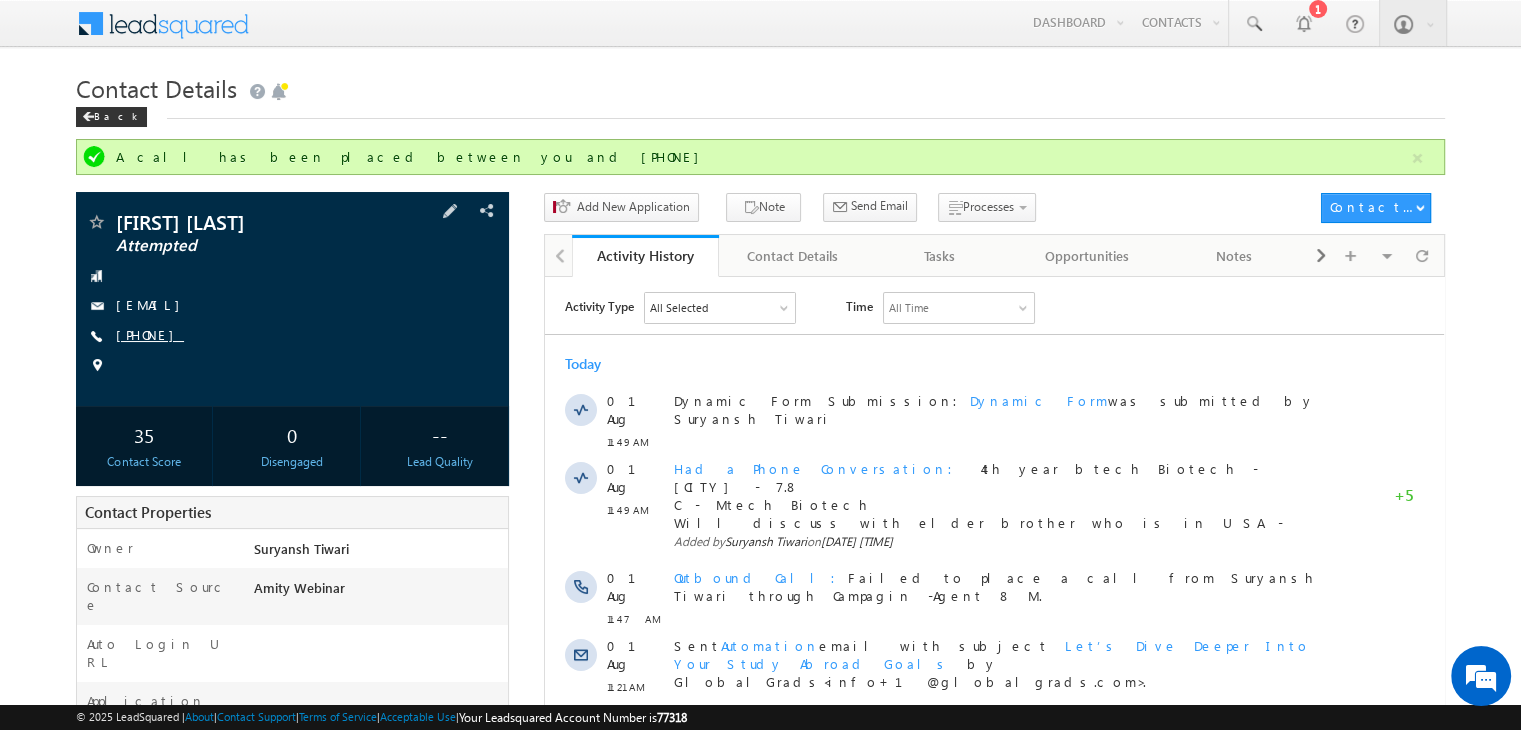 click on "[PHONE]" at bounding box center (150, 334) 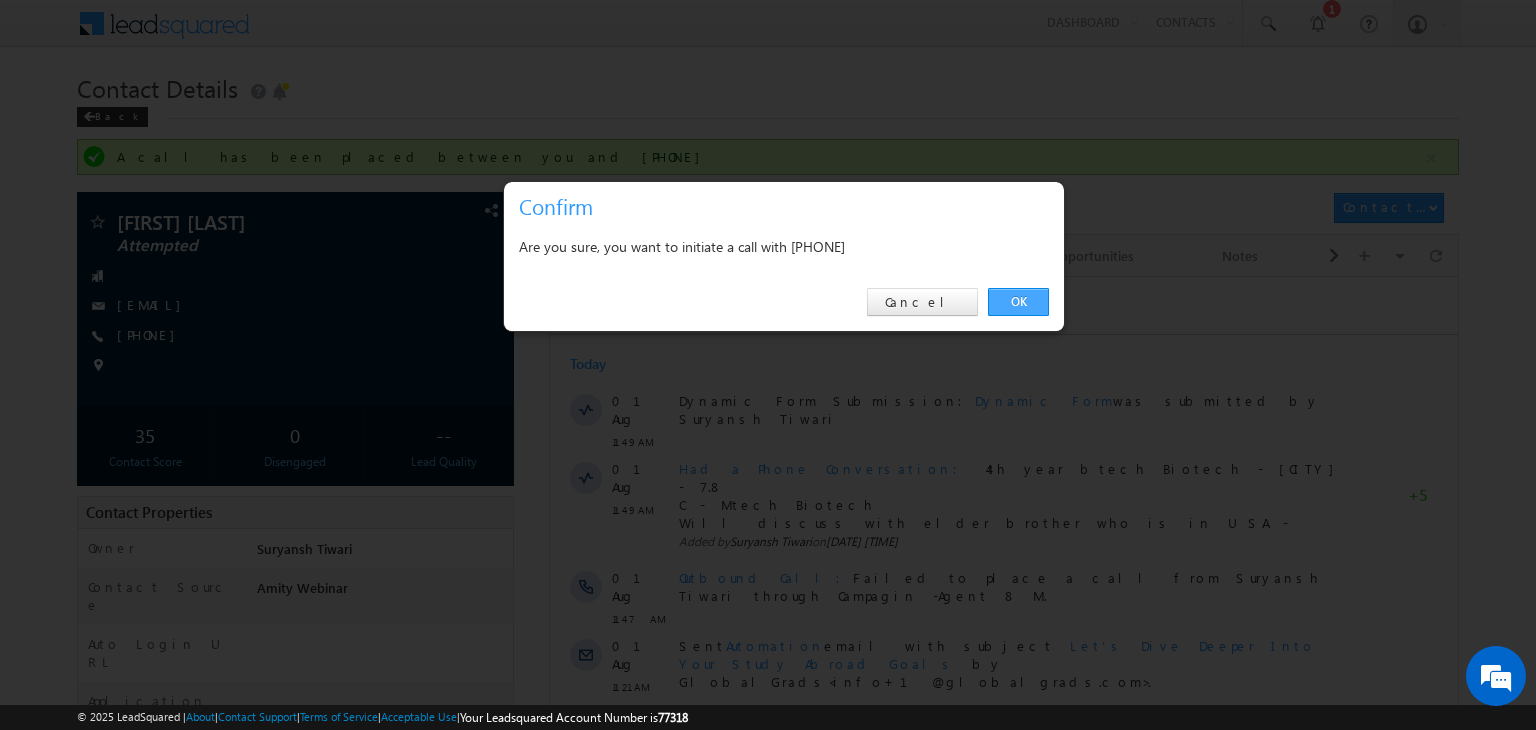 click on "OK" at bounding box center [1018, 302] 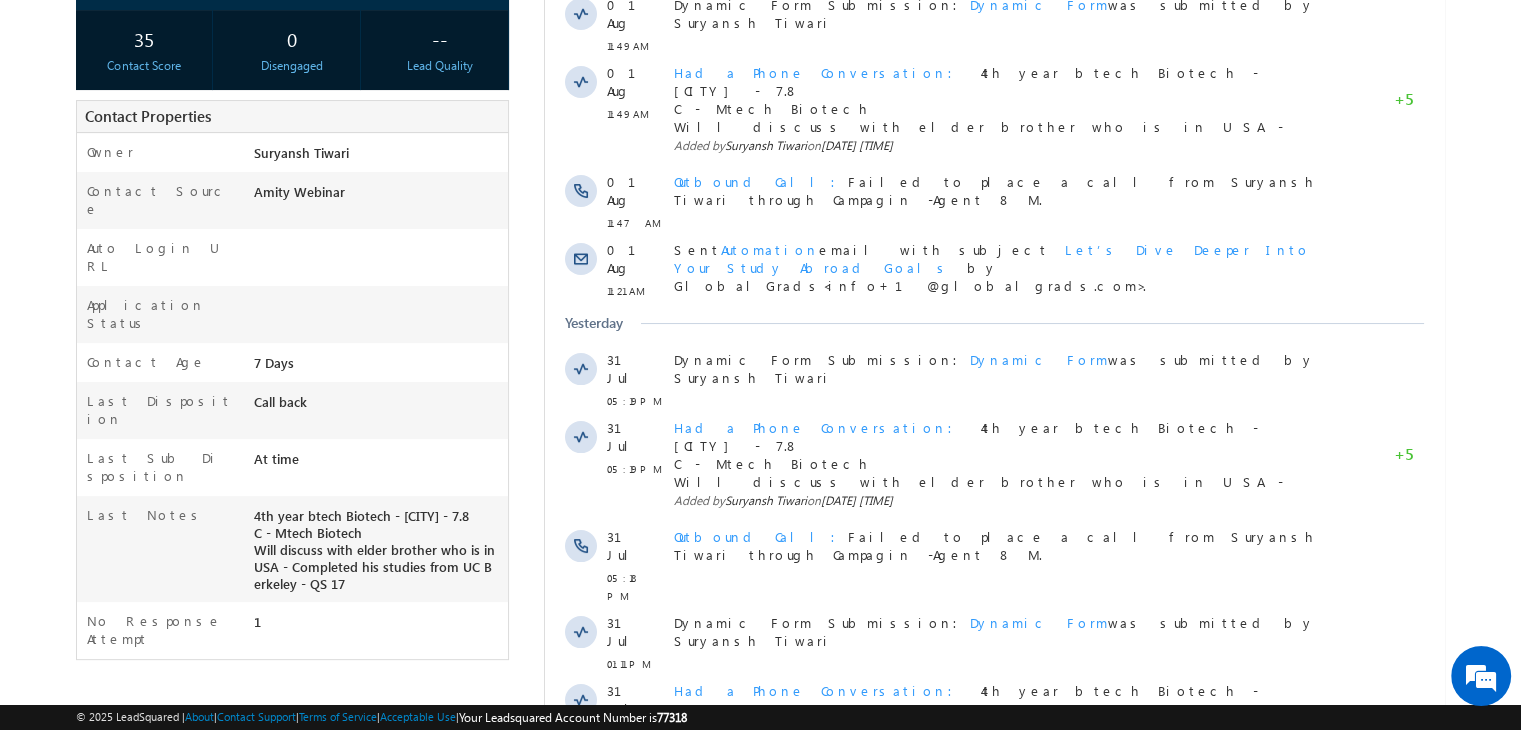 scroll, scrollTop: 554, scrollLeft: 0, axis: vertical 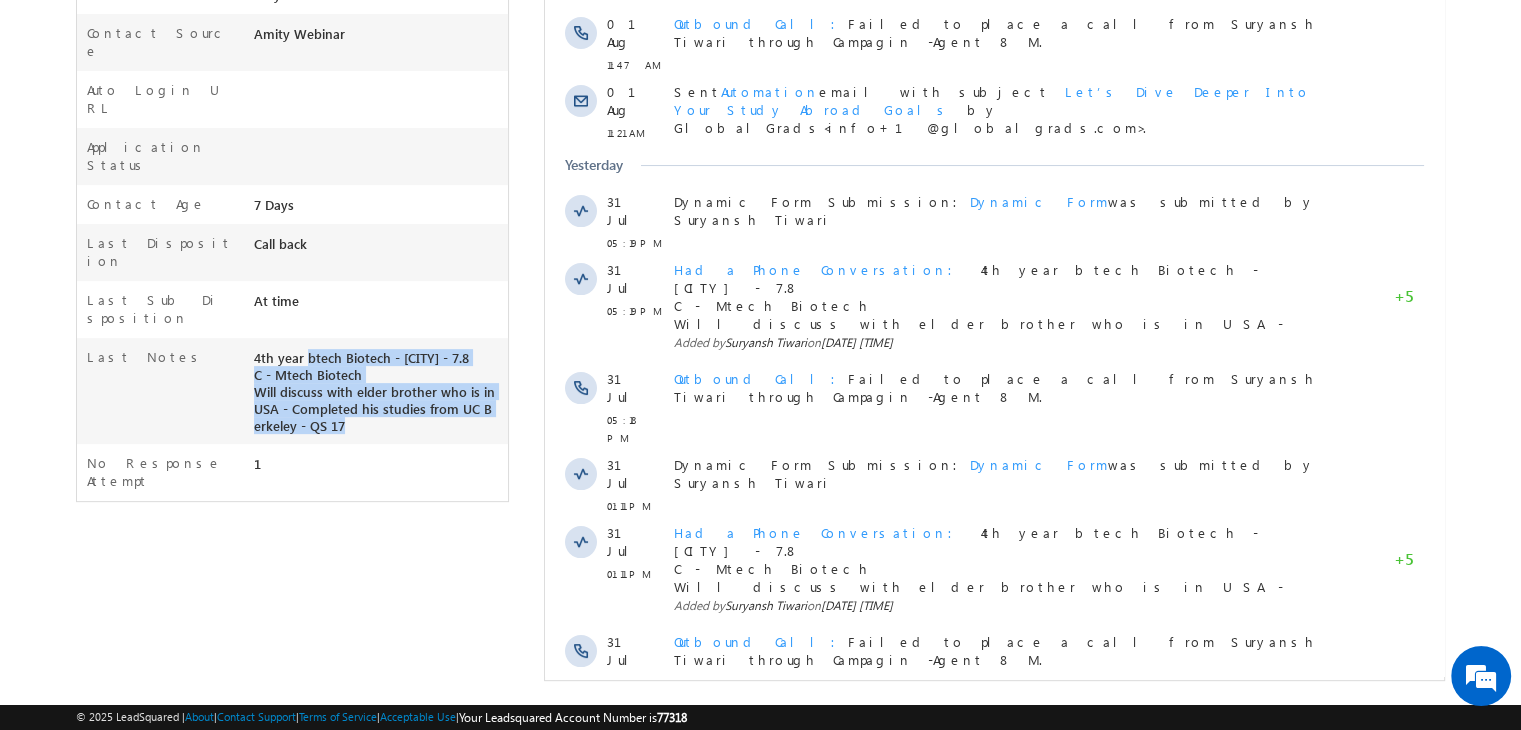 copy on "4th year btech Biotech - [CITY] - 7.8 C - Mtech Biotech Will discuss with elder brother who is in [COUNTRY] - Completed his studies from [UNIVERSITY] - QS 17" 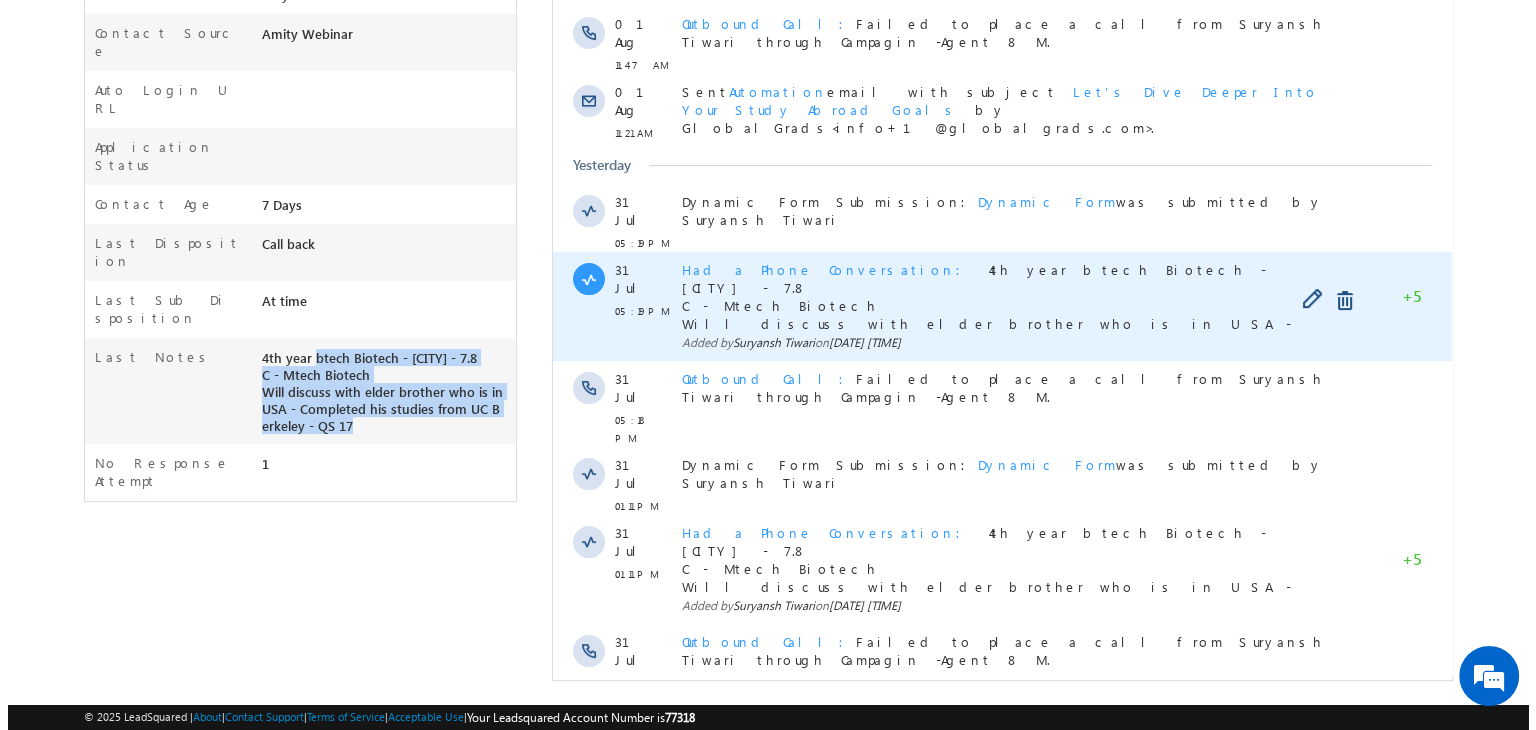 scroll, scrollTop: 0, scrollLeft: 0, axis: both 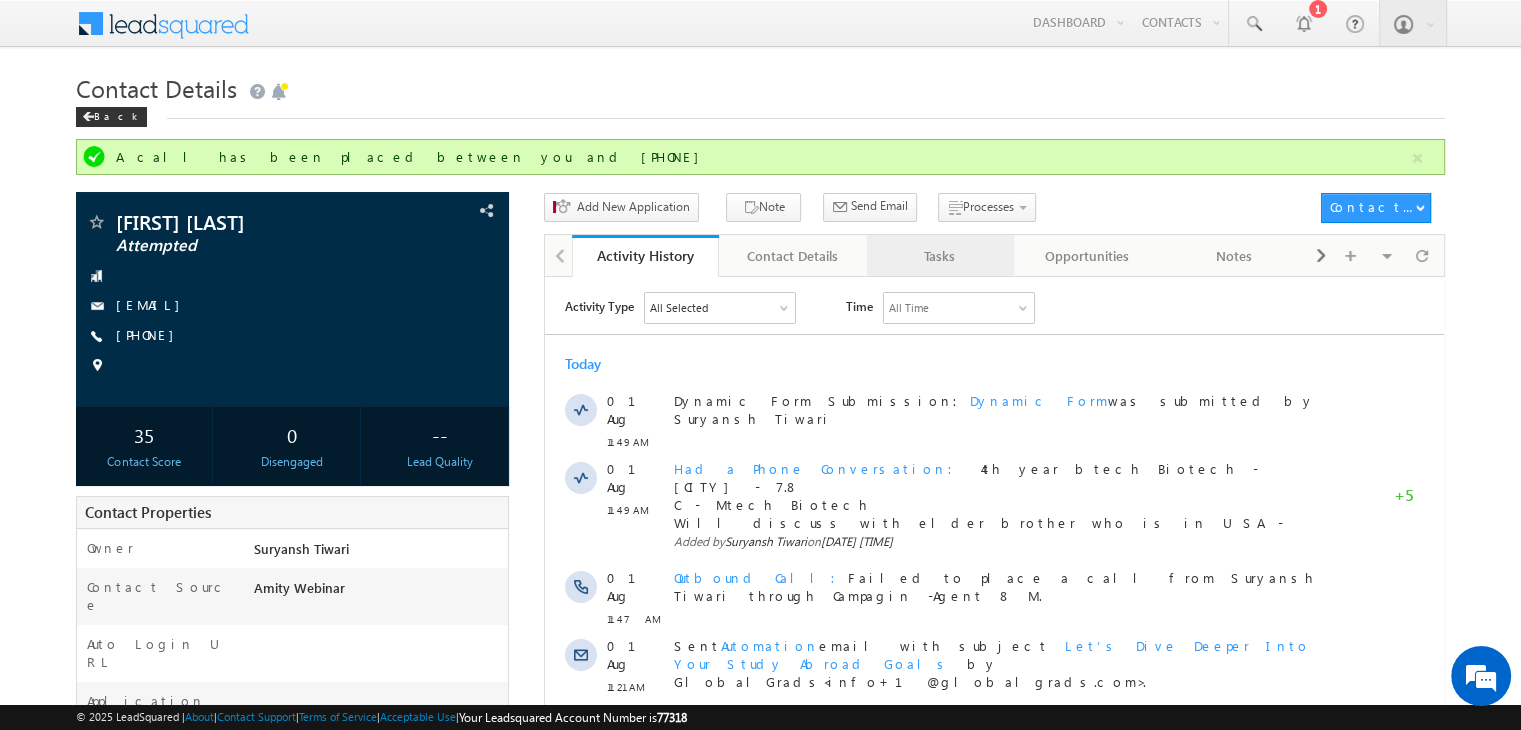 click on "Tasks" at bounding box center (939, 256) 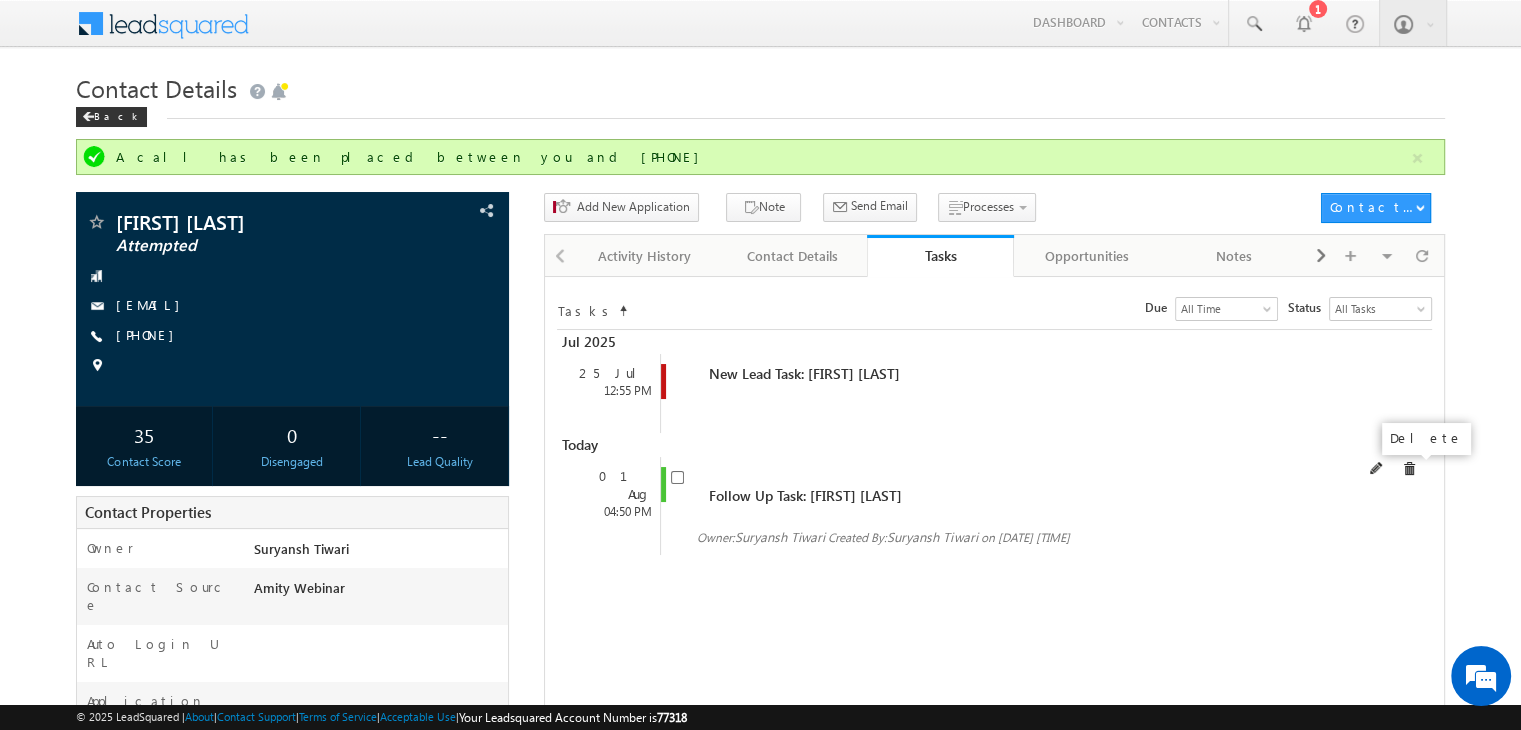 click at bounding box center (1409, 469) 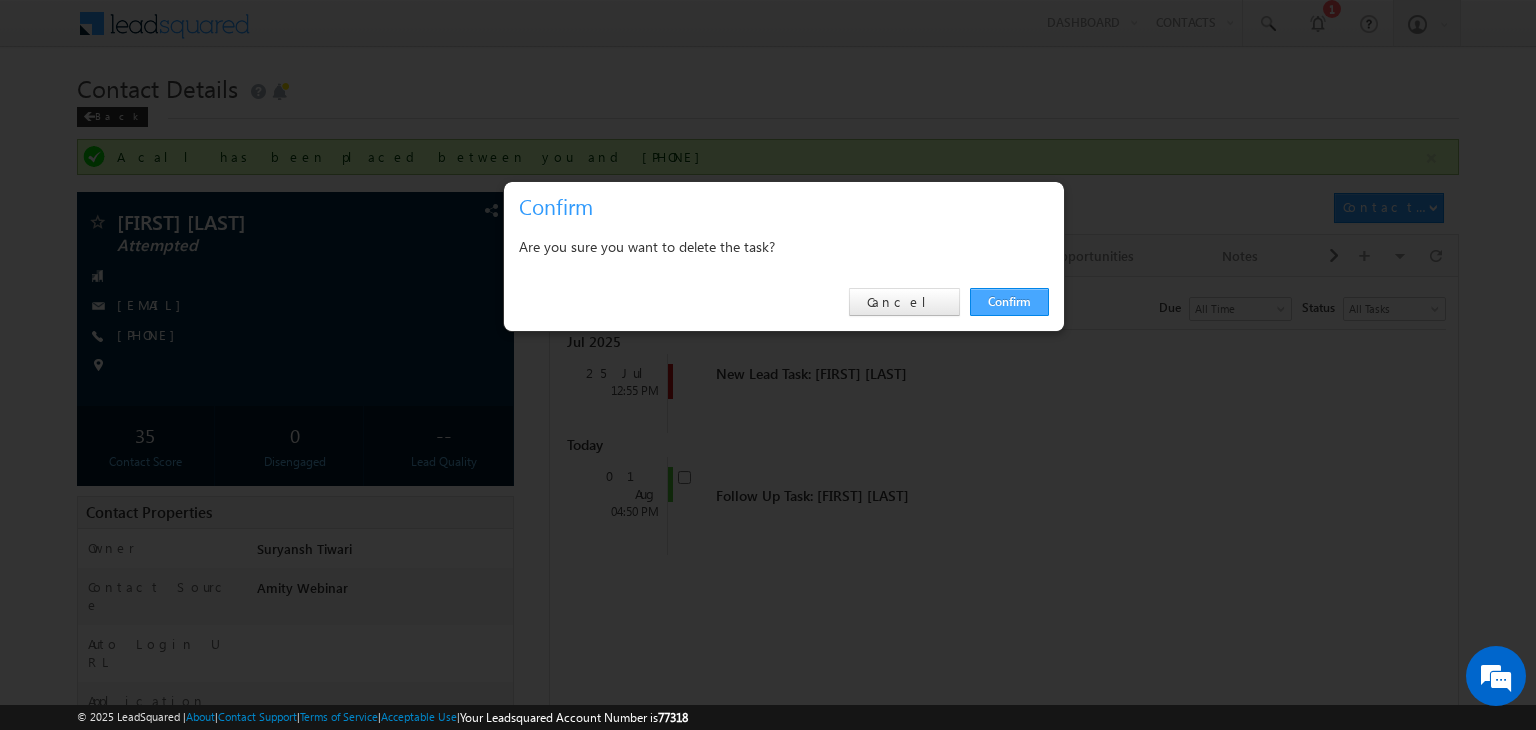 click on "Confirm" at bounding box center (1009, 302) 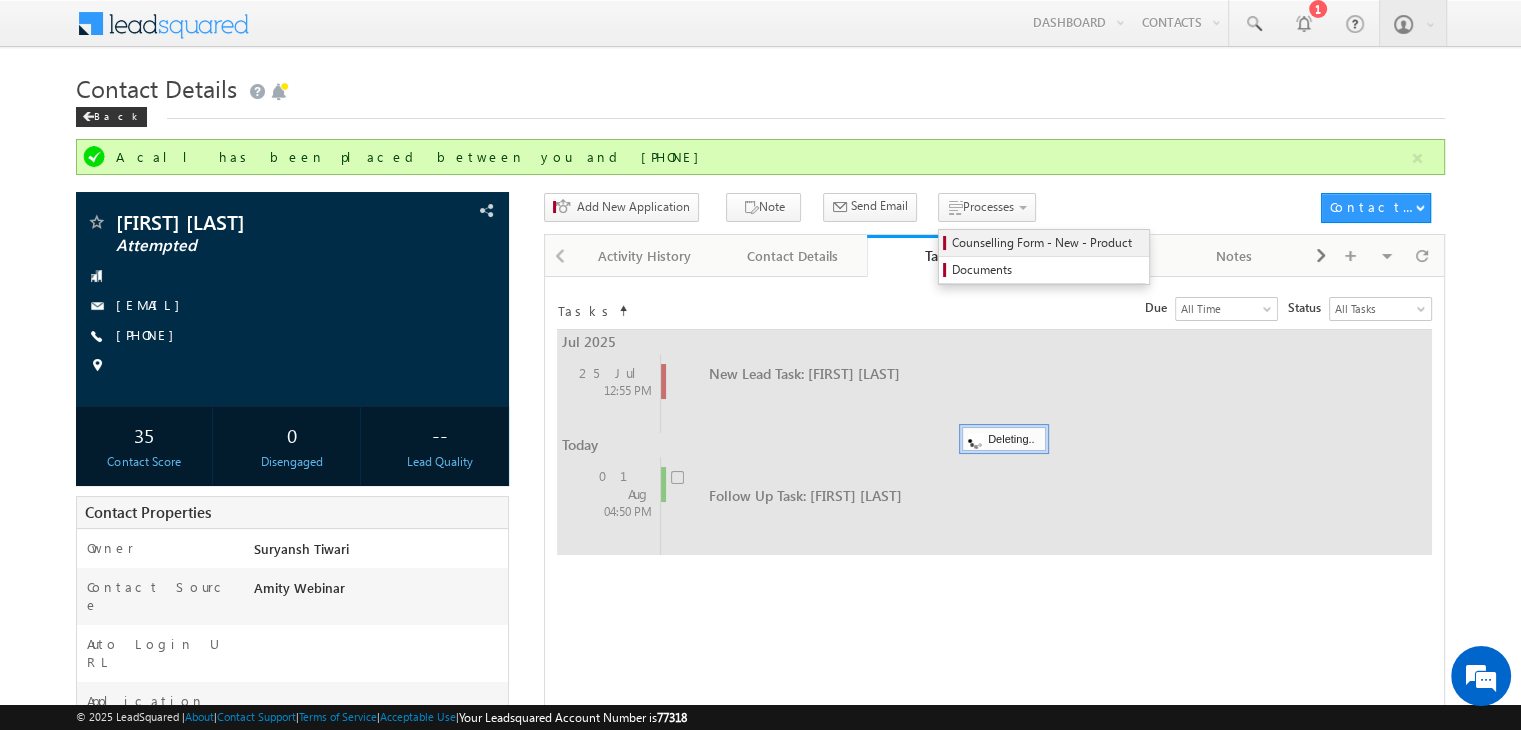click on "Counselling Form - New - Product" at bounding box center [1047, 243] 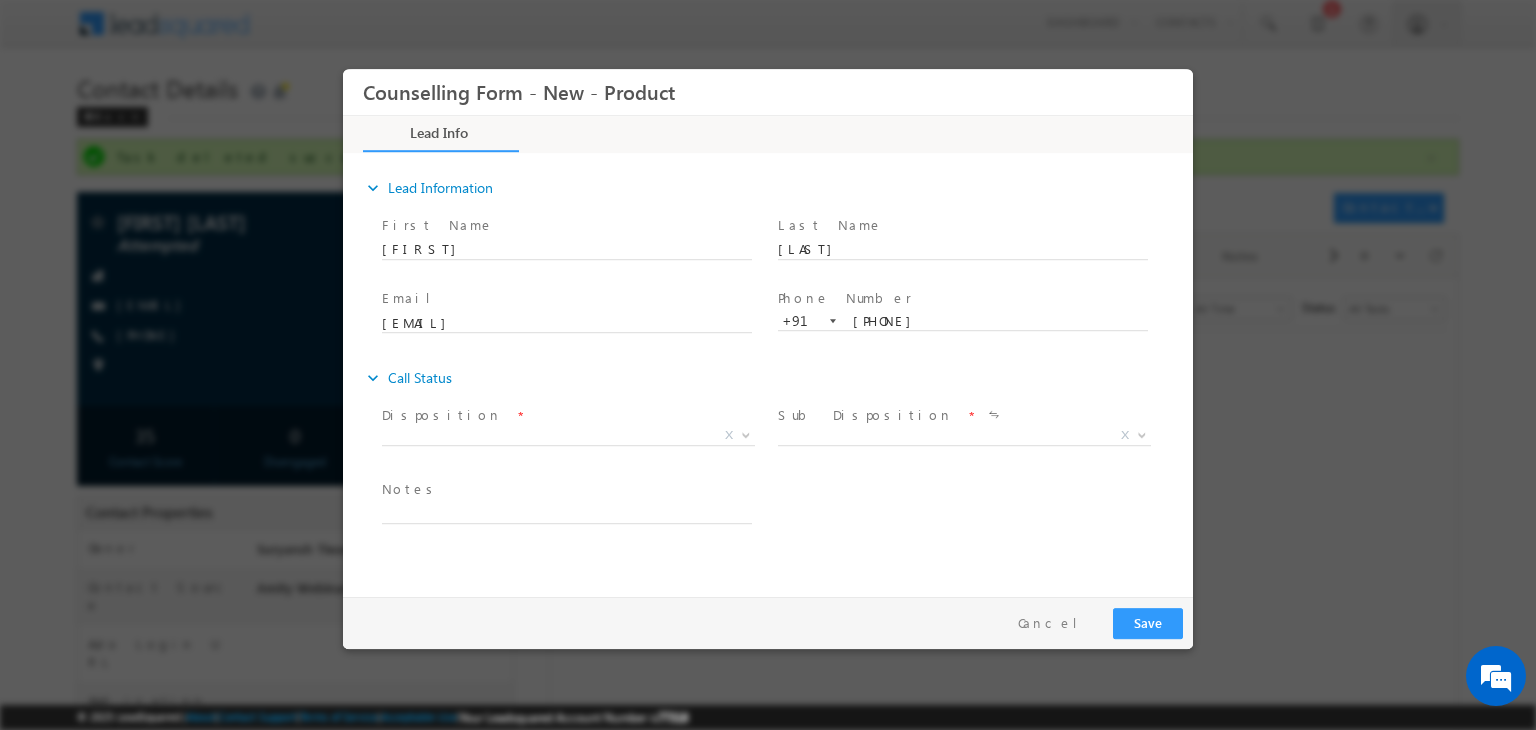 scroll, scrollTop: 0, scrollLeft: 0, axis: both 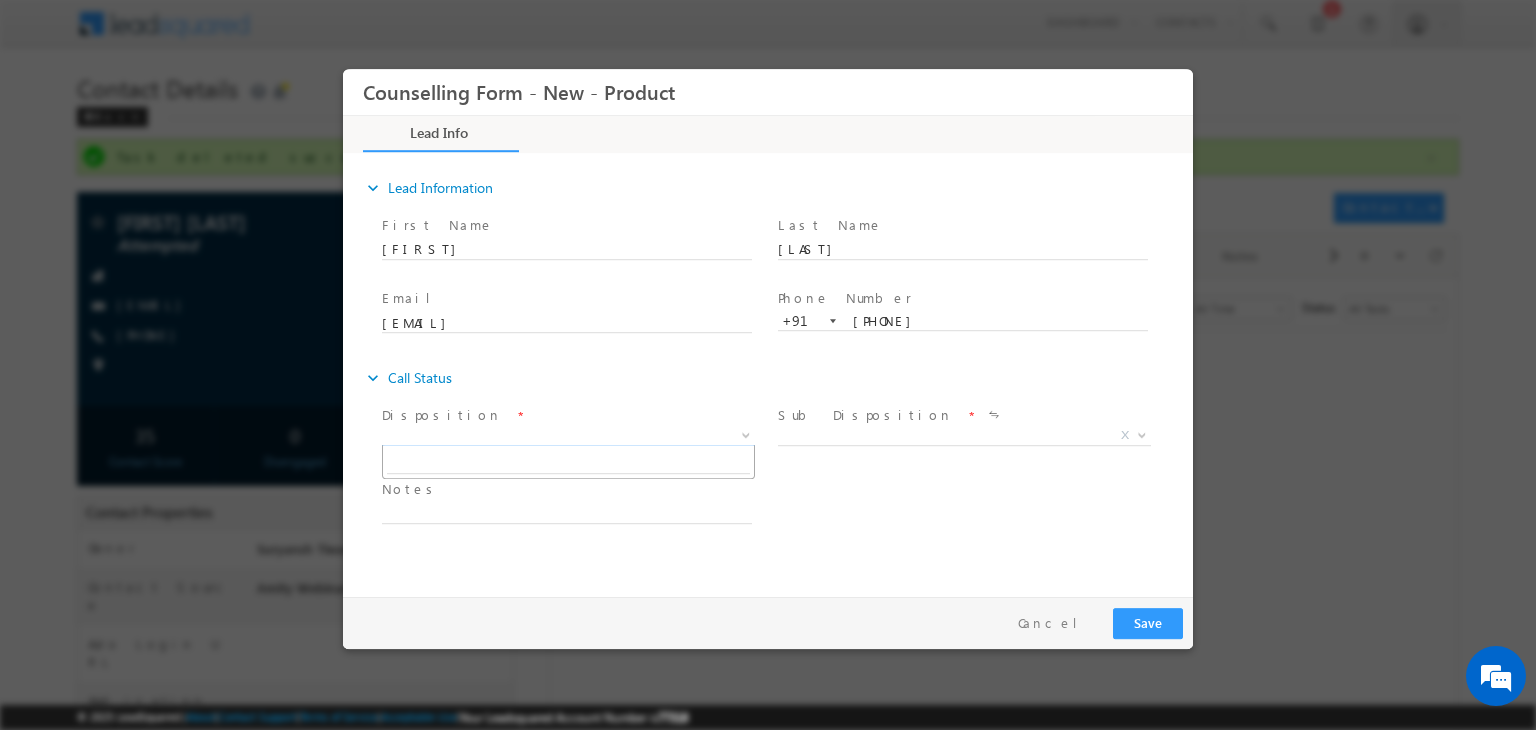 click on "X" at bounding box center (568, 436) 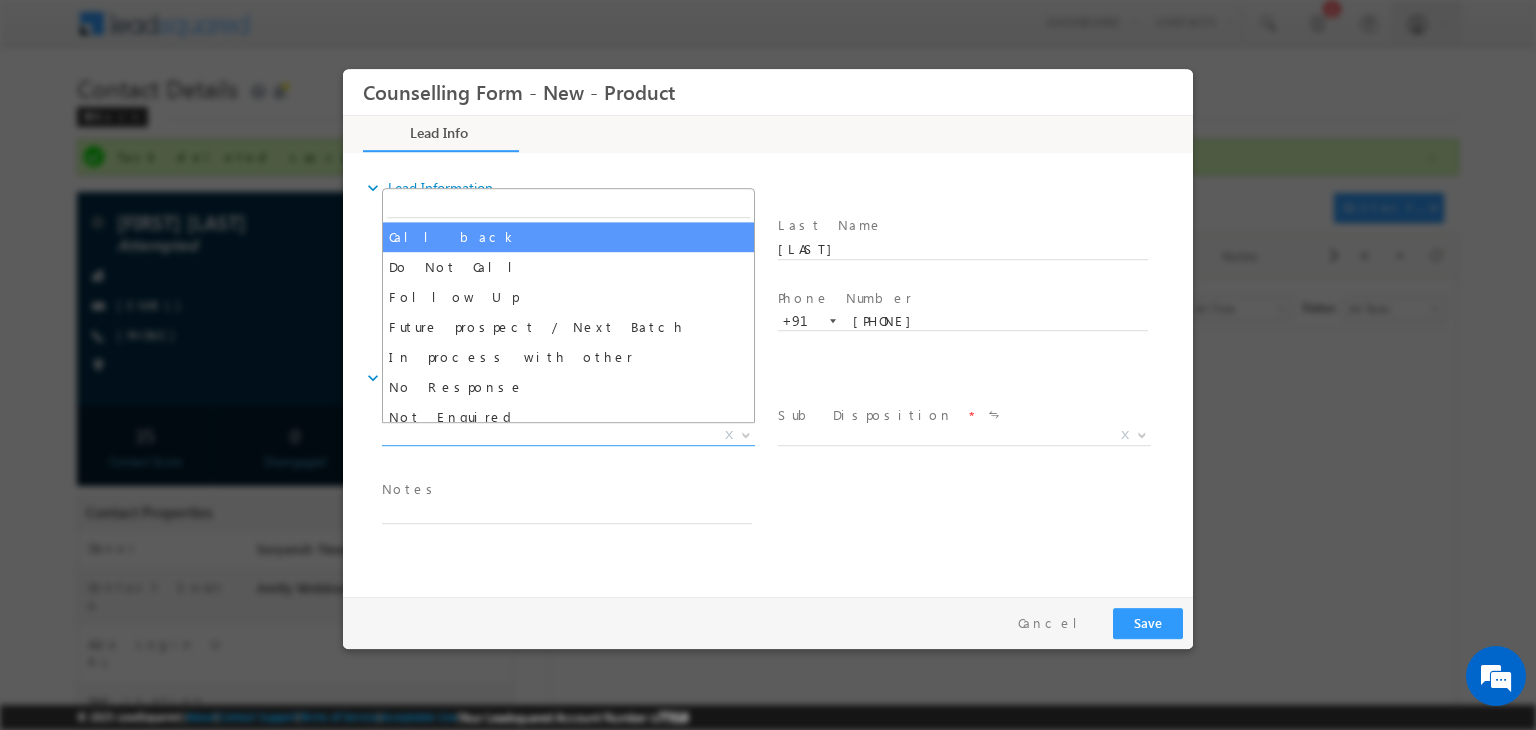 select on "Call back" 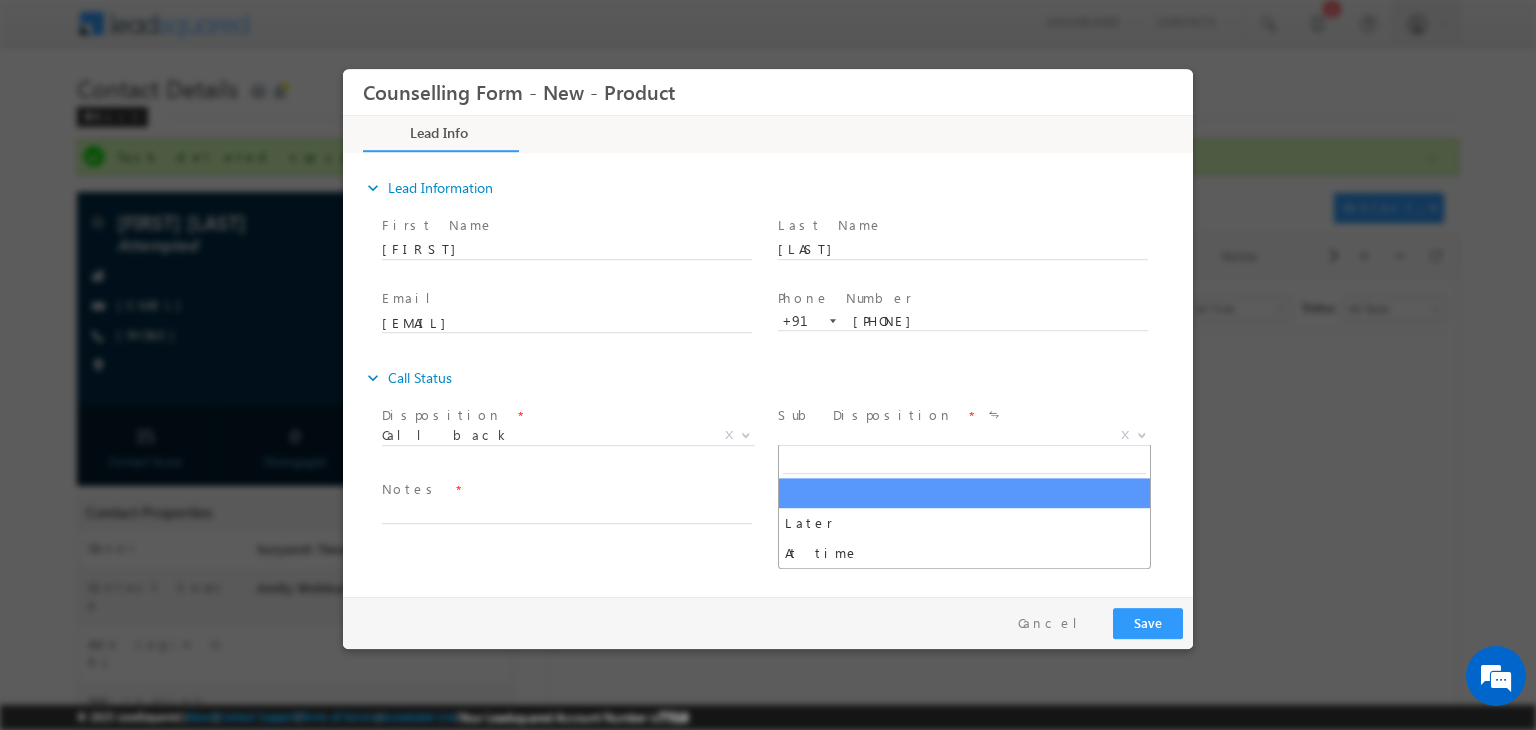 click on "X" at bounding box center [964, 436] 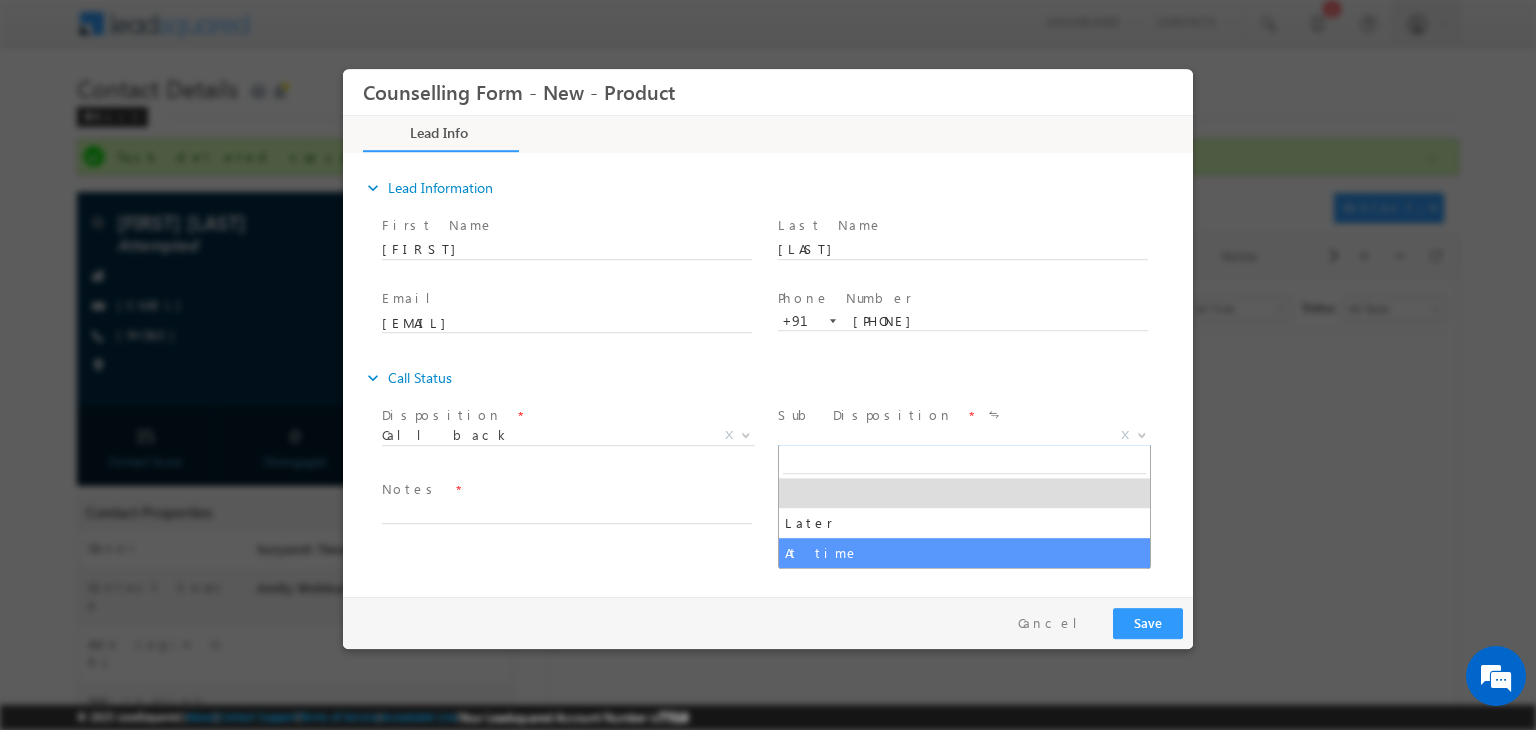 select on "At time" 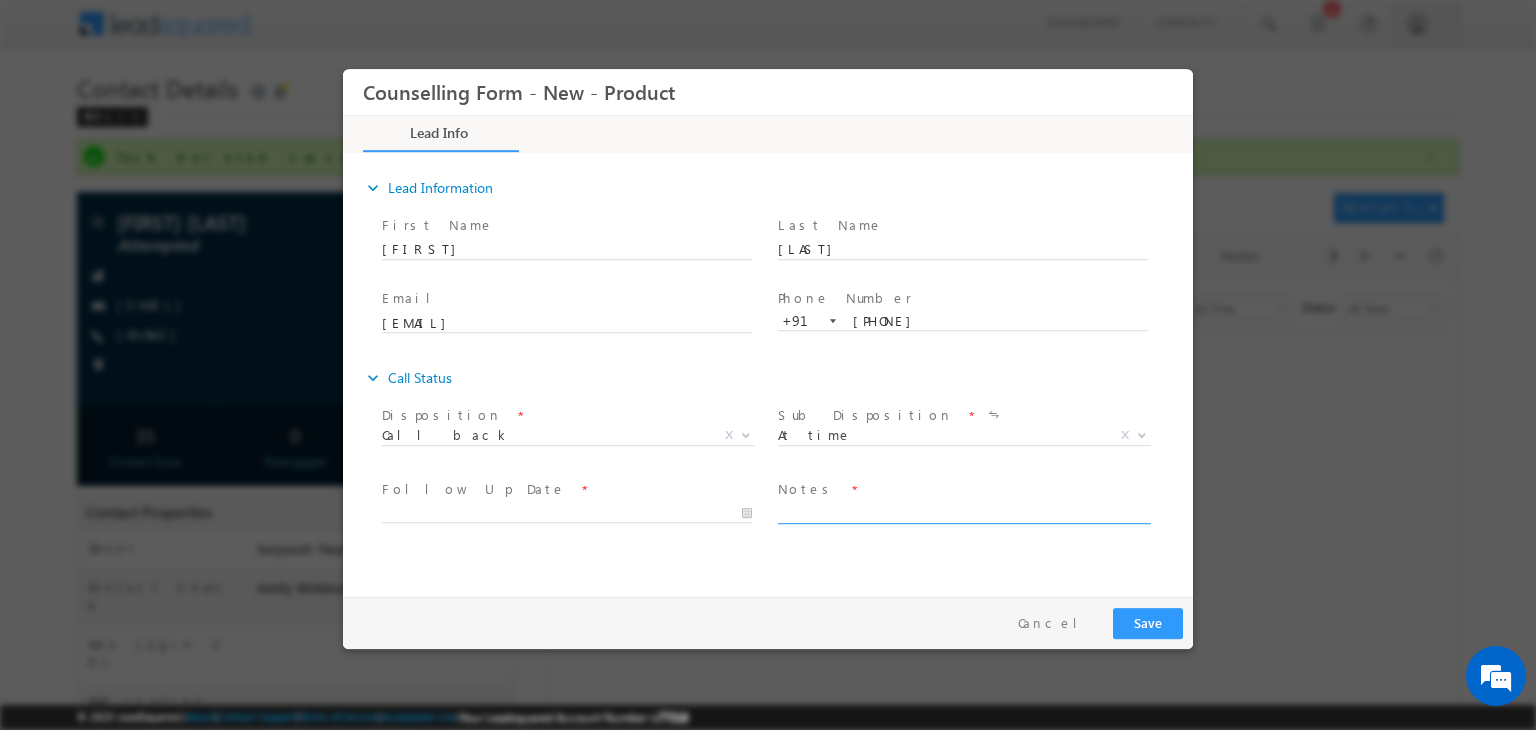 click at bounding box center (963, 512) 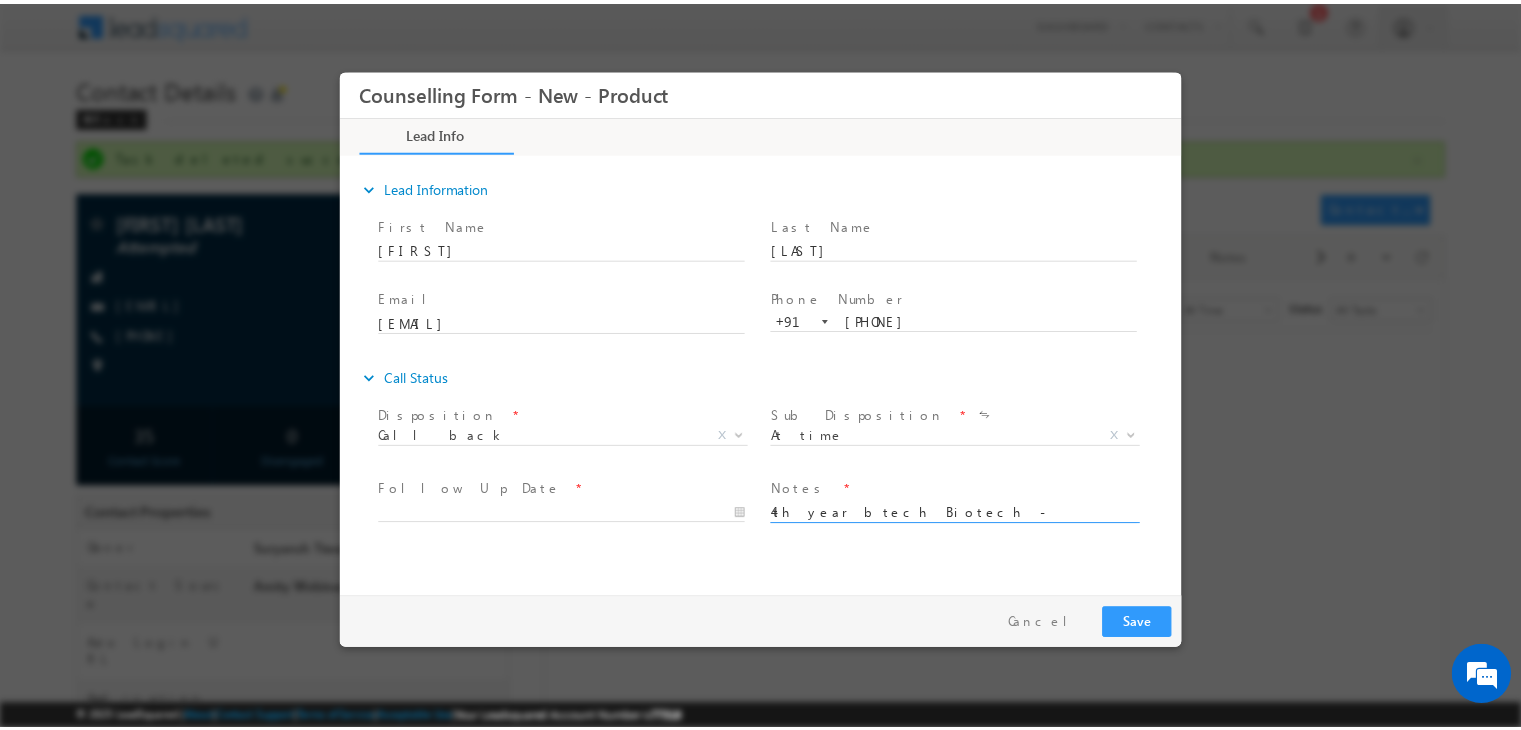 scroll, scrollTop: 4, scrollLeft: 0, axis: vertical 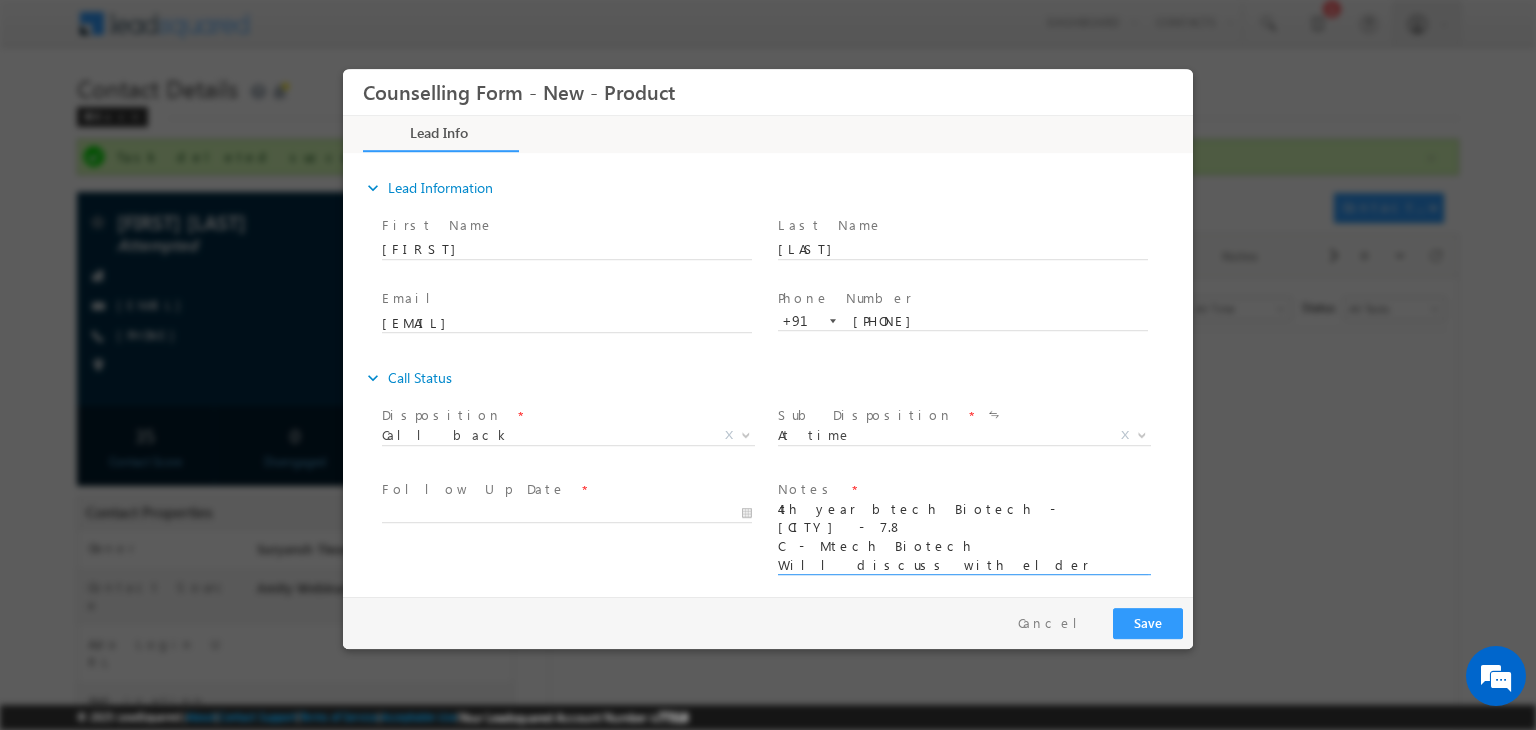 type on "4th year btech Biotech - Mumbai - 7.8
C - Mtech Biotech
Will discuss with elder brother who is in USA - Completed his studies from UC Berkeley - QS 17" 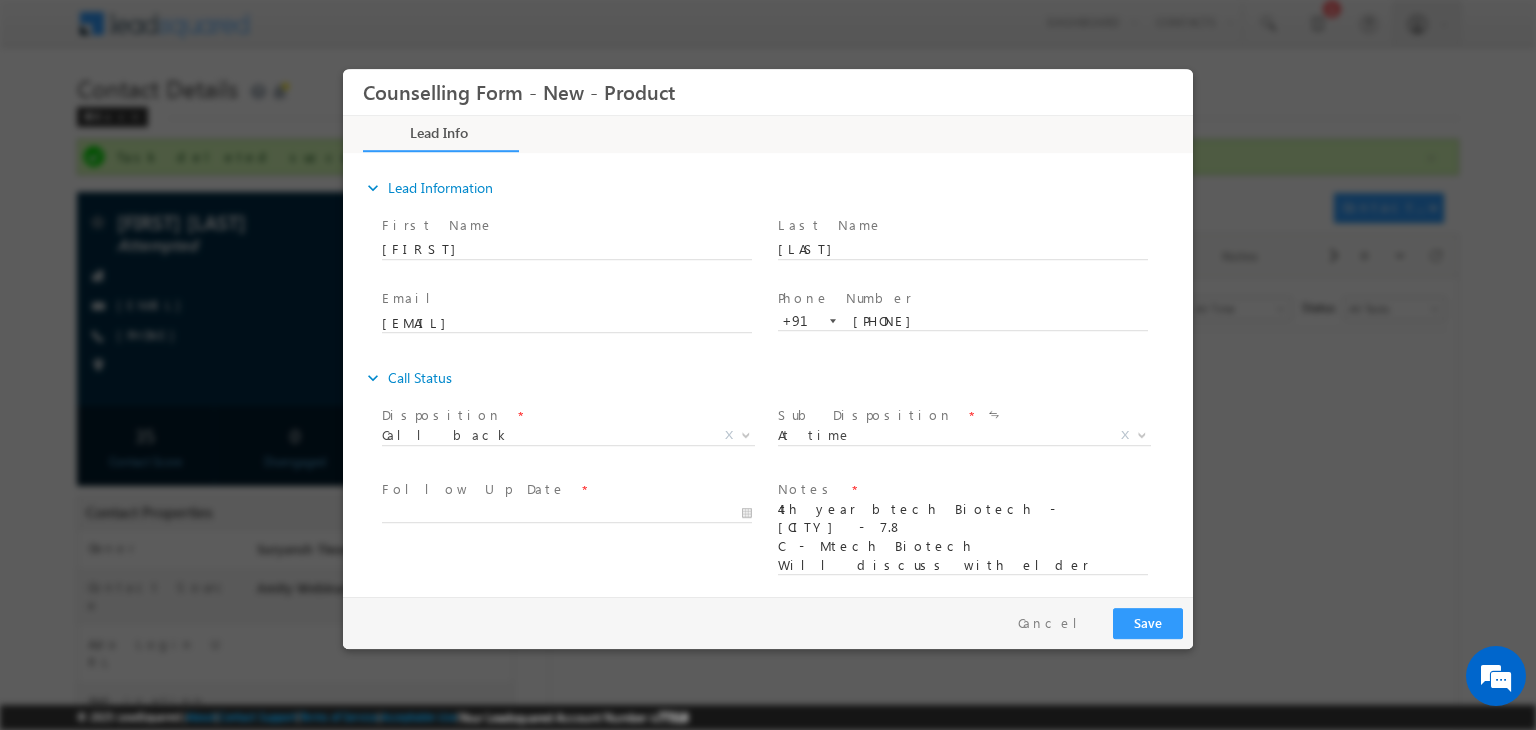 click at bounding box center [576, 513] 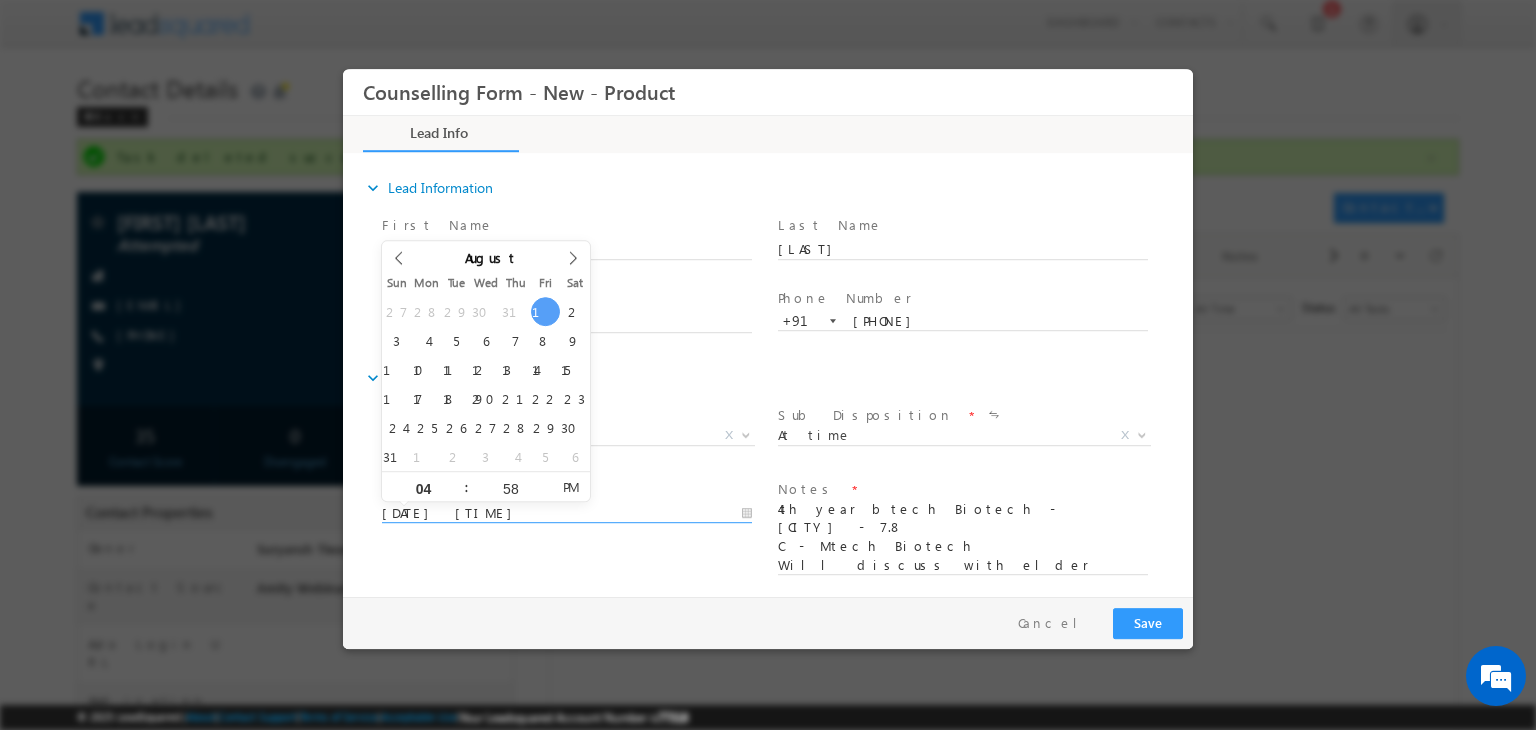 click on "01/08/2025 4:58 PM" at bounding box center (567, 514) 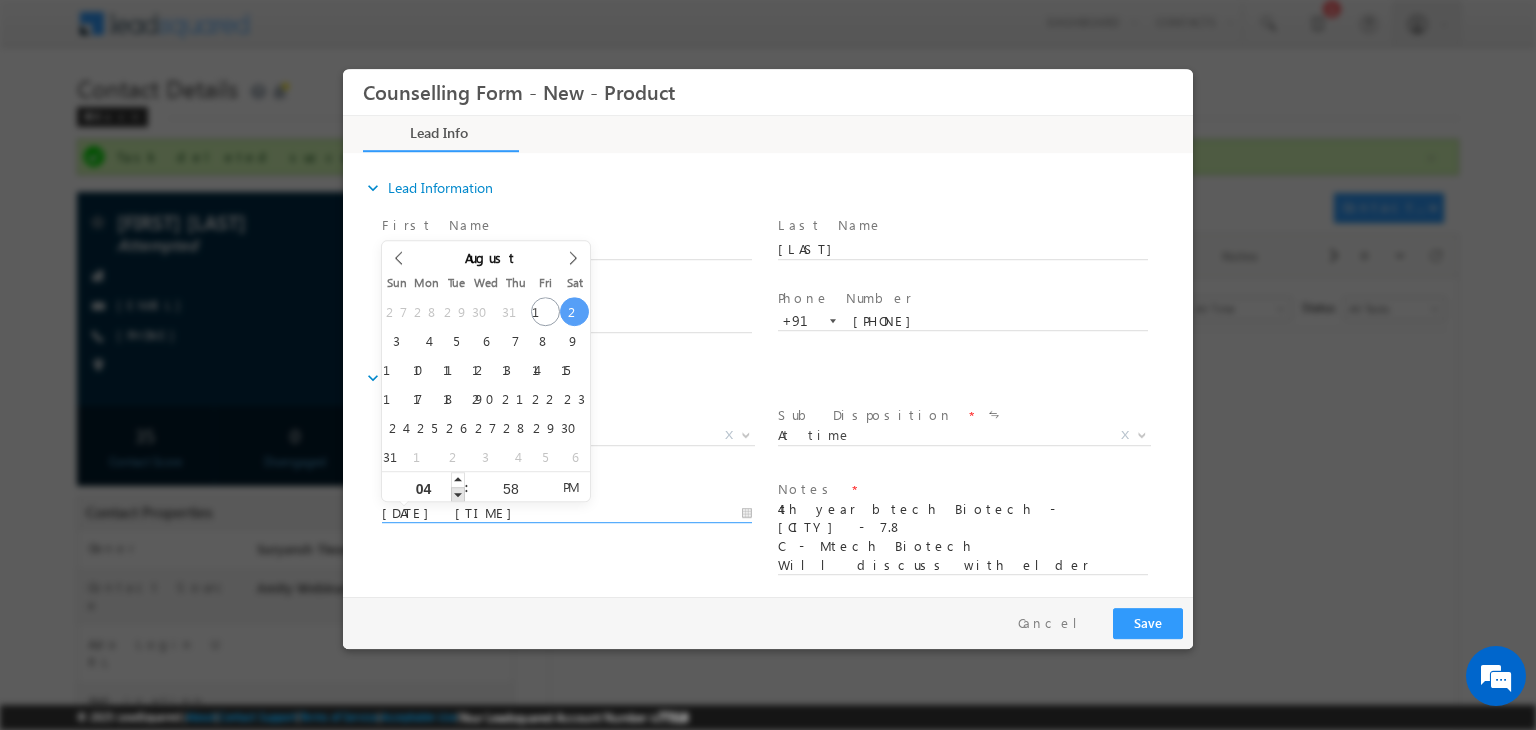 type on "02/08/2025 3:58 PM" 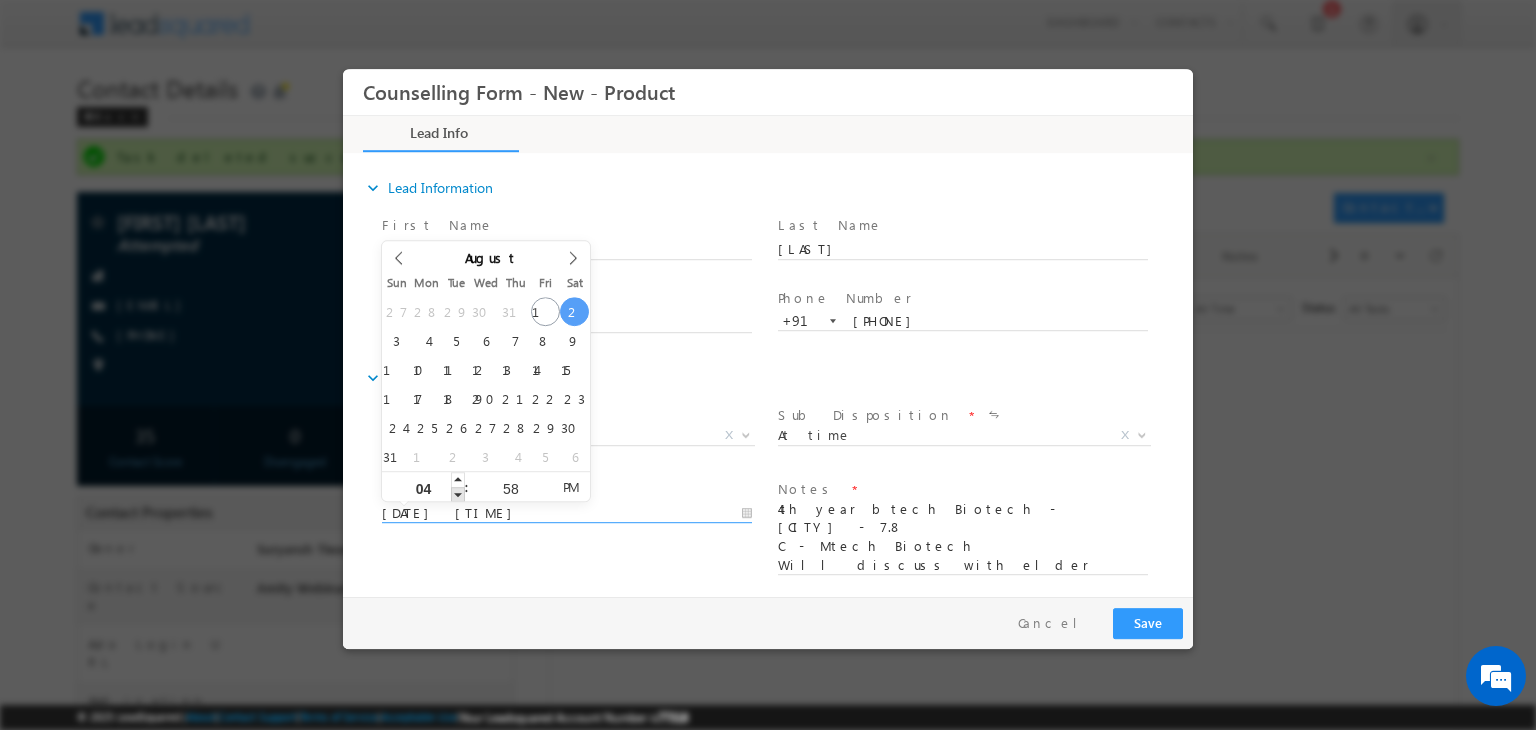type on "03" 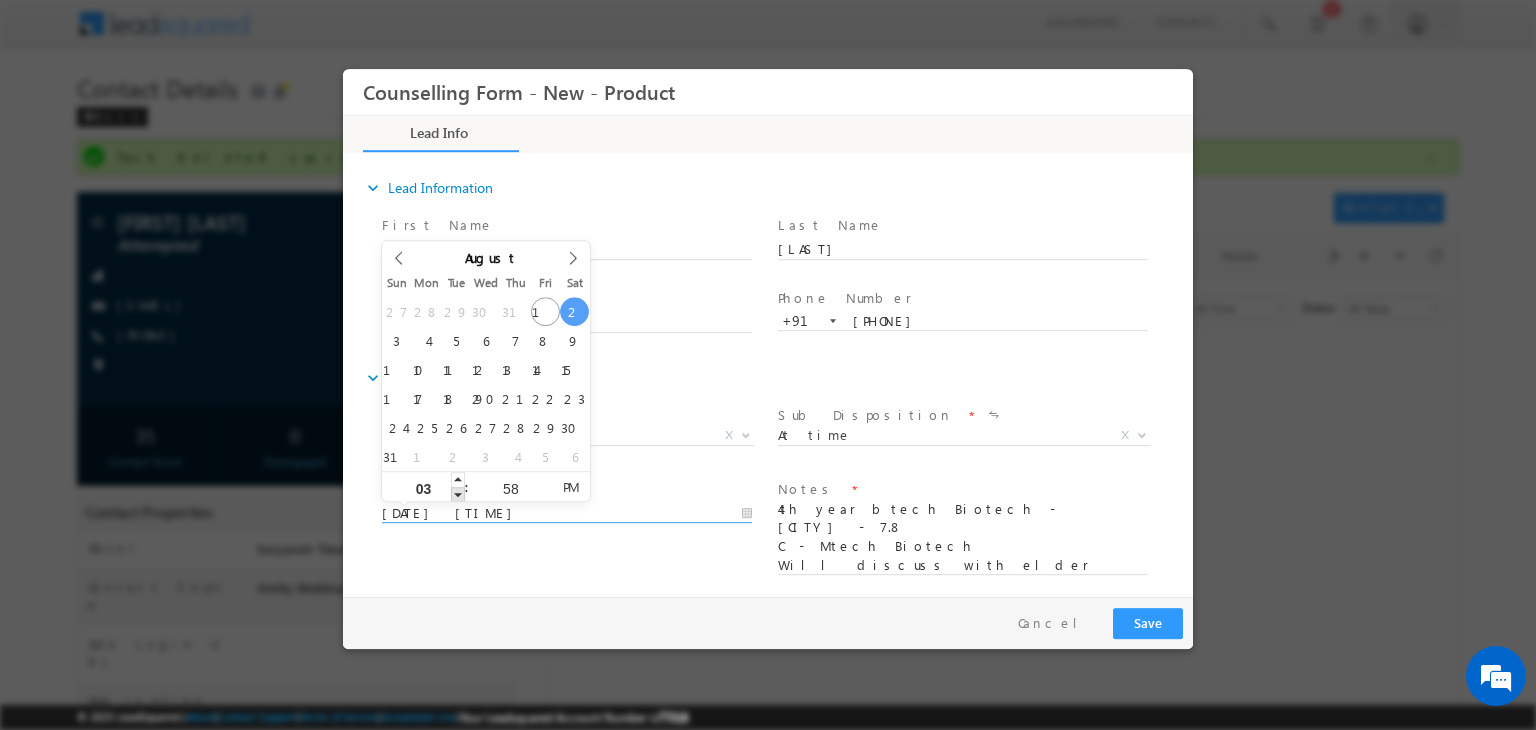 click at bounding box center [458, 494] 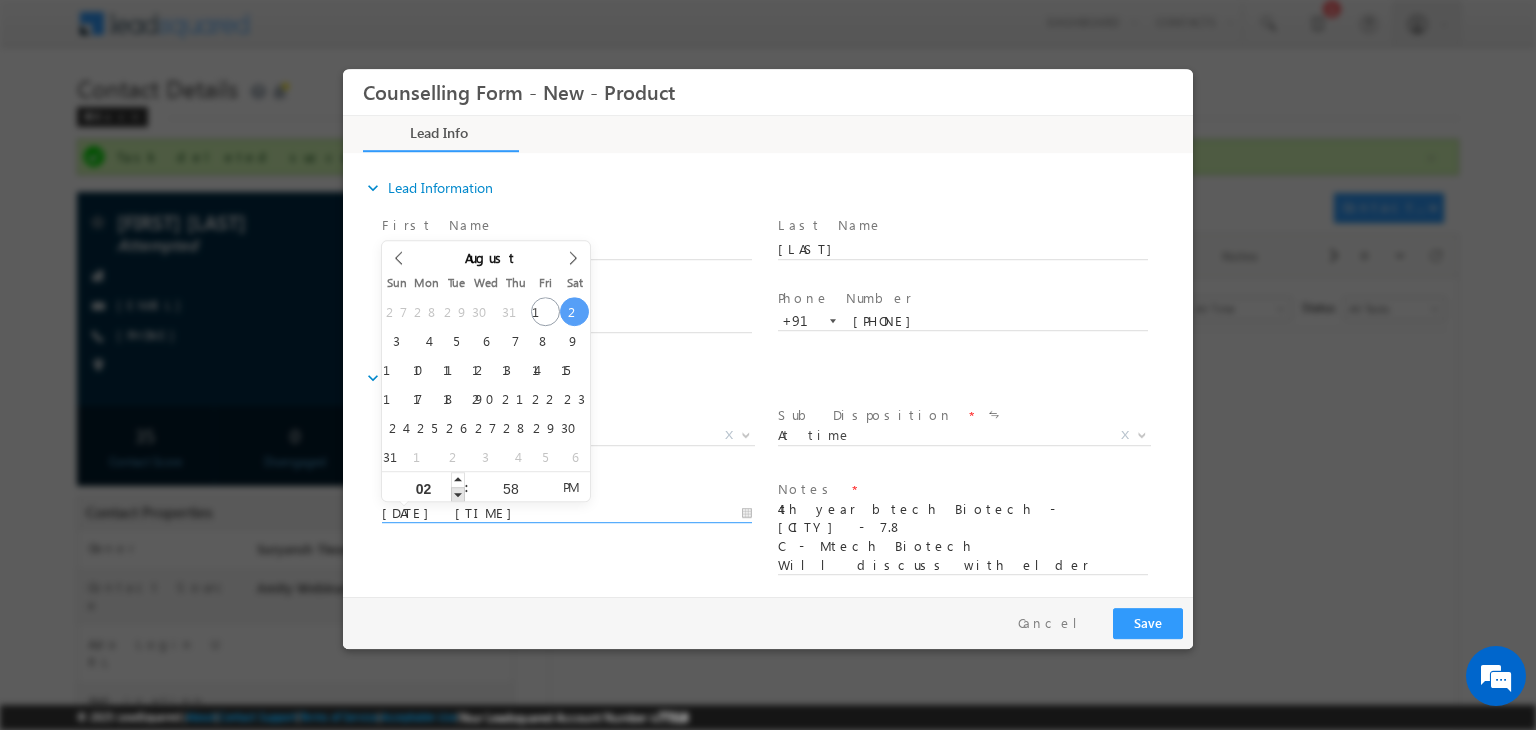click at bounding box center (458, 494) 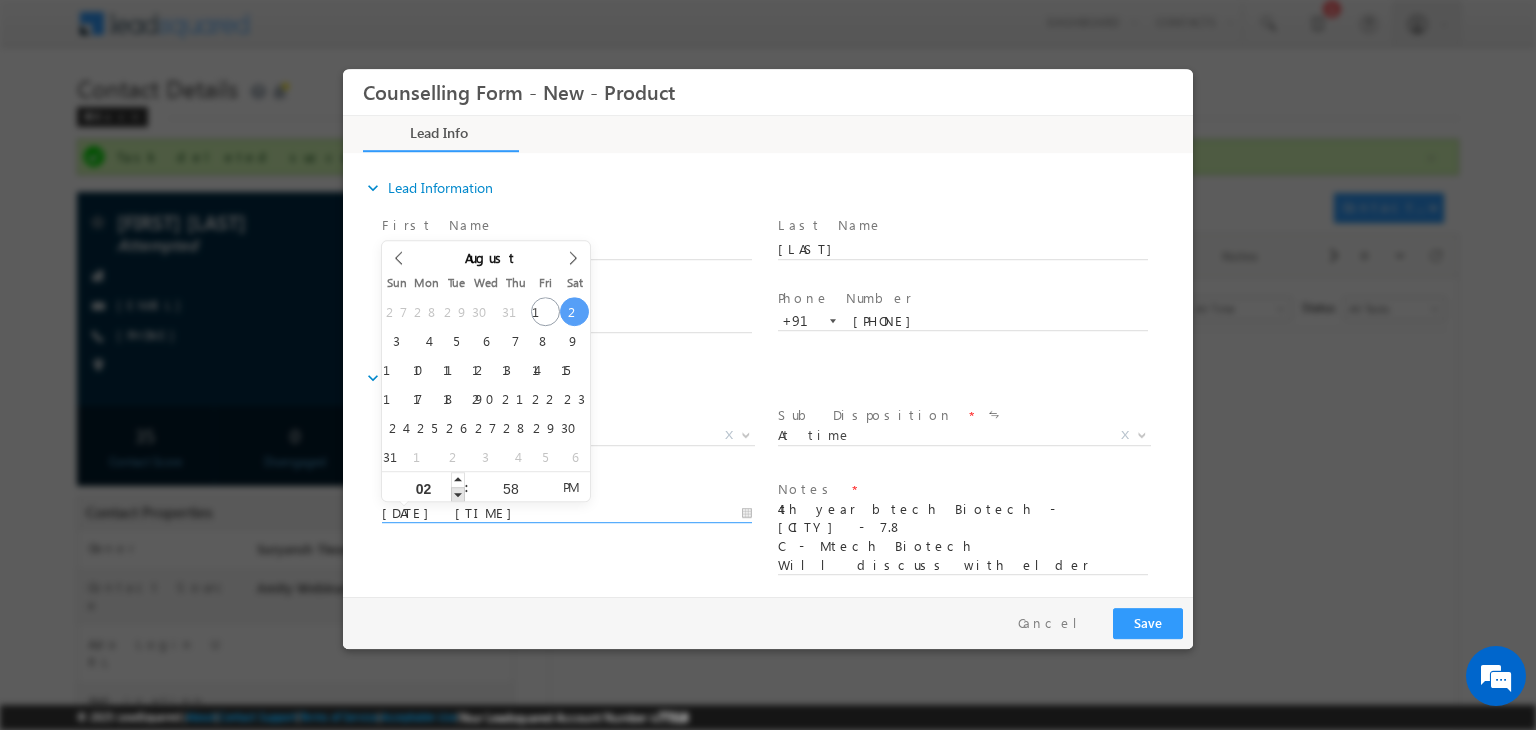 type on "02/08/2025 1:58 PM" 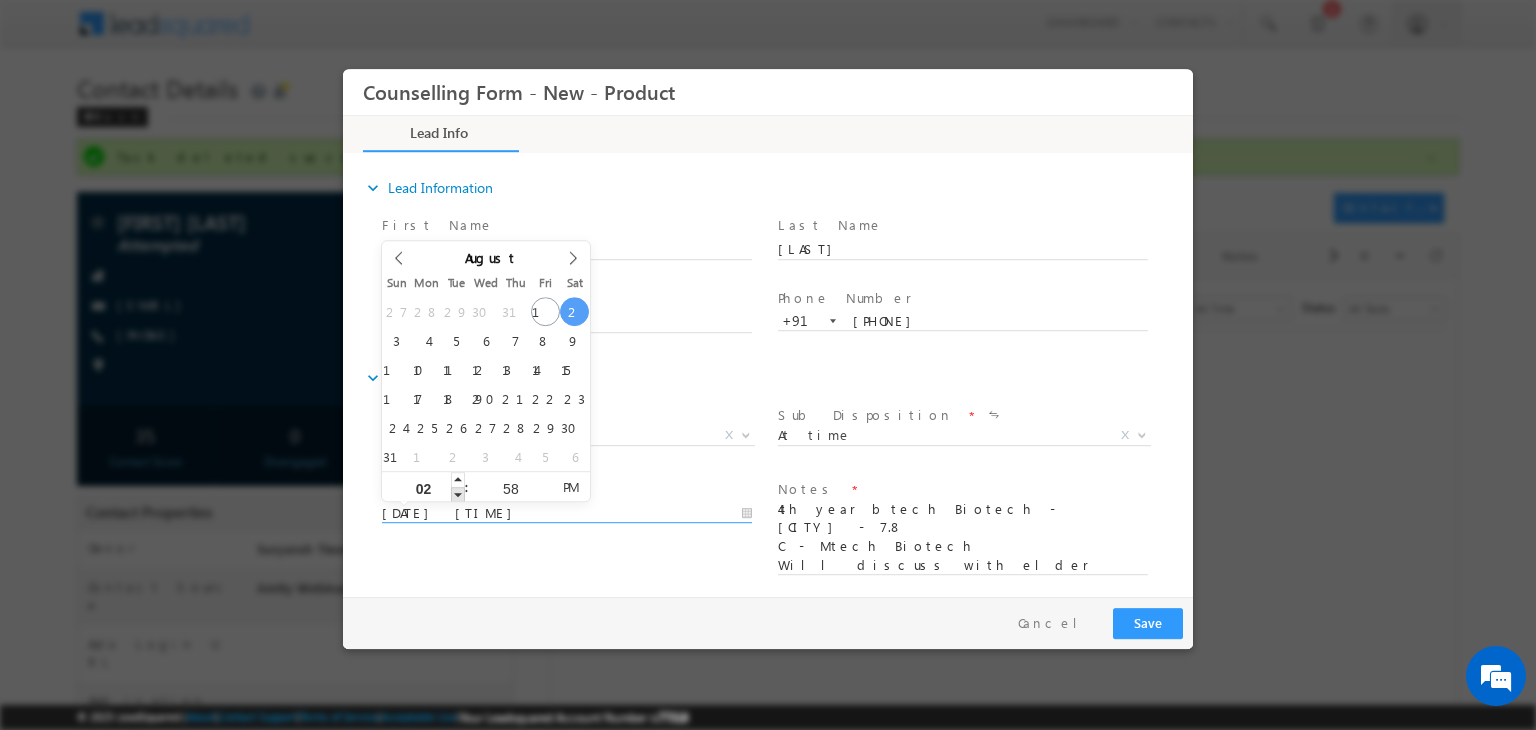 type on "01" 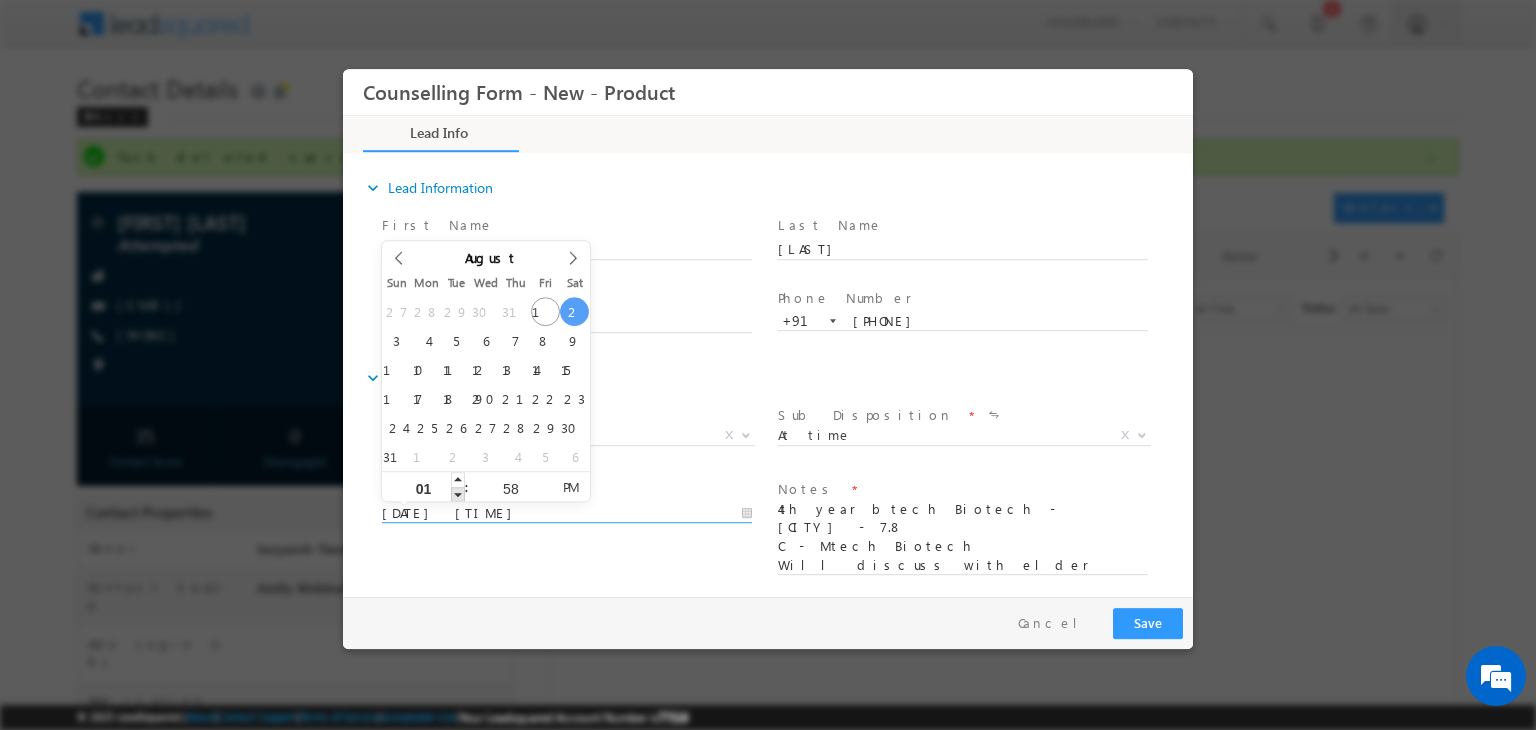 click at bounding box center [458, 494] 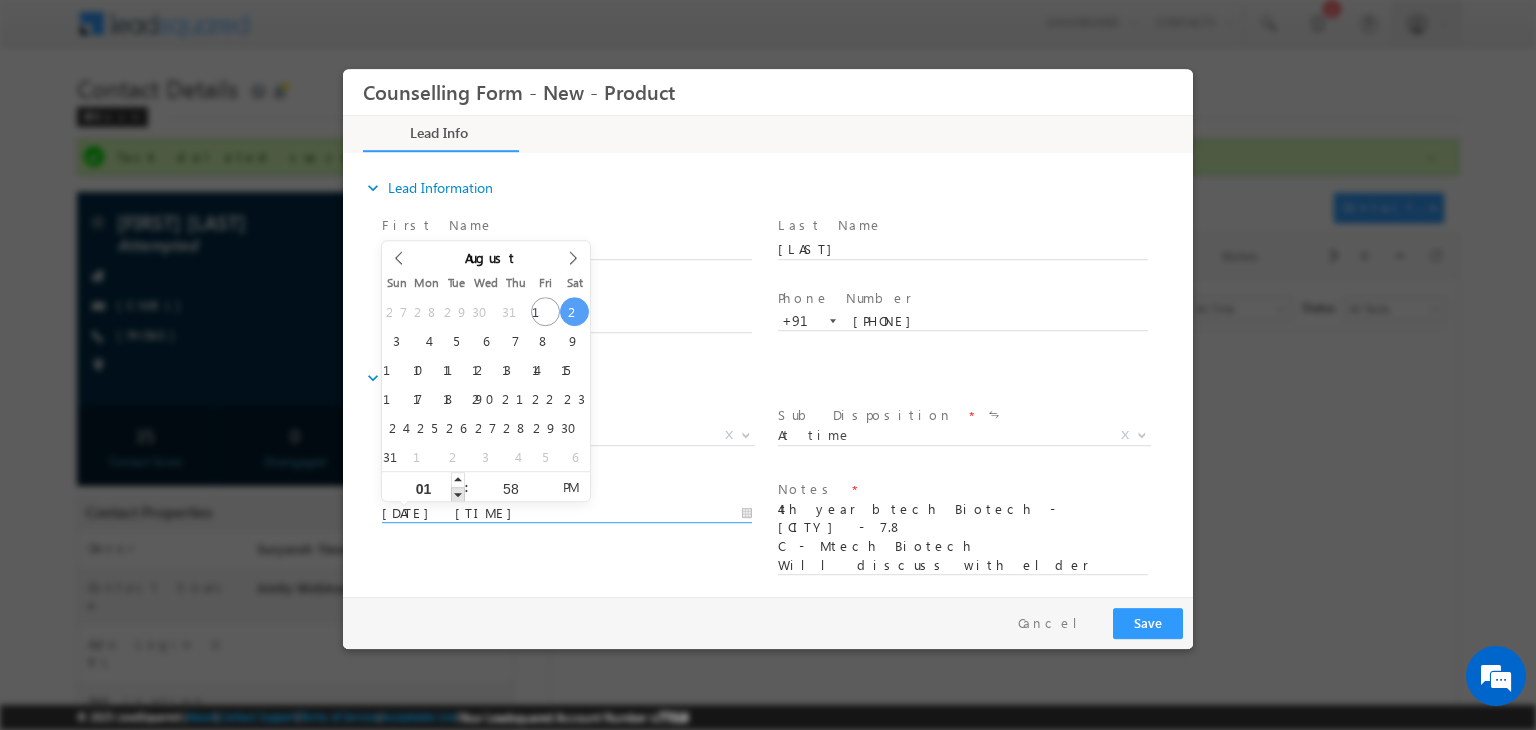 type on "02/08/2025 12:58 PM" 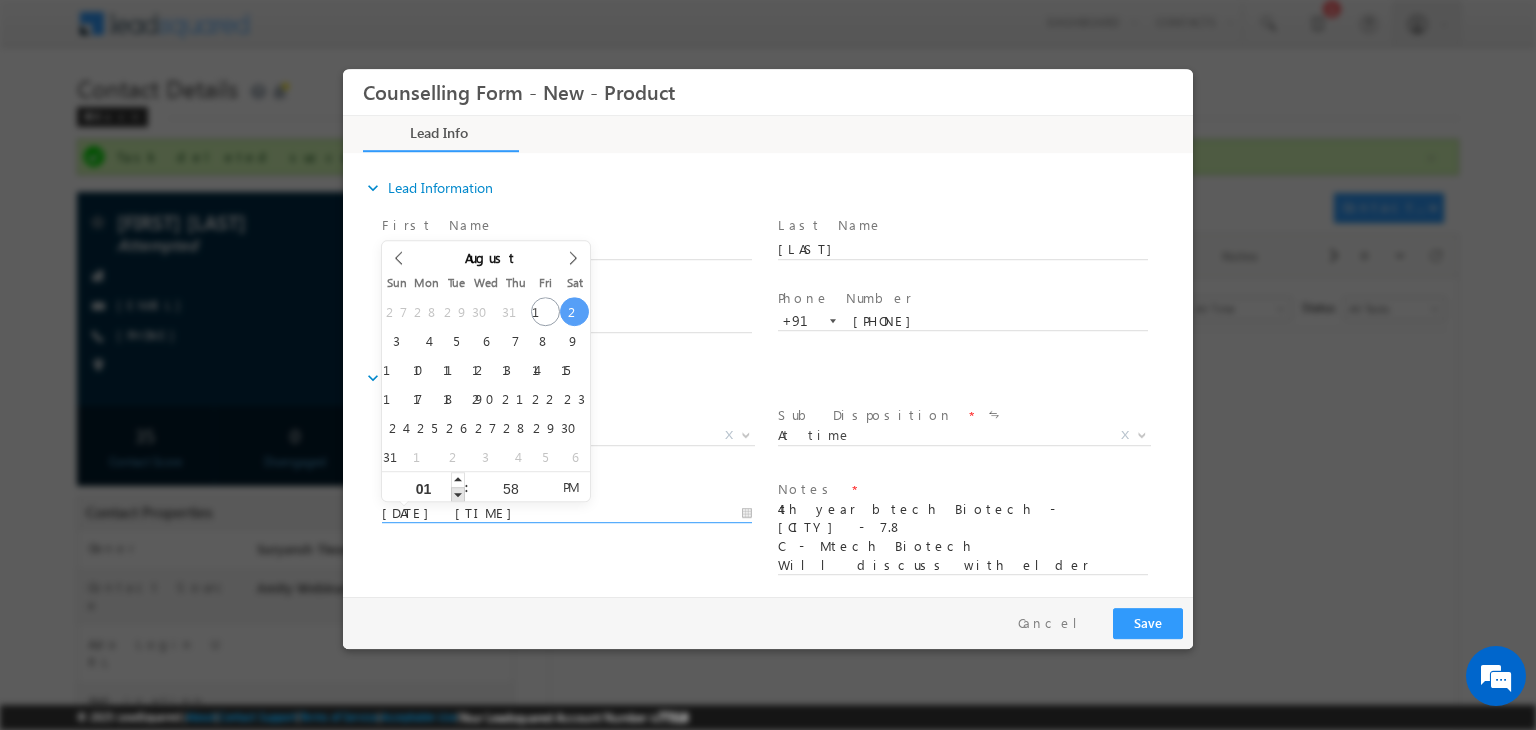 type on "12" 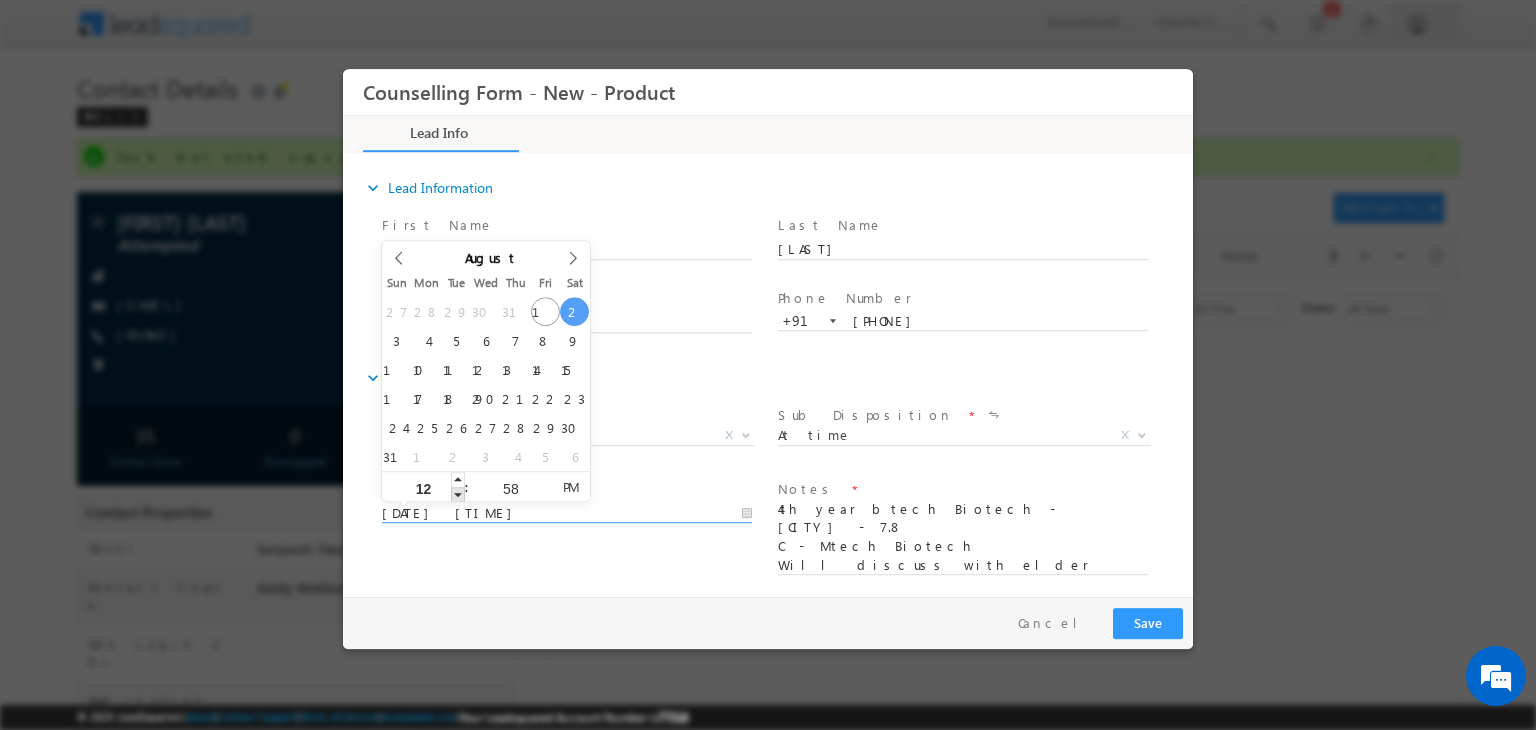 click at bounding box center (458, 494) 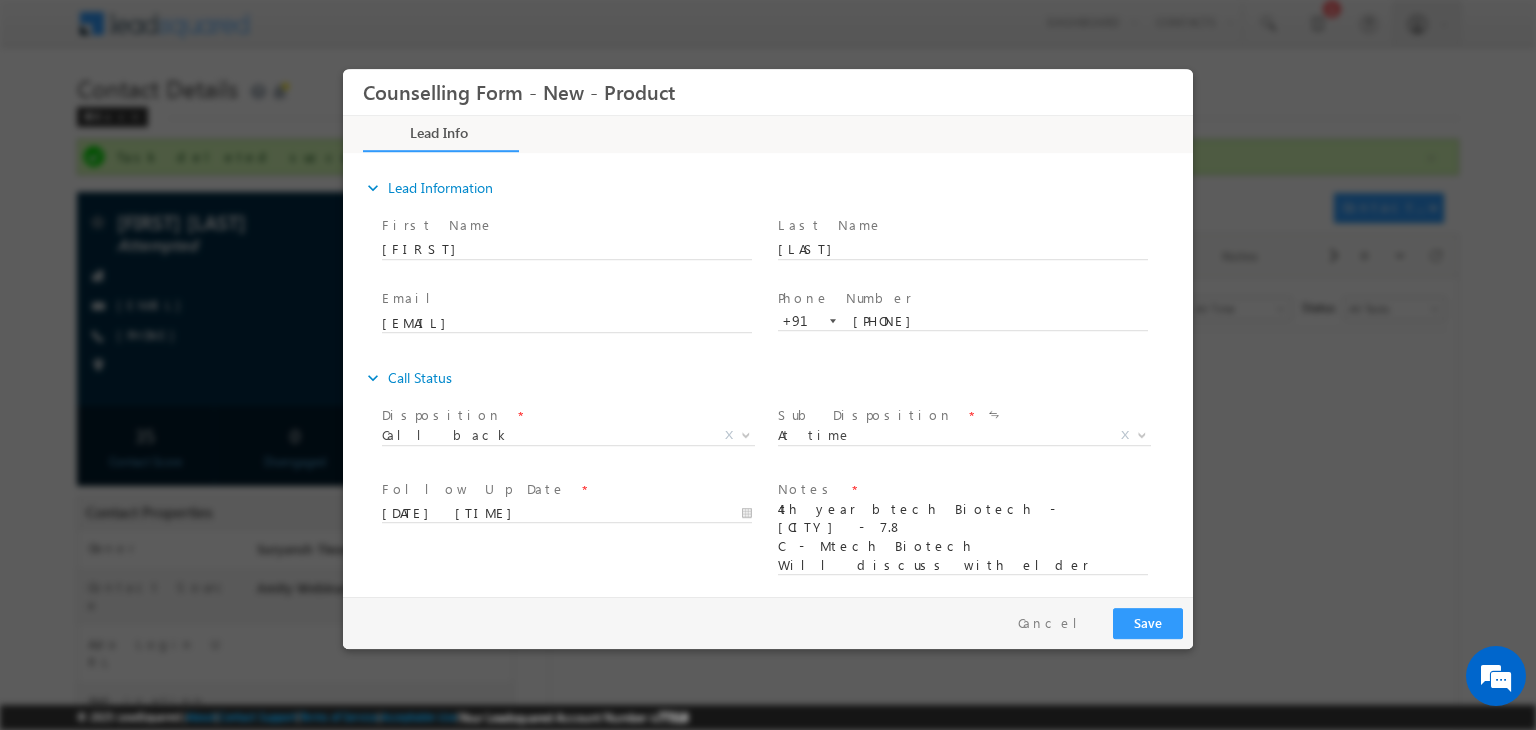 click on "Pay & Save
Save
Cancel" at bounding box center (773, 623) 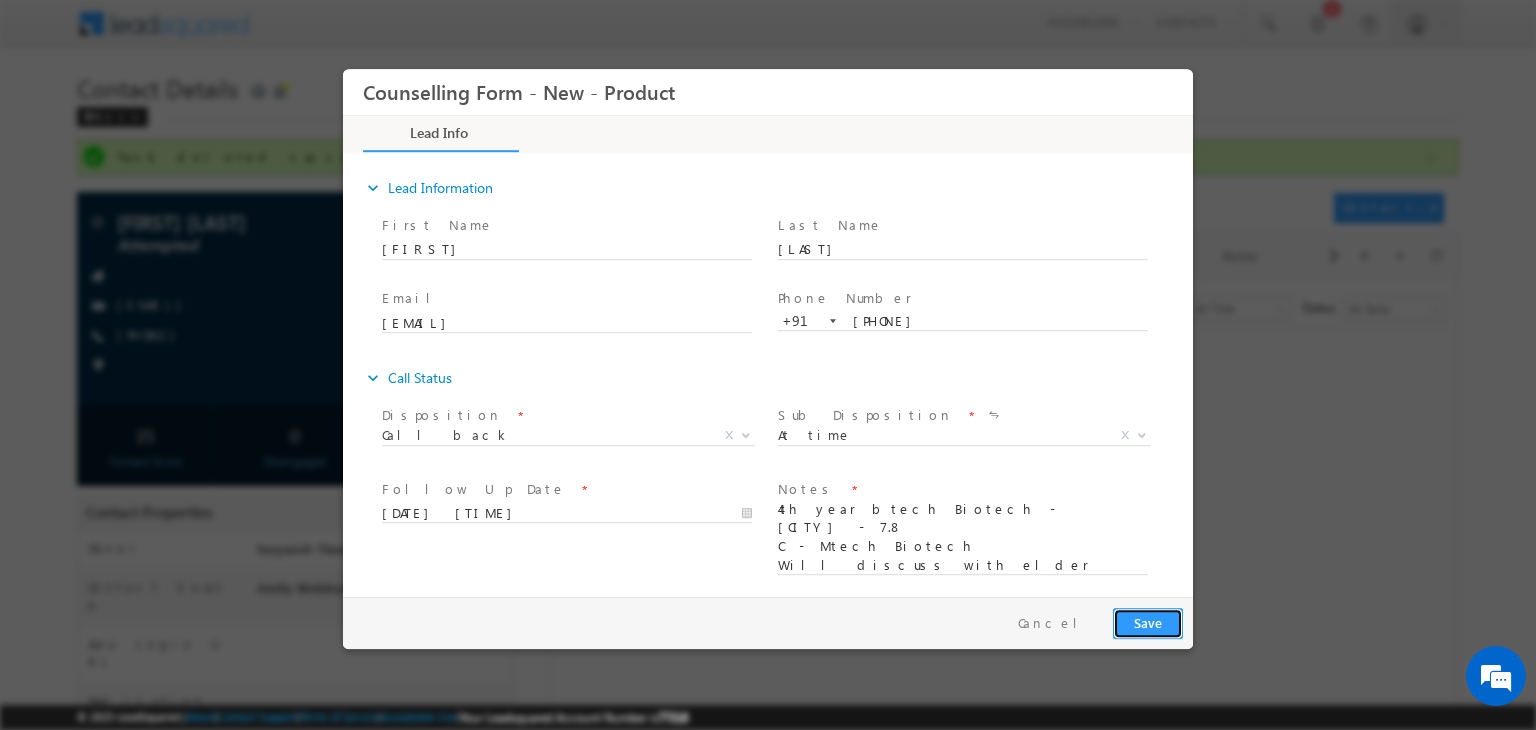 click on "Save" at bounding box center (1148, 623) 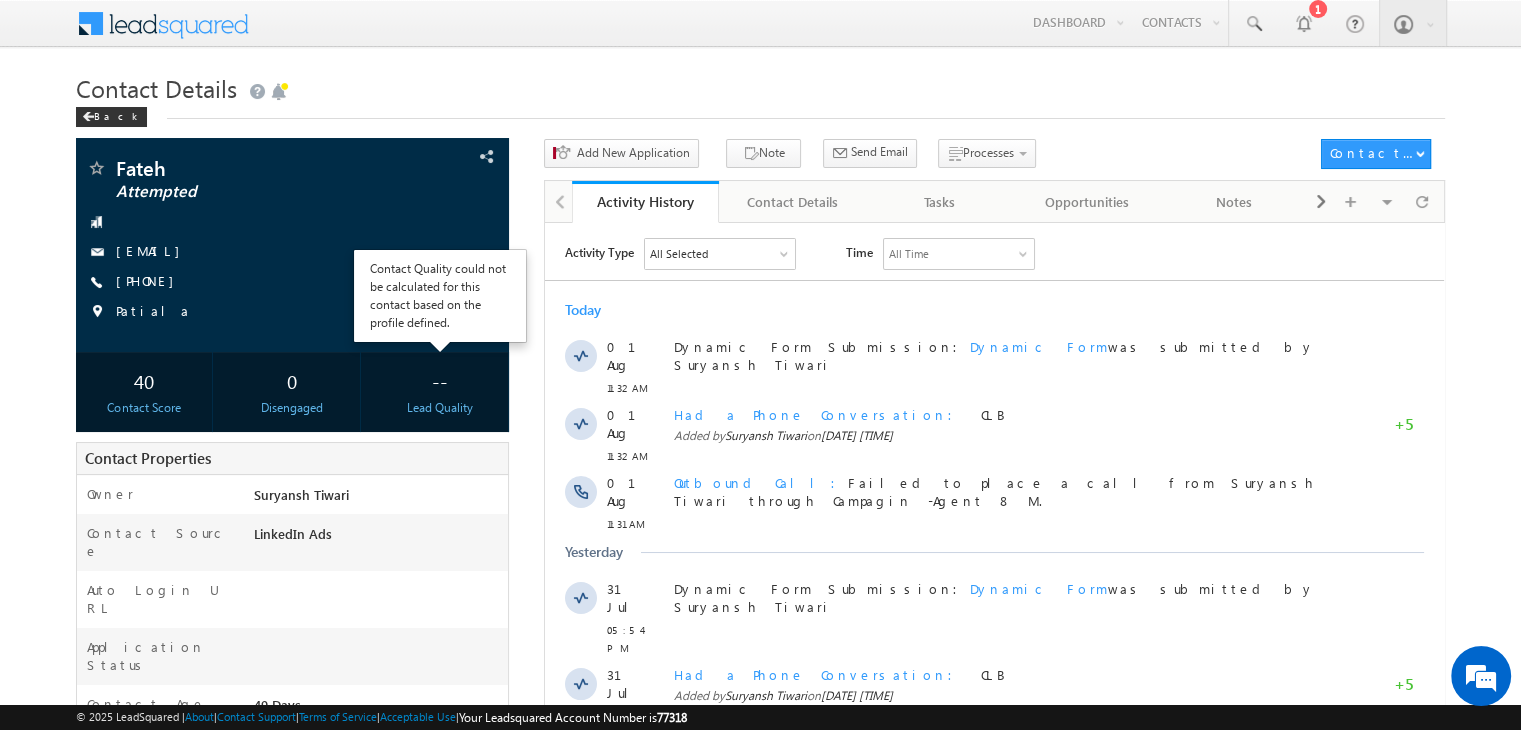 scroll, scrollTop: 0, scrollLeft: 0, axis: both 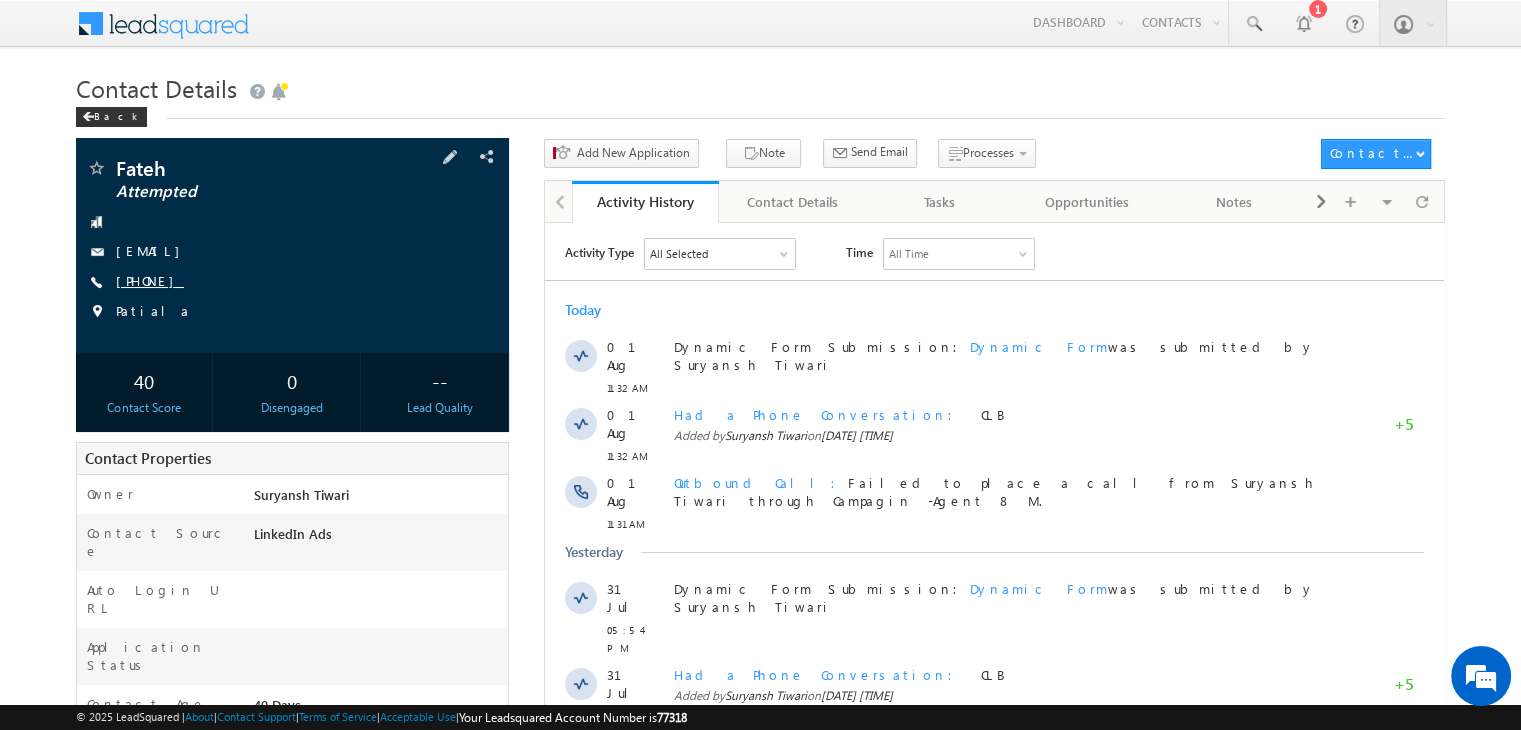 click on "[PHONE]" at bounding box center (150, 280) 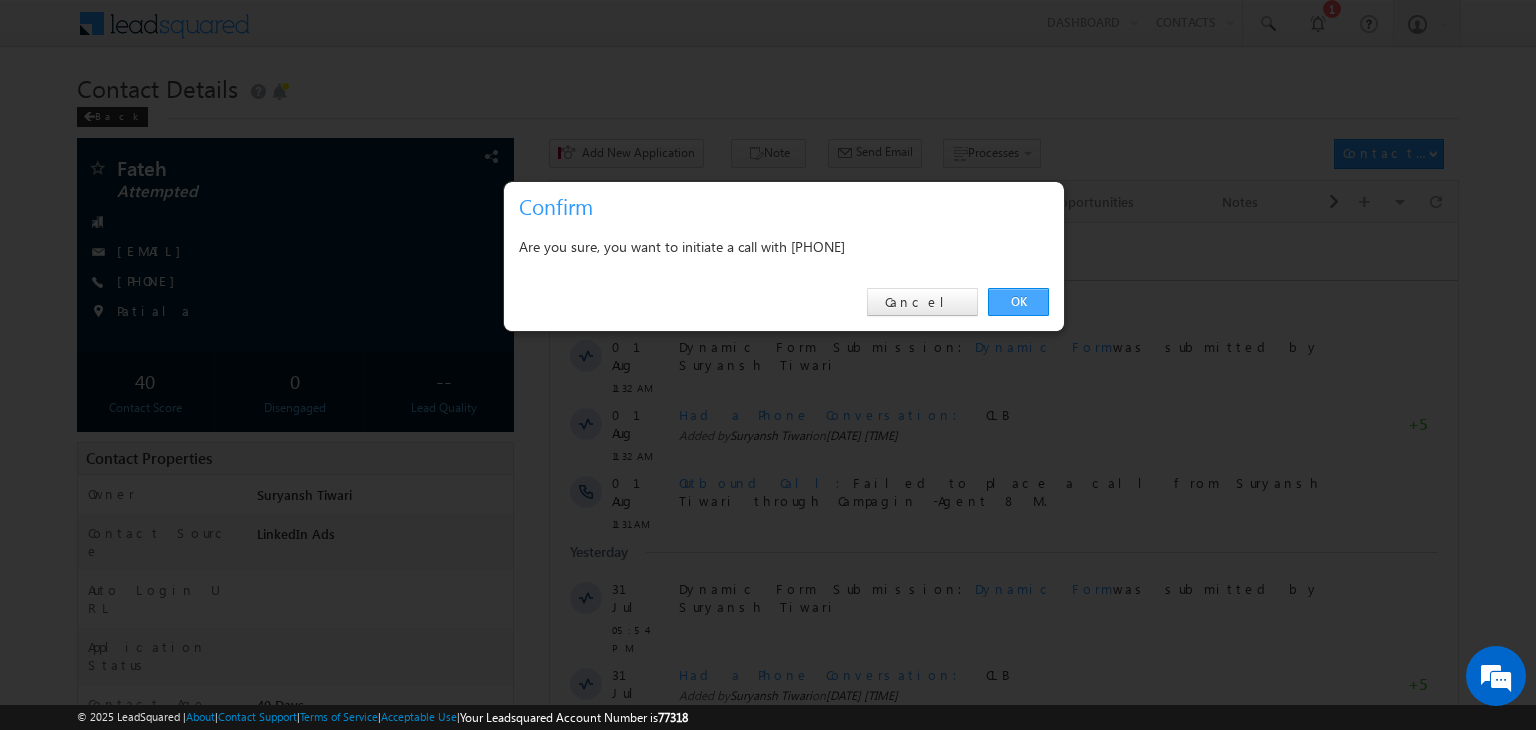 click on "OK" at bounding box center [1018, 302] 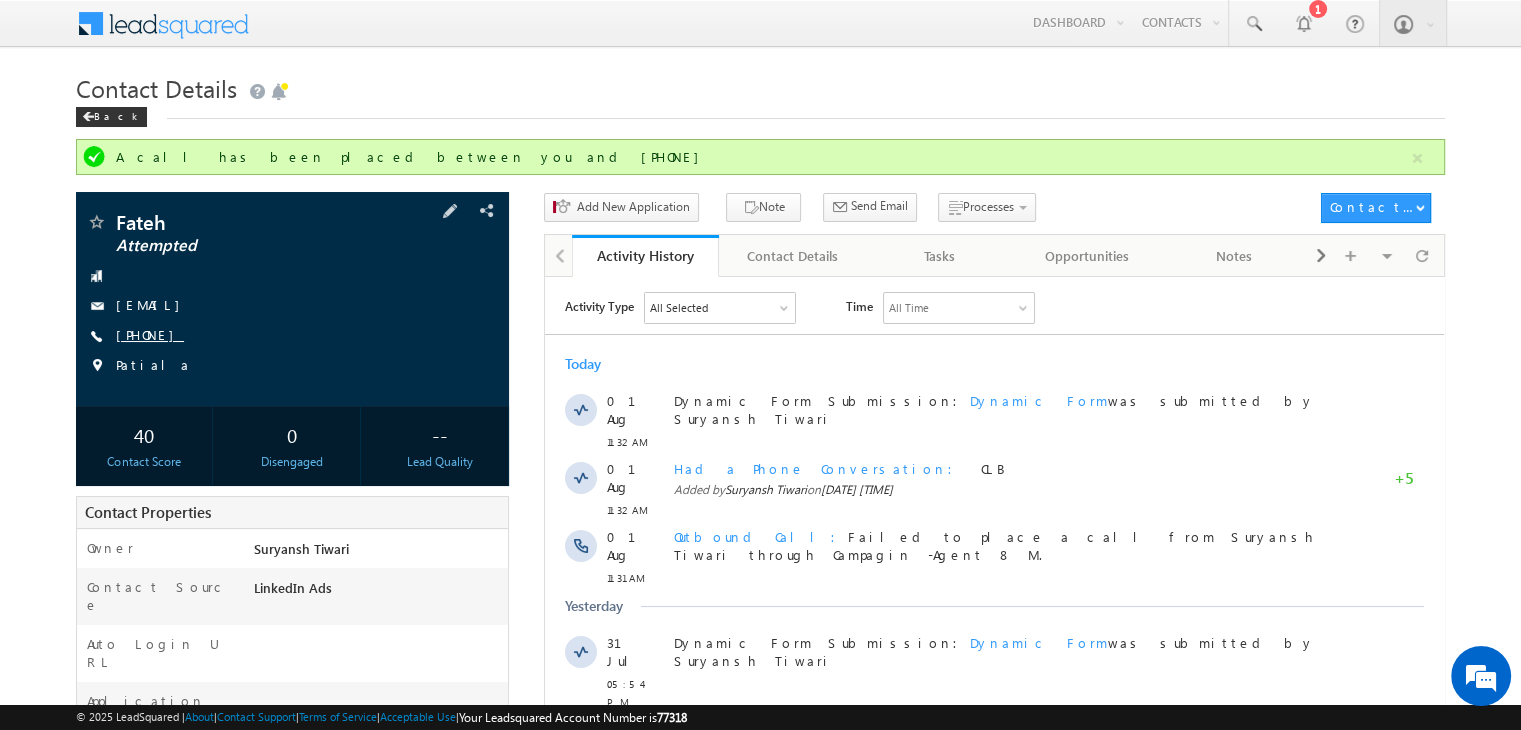 click on "[FIRST]
Attempted
[EMAIL]
[PHONE]
[CITY]" at bounding box center [292, 299] 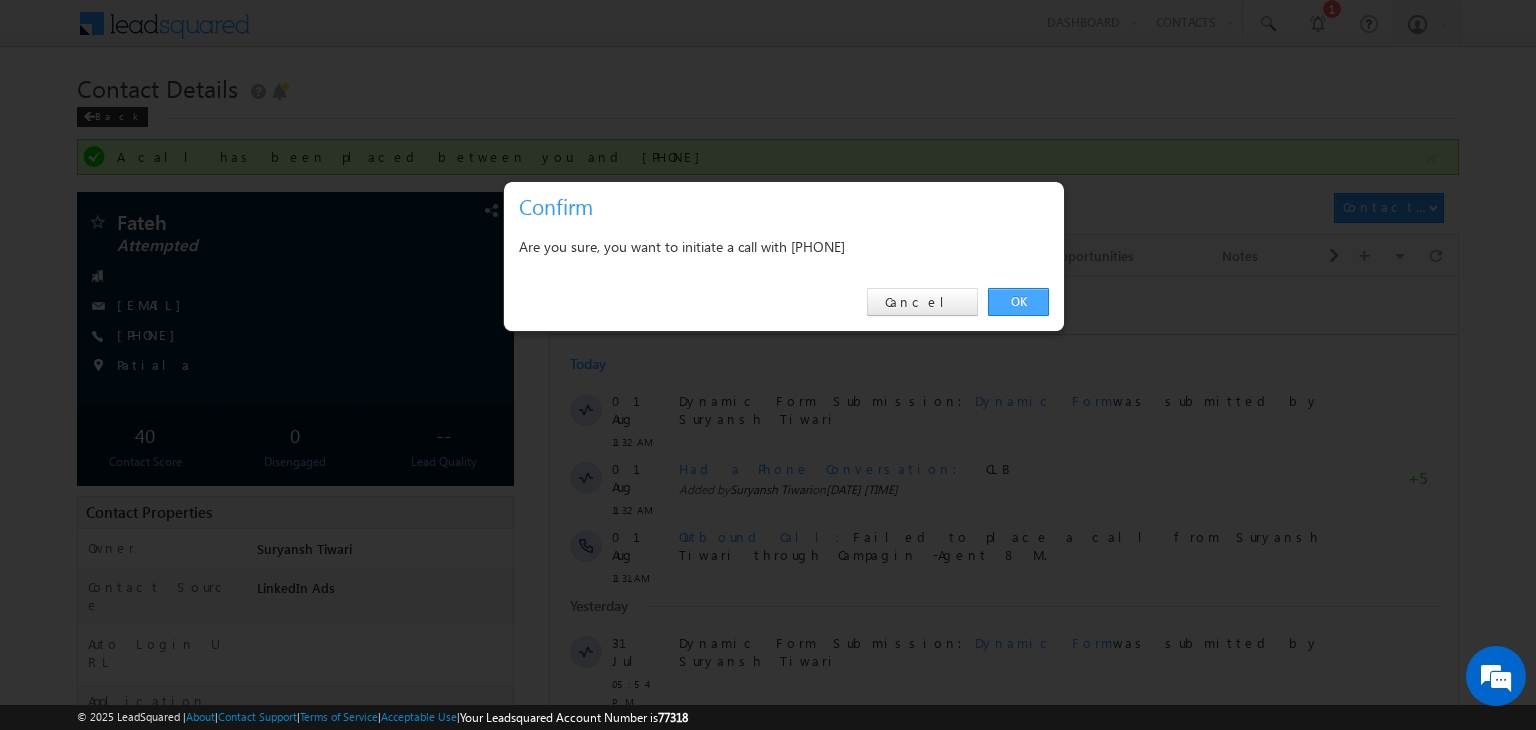 click on "OK" at bounding box center [1018, 302] 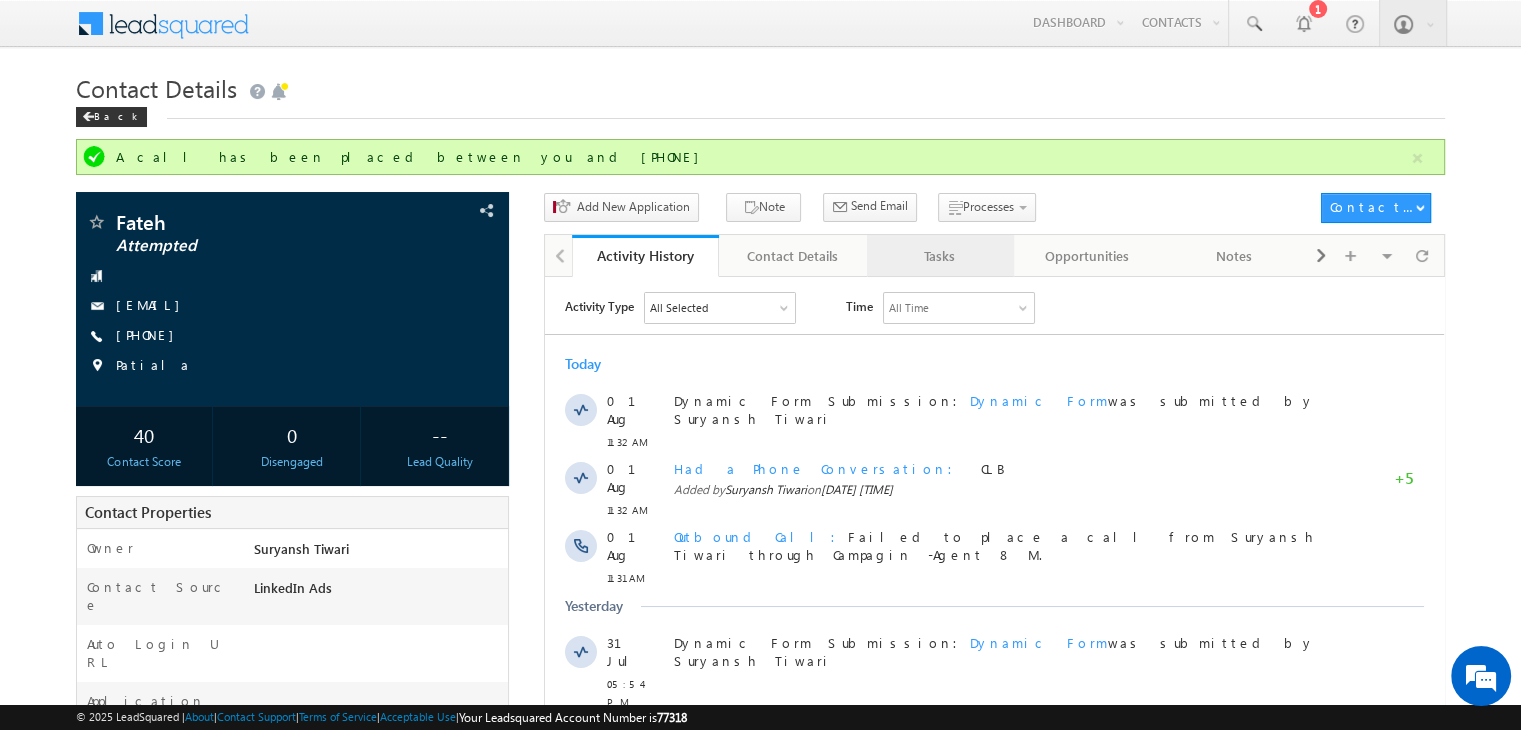 click on "Tasks" at bounding box center [940, 256] 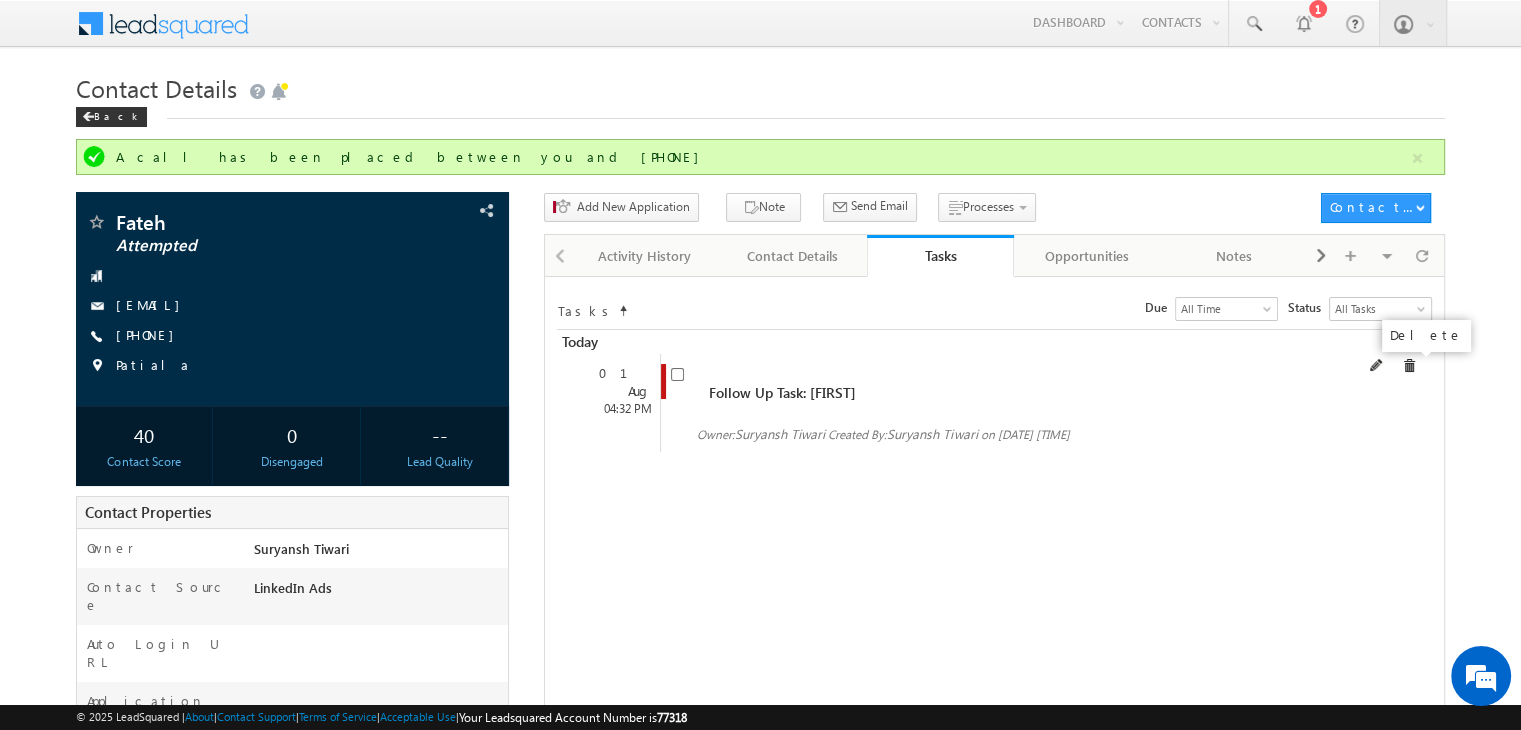 click at bounding box center [1409, 366] 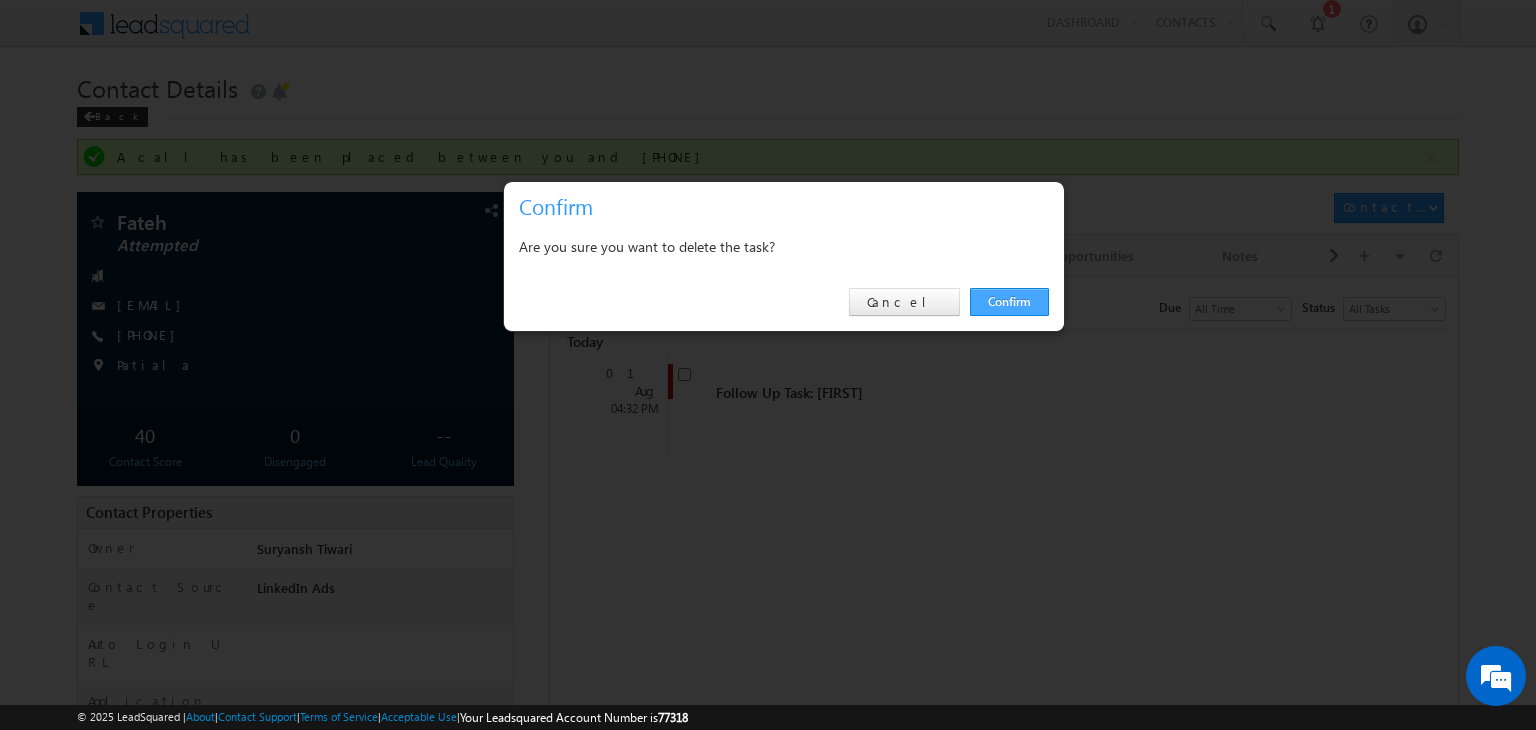 click on "Confirm" at bounding box center (1009, 302) 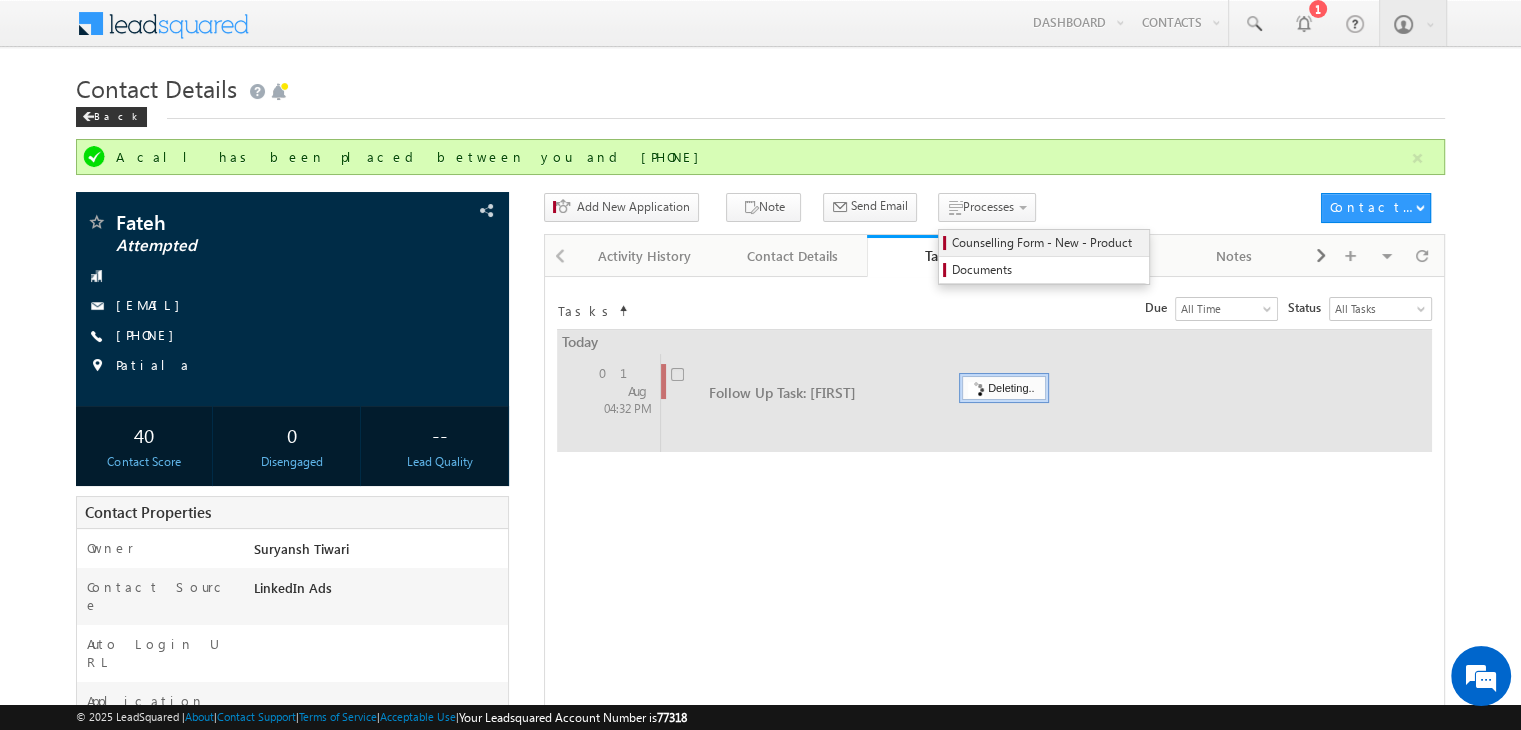 click on "Counselling Form - New - Product" at bounding box center [1047, 243] 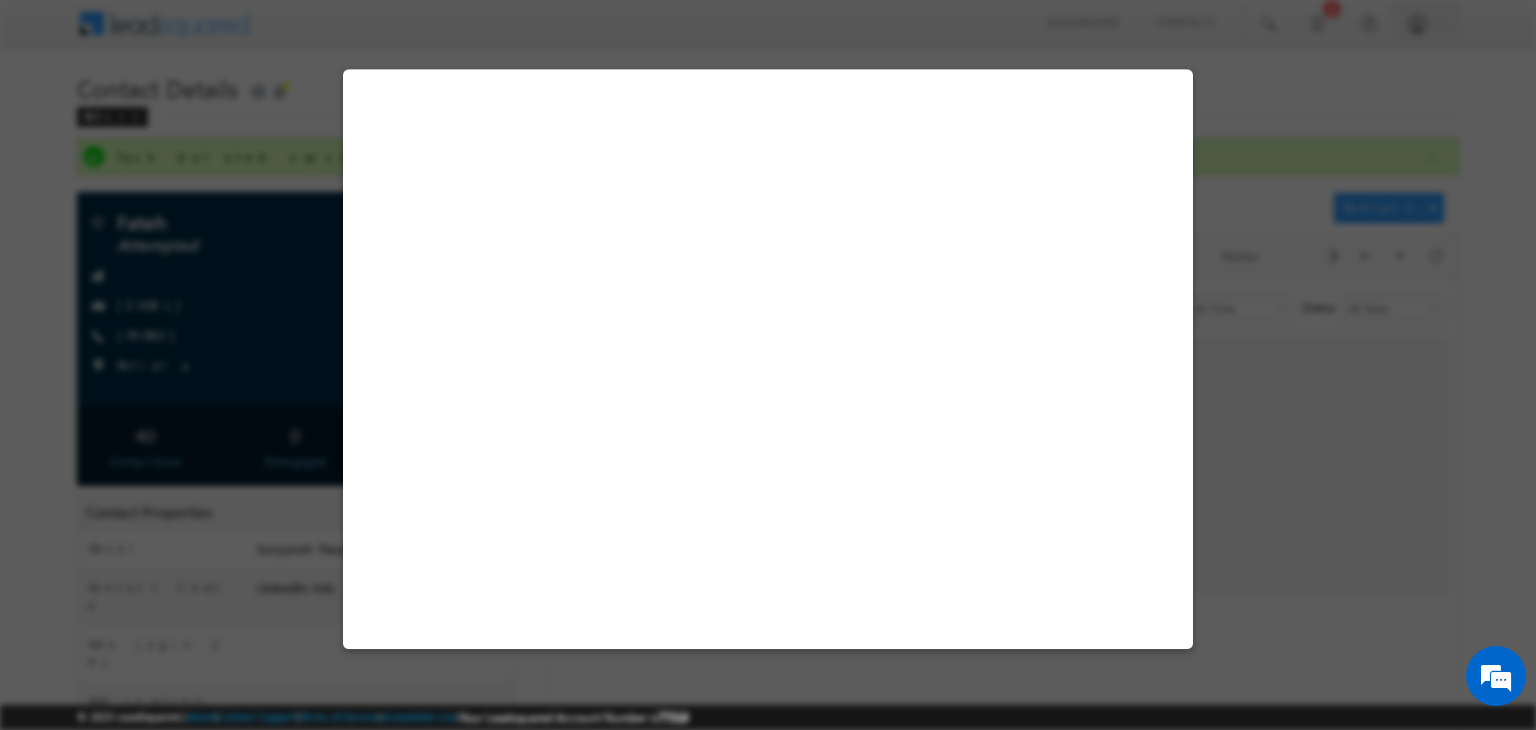 select on "Attempted" 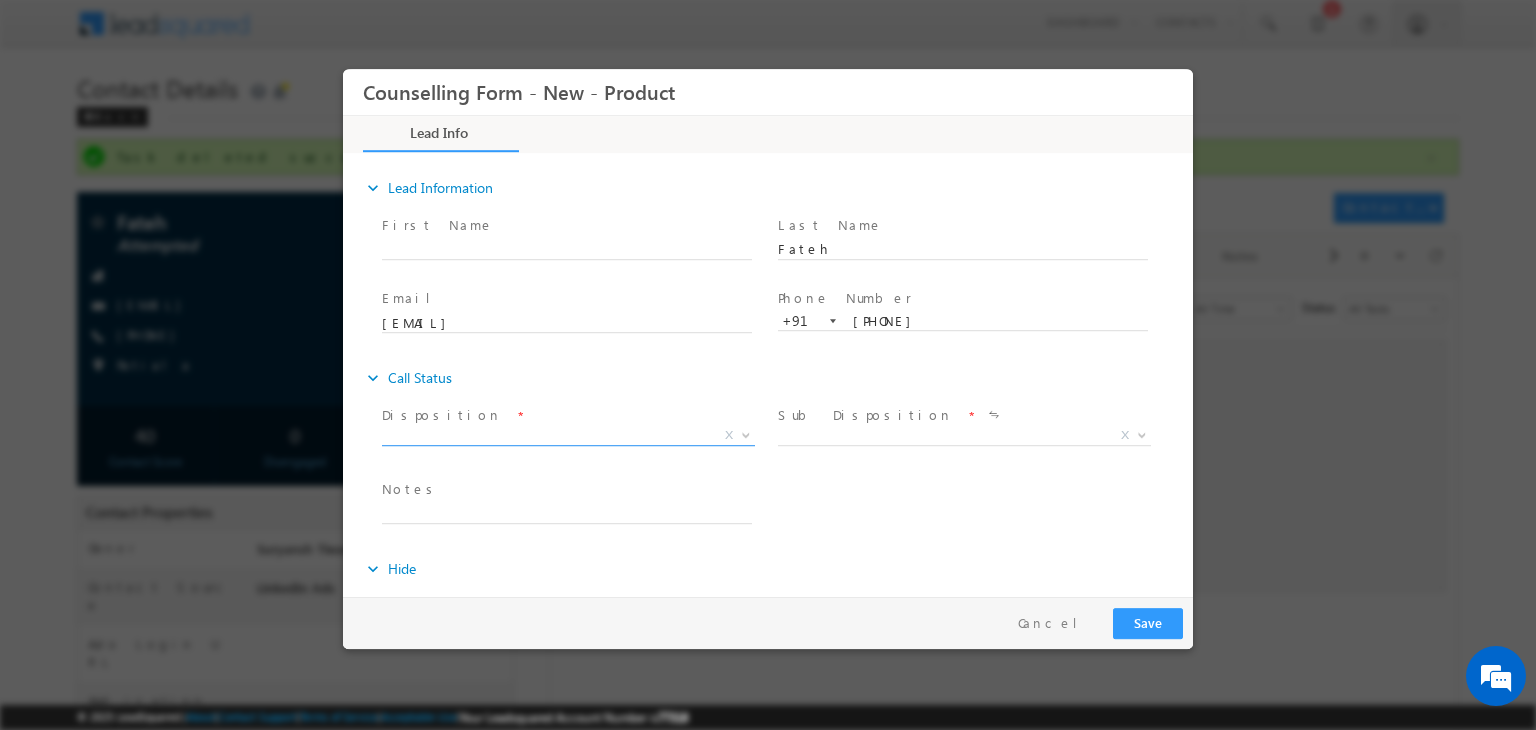 click on "X" at bounding box center (568, 436) 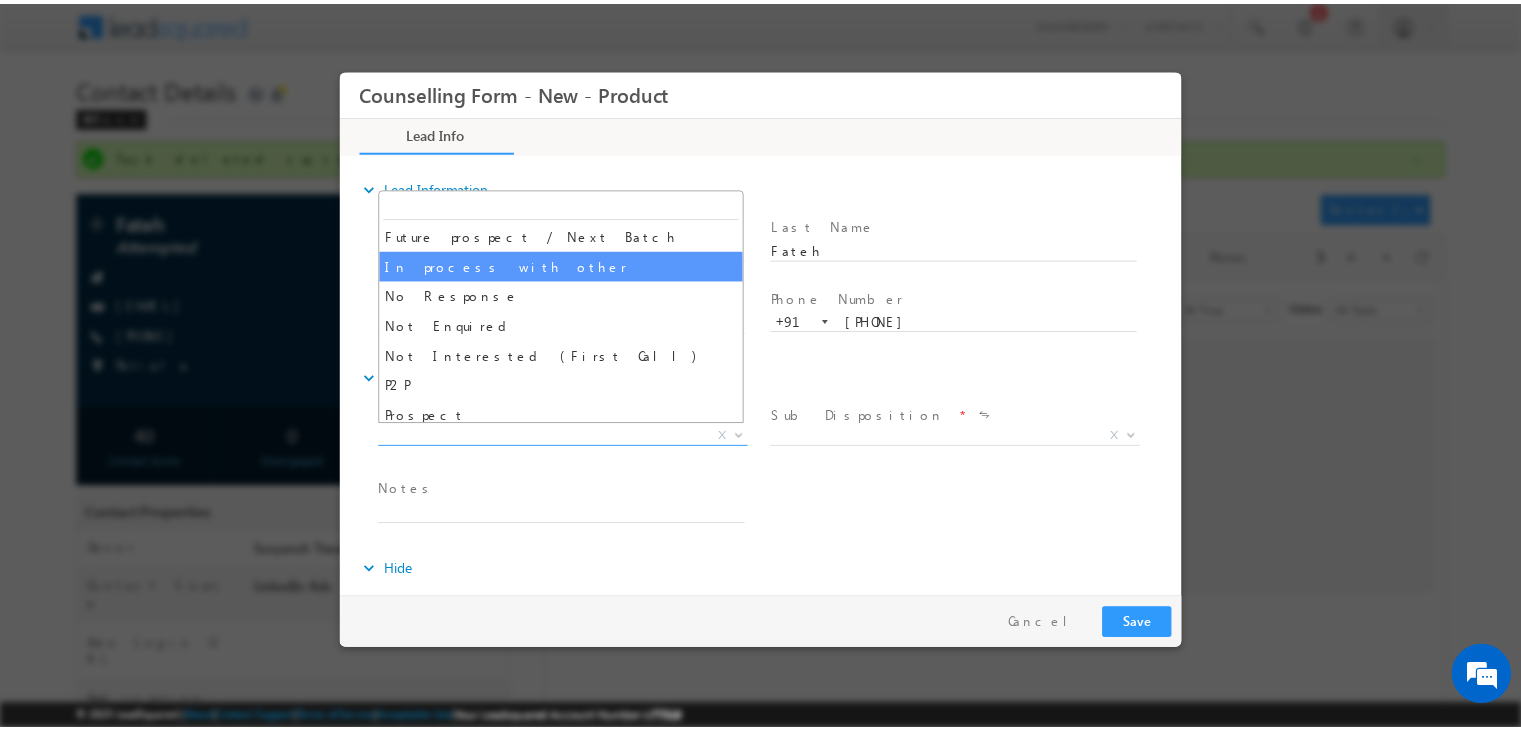 scroll, scrollTop: 0, scrollLeft: 0, axis: both 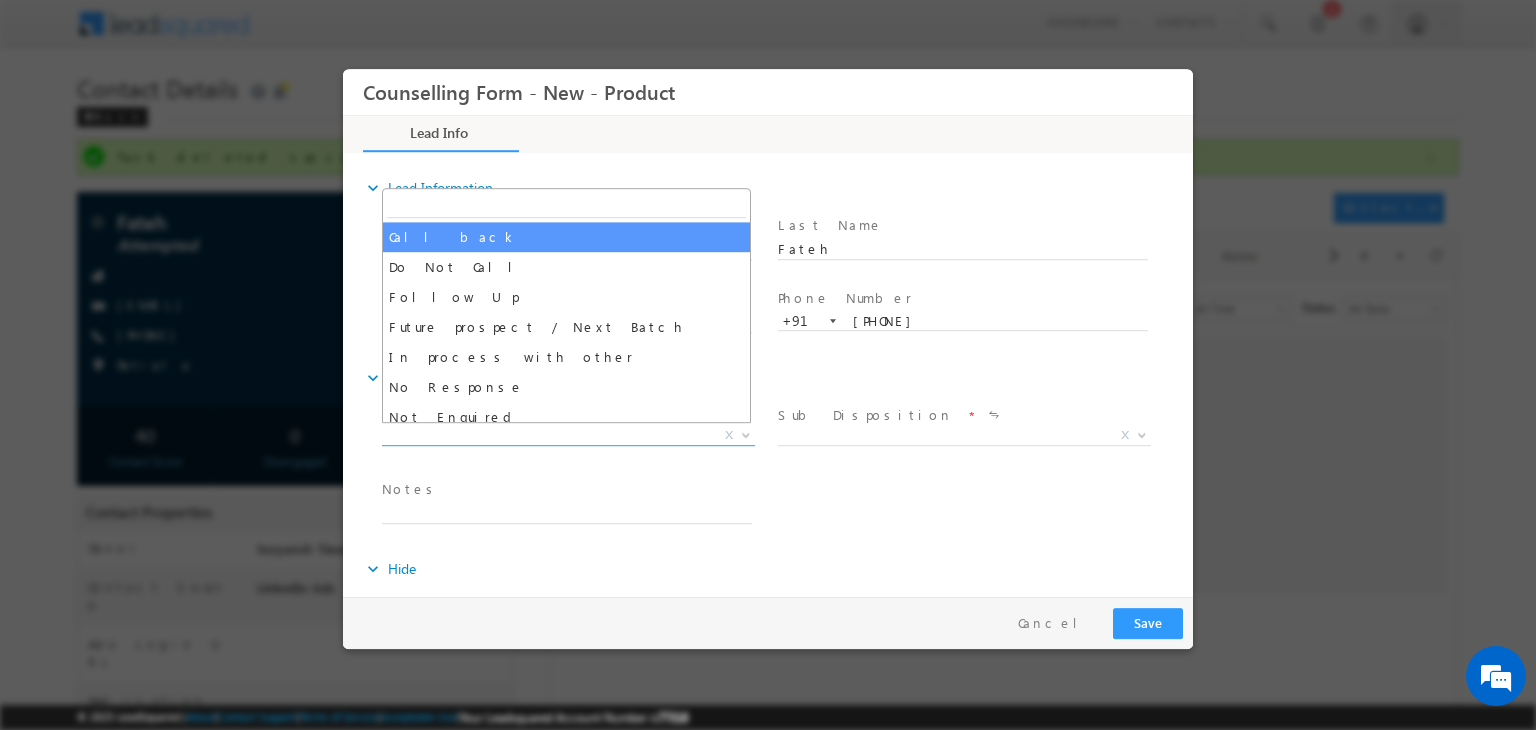 select on "Call back" 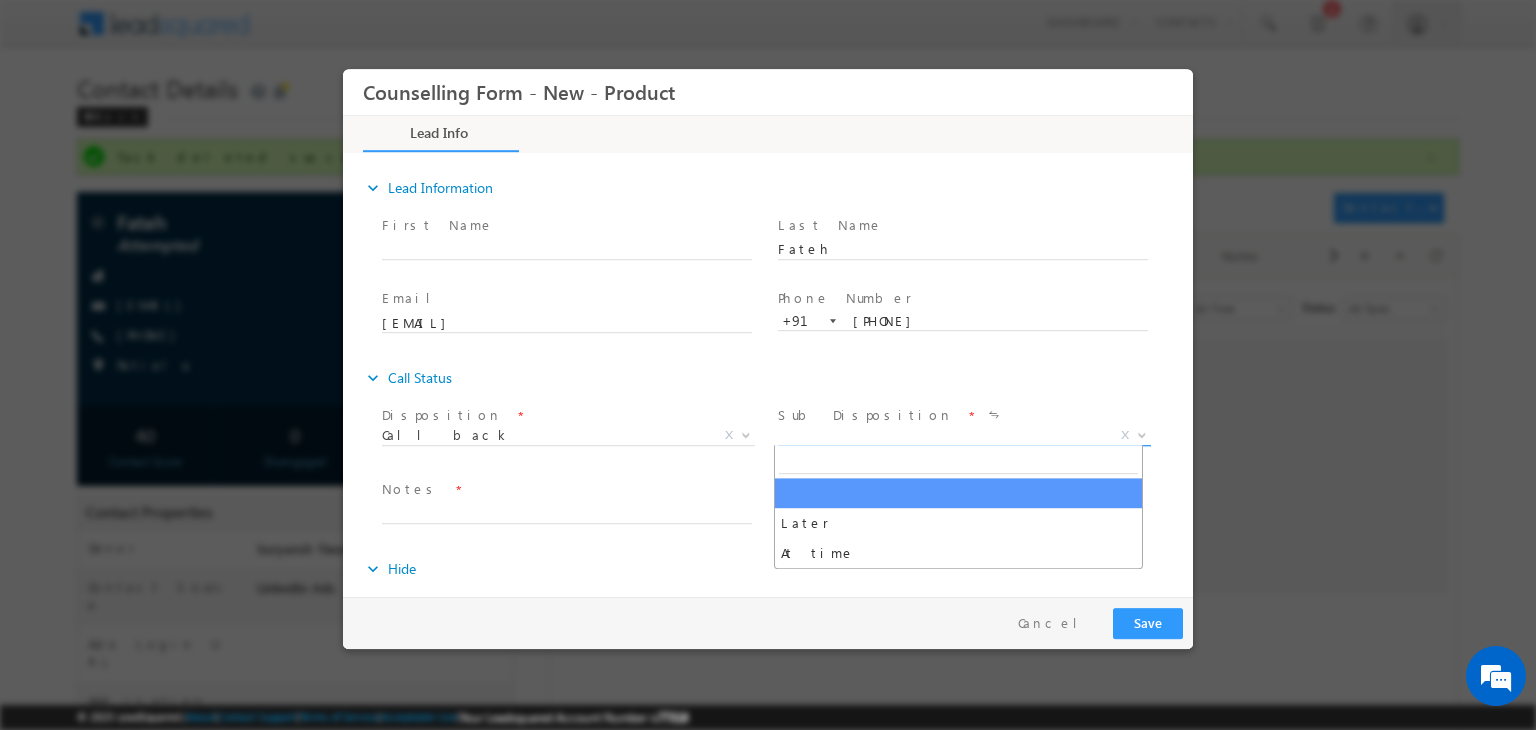 click on "X" at bounding box center [964, 436] 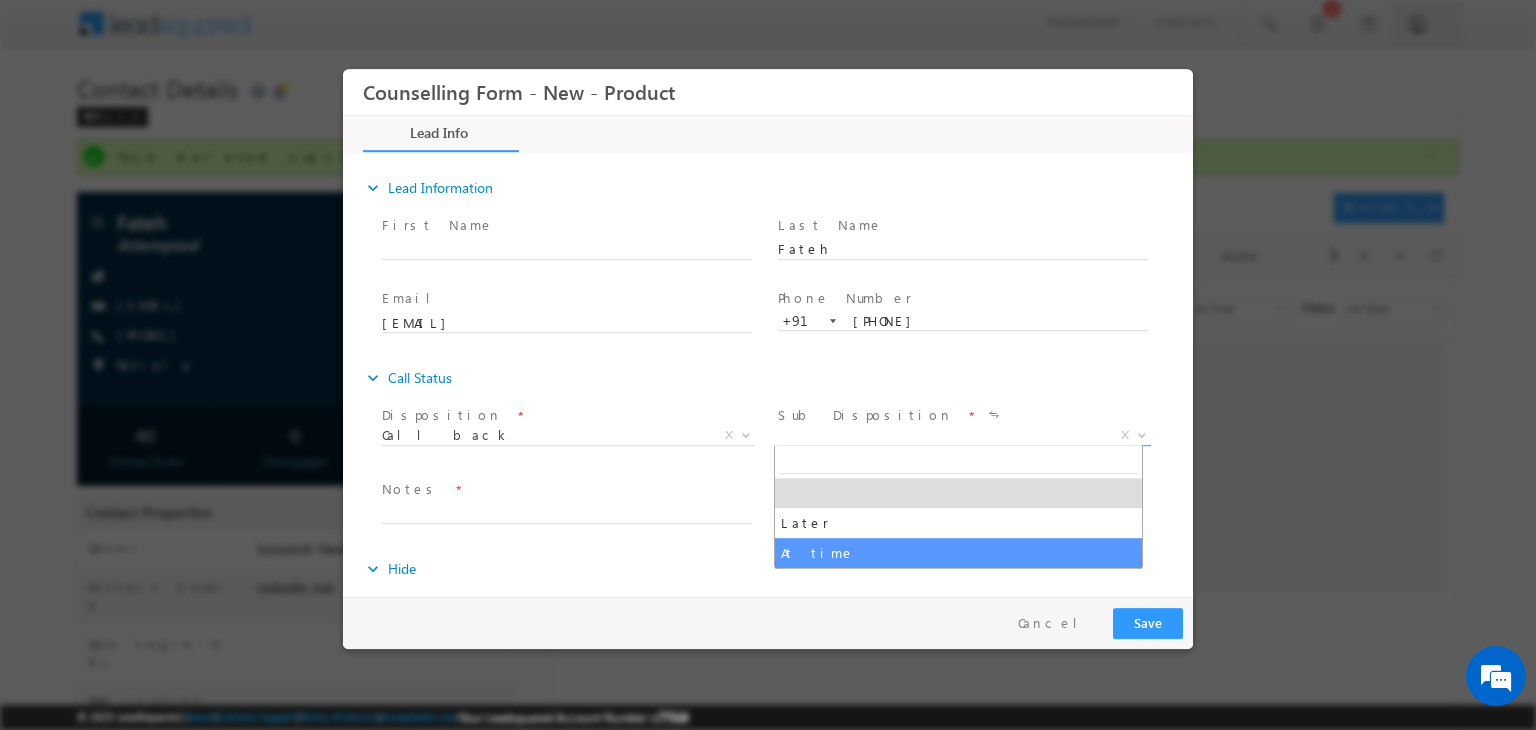 select on "At time" 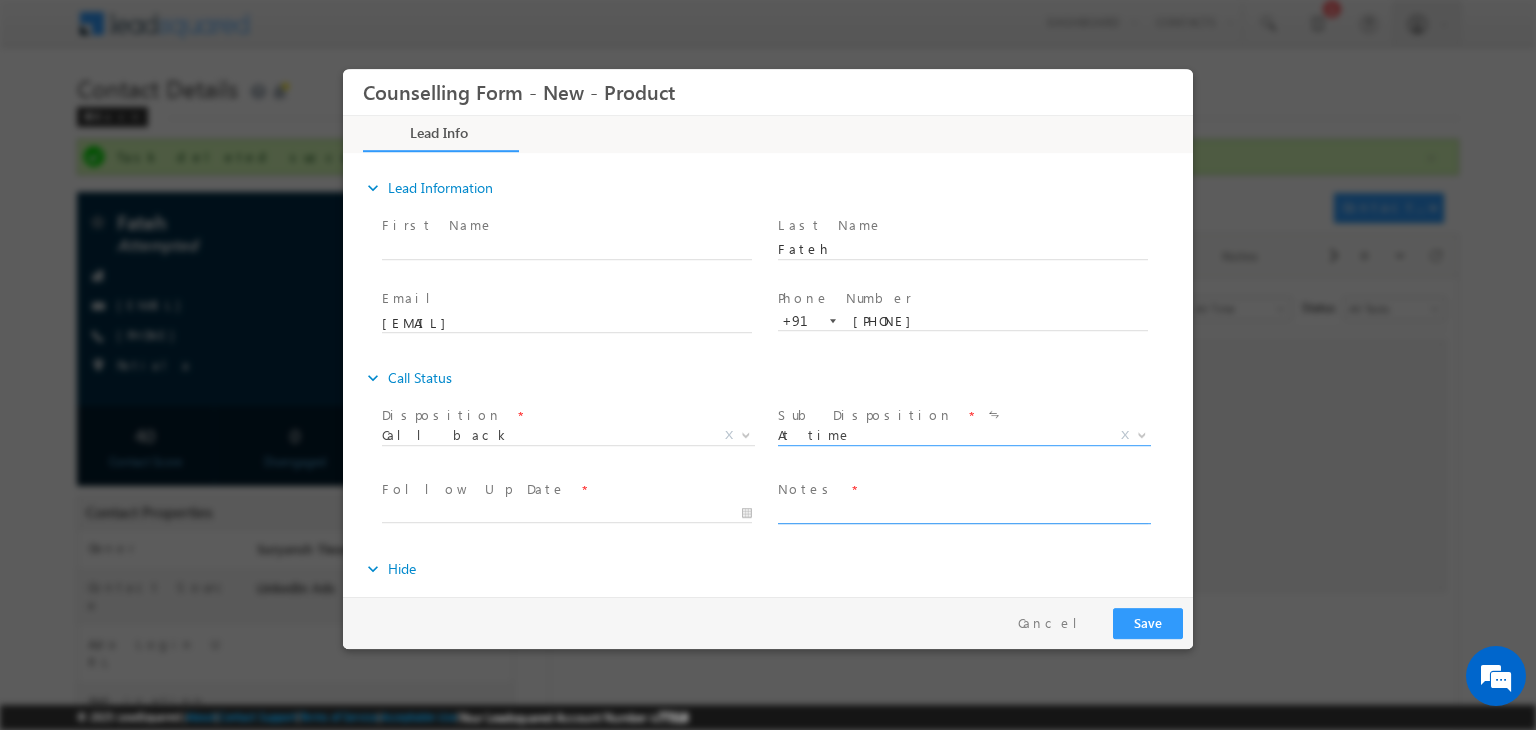 click at bounding box center [963, 512] 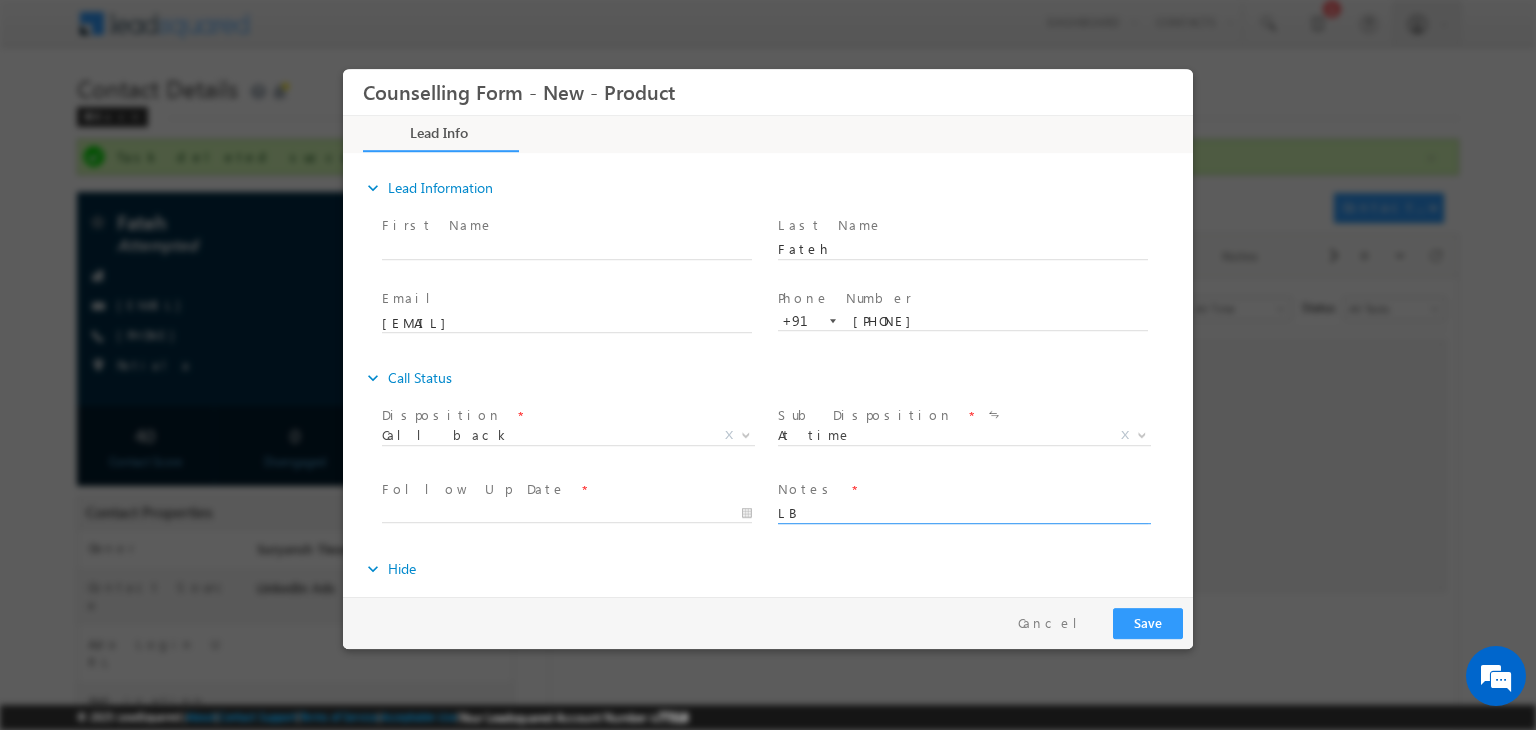 type on "L" 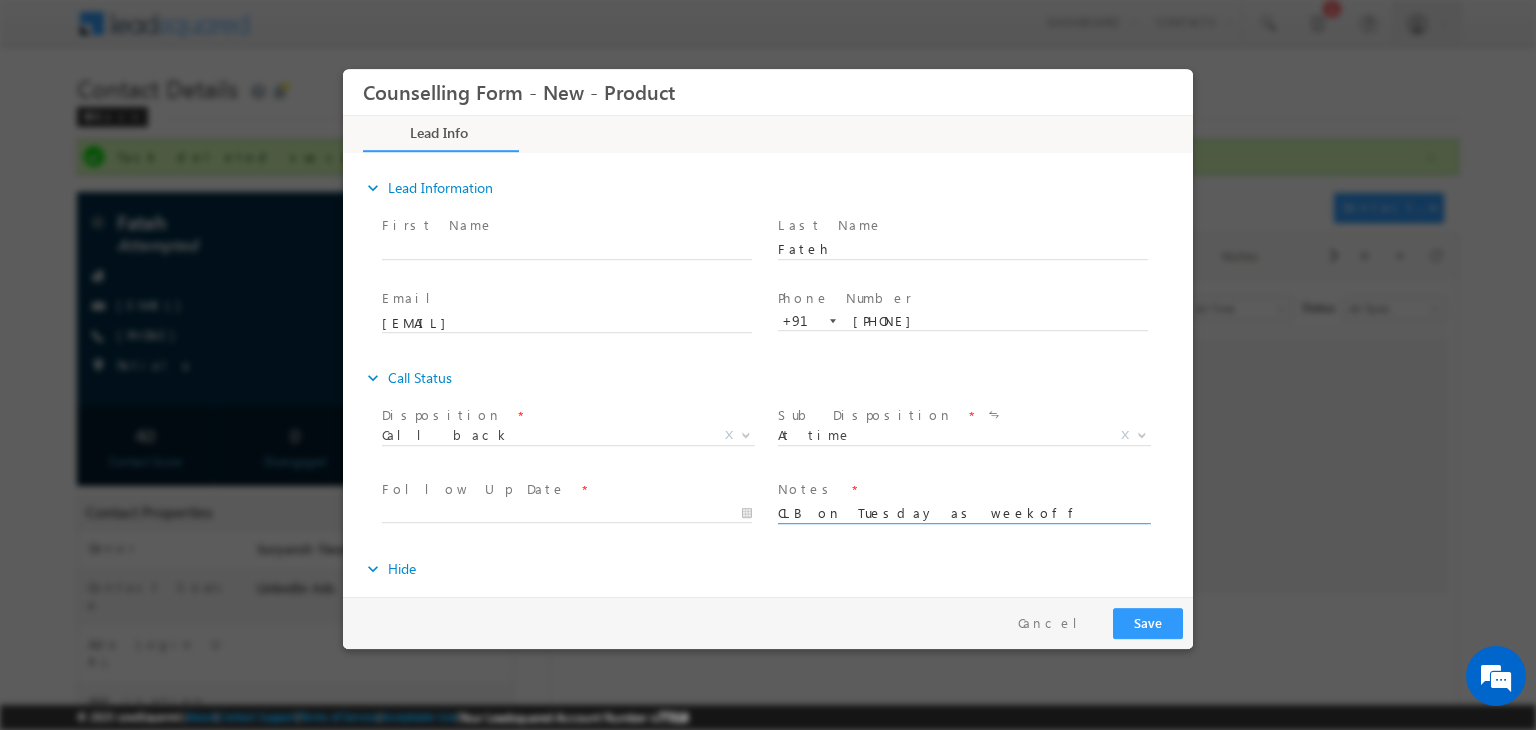 click on "CLB on Tuesday as weekoff on that day" at bounding box center [963, 512] 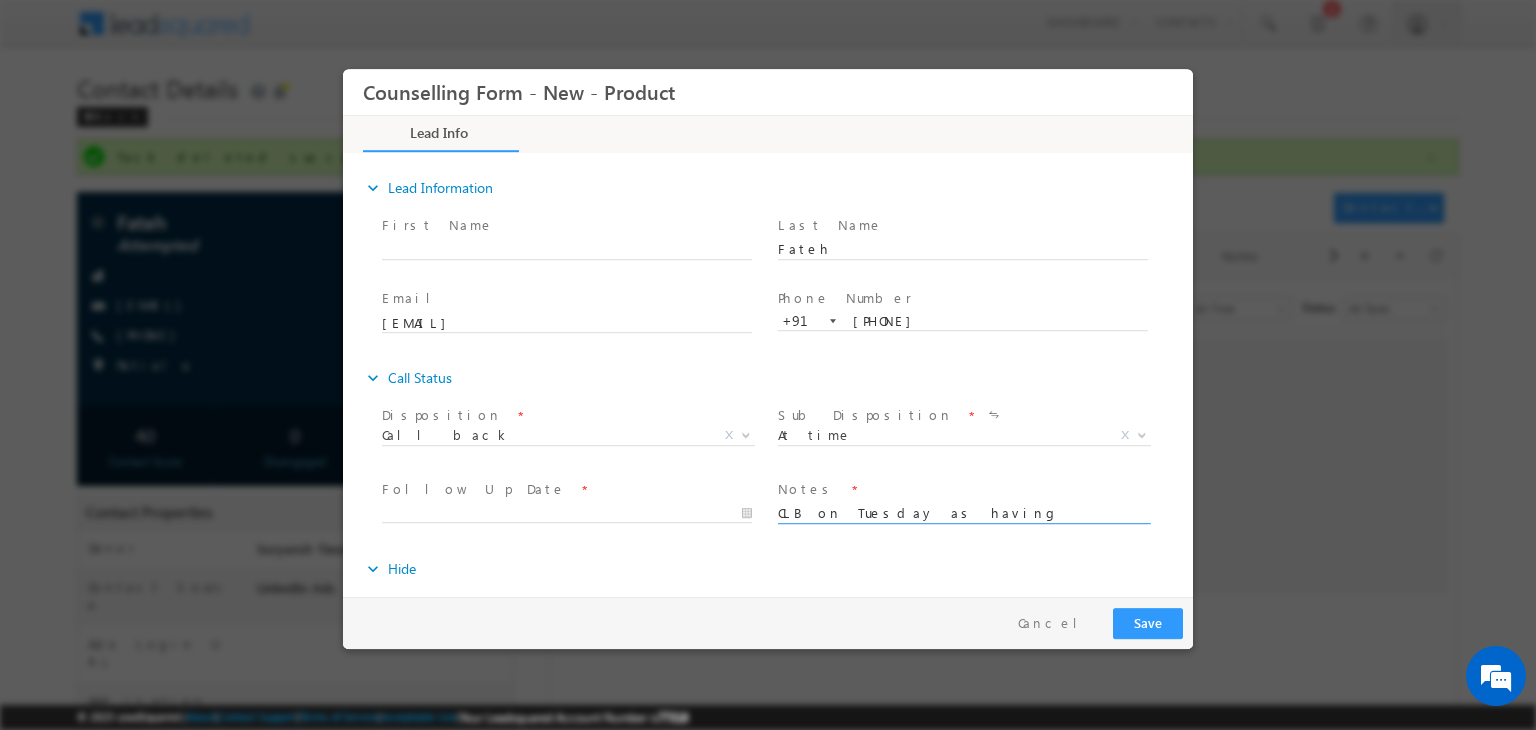 click on "CLB on Tuesday as having weekoff on that day" at bounding box center [963, 512] 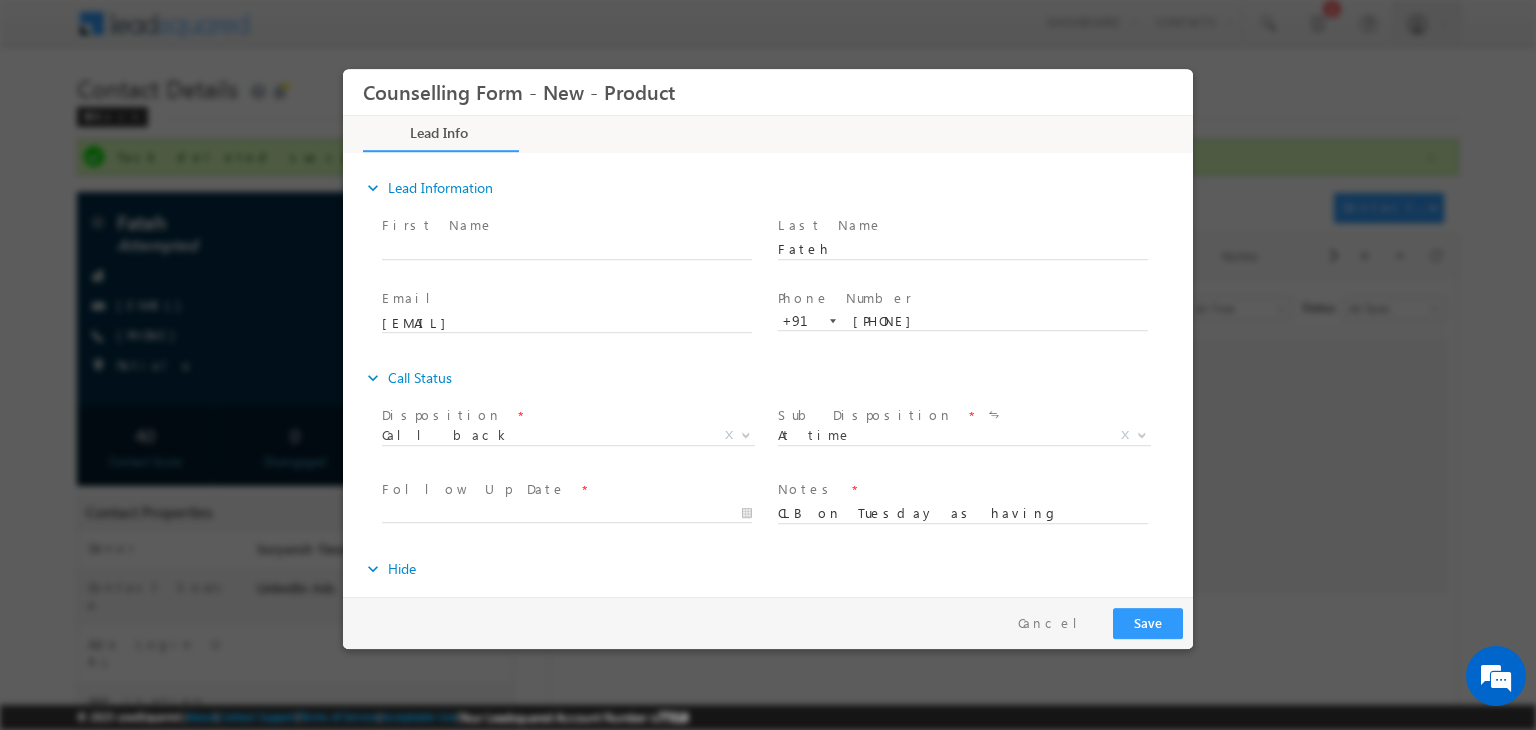 click at bounding box center (576, 514) 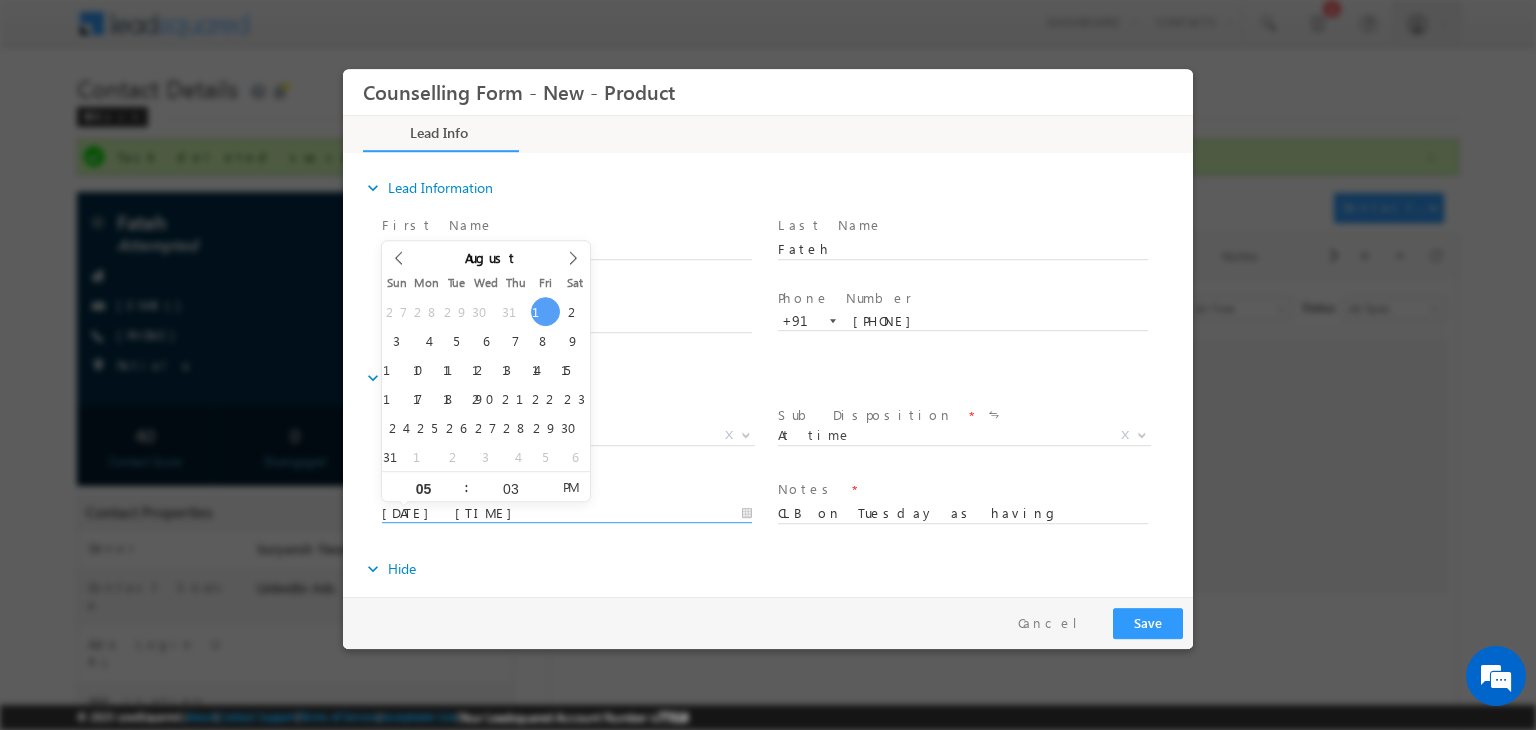 click on "[DATE] [TIME]" at bounding box center (567, 514) 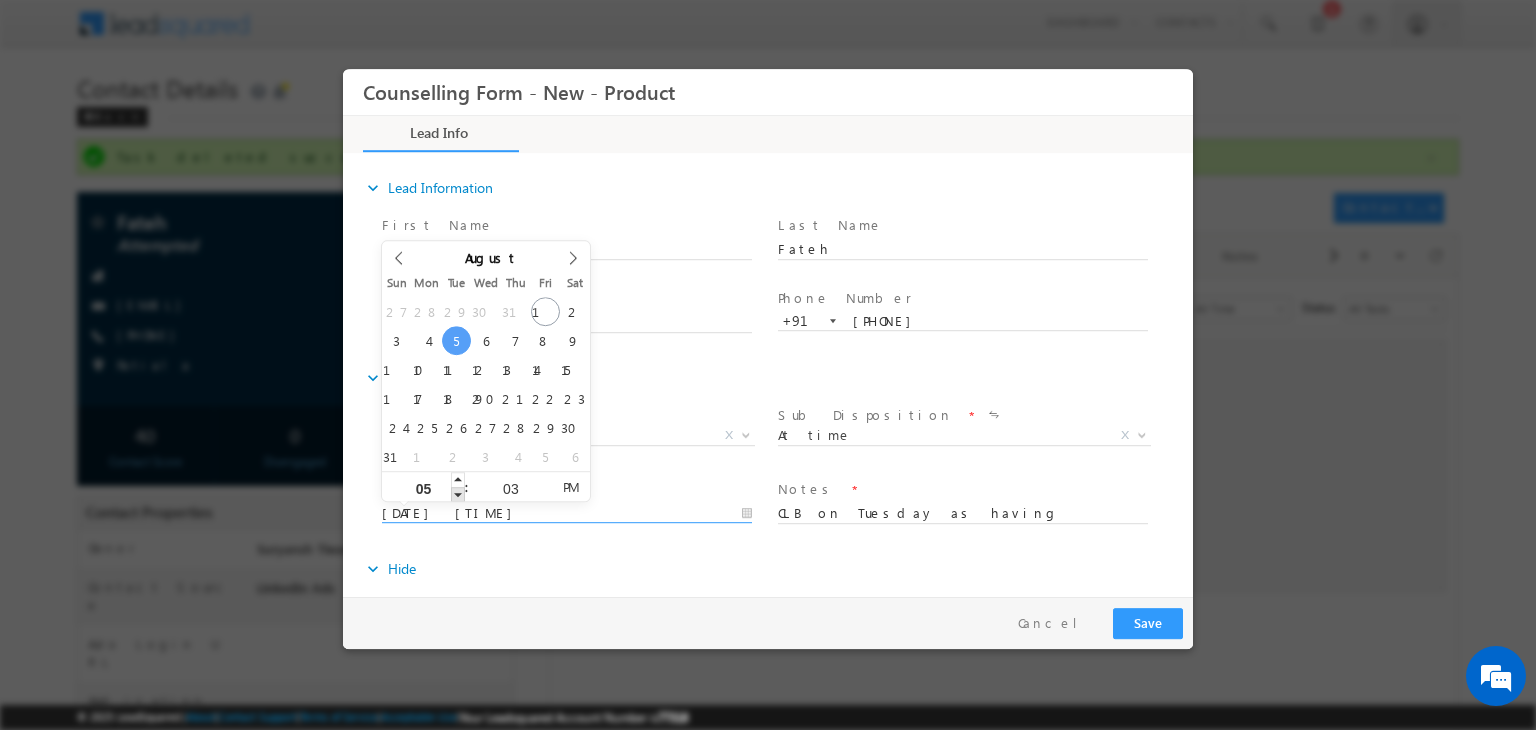 type on "[DATE] [TIME]" 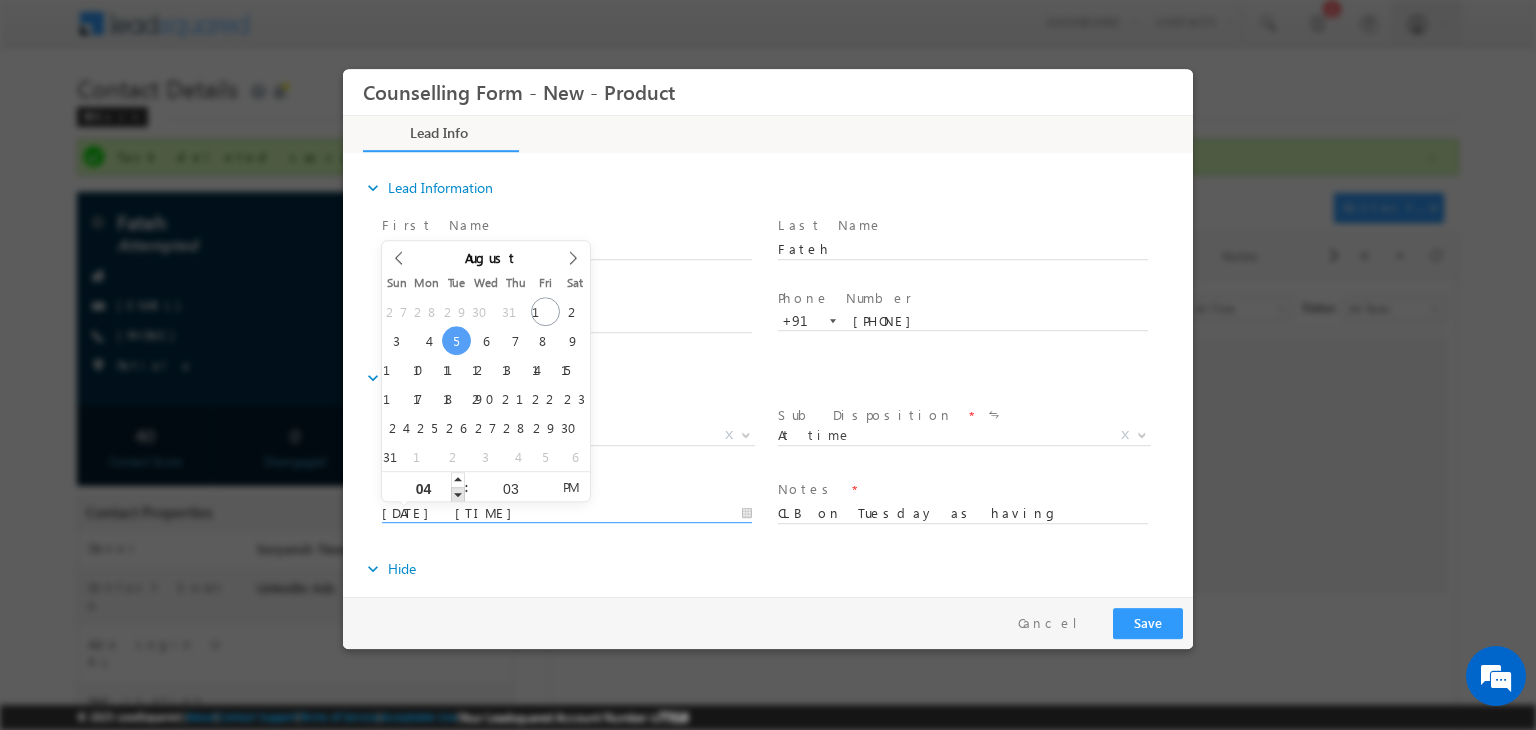 click at bounding box center (458, 494) 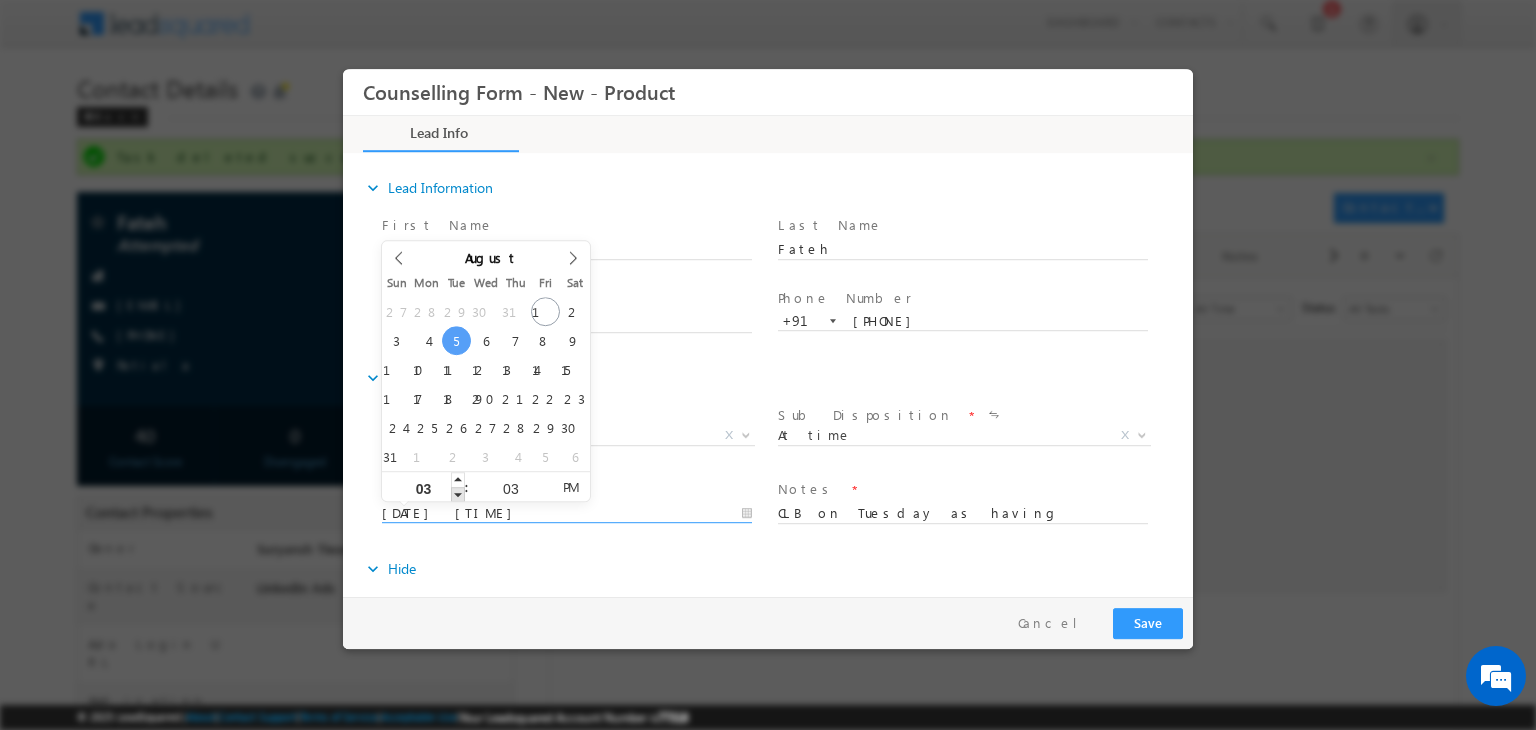 click at bounding box center (458, 494) 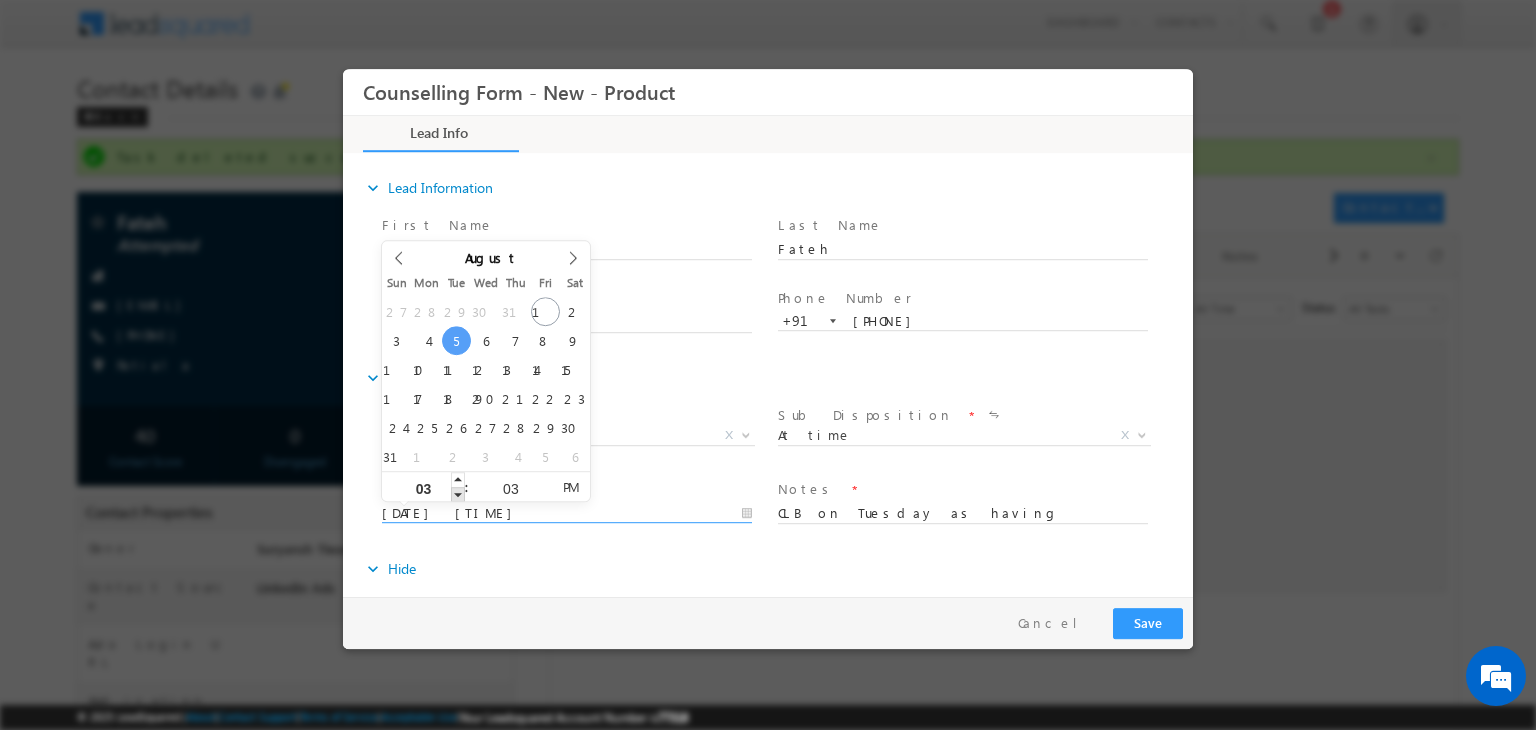 type on "[DATE] [TIME]" 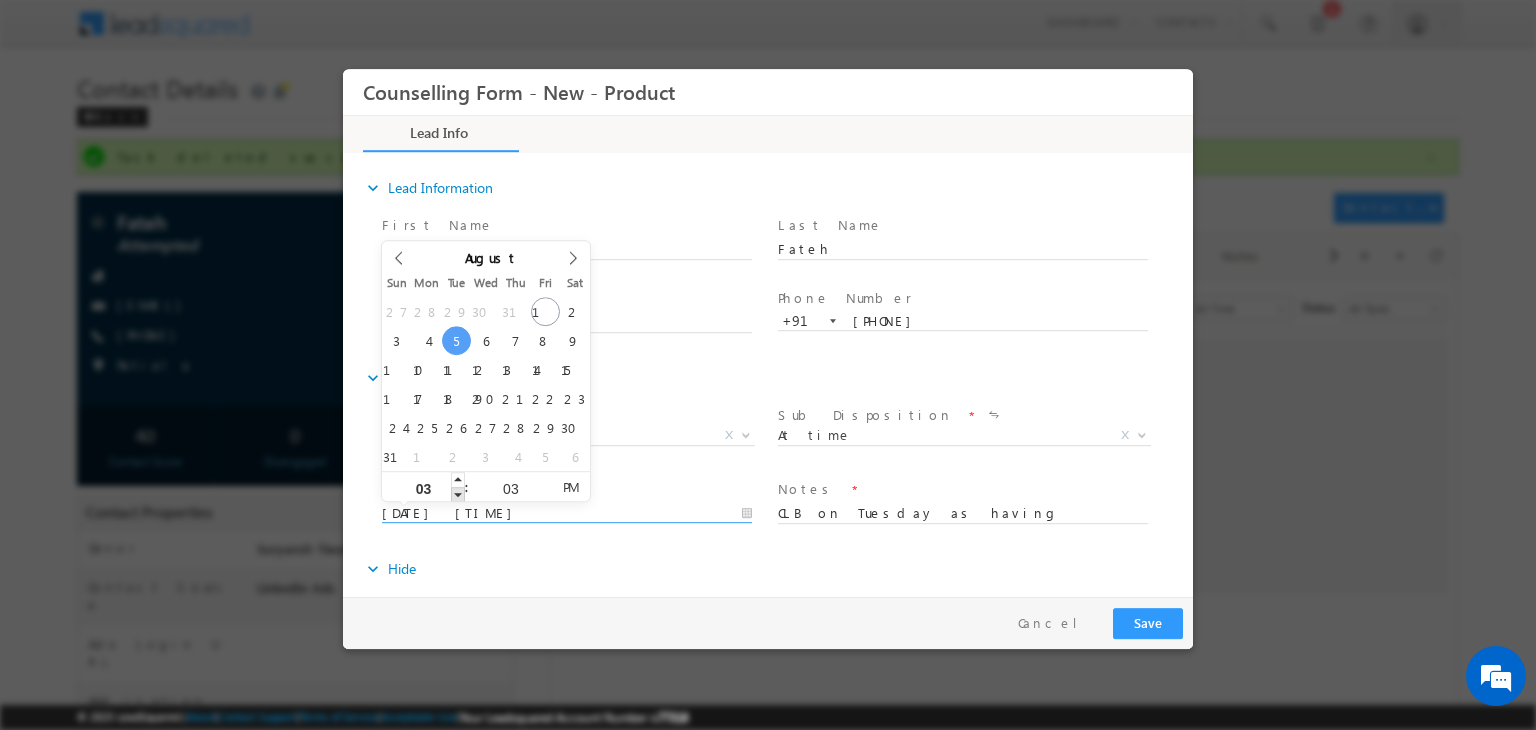 type on "02" 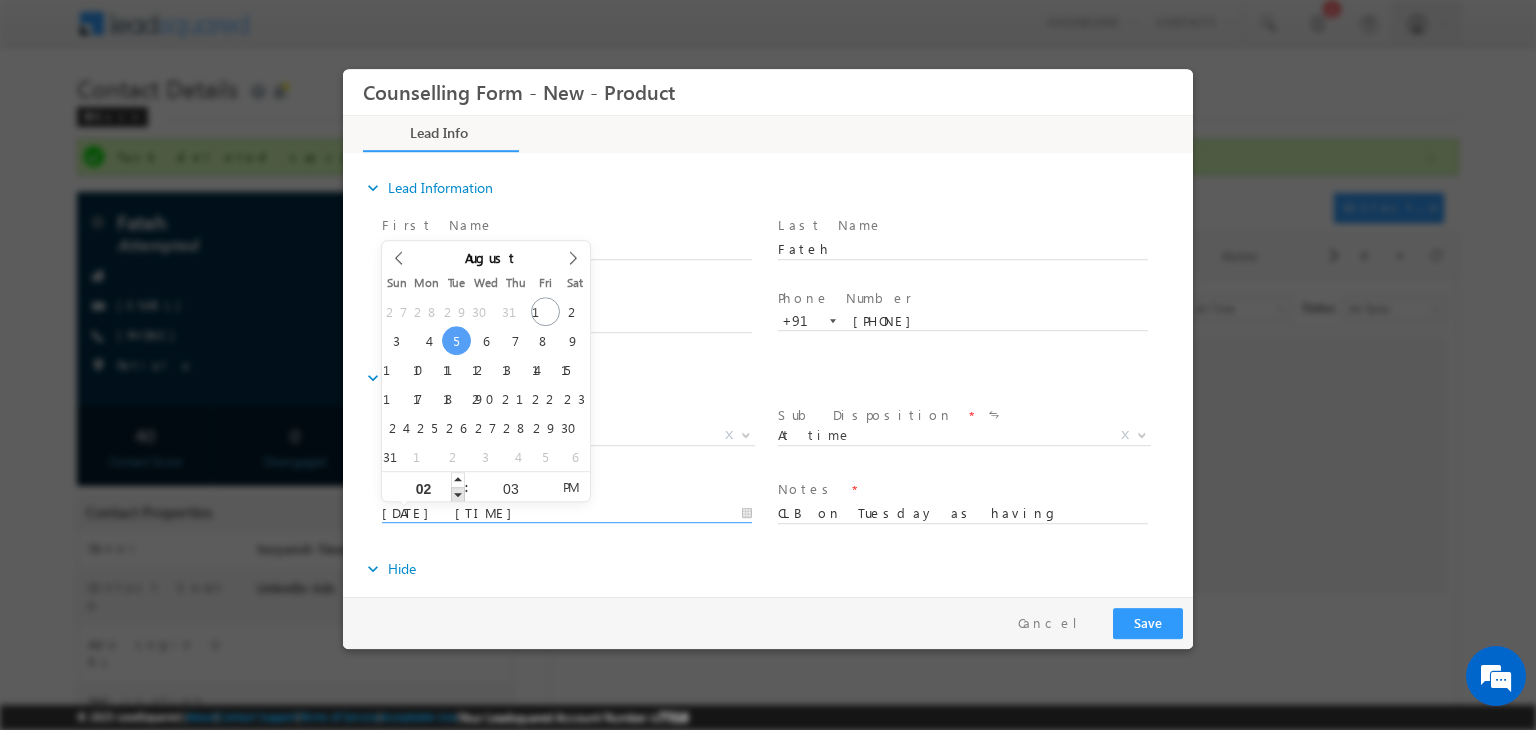 click at bounding box center (458, 494) 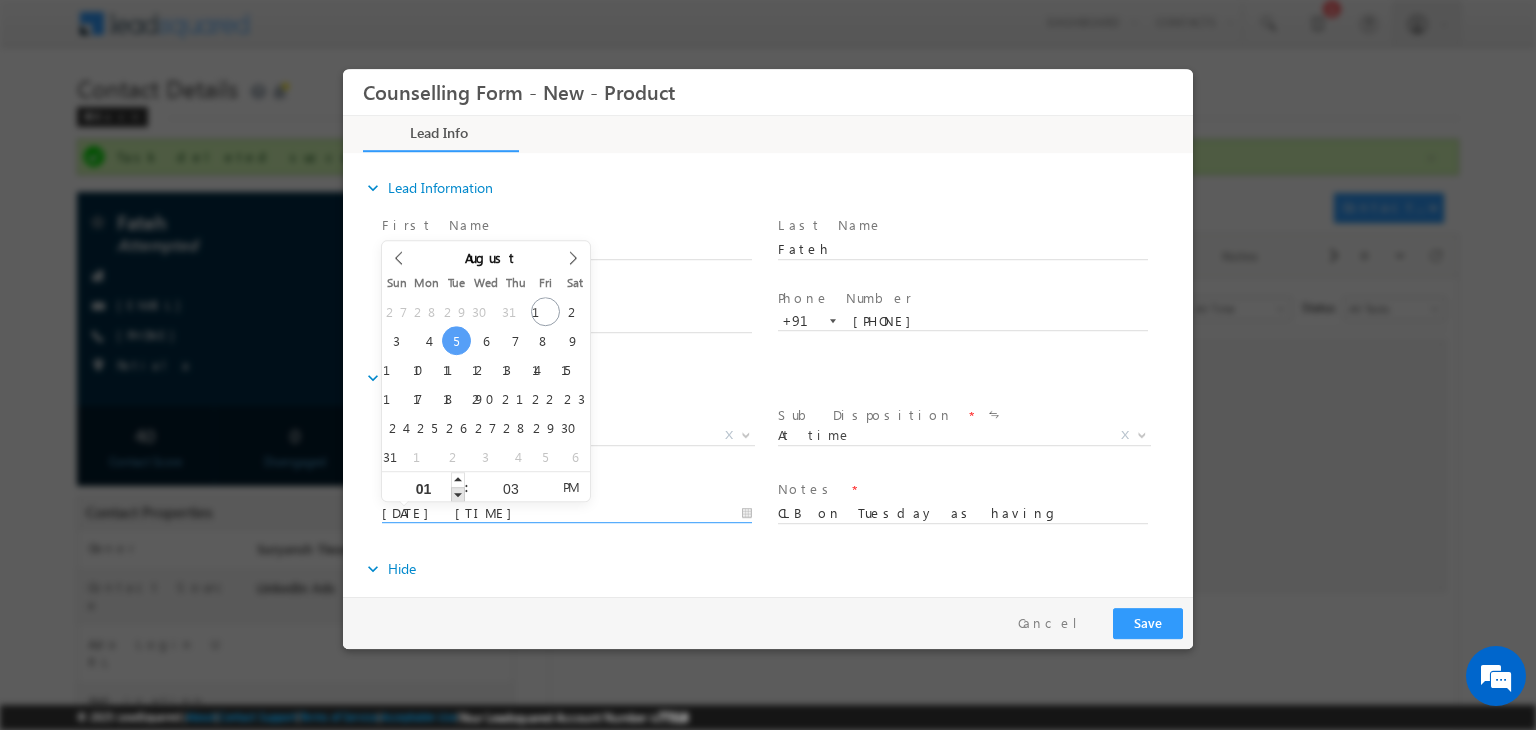 click at bounding box center (458, 494) 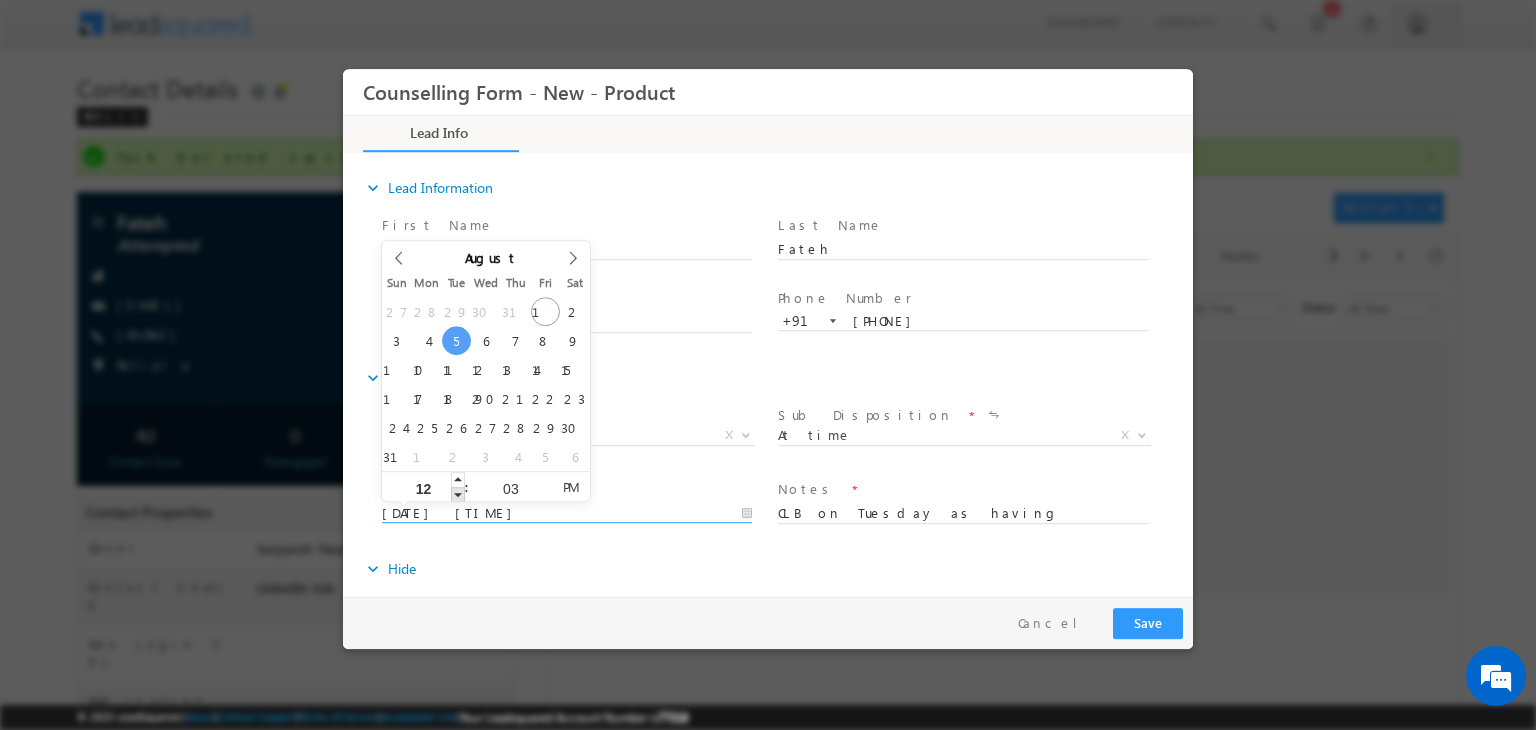 click at bounding box center (458, 494) 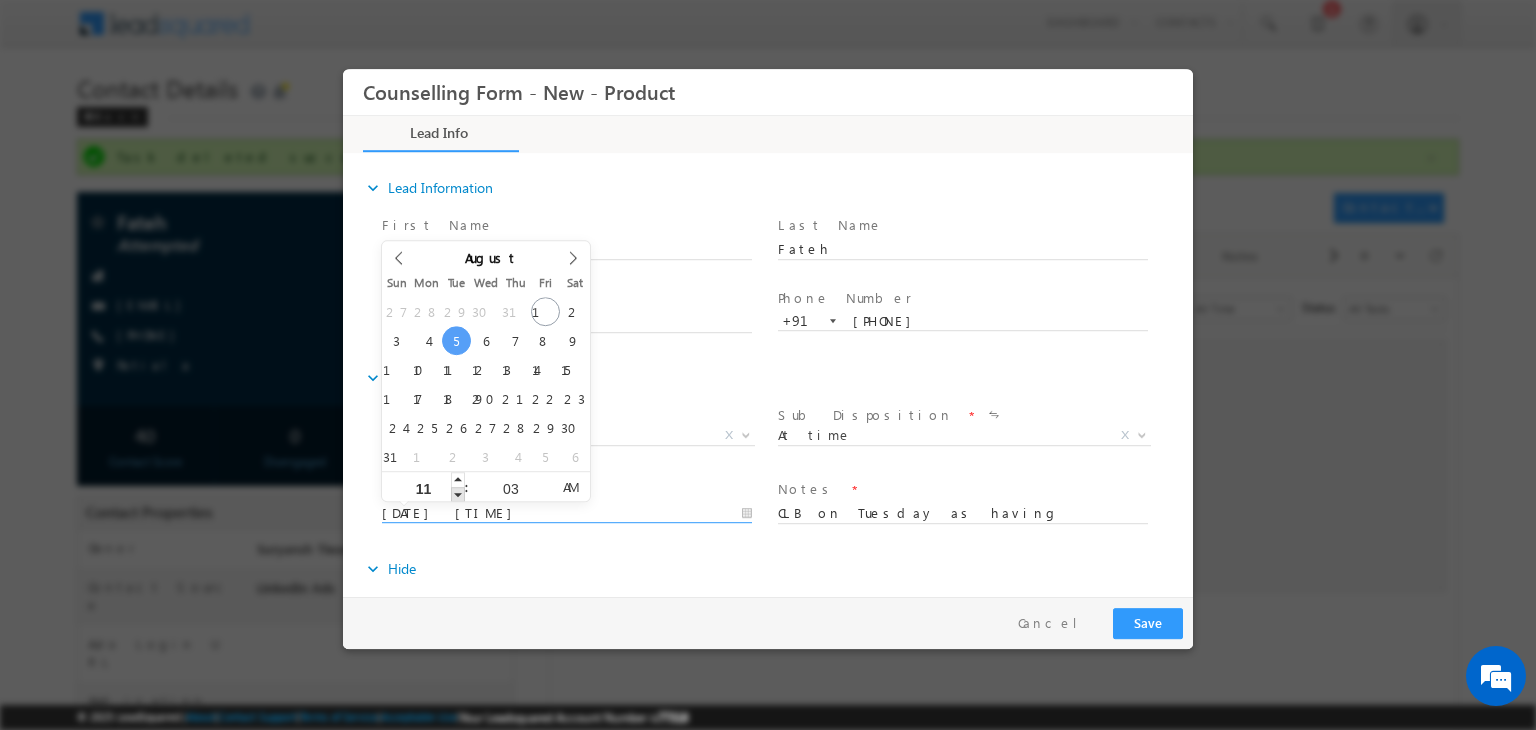 click at bounding box center (458, 494) 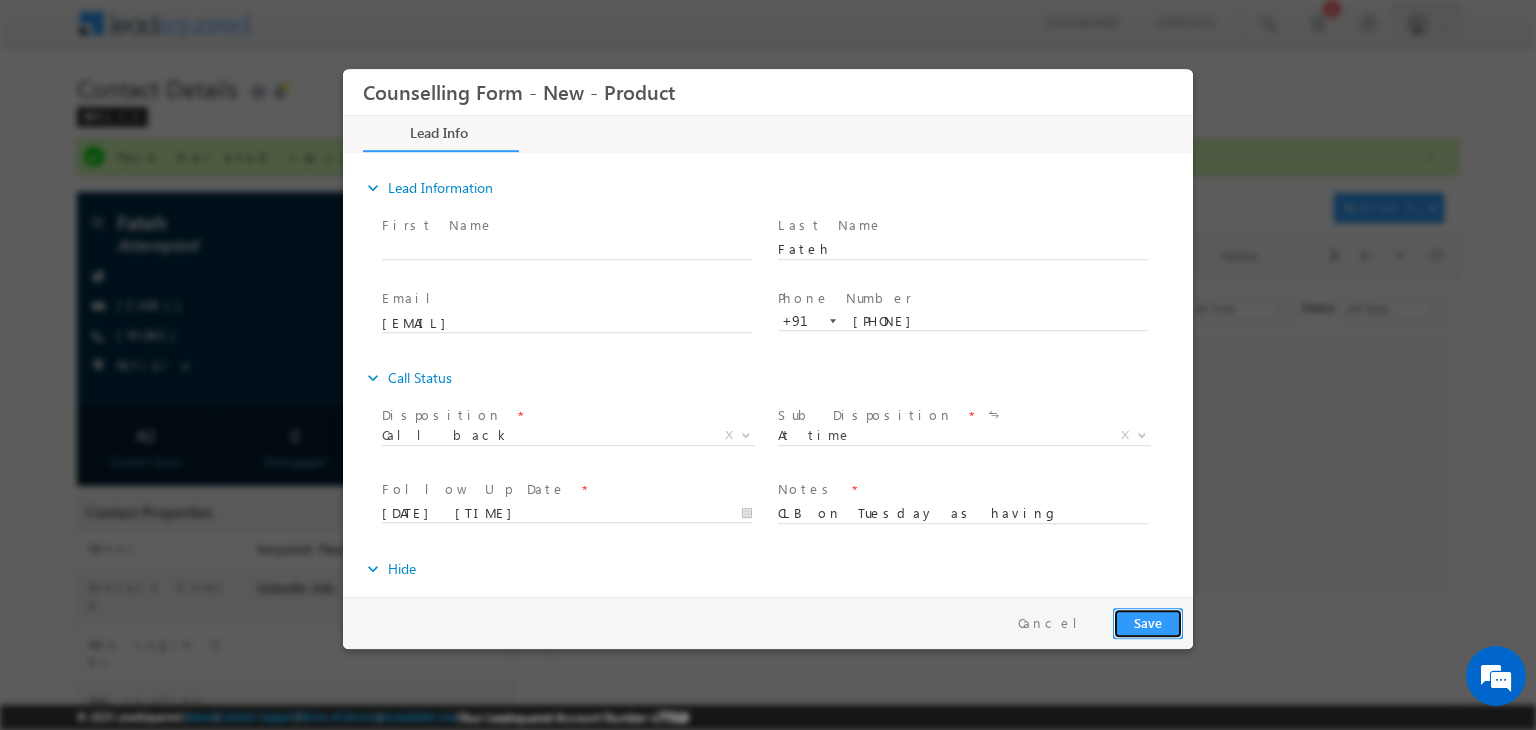 type on "[DATE] [TIME]" 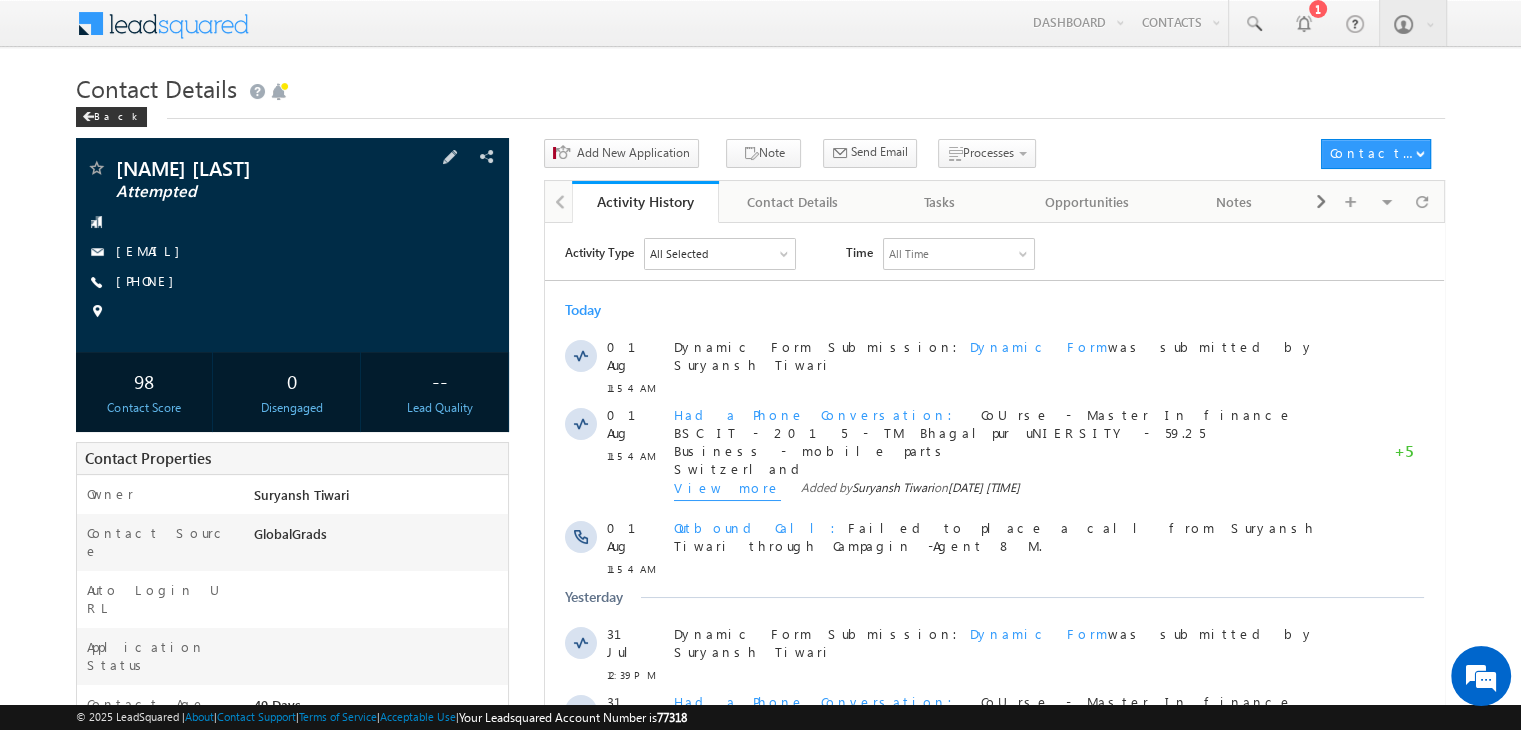 scroll, scrollTop: 0, scrollLeft: 0, axis: both 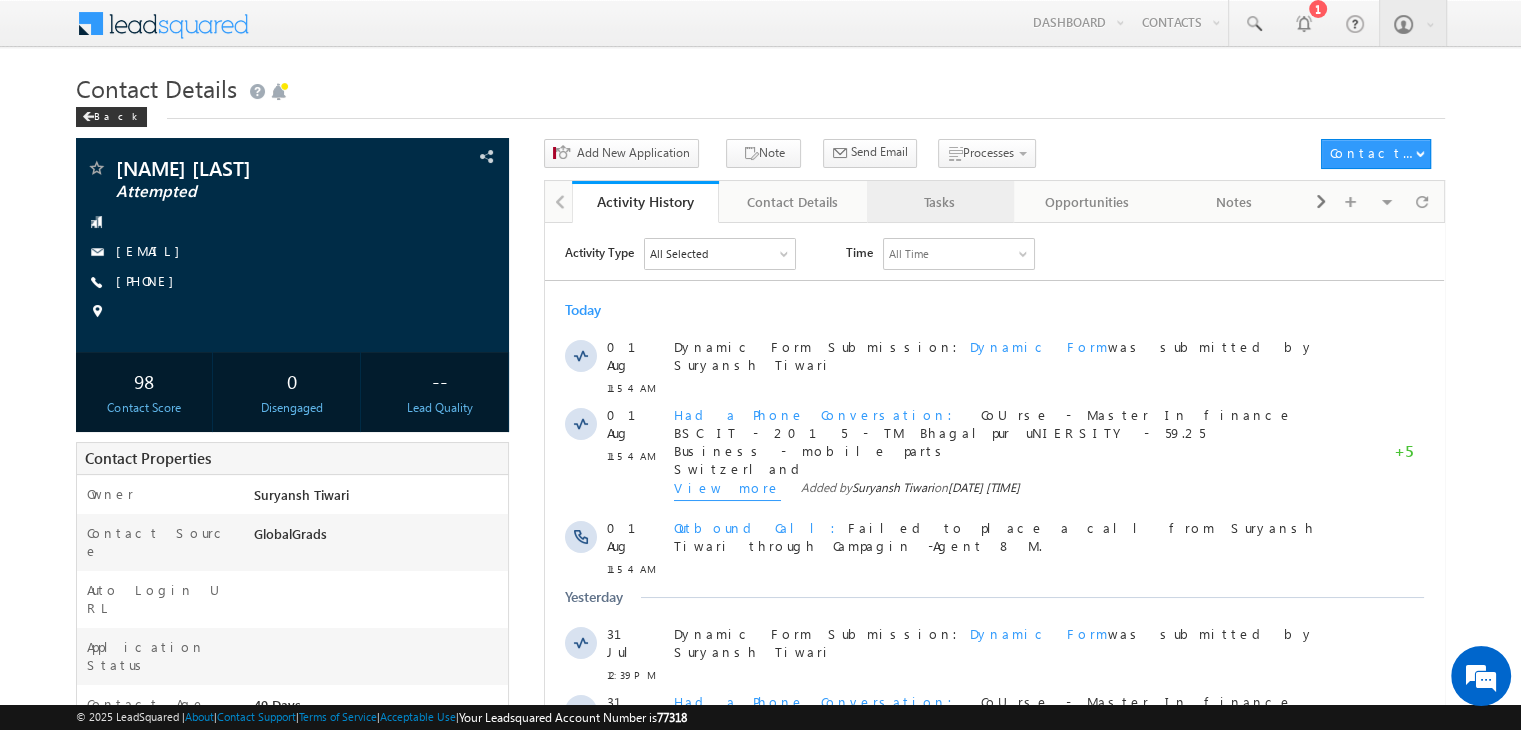 click on "Tasks" at bounding box center [940, 202] 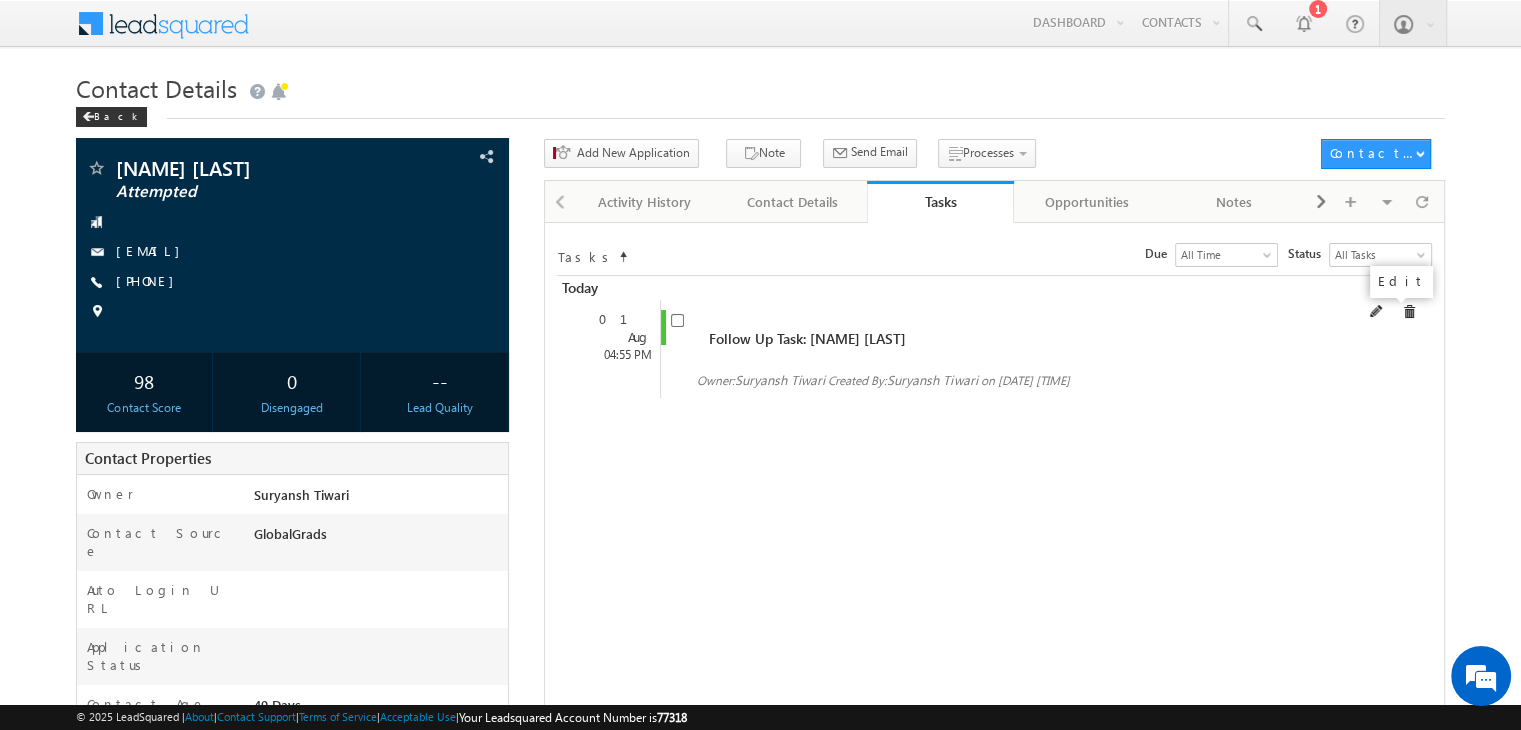click at bounding box center (1377, 312) 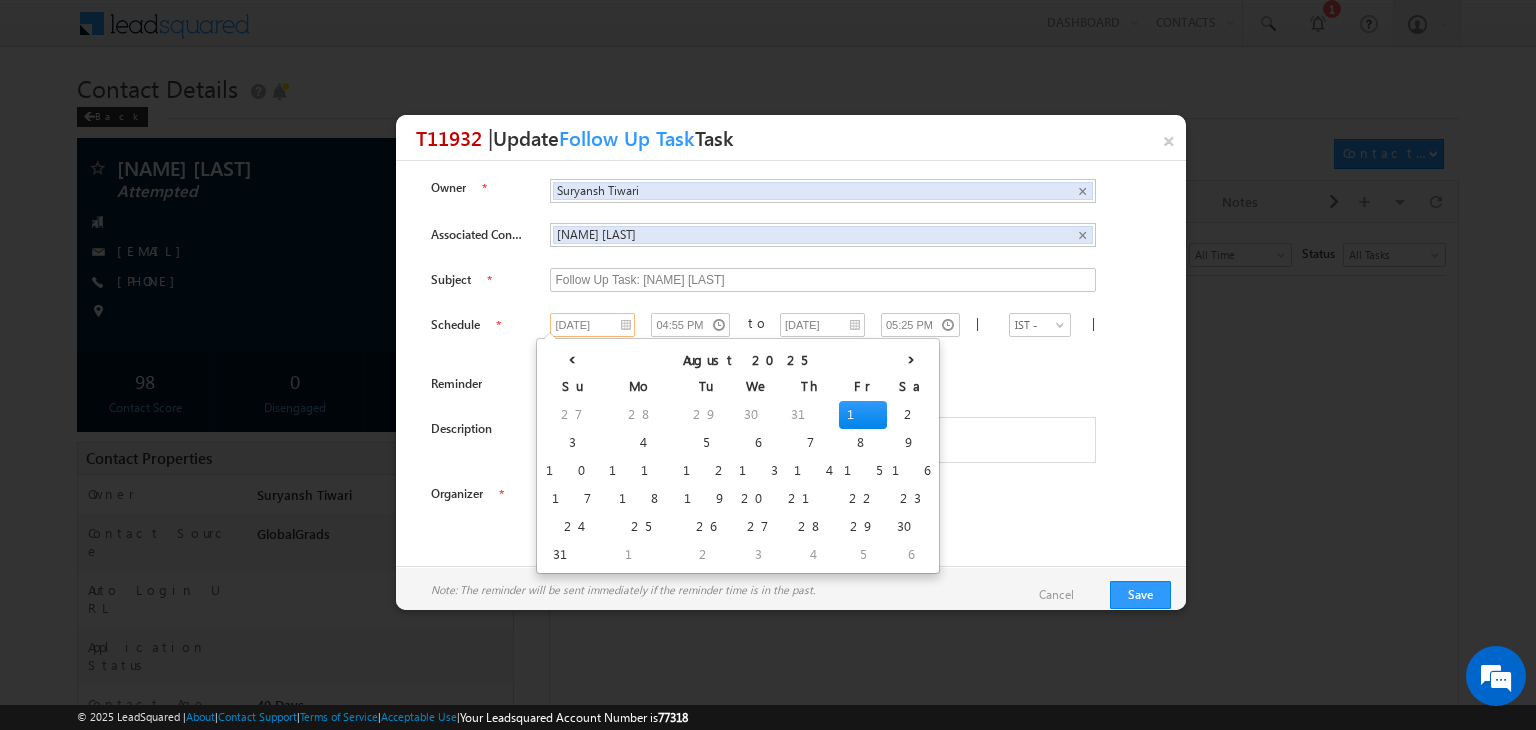click on "[DATE]" at bounding box center (592, 325) 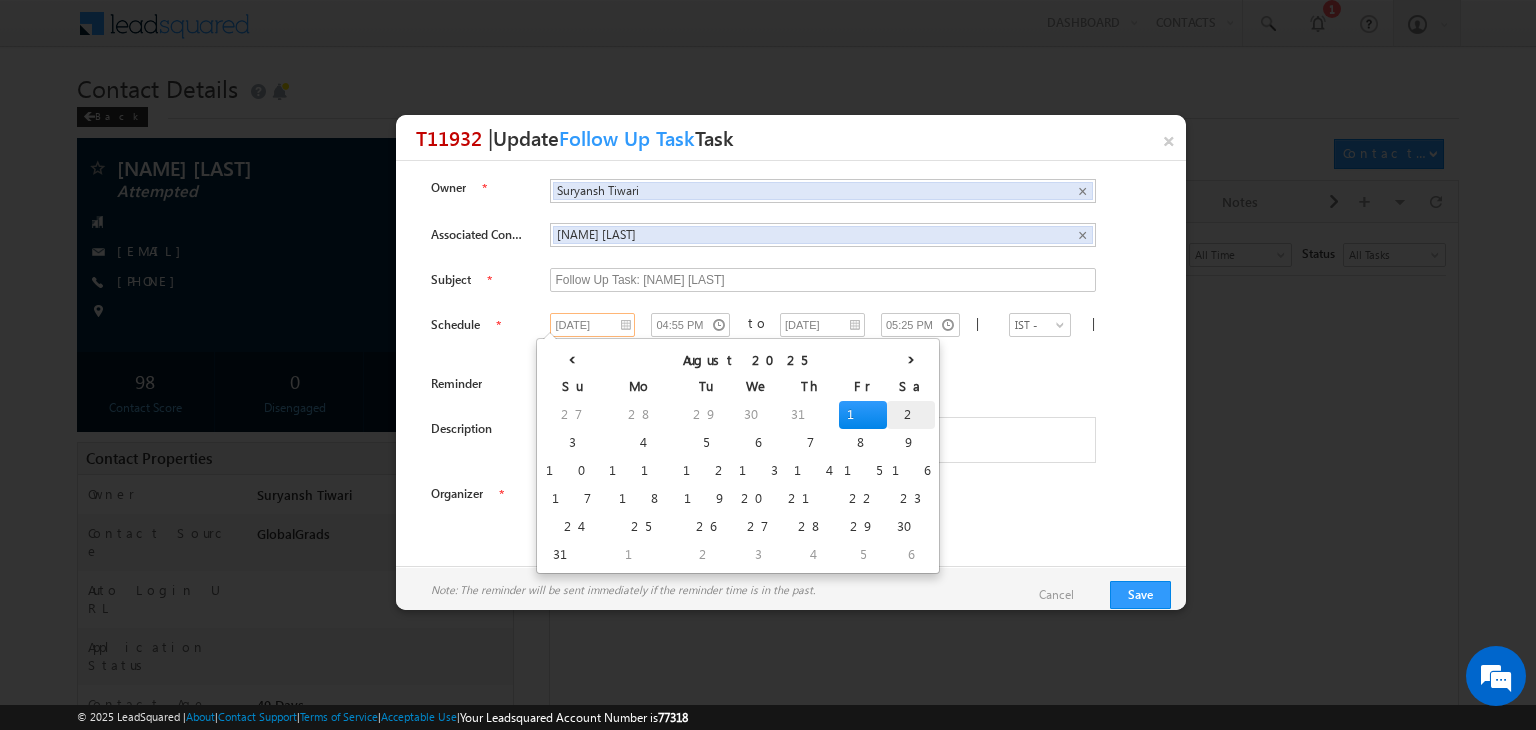 click on "2" at bounding box center [911, 415] 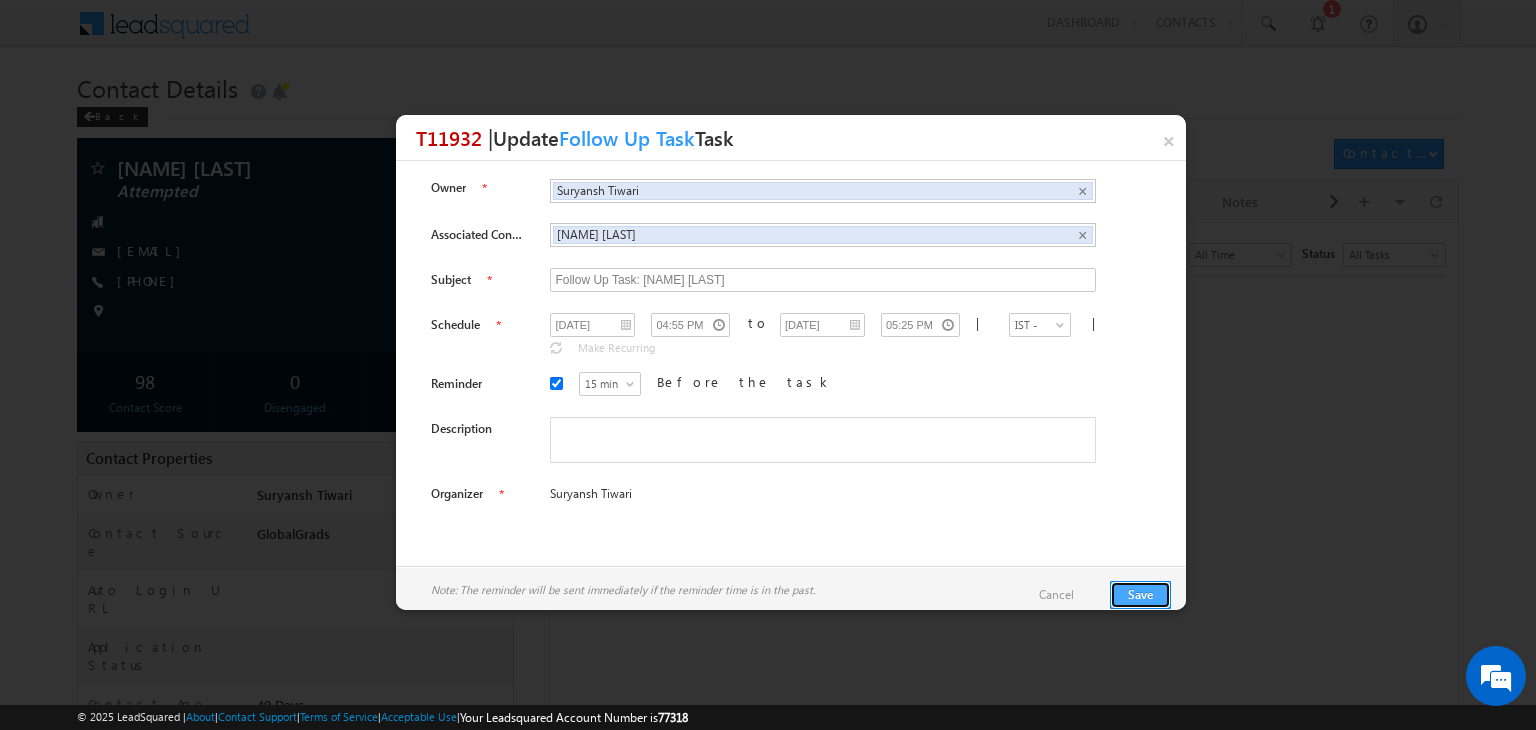 click on "Save" at bounding box center [1140, 595] 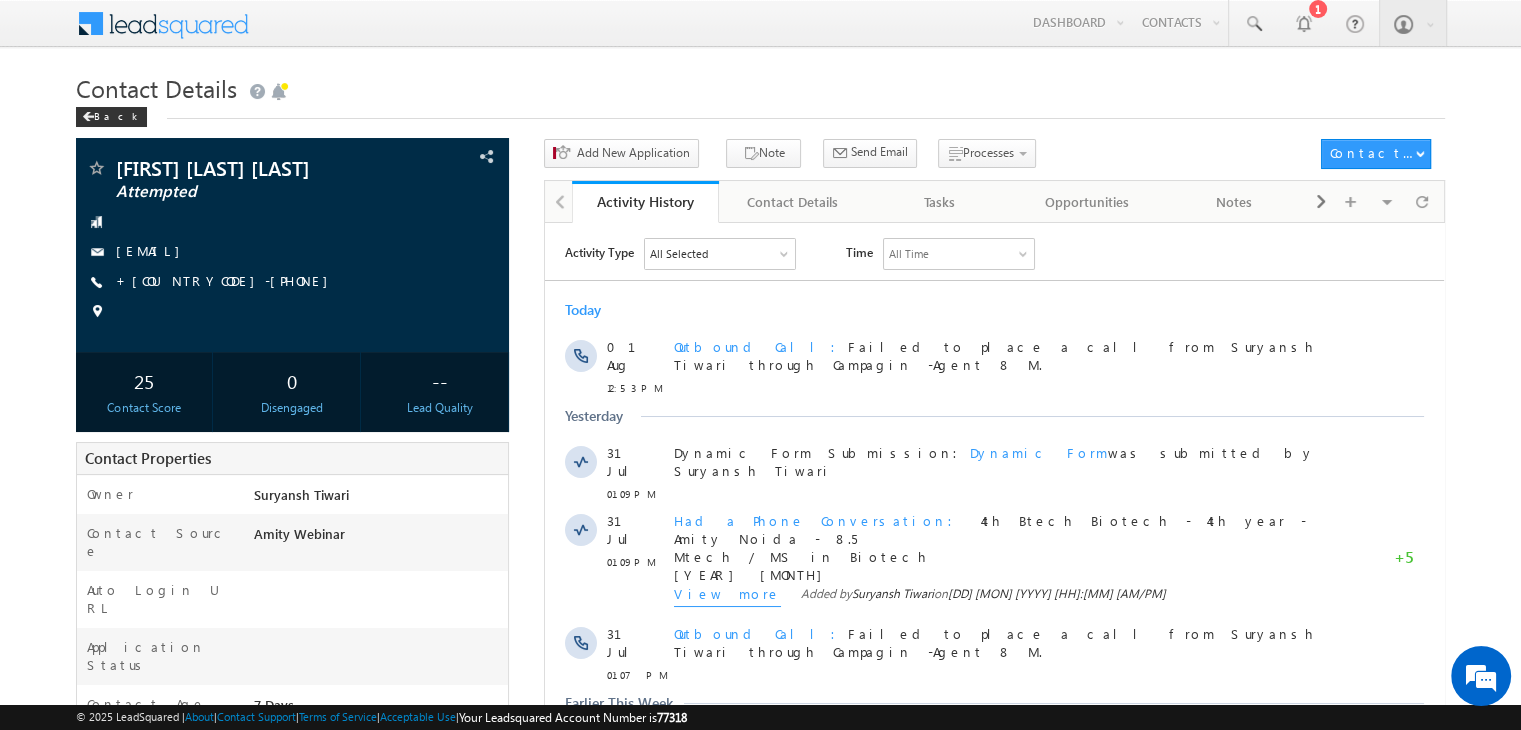 scroll, scrollTop: 0, scrollLeft: 0, axis: both 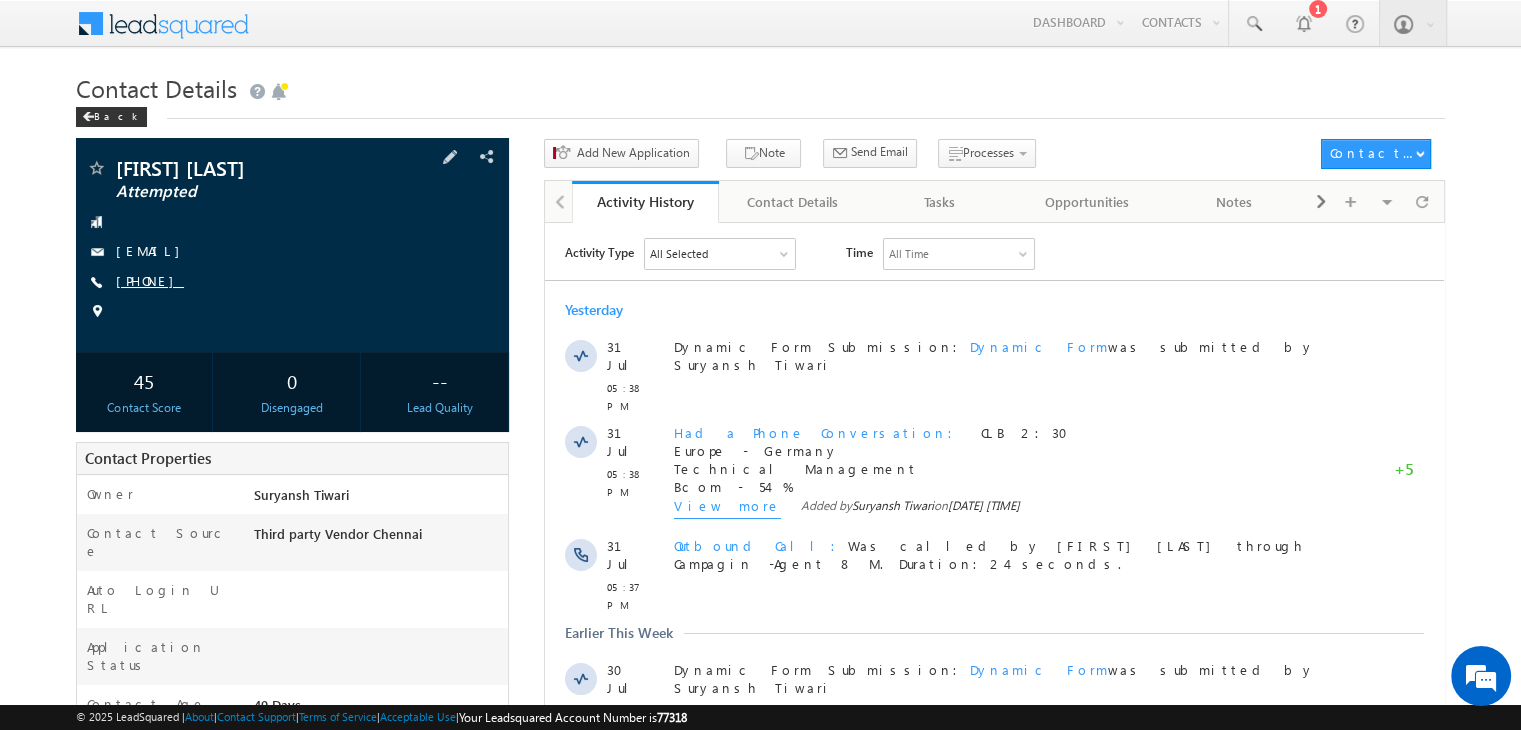 click on "[PHONE]" at bounding box center (150, 280) 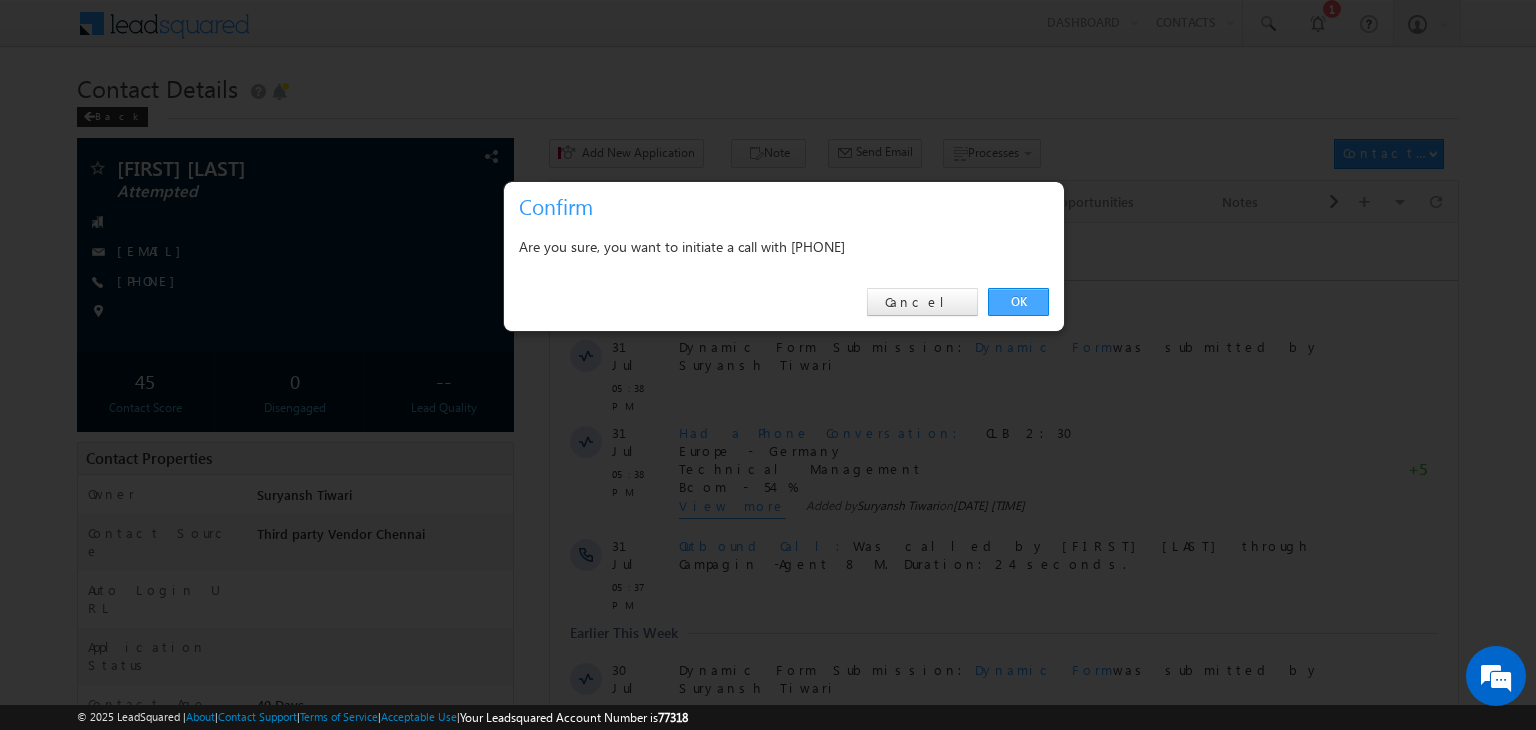 click on "OK" at bounding box center [1018, 302] 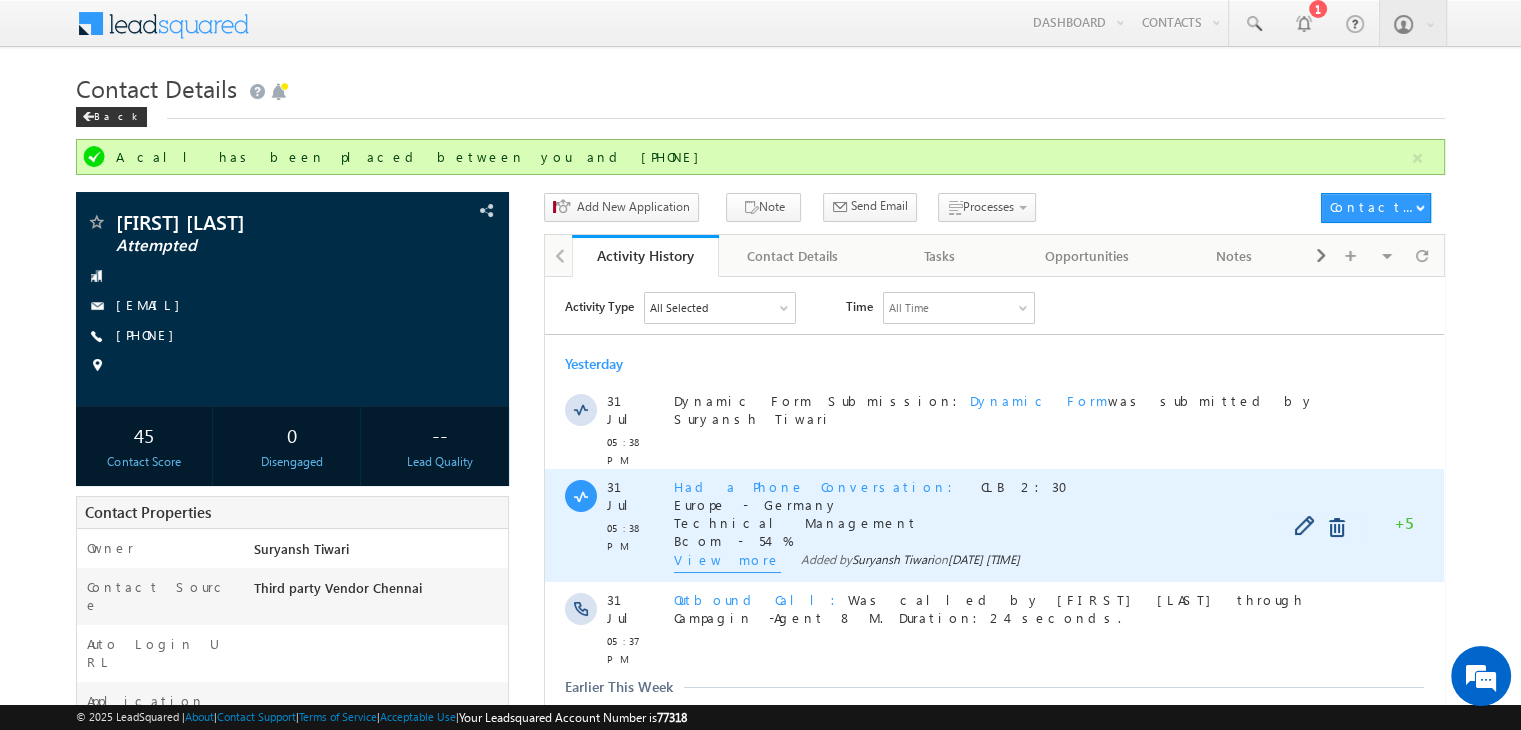 click on "View more" at bounding box center (727, 561) 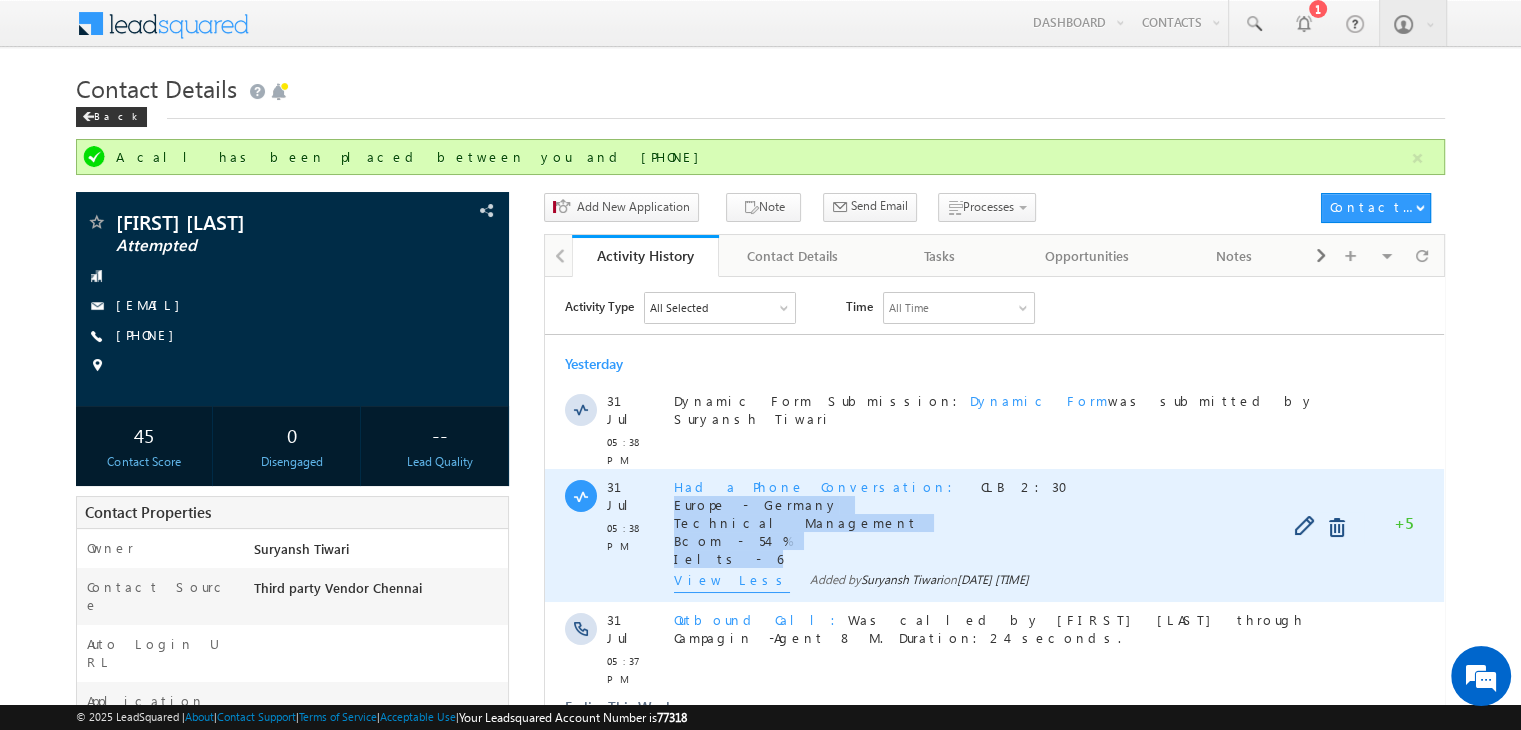 copy on "Europe - Germany Technical Management Bcom - 54 % Ielts - 6" 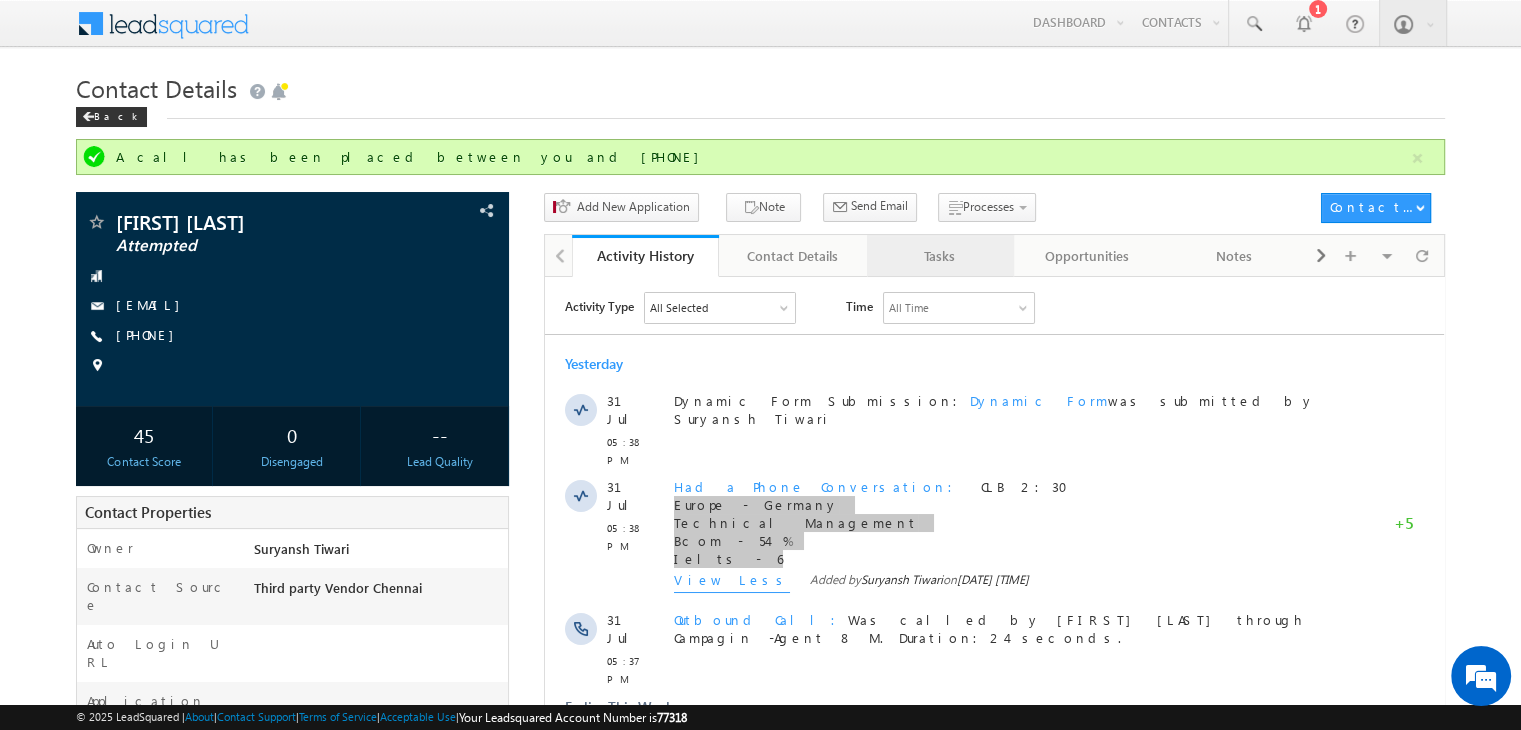 click on "Tasks" at bounding box center (939, 256) 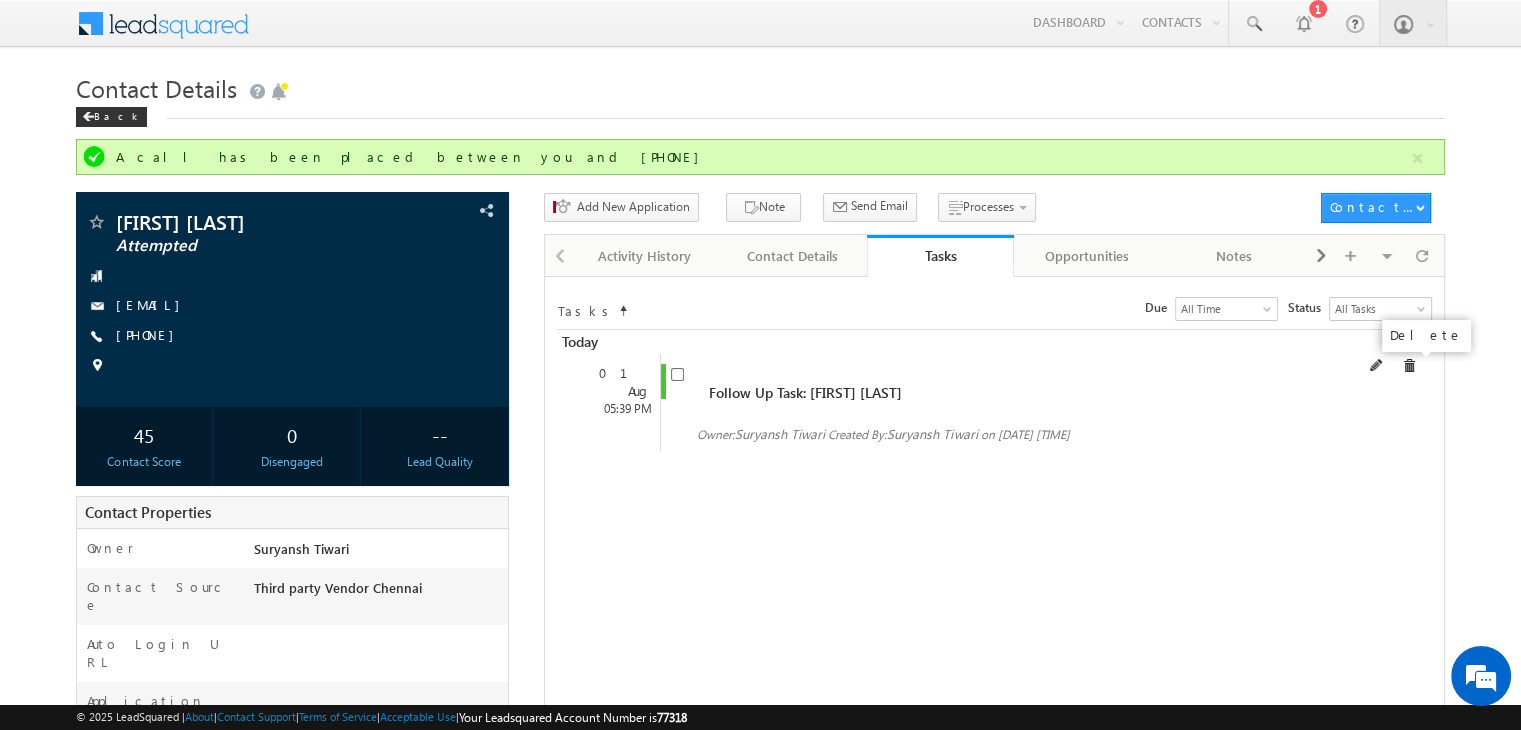 click at bounding box center (1409, 366) 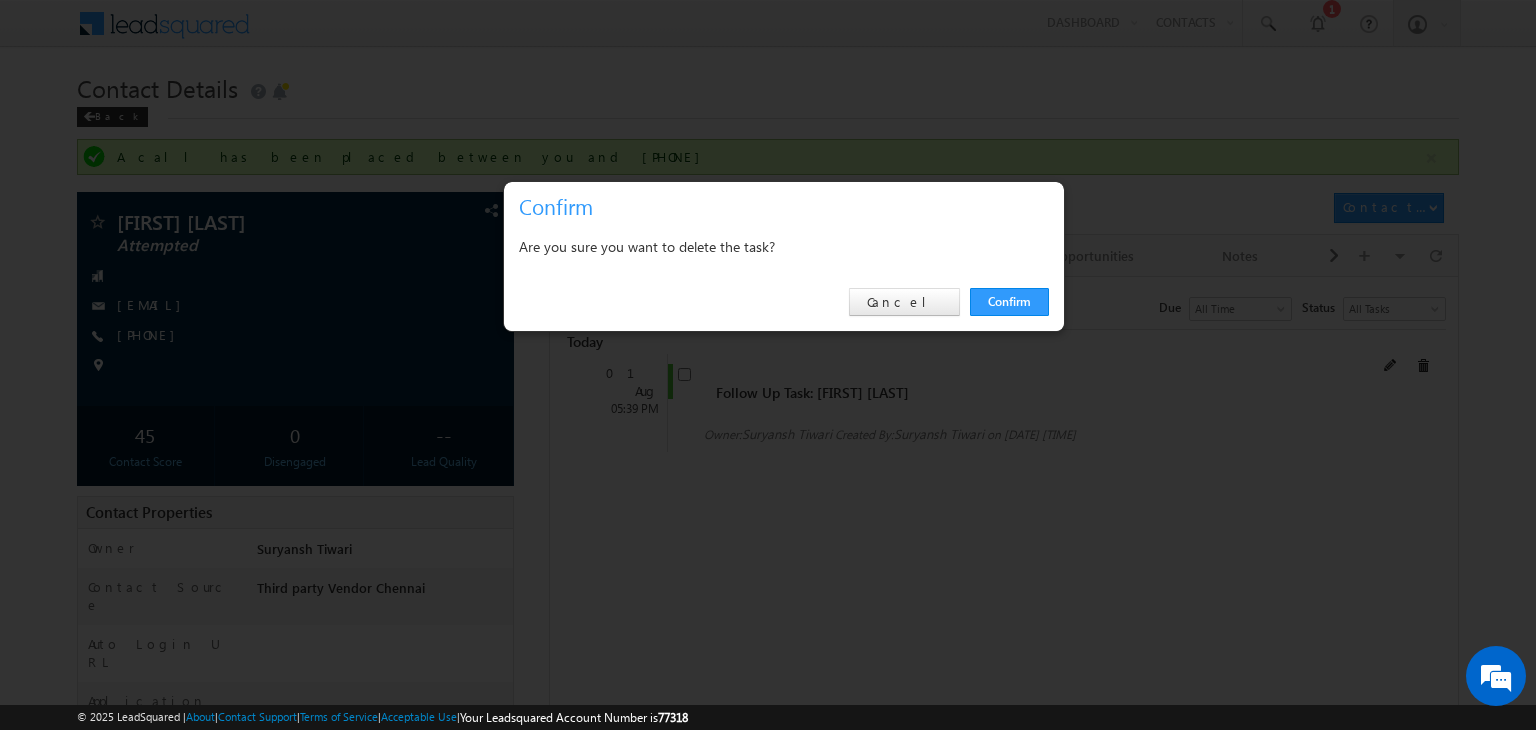 click at bounding box center (768, 365) 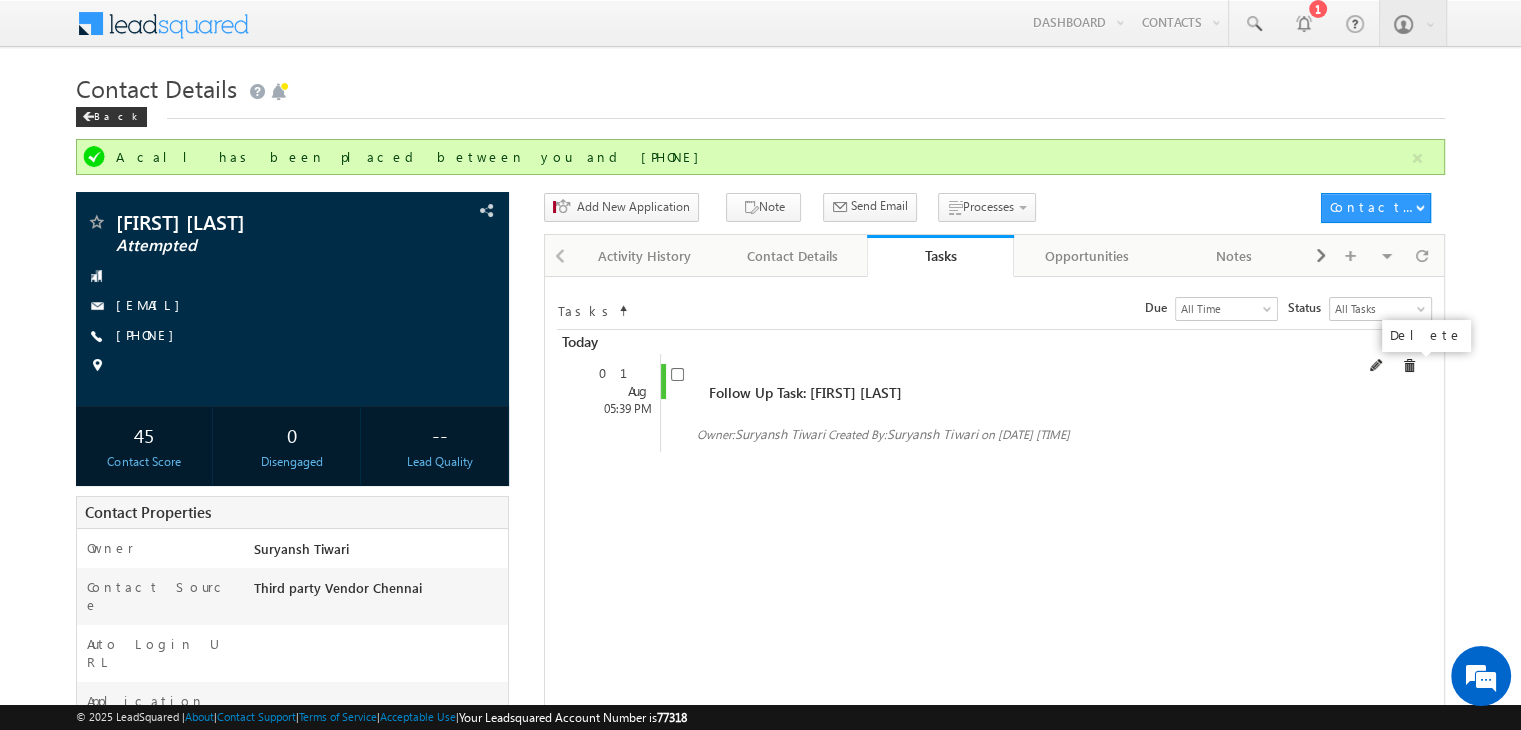 click at bounding box center (1409, 366) 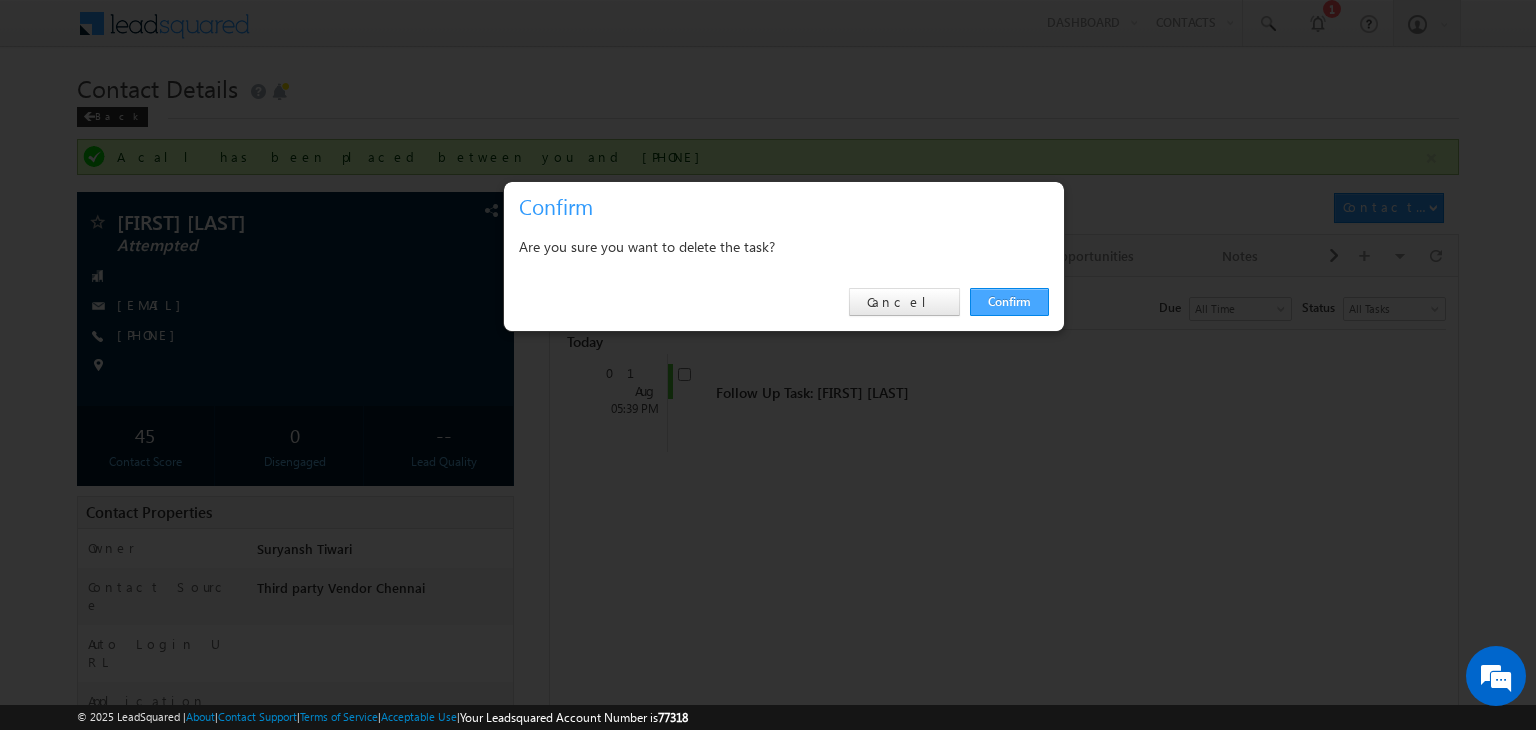 click on "Confirm" at bounding box center (1009, 302) 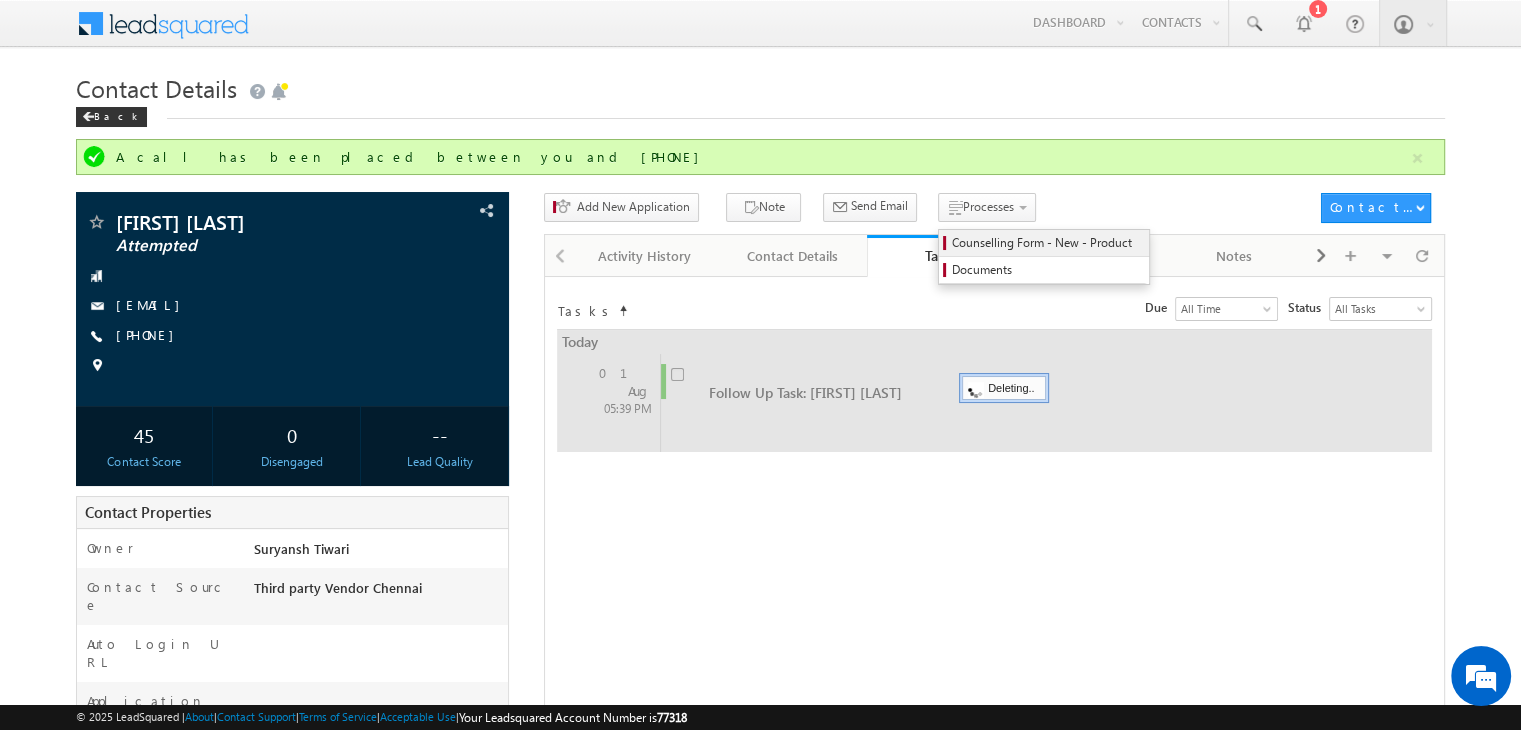 click on "Counselling Form - New - Product" at bounding box center [1047, 243] 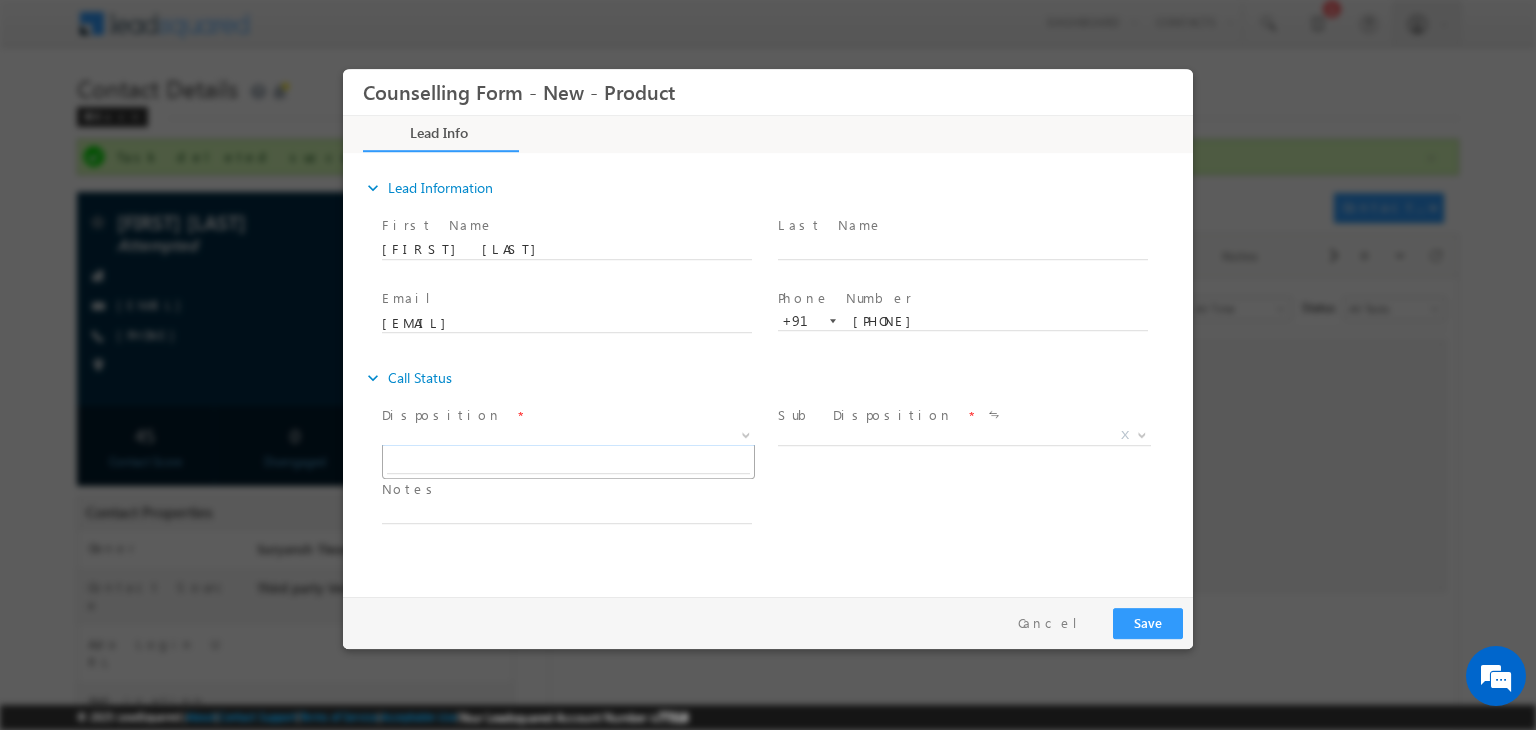 scroll, scrollTop: 0, scrollLeft: 0, axis: both 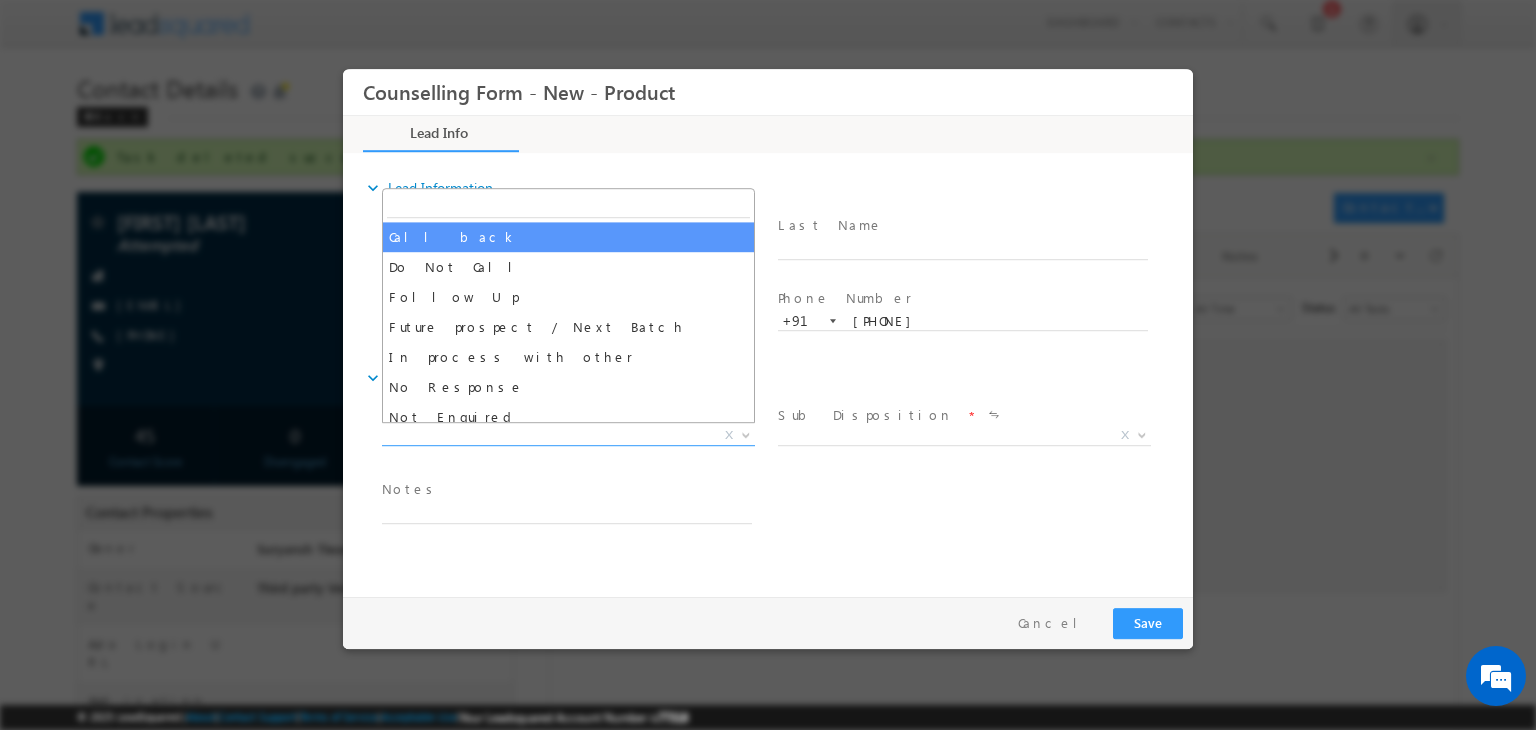 select on "Call back" 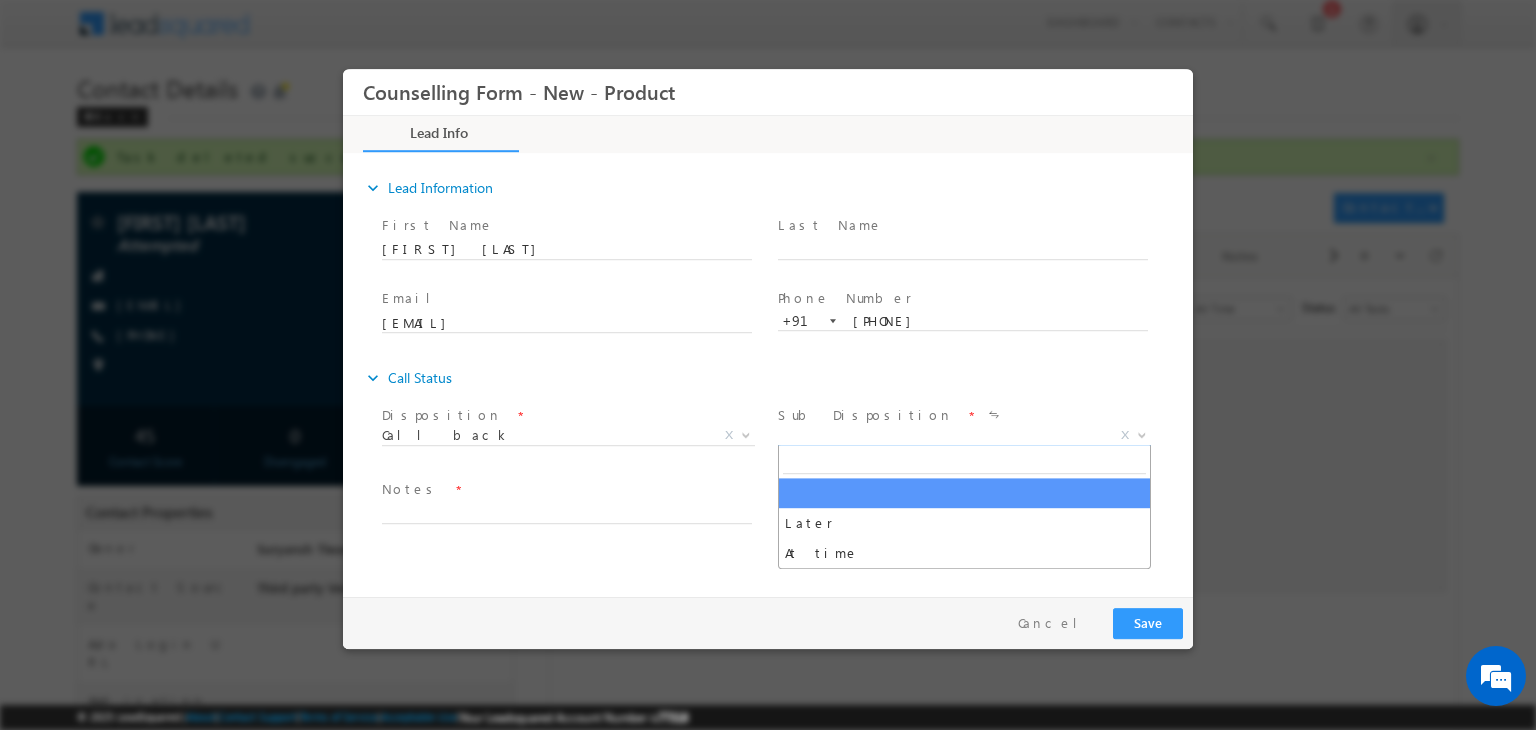 click on "X" at bounding box center (964, 436) 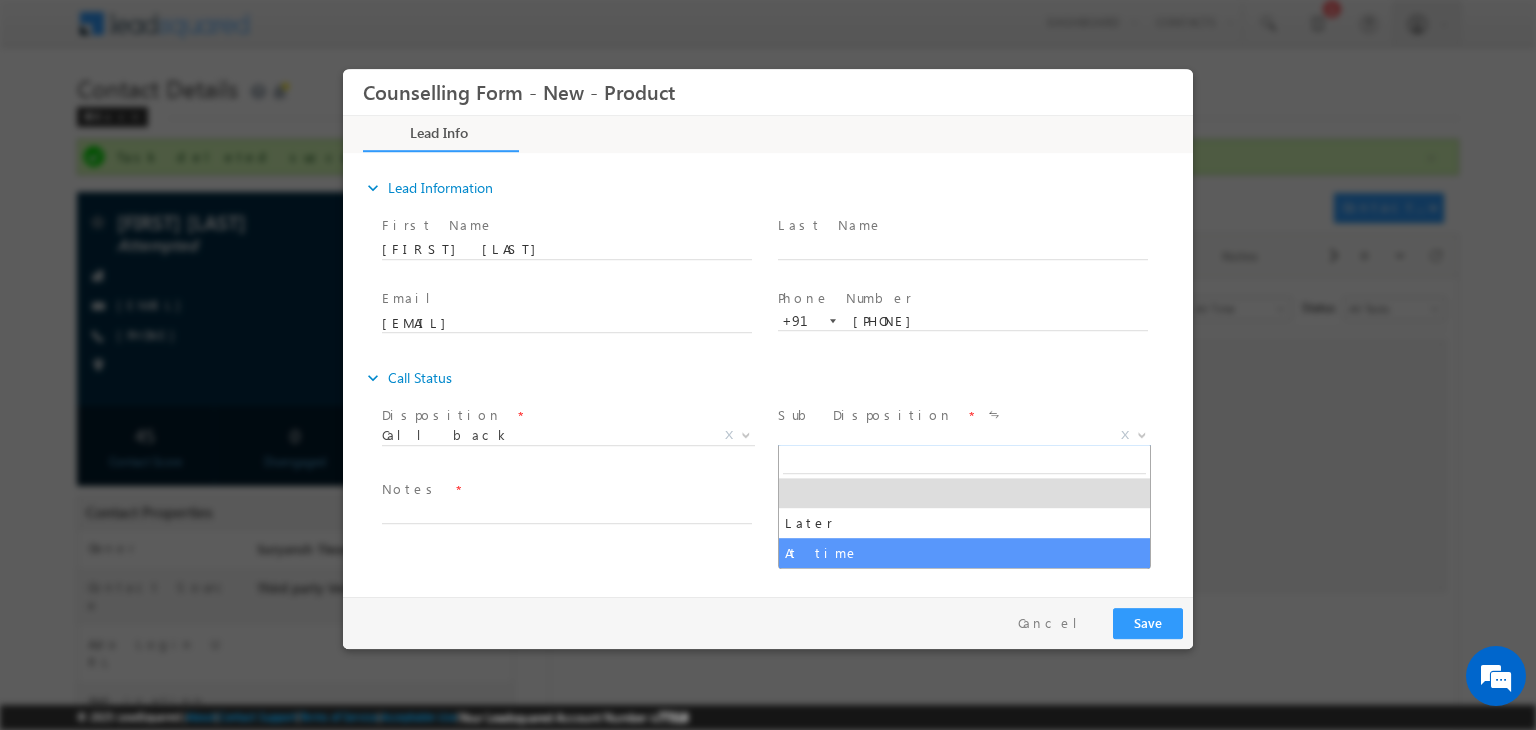 select on "At time" 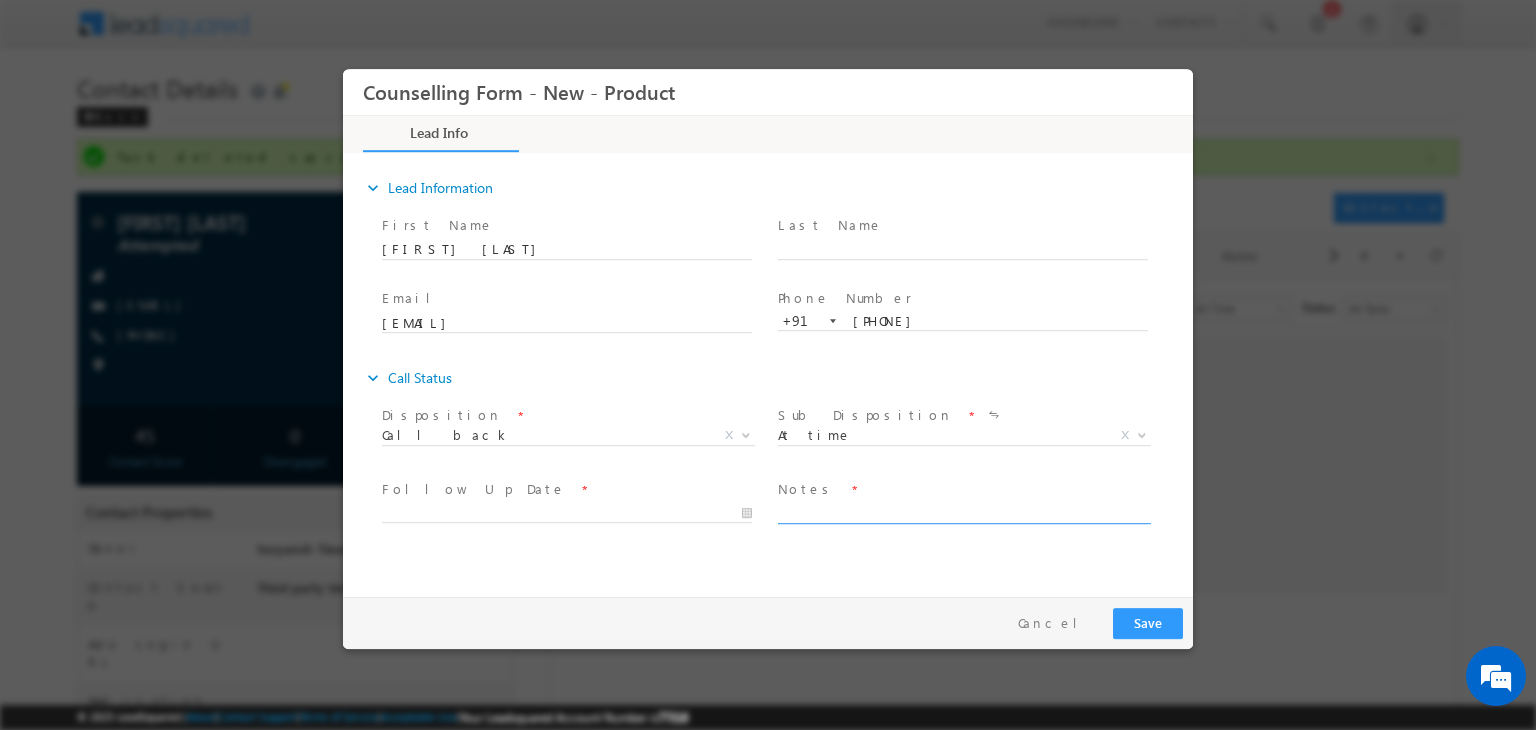 click at bounding box center [963, 512] 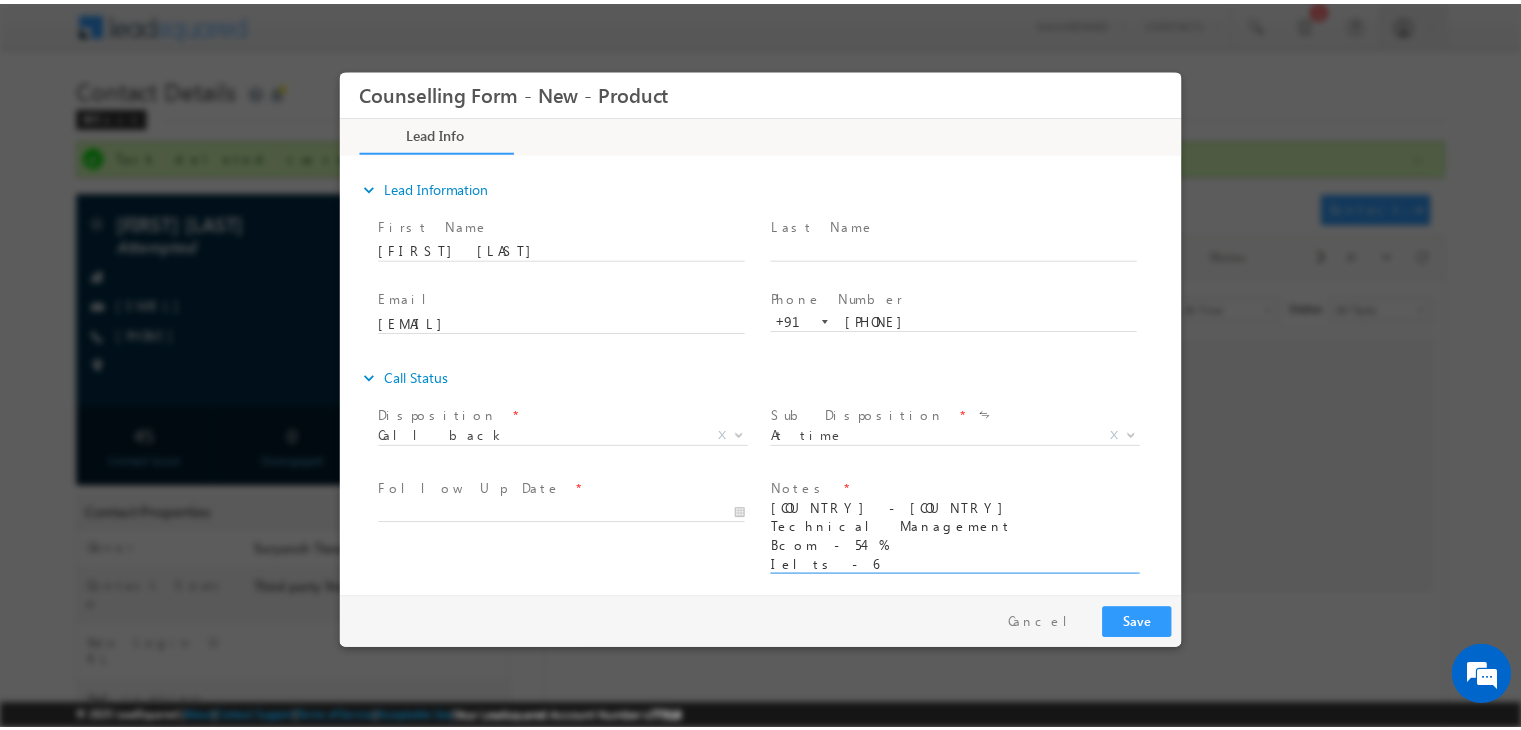 scroll, scrollTop: 4, scrollLeft: 0, axis: vertical 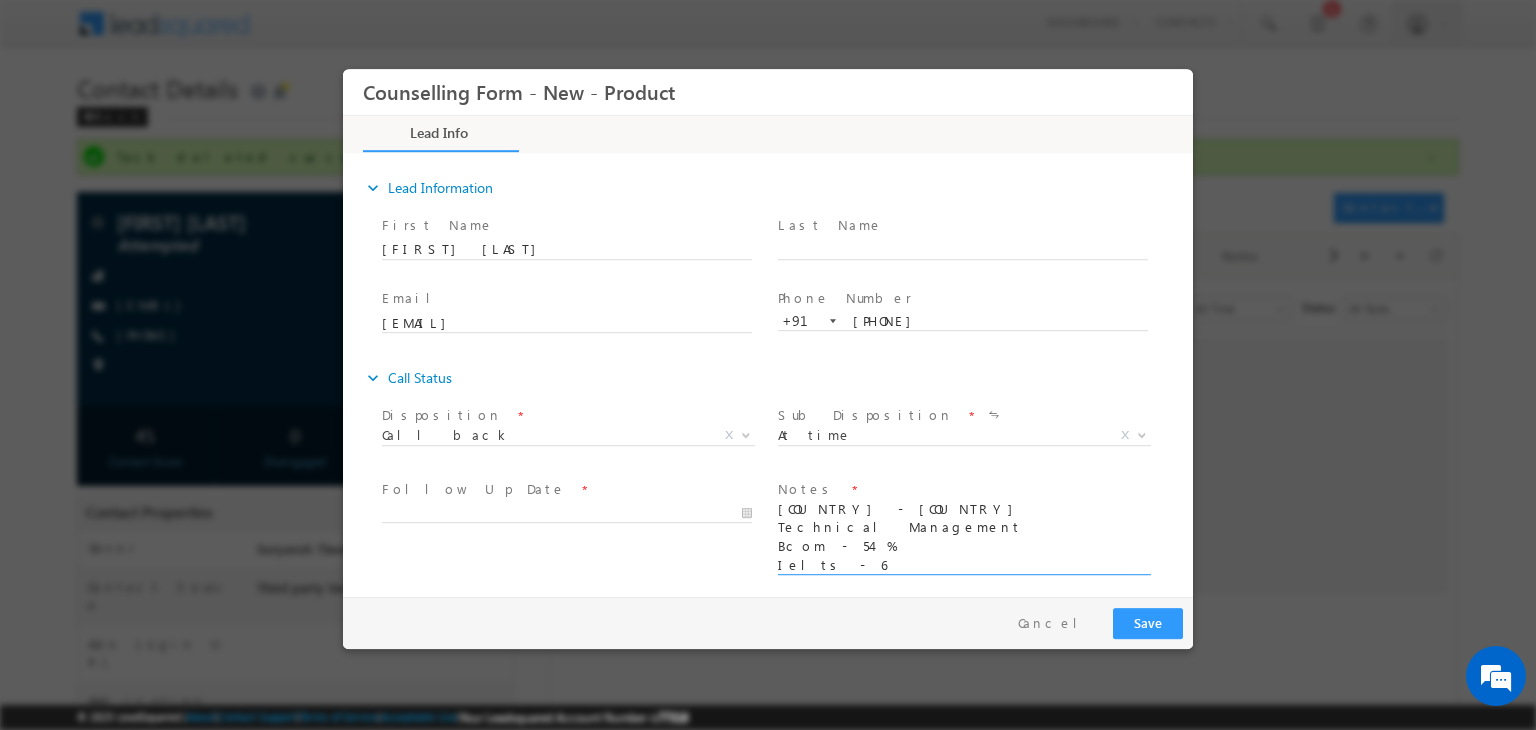 type on "Europe - Germany
Technical Management
Bcom - 54 %
Ielts - 6" 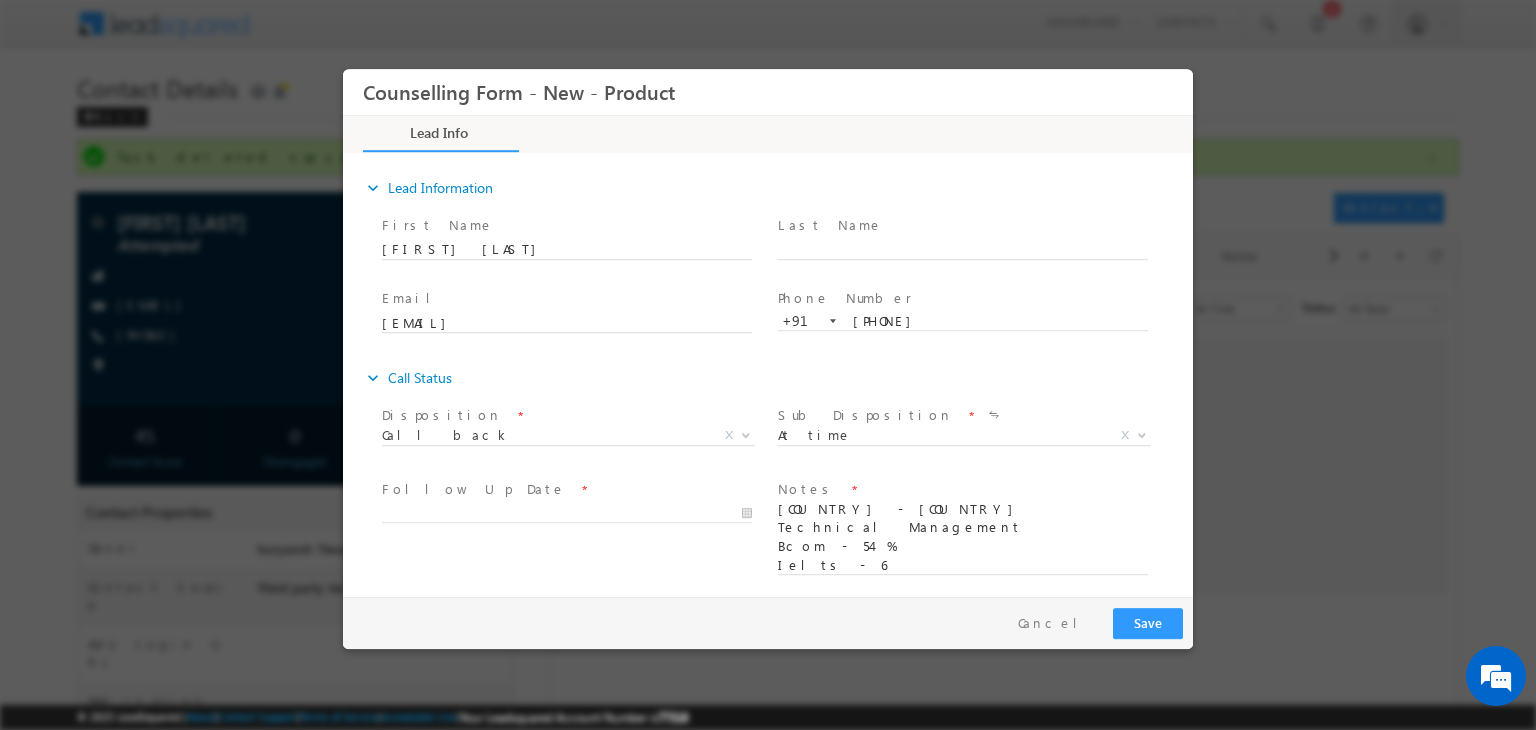drag, startPoint x: 614, startPoint y: 500, endPoint x: 576, endPoint y: 507, distance: 38.63936 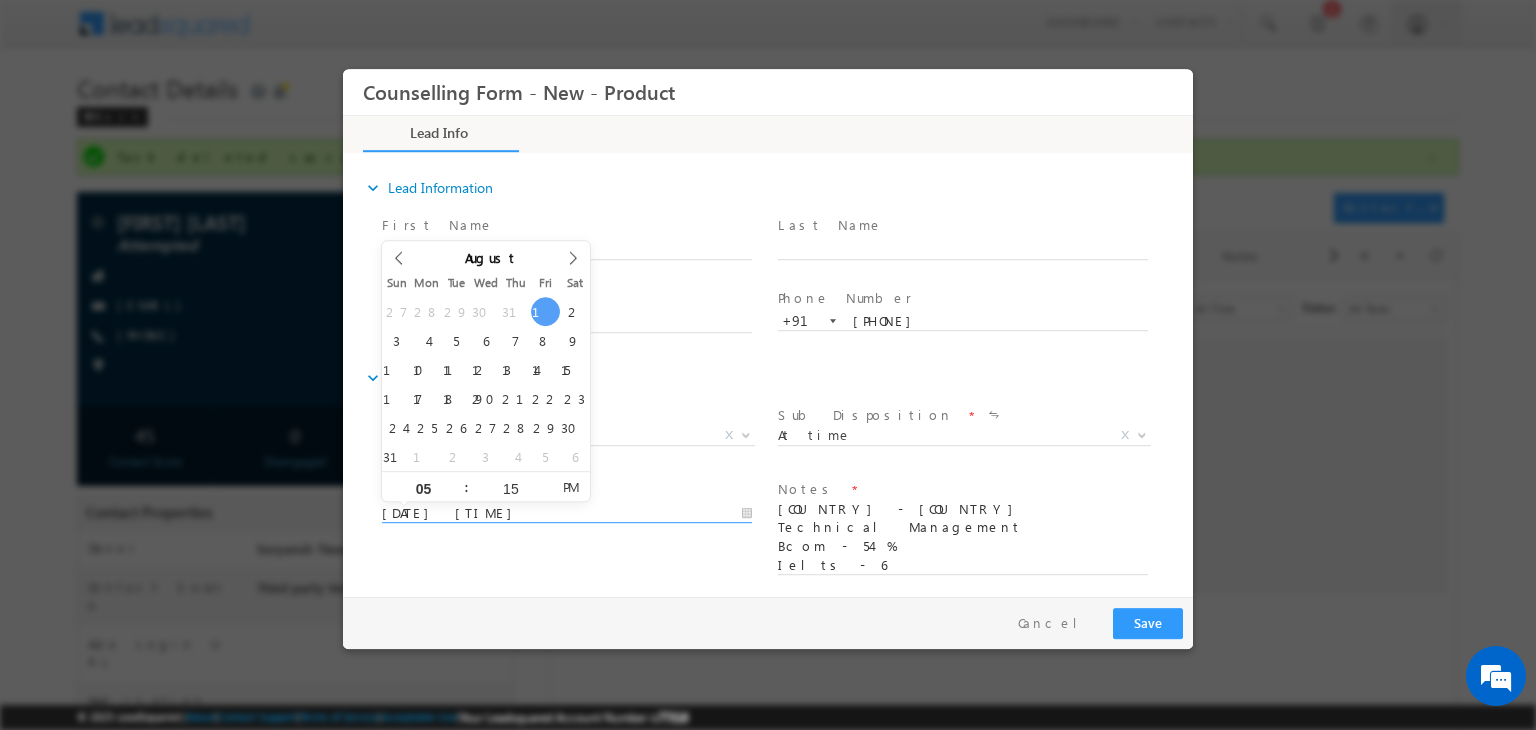 click on "01/08/2025 5:15 PM" at bounding box center [567, 514] 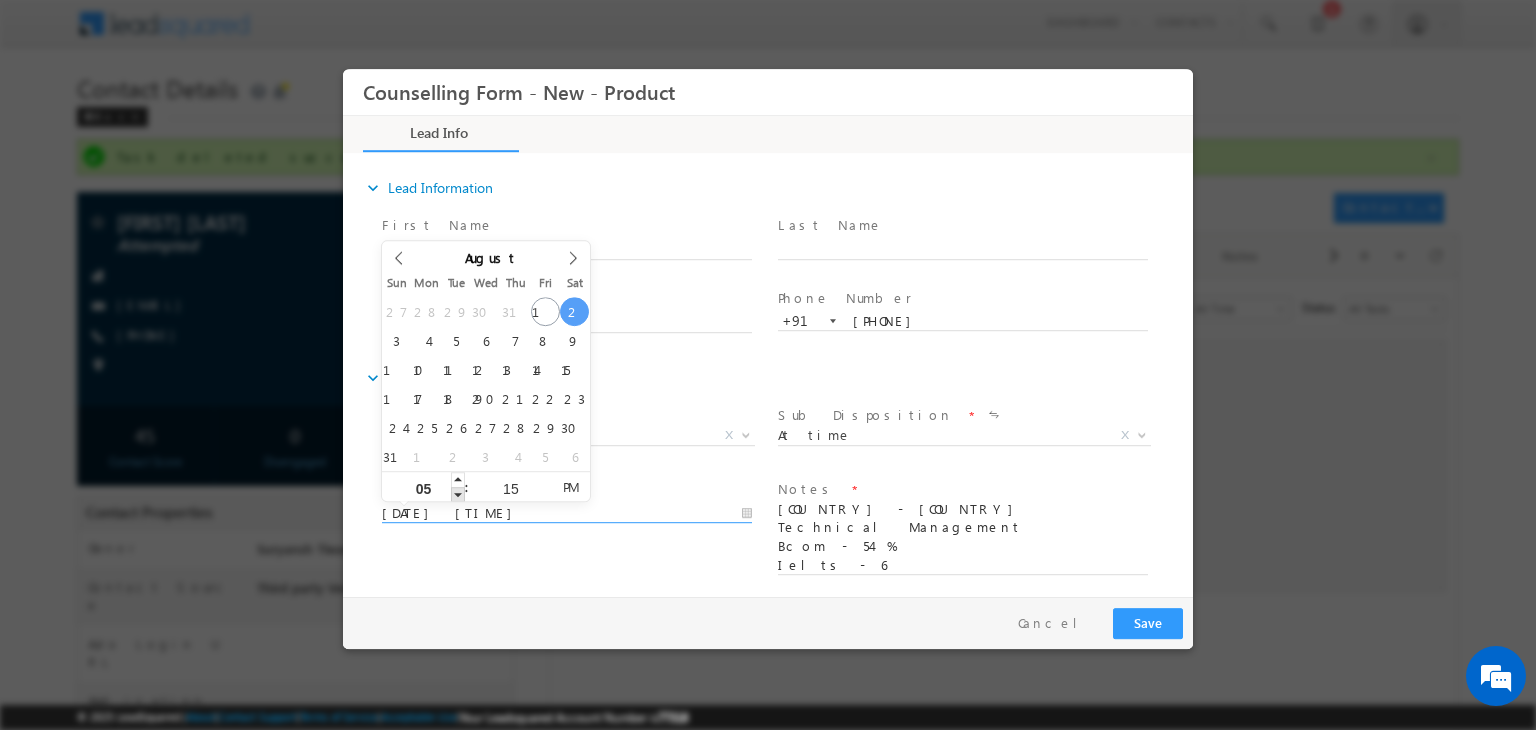 type on "02/08/2025 4:15 PM" 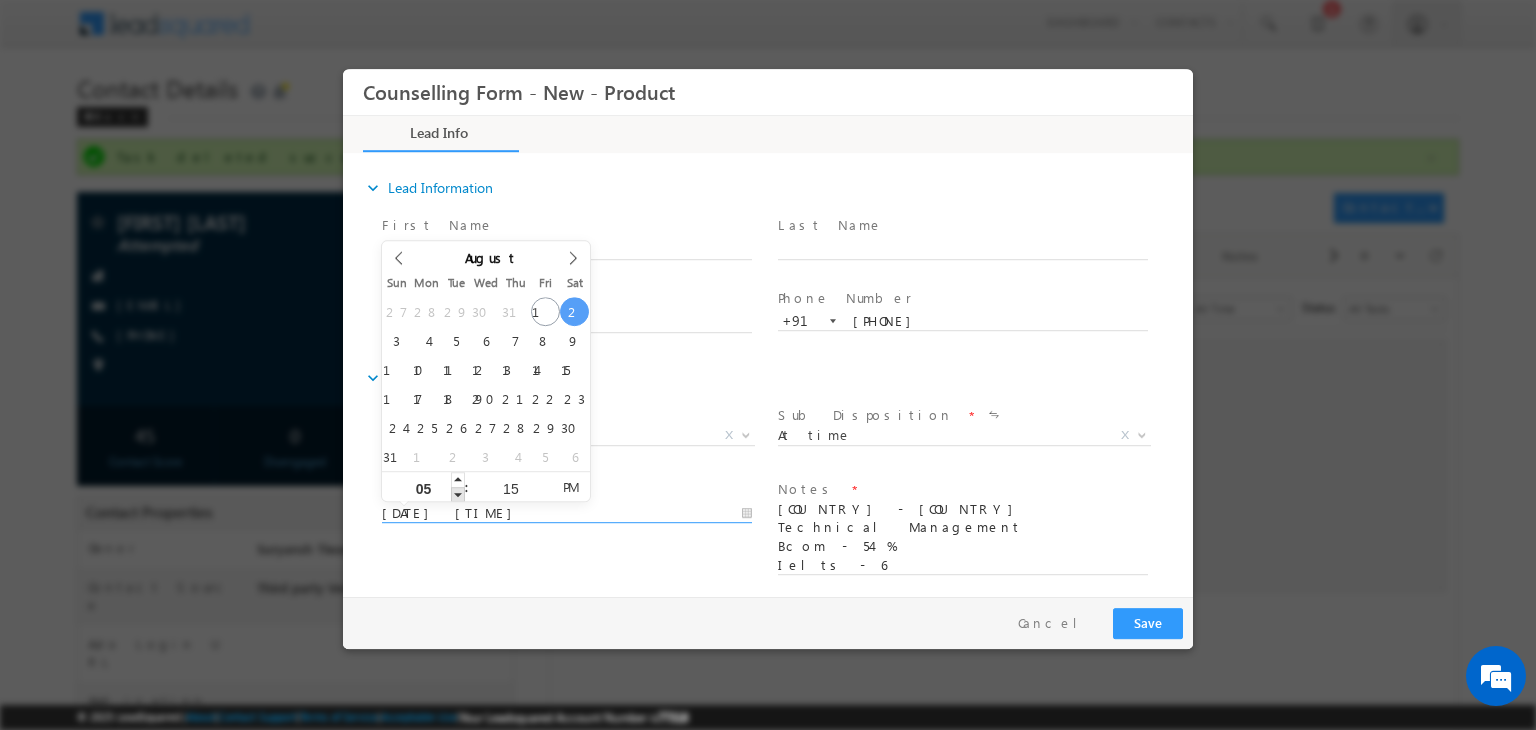 type on "04" 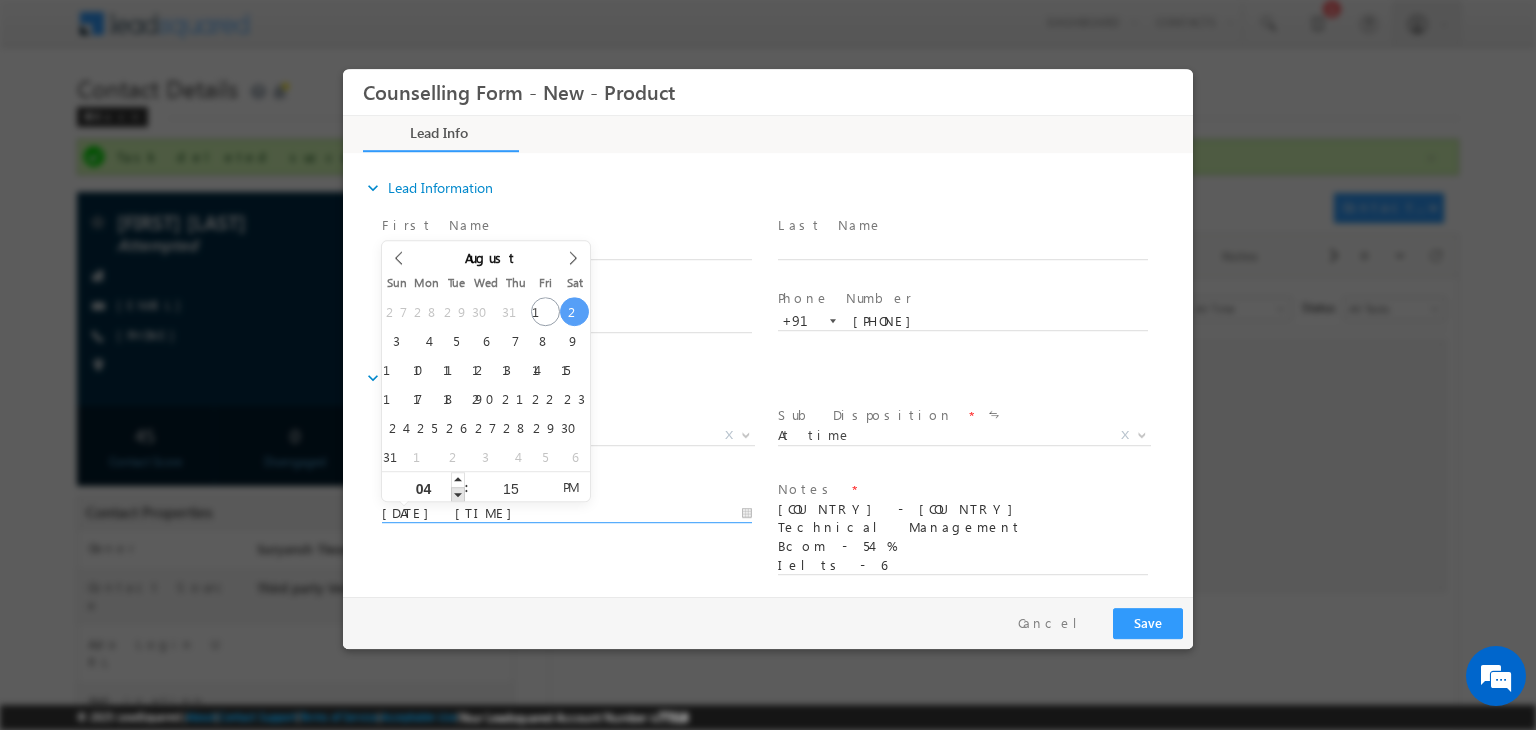 click at bounding box center [458, 494] 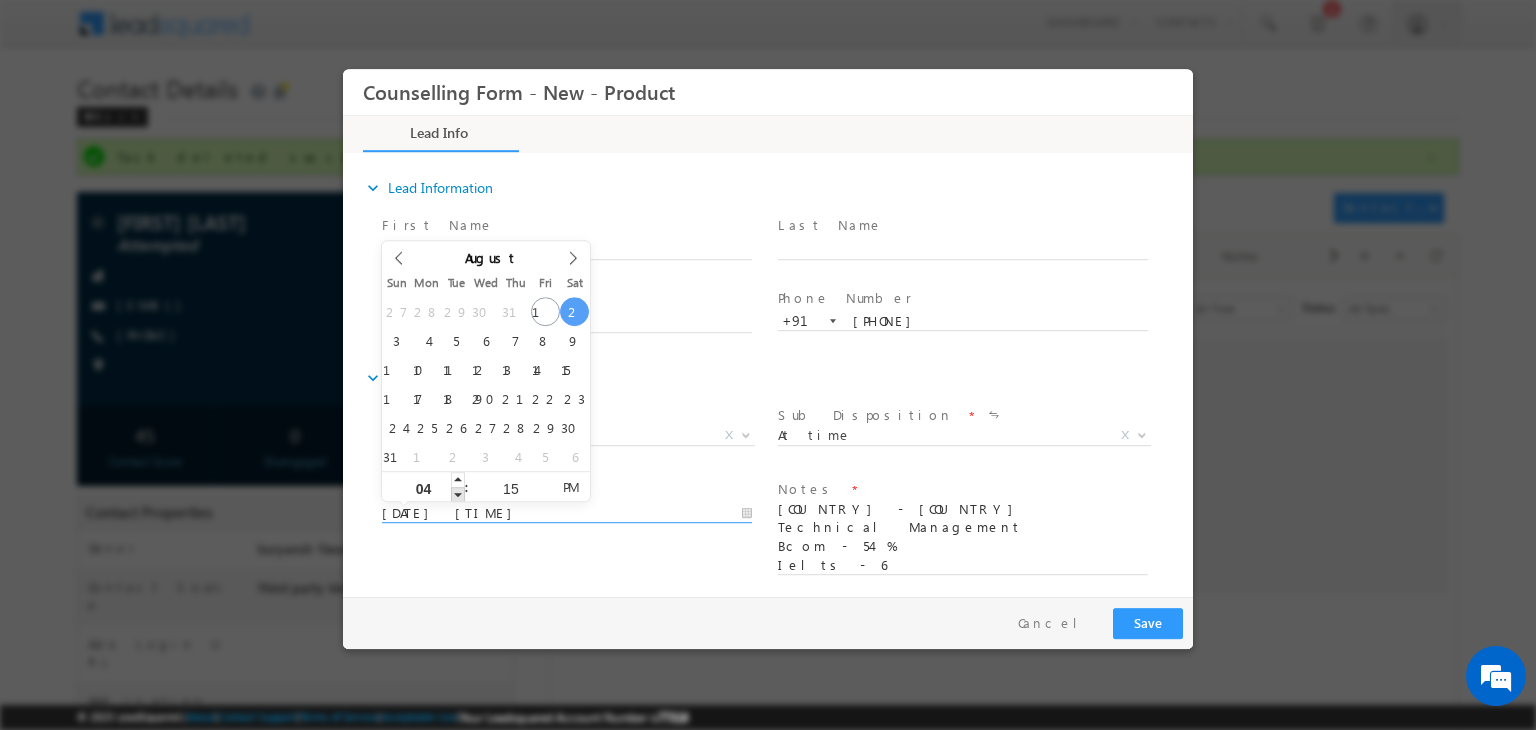 type on "02/08/2025 3:15 PM" 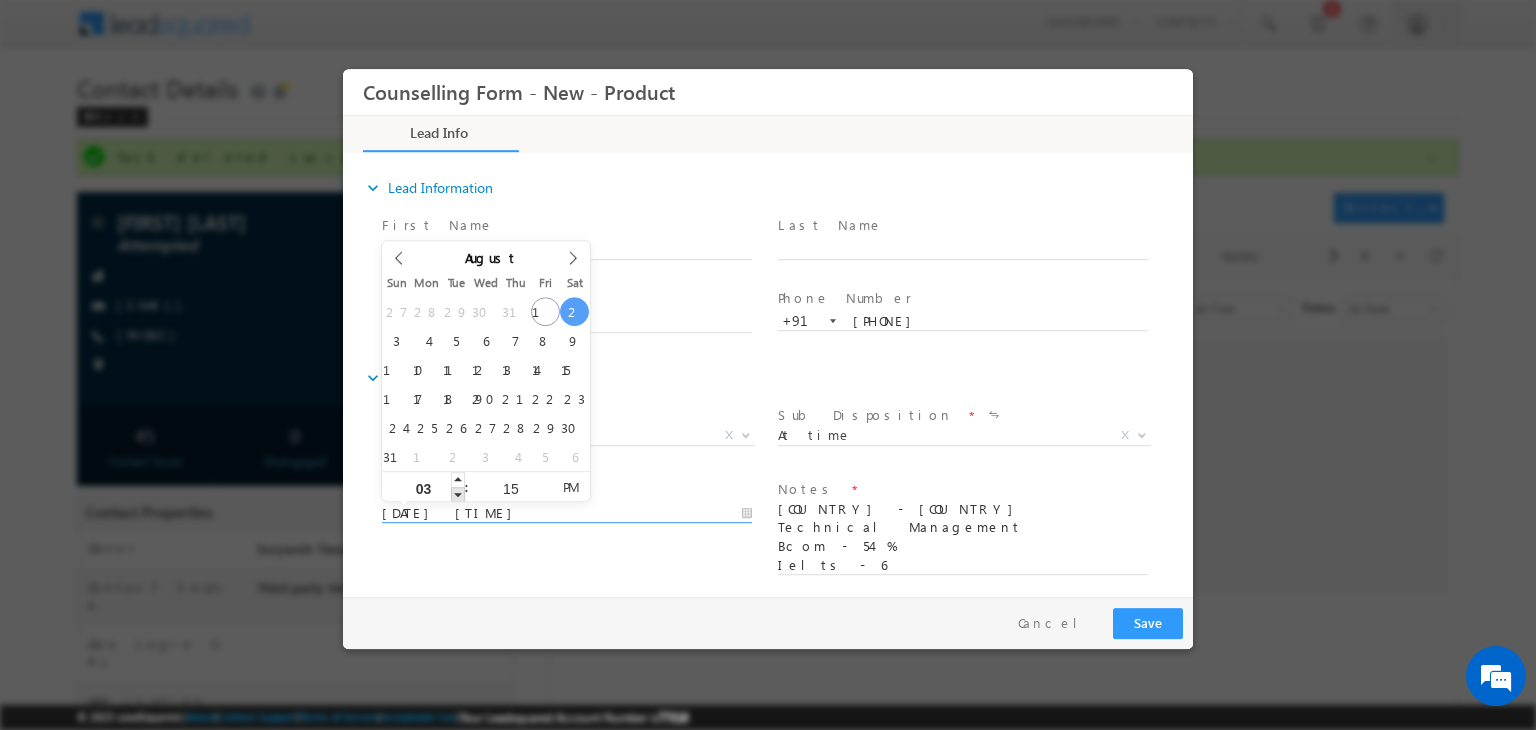 click at bounding box center (458, 494) 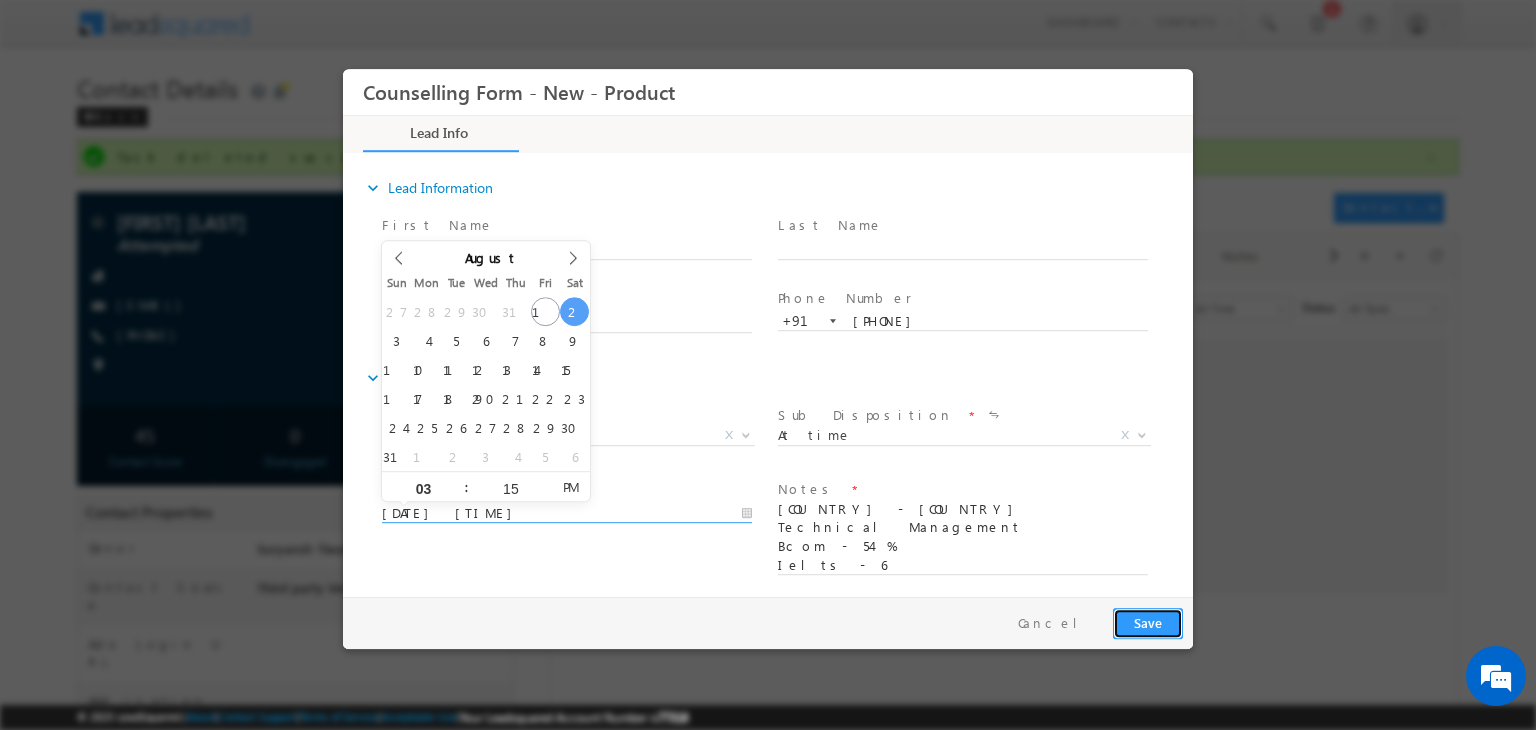 click on "Save" at bounding box center (1148, 623) 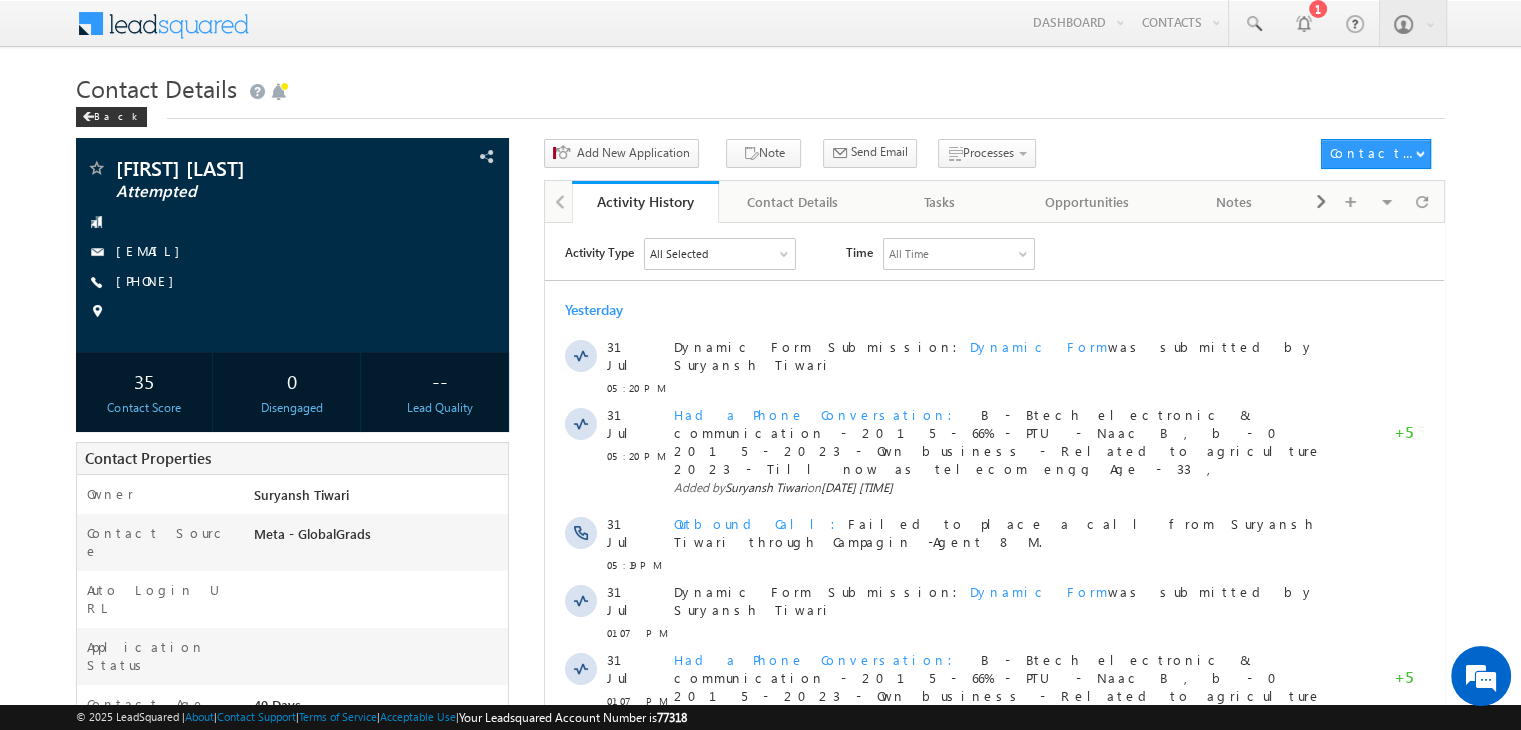 scroll, scrollTop: 0, scrollLeft: 0, axis: both 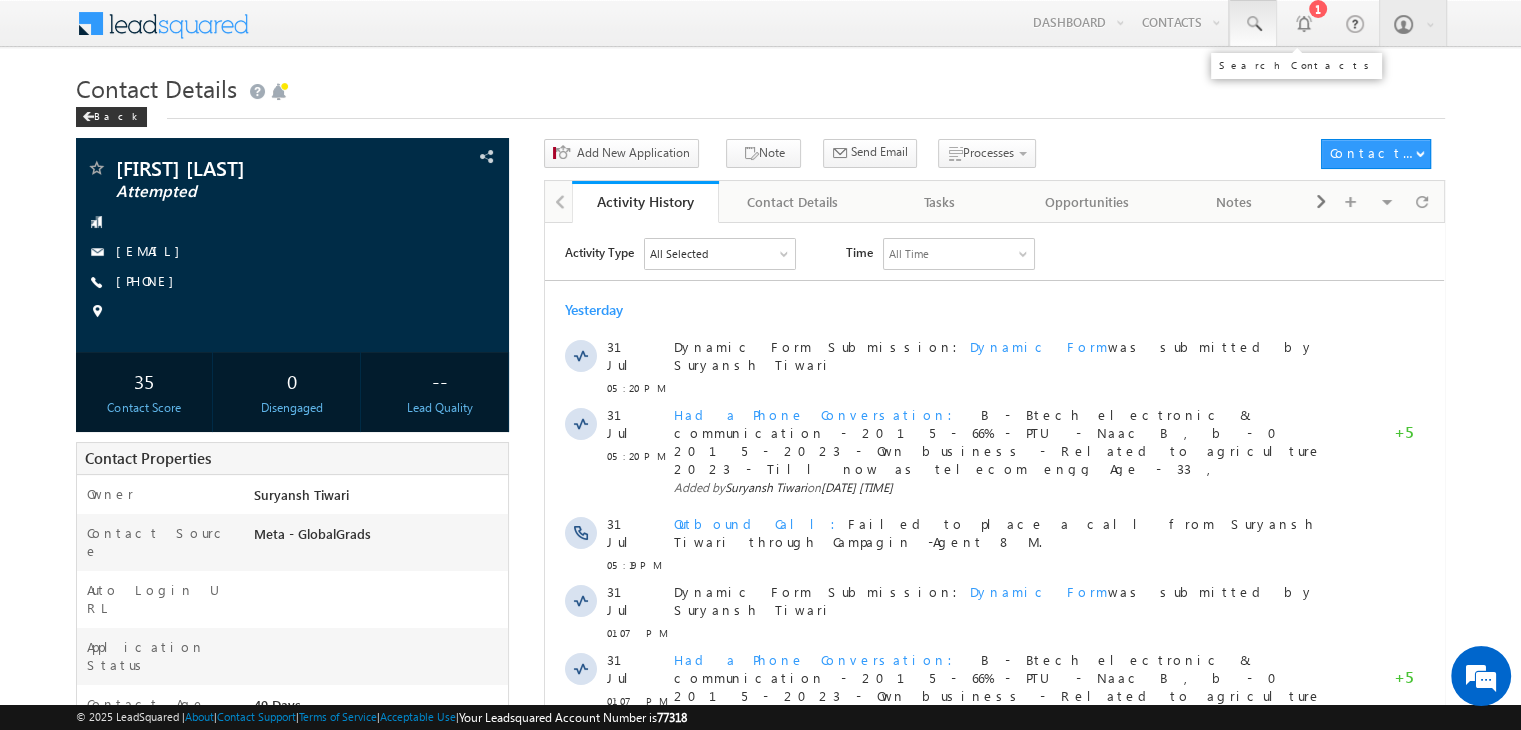click at bounding box center [1253, 24] 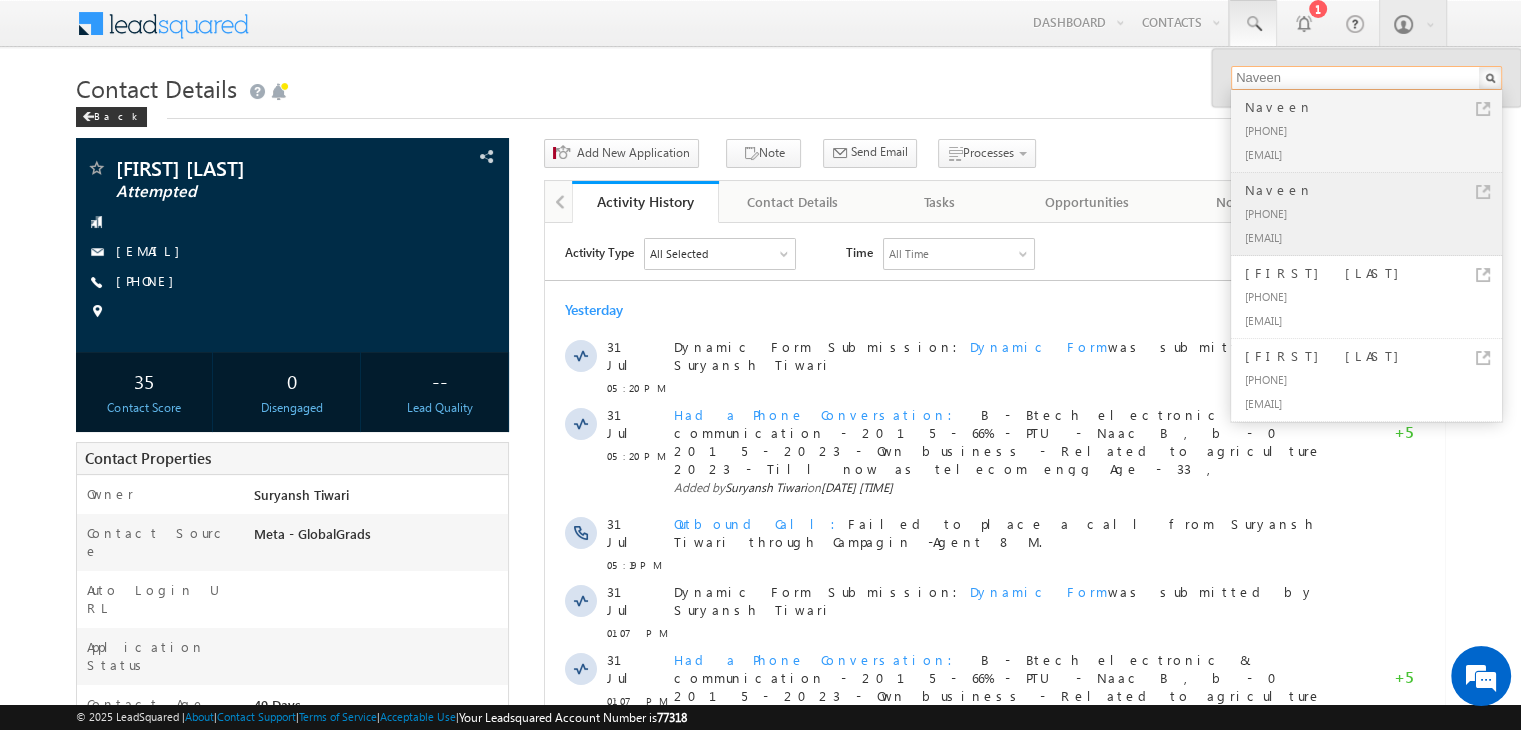 type on "Naveen" 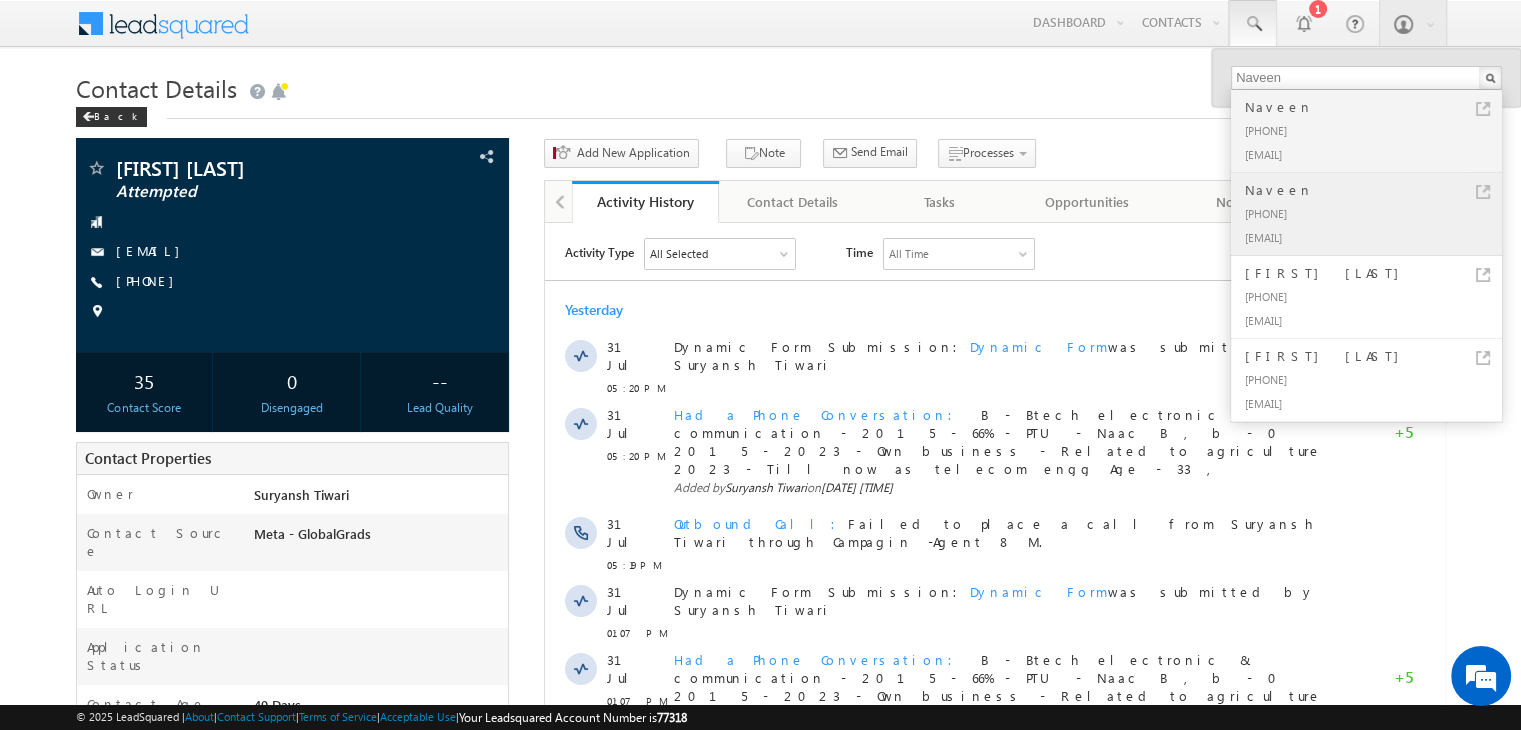 click at bounding box center [1483, 192] 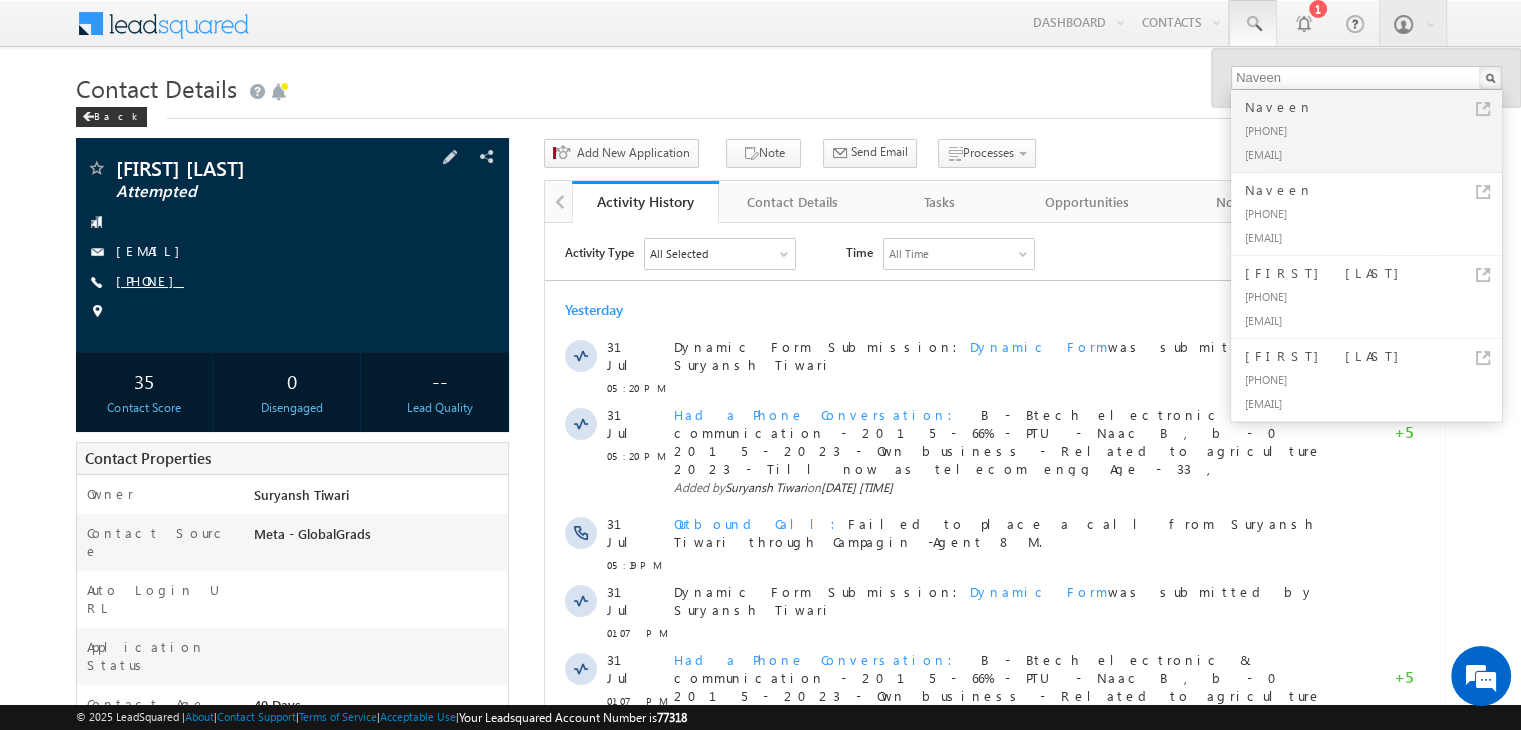 click on "+91-9718208559" at bounding box center [150, 280] 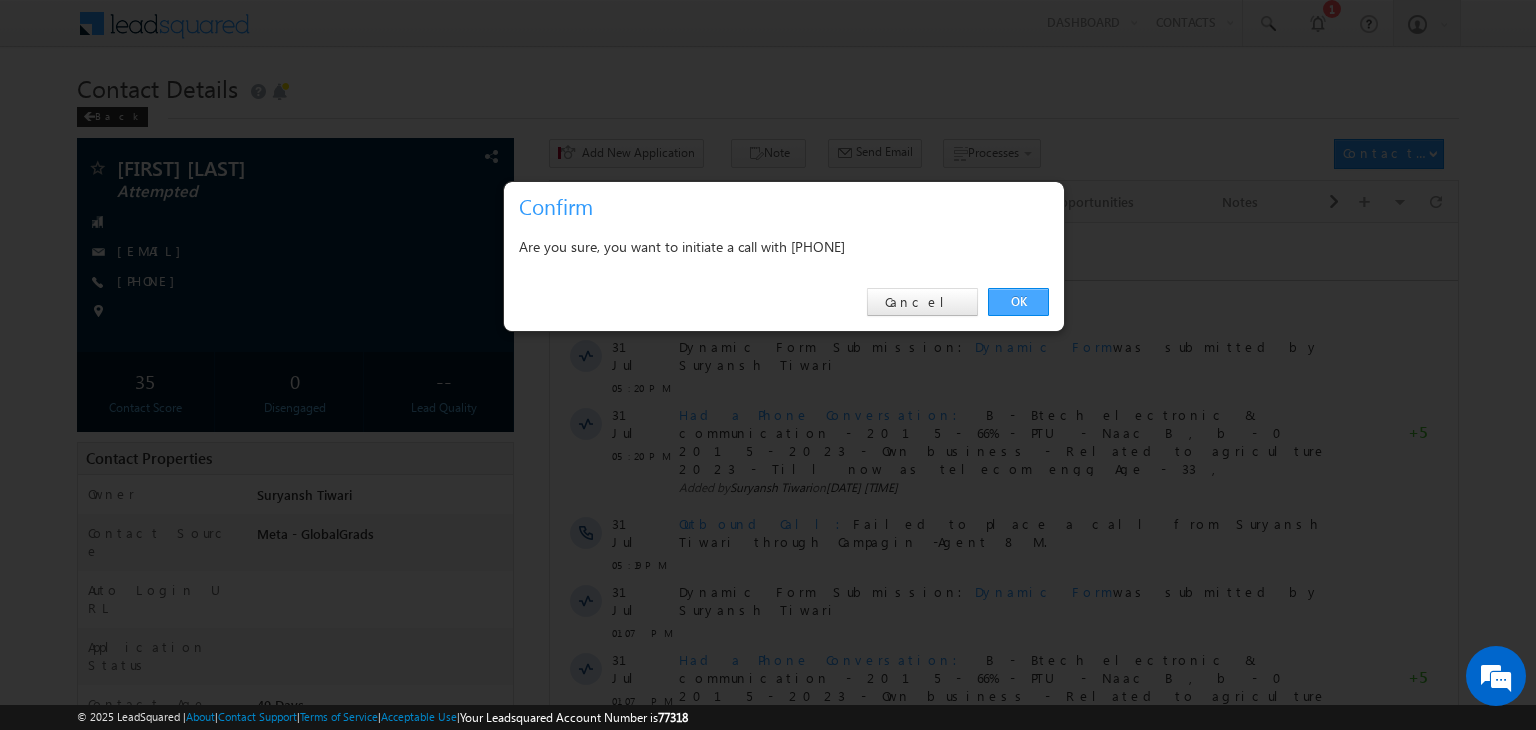 click on "OK" at bounding box center (1018, 302) 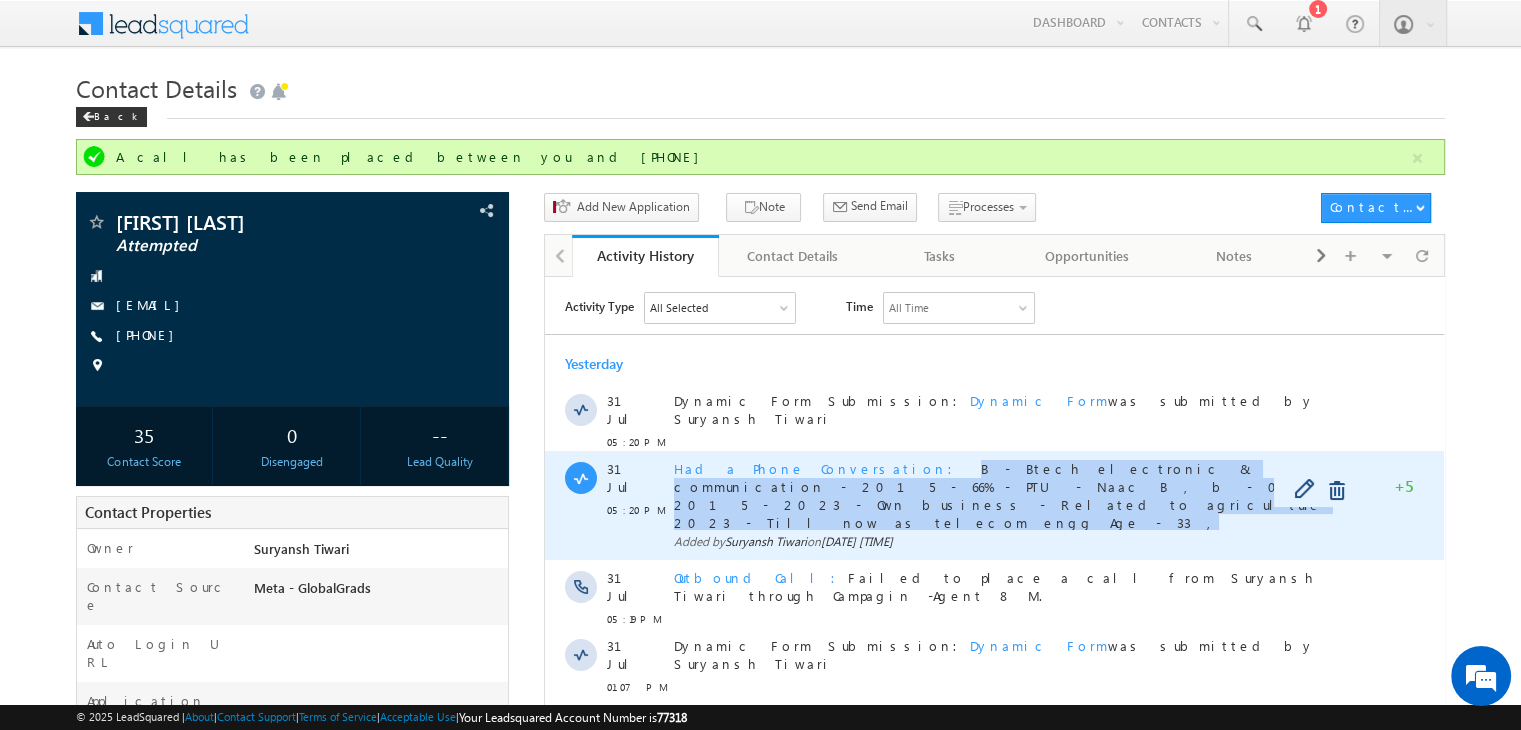 copy on "B - Btech electronic & communication - 2015 - 66% - PTU - Naac B , b - 0 2015 - 2023 - Own business - Related to agriculture 2023 - Till now as telecom engg Age - 33 ," 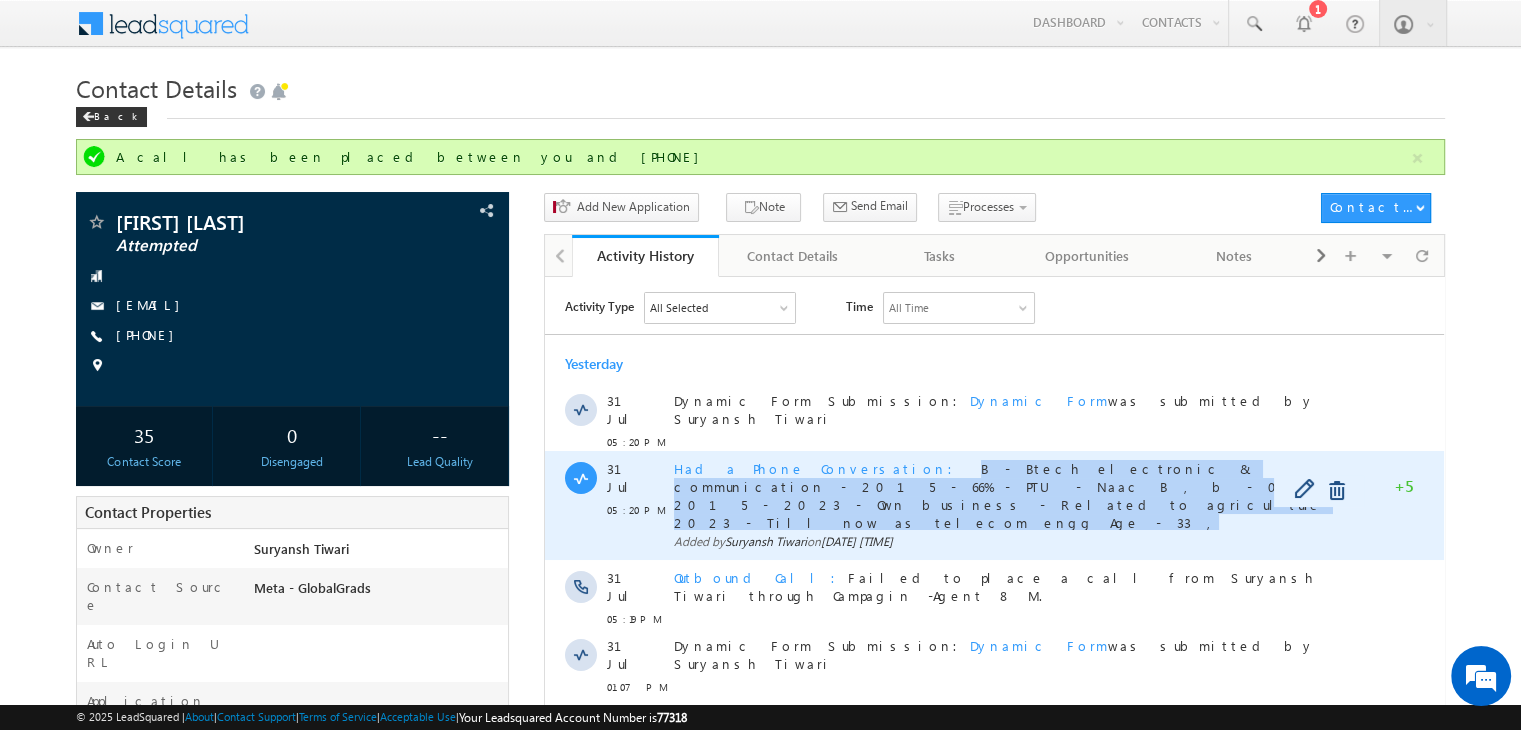 drag, startPoint x: 837, startPoint y: 456, endPoint x: 1145, endPoint y: 480, distance: 308.93365 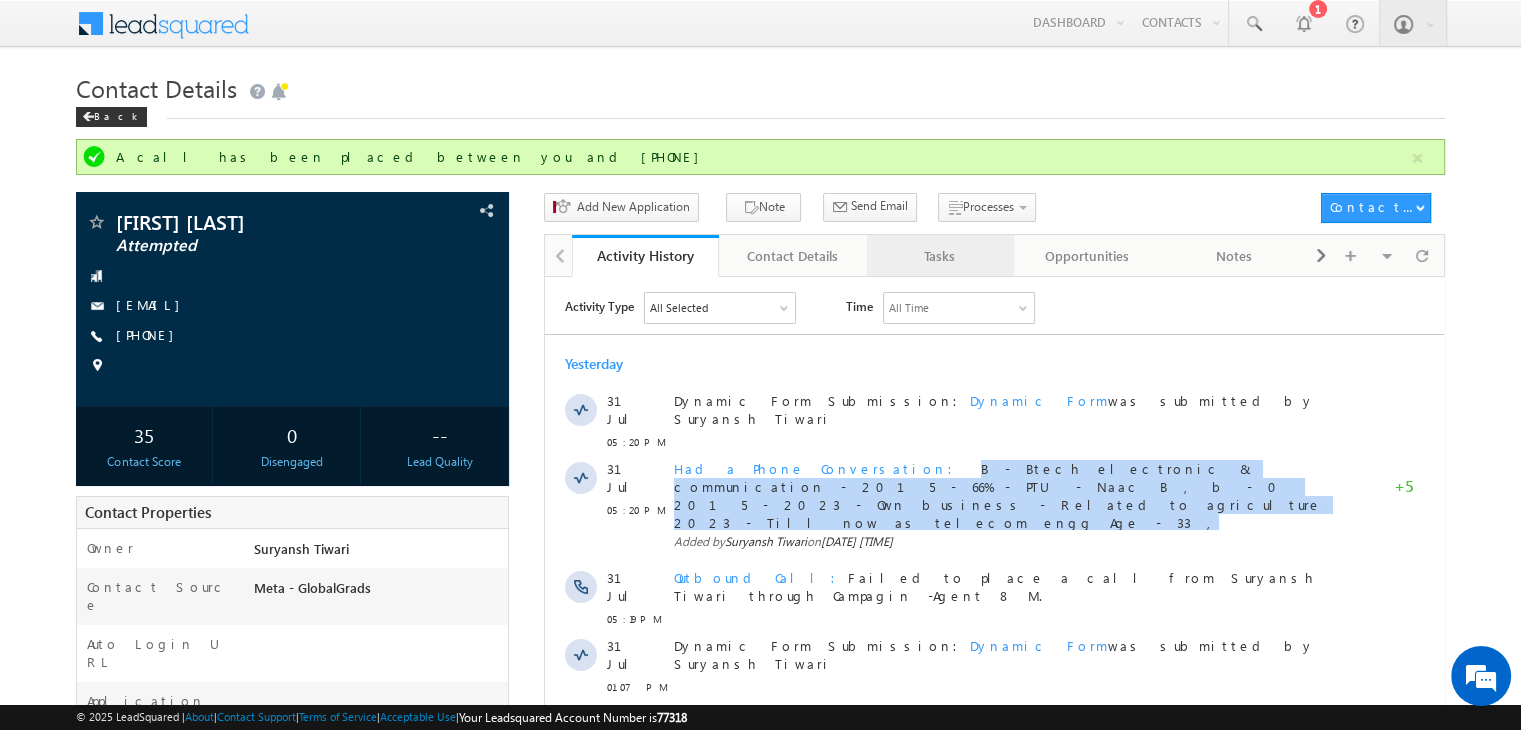 click on "Tasks" at bounding box center (939, 256) 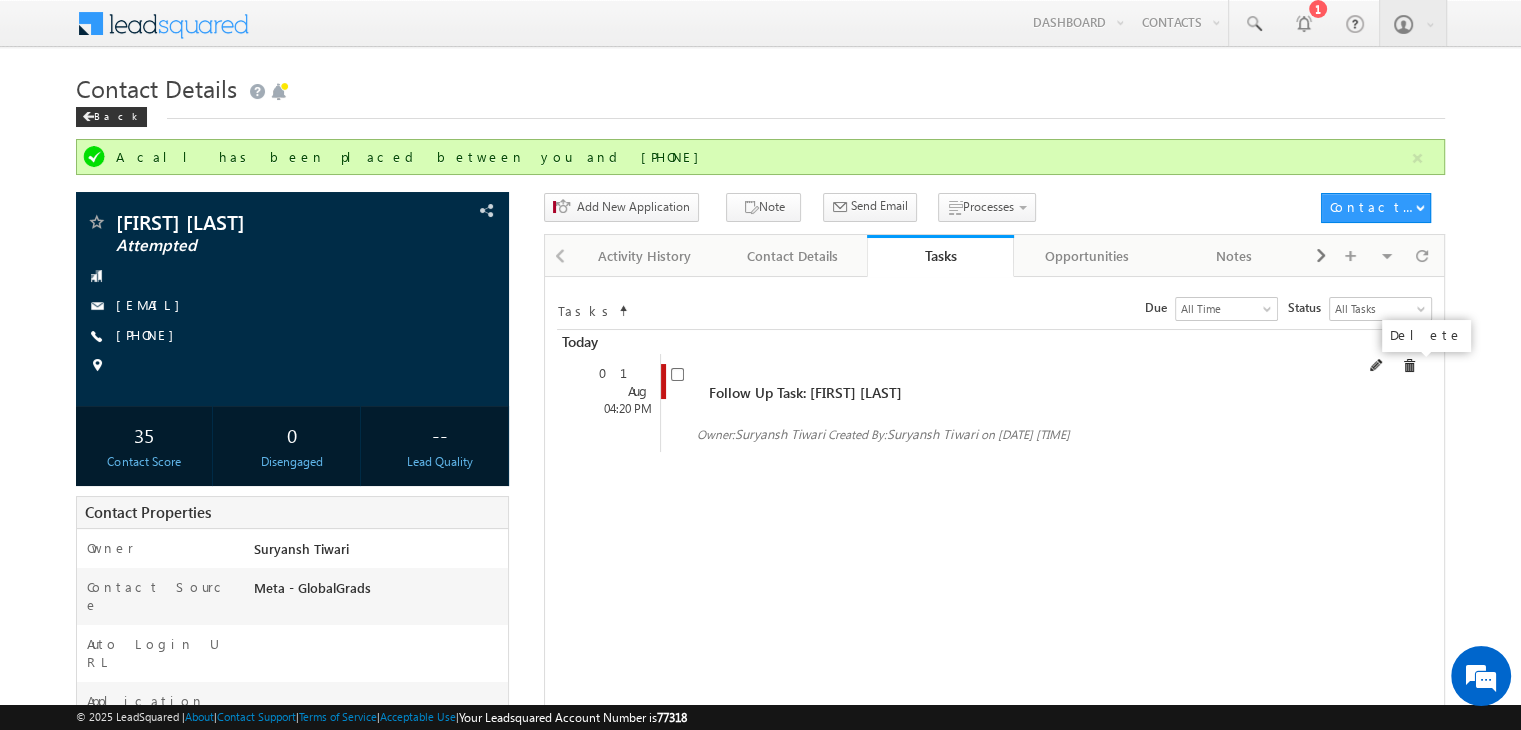 click at bounding box center [1409, 366] 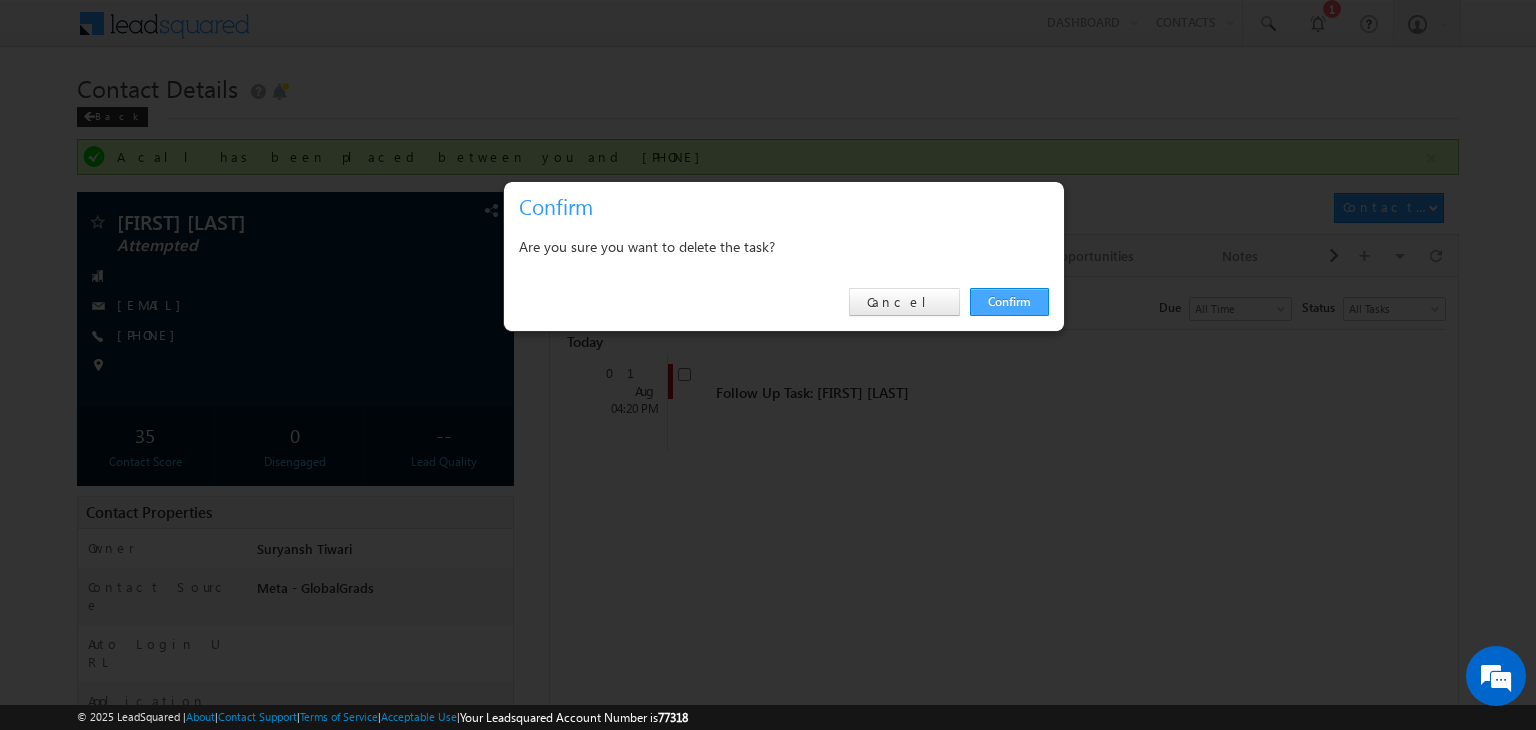click on "Confirm" at bounding box center (1009, 302) 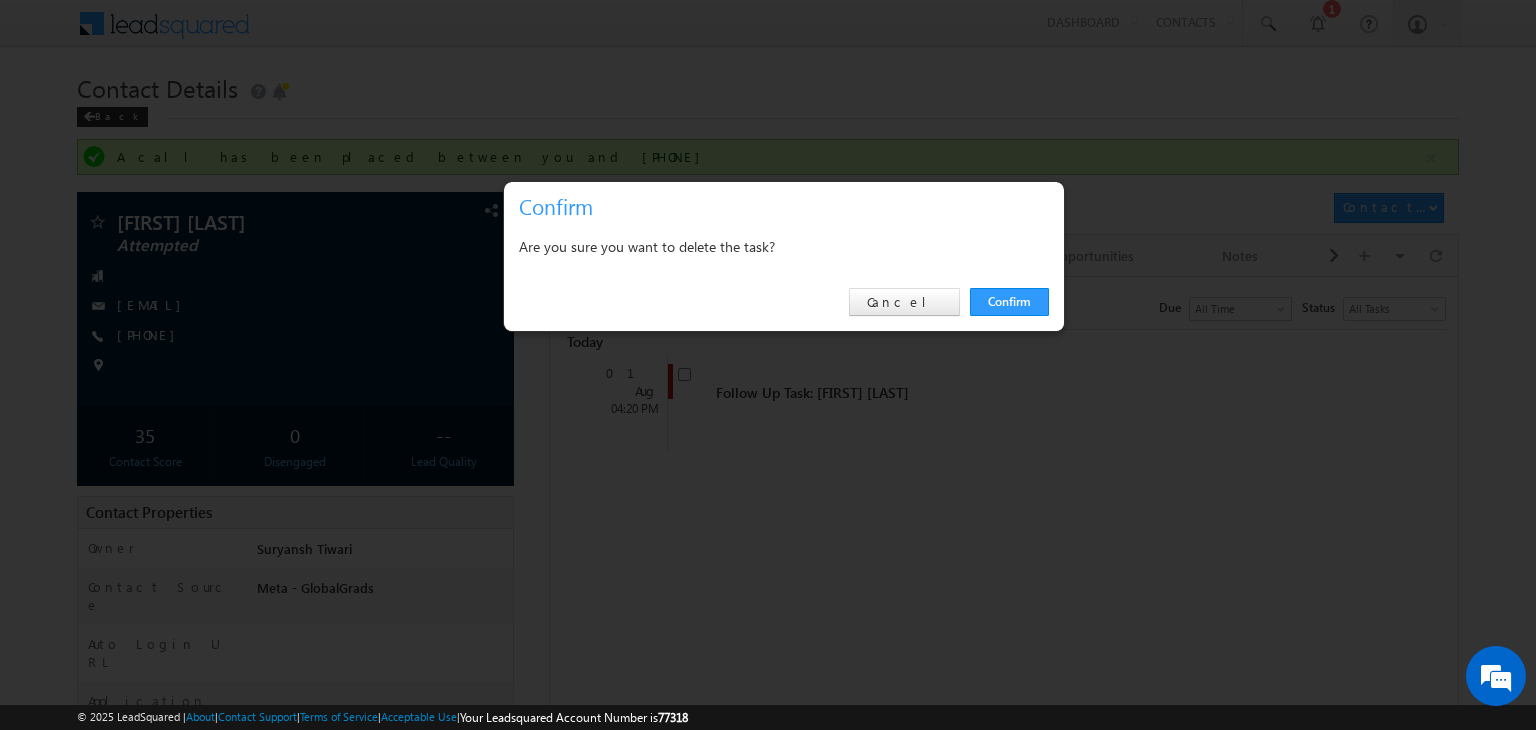 drag, startPoint x: 1019, startPoint y: 308, endPoint x: 1011, endPoint y: 300, distance: 11.313708 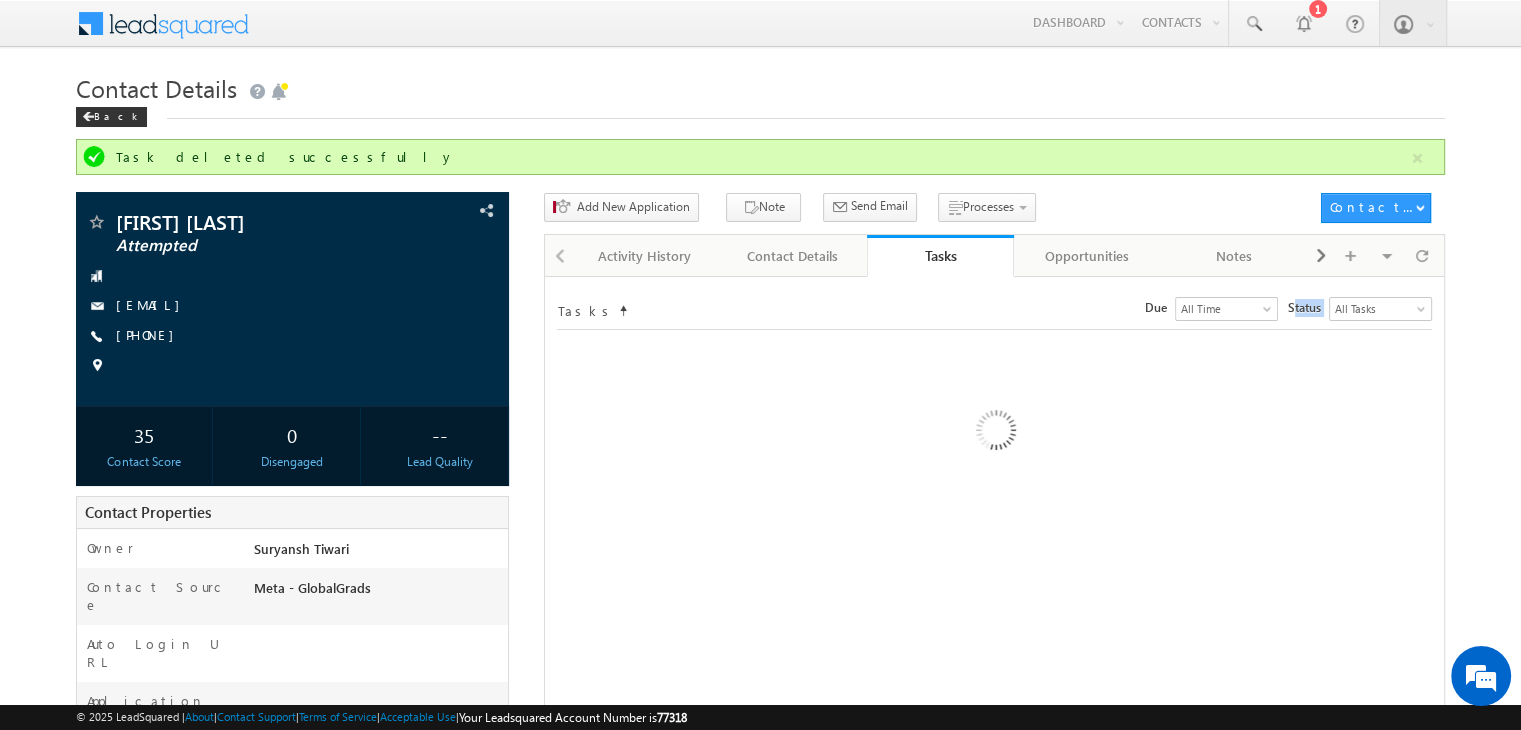 click on "Tasks
Status     undefined All Tasks Completed Overdue Pending All Tasks
Due     Go maxdate mindate All Time
Custom
Yesterday
Today
Last Week
This Week
Last Month
This Month
Last Year
This Year
Last 7 Days
Last 30 Days
All Time" at bounding box center (994, 309) 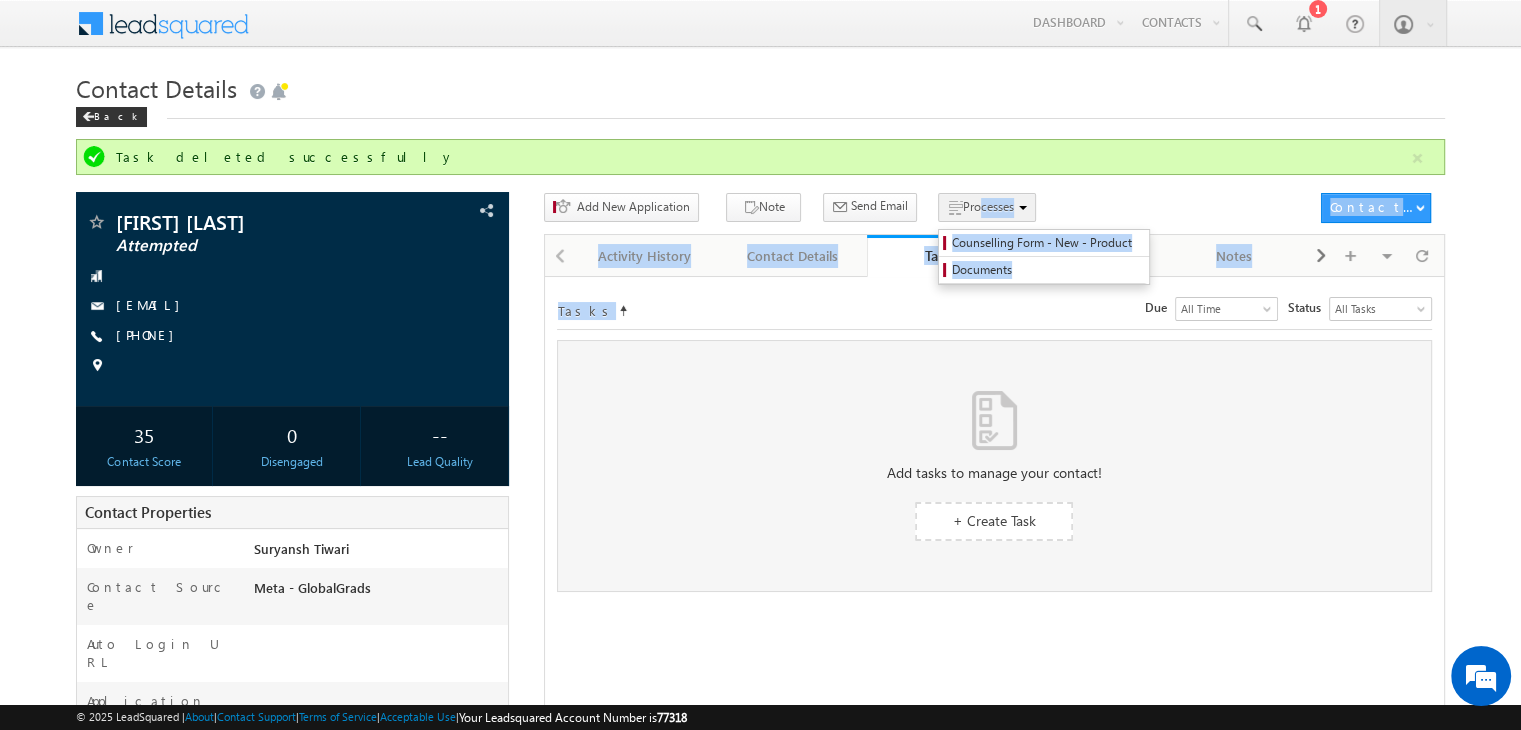 drag, startPoint x: 1005, startPoint y: 293, endPoint x: 935, endPoint y: 198, distance: 118.004234 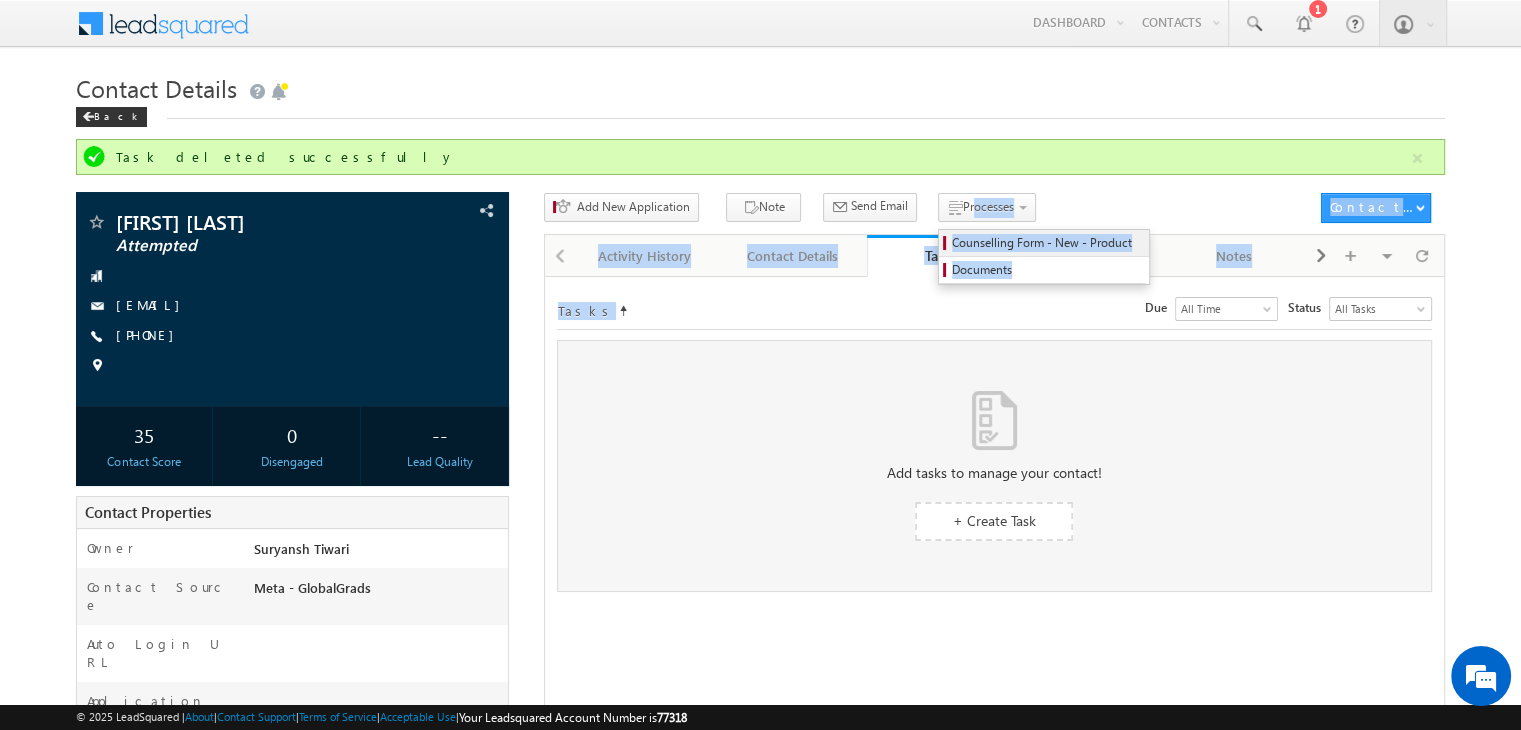 click on "Counselling Form - New - Product" at bounding box center (1047, 243) 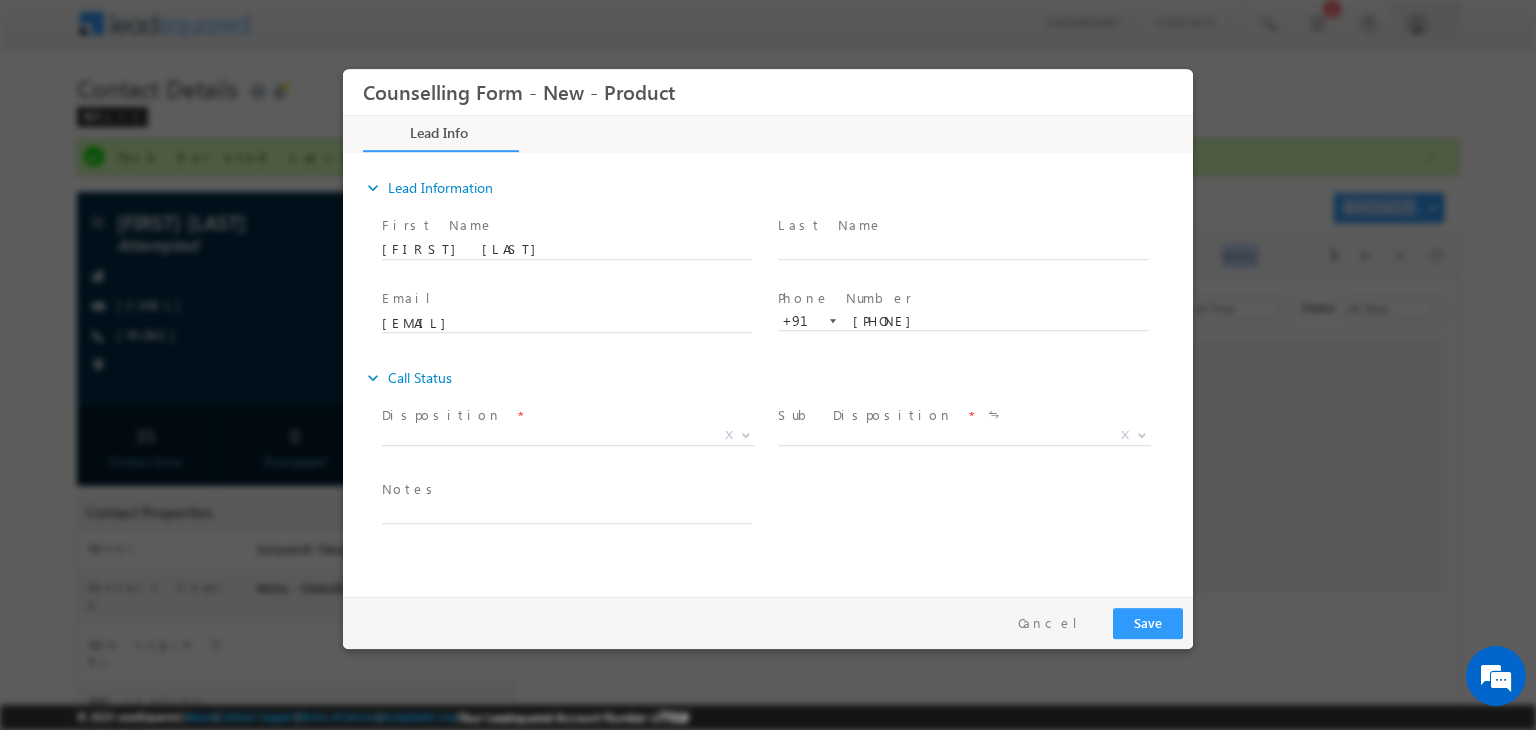 scroll, scrollTop: 0, scrollLeft: 0, axis: both 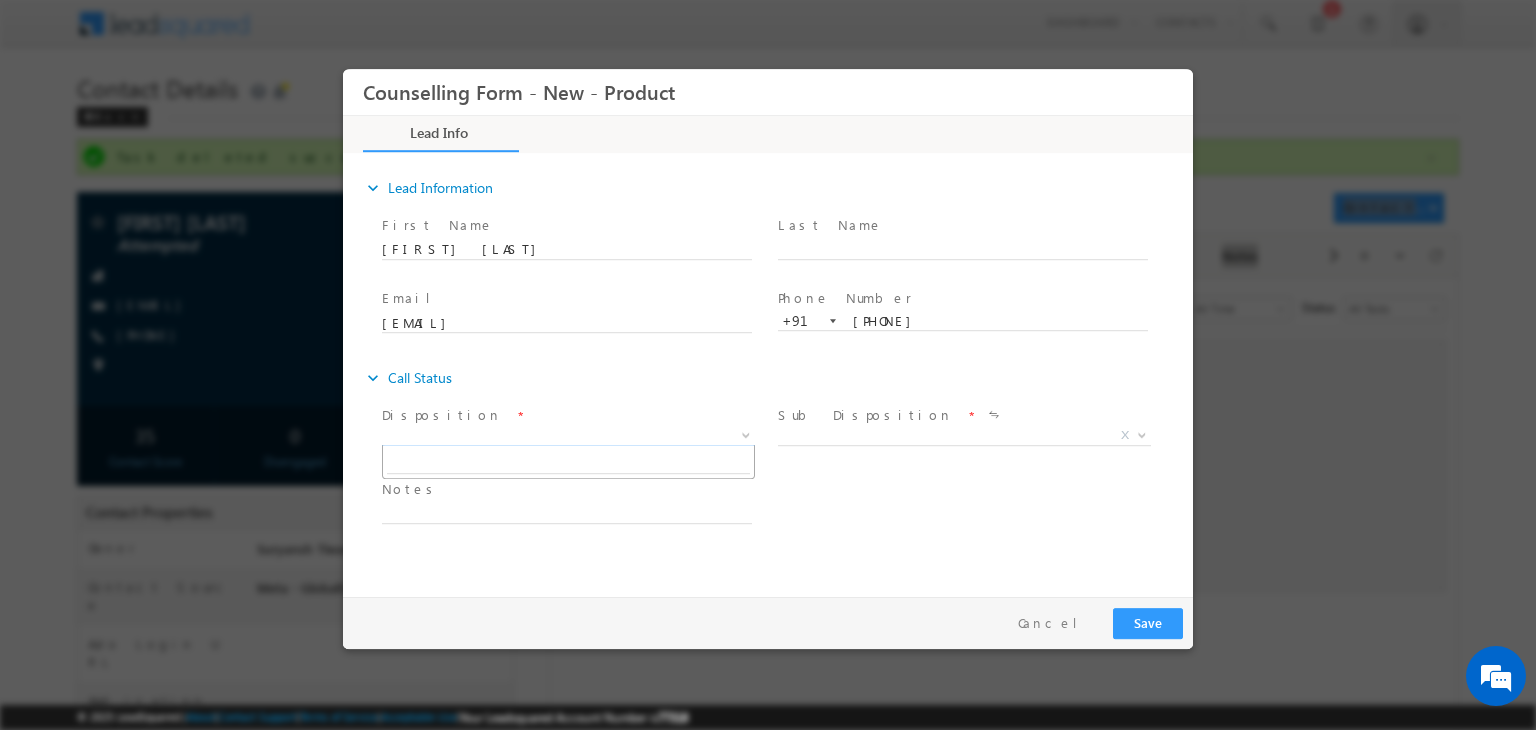 click on "X" at bounding box center [568, 436] 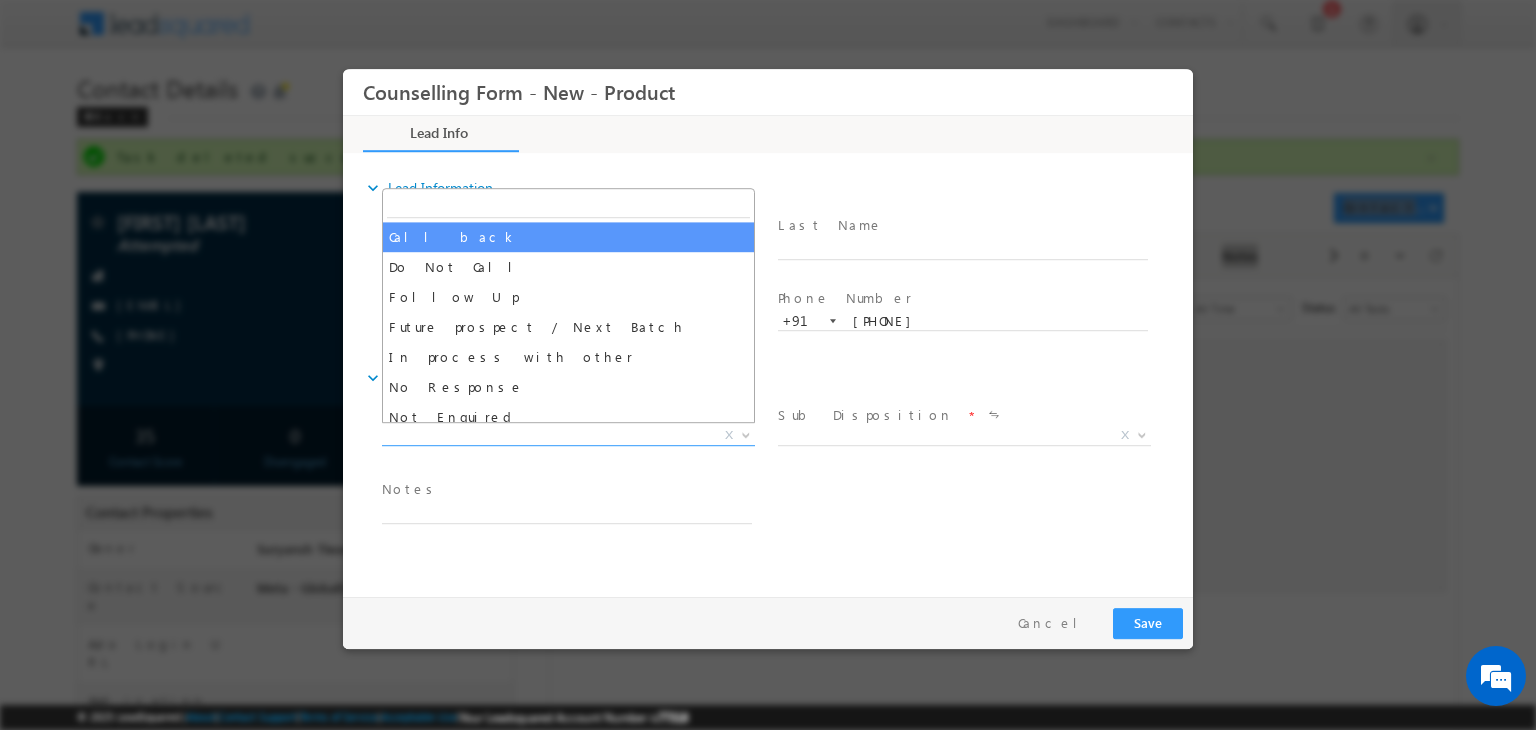 select on "Call back" 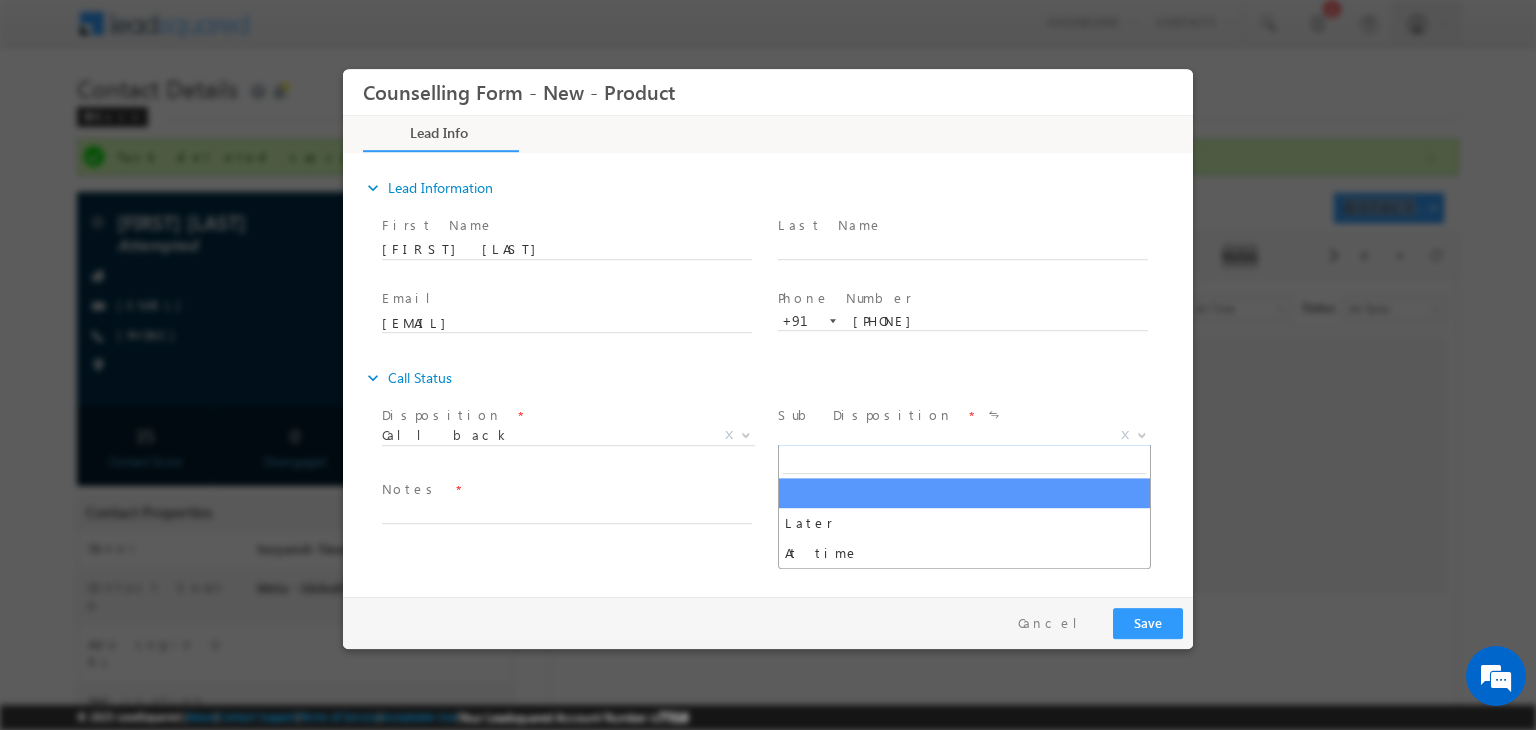 click on "X" at bounding box center [964, 436] 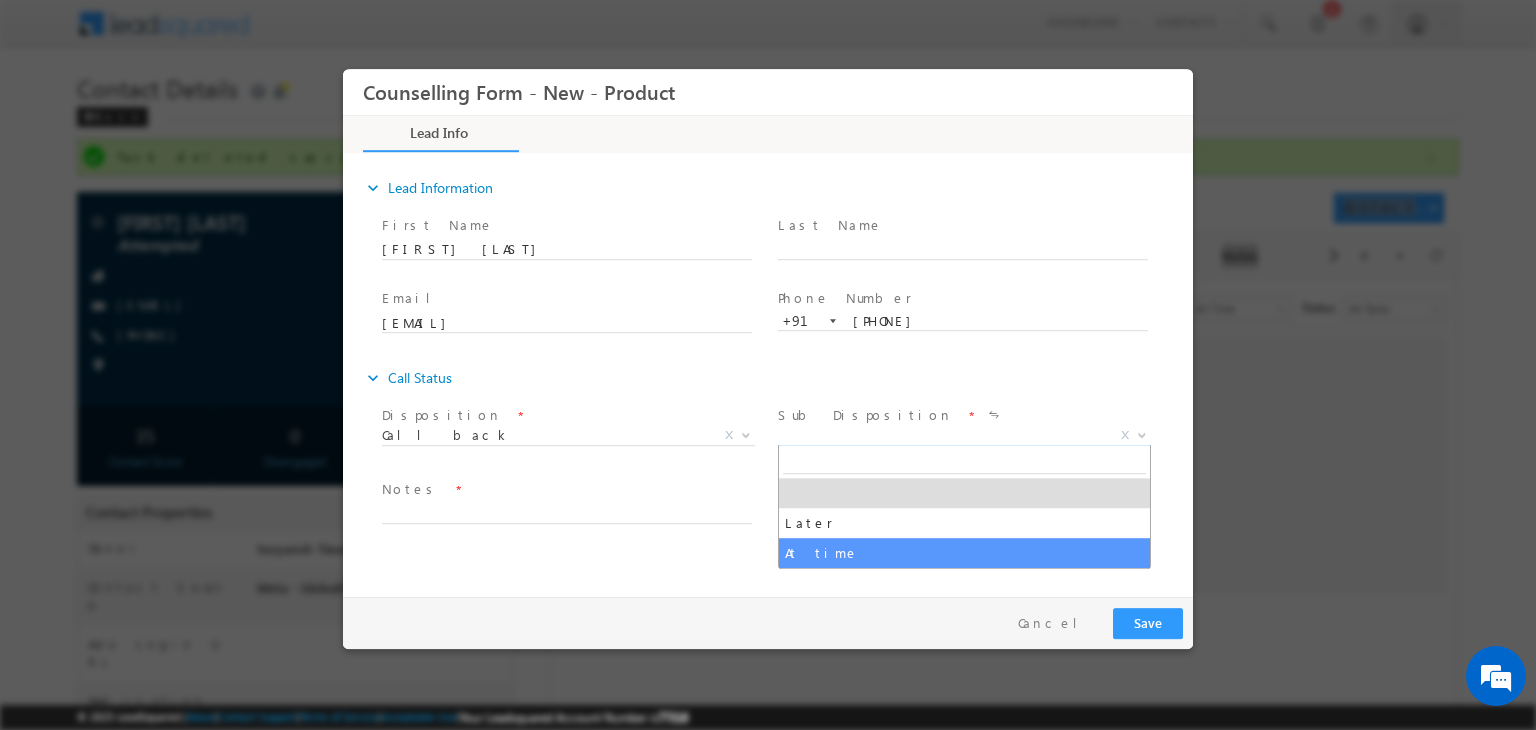 select on "At time" 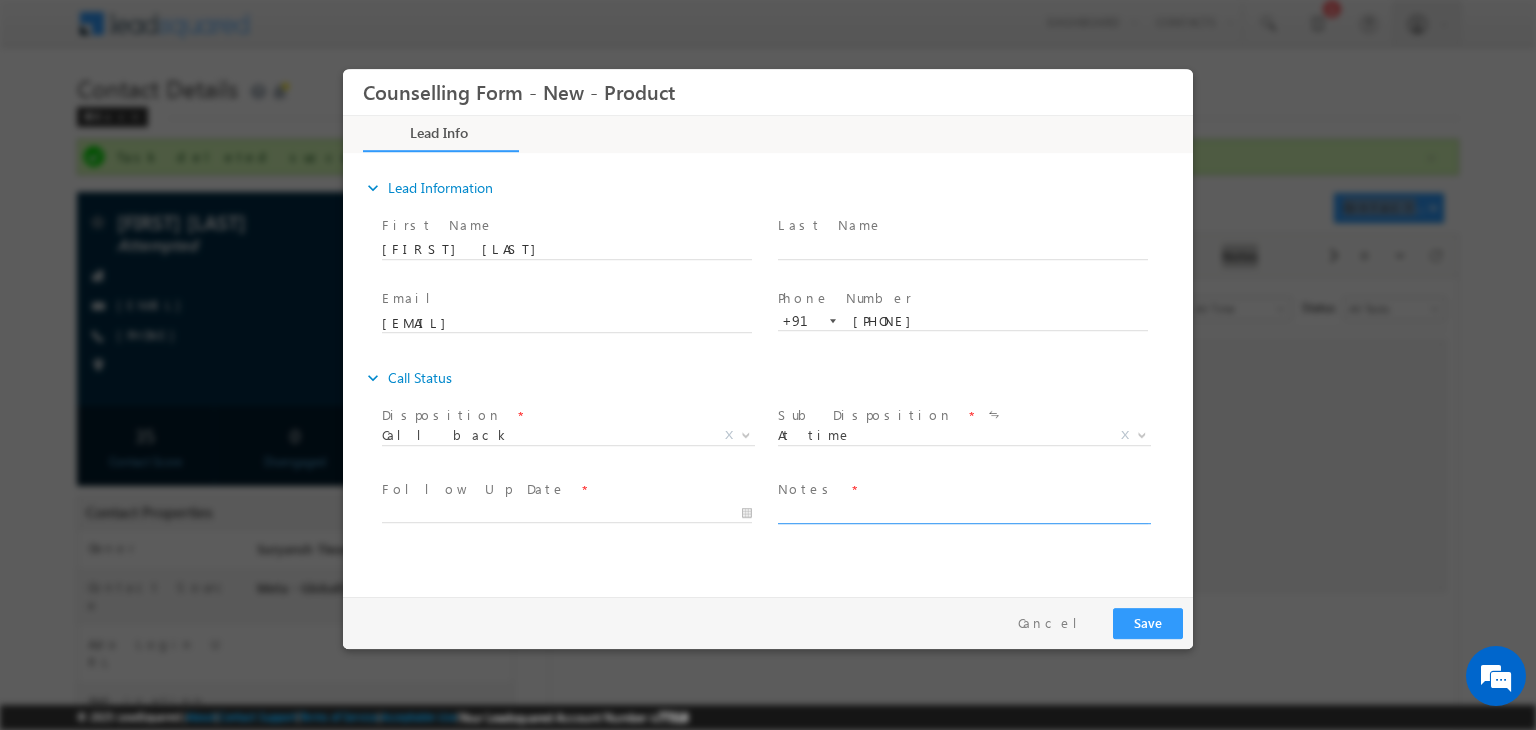 paste on "B - Btech electronic & communication - 2015 - 66% - PTU - Naac B , b - 0 2015 - 2023 - Own business - Related to agriculture 2023 - Till now as telecom engg Age - 33 ," 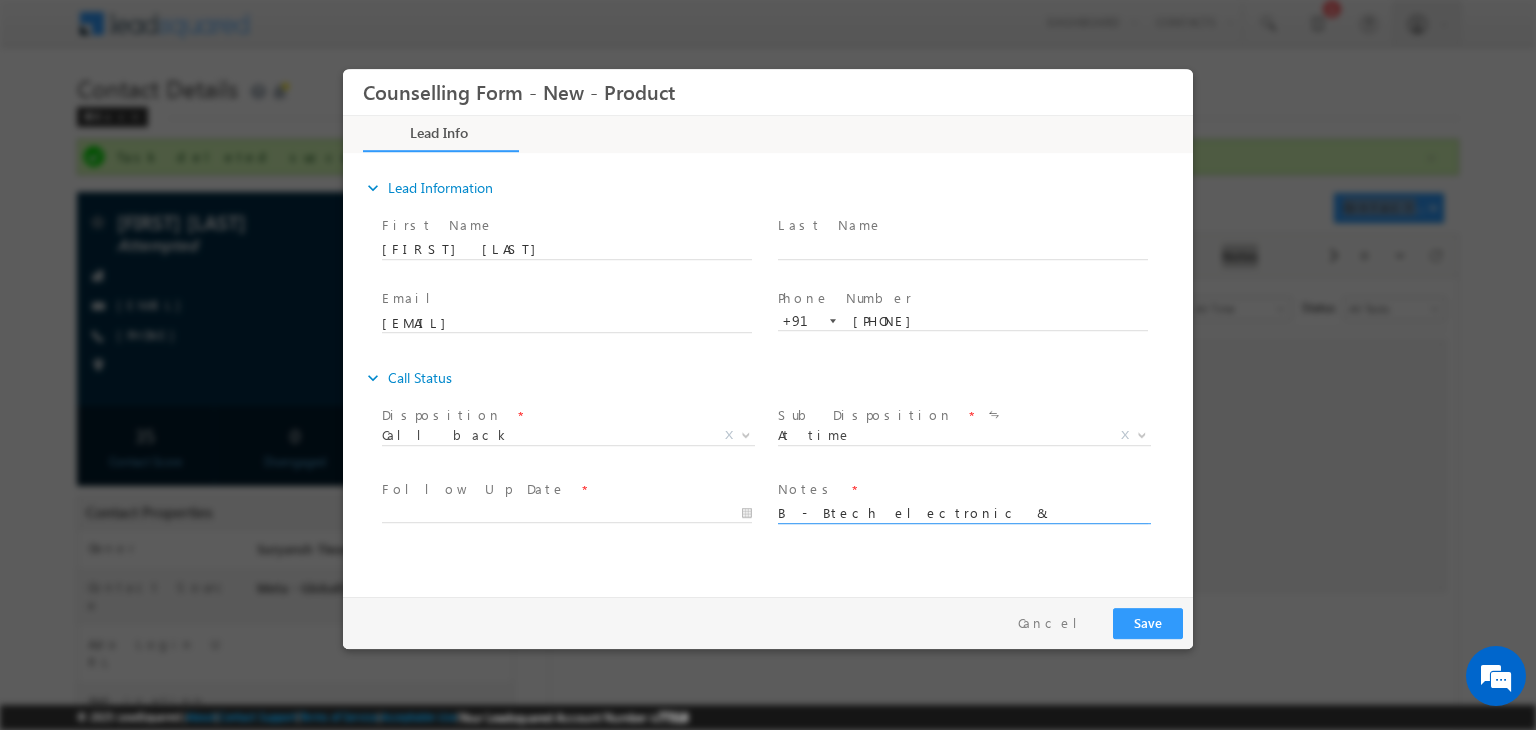 click on "B - Btech electronic & communication - 2015 - 66% - PTU - Naac B , b - 0 2015 - 2023 - Own business - Related to agriculture 2023 - Till now as telecom engg Age - 33 ," at bounding box center (963, 512) 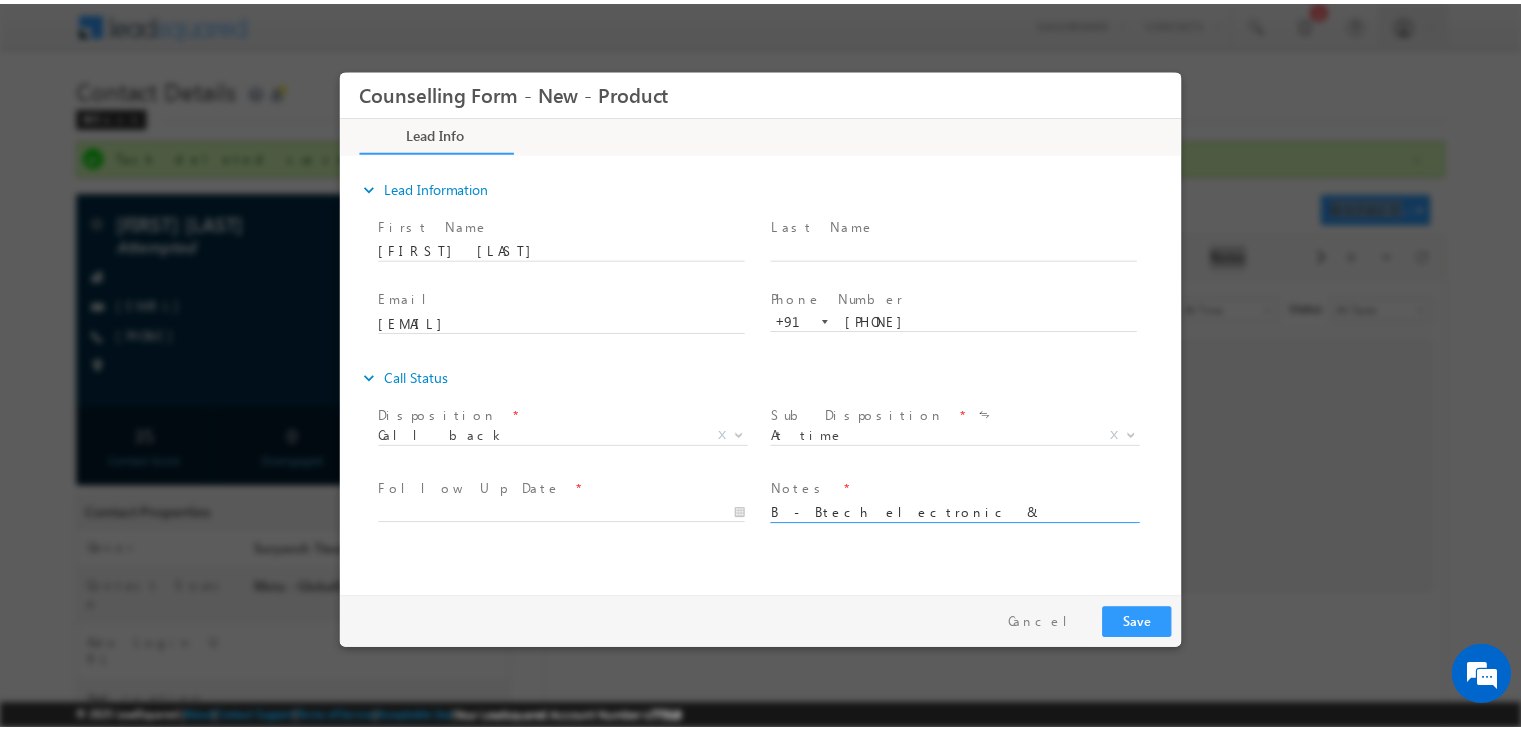 scroll, scrollTop: 3, scrollLeft: 0, axis: vertical 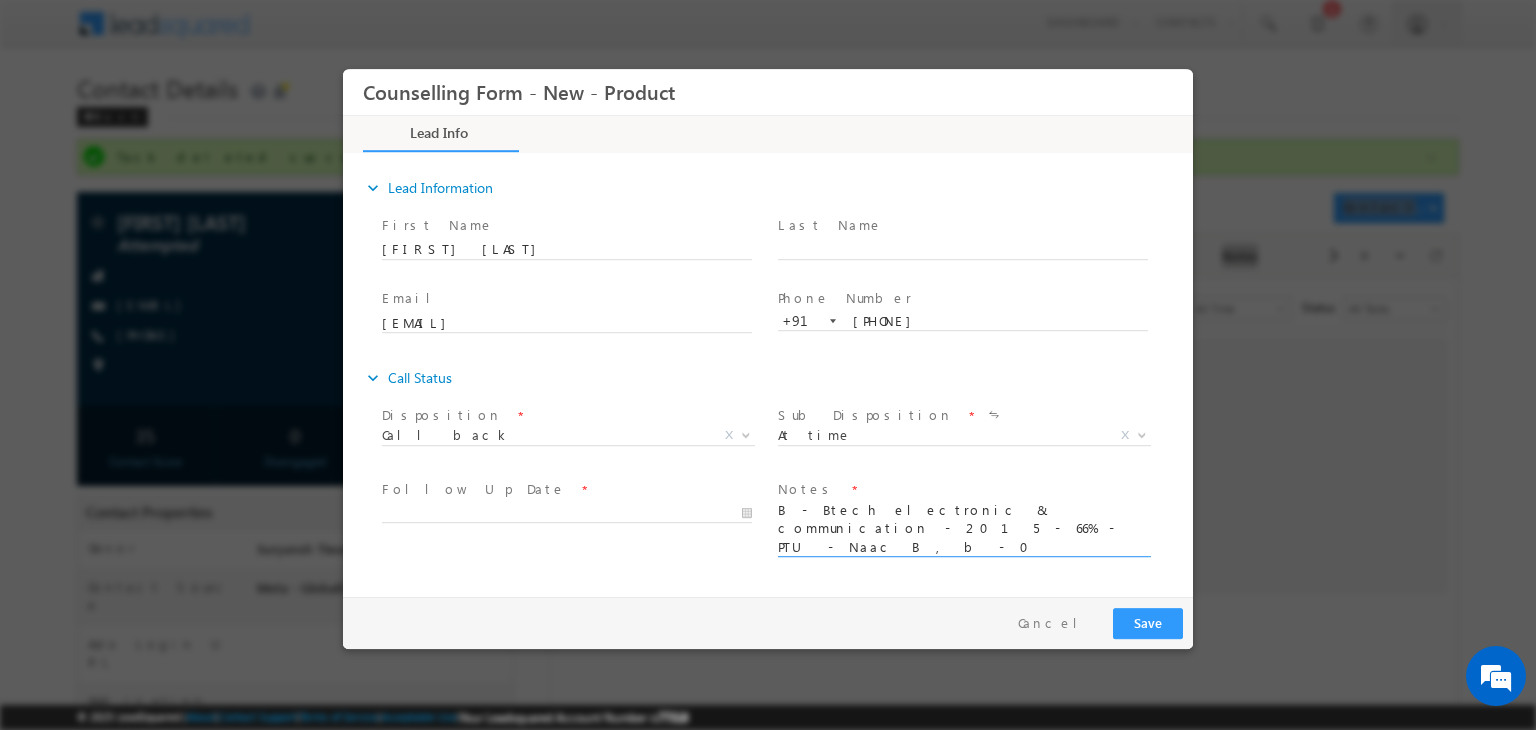 type on "B - Btech electronic & communication - 2015 - 66% - PTU - Naac B , b - 0 2015 - 2023 - Own business - Related to agriculture 2023 - Till now as telecom engg Age - 33 ," 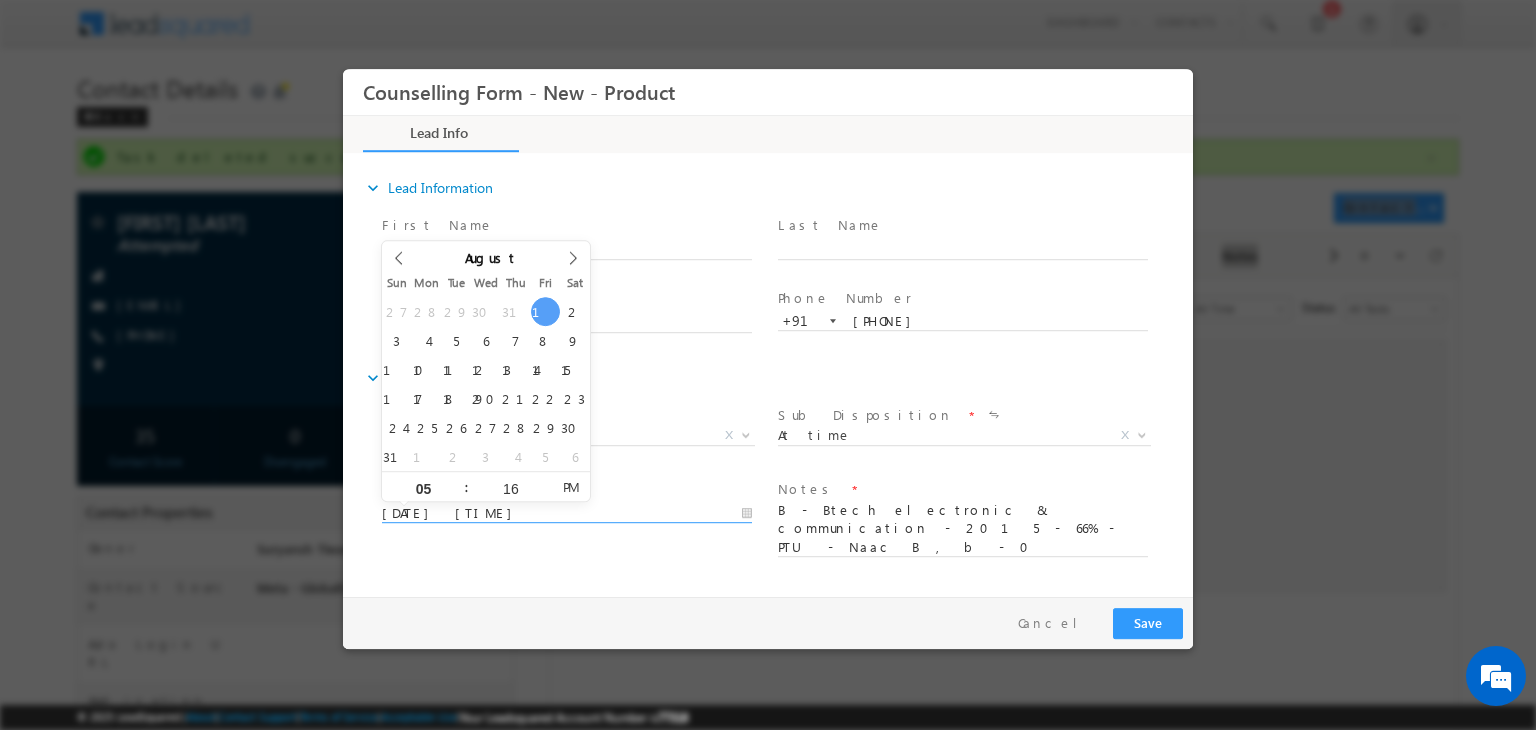 click on "01/08/2025 5:16 PM" at bounding box center [567, 514] 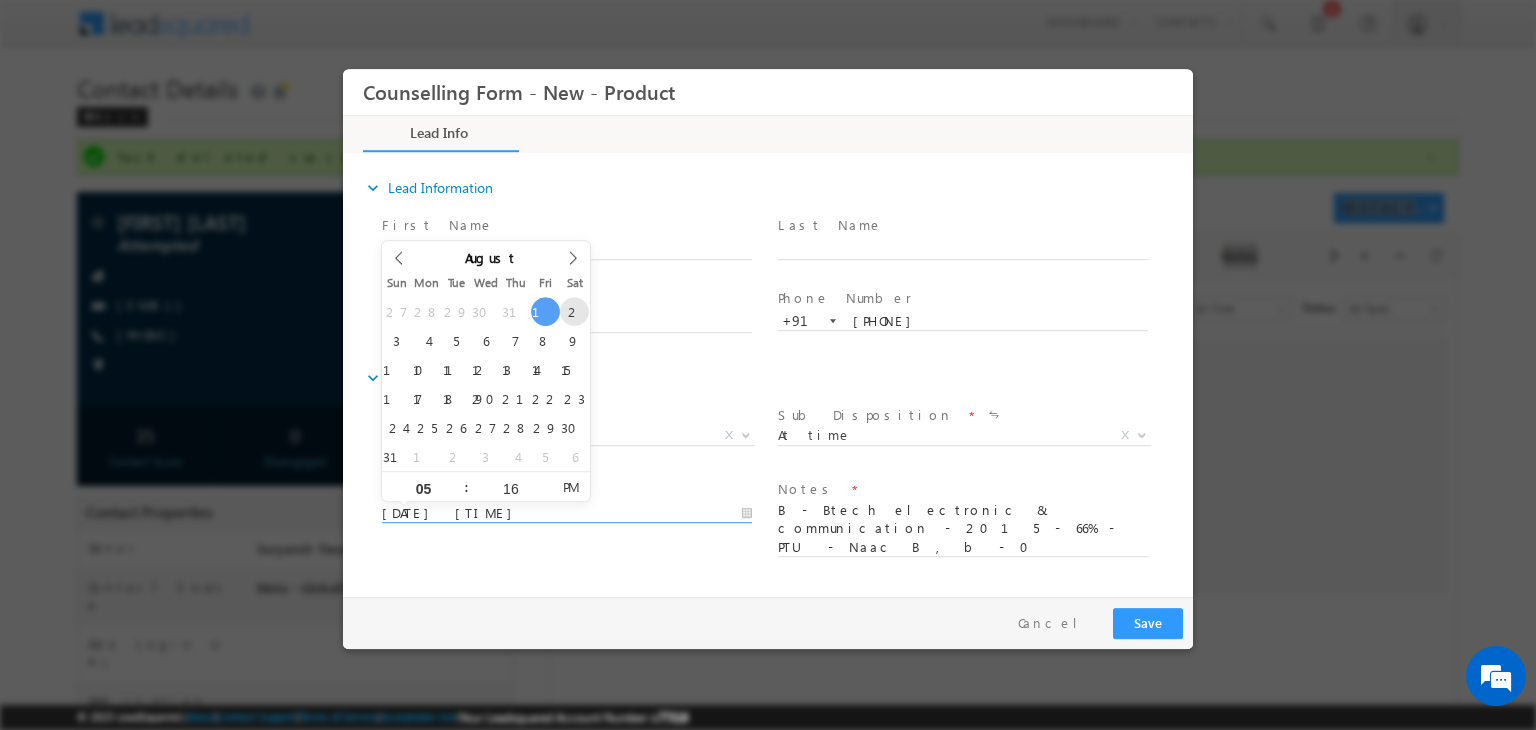 type on "02/08/2025 5:16 PM" 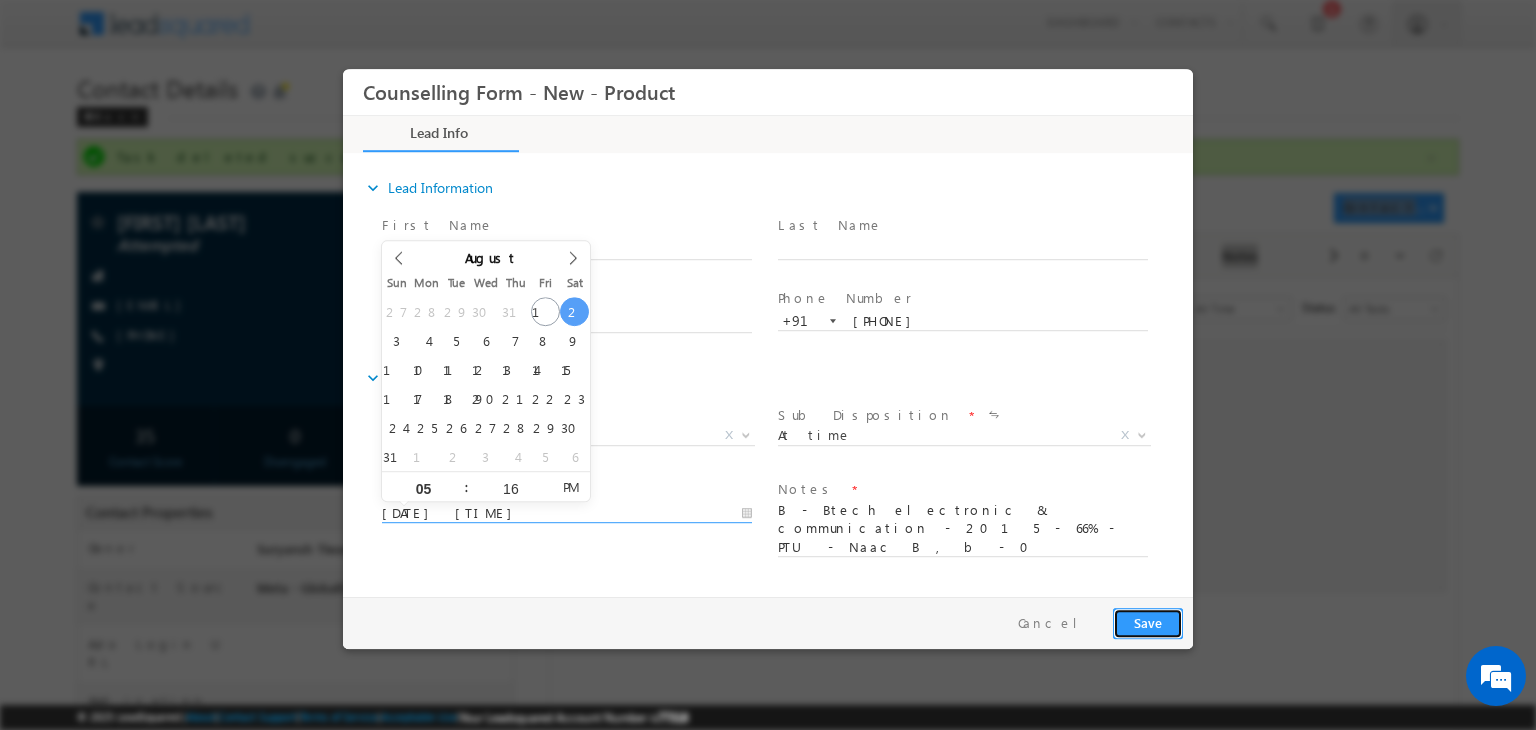 click on "Save" at bounding box center (1148, 623) 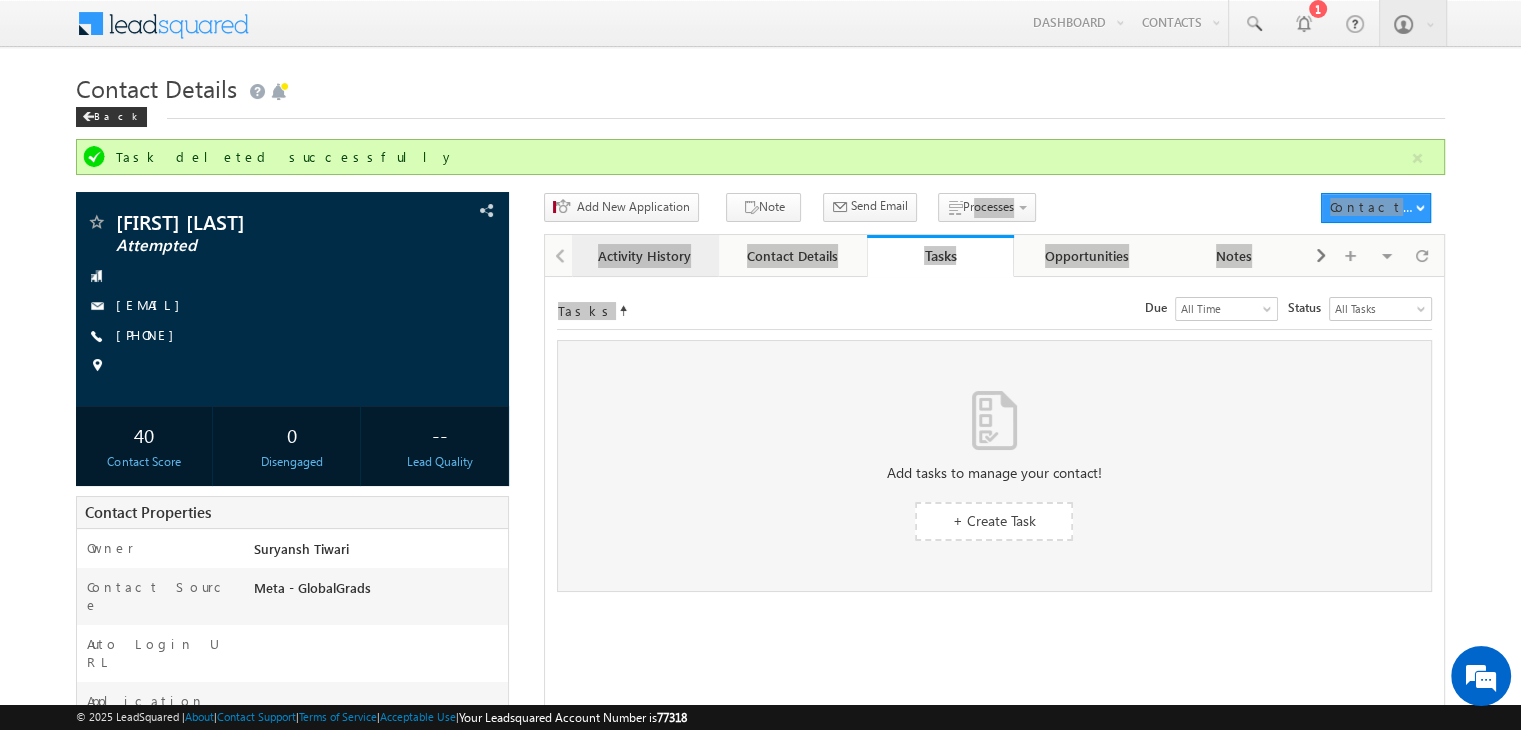 click on "Activity History" at bounding box center [645, 256] 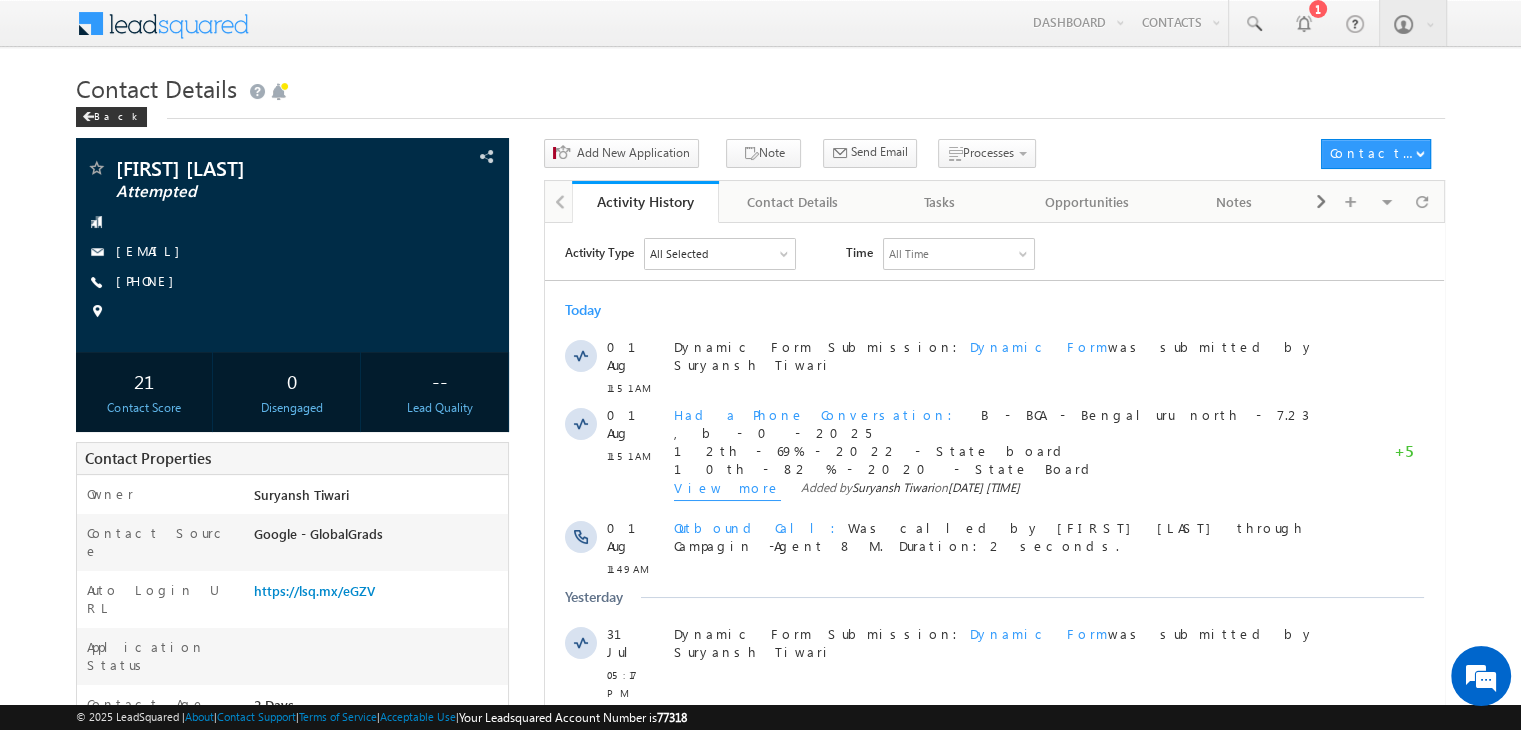 scroll, scrollTop: 0, scrollLeft: 0, axis: both 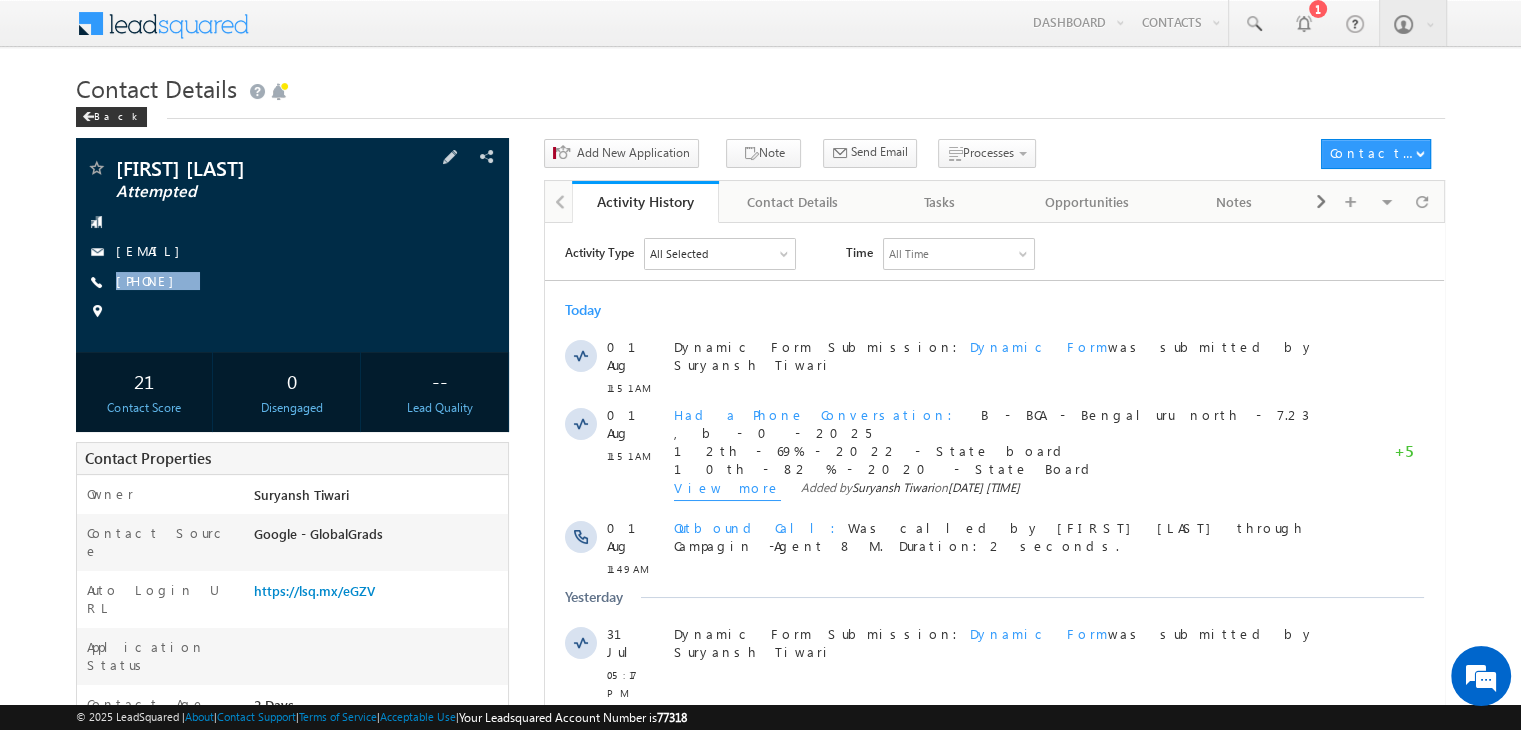 drag, startPoint x: 234, startPoint y: 277, endPoint x: 221, endPoint y: 302, distance: 28.178005 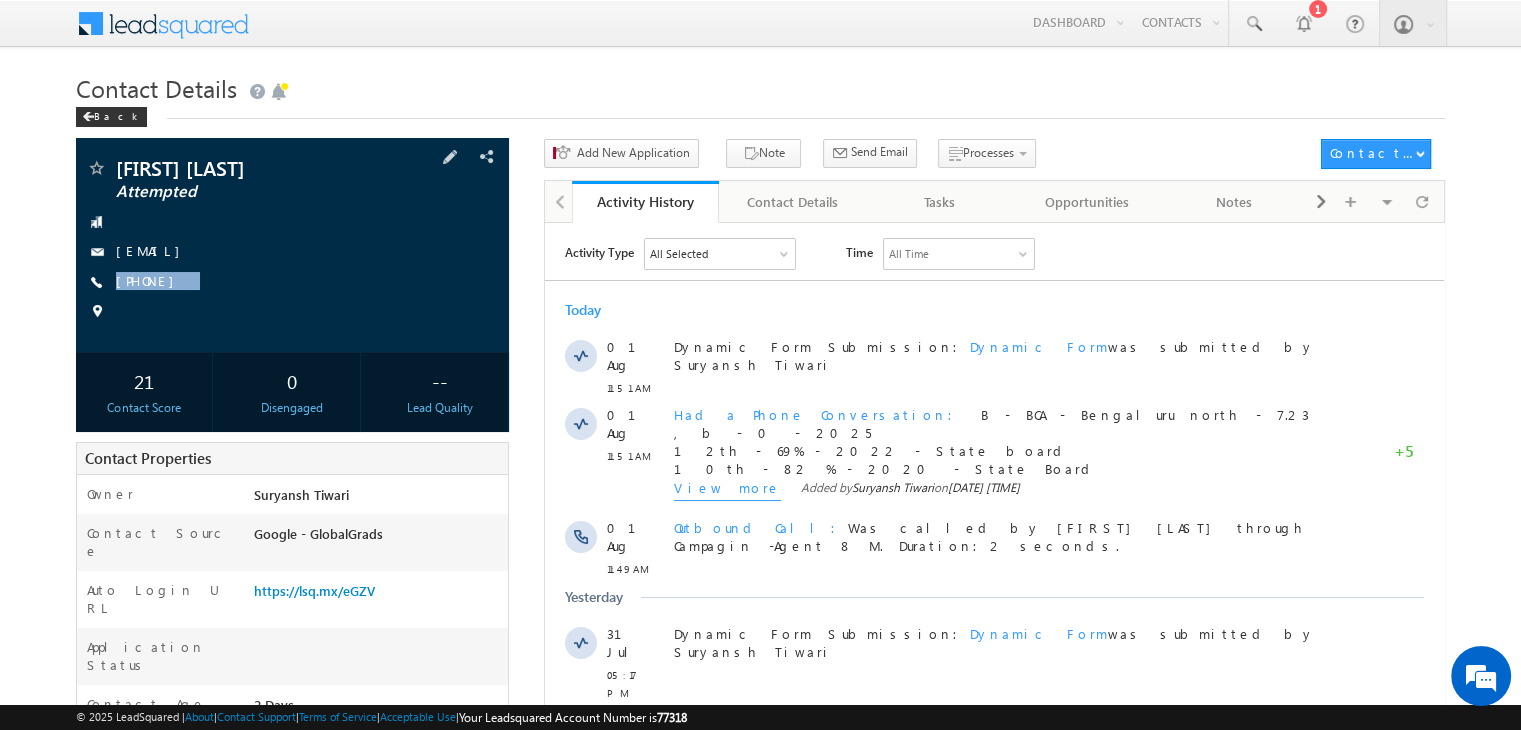 copy on "[PHONE]" 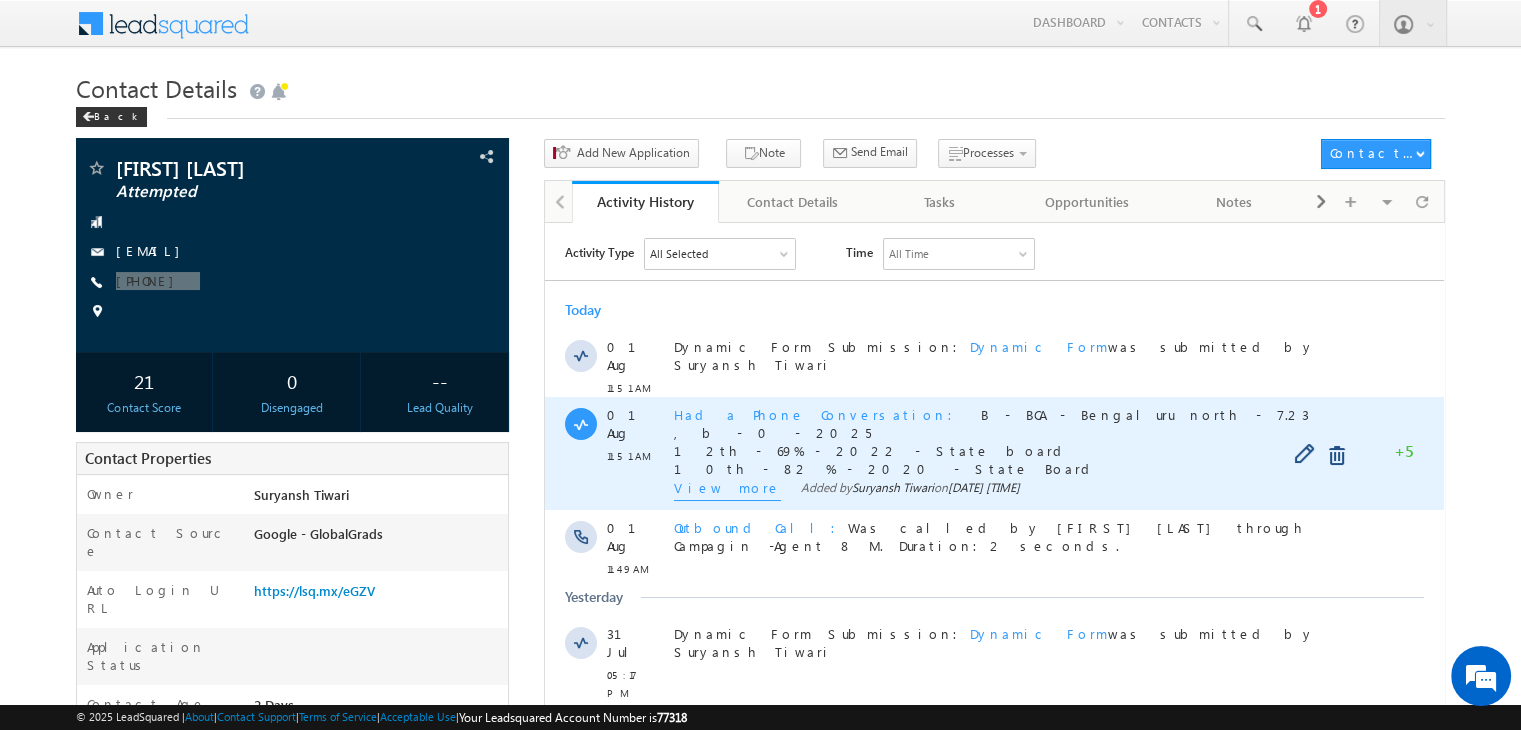 click on "View more" at bounding box center (727, 489) 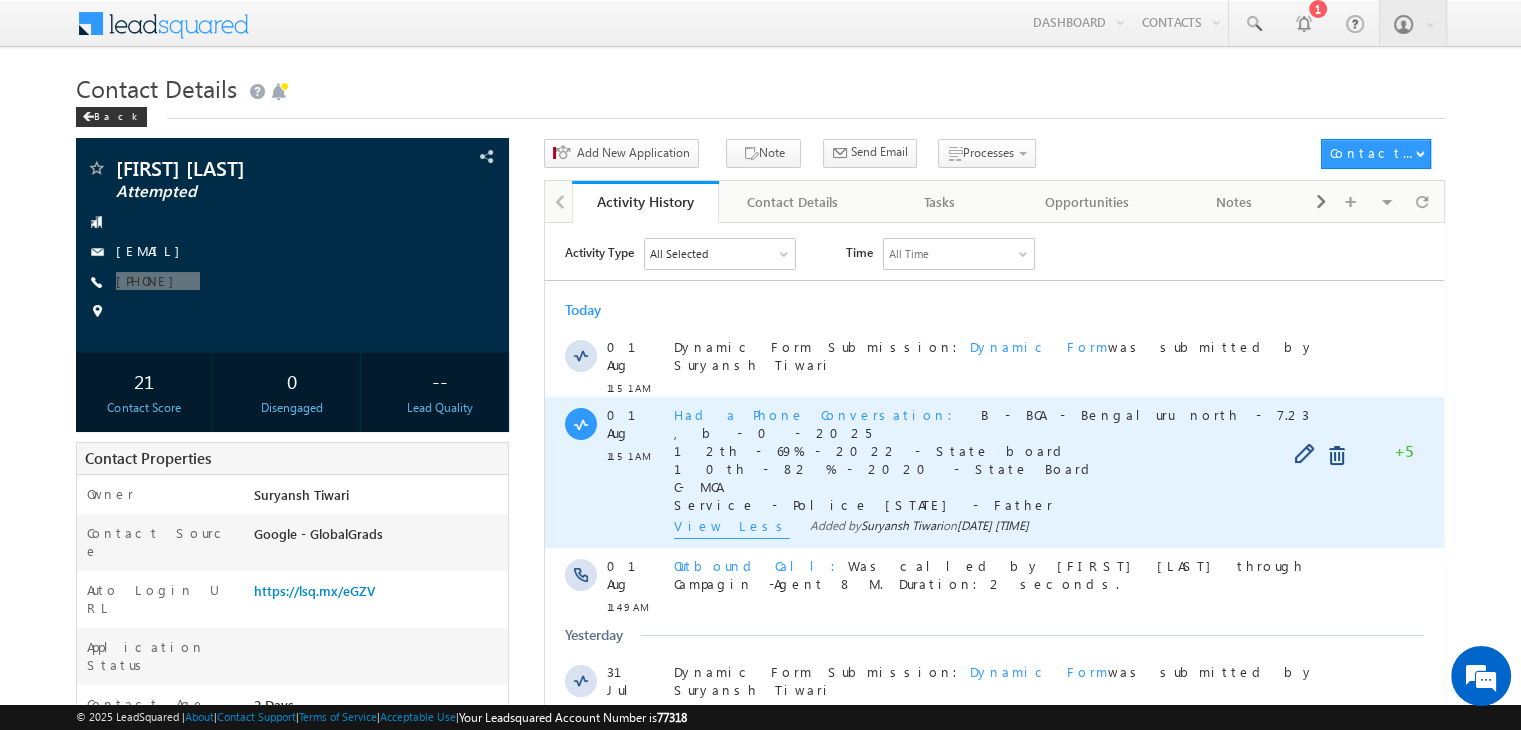 copy on "B - BCA - [CITY] north - 7.23 , b - 0 - [YEAR] 12th - 69% - [YEAR] - State board 10th - 82 % - [YEAR] - State Board C-MCA Service - Police [STATE] - Father" 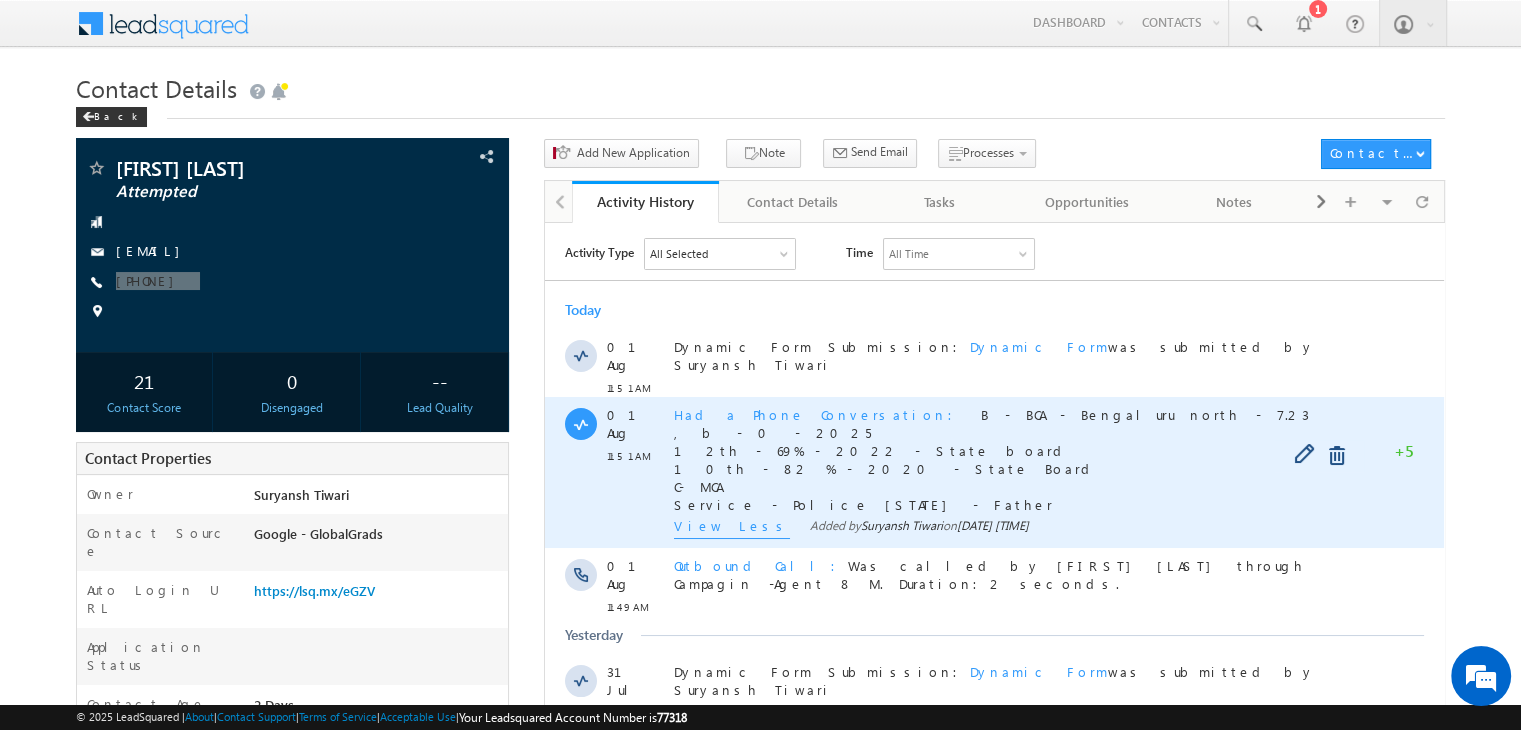 drag, startPoint x: 877, startPoint y: 480, endPoint x: 841, endPoint y: 411, distance: 77.82673 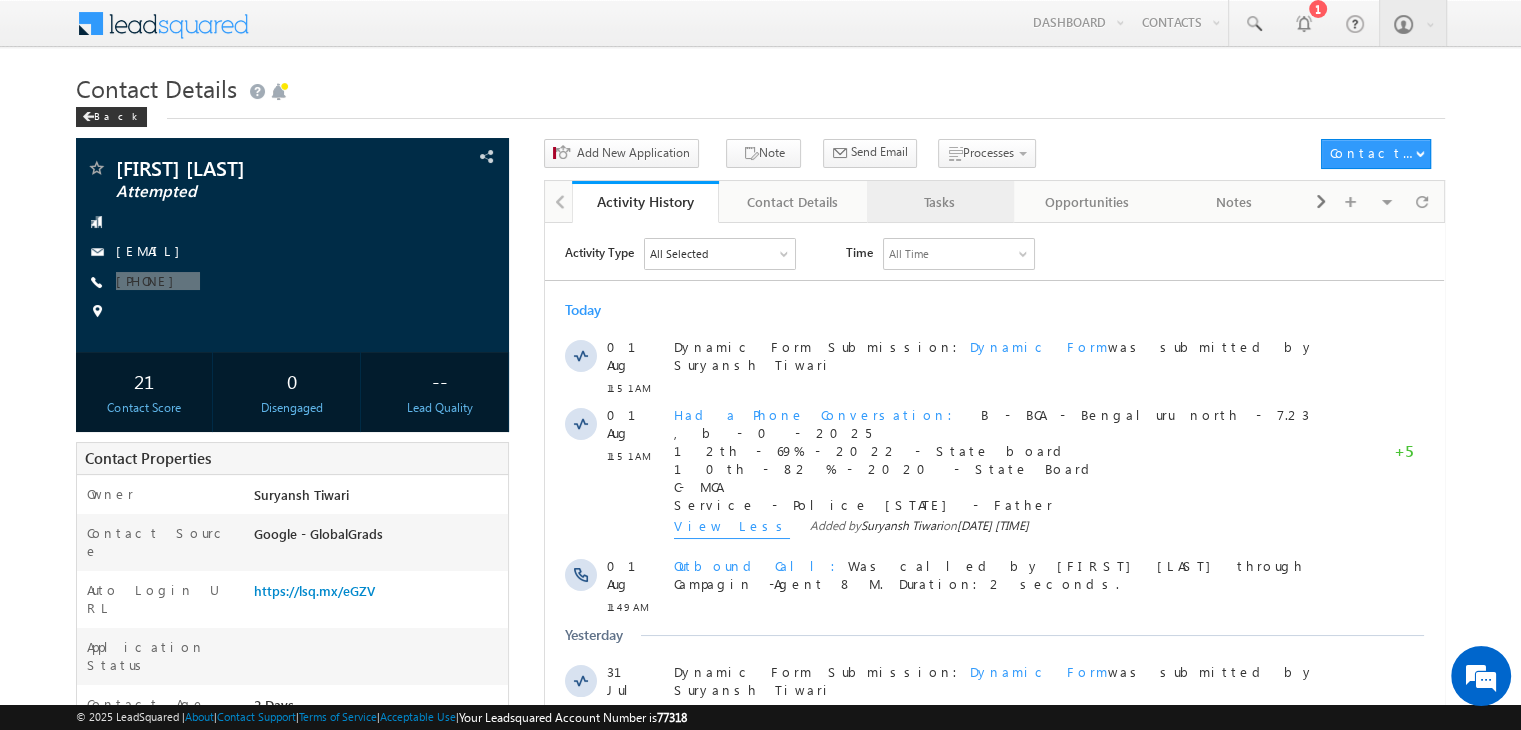 click on "Tasks" at bounding box center (939, 202) 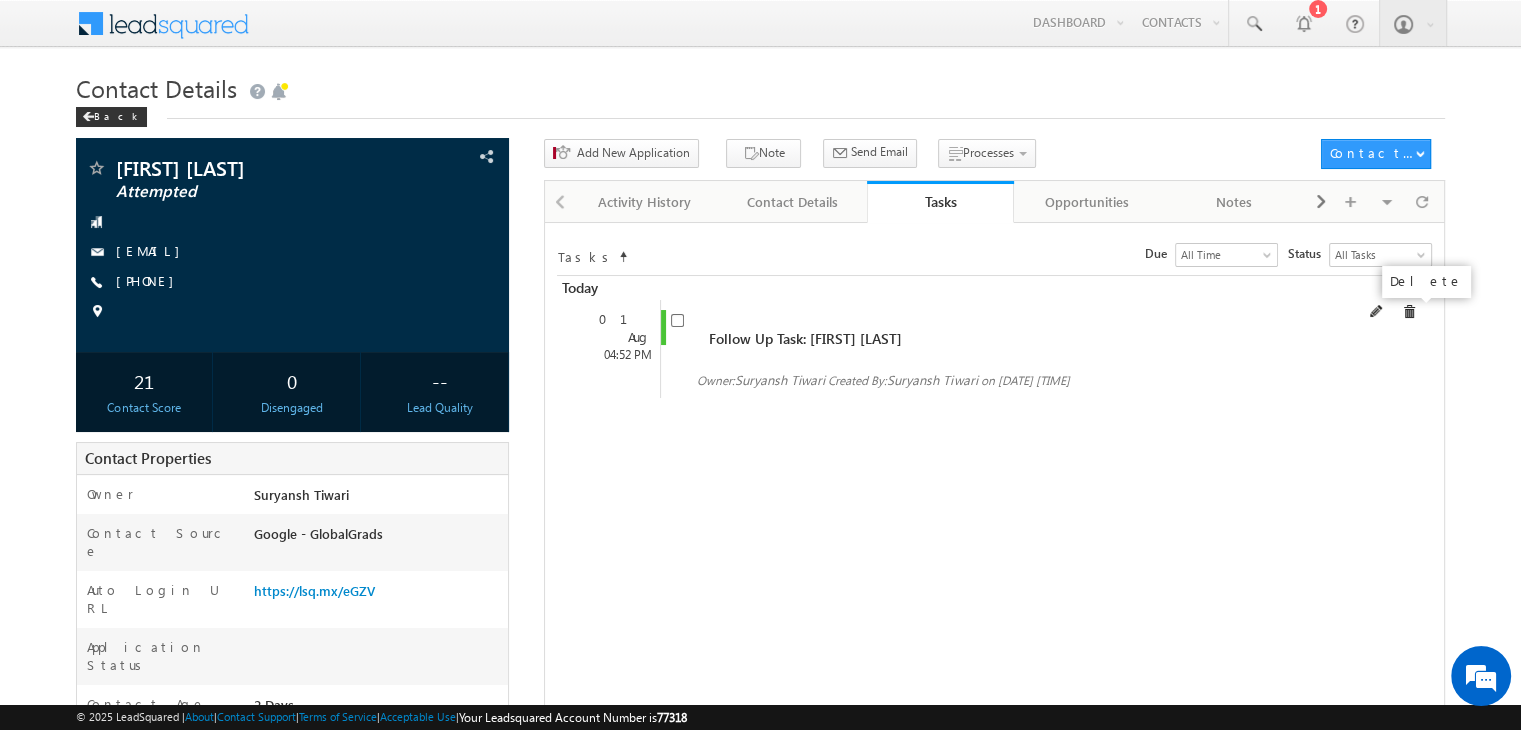 click at bounding box center [1409, 312] 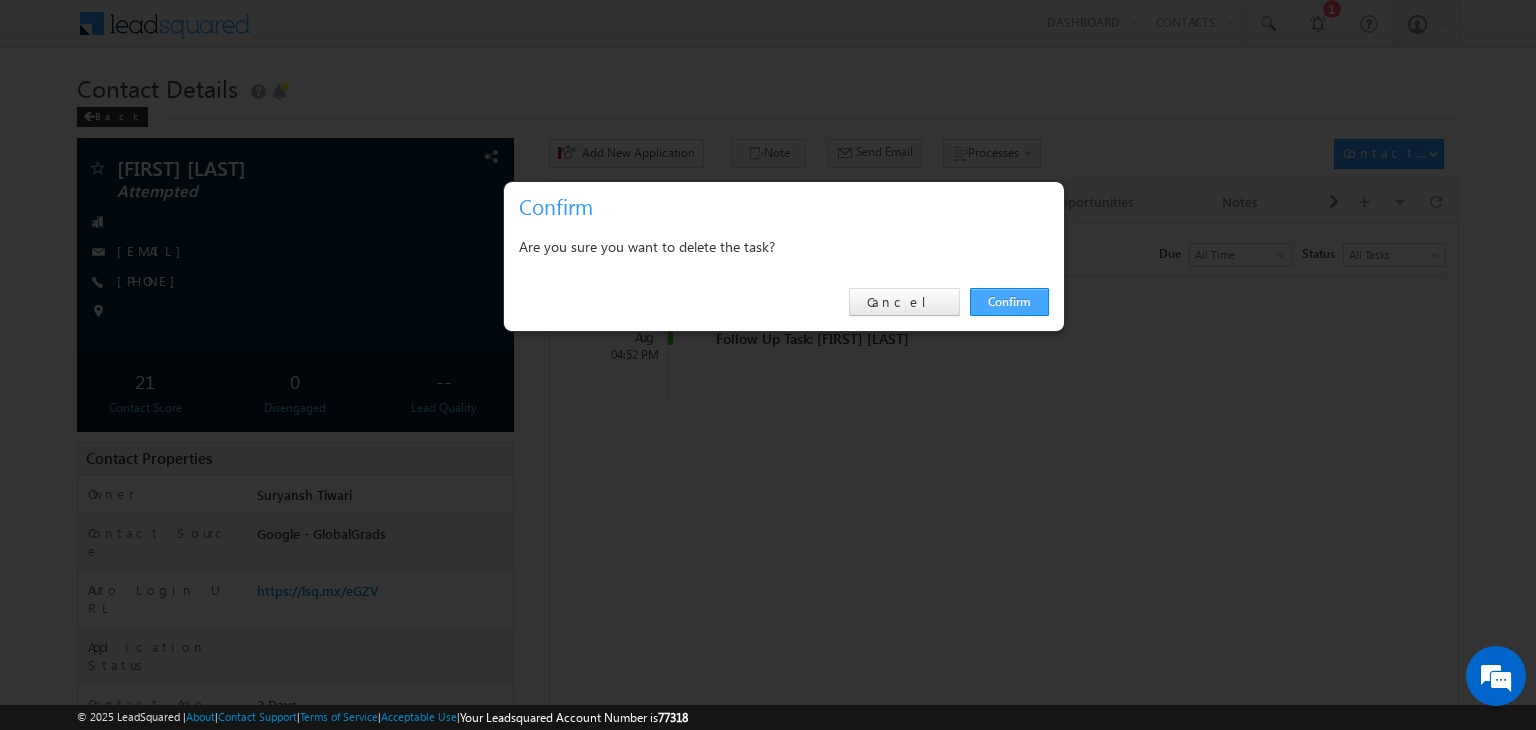 drag, startPoint x: 1028, startPoint y: 283, endPoint x: 1015, endPoint y: 293, distance: 16.40122 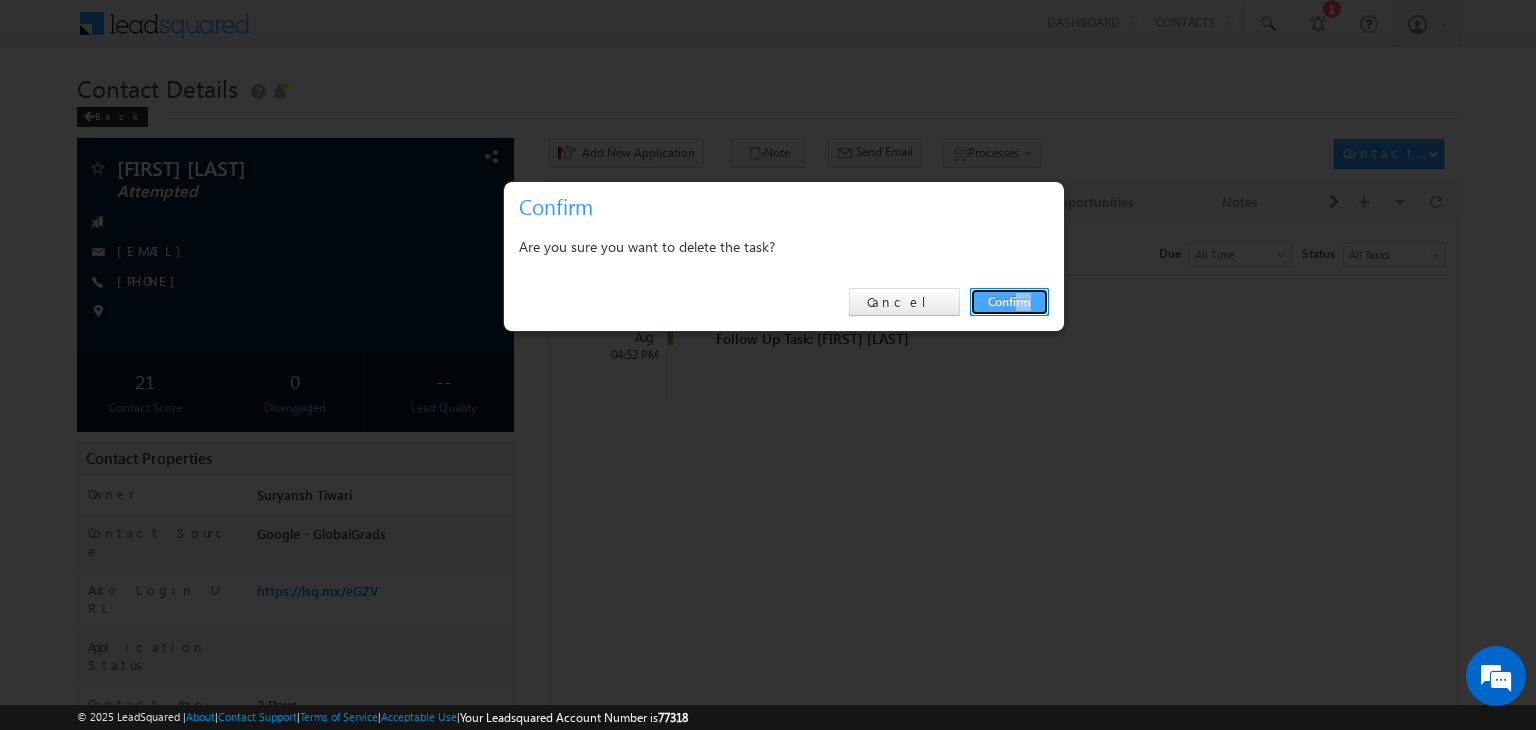 click on "Confirm" at bounding box center [1009, 302] 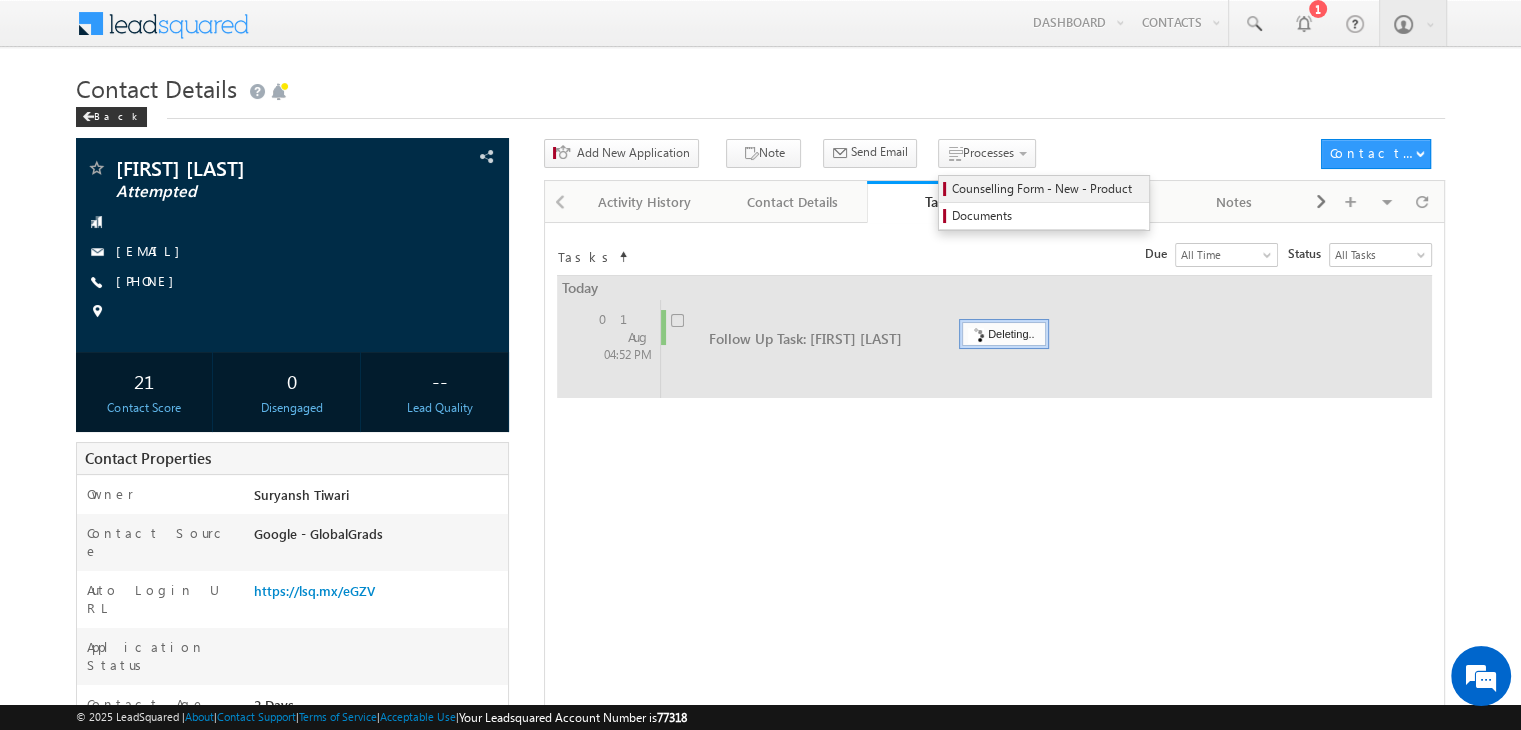 click on "Counselling Form - New - Product" at bounding box center [1047, 189] 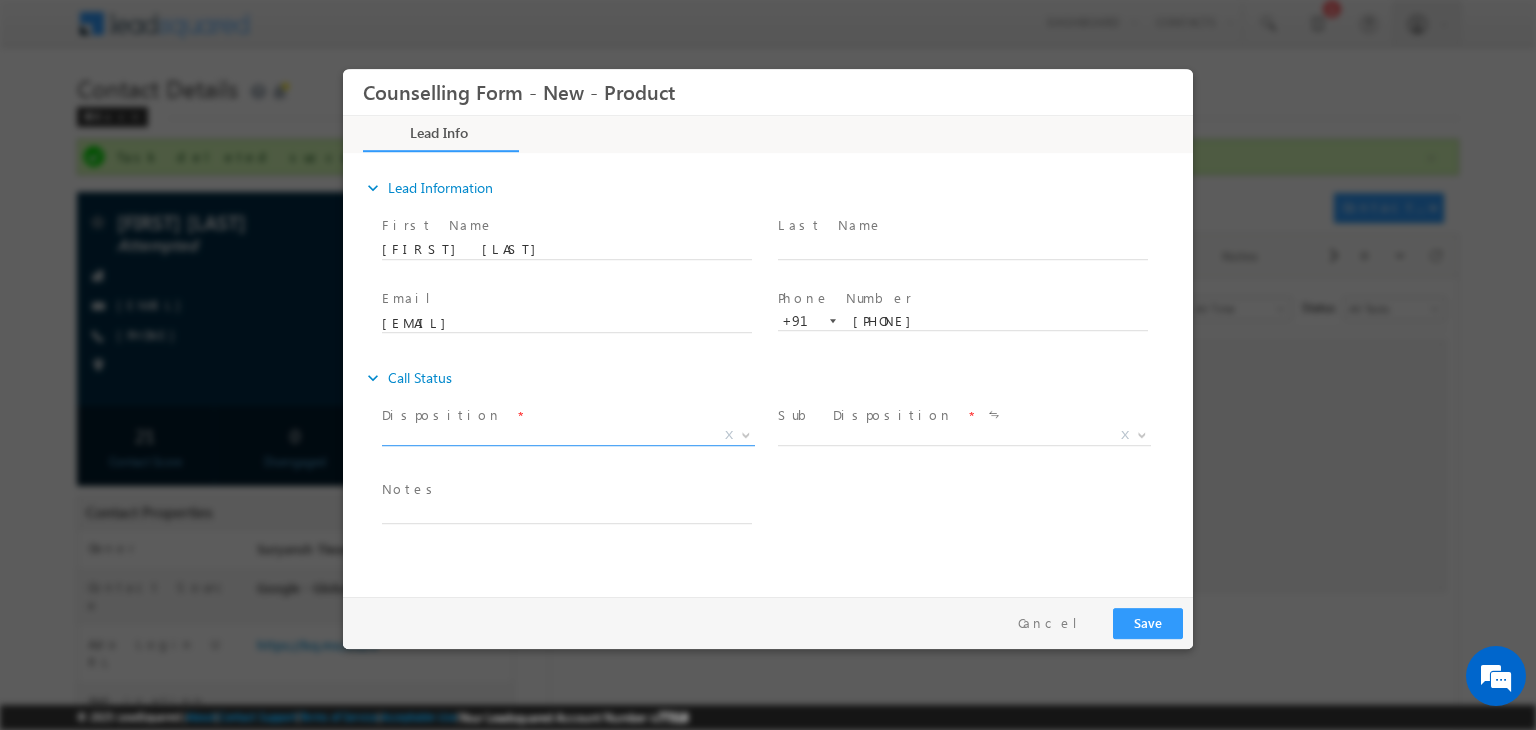click on "X" at bounding box center [568, 436] 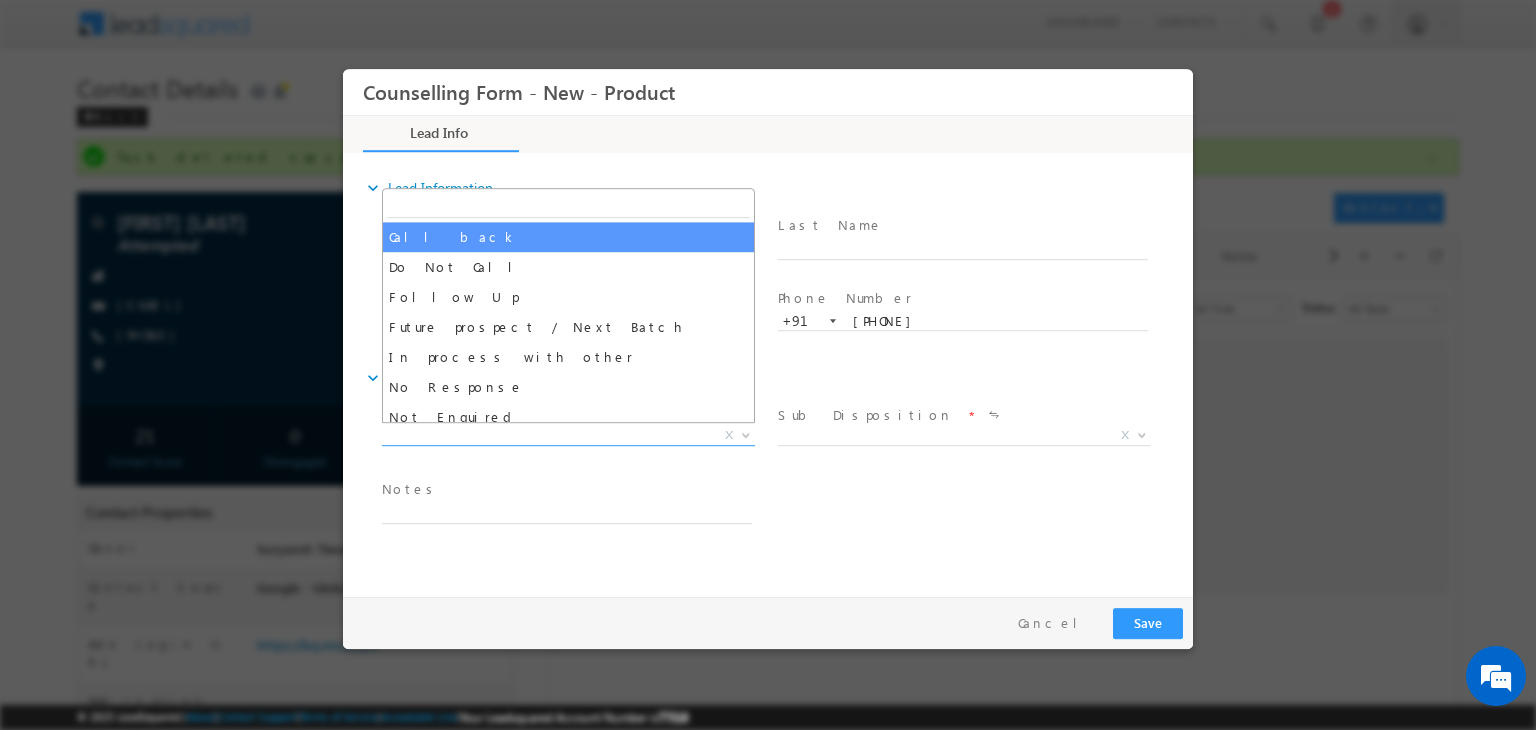 select on "Call back" 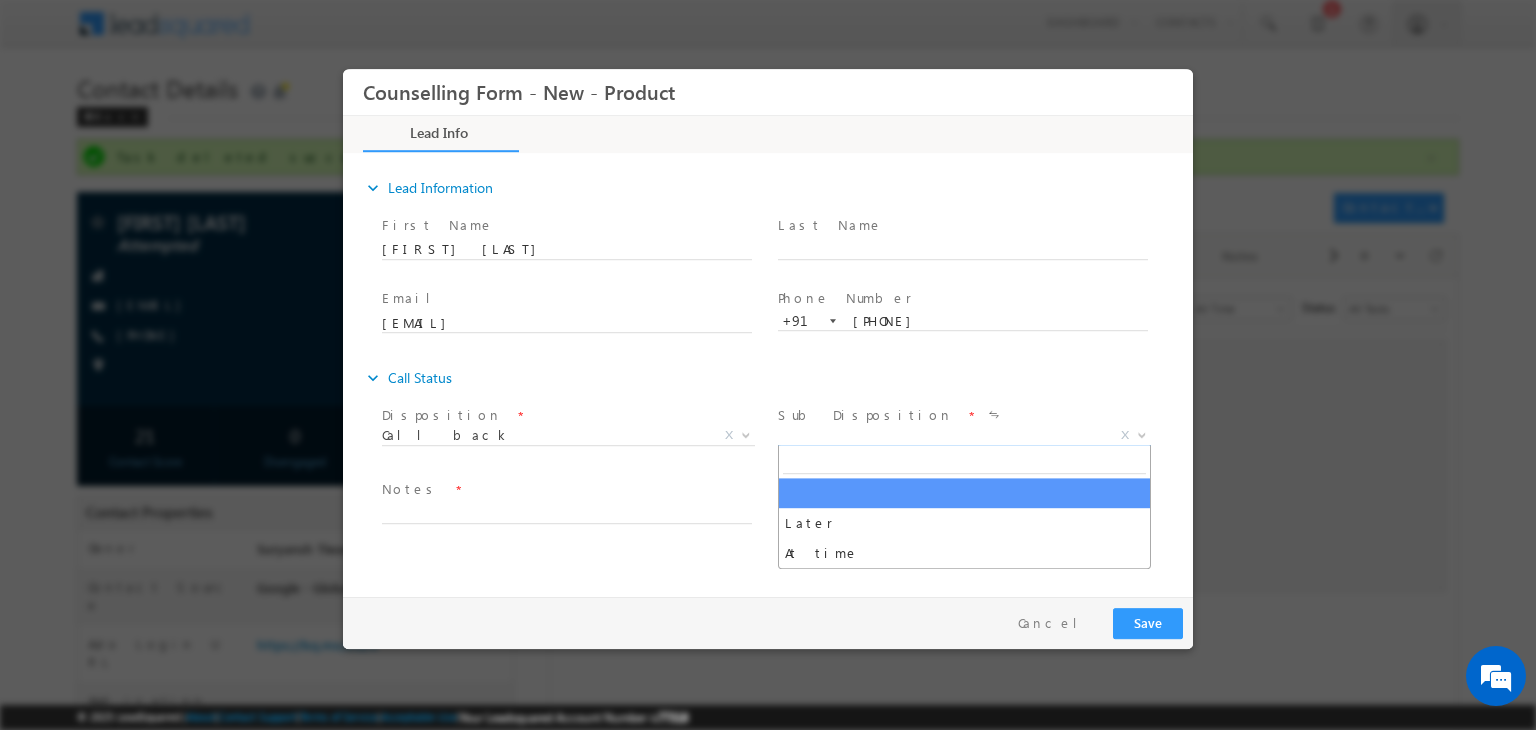 click on "X" at bounding box center (964, 436) 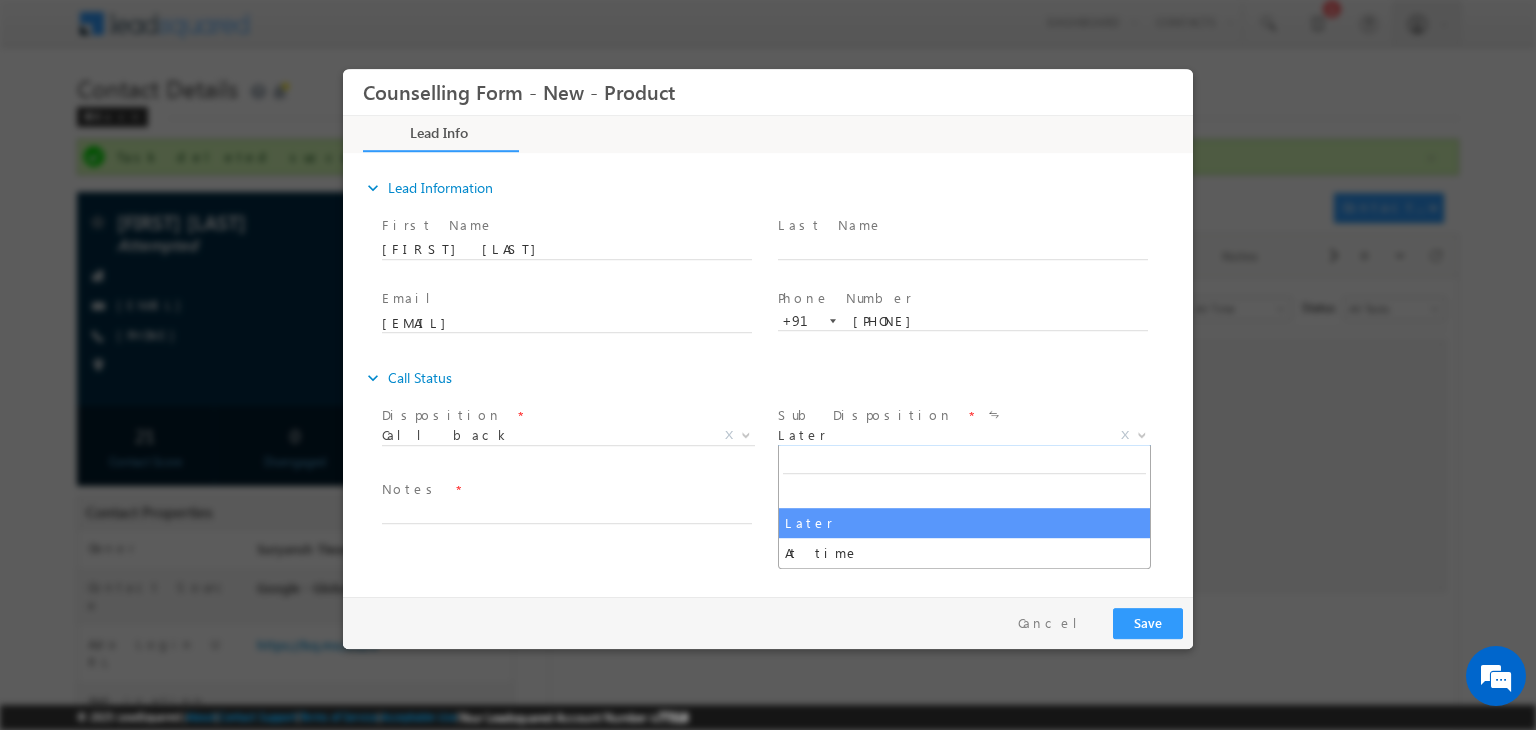 click on "Later" at bounding box center [940, 435] 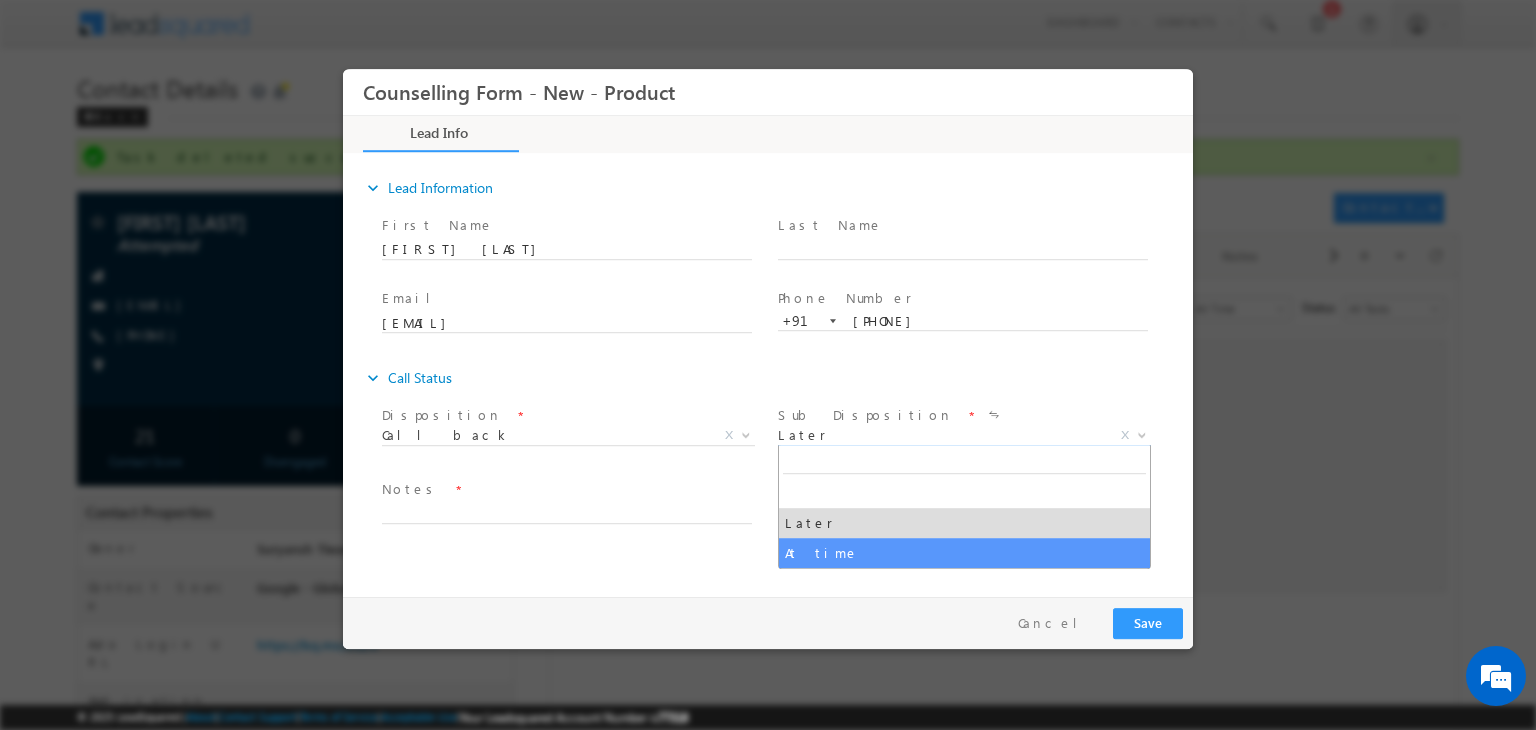 select on "At time" 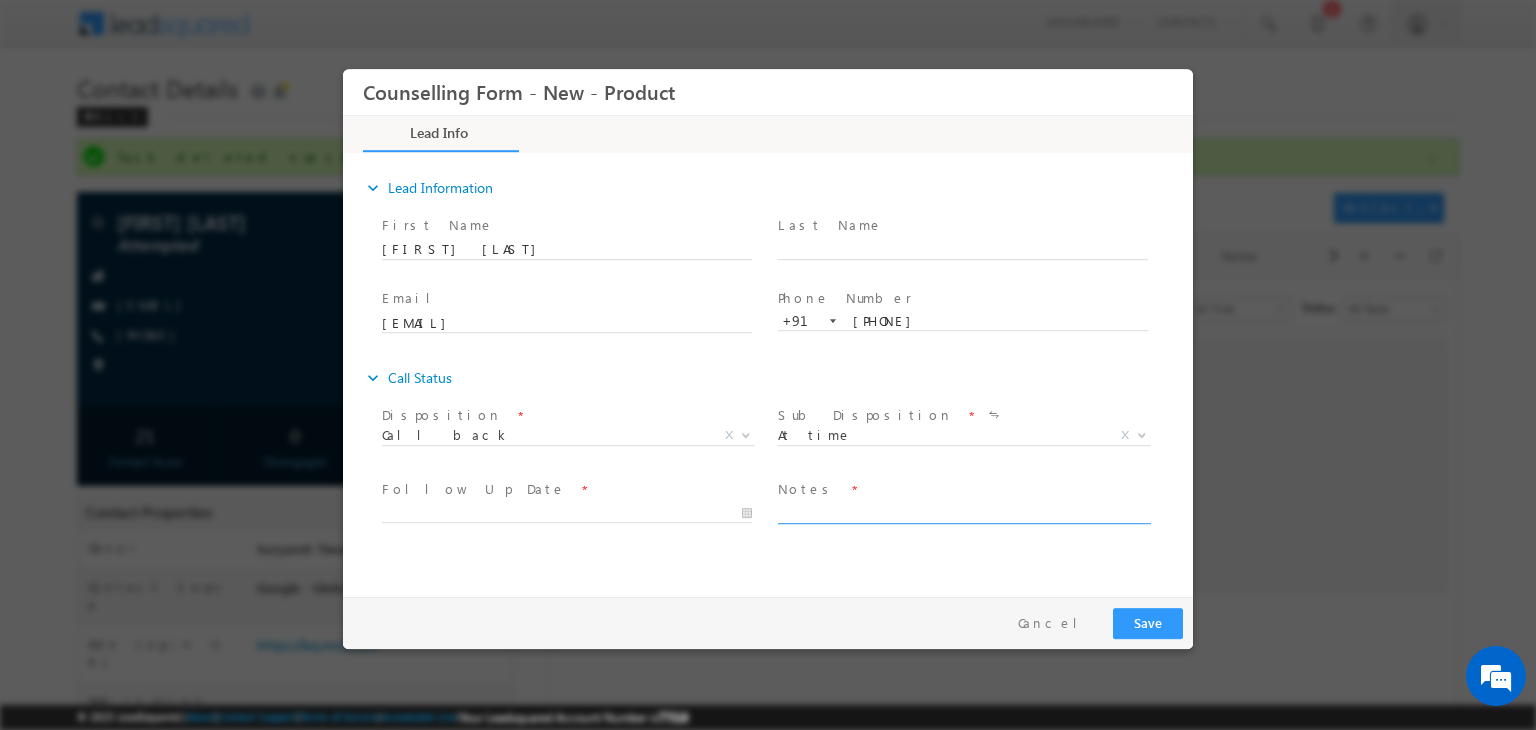 click at bounding box center [963, 512] 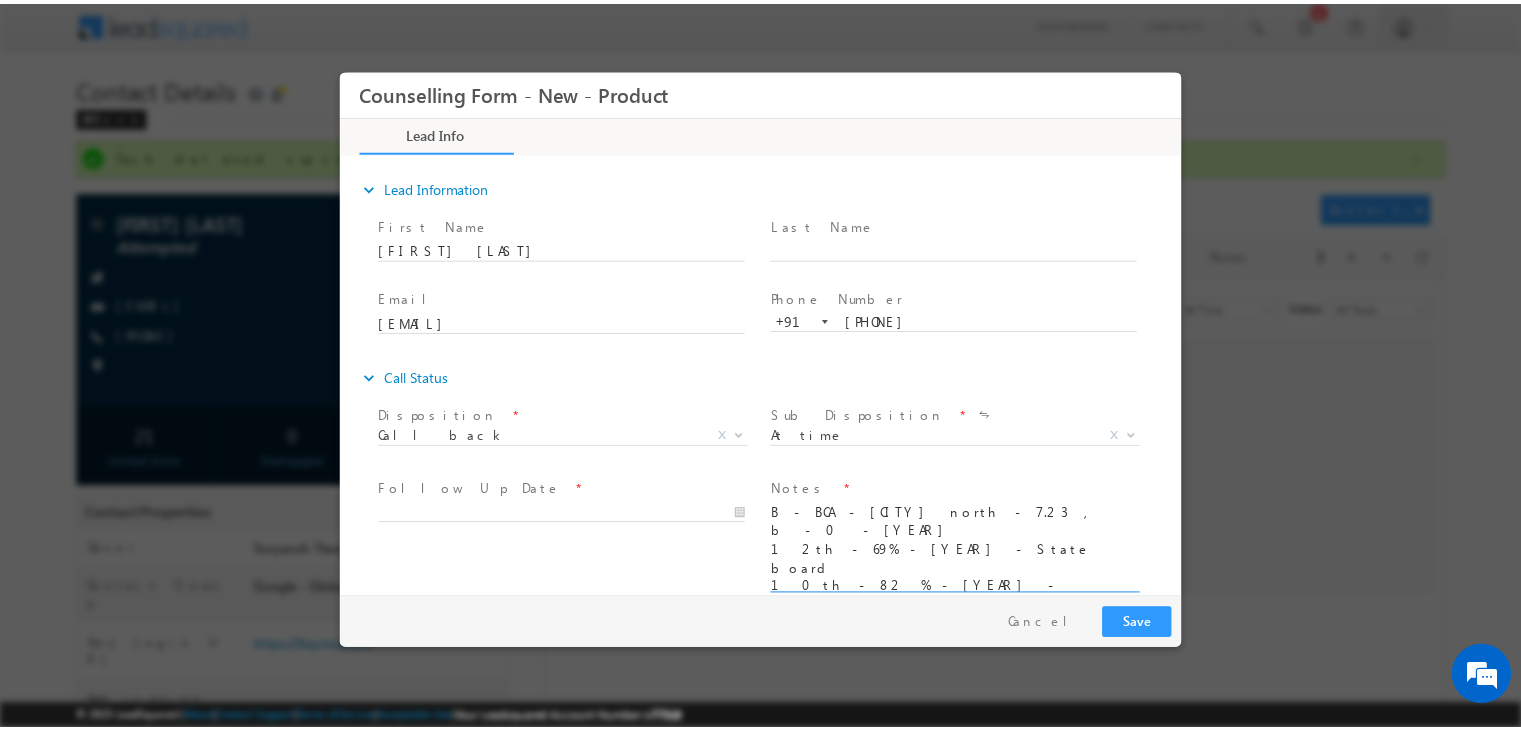 scroll, scrollTop: 4, scrollLeft: 0, axis: vertical 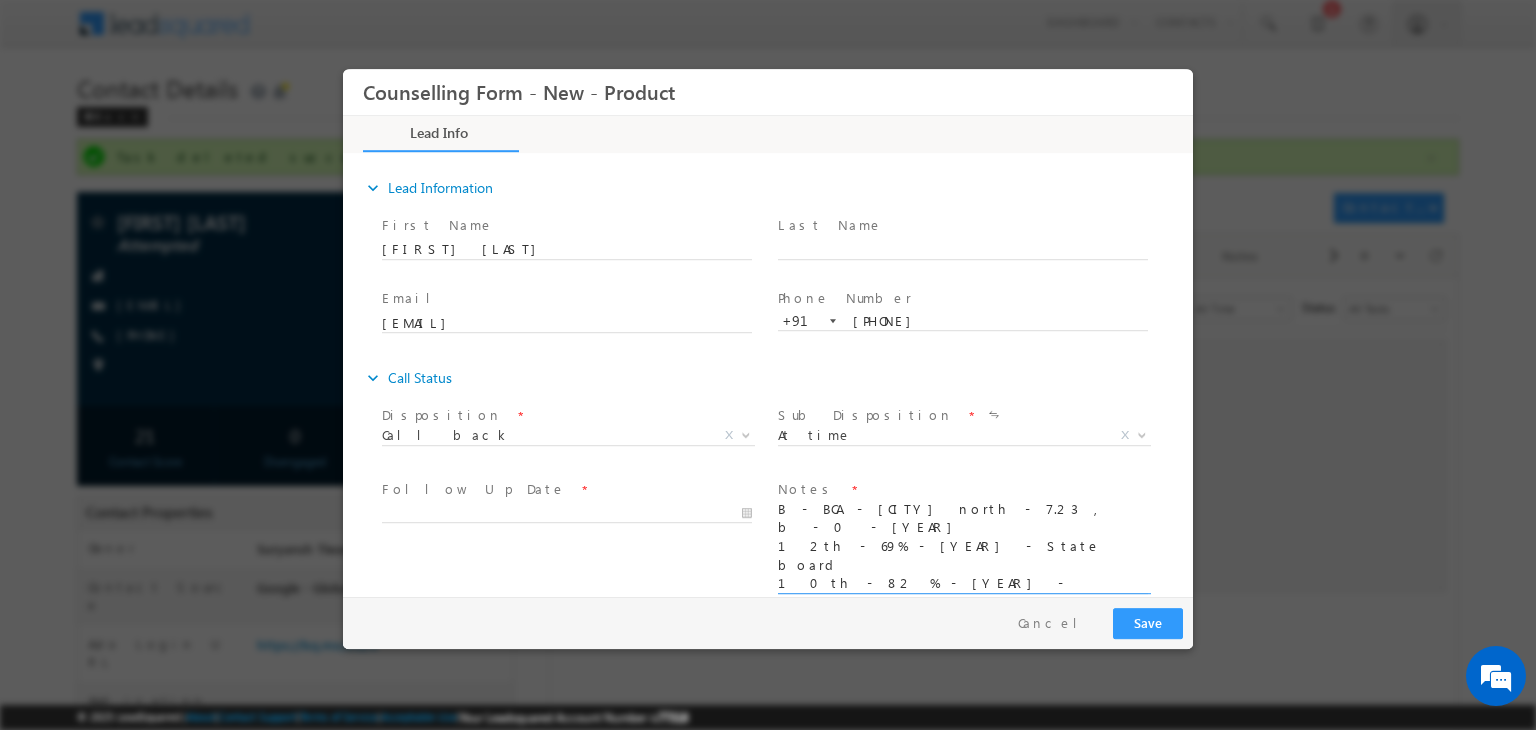 type on "B - BCA - Bengaluru north - 7.23 , b - 0 - 2025
12th - 69% - 2022 - State board
10th - 82 % - 2020 - State Board
C- MCA
Service - Police Karnataka - Father" 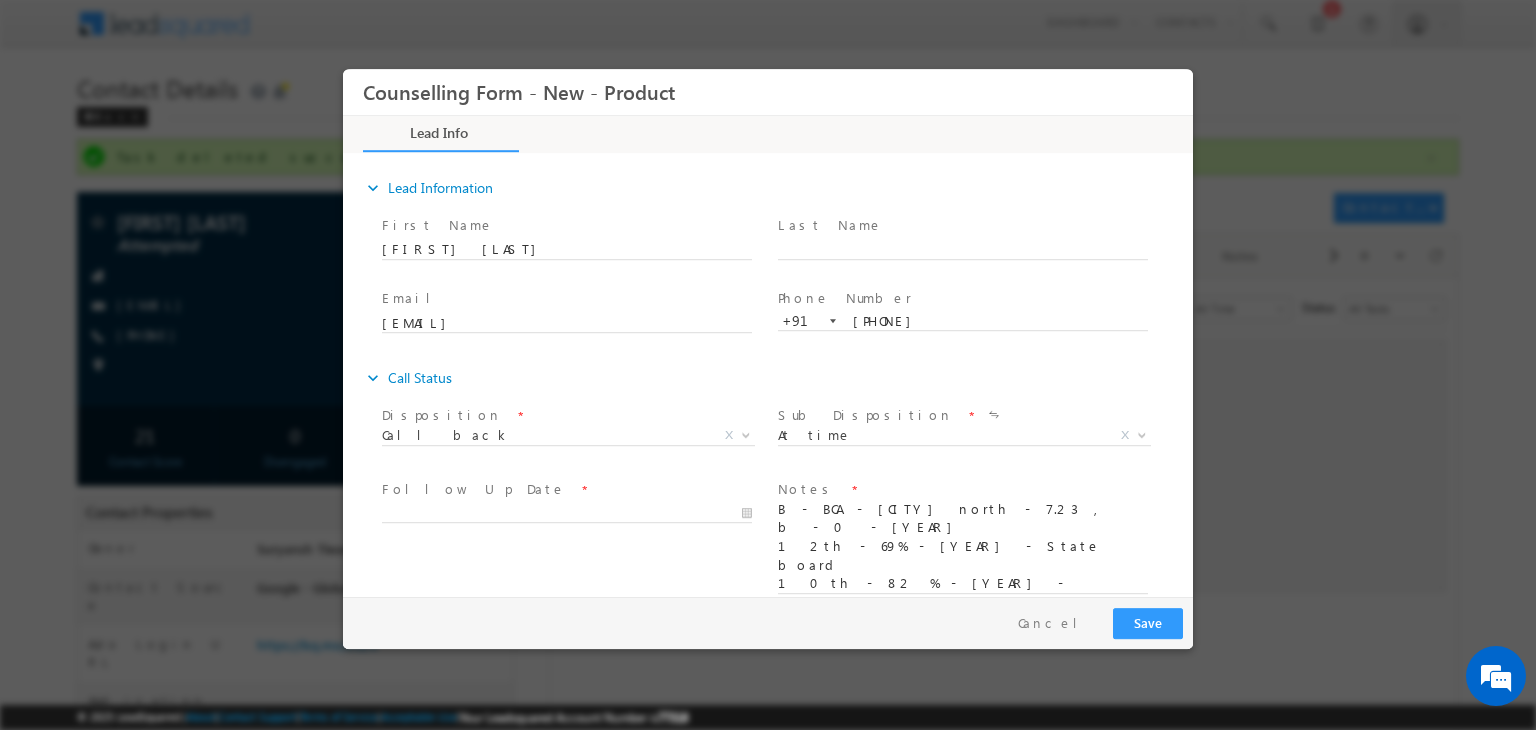 click at bounding box center [566, 533] 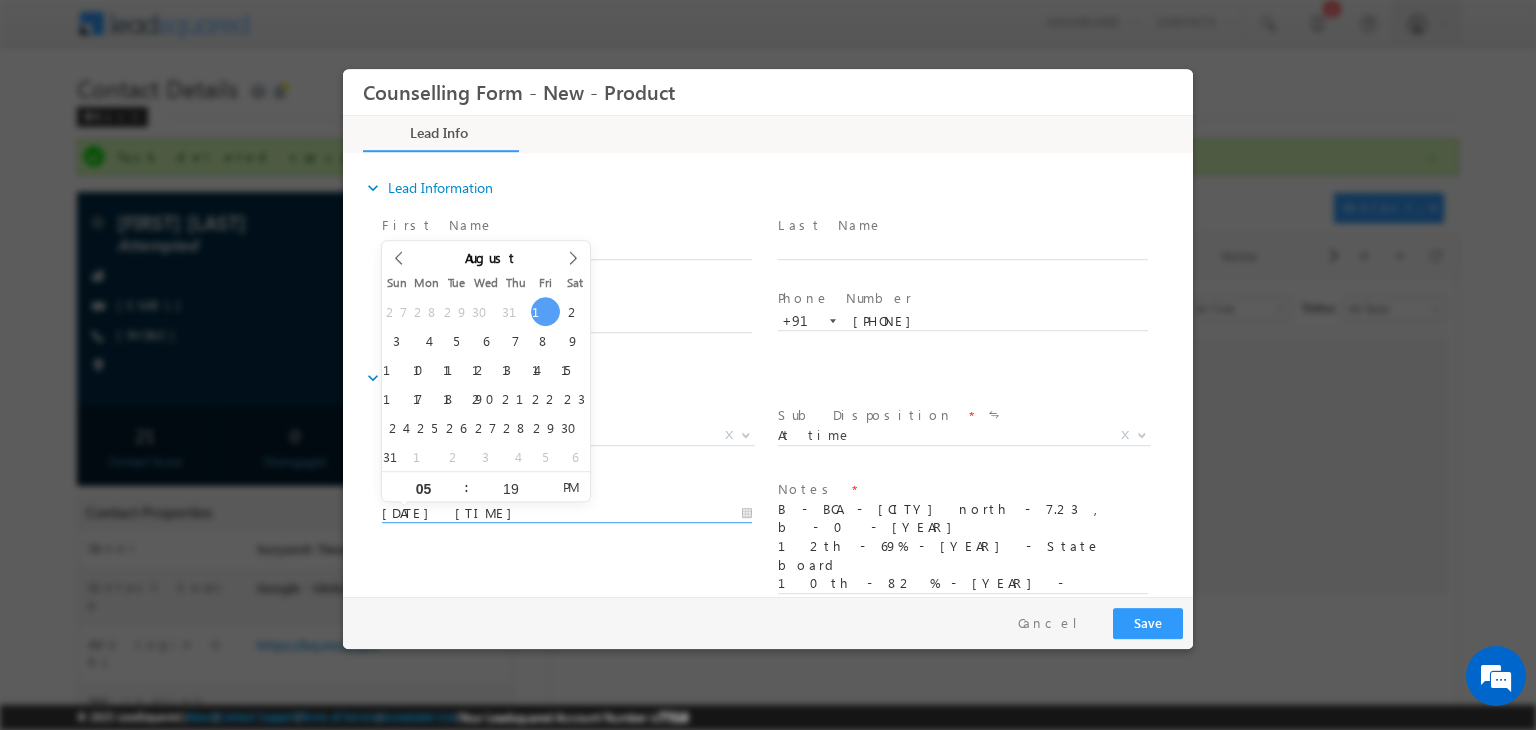 click on "01/08/2025 5:19 PM" at bounding box center [567, 514] 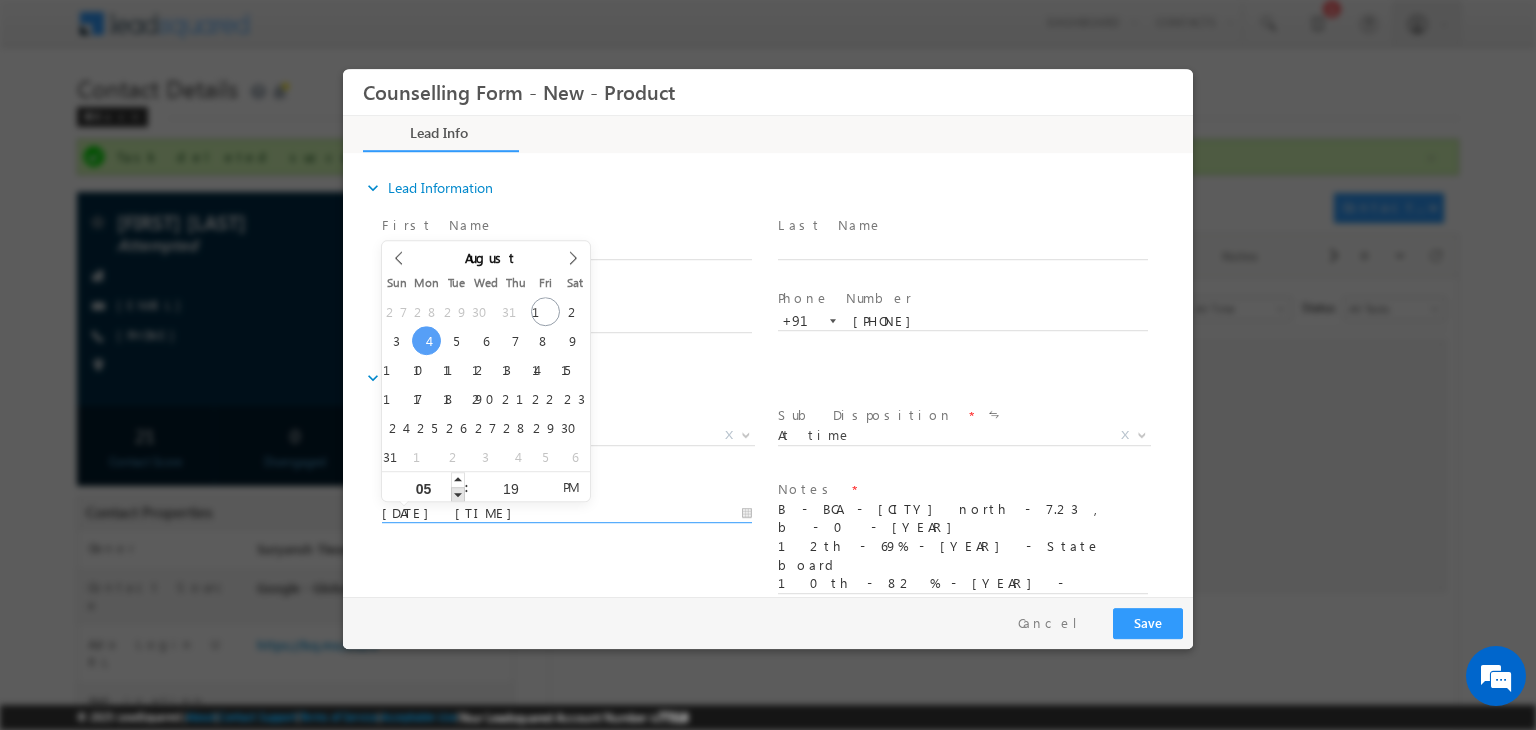 type on "04/08/2025 4:19 PM" 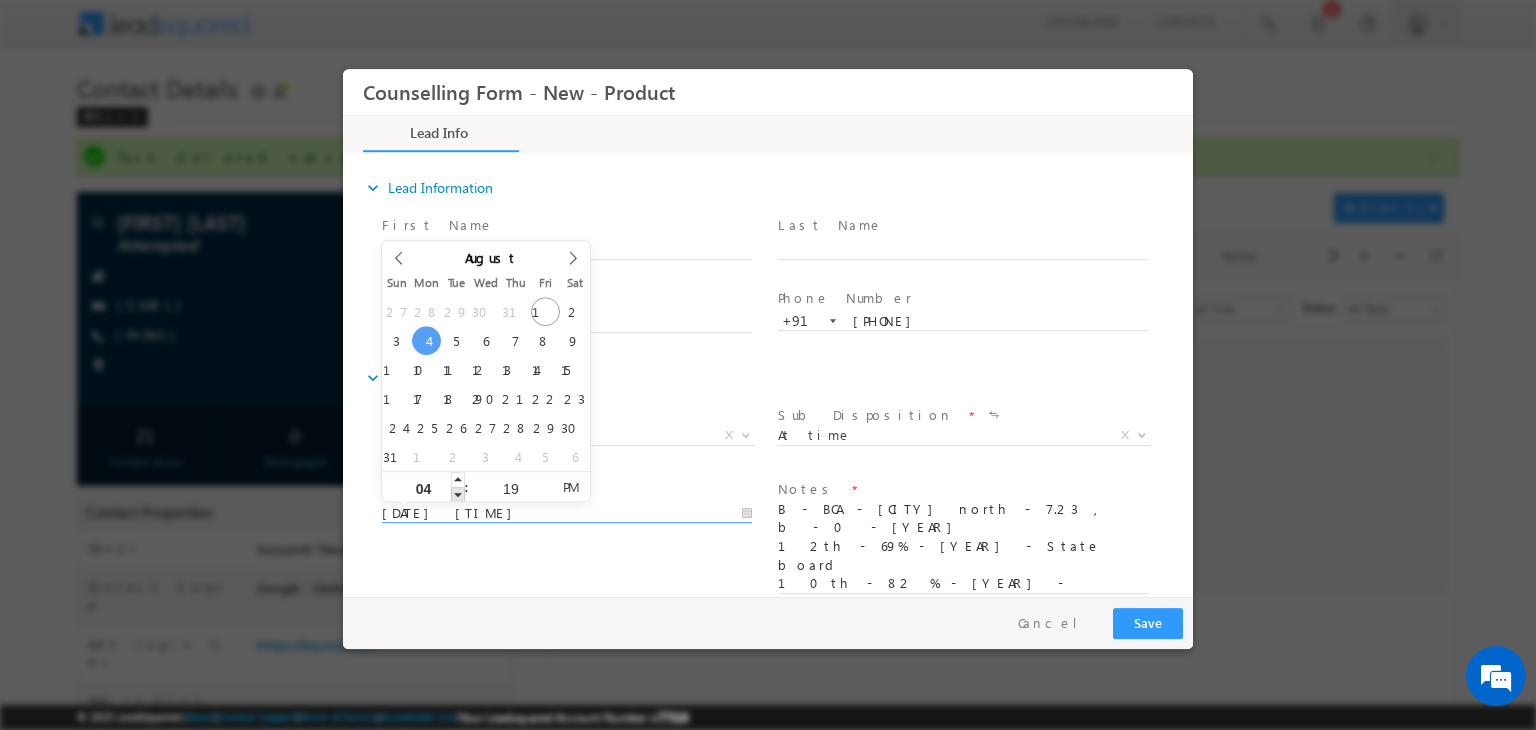 click at bounding box center (458, 494) 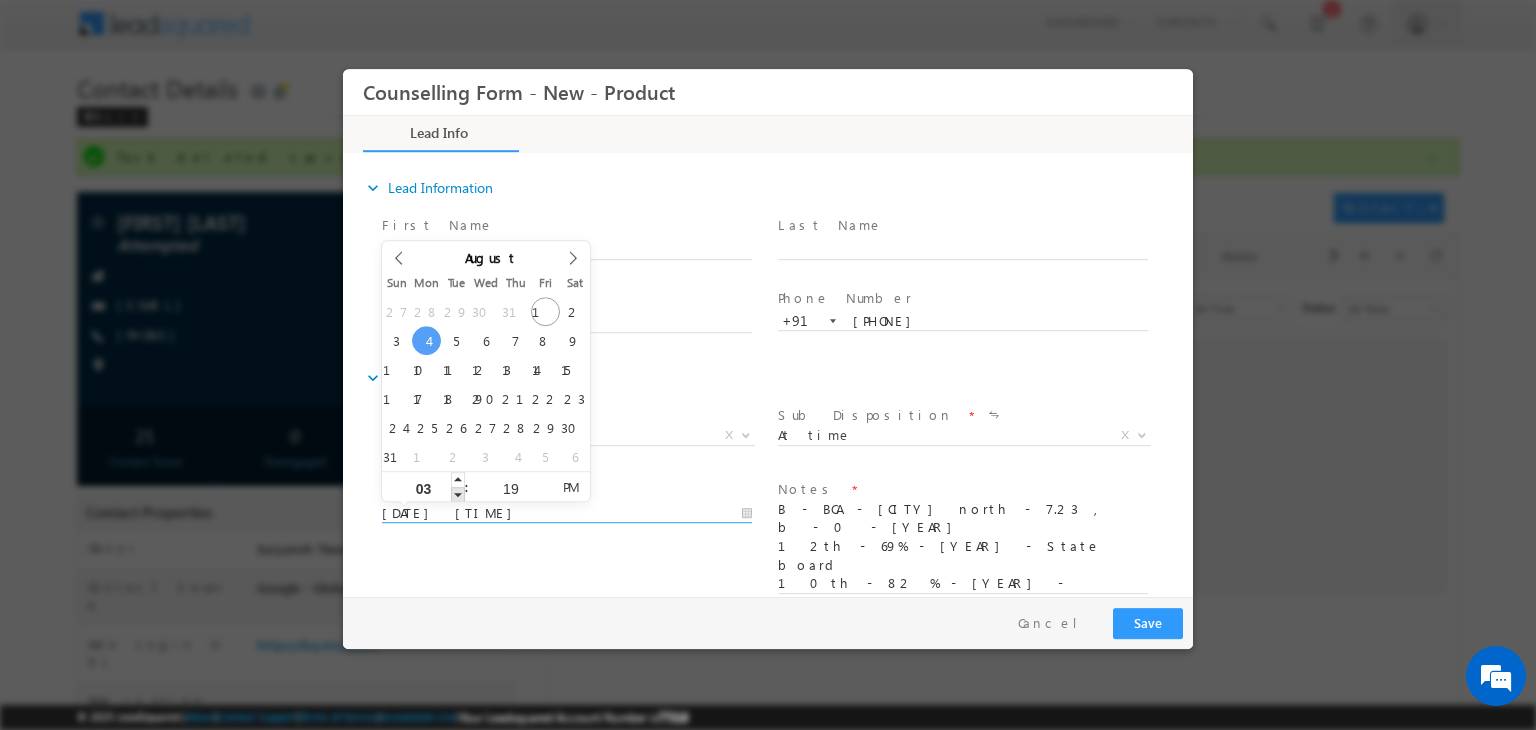click at bounding box center (458, 494) 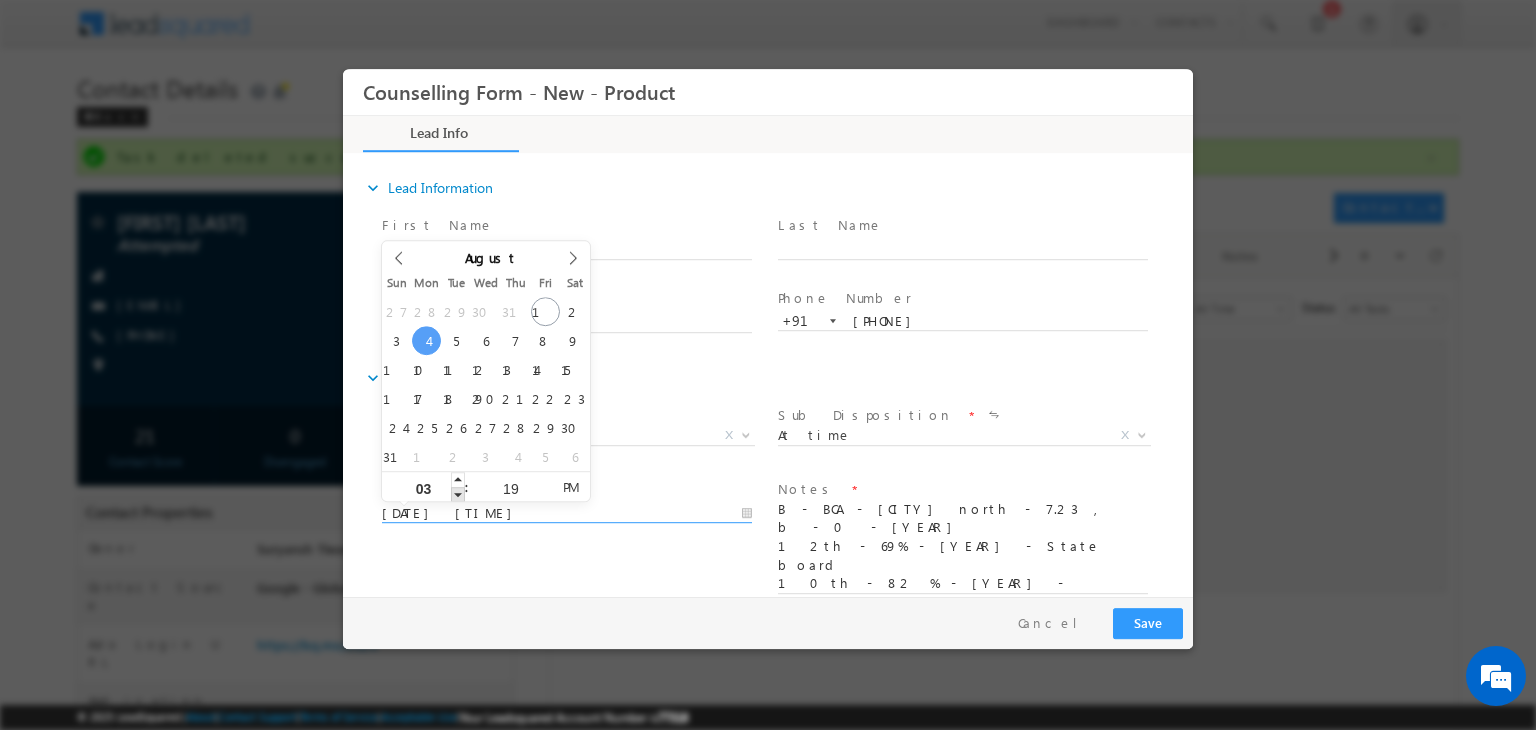type on "04/08/2025 2:19 PM" 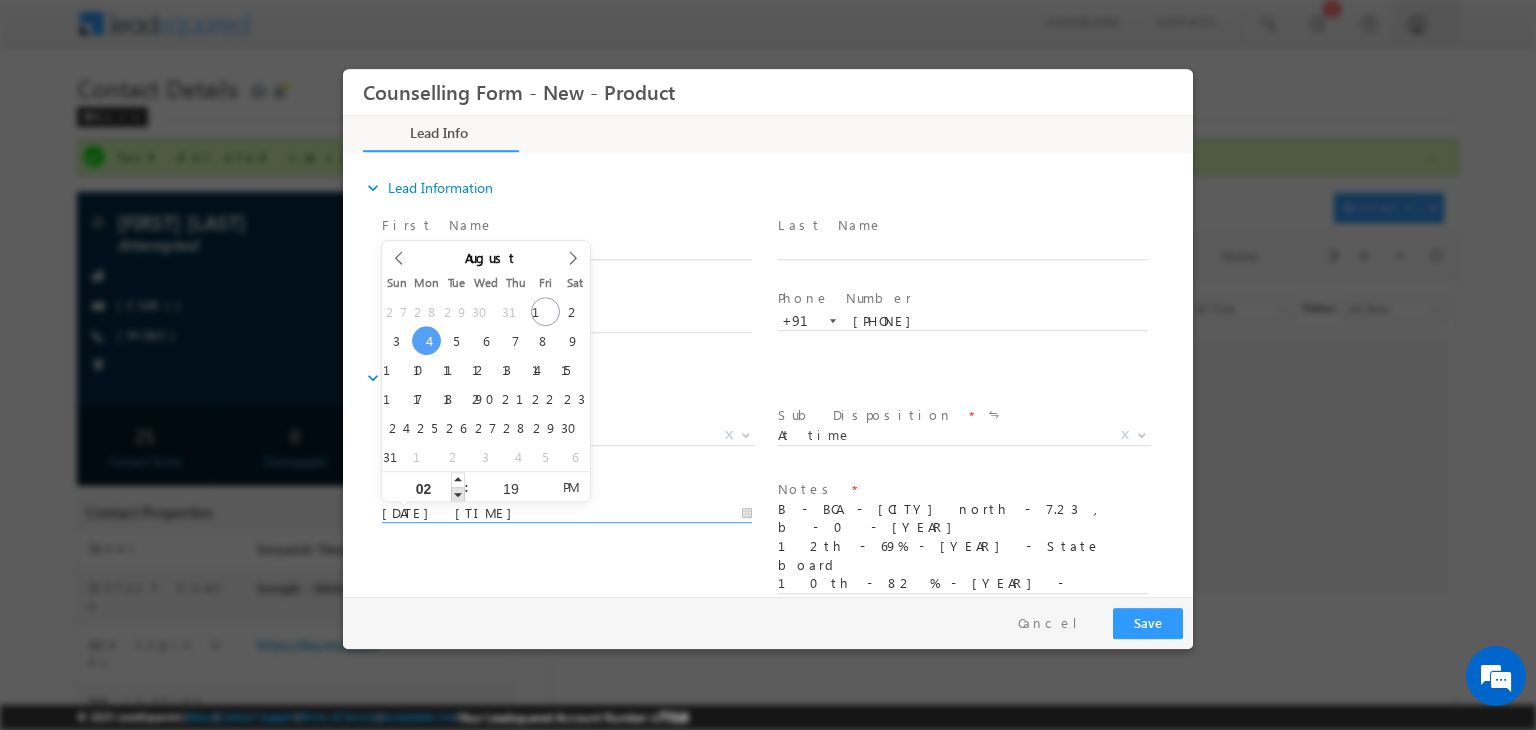 click at bounding box center (458, 494) 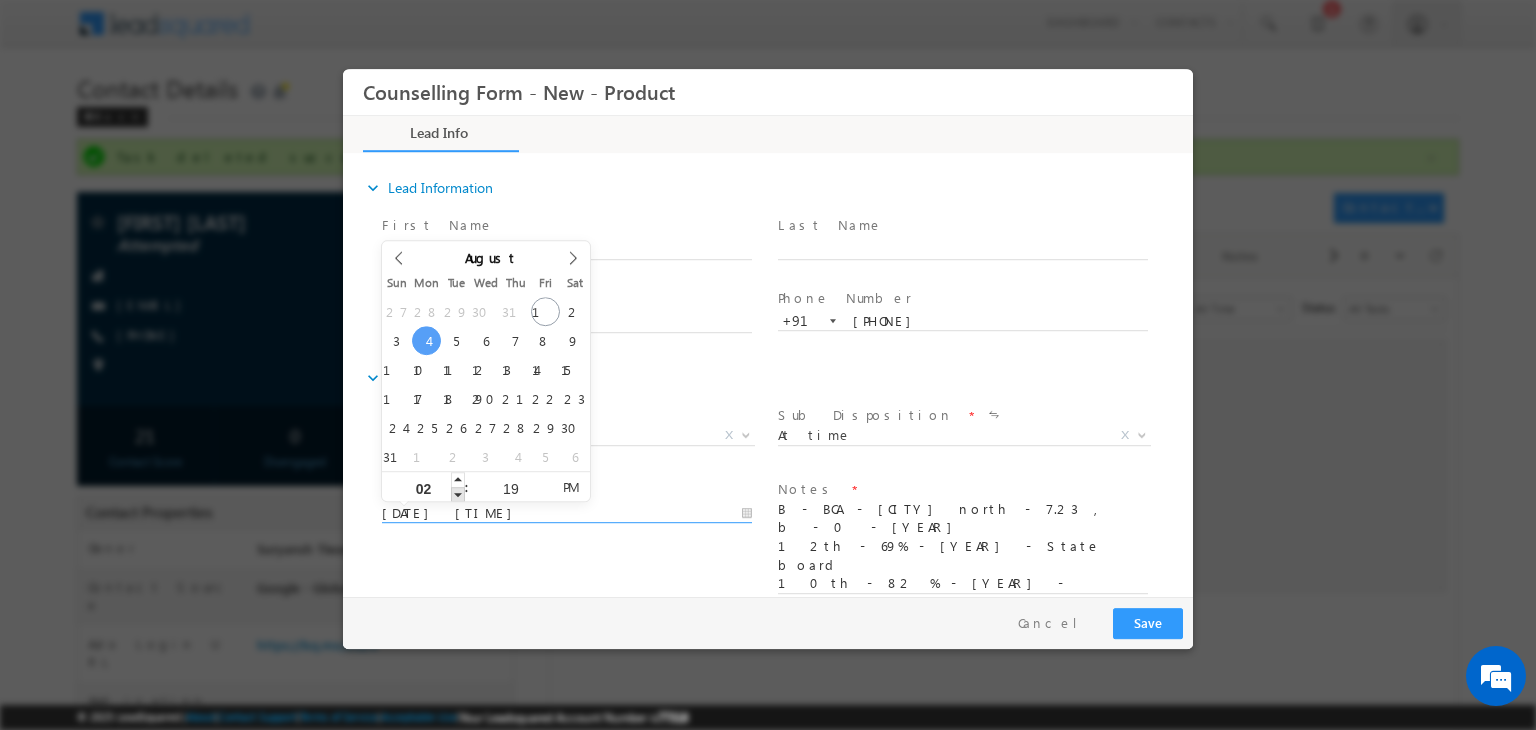 type on "04/08/2025 1:19 PM" 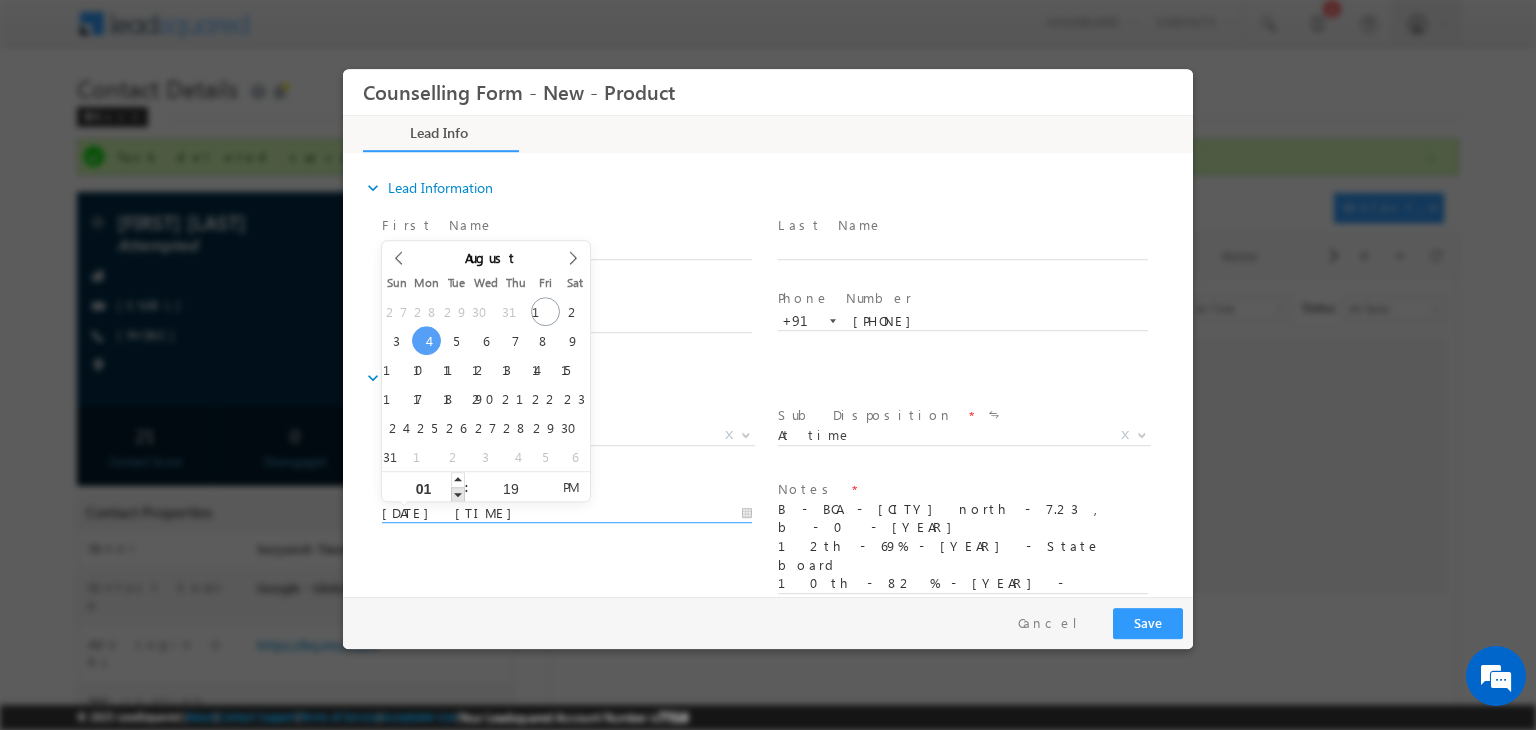 click at bounding box center [458, 494] 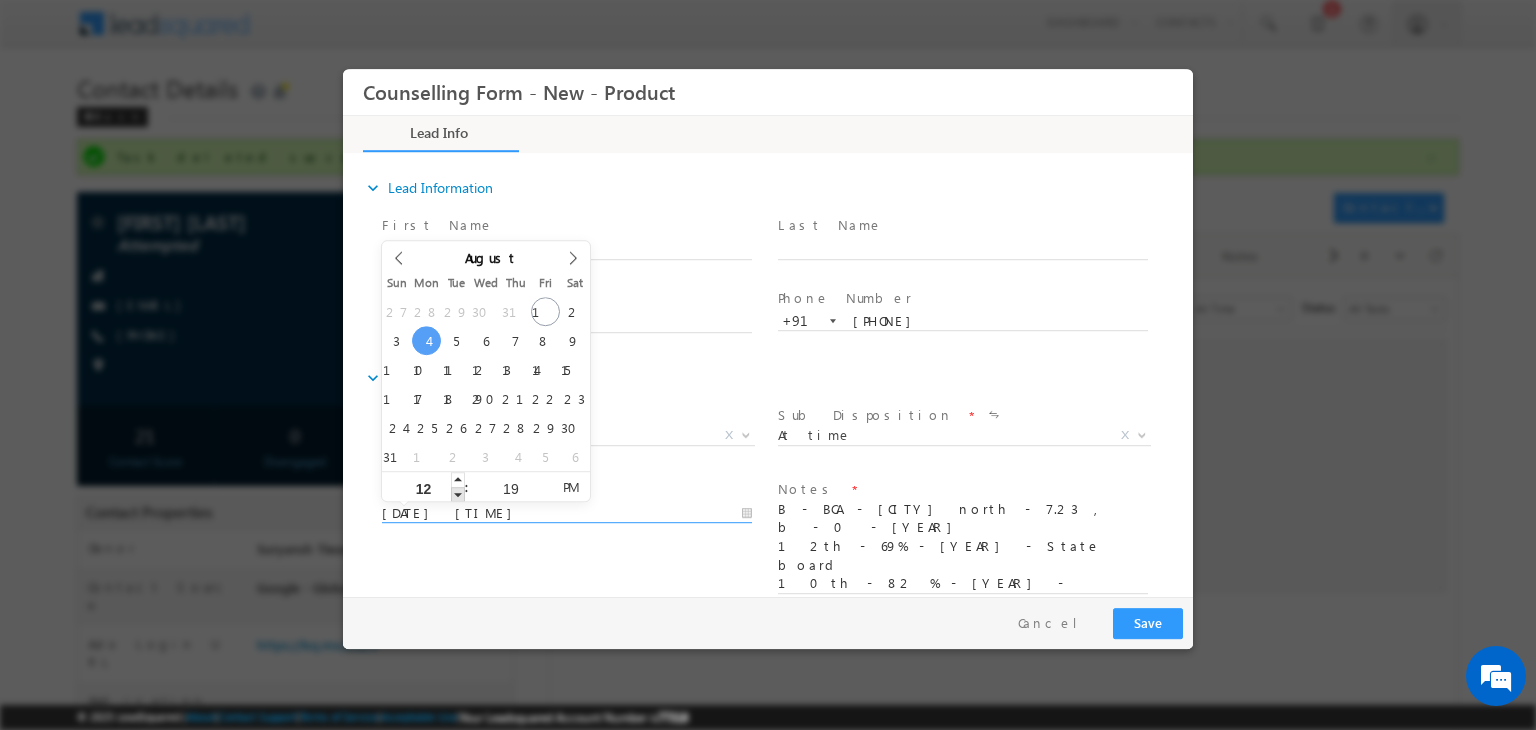 click at bounding box center (458, 494) 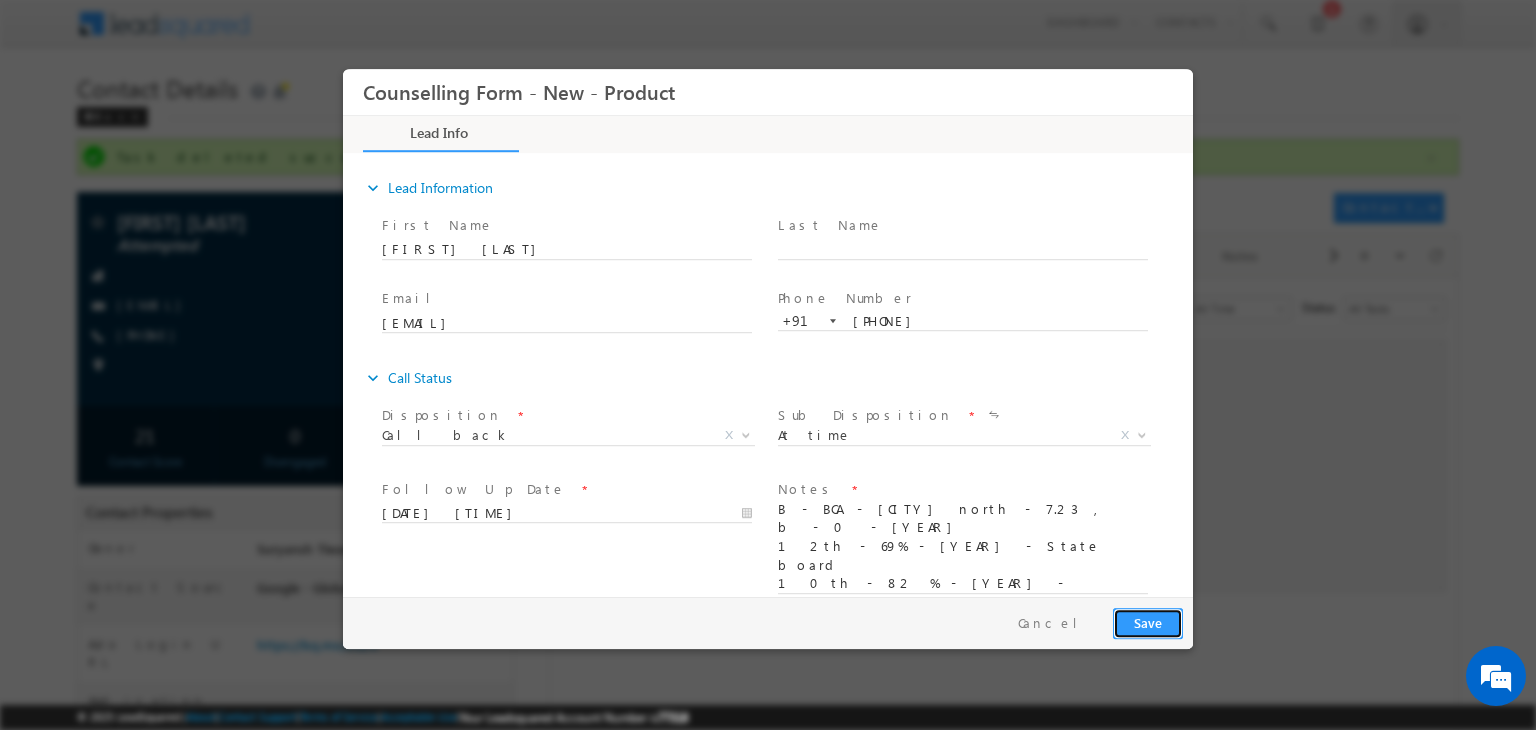 click on "Save" at bounding box center (1148, 623) 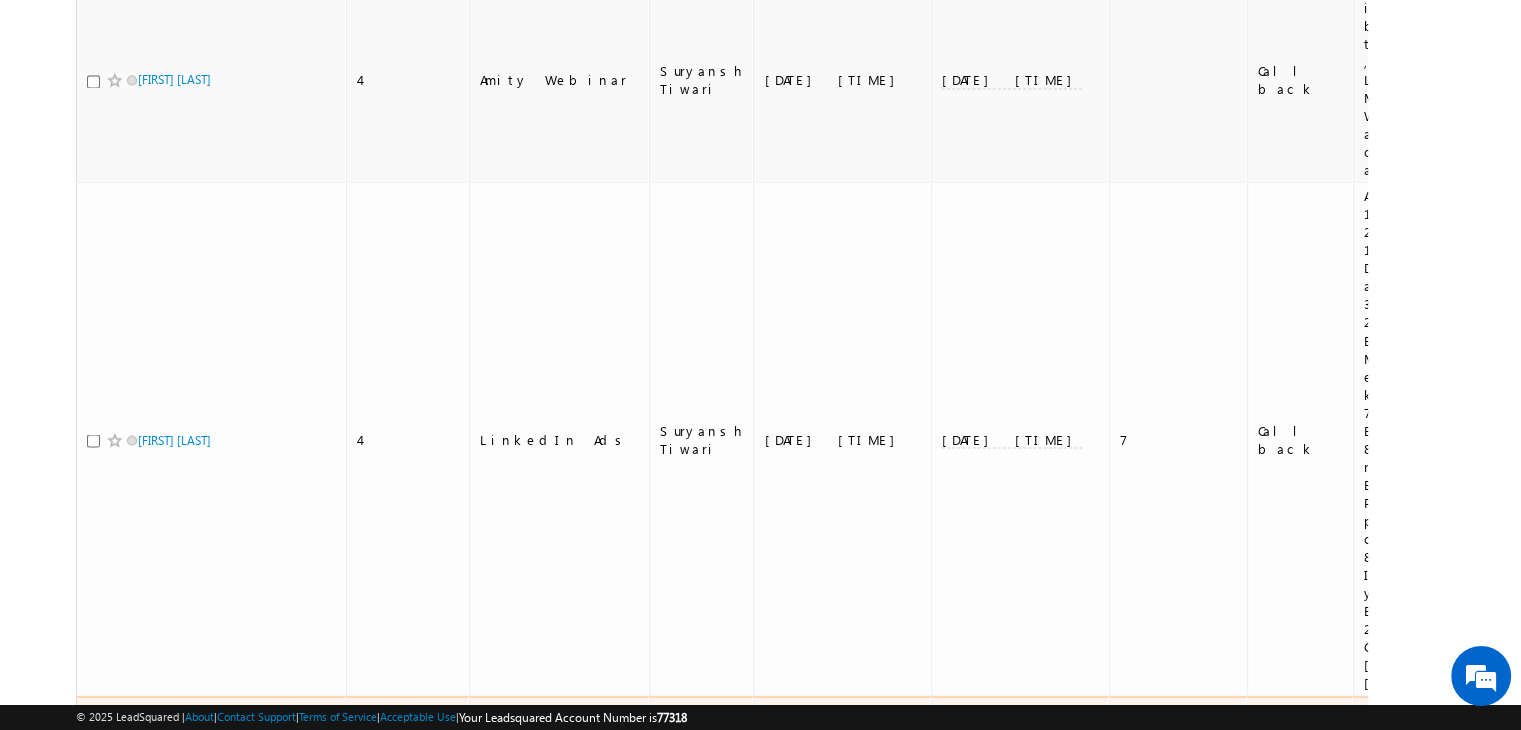 scroll, scrollTop: 4012, scrollLeft: 0, axis: vertical 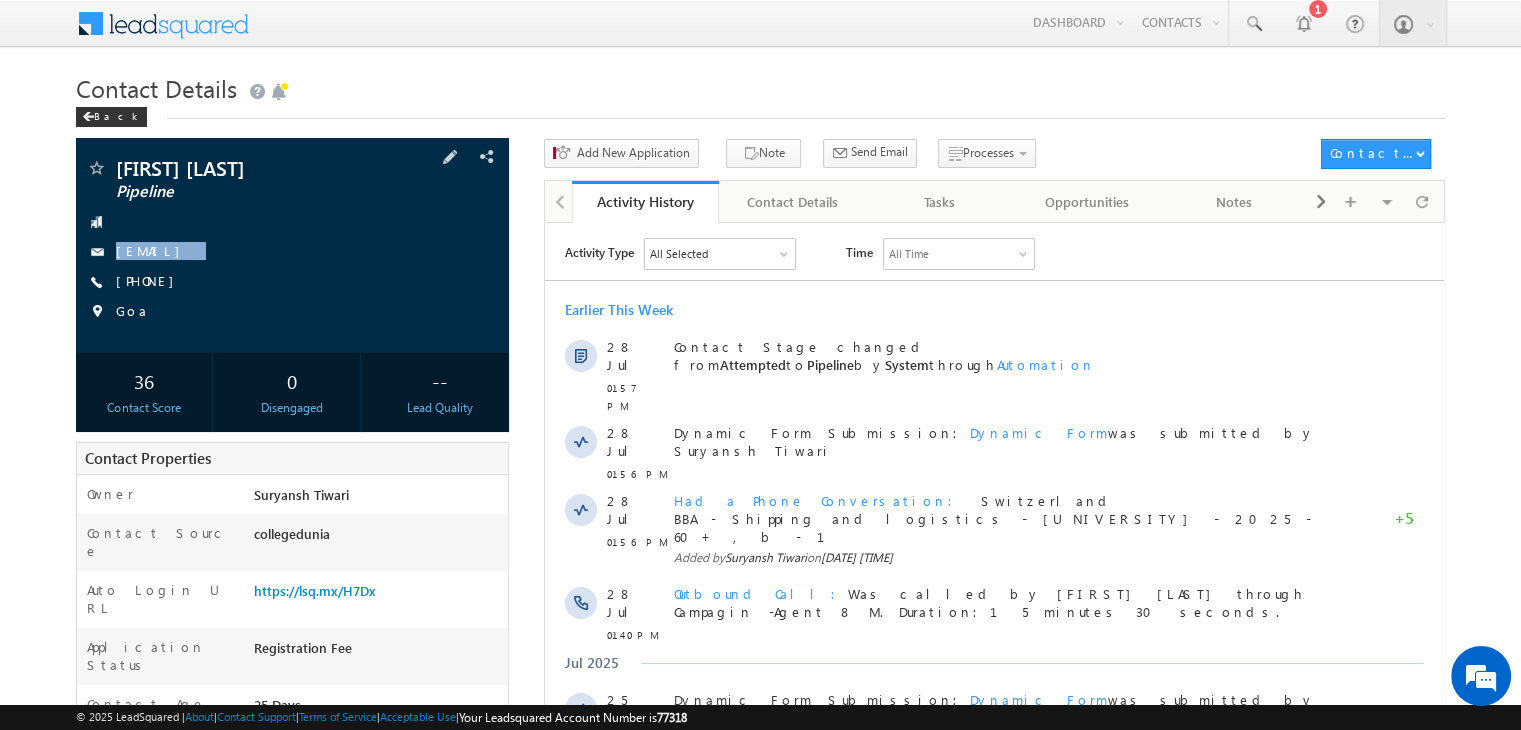 copy on "[EMAIL]" 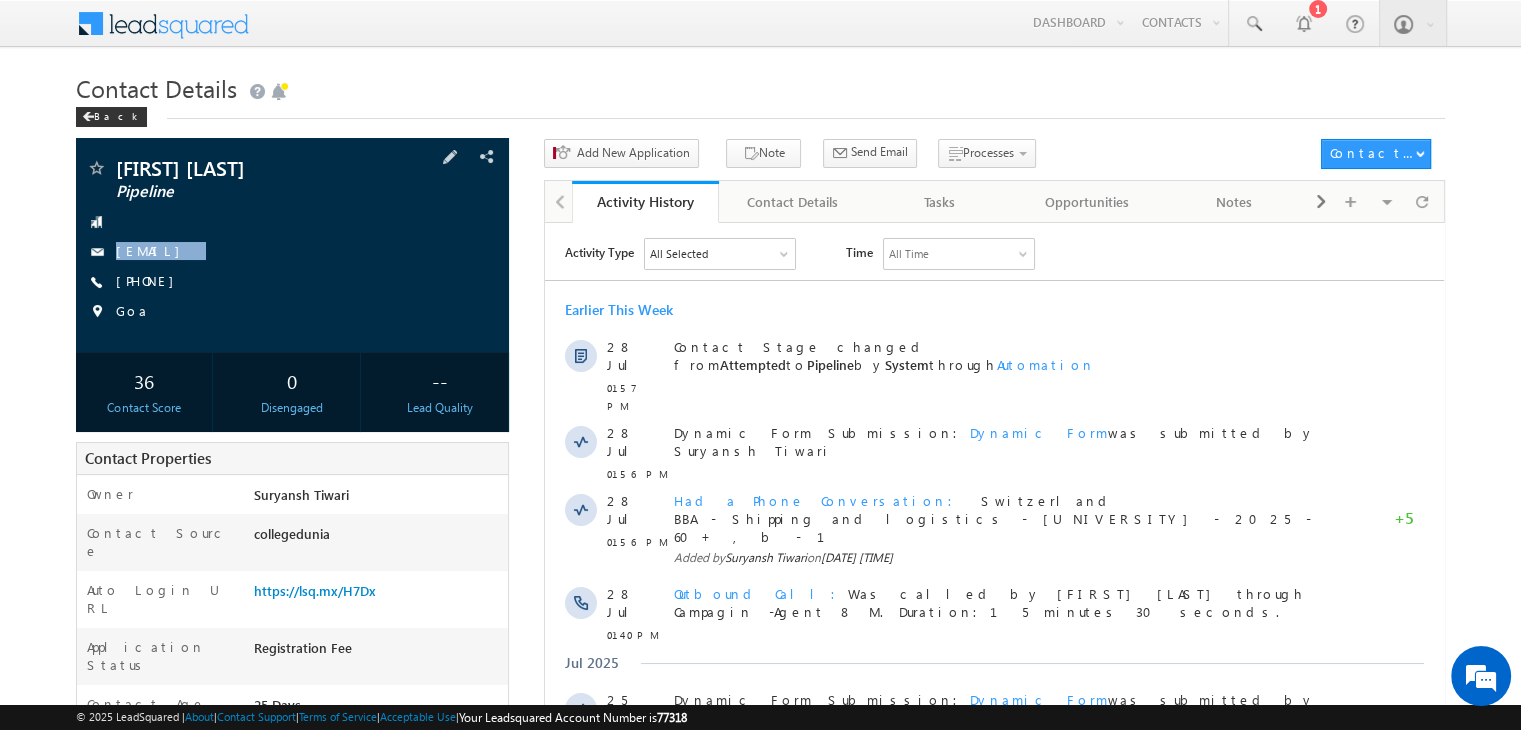 drag, startPoint x: 293, startPoint y: 241, endPoint x: 267, endPoint y: 285, distance: 51.10773 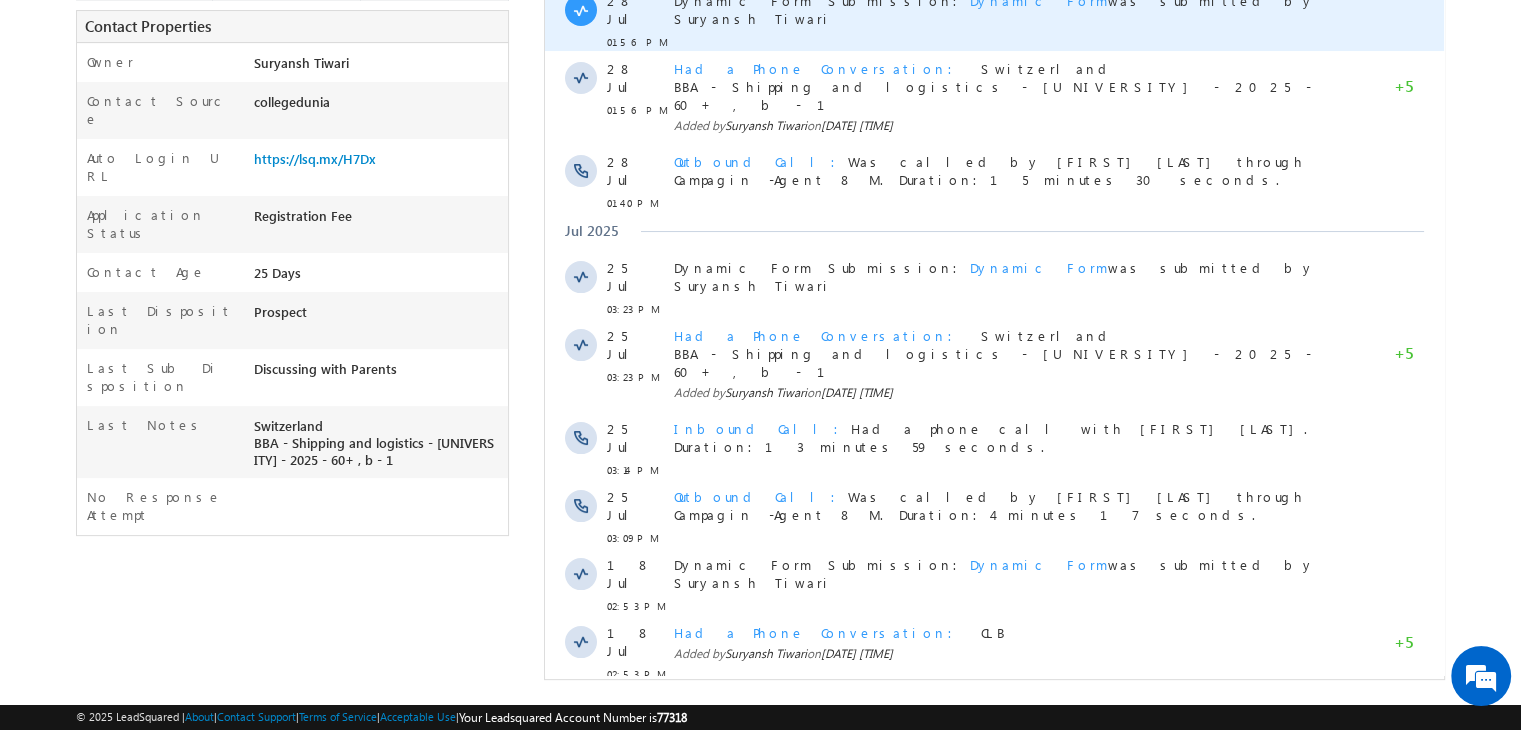 scroll, scrollTop: 431, scrollLeft: 0, axis: vertical 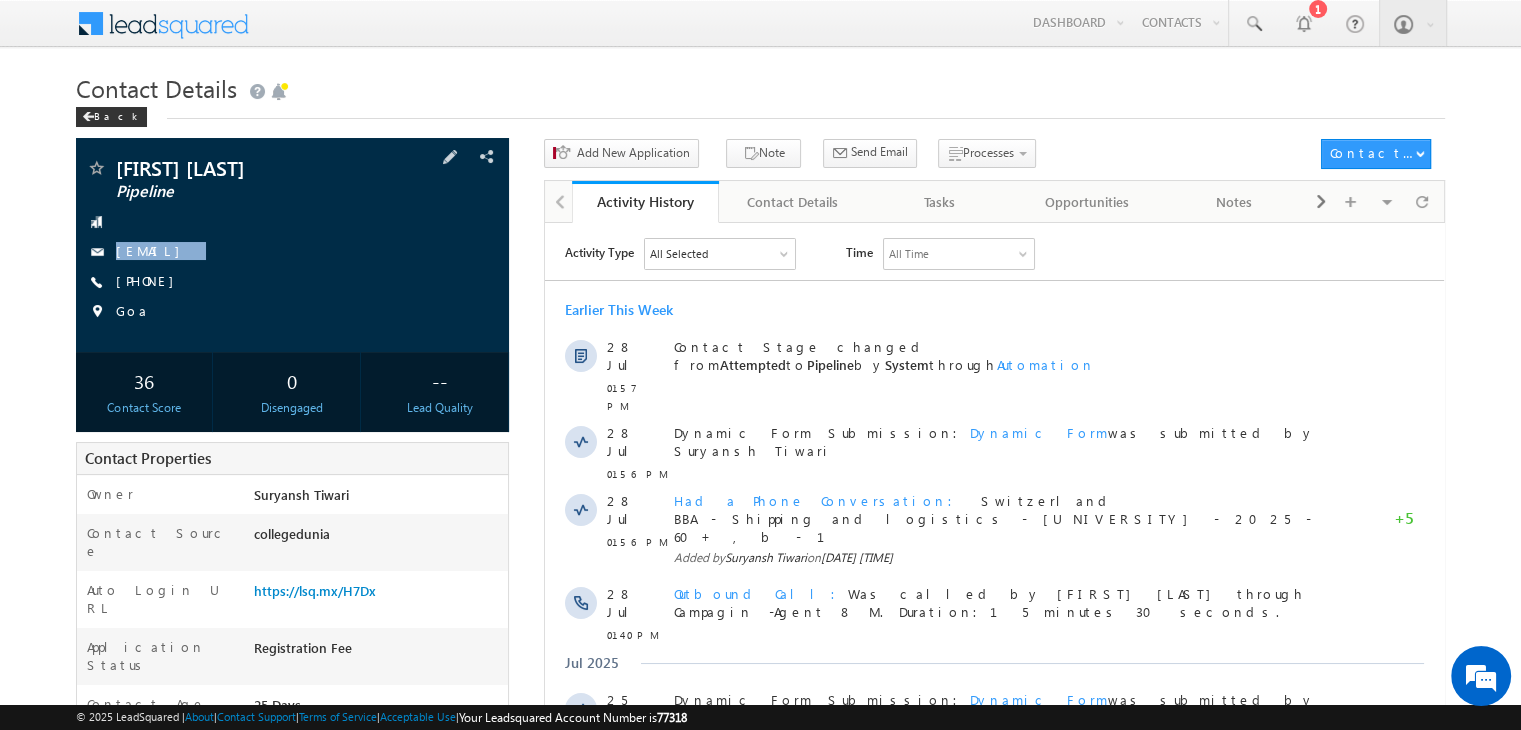 click on "[PHONE]" at bounding box center [292, 282] 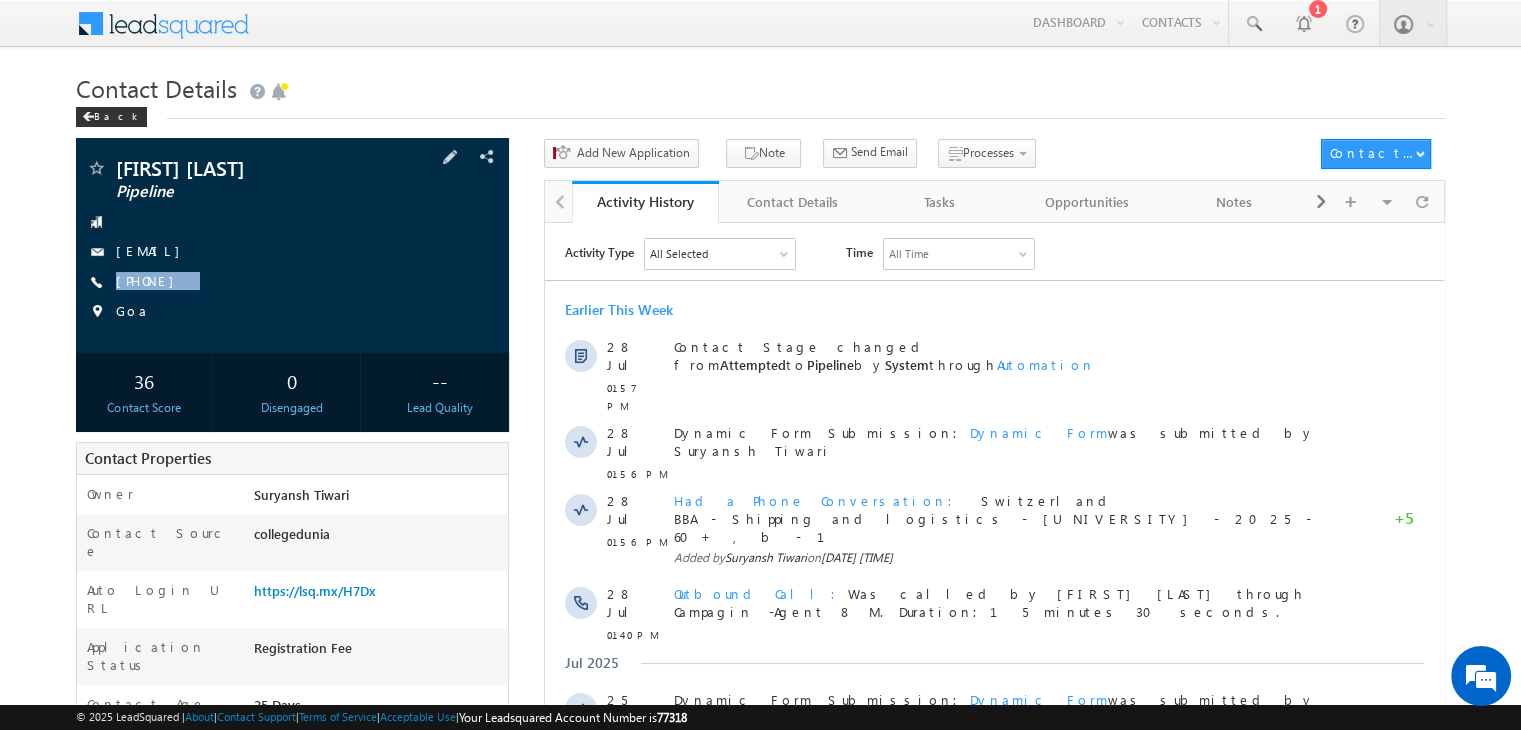 copy on "[PHONE]" 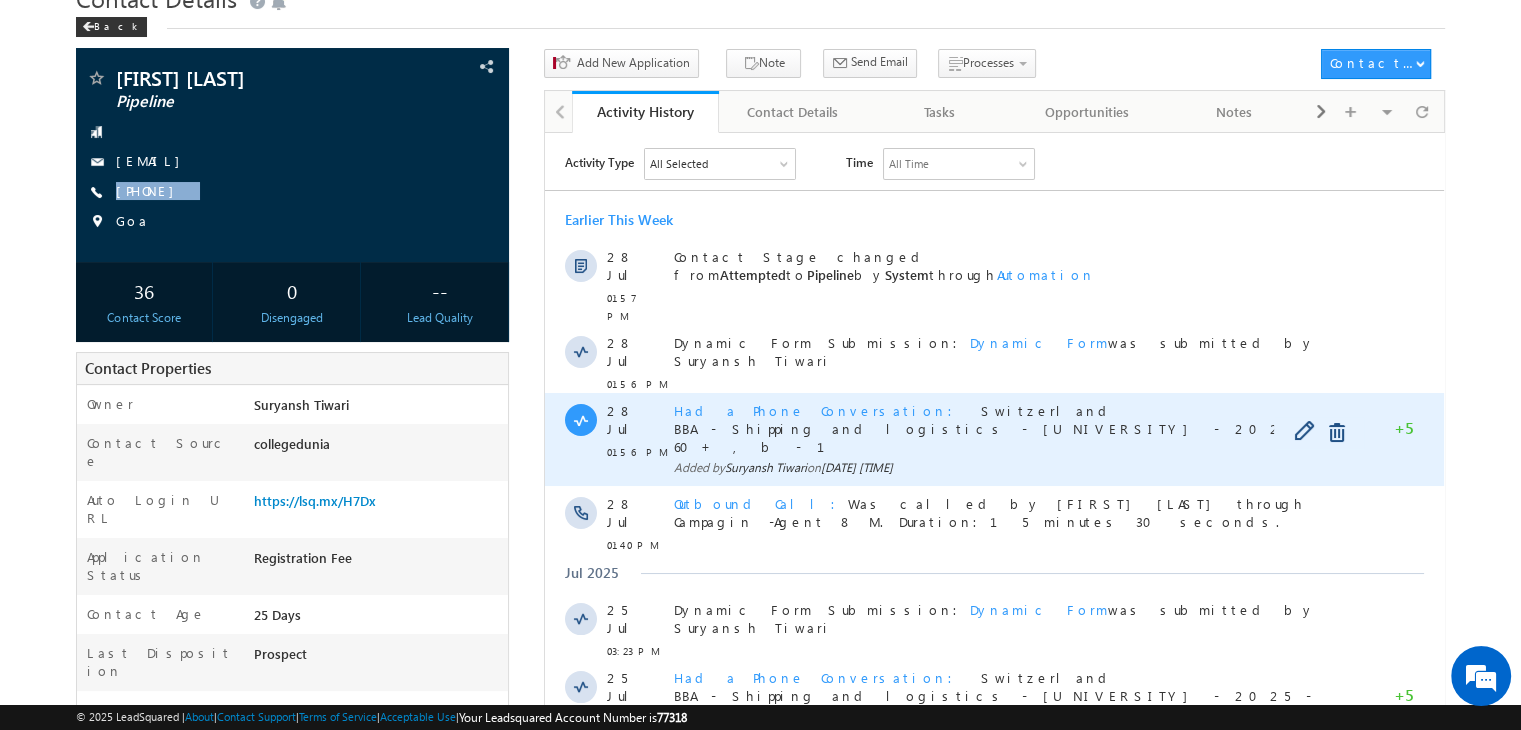 scroll, scrollTop: 100, scrollLeft: 0, axis: vertical 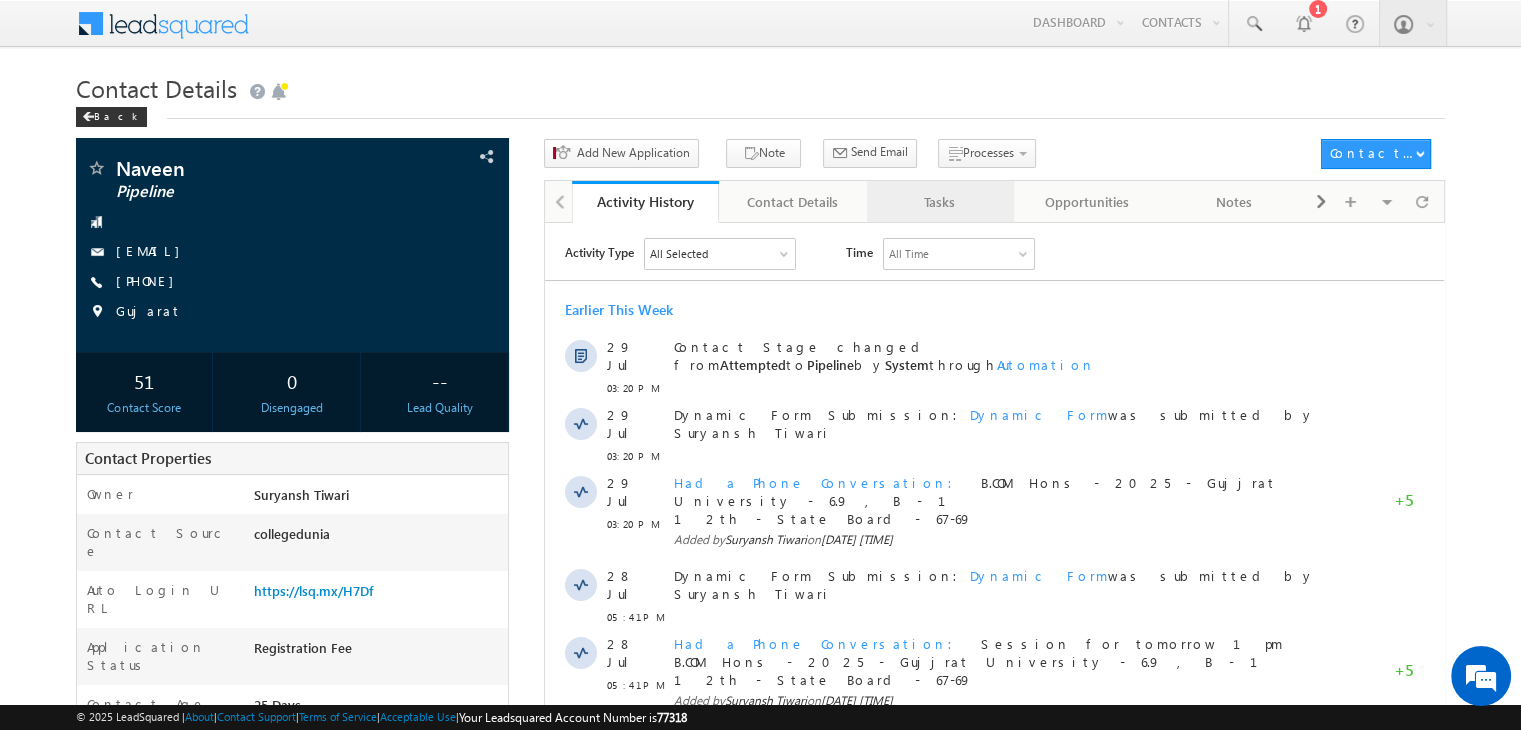 click on "Tasks" at bounding box center (940, 202) 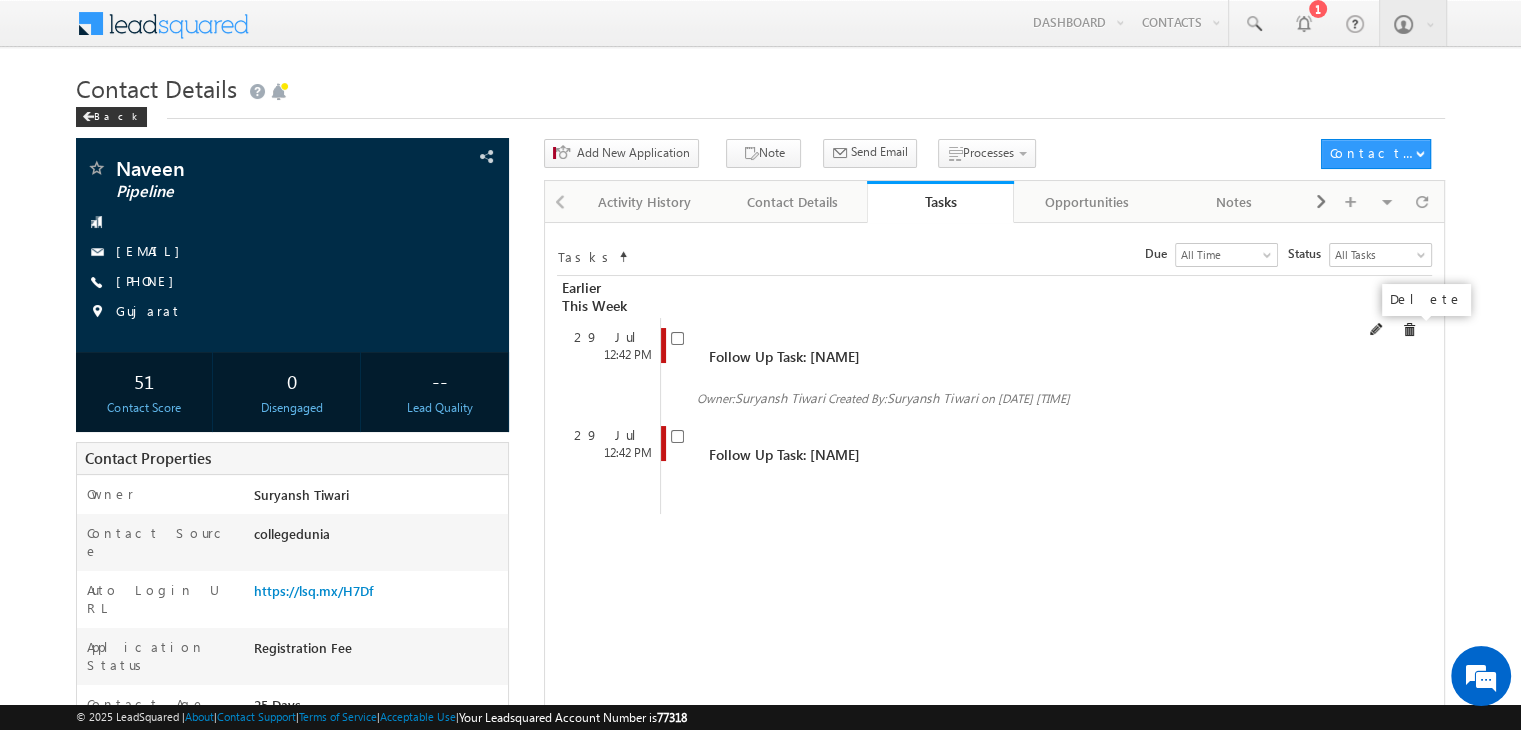 click at bounding box center (1409, 330) 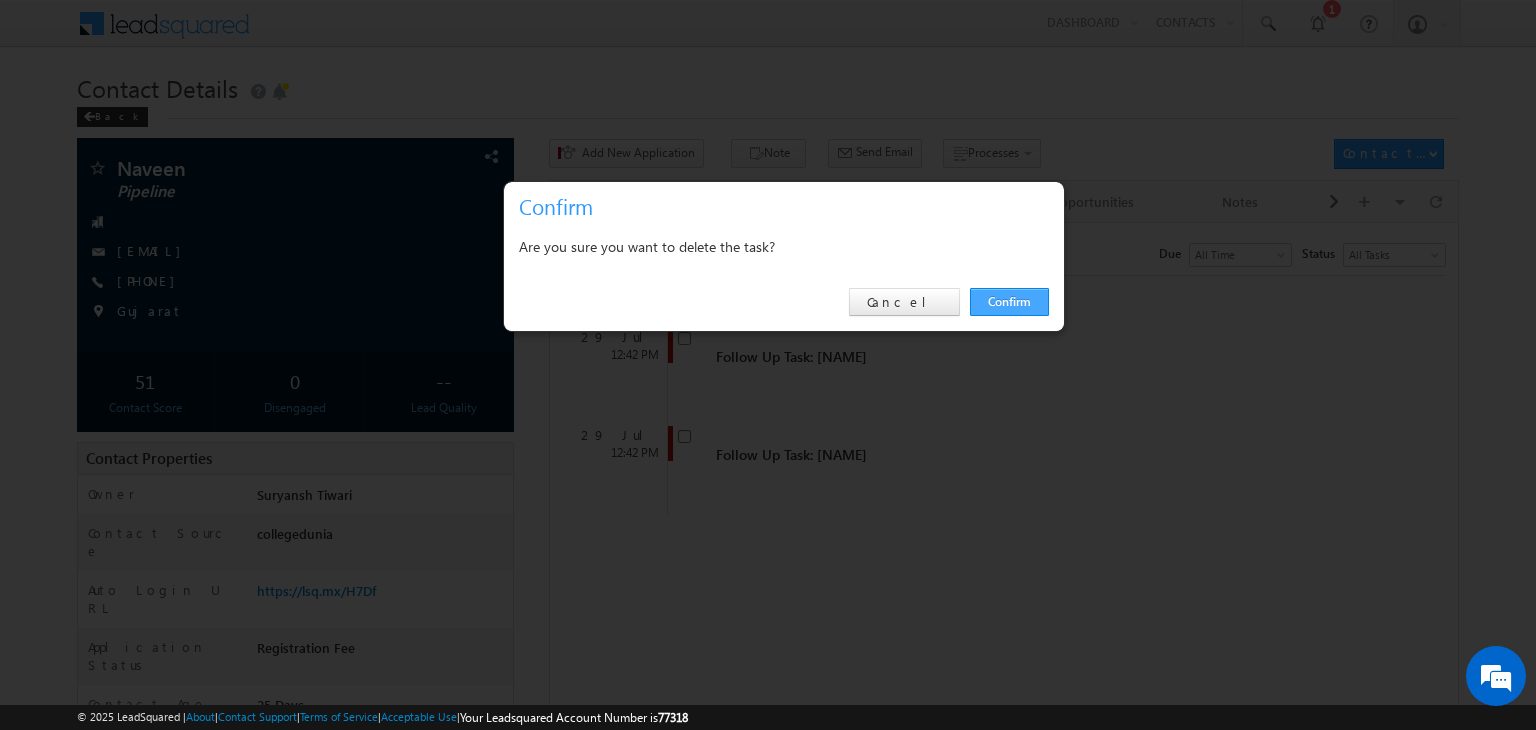 click on "Confirm" at bounding box center (1009, 302) 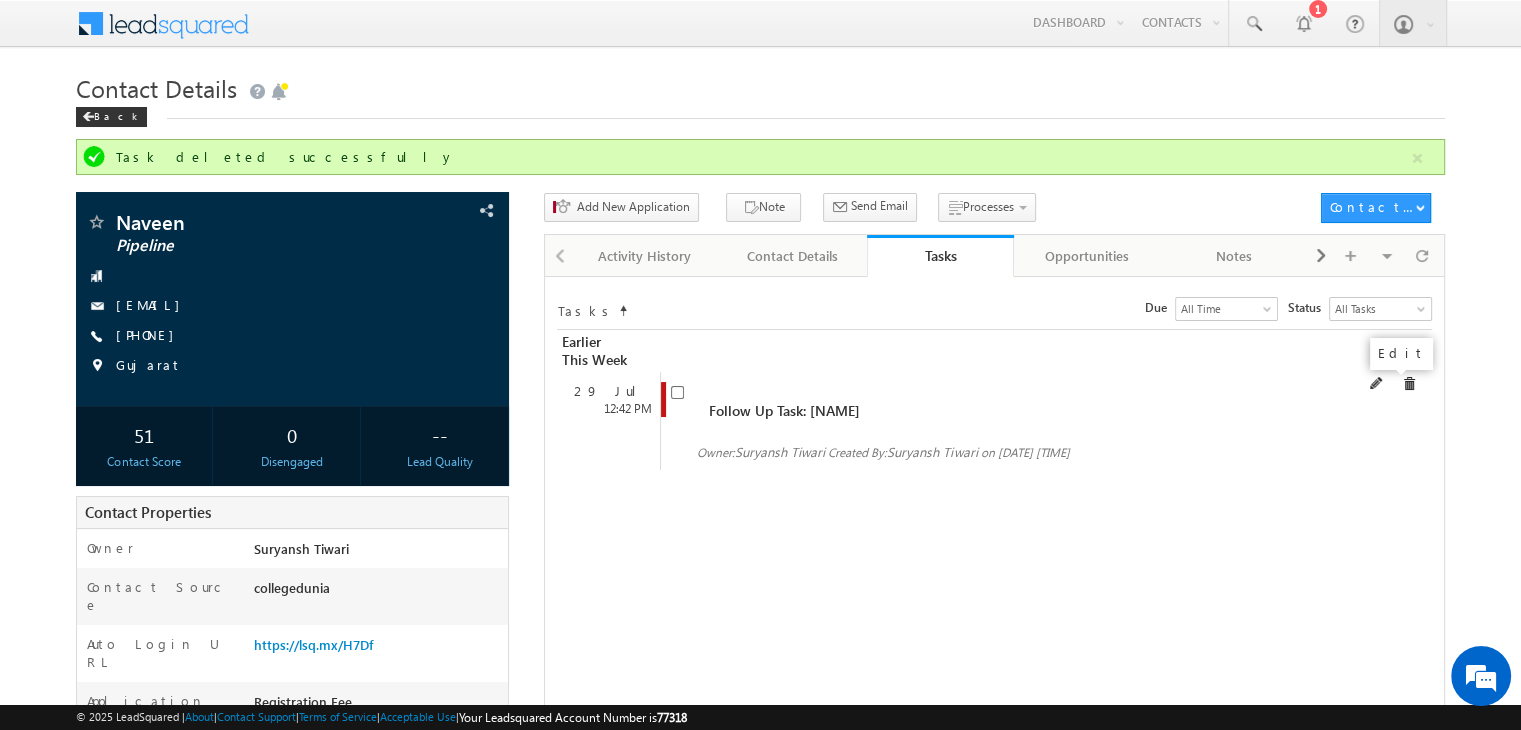 click at bounding box center [1377, 384] 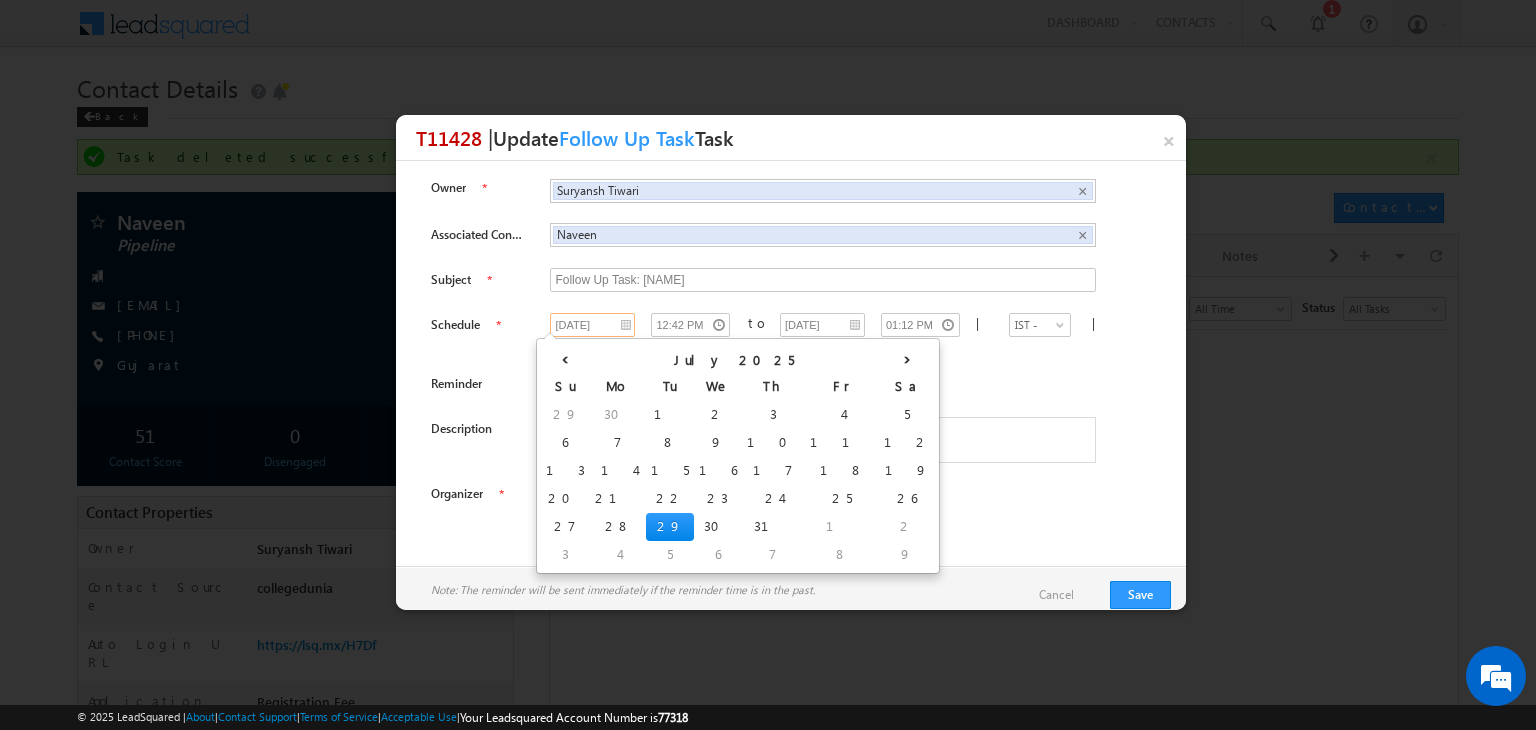 click on "[DATE]" at bounding box center [592, 325] 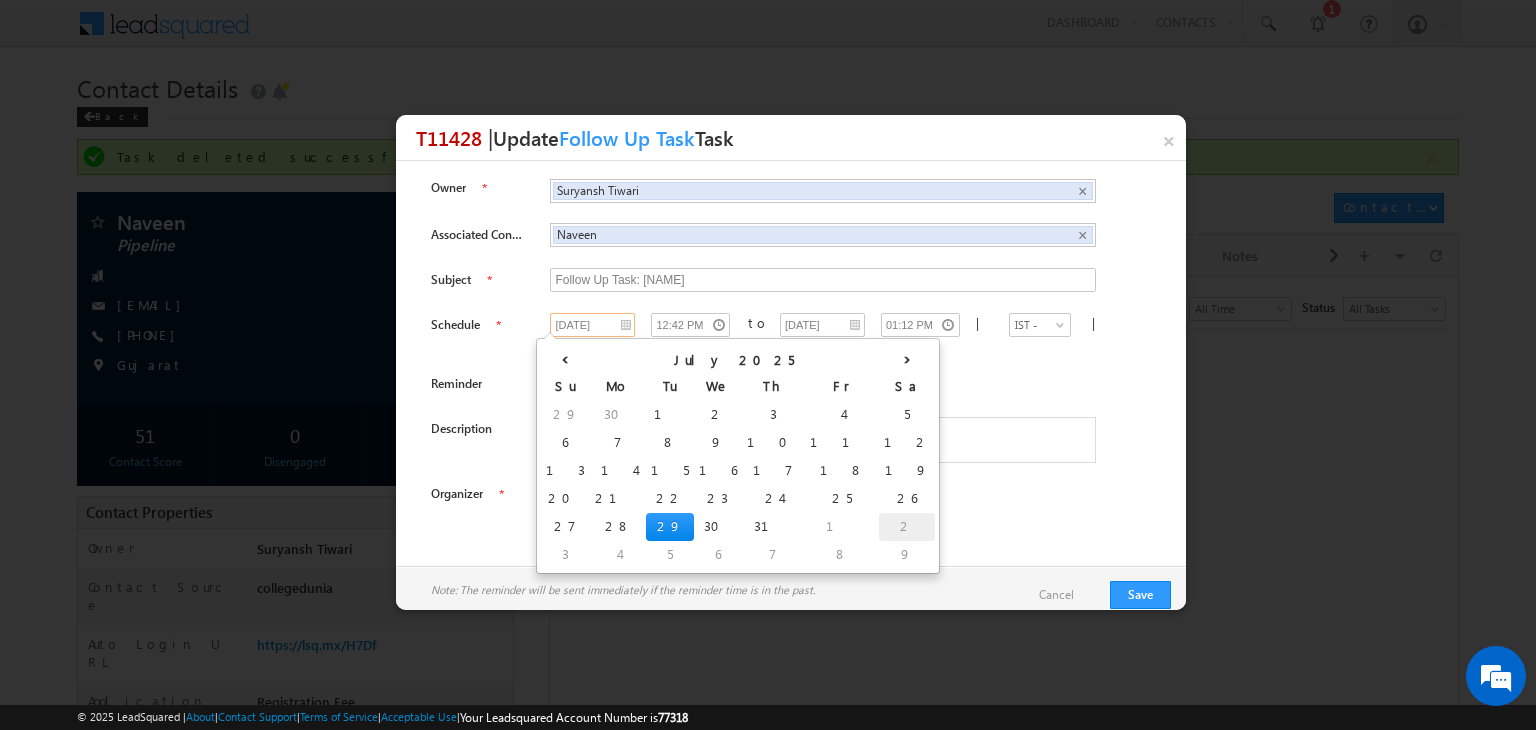 click on "2" at bounding box center [907, 527] 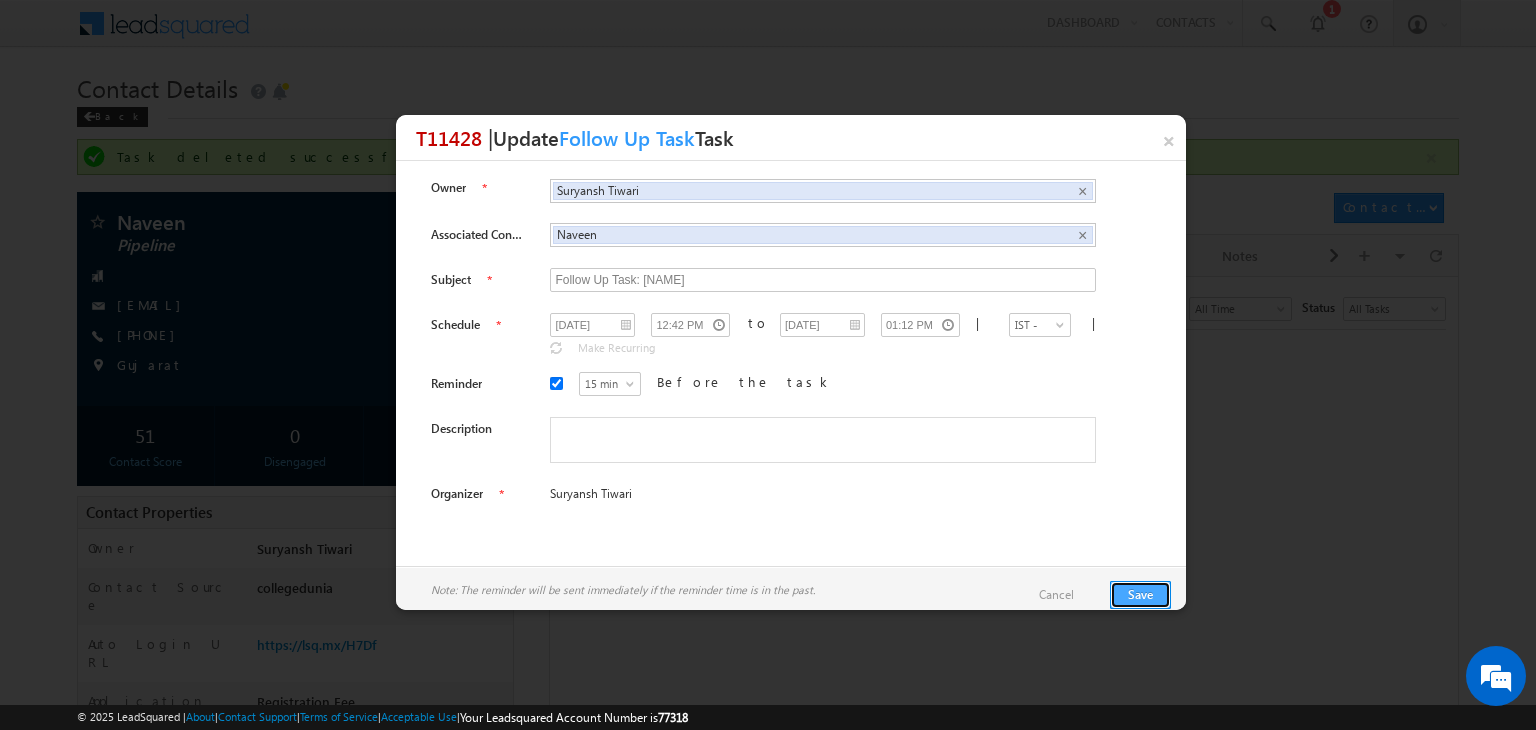 click on "Save" at bounding box center [1140, 595] 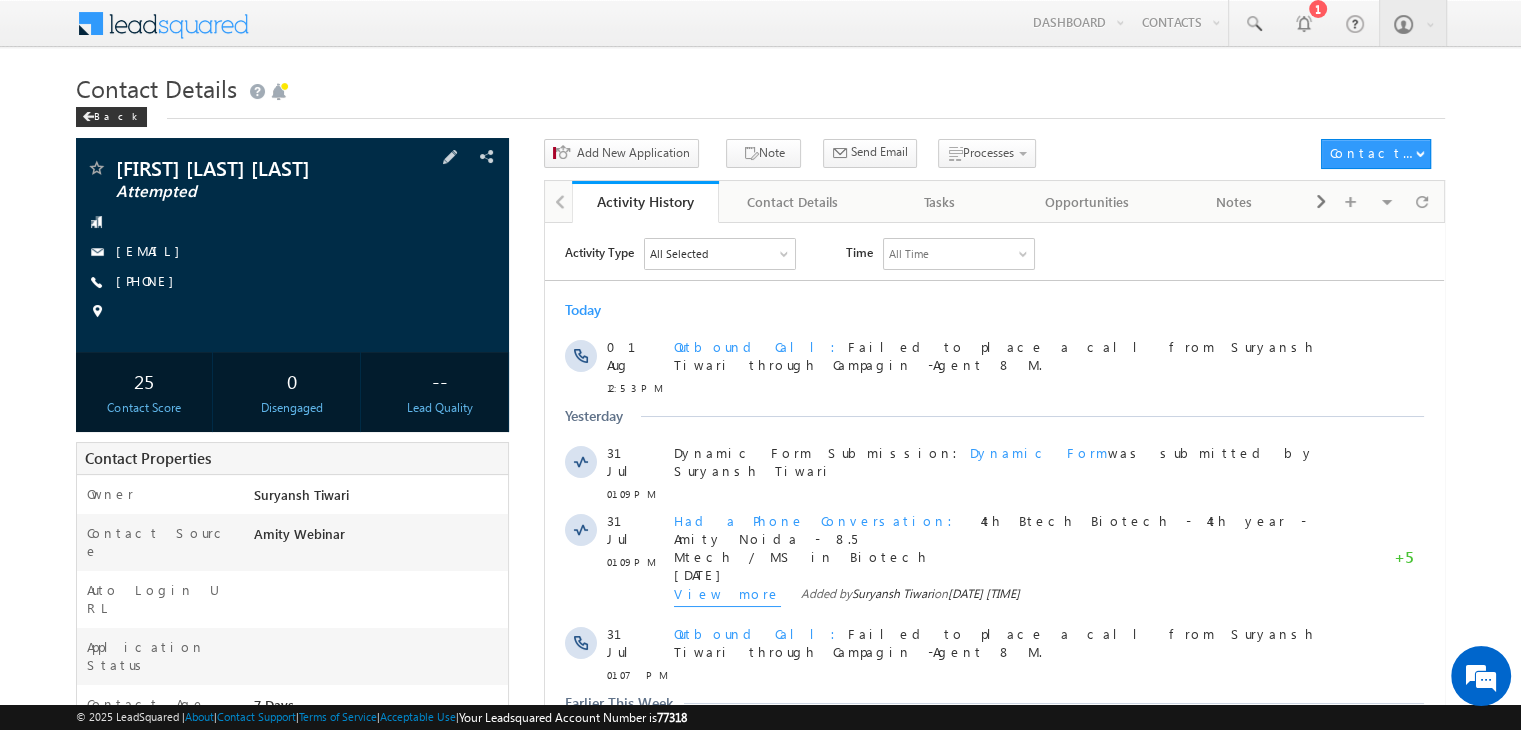 scroll, scrollTop: 0, scrollLeft: 0, axis: both 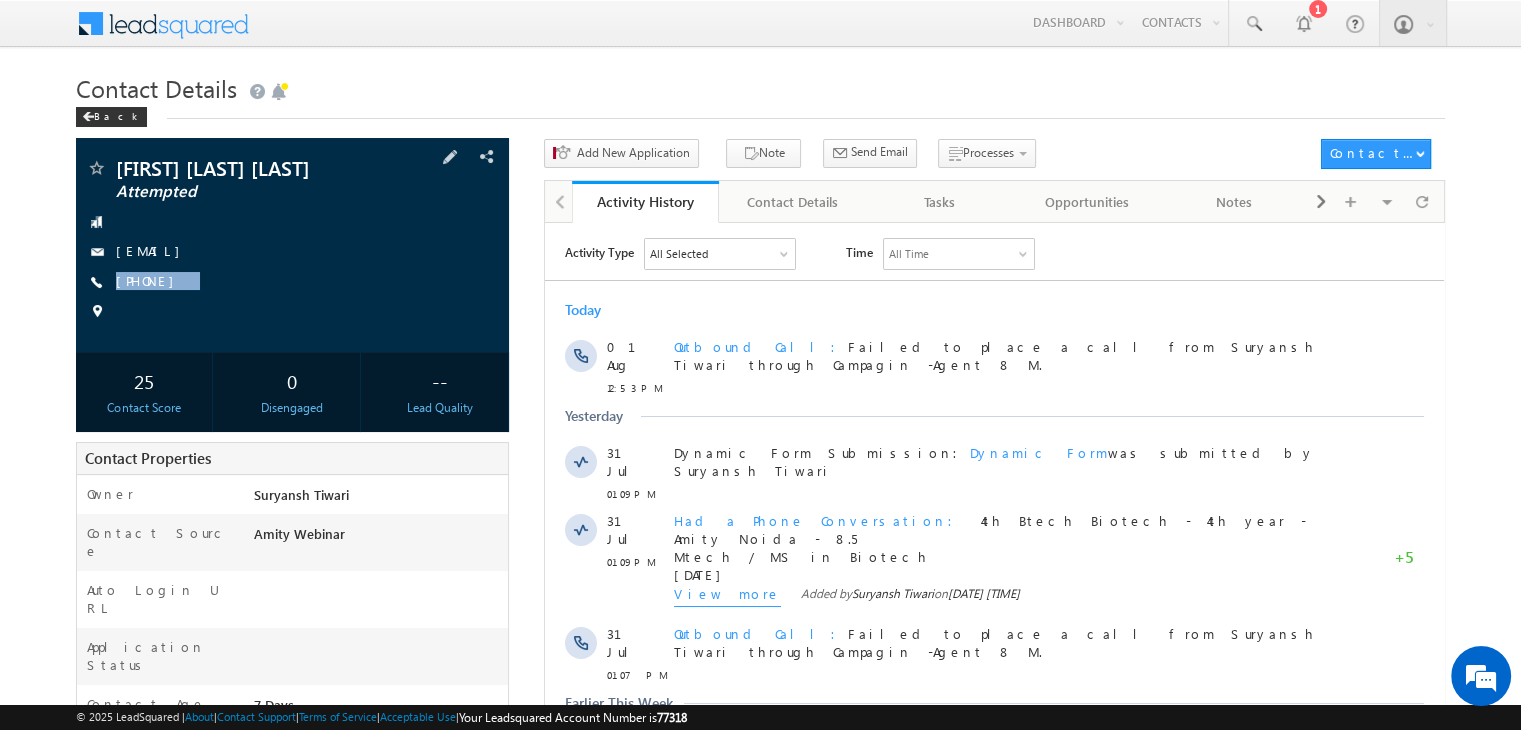 drag, startPoint x: 238, startPoint y: 286, endPoint x: 208, endPoint y: 336, distance: 58.30952 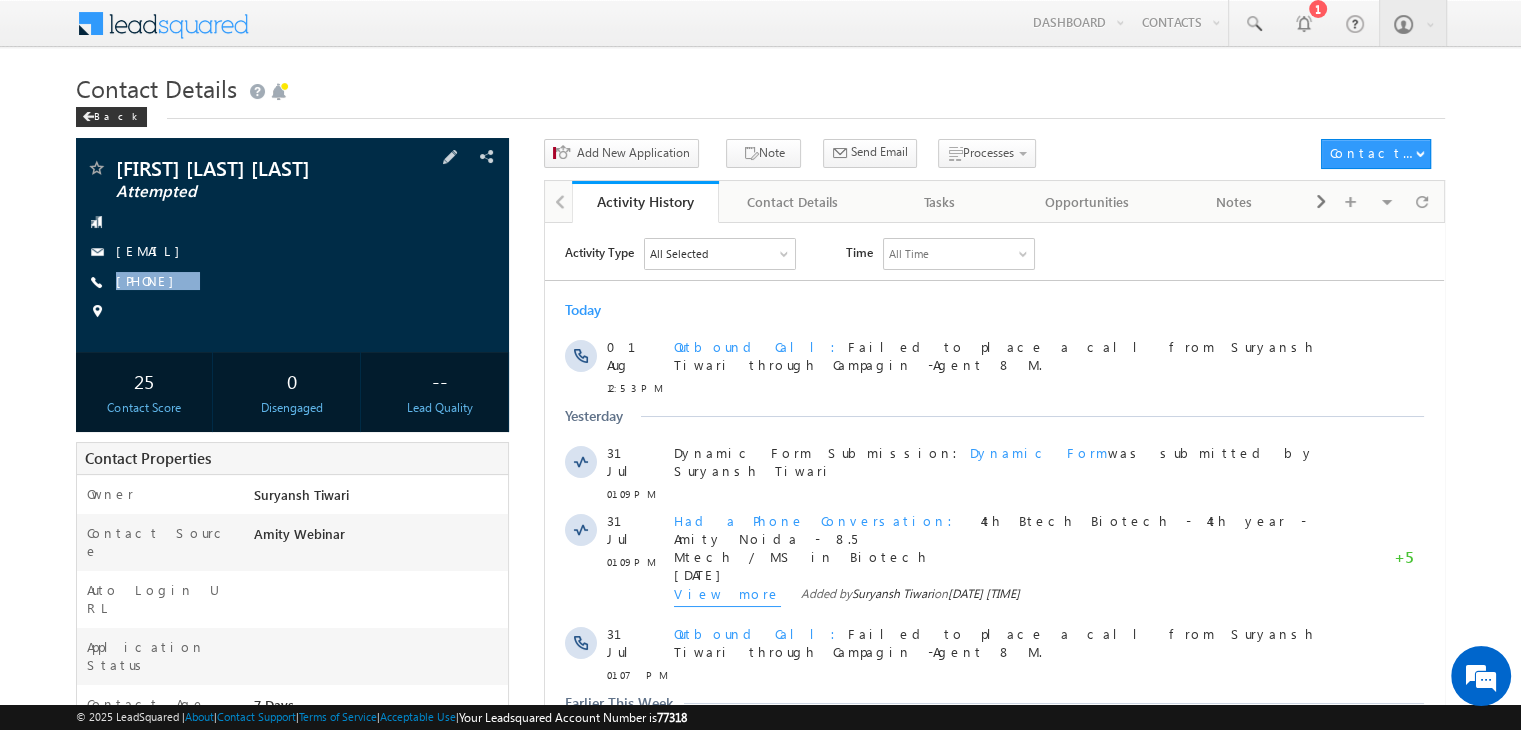 copy on "+91-9707531789" 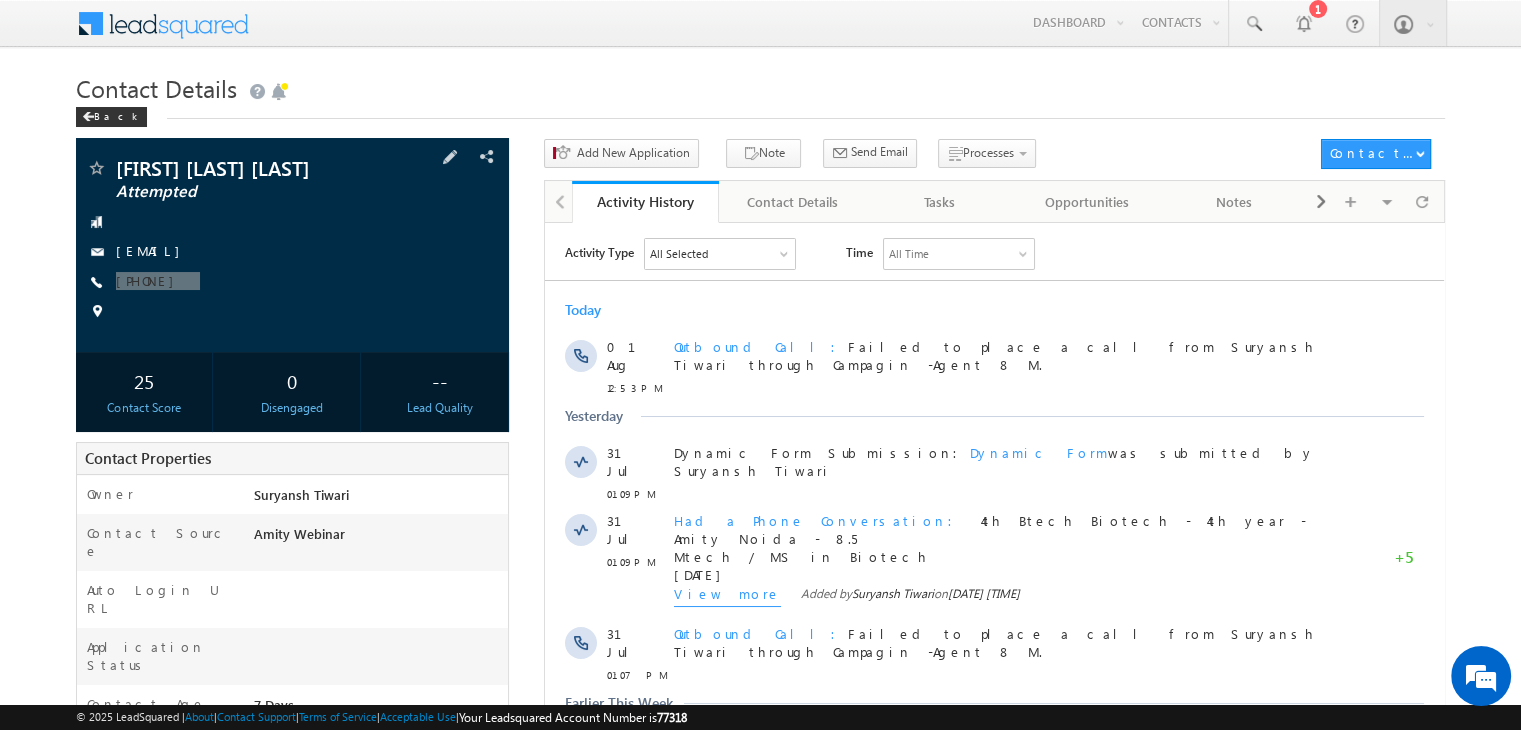 scroll, scrollTop: 0, scrollLeft: 0, axis: both 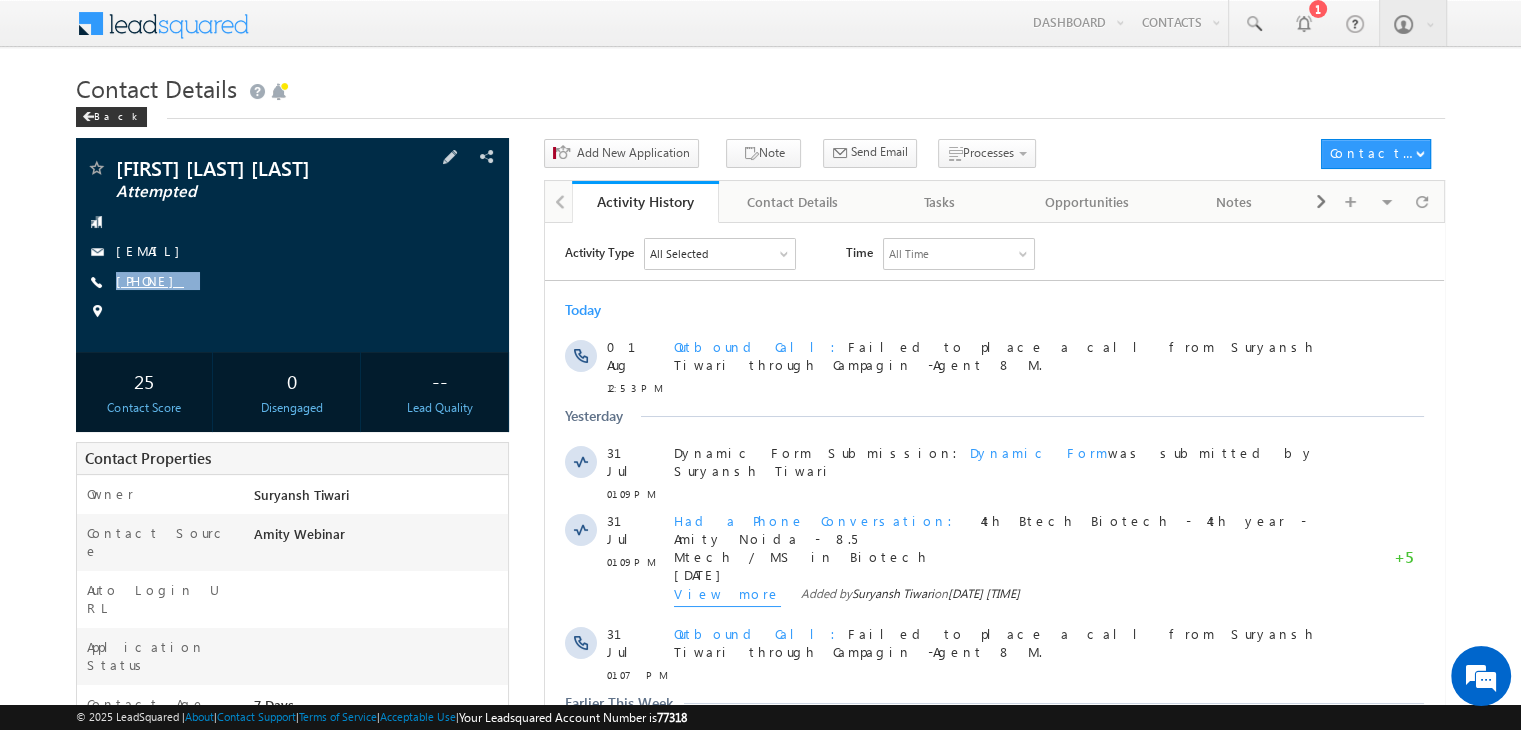 click on "+91-9707531789" at bounding box center [150, 280] 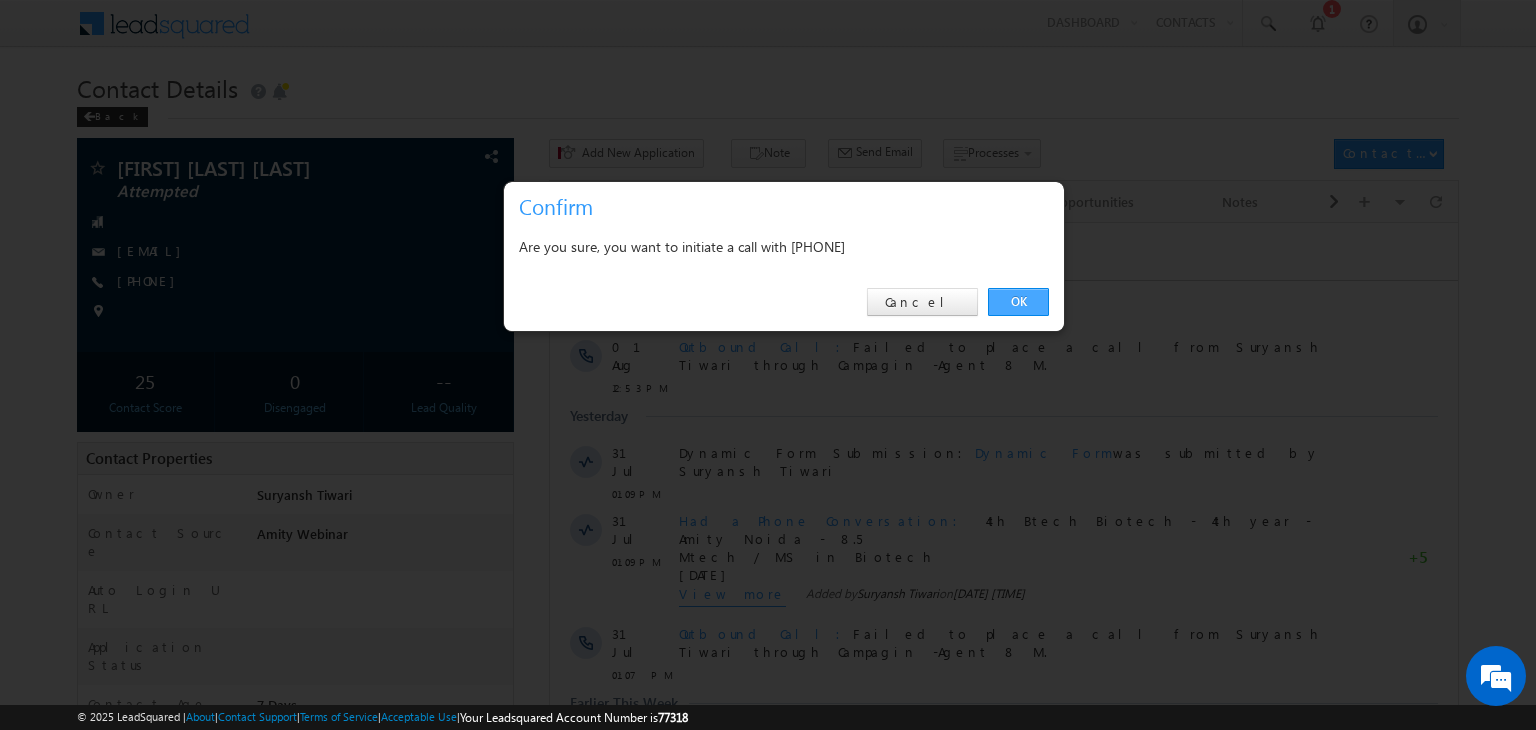 click on "OK" at bounding box center (1018, 302) 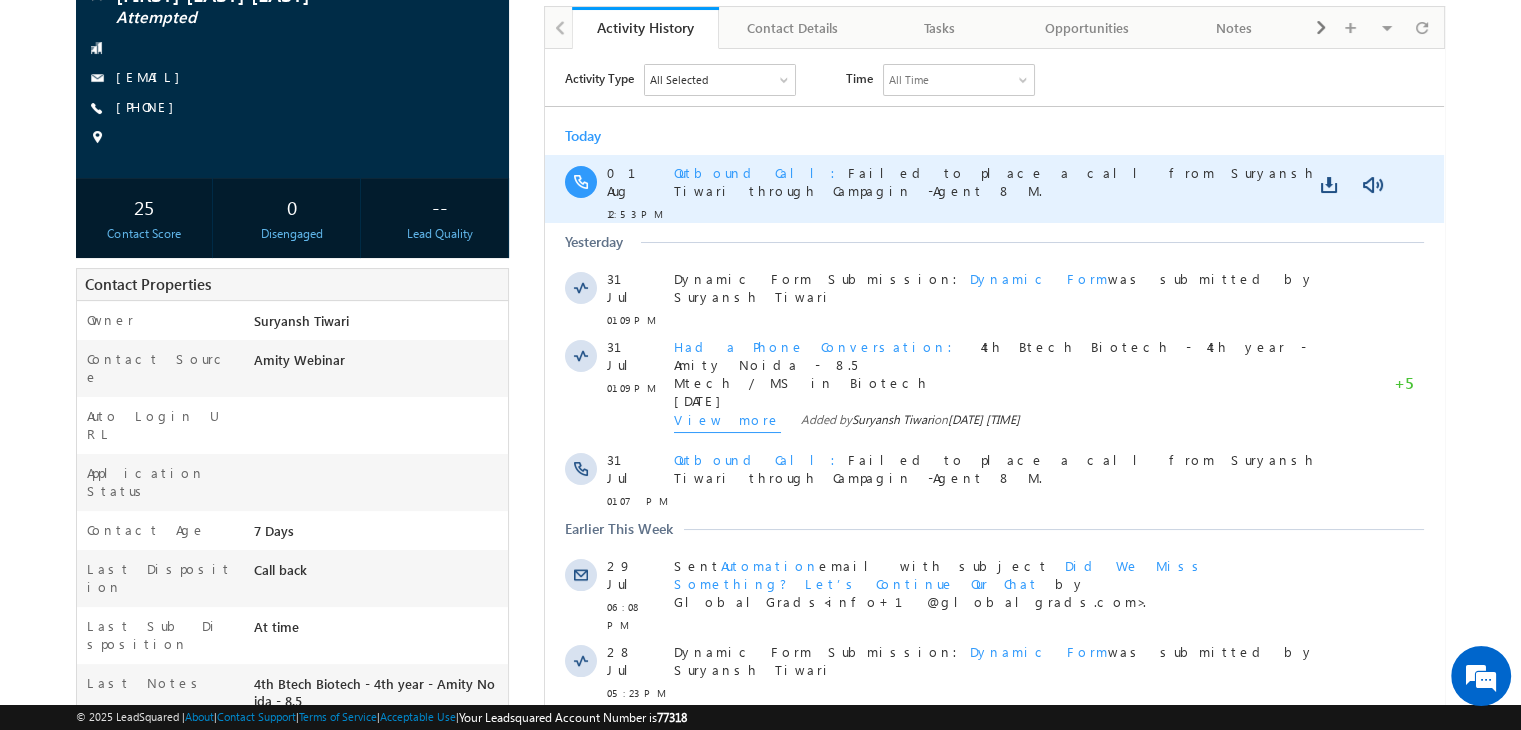 scroll, scrollTop: 236, scrollLeft: 0, axis: vertical 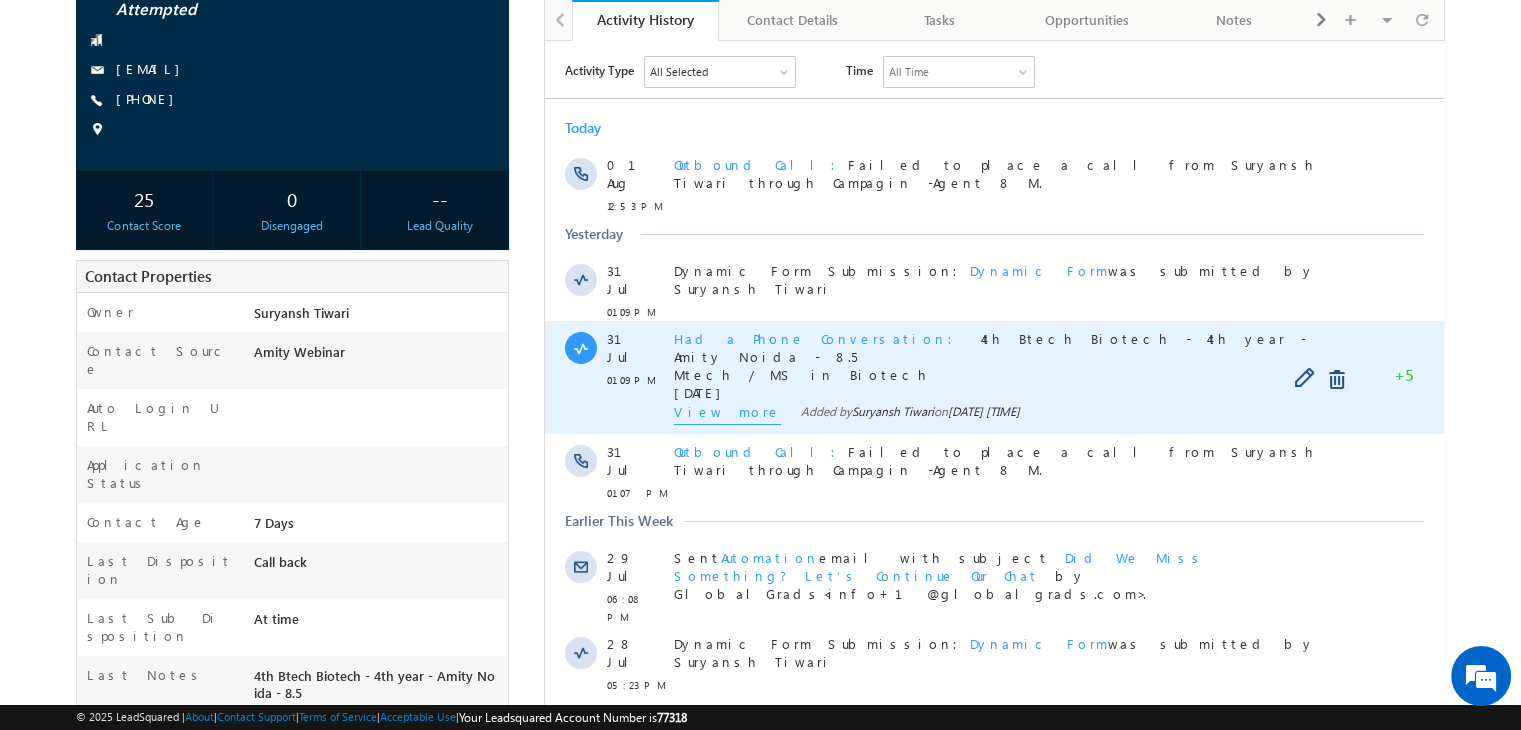 click on "View more" at bounding box center [727, 413] 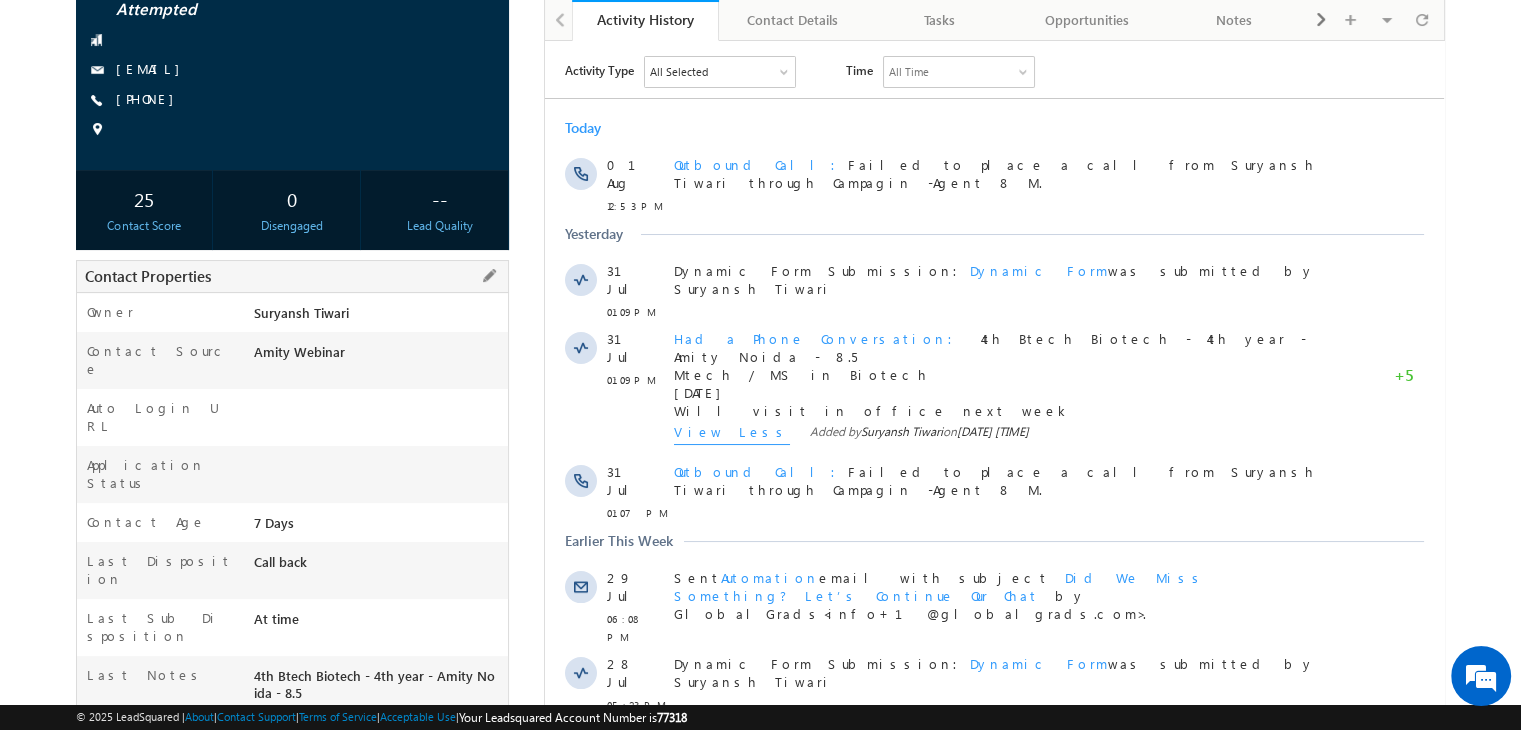 scroll, scrollTop: 322, scrollLeft: 0, axis: vertical 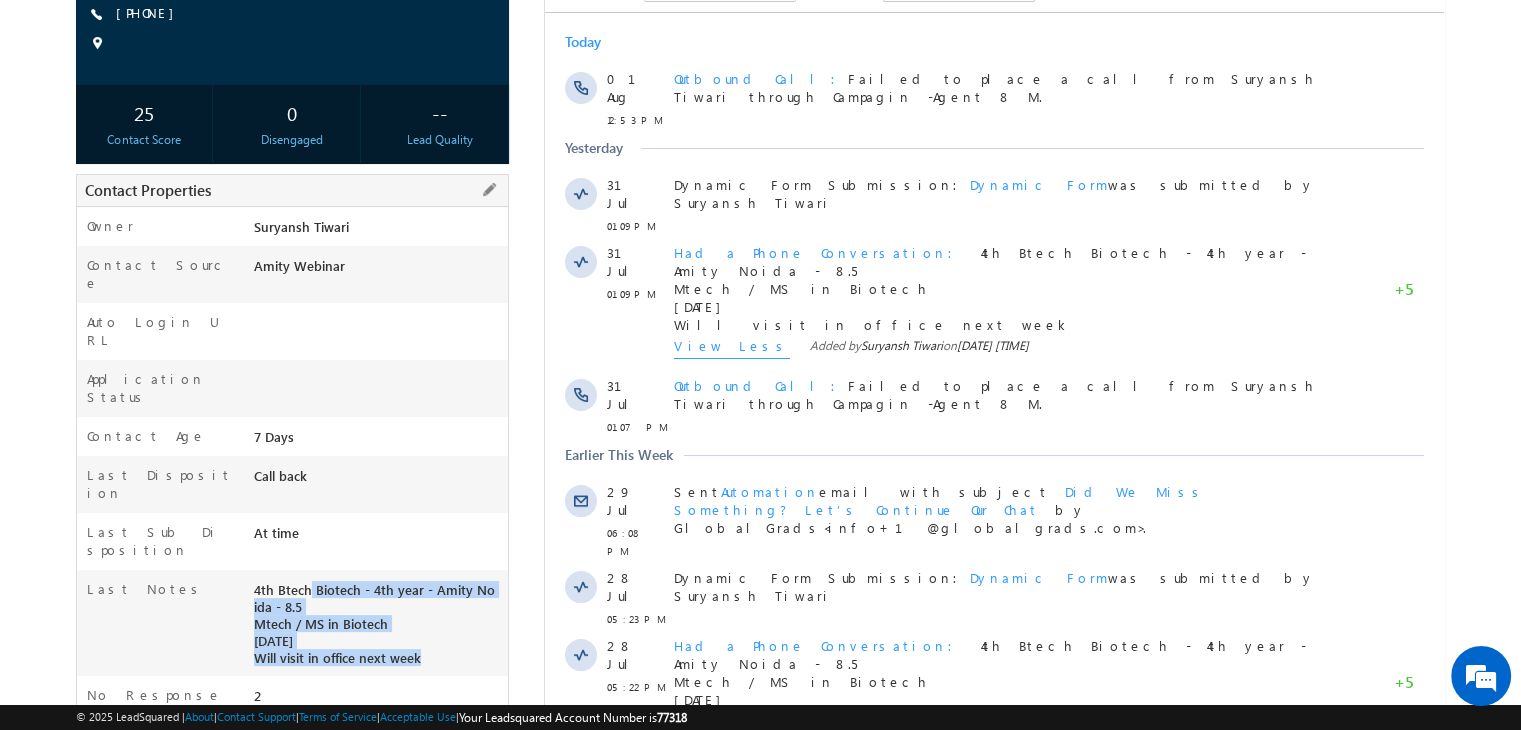 drag, startPoint x: 423, startPoint y: 581, endPoint x: 254, endPoint y: 514, distance: 181.79659 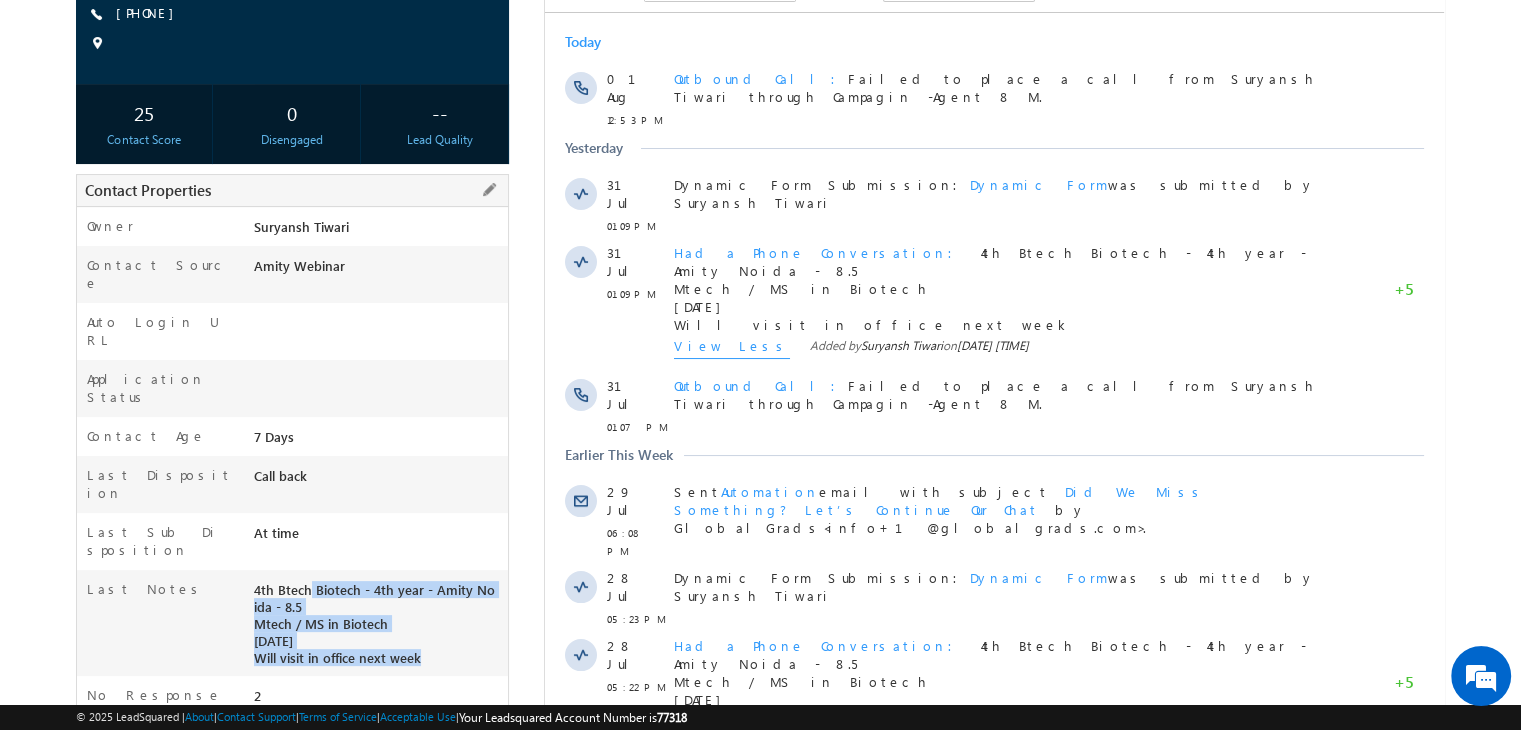 click on "4th Btech Biotech - 4th year - Amity Noida - 8.5 Mtech / MS in Biotech 2027 January Will visit in office next week" at bounding box center [378, 628] 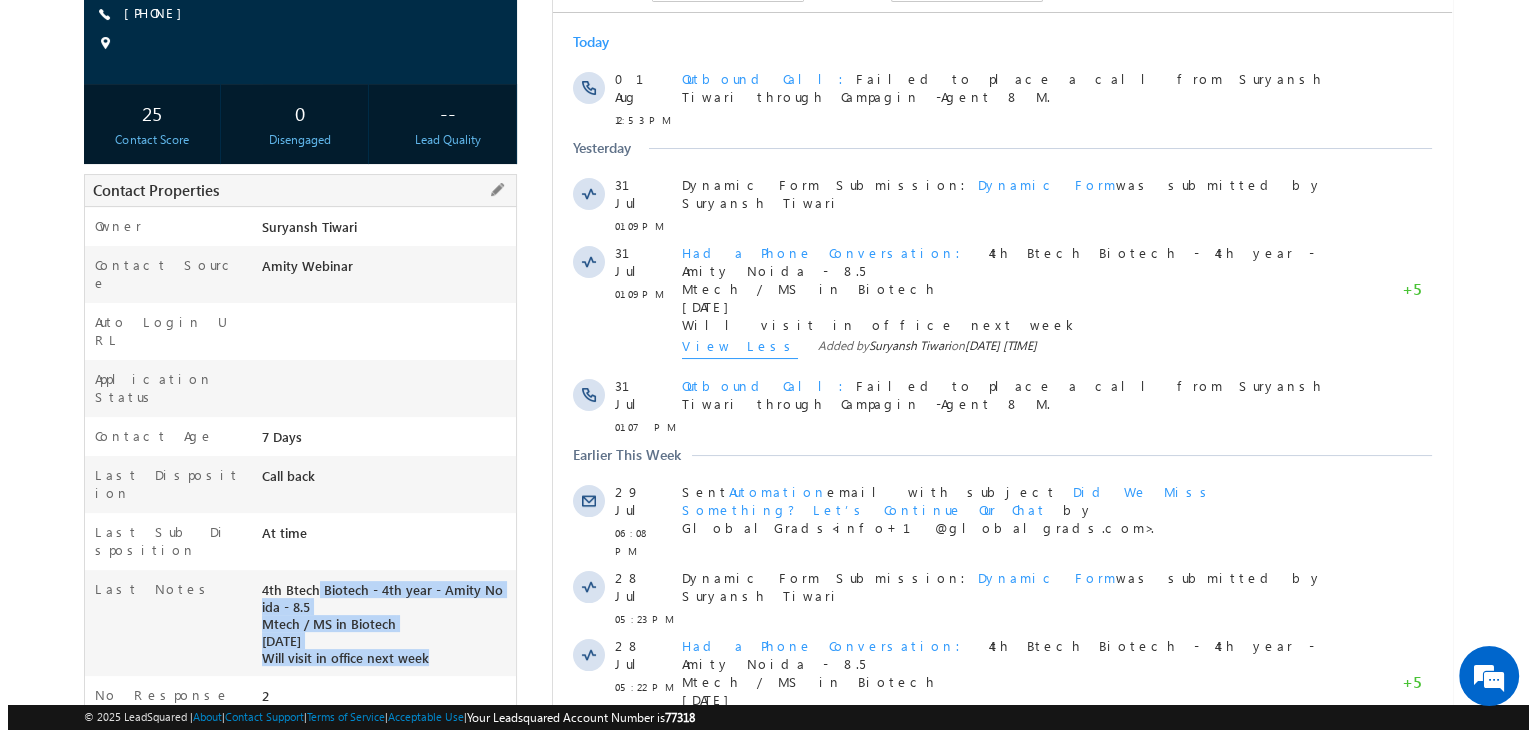 scroll, scrollTop: 0, scrollLeft: 0, axis: both 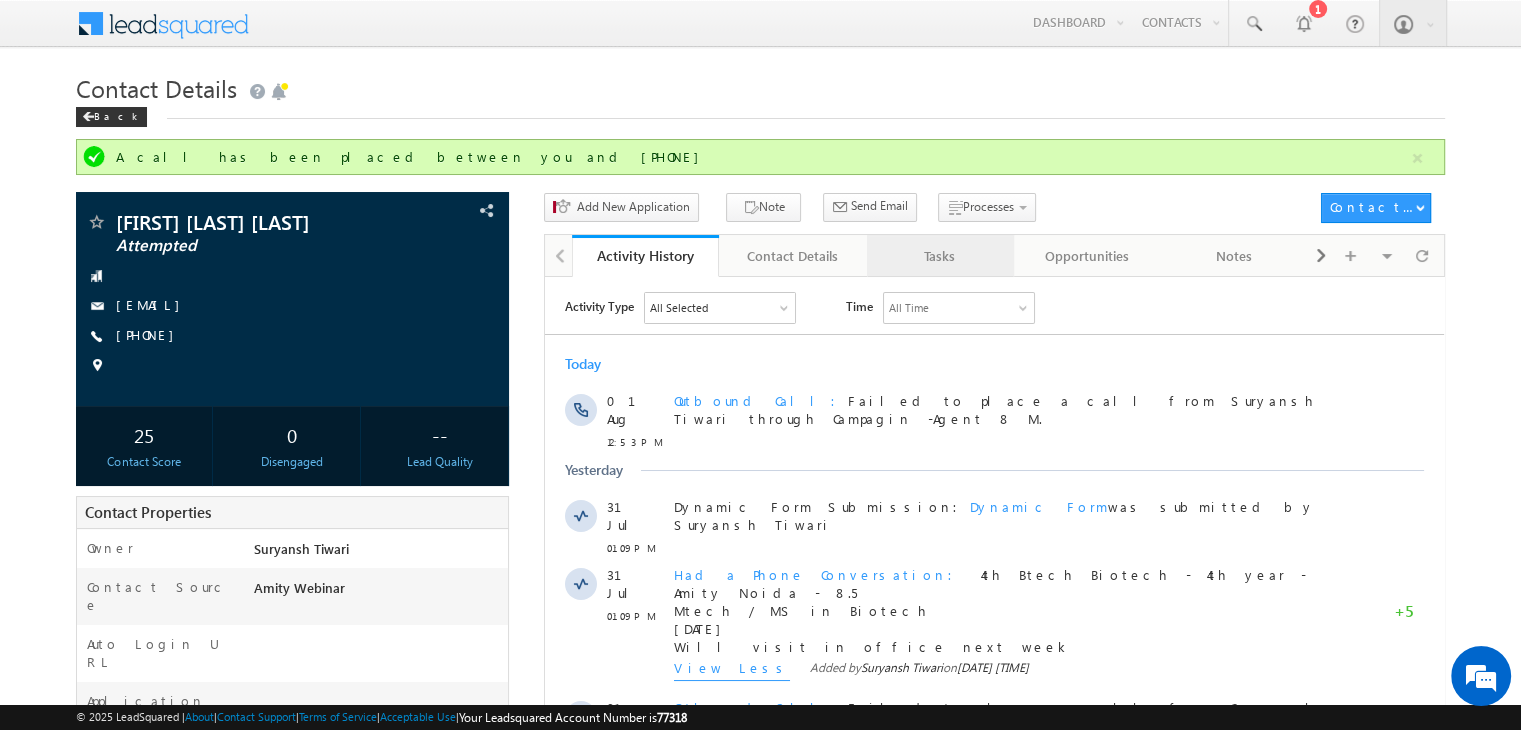 click on "Tasks" at bounding box center [939, 256] 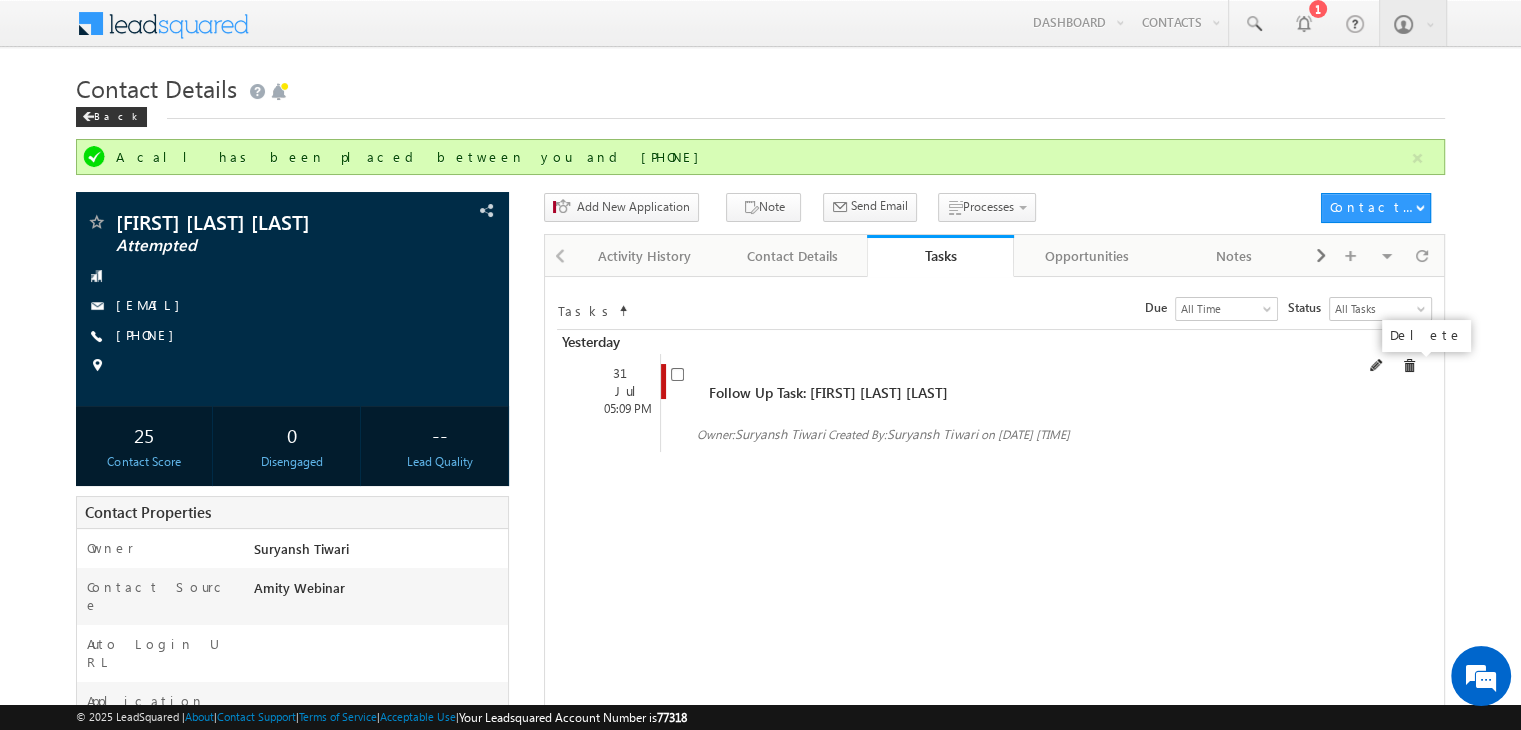 click at bounding box center (1409, 366) 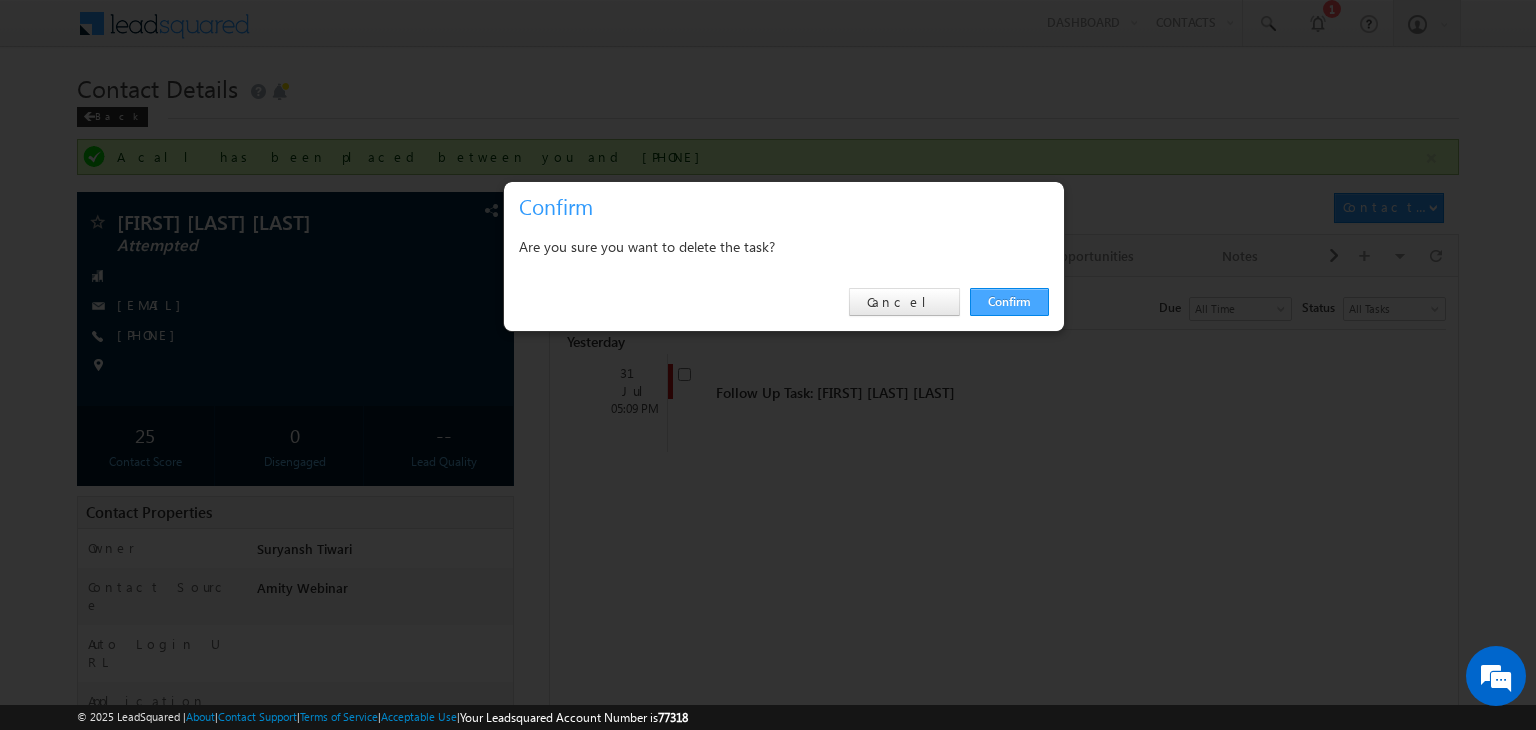 click on "Confirm" at bounding box center [1009, 302] 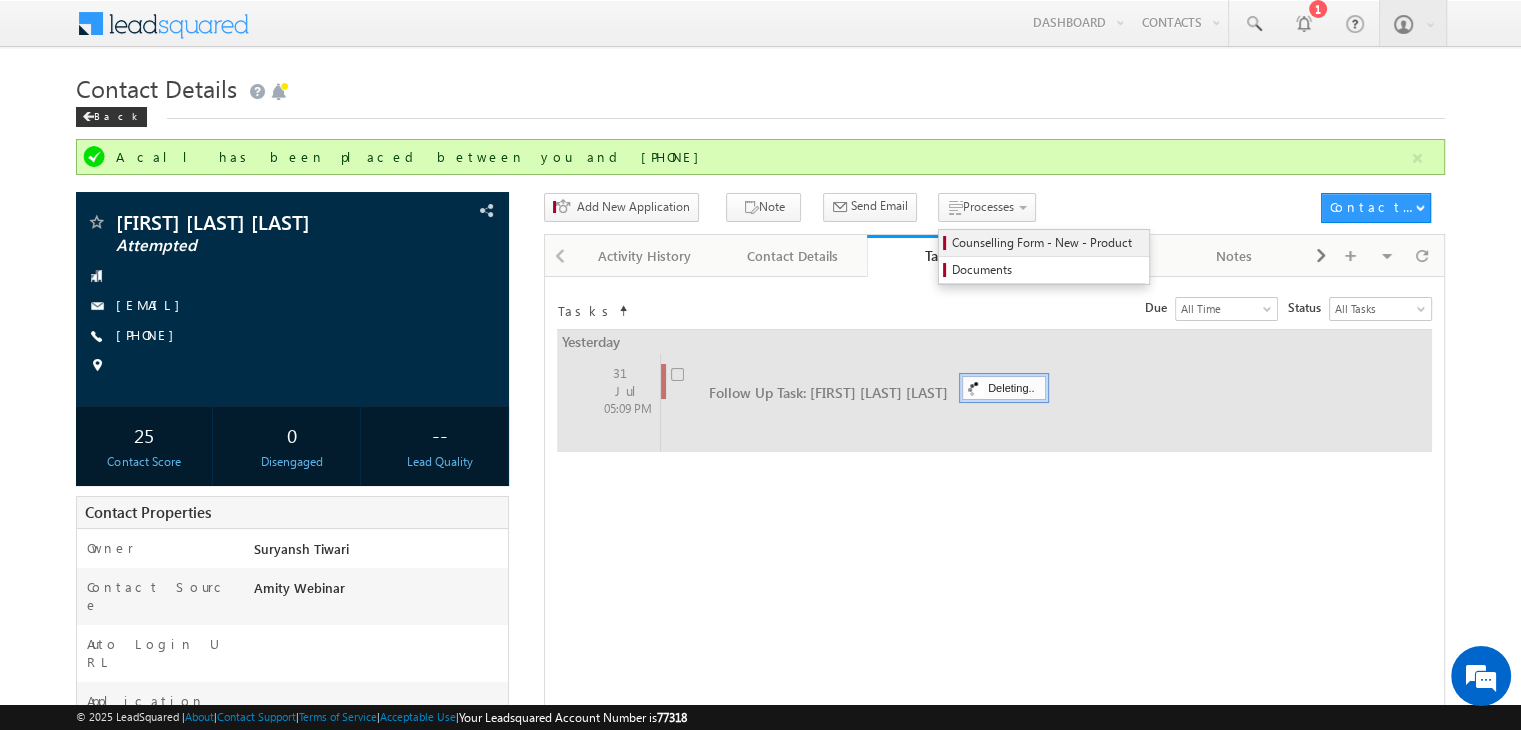 click on "Counselling Form - New - Product" at bounding box center (1047, 243) 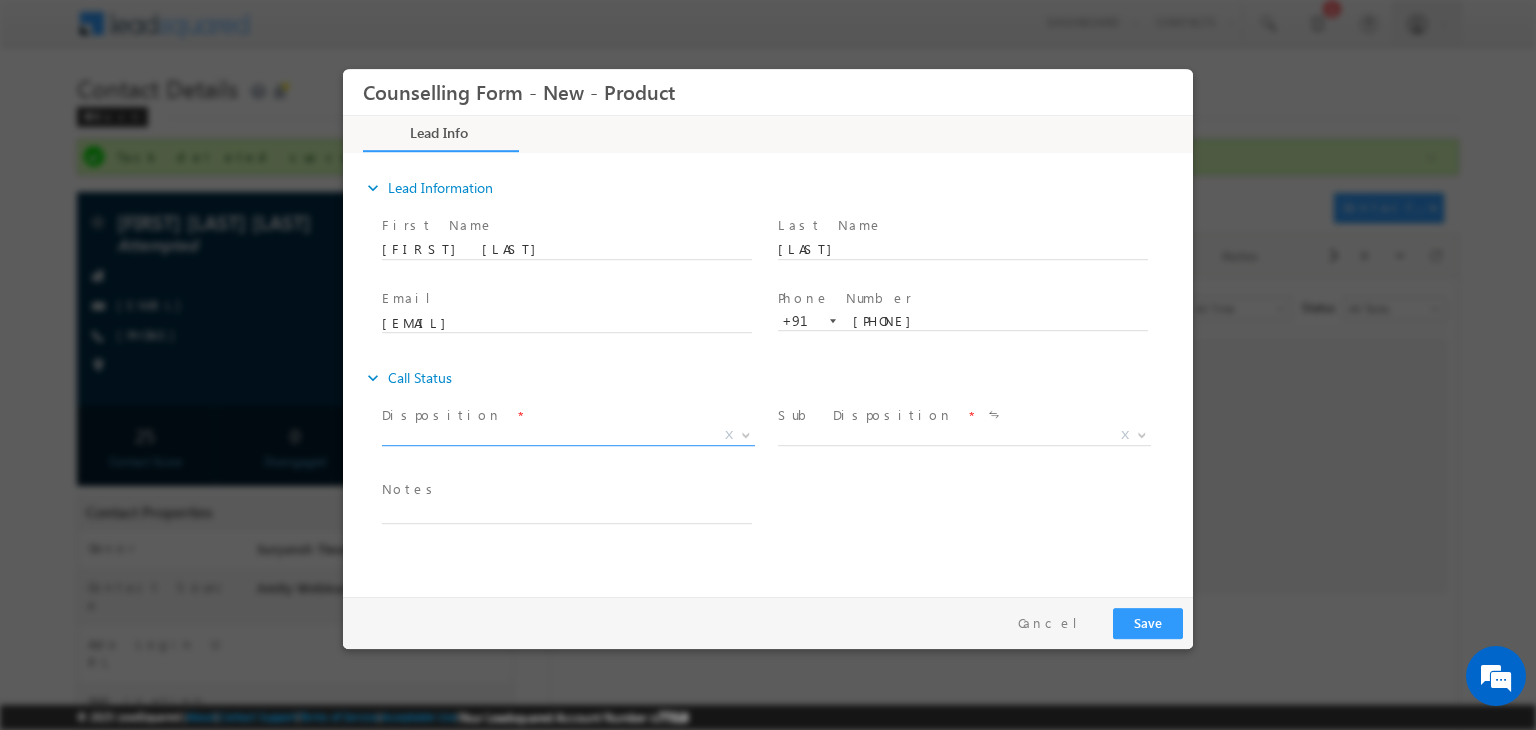 scroll, scrollTop: 0, scrollLeft: 0, axis: both 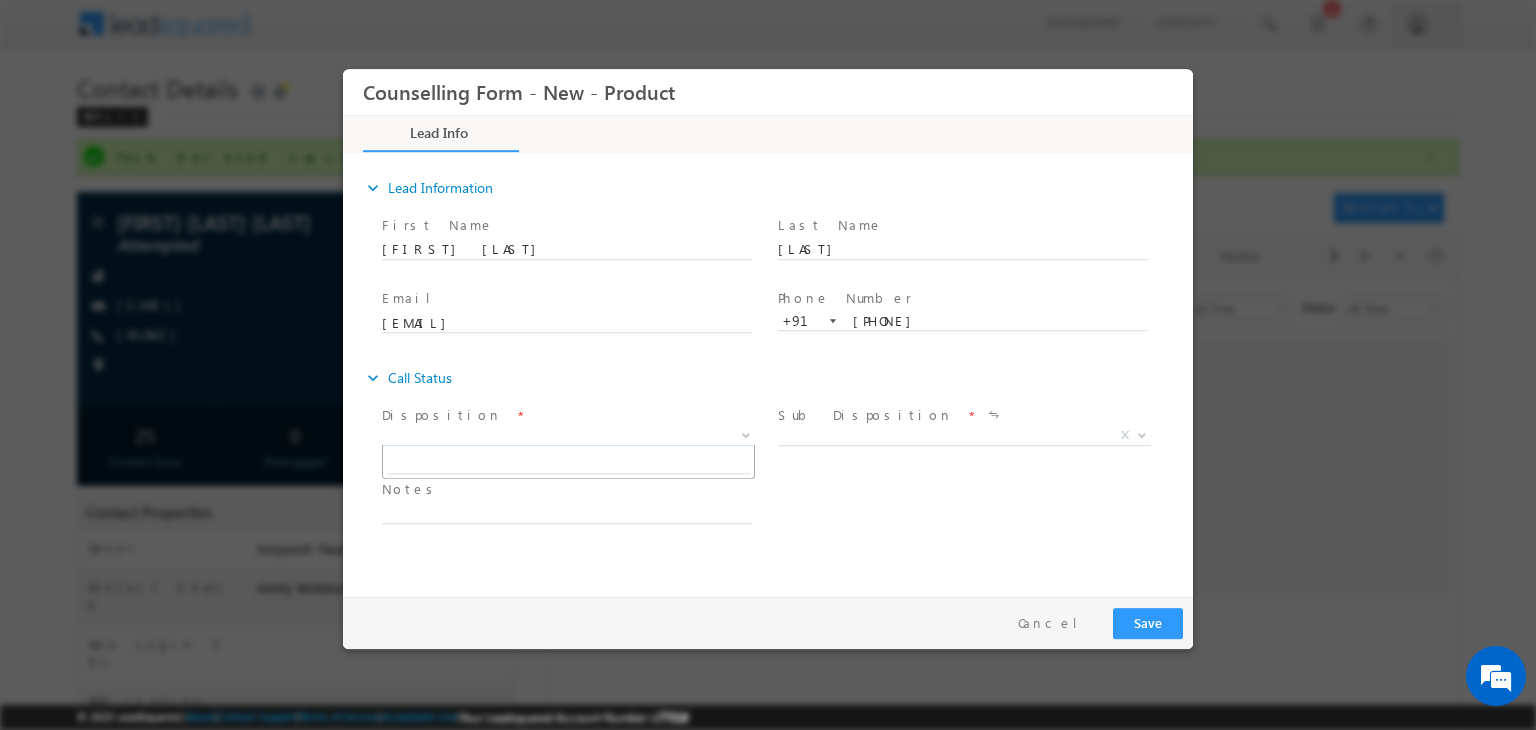 click on "X" at bounding box center (568, 436) 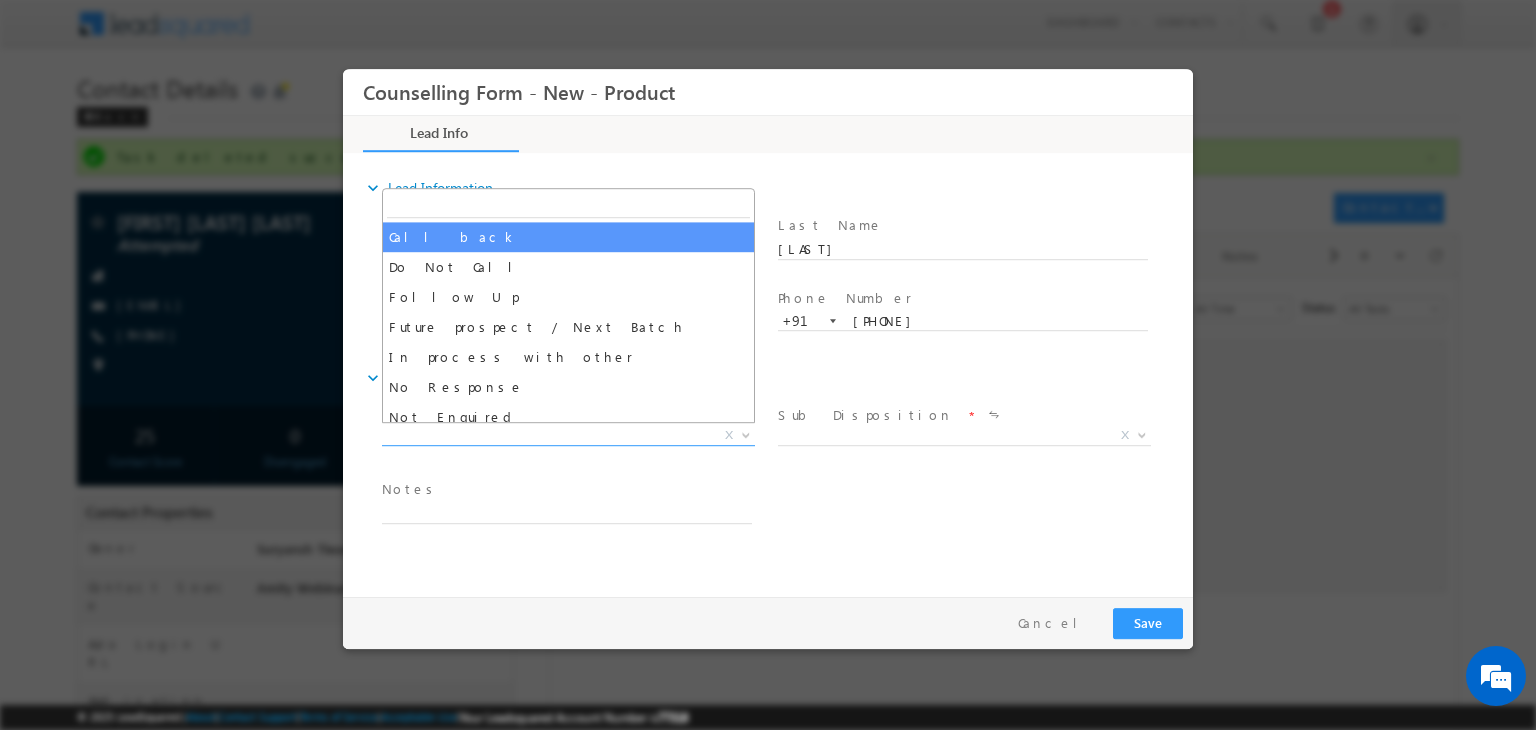 select on "Call back" 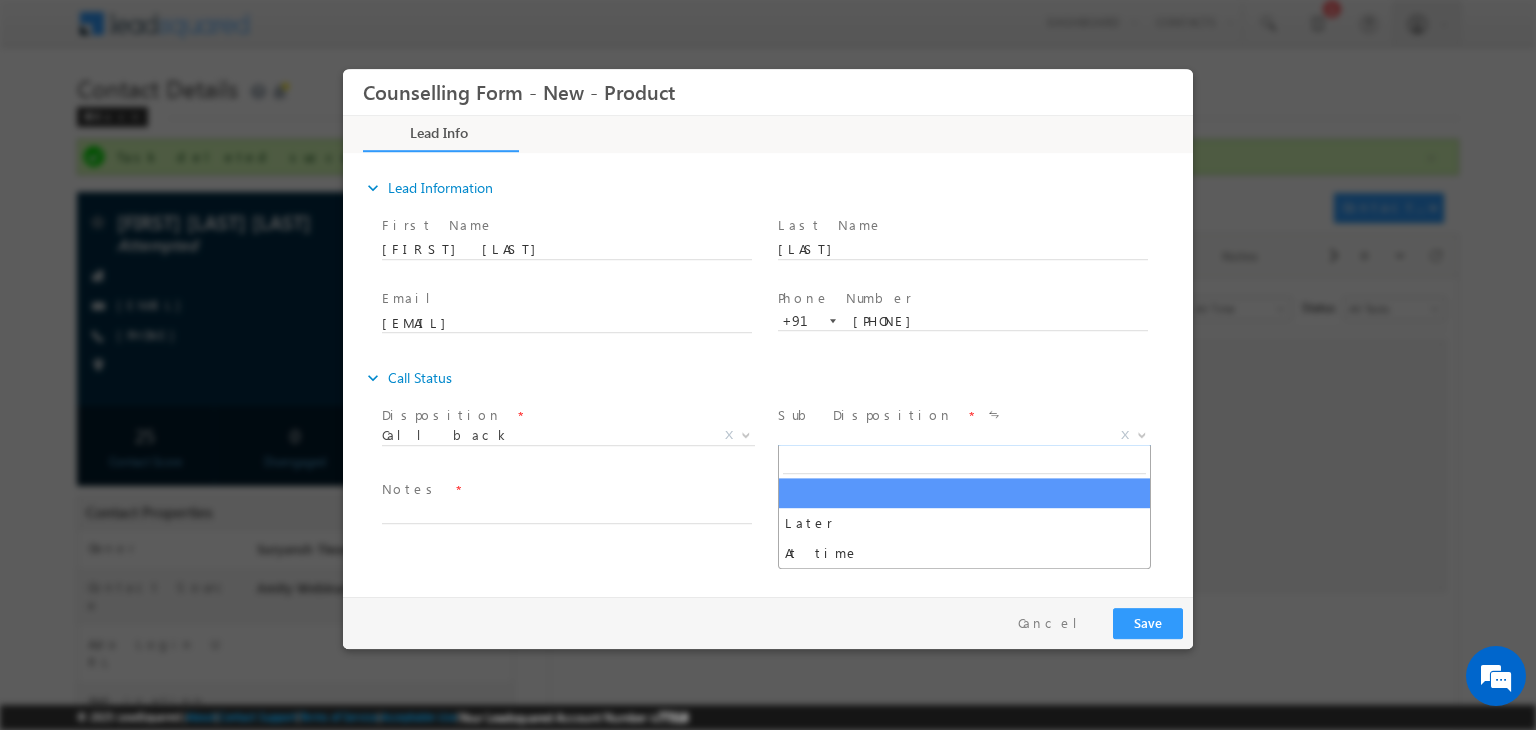 click on "X" at bounding box center [964, 436] 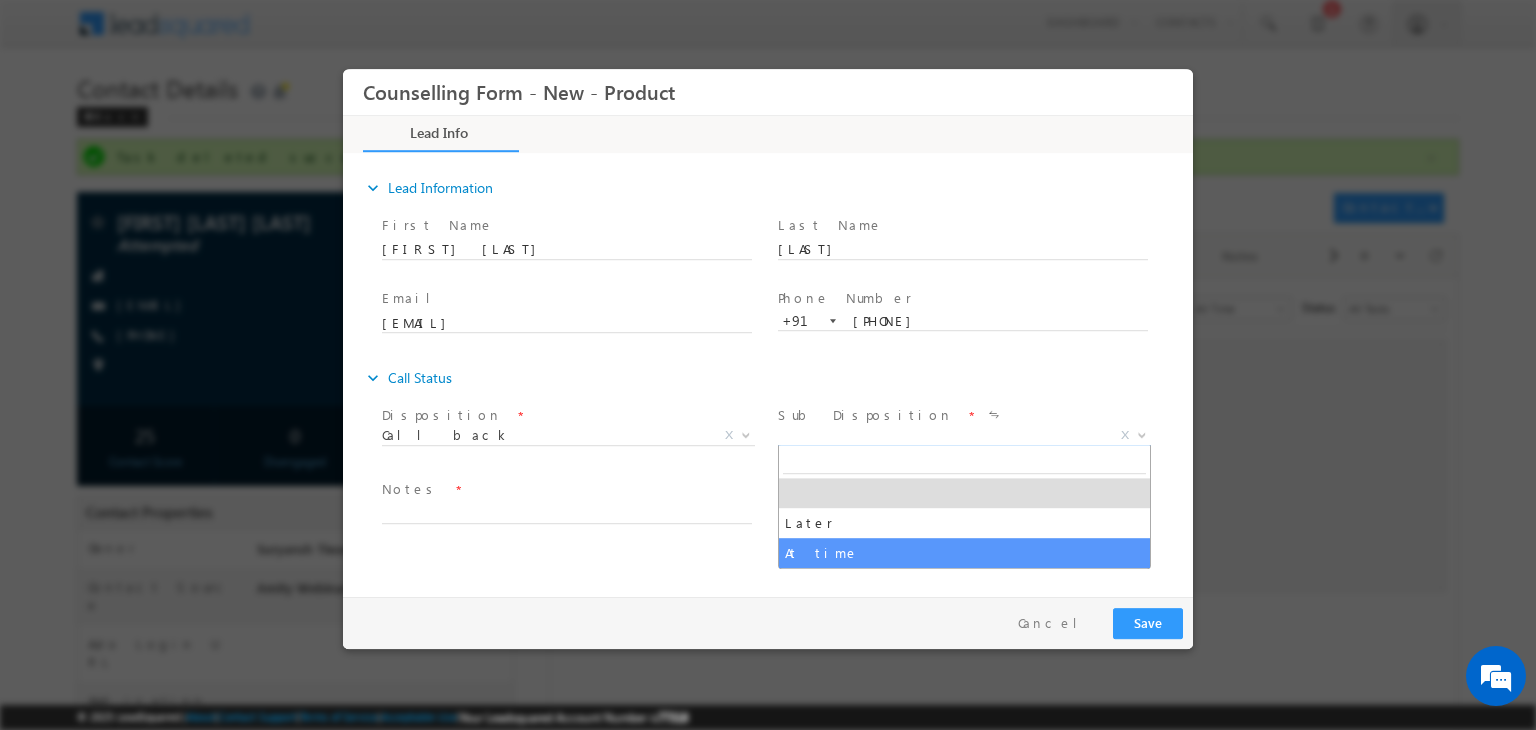 select on "At time" 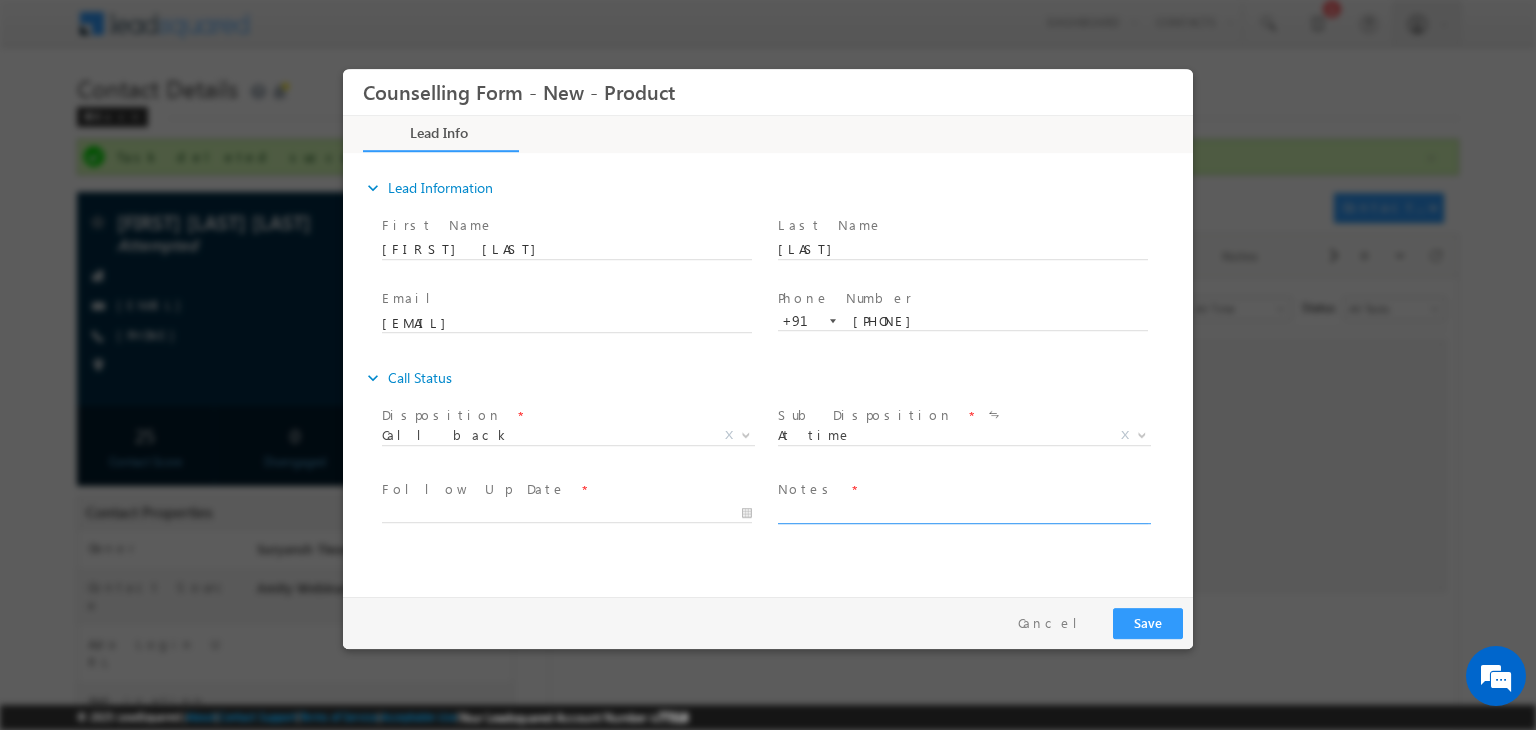 click at bounding box center [963, 512] 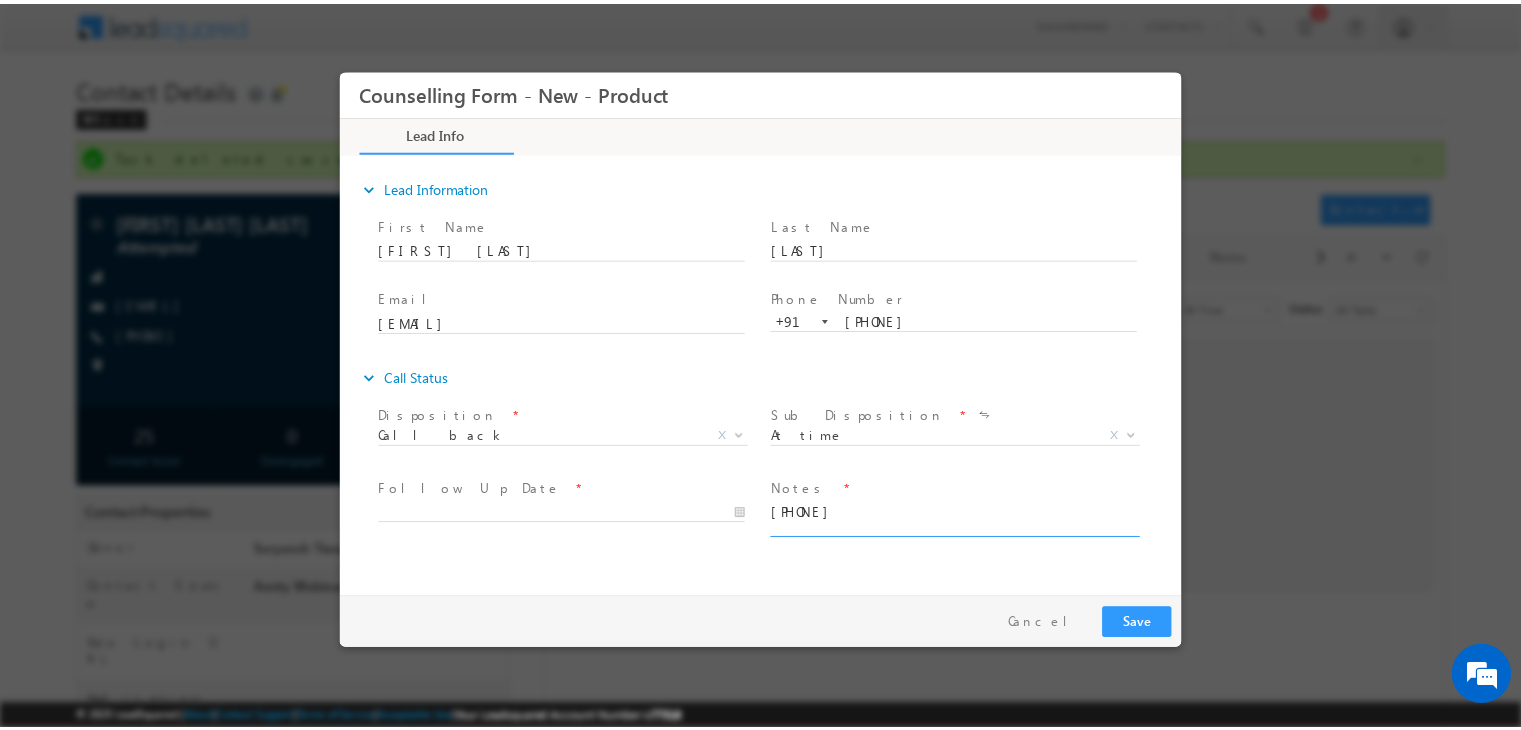 scroll, scrollTop: 4, scrollLeft: 0, axis: vertical 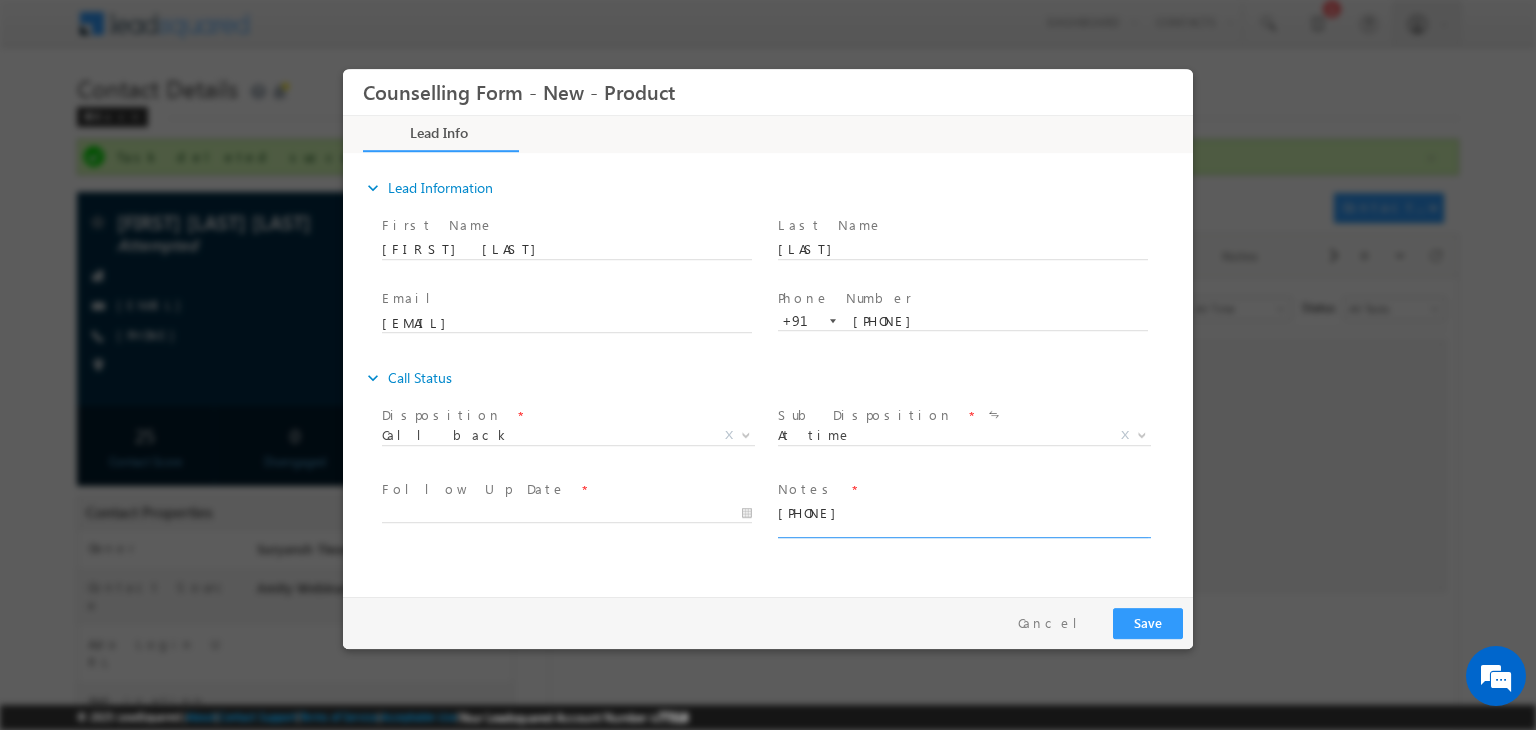 click on "+91-9707531789" at bounding box center (963, 519) 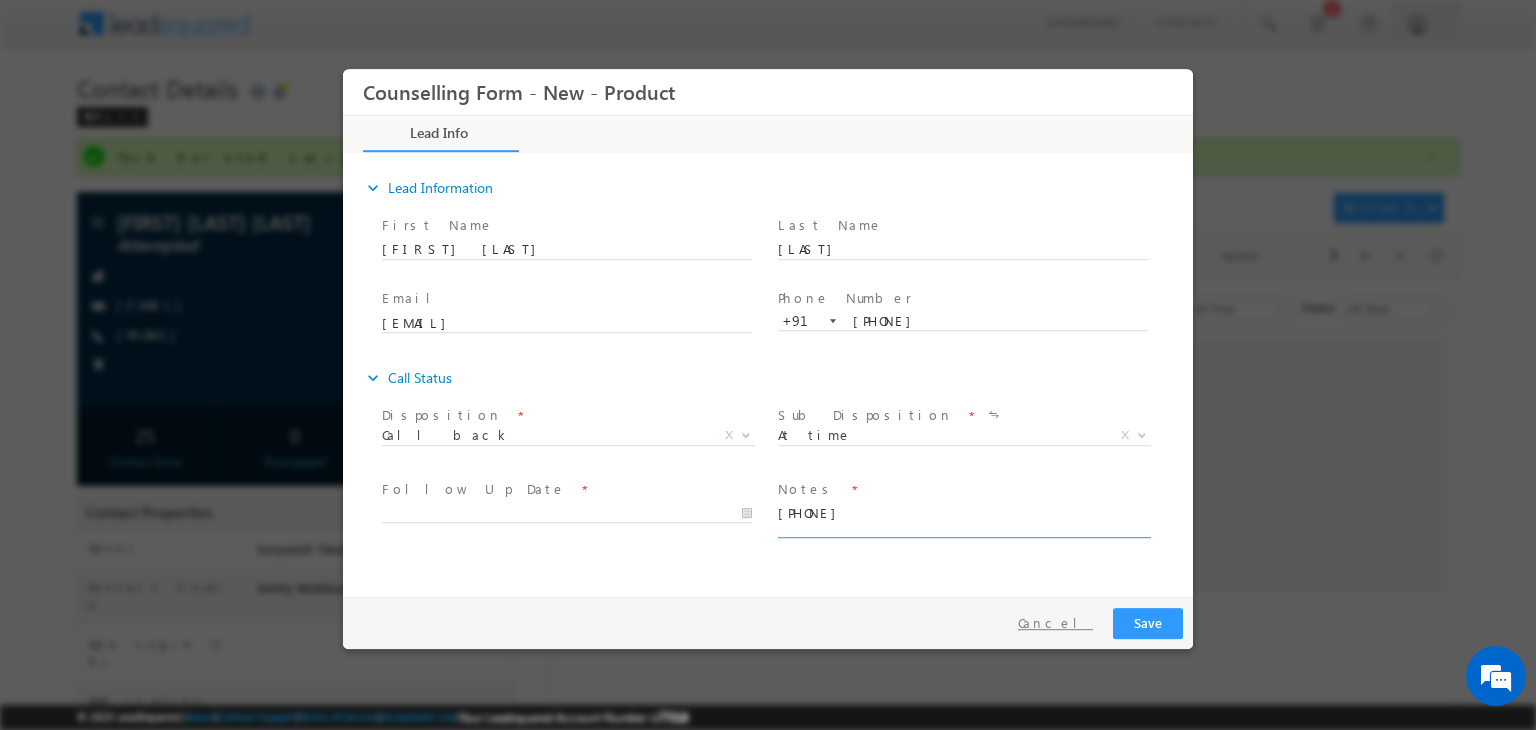 type on "+91-9707531789" 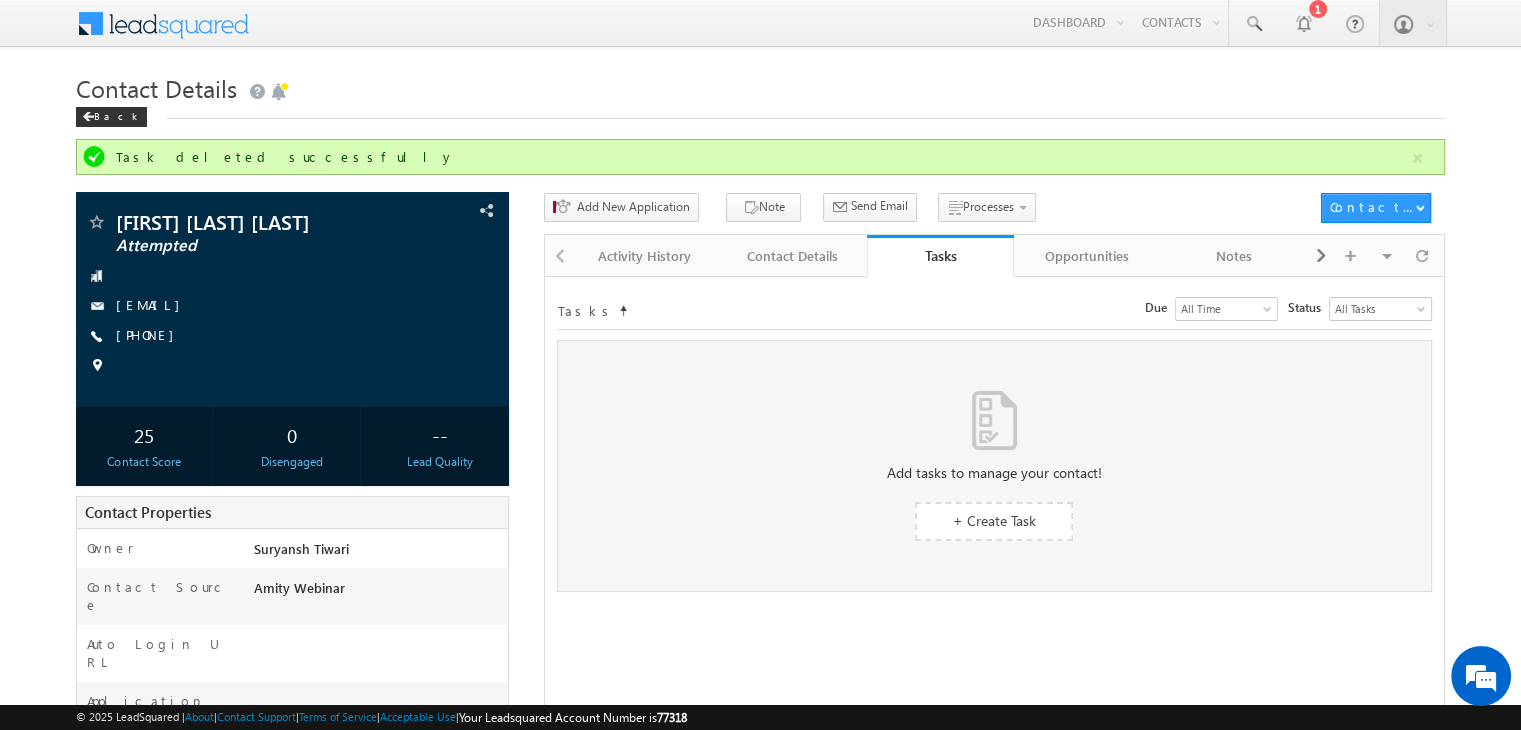 scroll, scrollTop: 264, scrollLeft: 0, axis: vertical 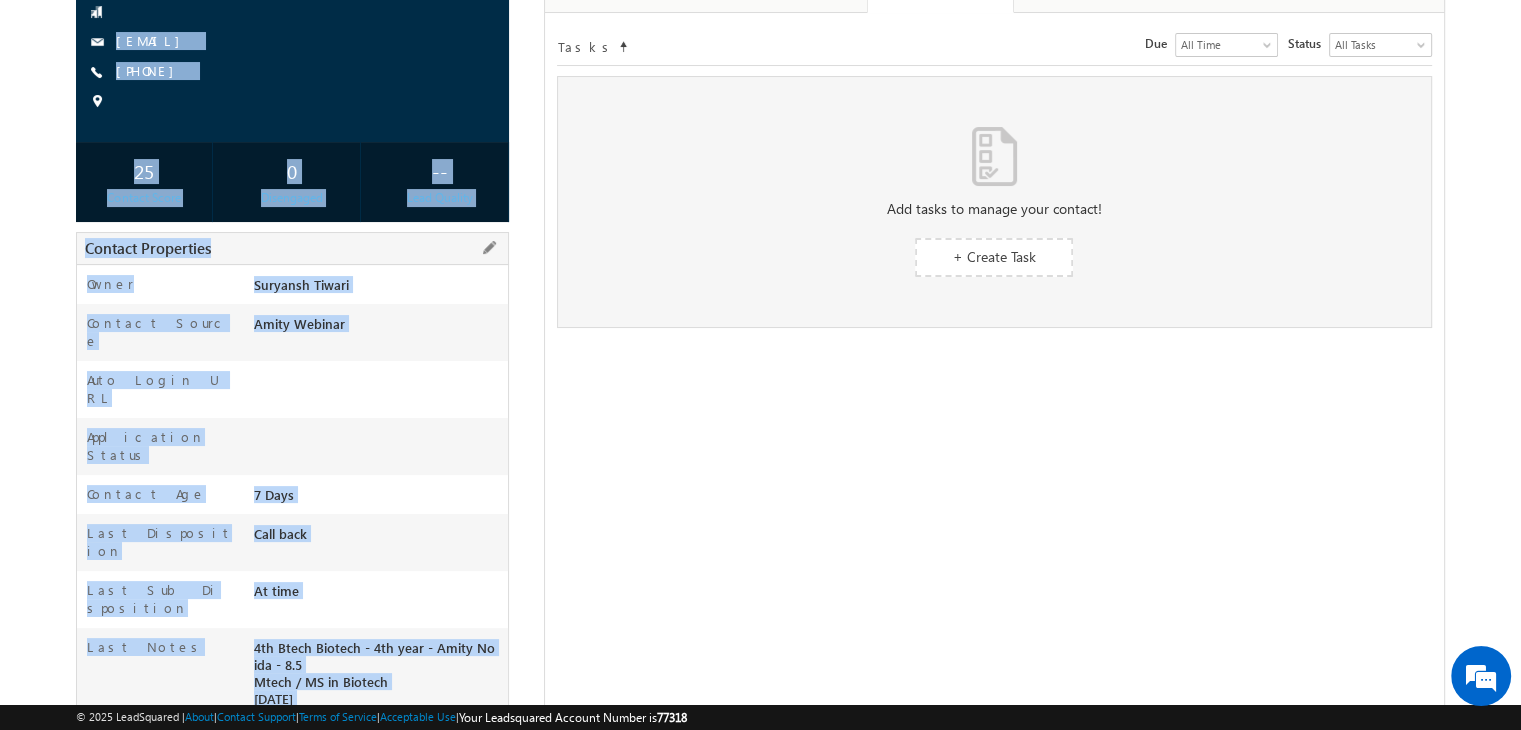 drag, startPoint x: 257, startPoint y: 571, endPoint x: 431, endPoint y: 642, distance: 187.92818 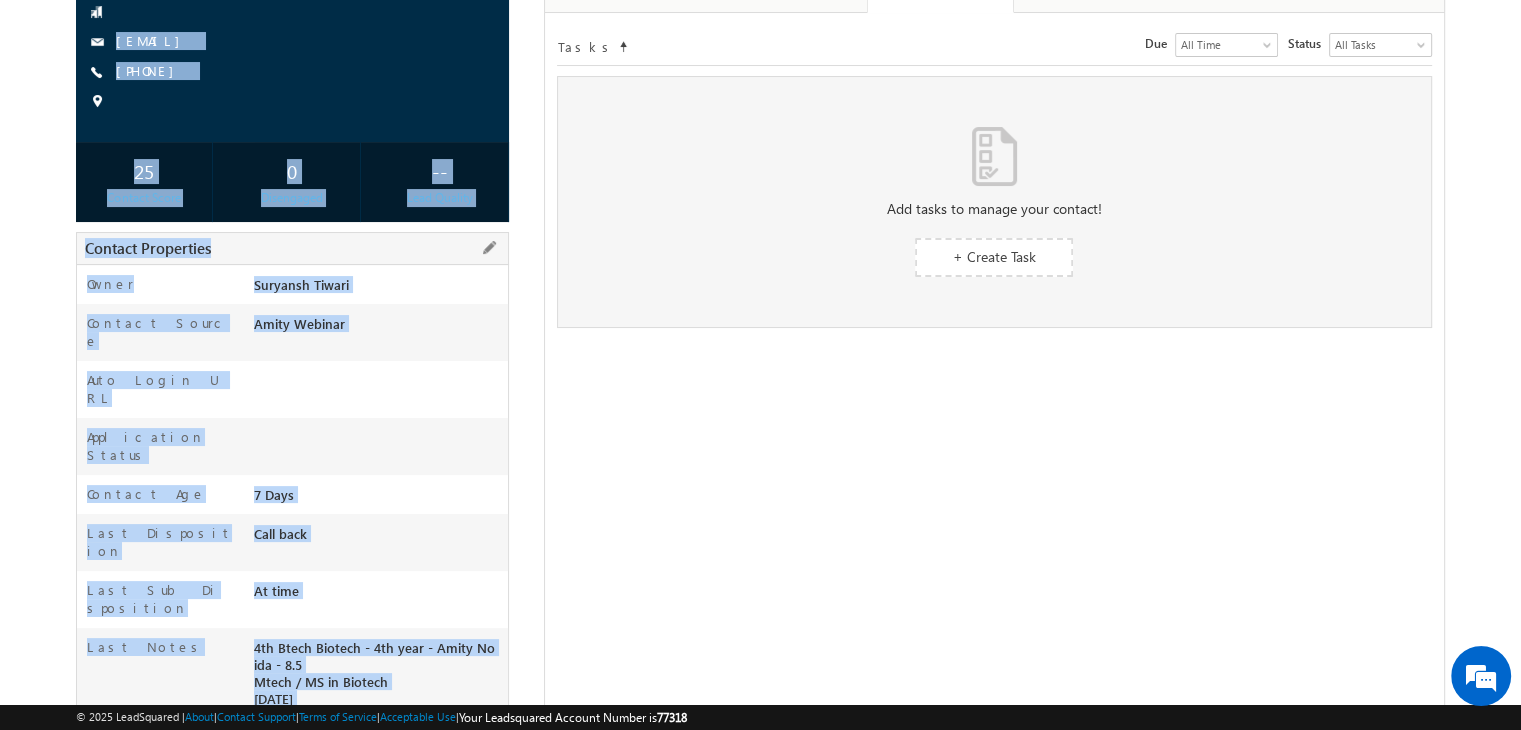 click on "4th Btech Biotech - 4th year - Amity Noida - 8.5 Mtech / MS in Biotech 2027 January Will visit in office next week" at bounding box center [378, 686] 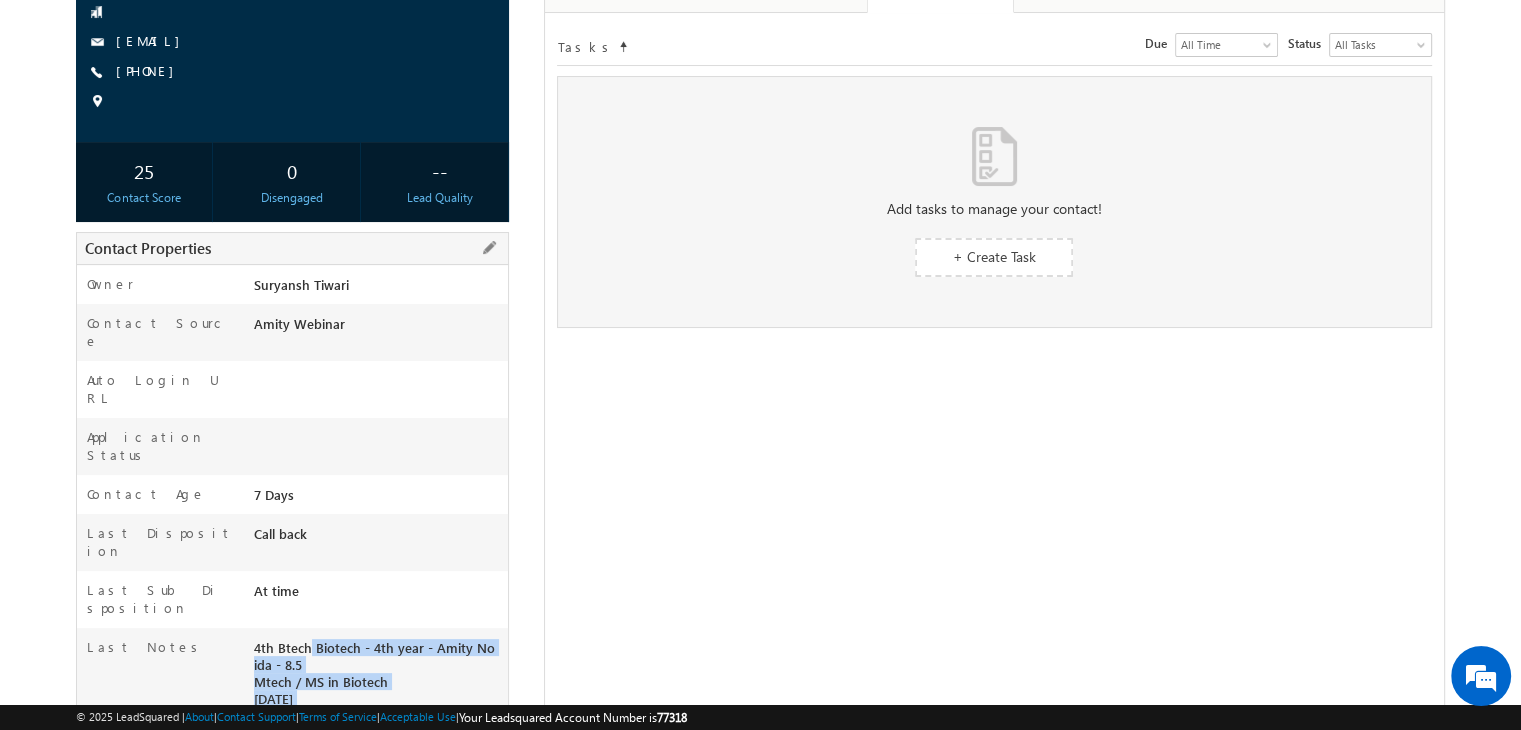 copy on "4th Btech Biotech - 4th year - Amity Noida - 8.5 Mtech / MS in Biotech 2027 January Will visit in office next week" 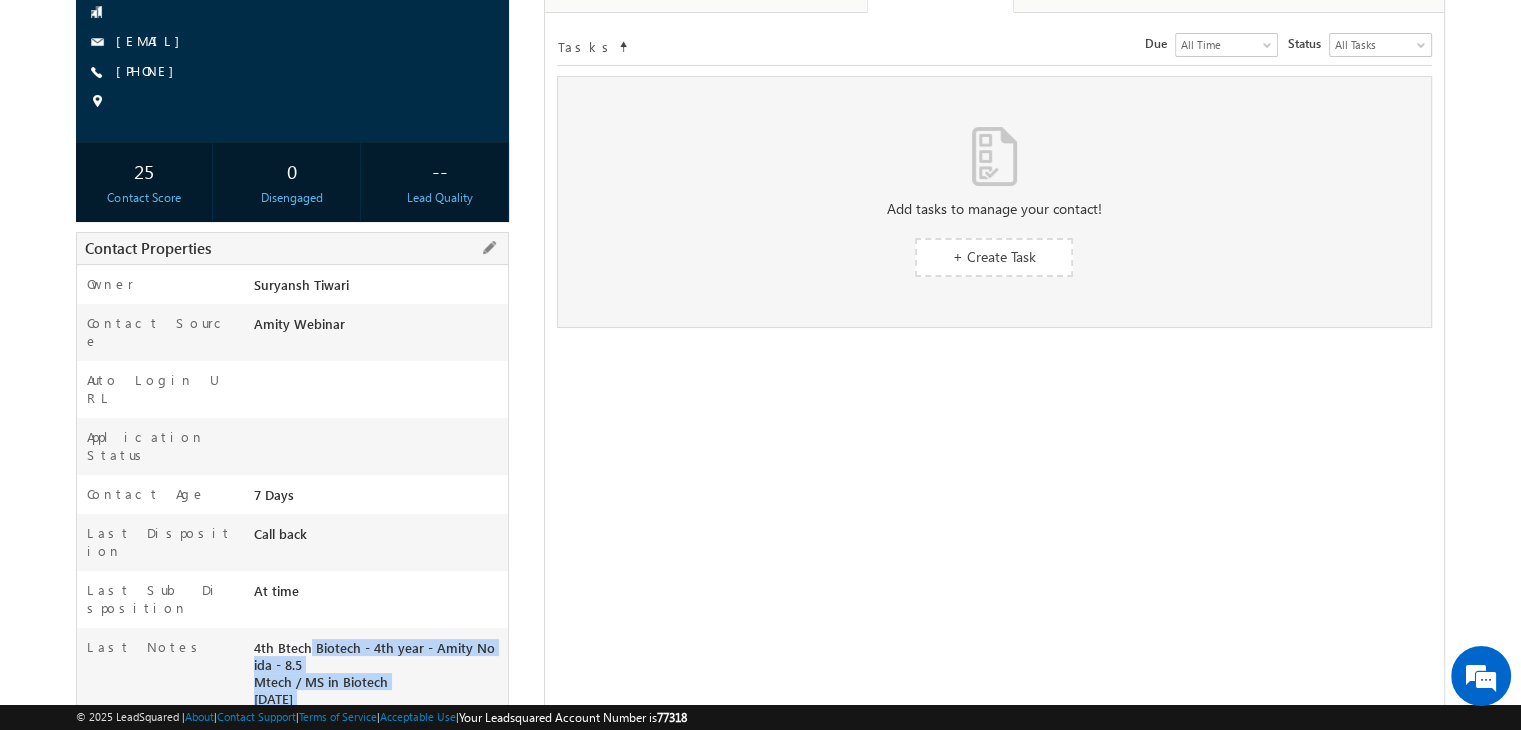 drag, startPoint x: 421, startPoint y: 642, endPoint x: 252, endPoint y: 575, distance: 181.79659 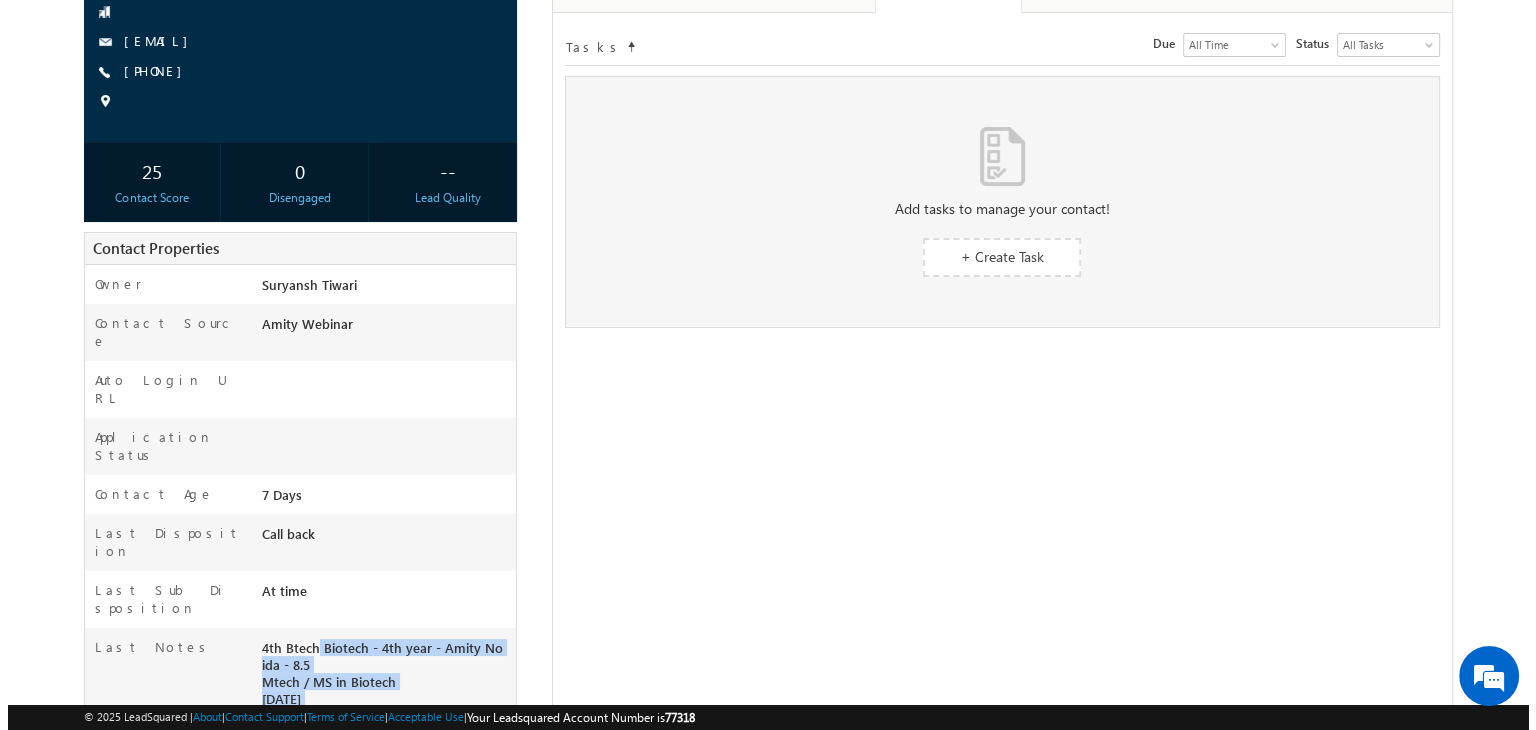 scroll, scrollTop: 0, scrollLeft: 0, axis: both 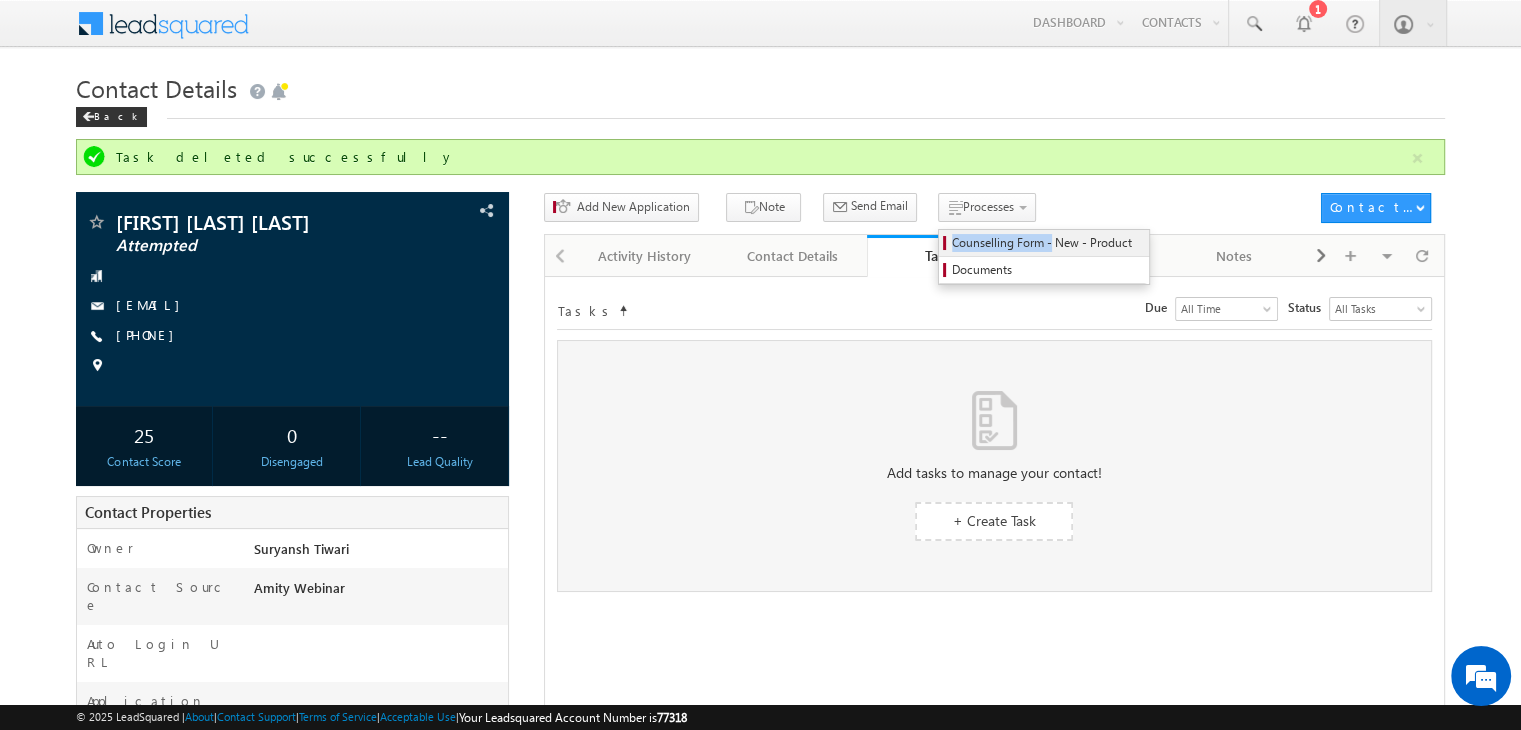 drag, startPoint x: 1000, startPoint y: 229, endPoint x: 1023, endPoint y: 251, distance: 31.827662 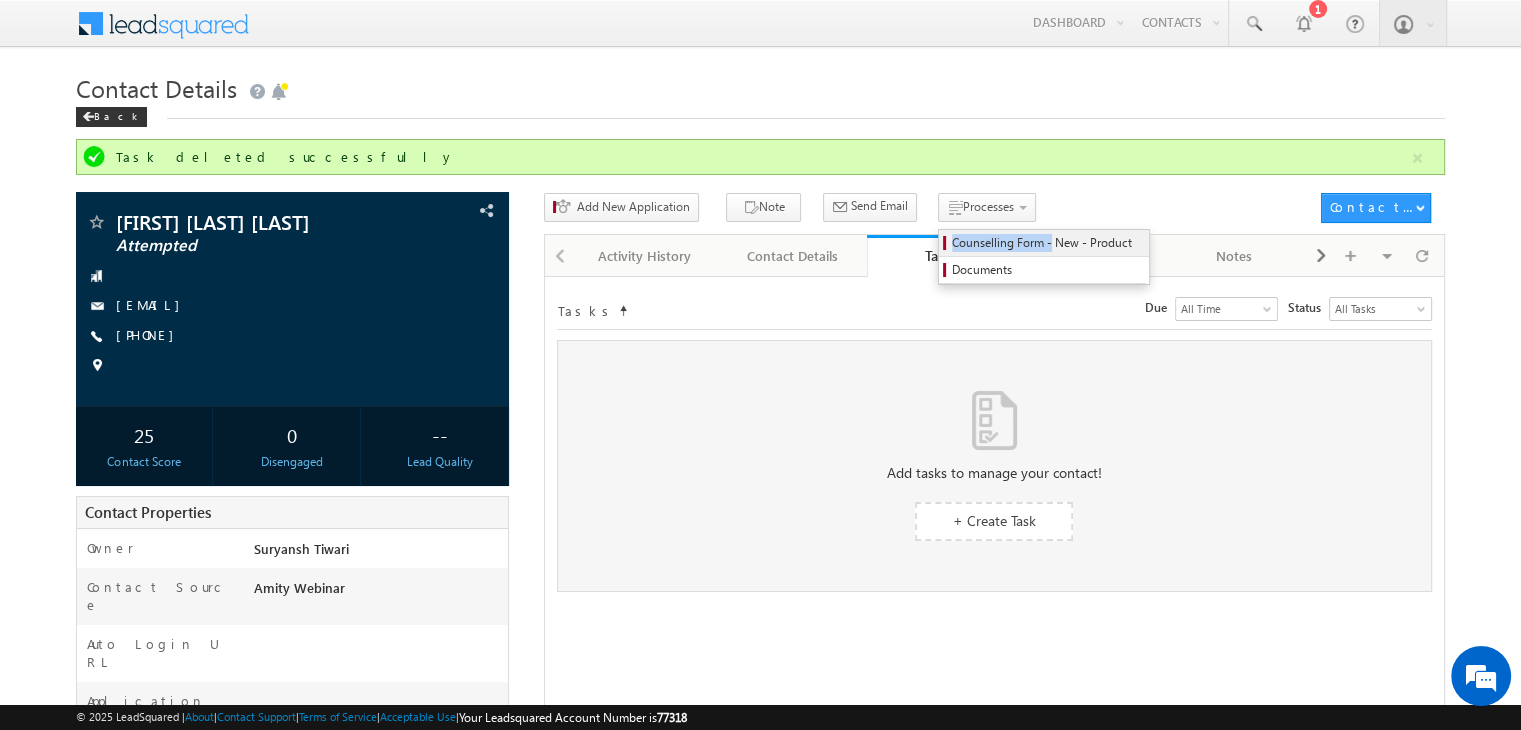 click on "Counselling Form - New - Product Documents" at bounding box center (1044, 257) 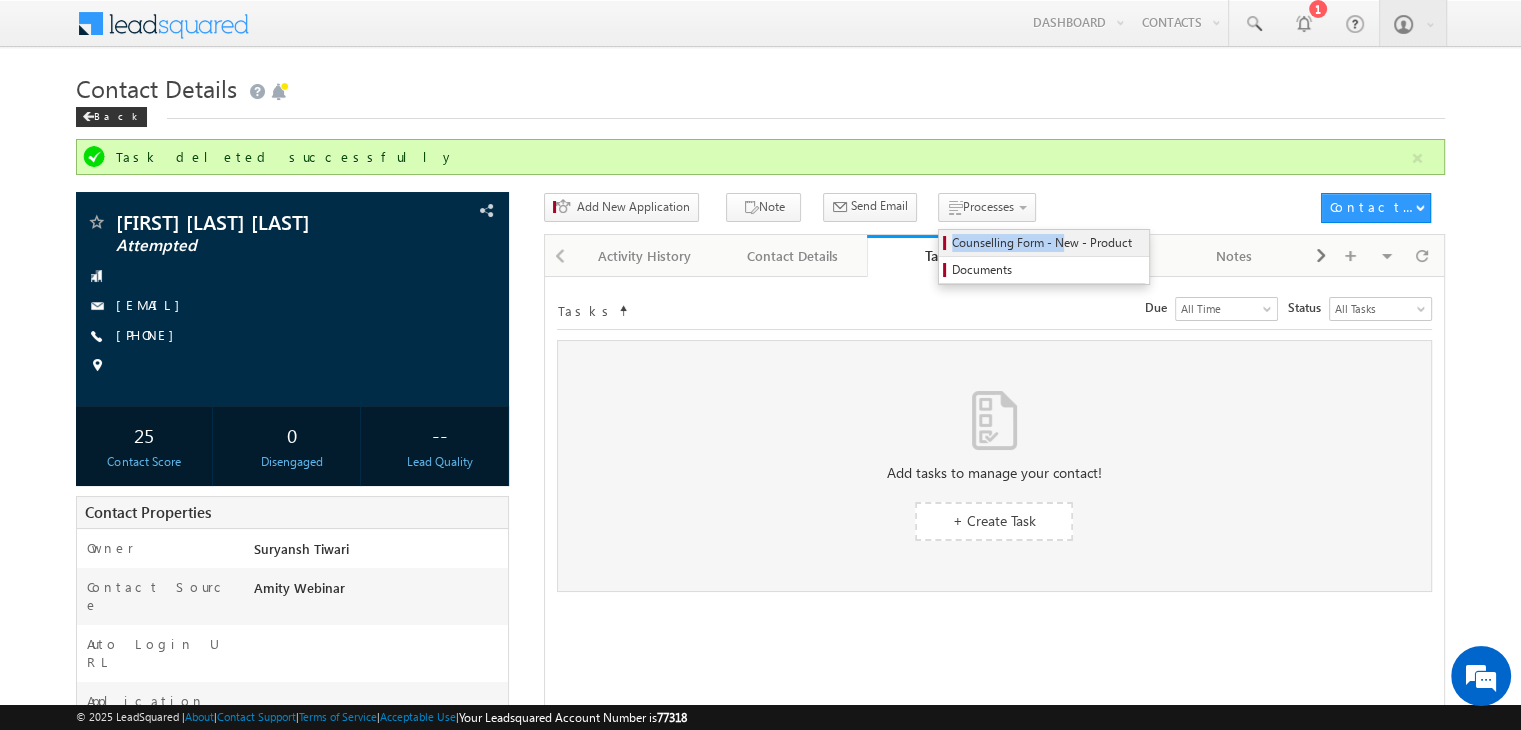 click on "Counselling Form - New - Product" at bounding box center [1047, 243] 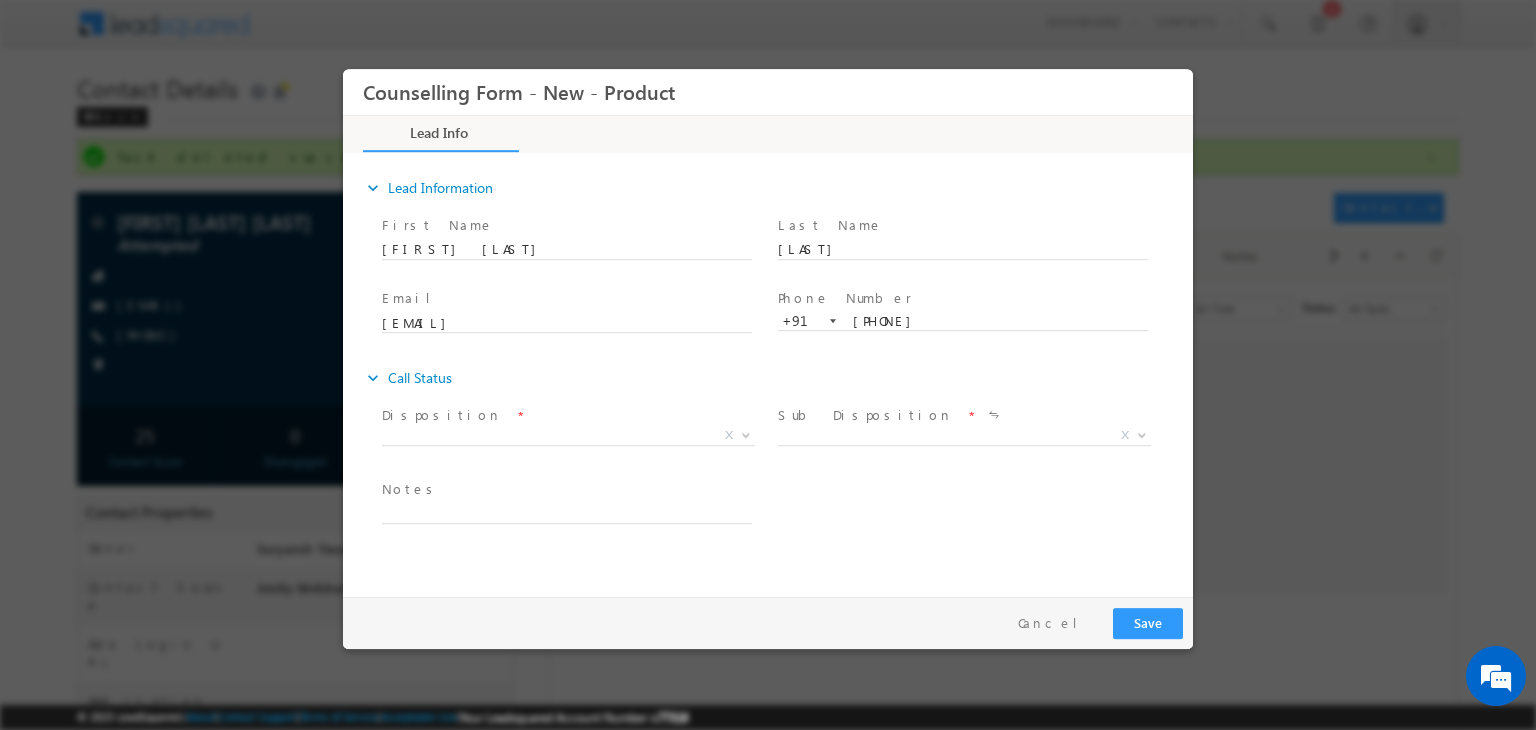 scroll, scrollTop: 0, scrollLeft: 0, axis: both 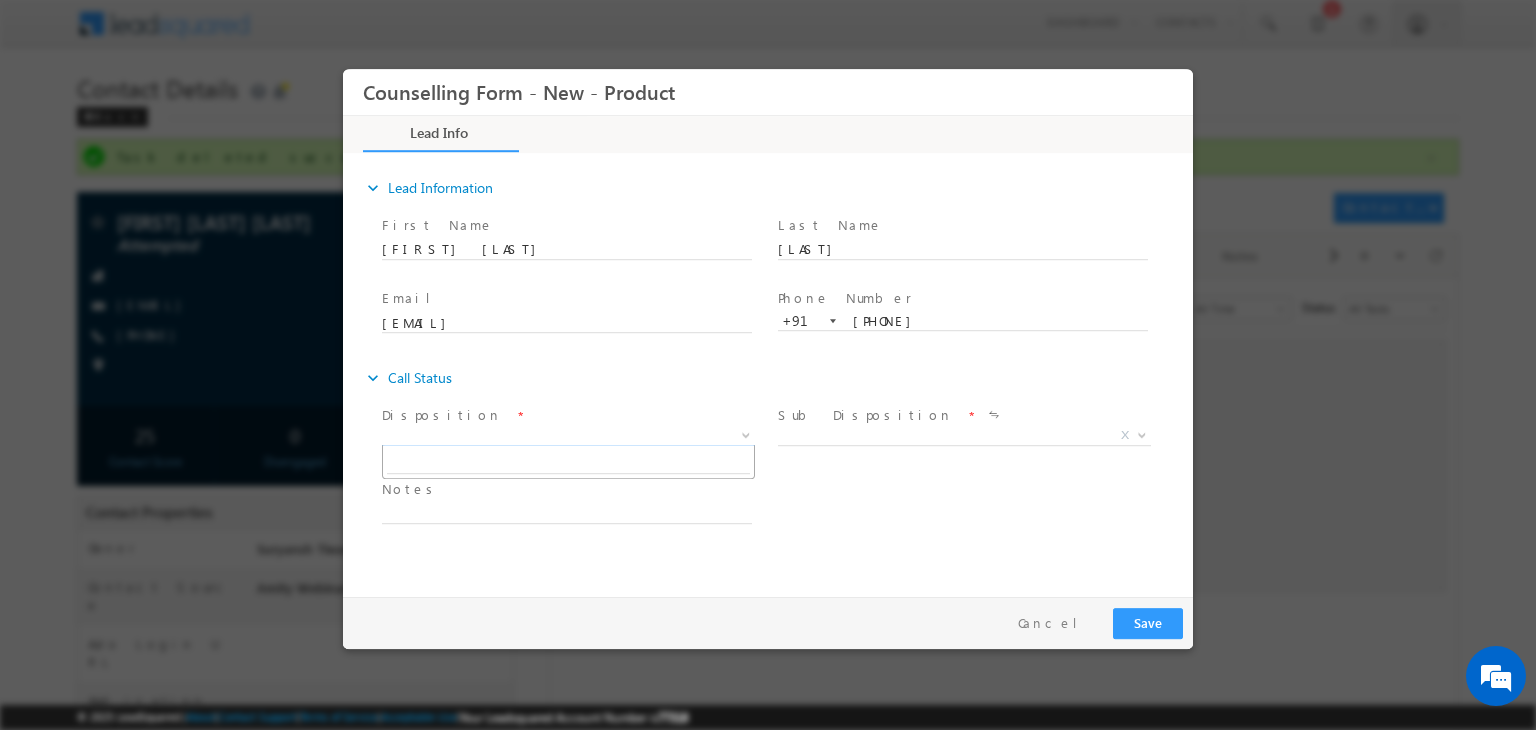 click on "X" at bounding box center (568, 436) 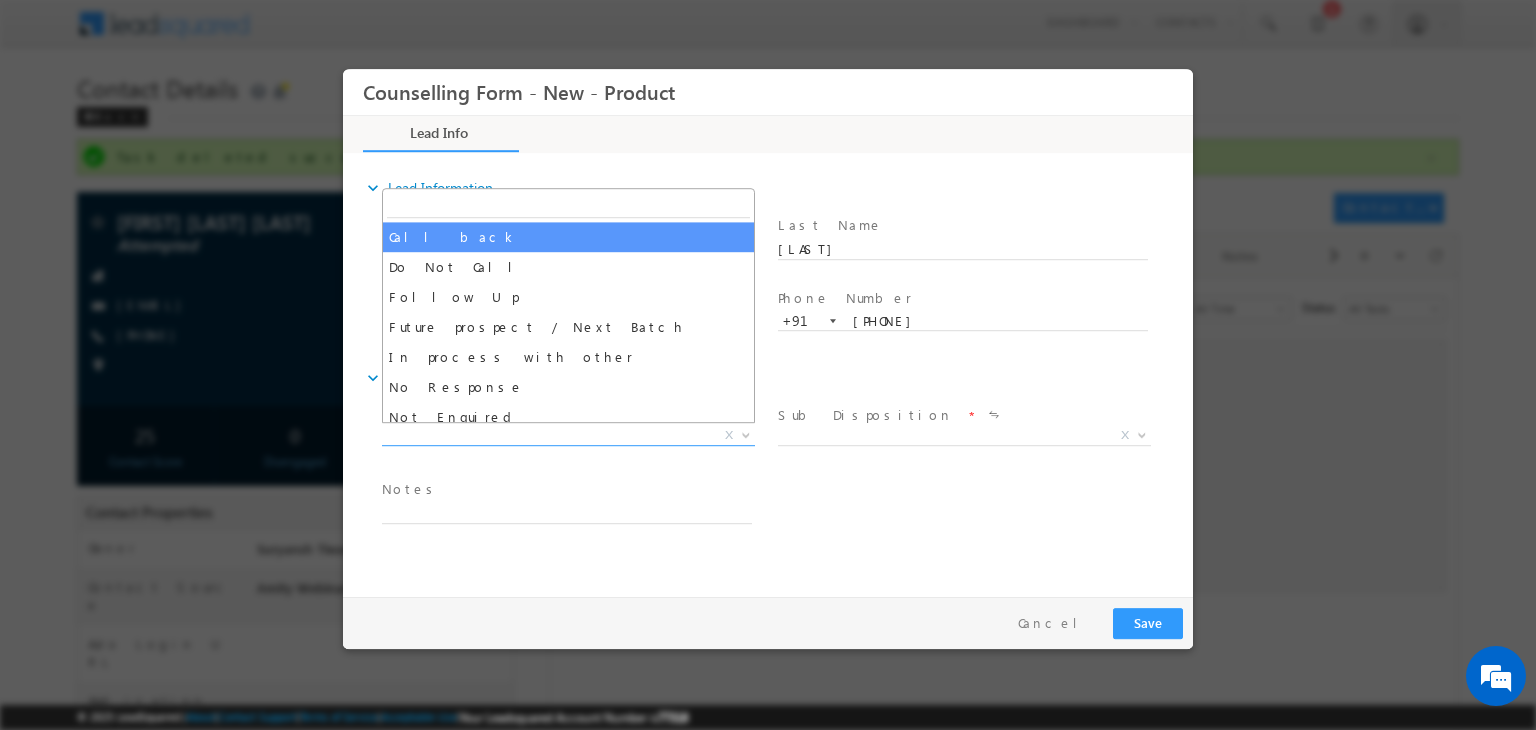 select on "Call back" 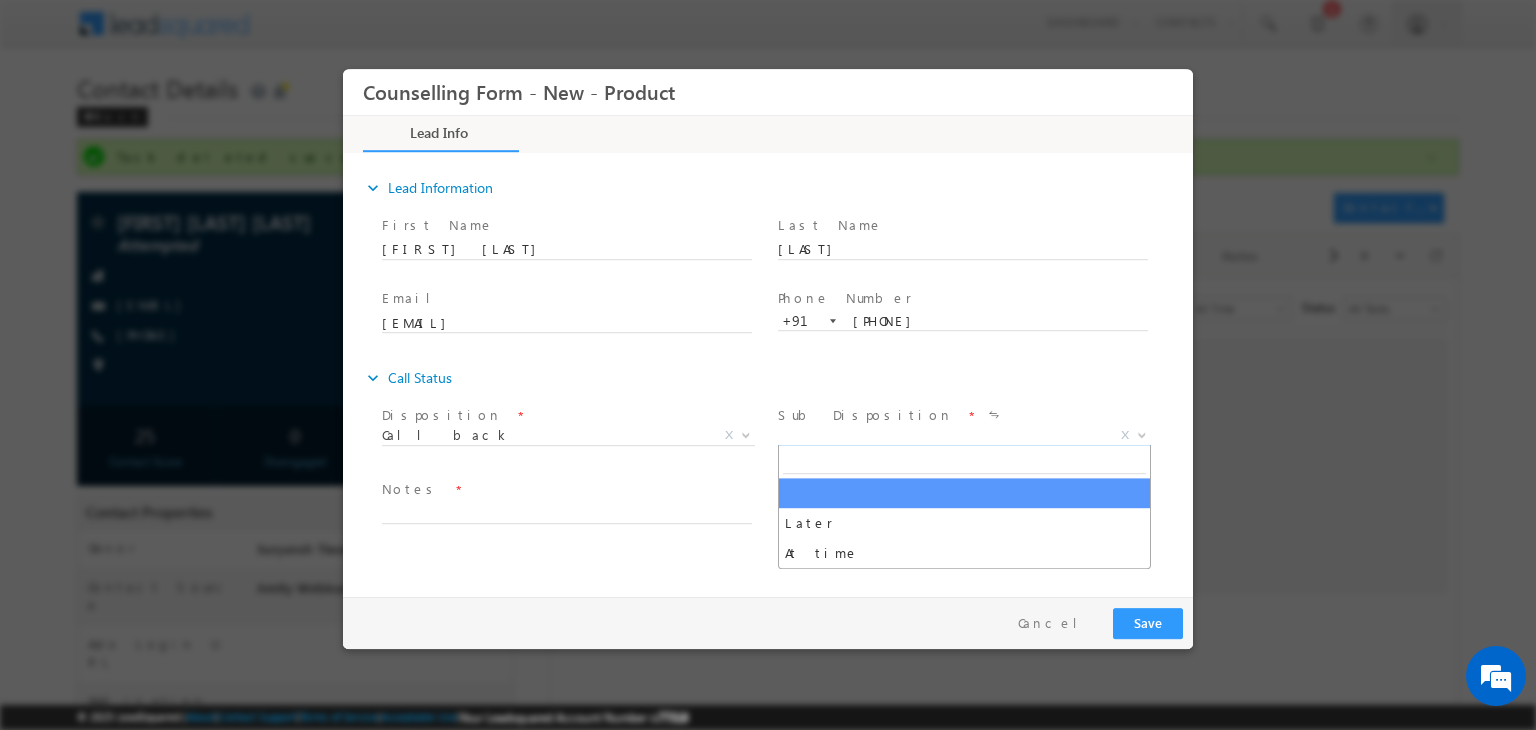 click on "X" at bounding box center (964, 436) 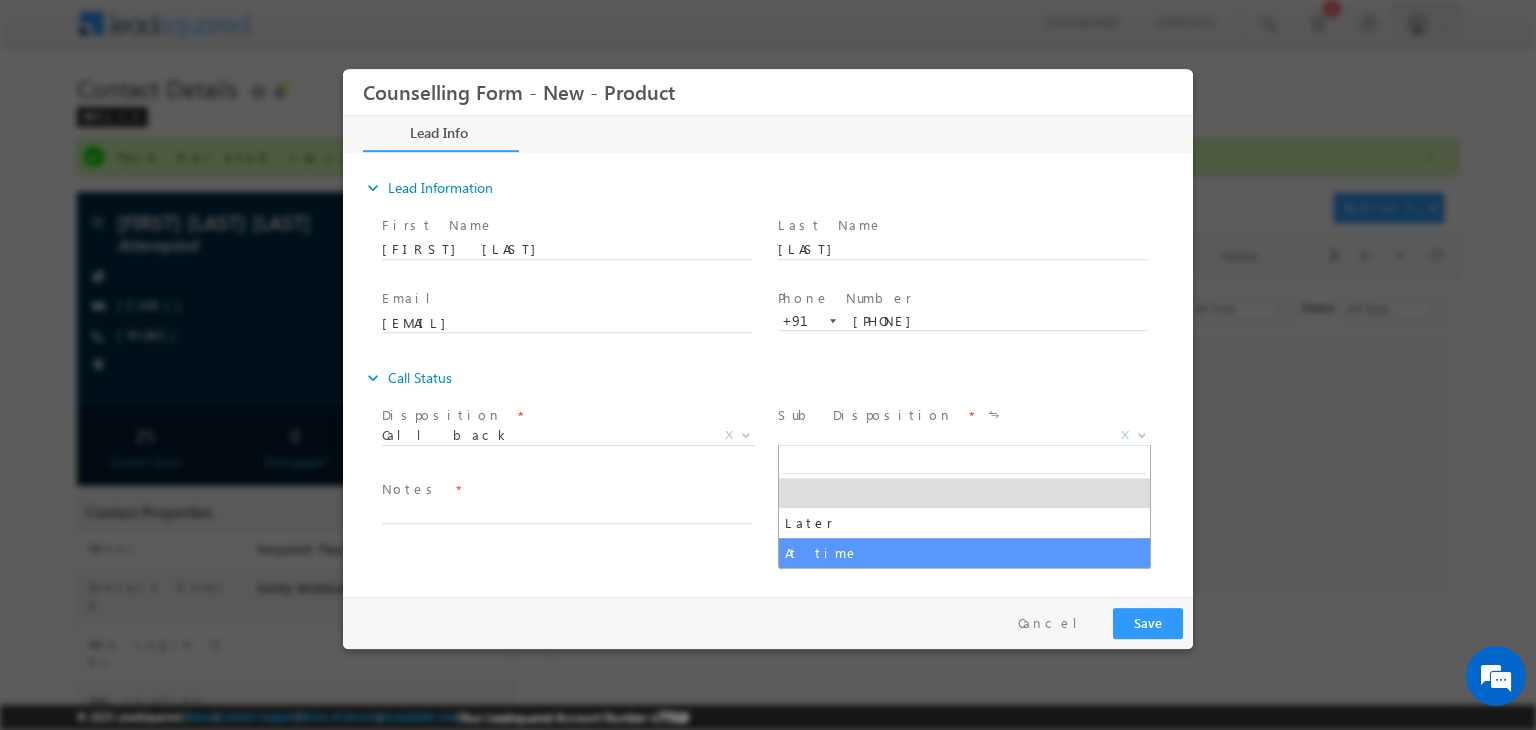 select on "At time" 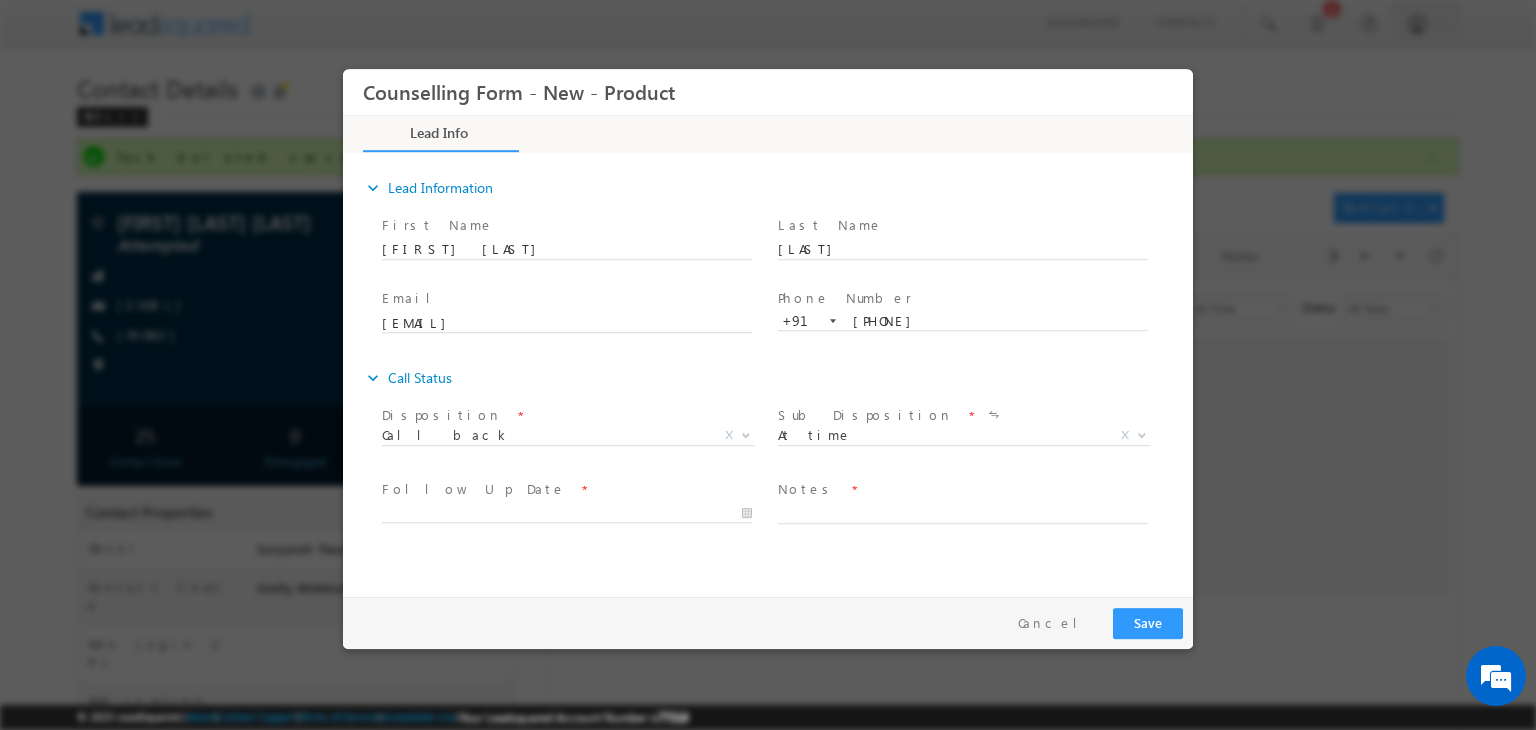 click on "Notes
*" at bounding box center [962, 490] 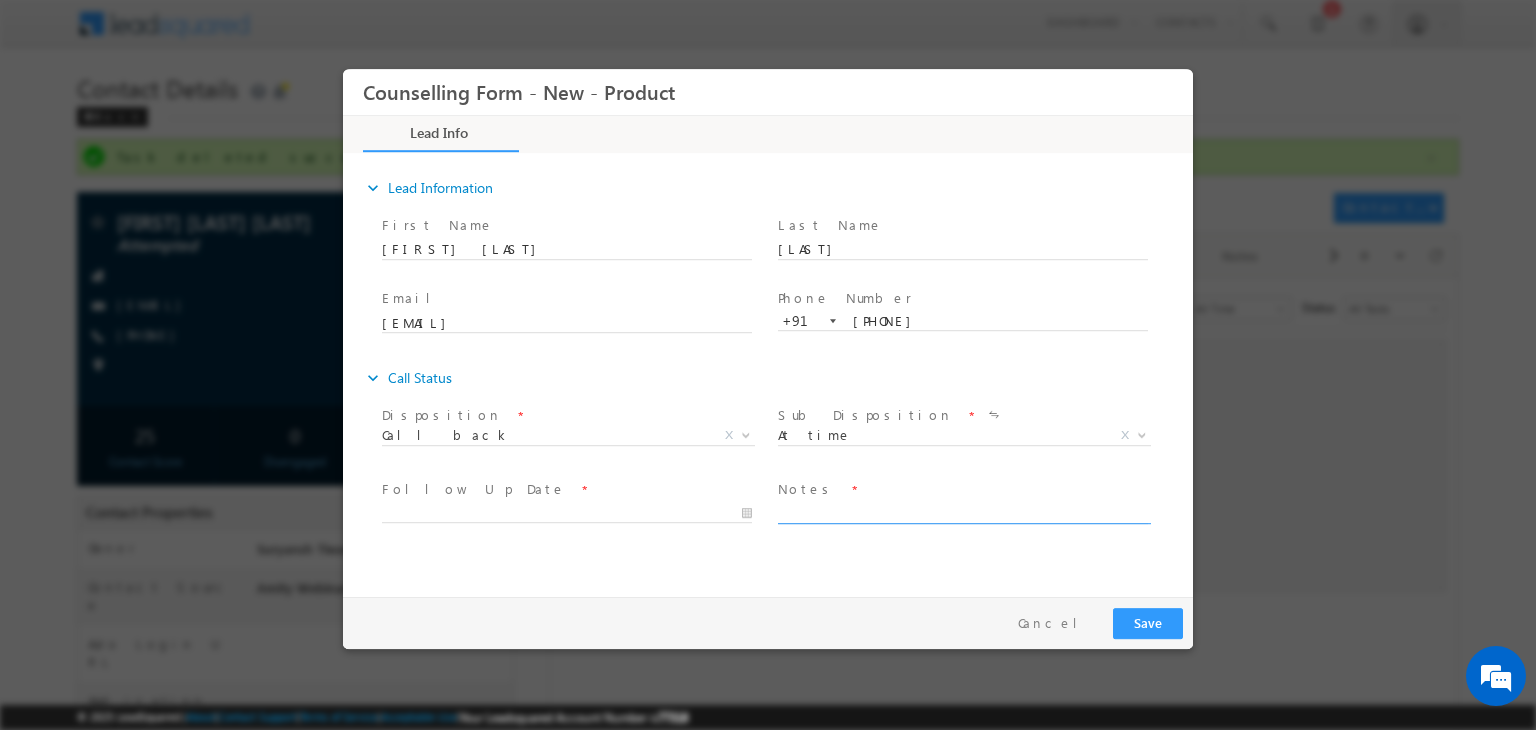 click at bounding box center (963, 512) 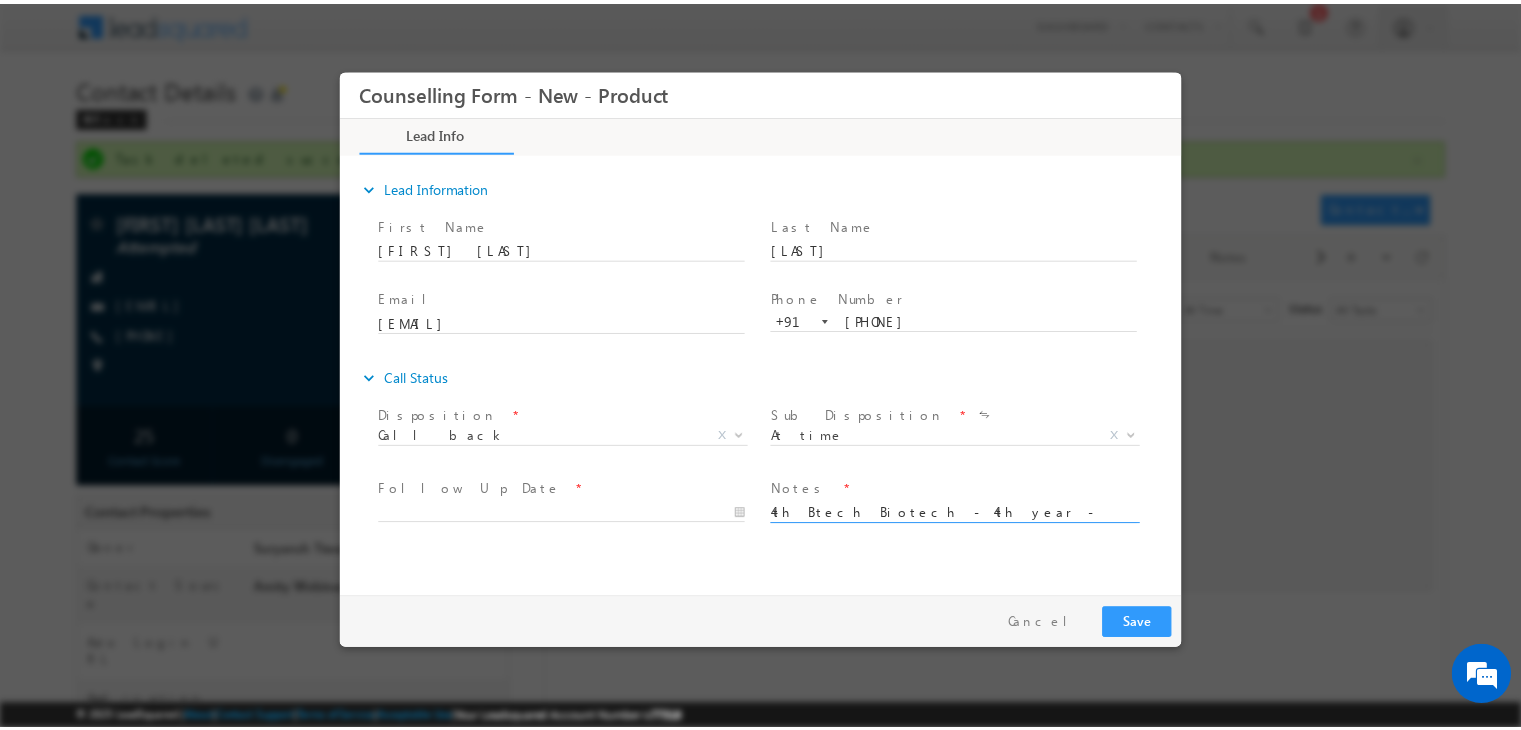 scroll, scrollTop: 4, scrollLeft: 0, axis: vertical 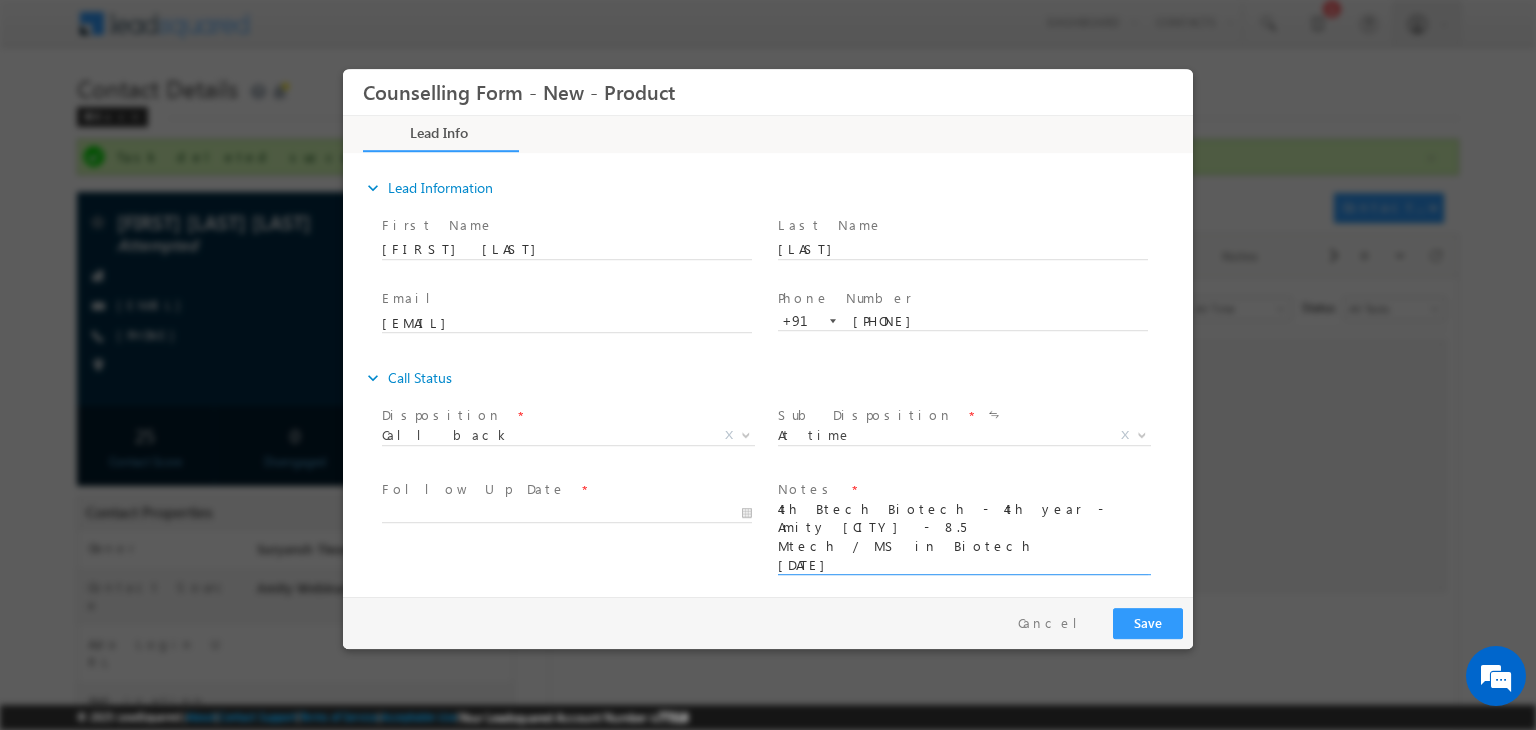 type on "4th Btech Biotech - 4th year - Amity Noida - 8.5
Mtech / MS in Biotech
2027 January
Will visit in office next week" 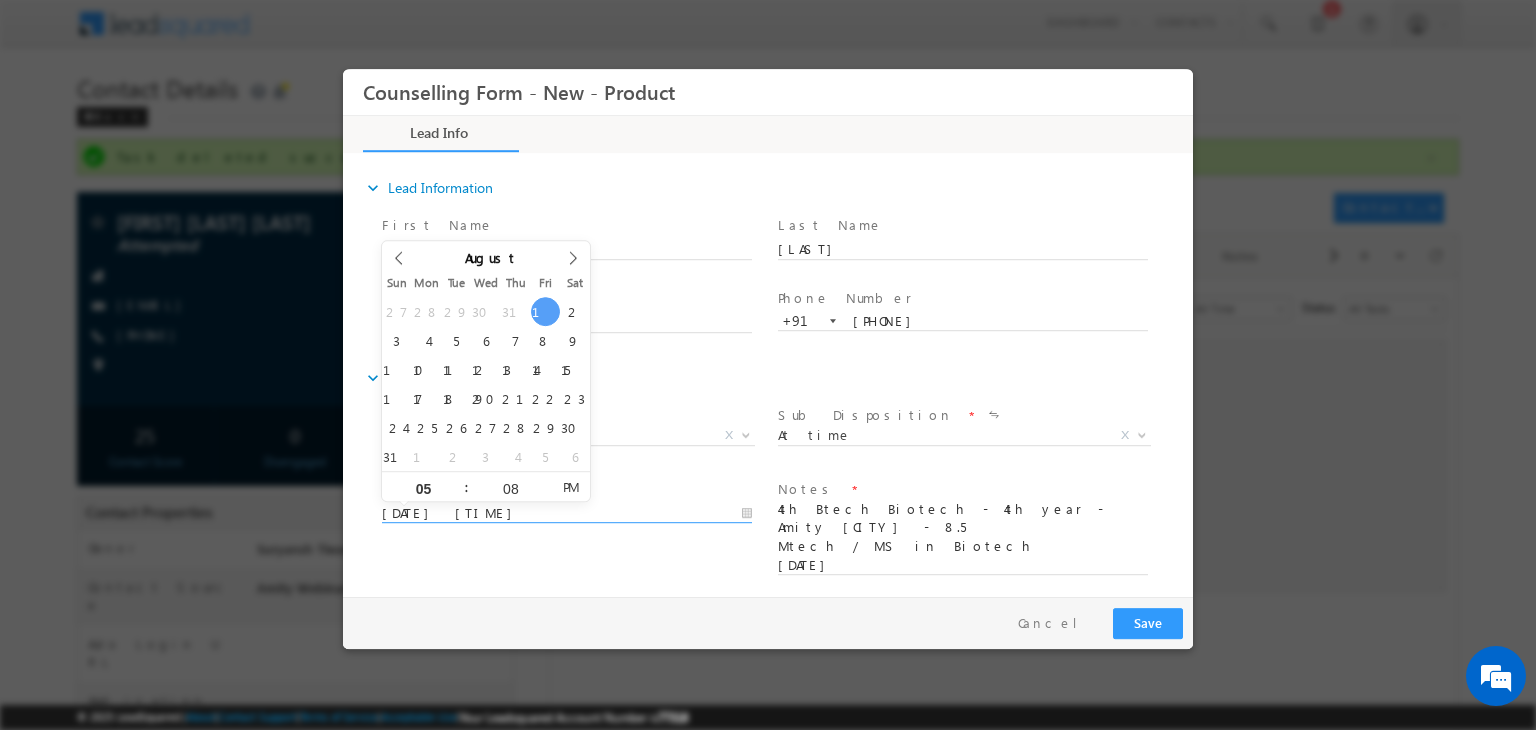 click on "01/08/2025 5:08 PM" at bounding box center [567, 514] 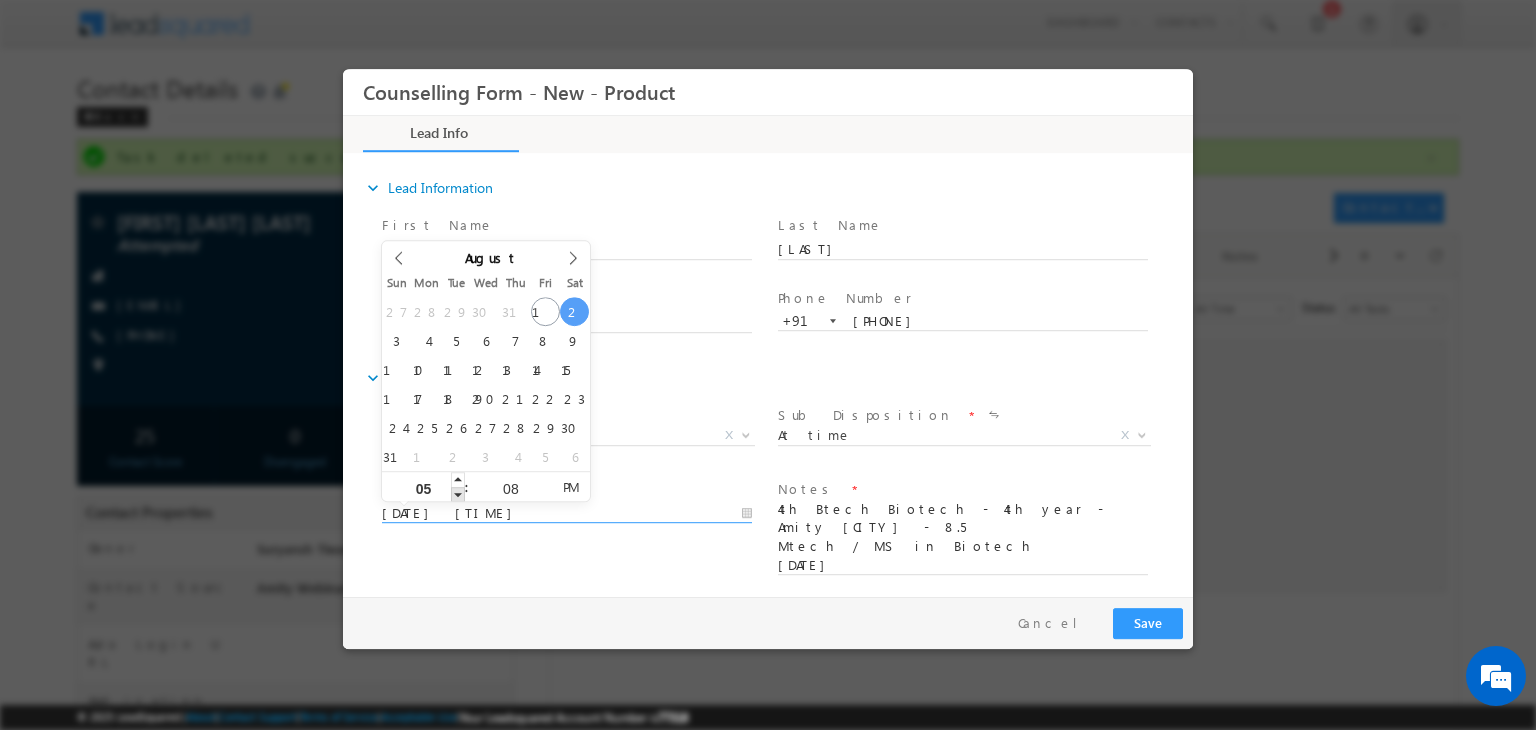 type on "02/08/2025 4:08 PM" 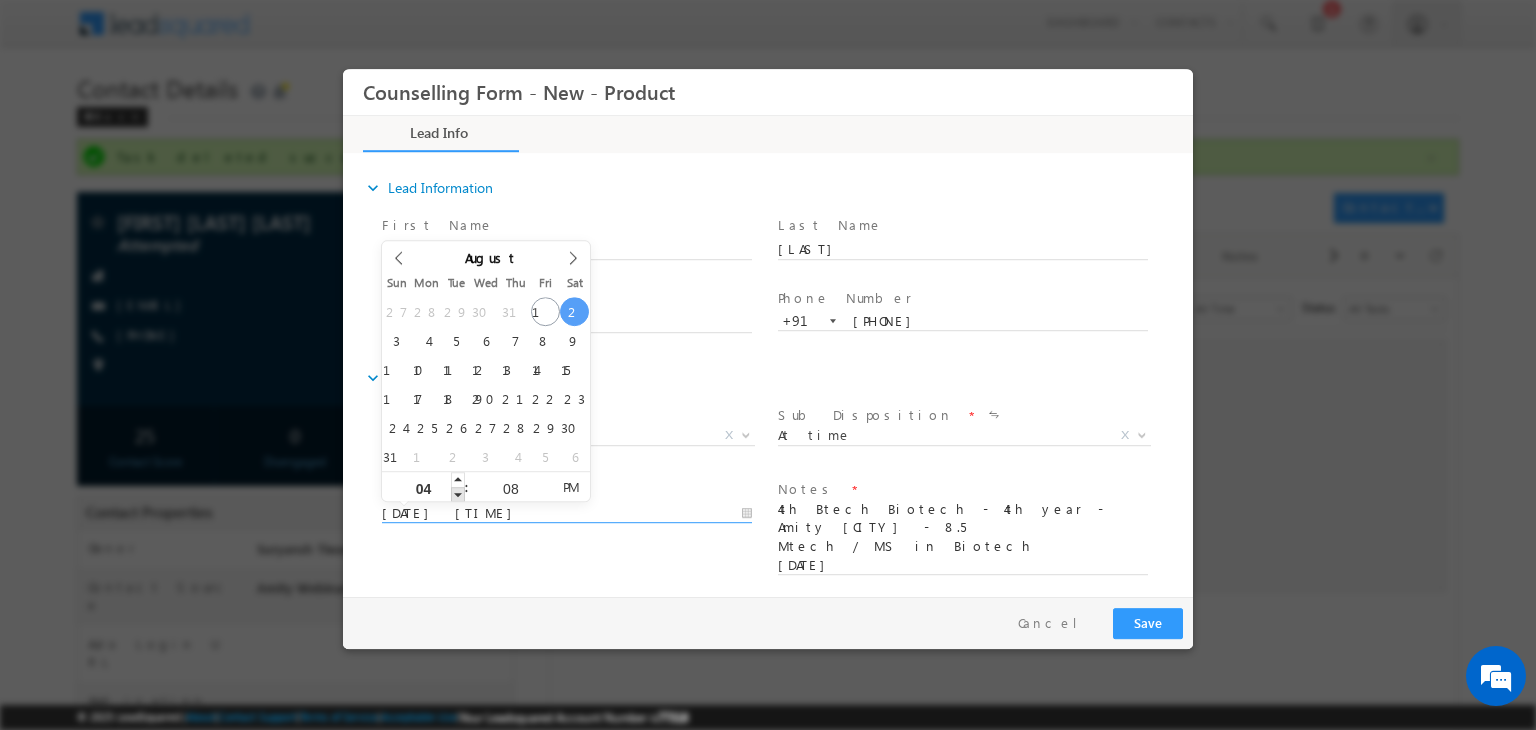 click at bounding box center [458, 494] 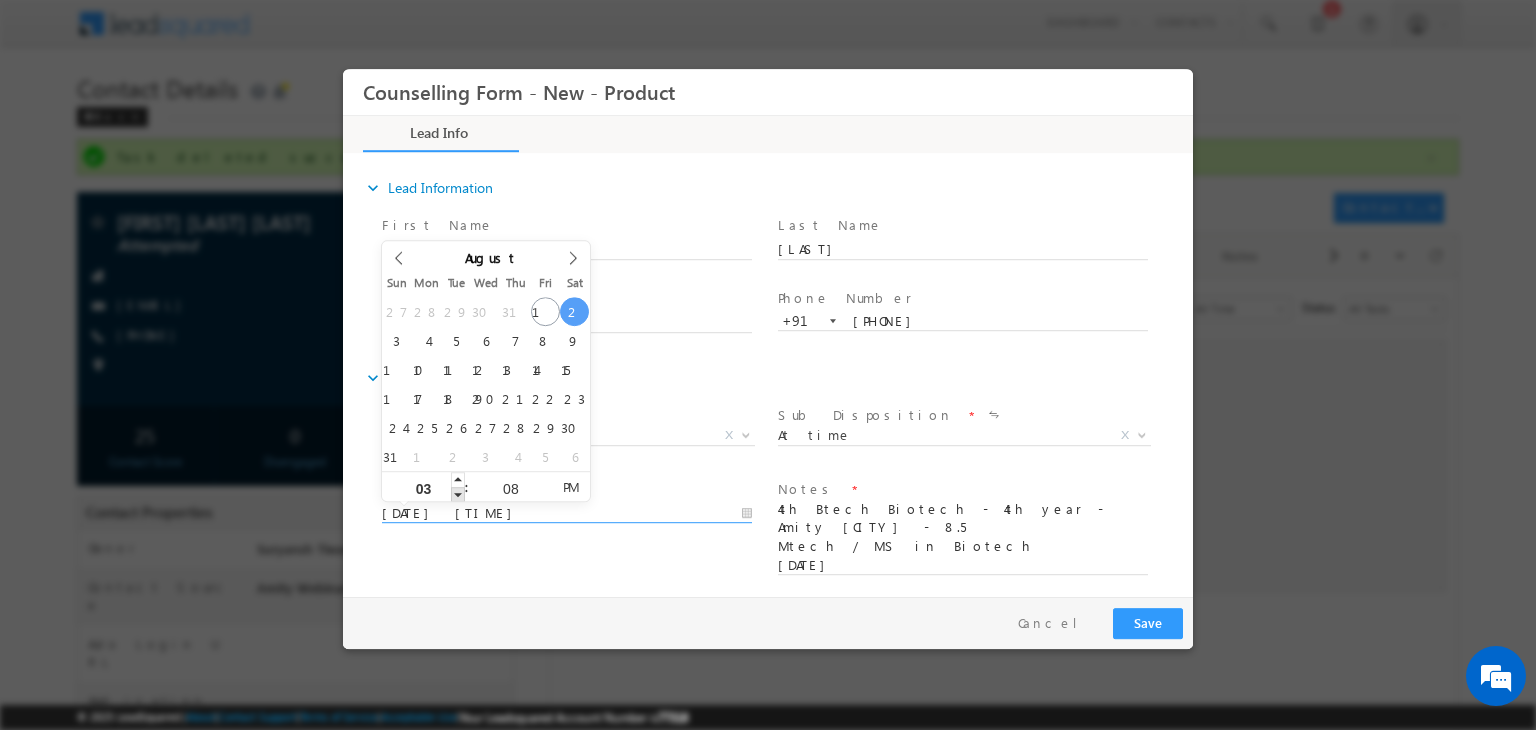 click at bounding box center (458, 494) 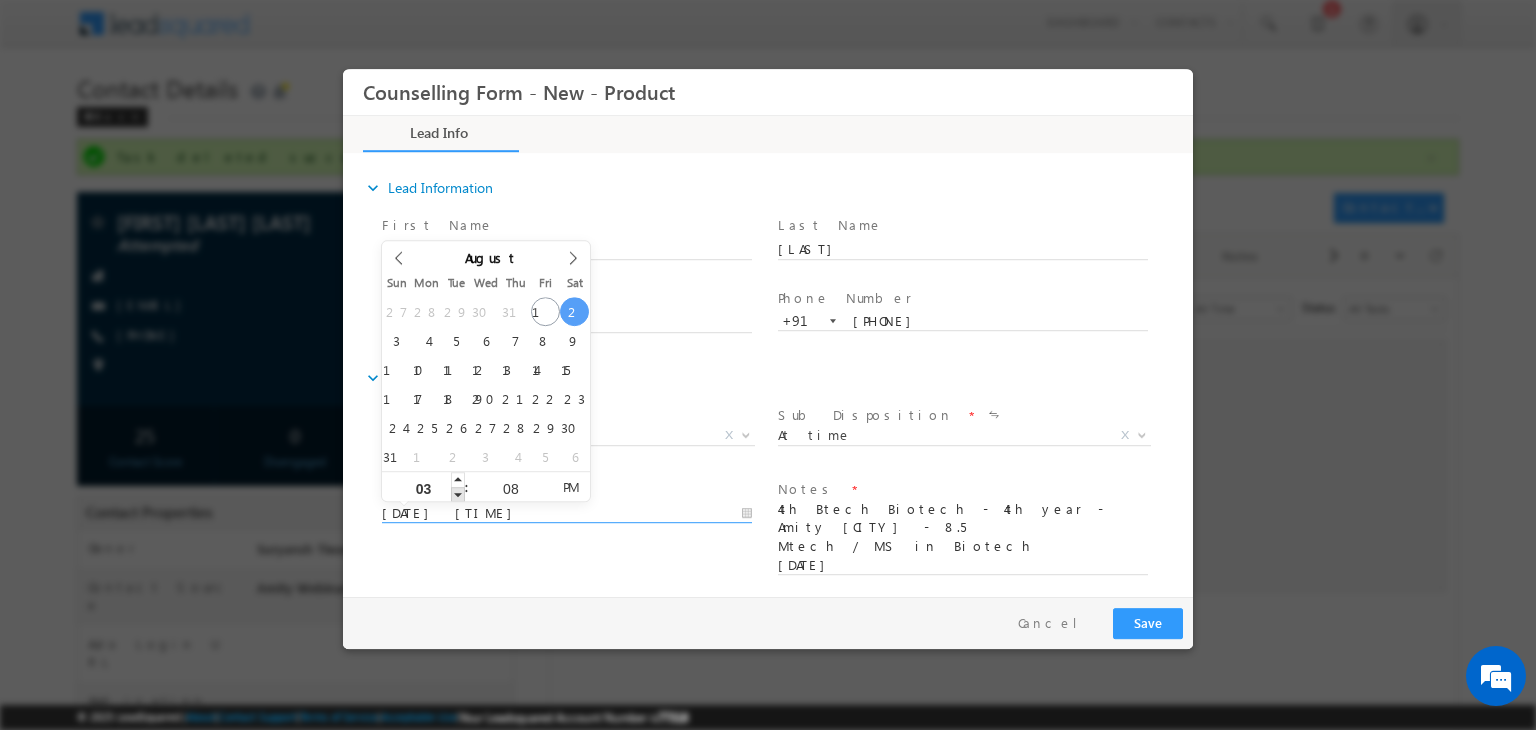 type on "02/08/2025 2:08 PM" 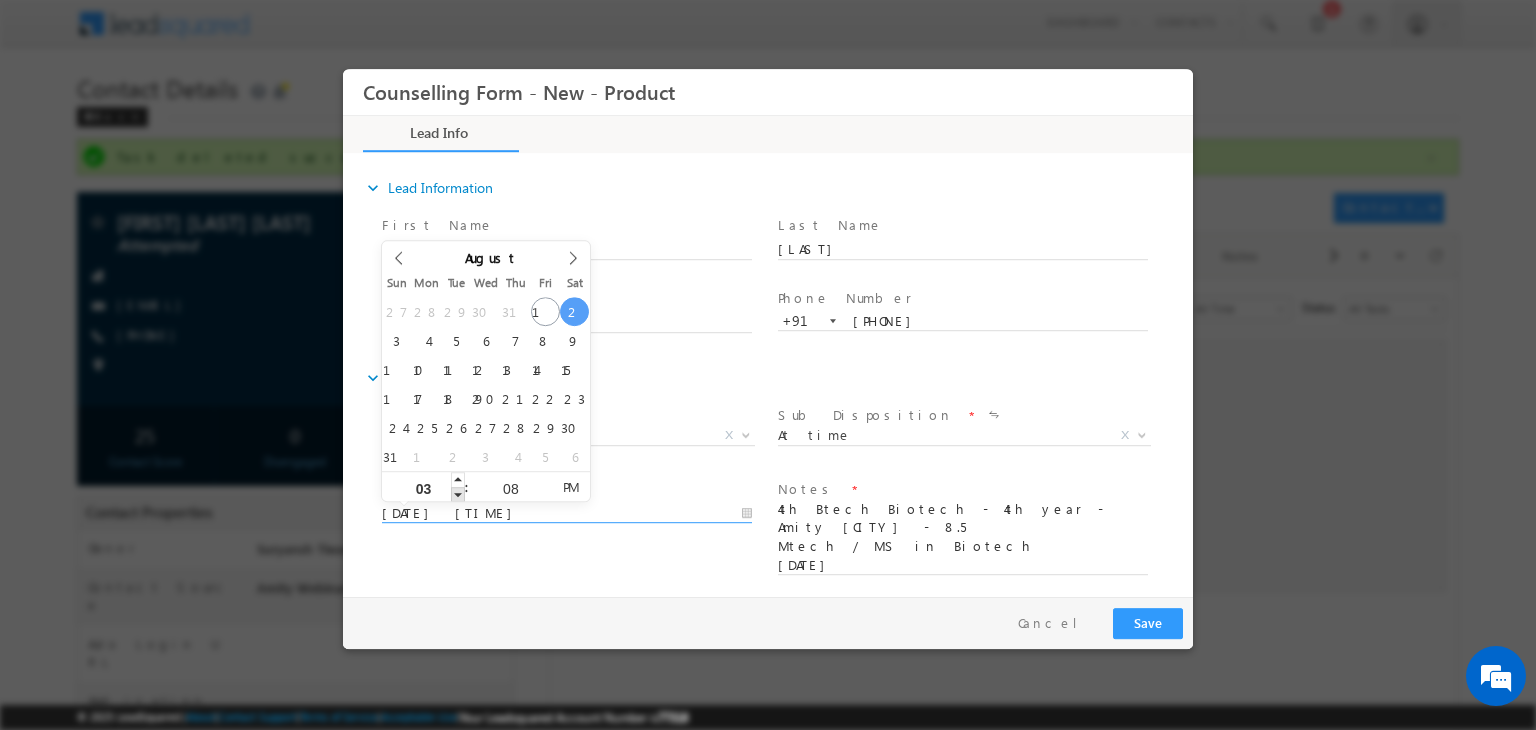 type on "02" 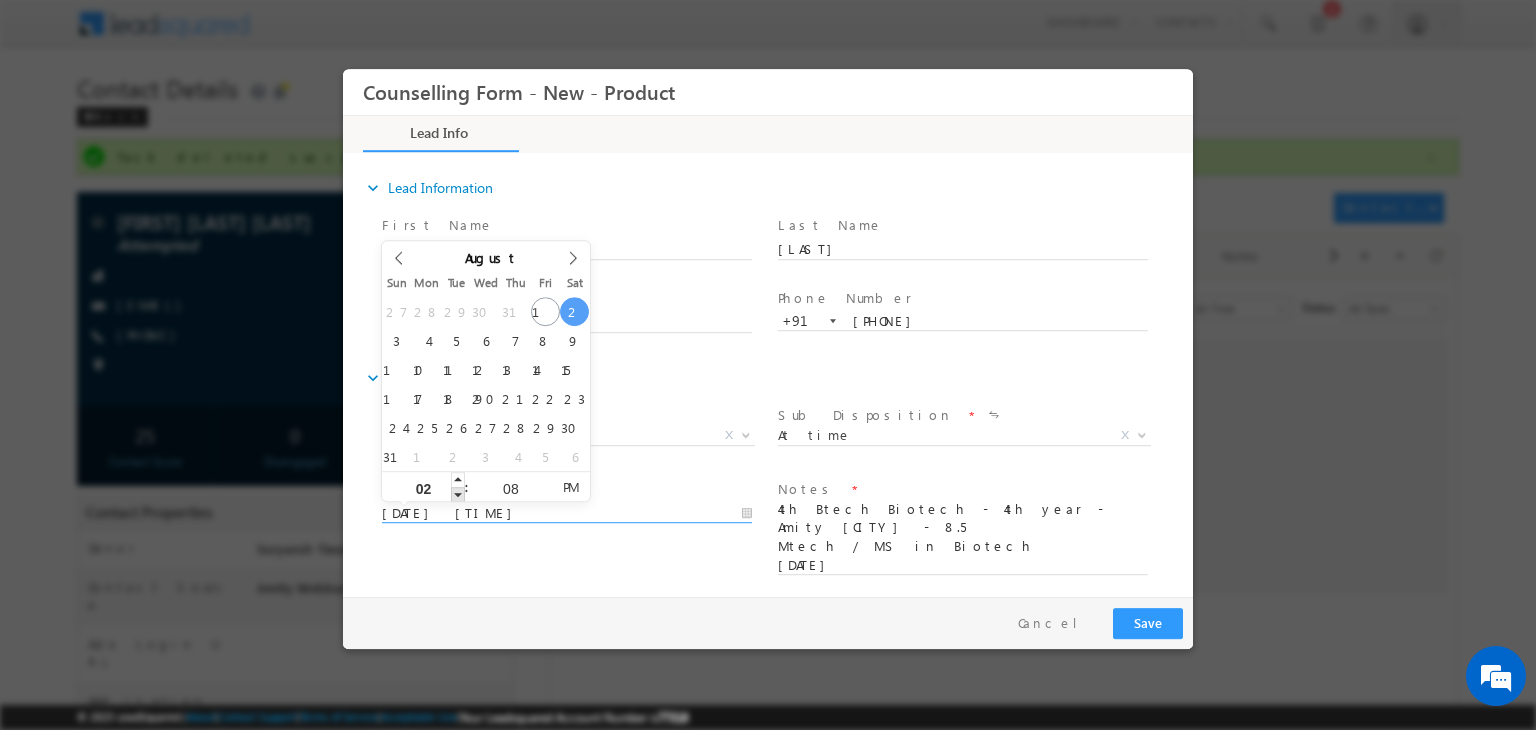 click at bounding box center [458, 494] 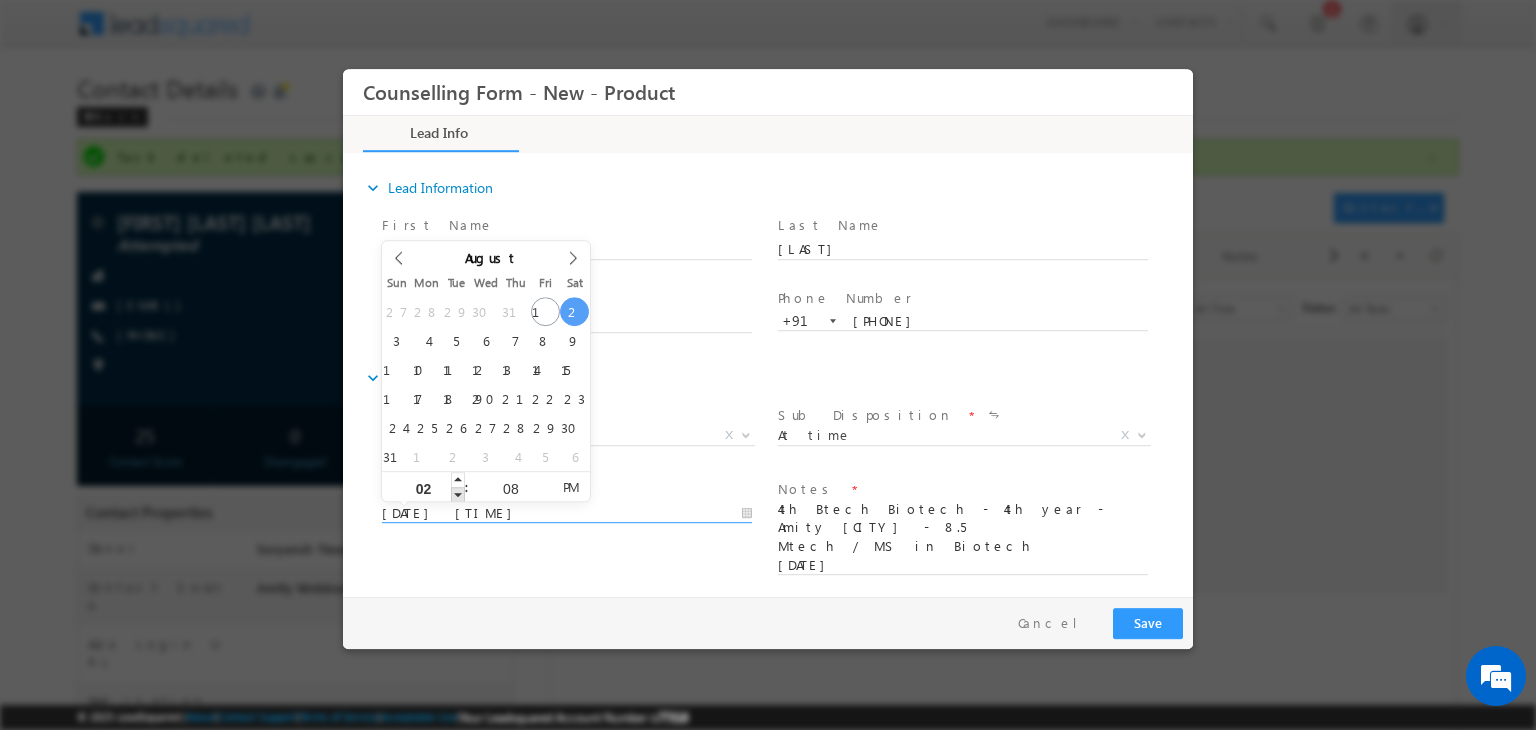 type on "02/08/2025 1:08 PM" 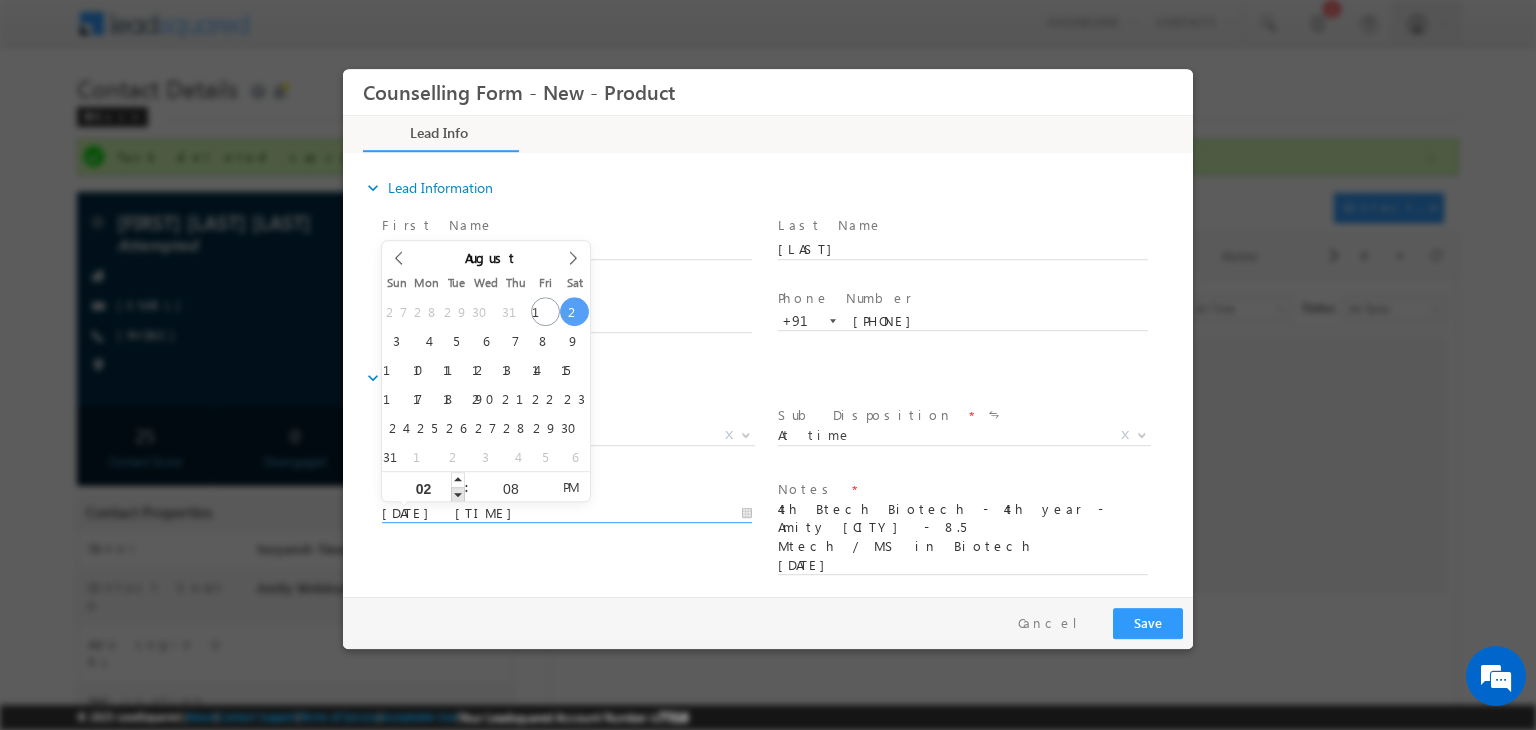 type on "01" 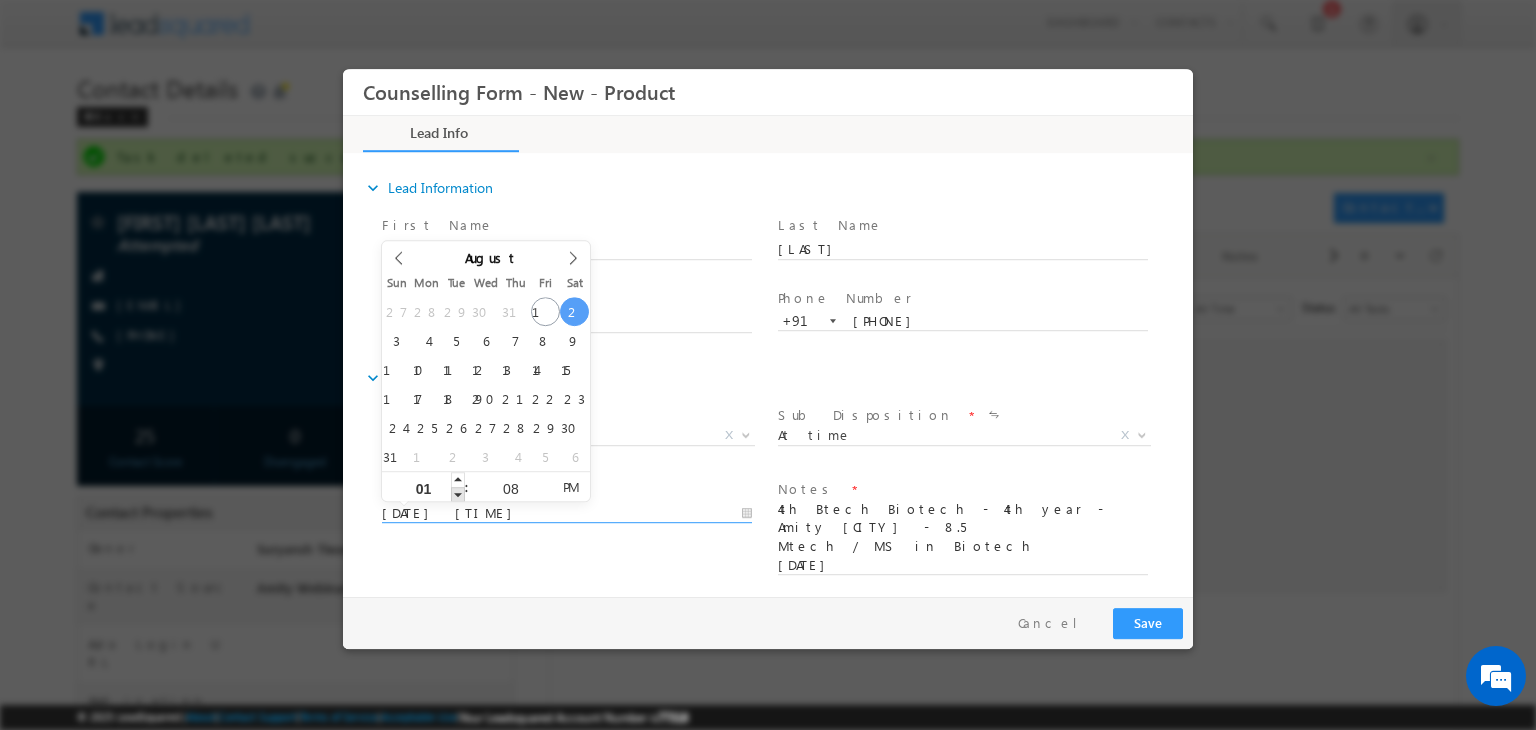 click at bounding box center (458, 494) 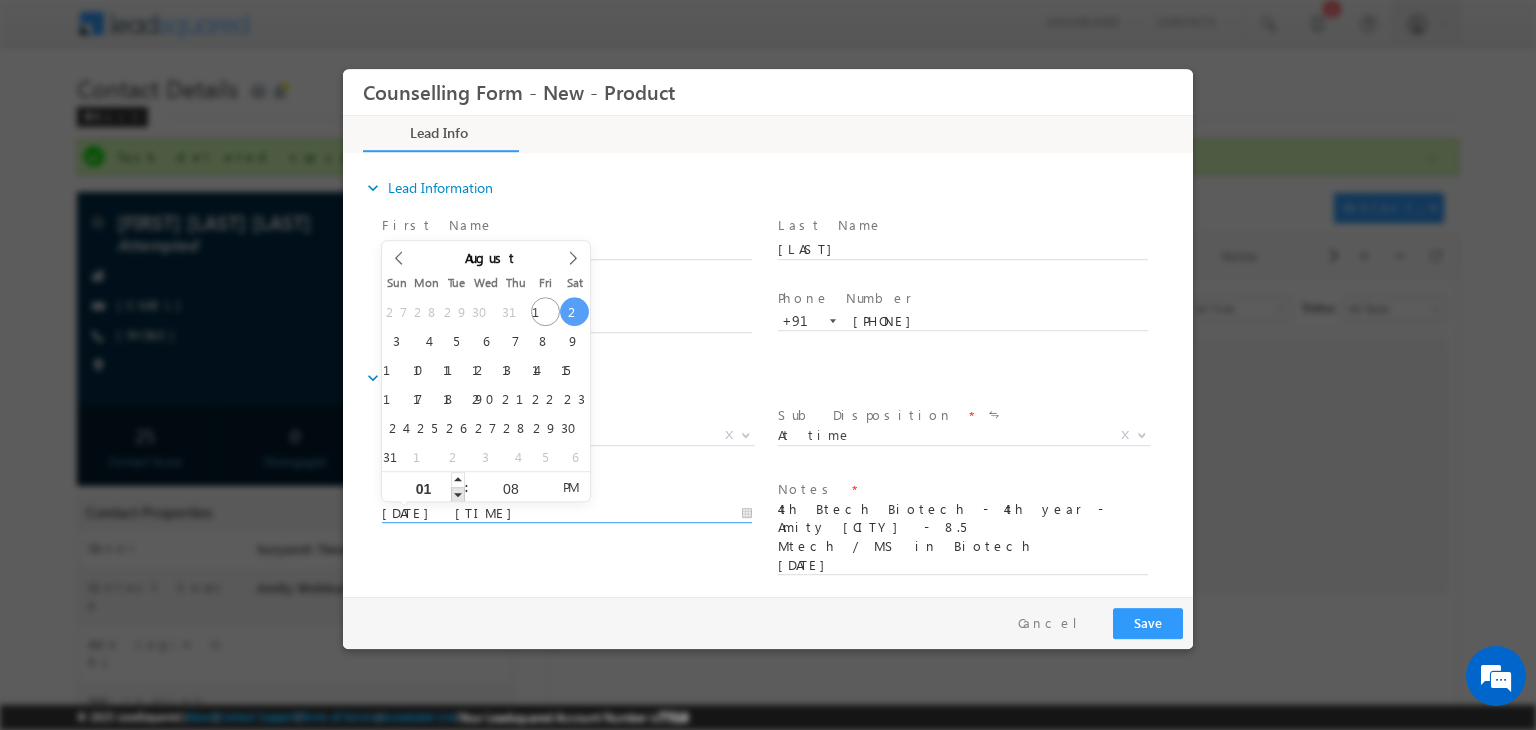 type on "12" 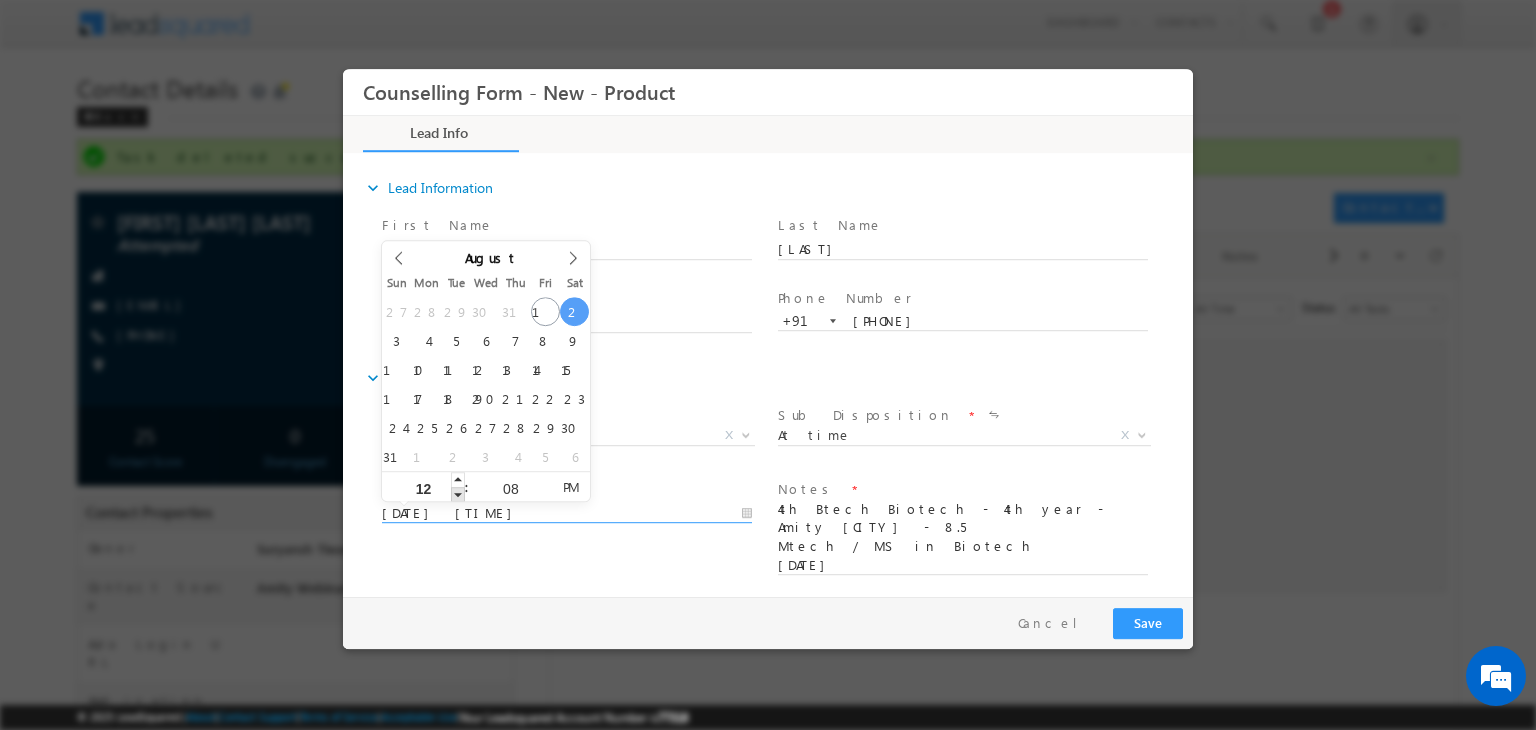 click at bounding box center (458, 494) 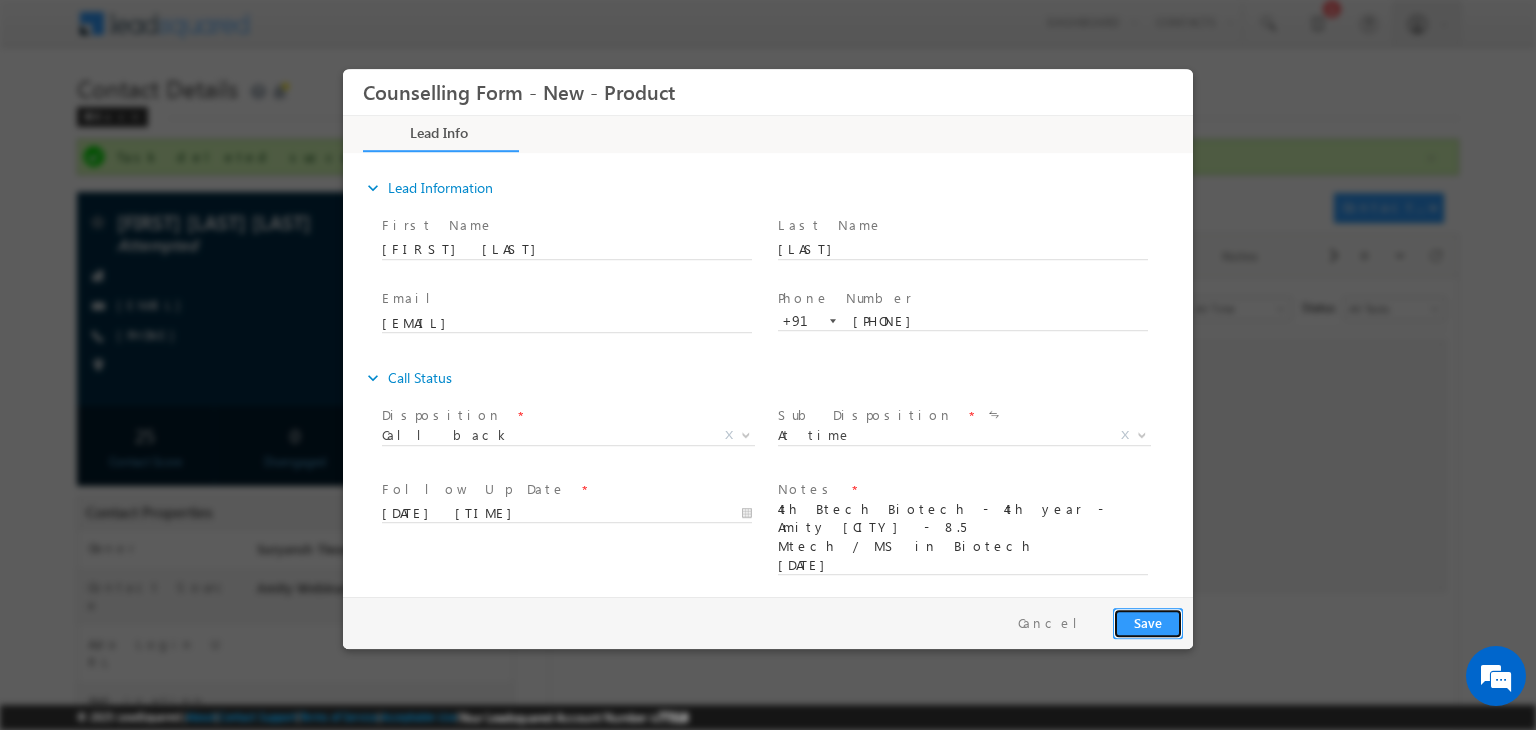 click on "Save" at bounding box center (1148, 623) 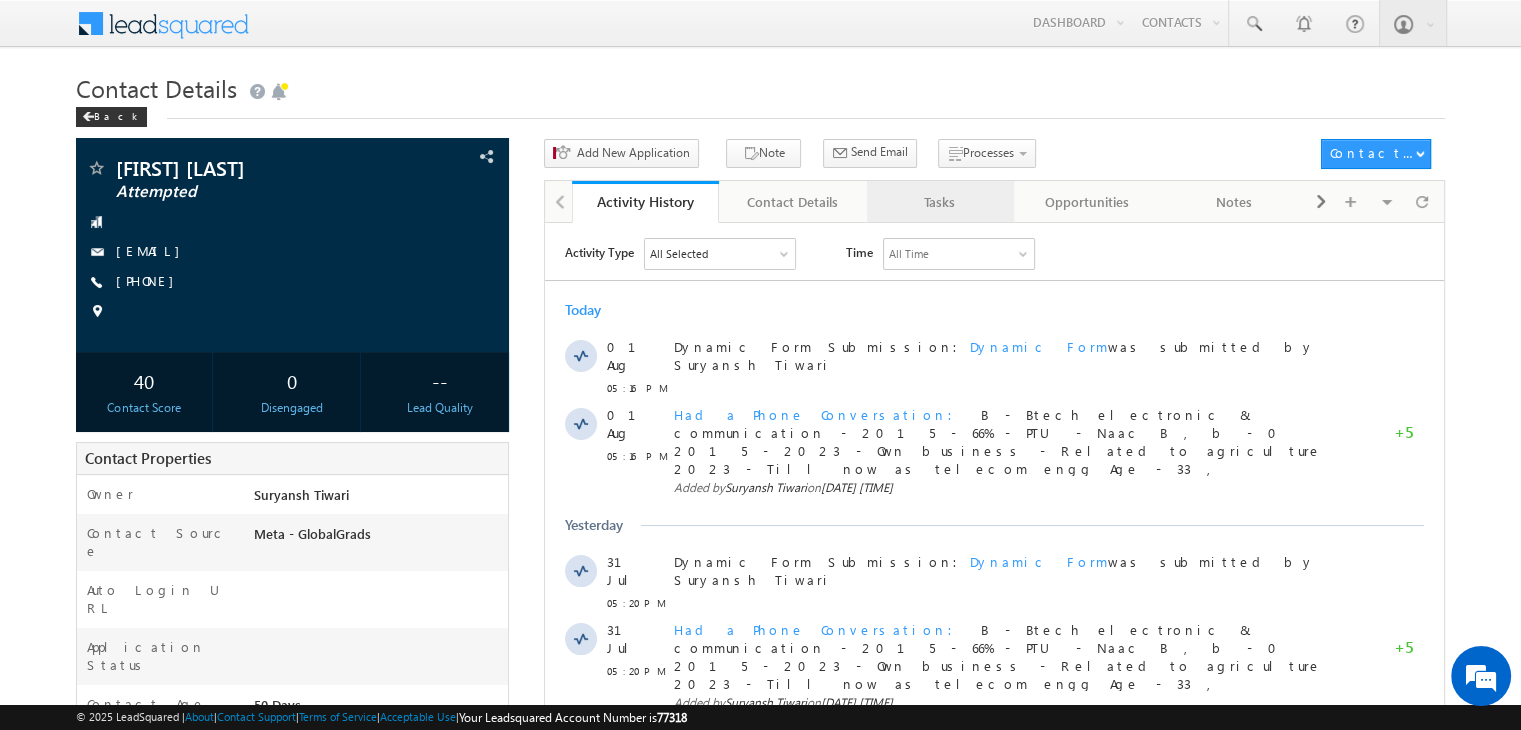 scroll, scrollTop: 0, scrollLeft: 0, axis: both 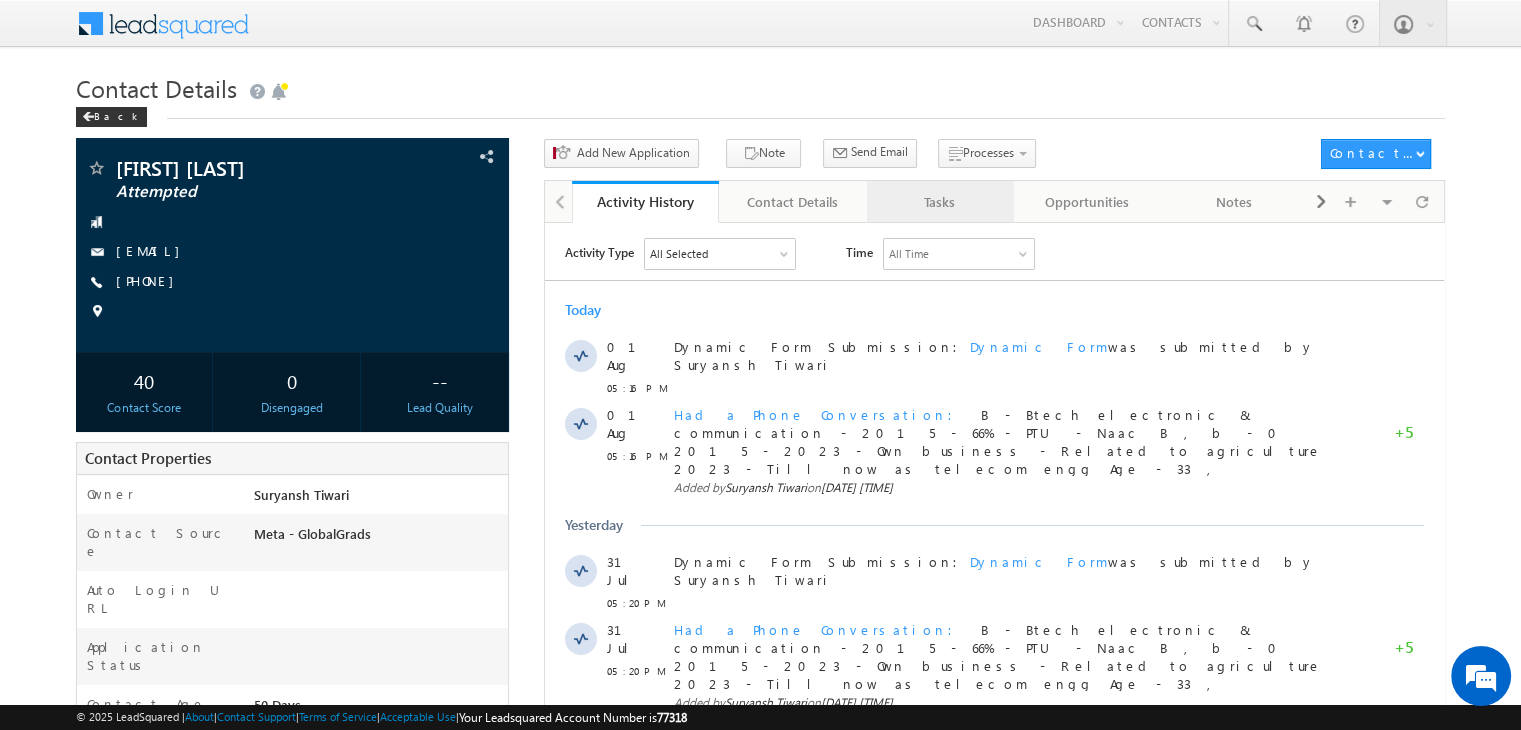 click on "Tasks" at bounding box center (939, 202) 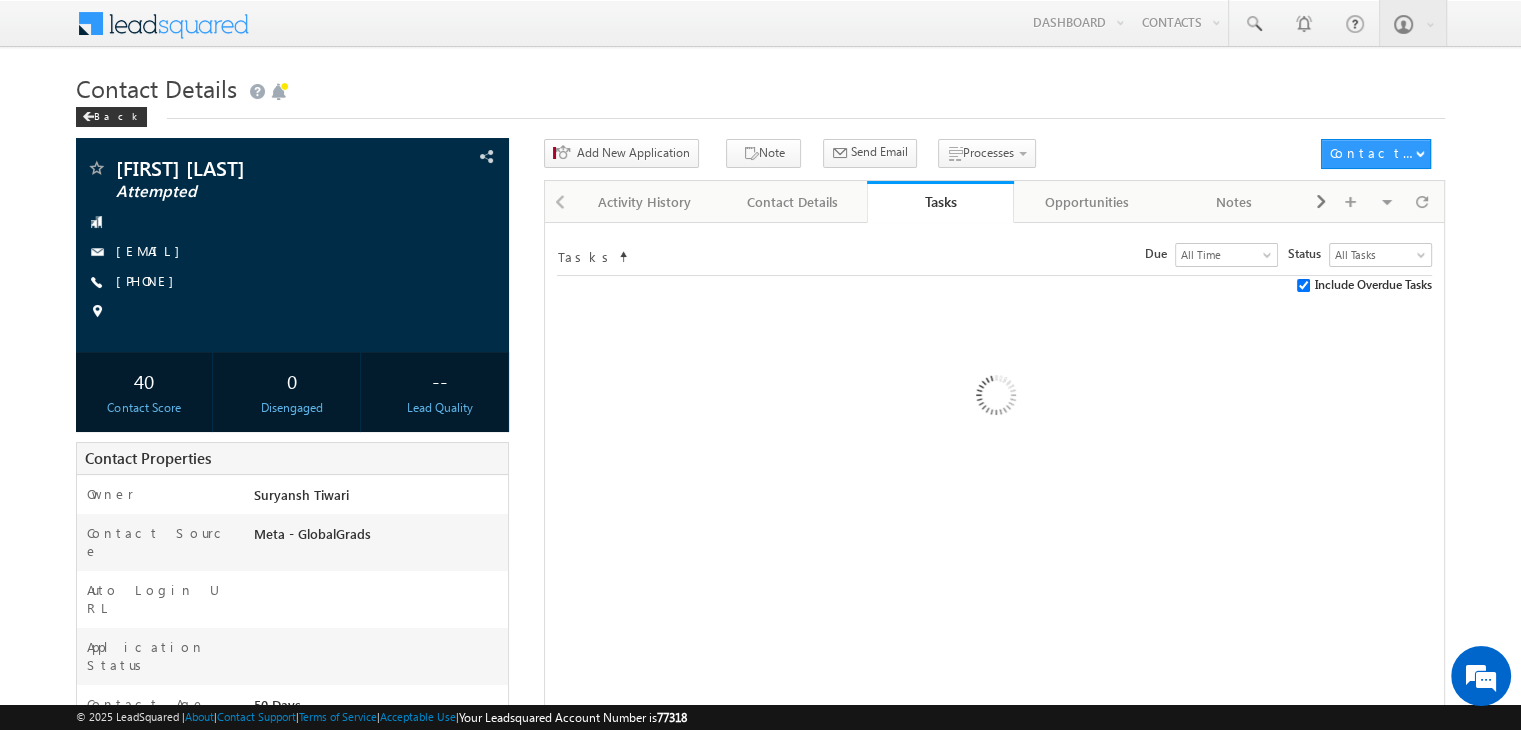 click on "Tasks" at bounding box center [940, 201] 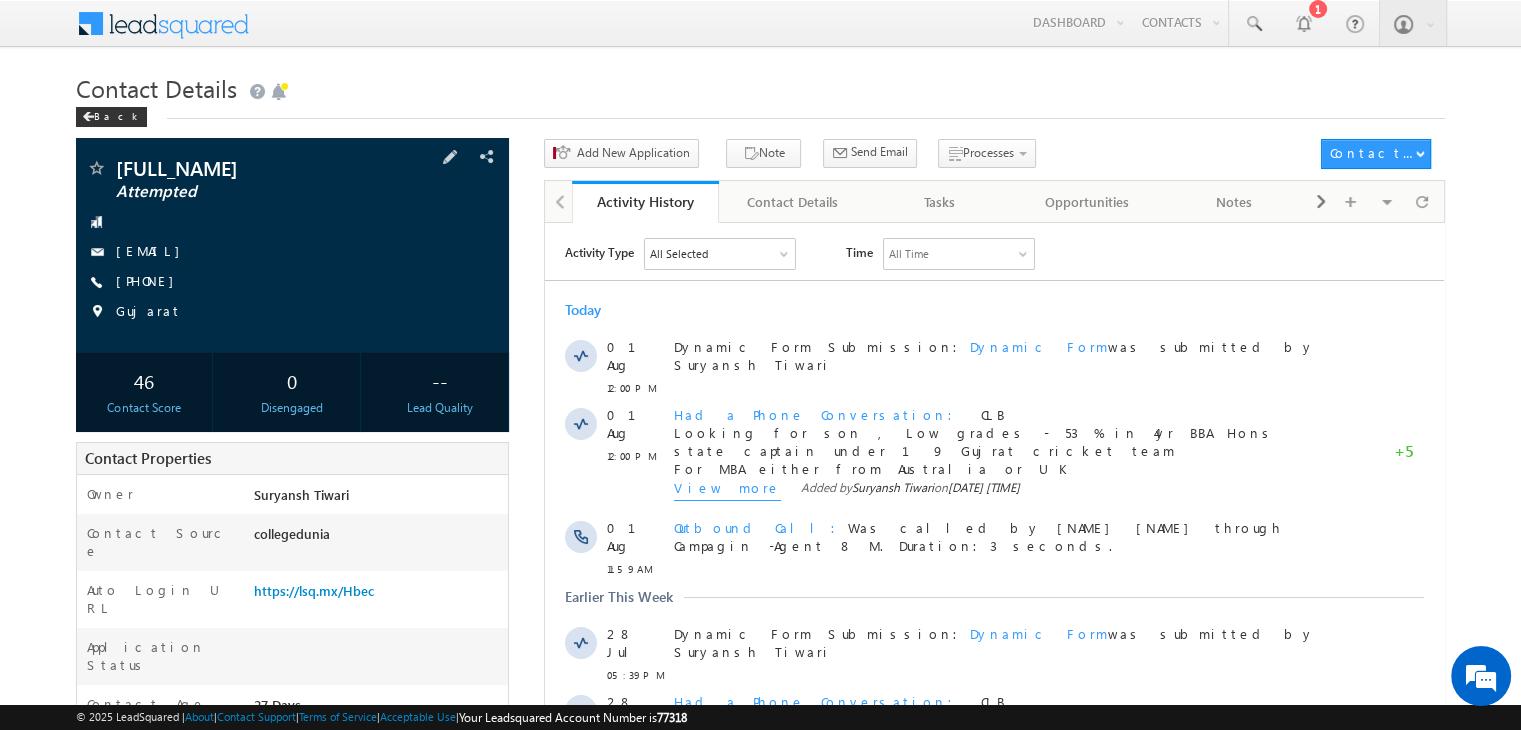 scroll, scrollTop: 0, scrollLeft: 0, axis: both 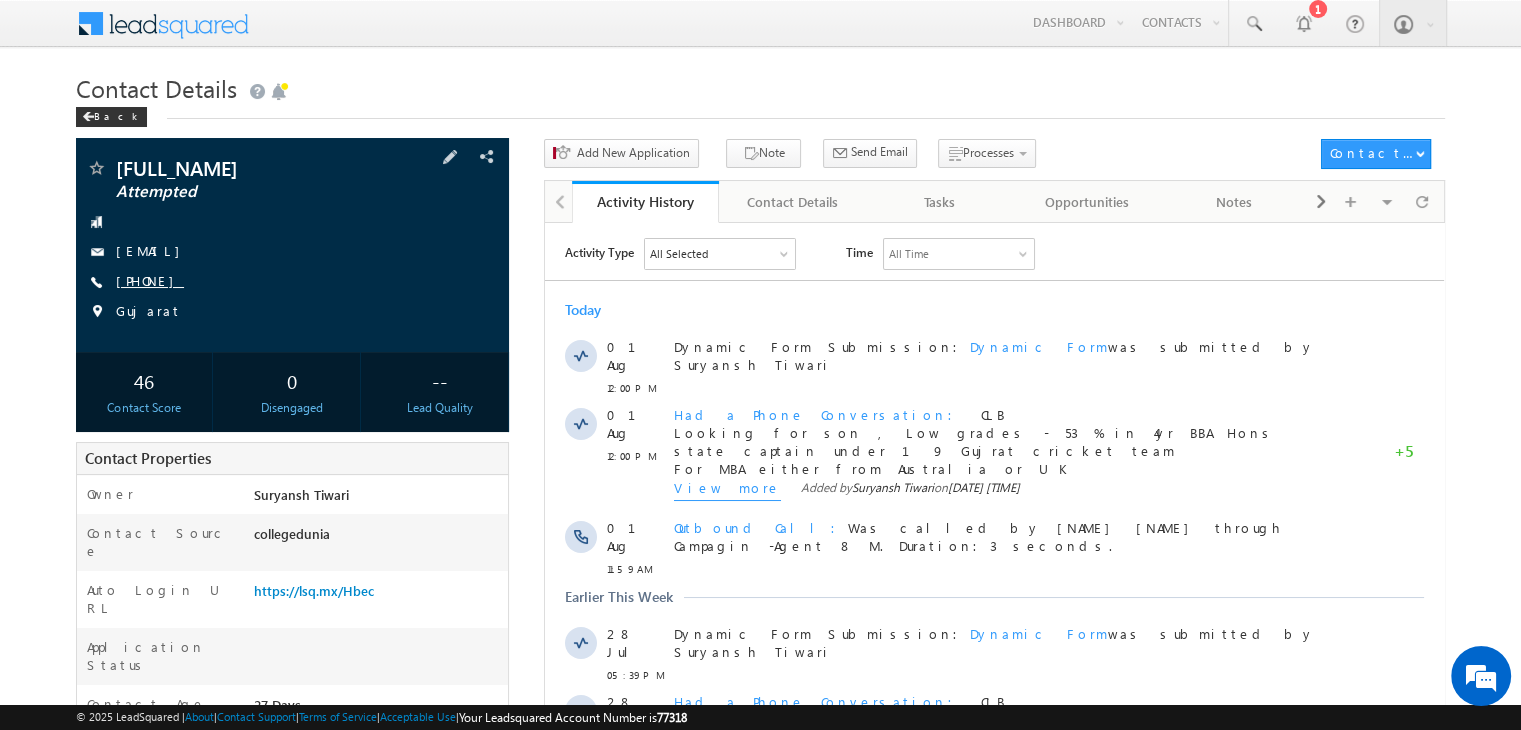click on "[PHONE]" at bounding box center (150, 280) 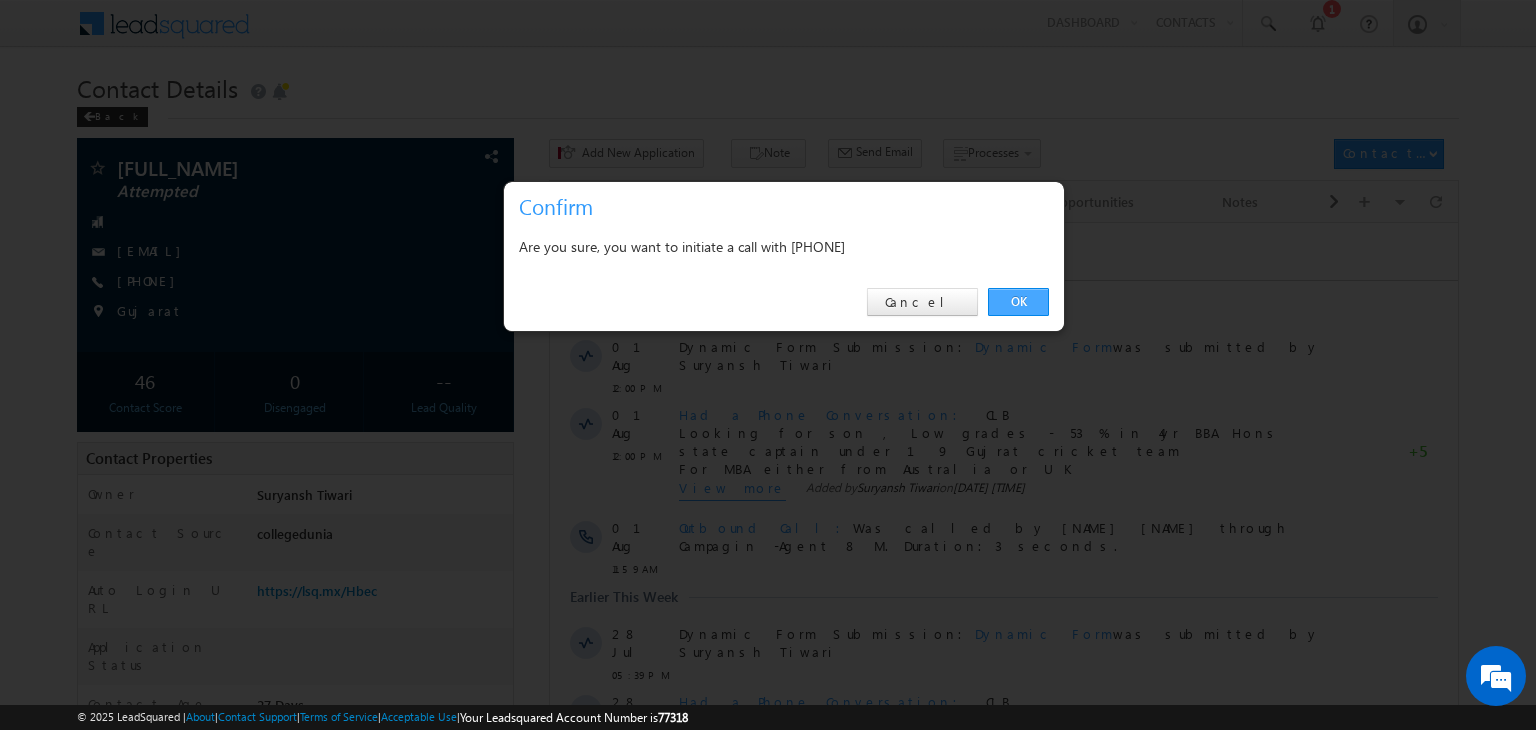 click on "OK" at bounding box center (1018, 302) 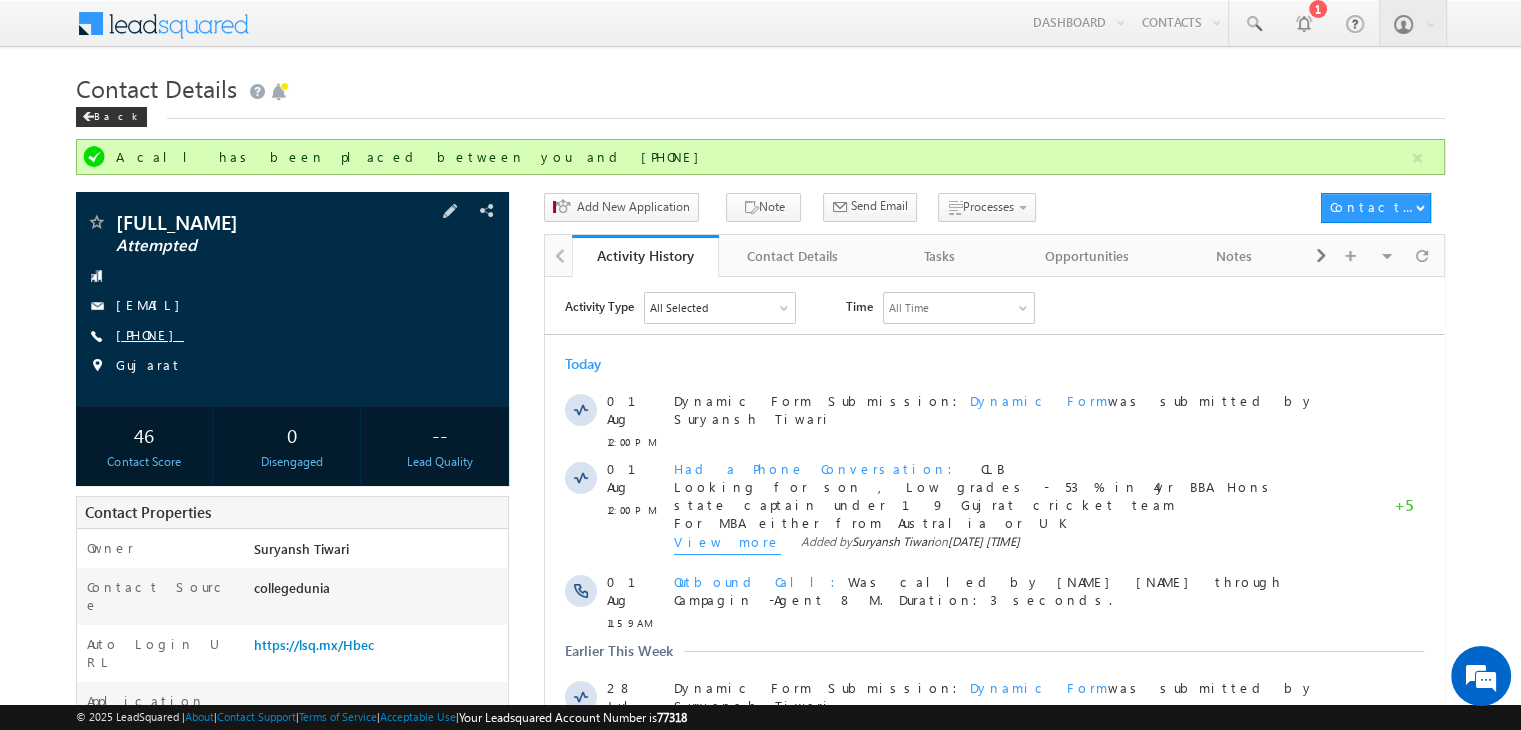 click on "[PHONE]" at bounding box center (150, 334) 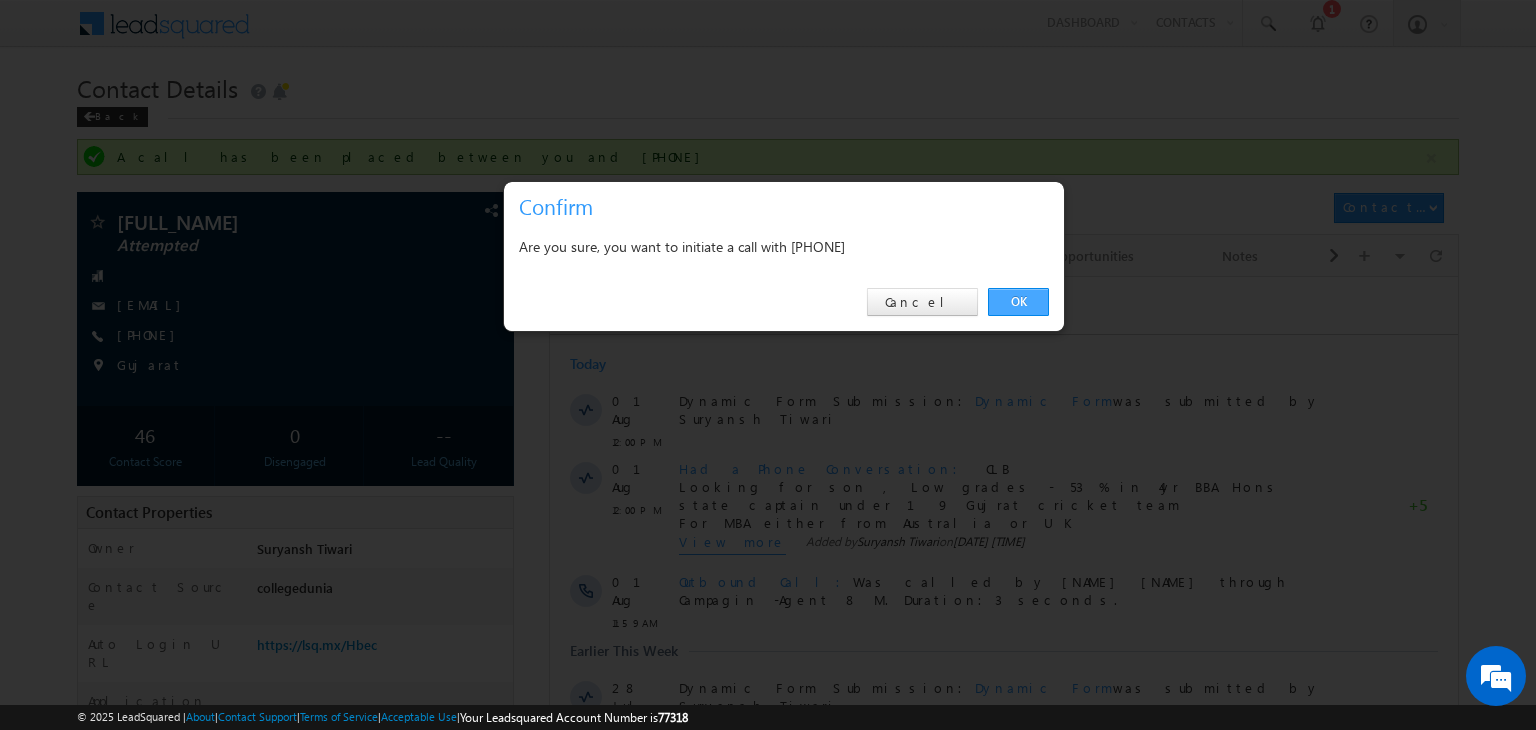 click on "OK" at bounding box center [1018, 302] 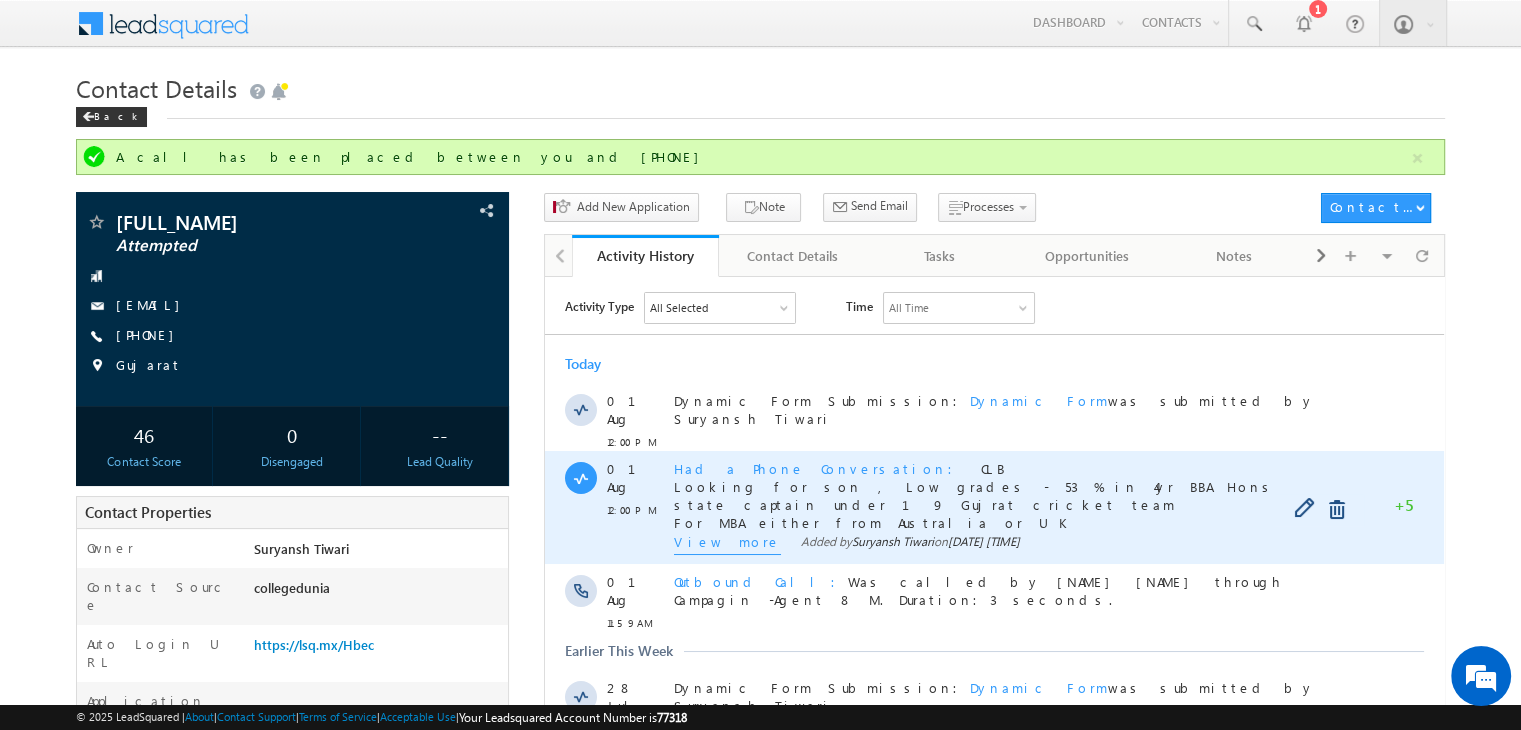 click on "View more" at bounding box center [727, 543] 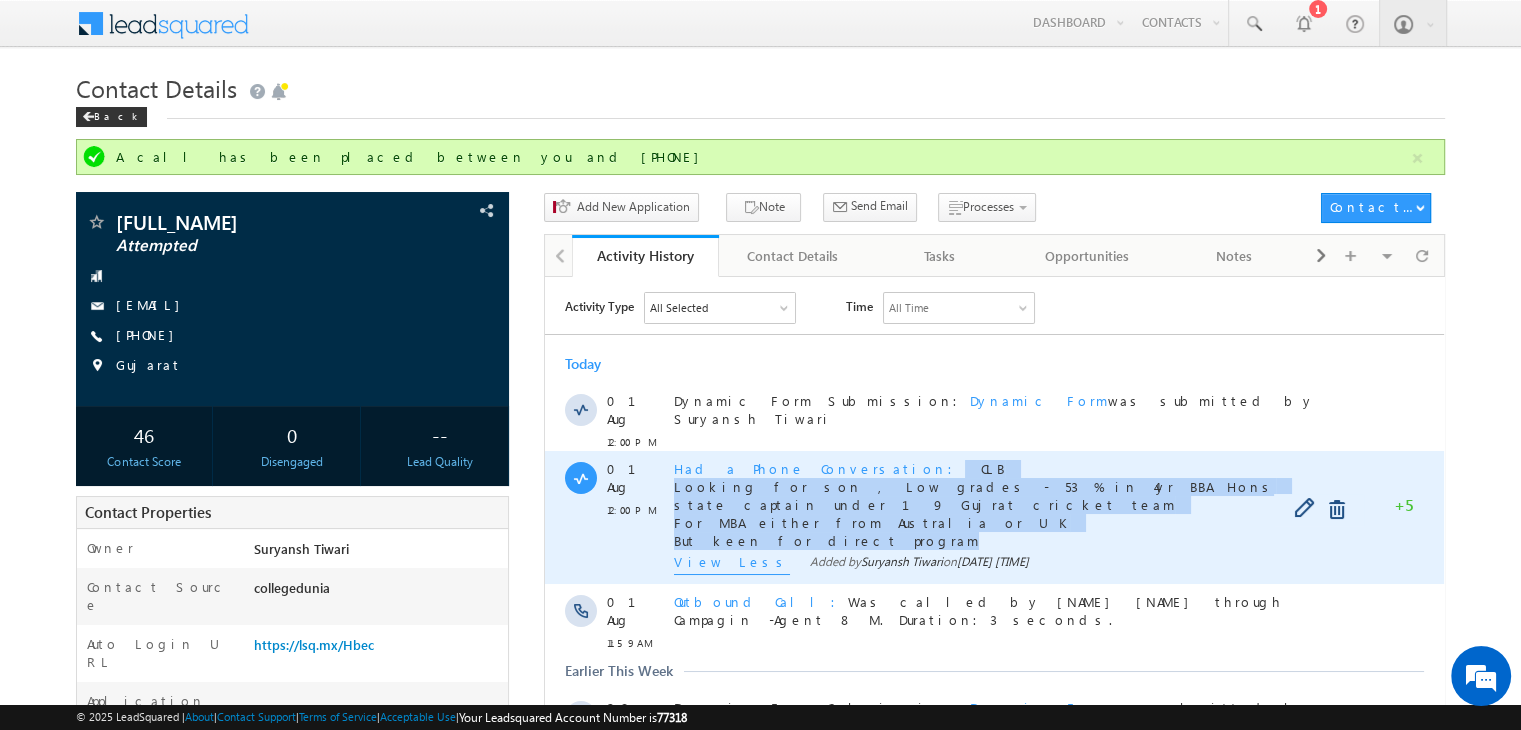 copy on "CLB Looking for son , Low grades - 53 % in 4yr BBA Hons state captain under 19 Gujrat cricket team For MBA either from Australia or UK But keen for direct program" 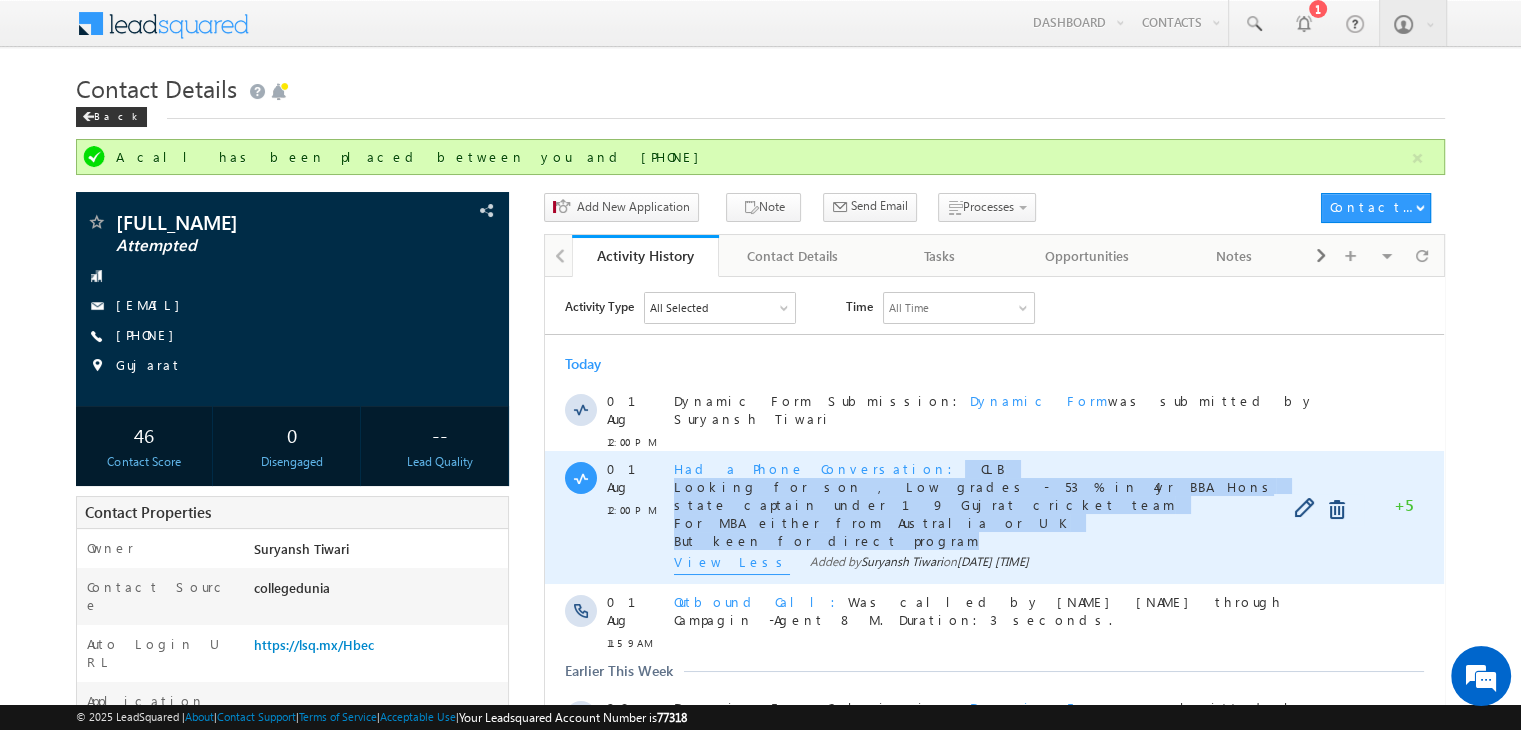 drag, startPoint x: 833, startPoint y: 530, endPoint x: 835, endPoint y: 454, distance: 76.02631 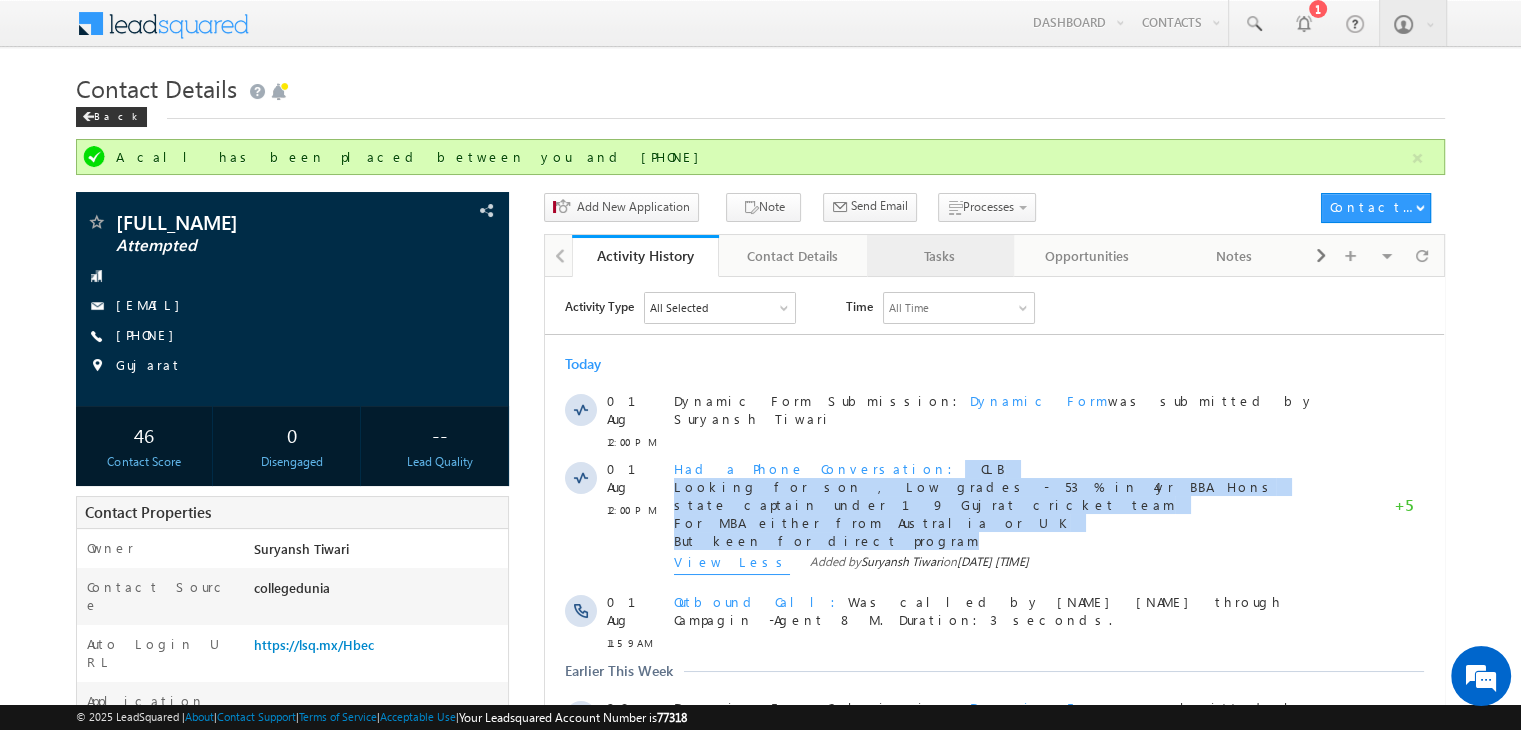 click on "Tasks" at bounding box center (939, 256) 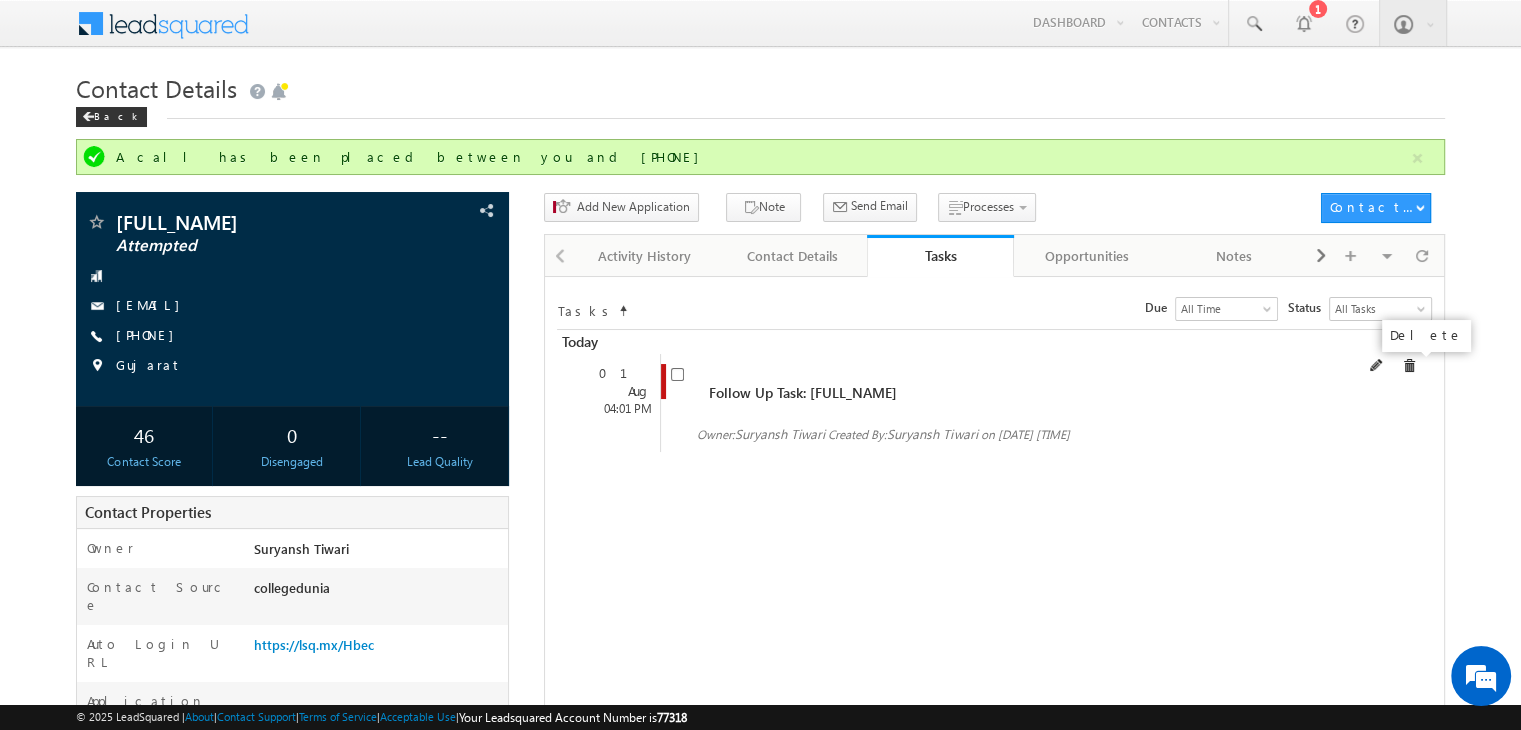 click at bounding box center (1409, 366) 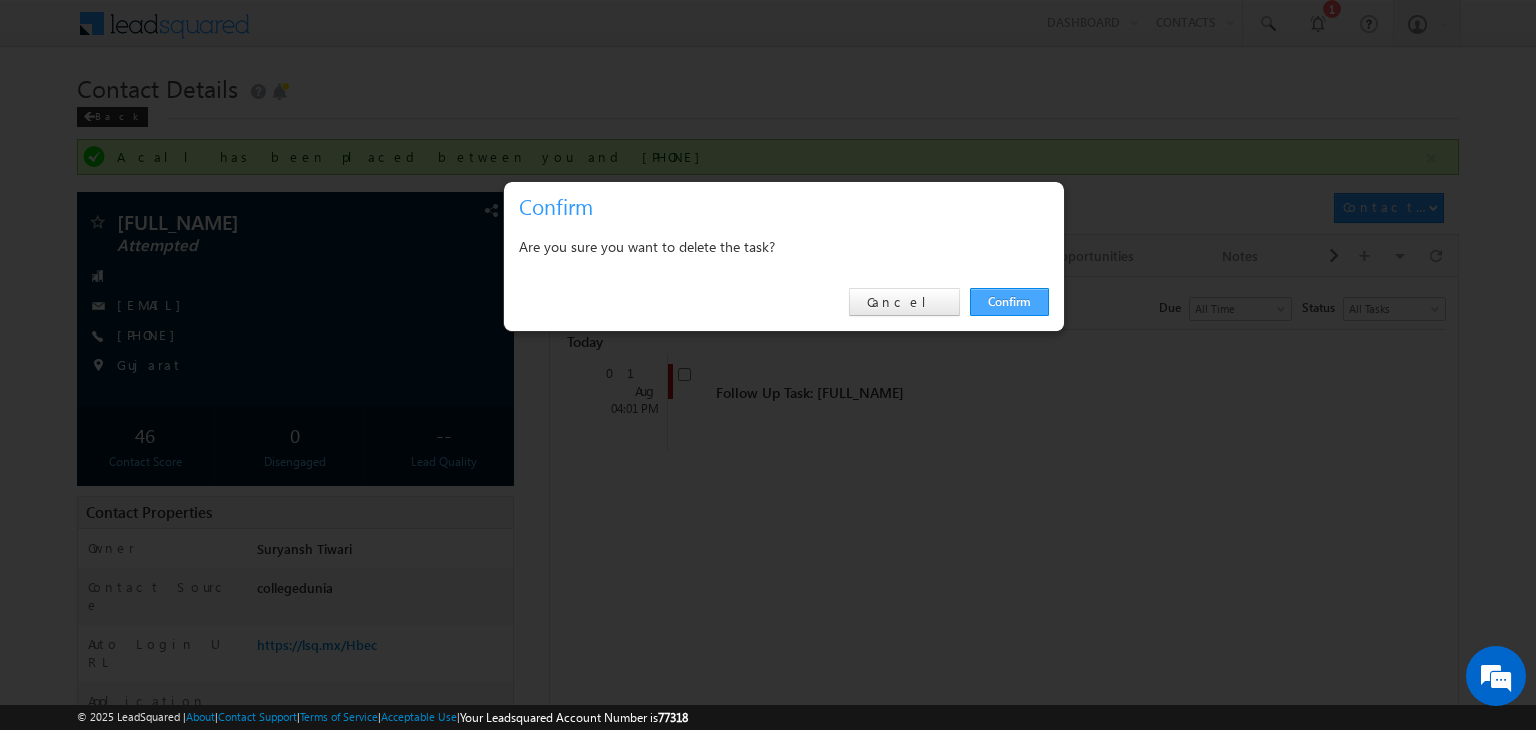 click on "Confirm" at bounding box center (1009, 302) 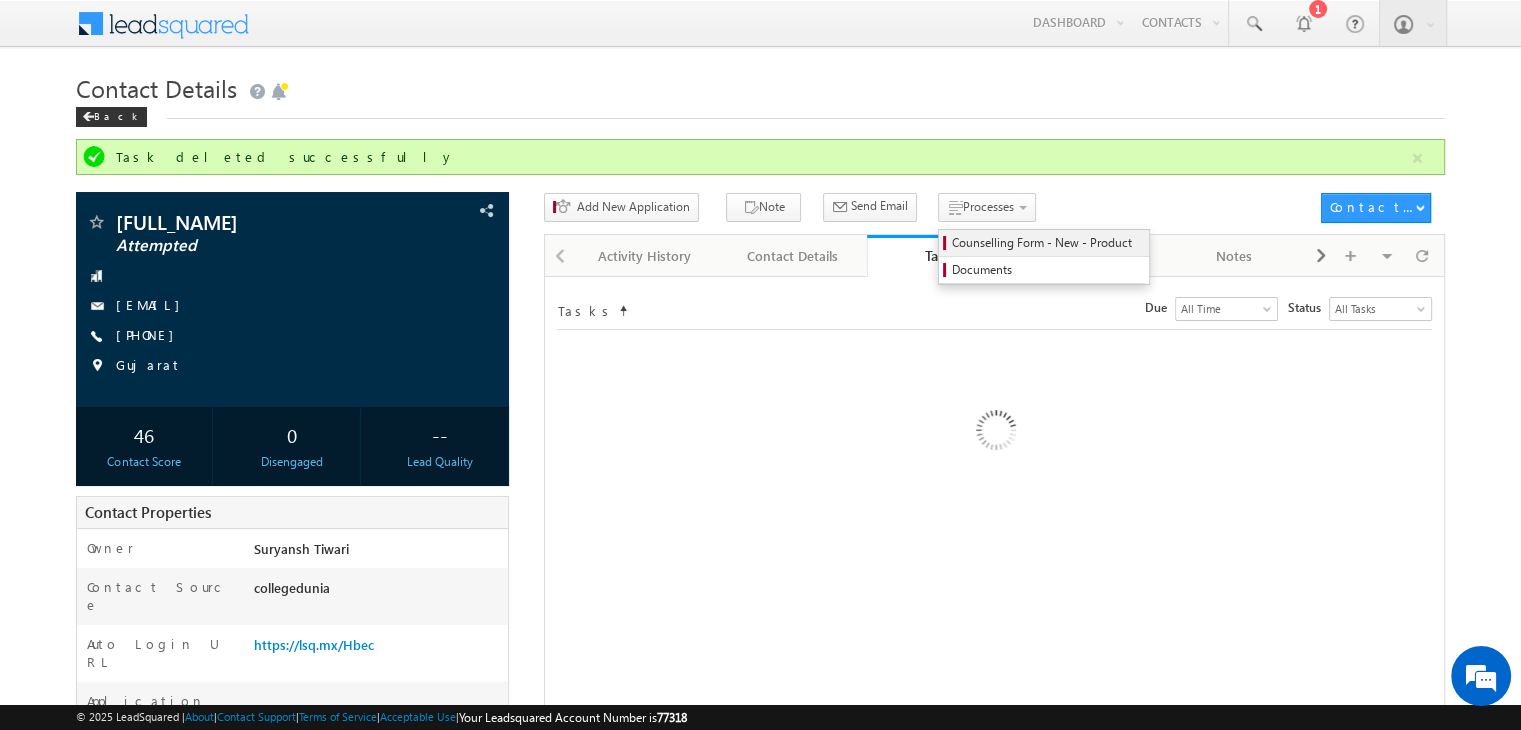 click on "Counselling Form - New - Product" at bounding box center [1047, 243] 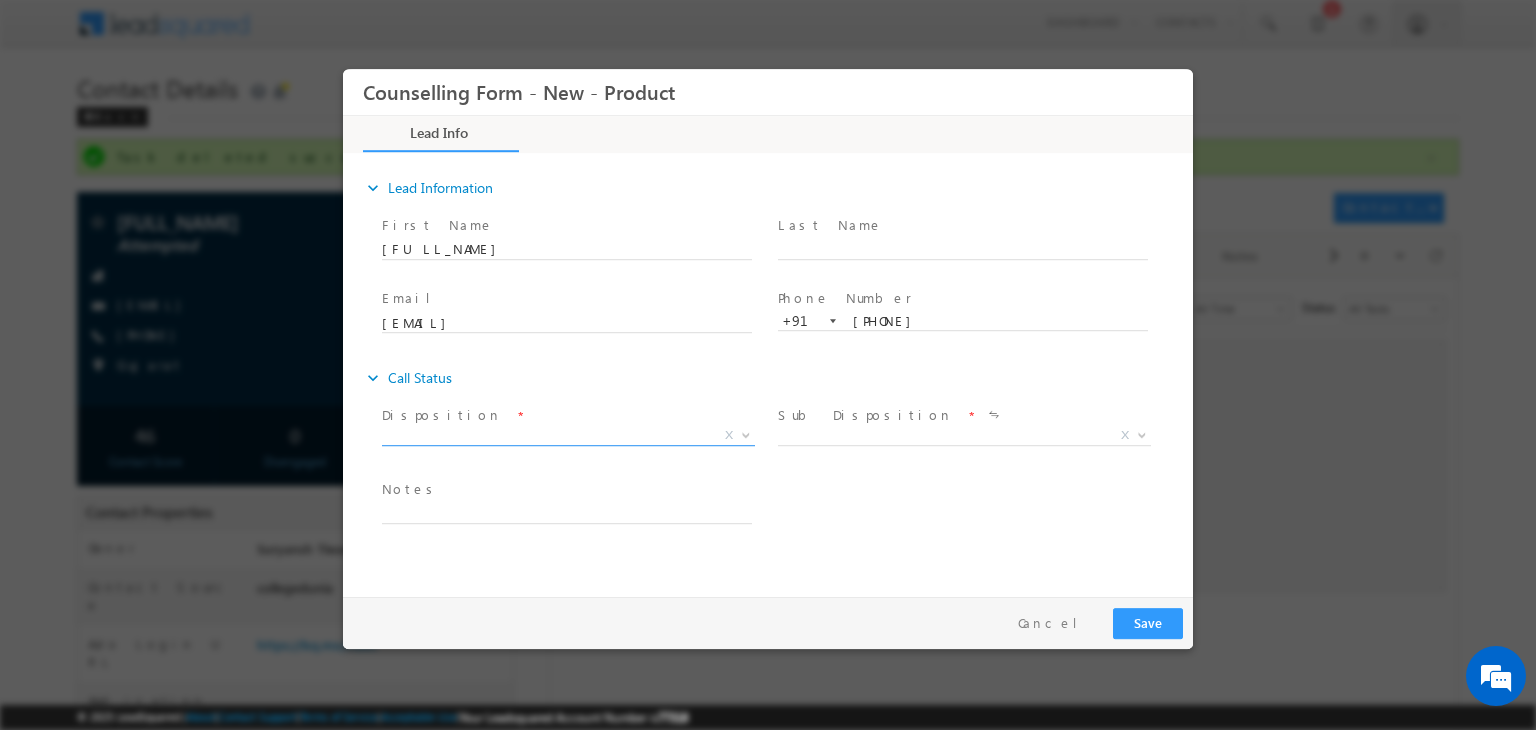 click on "Counselling Form - New - Product
*" at bounding box center (768, 328) 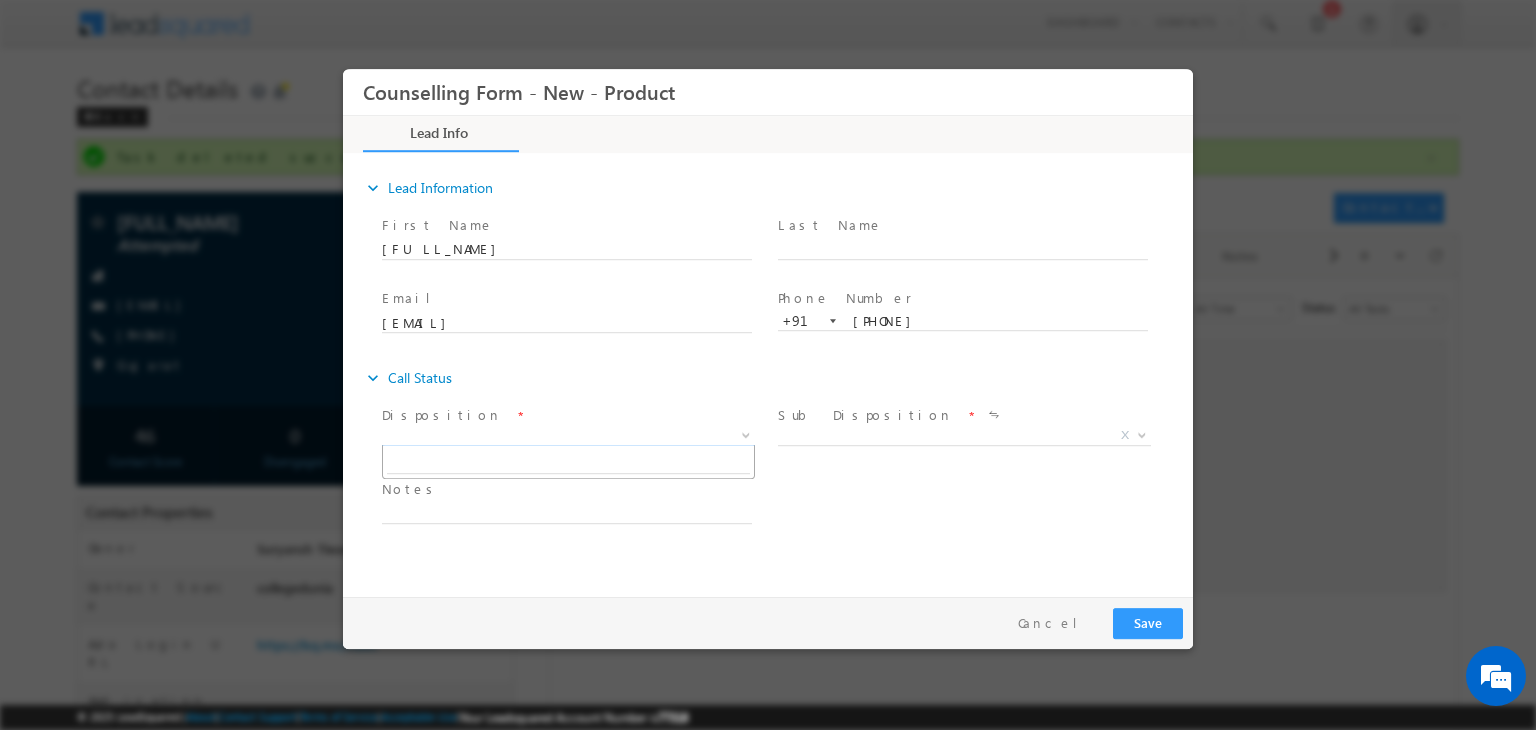 click on "X" at bounding box center [568, 436] 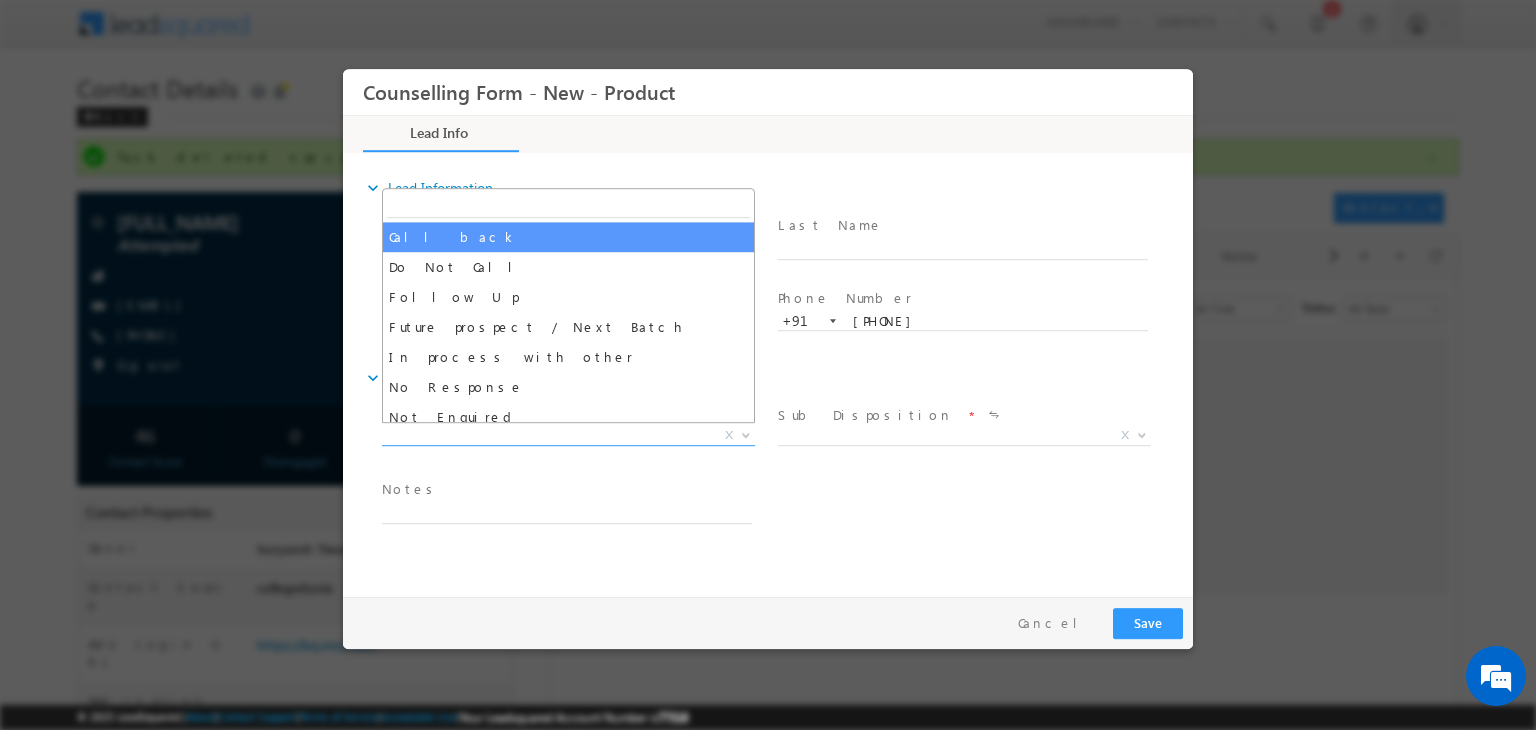 select on "Call back" 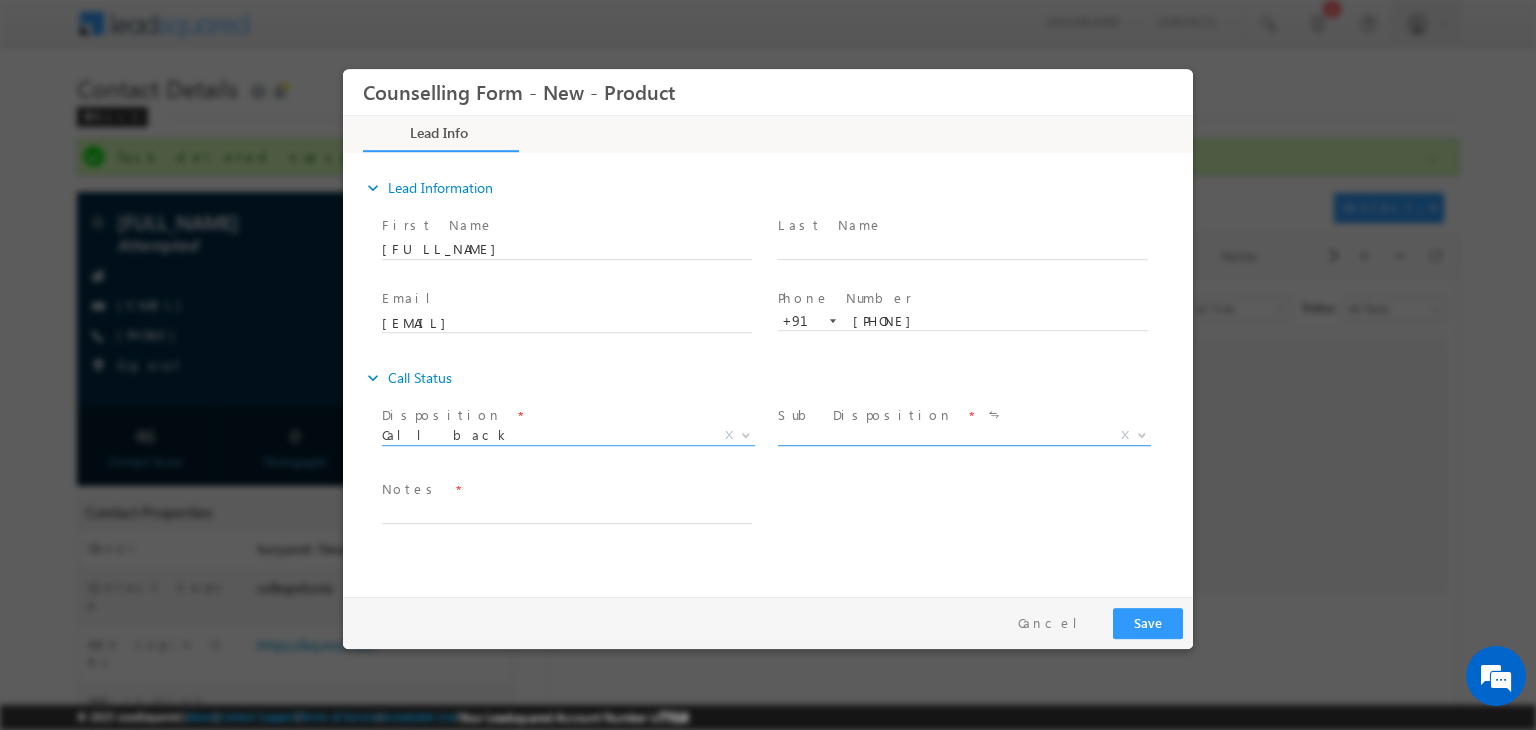 click on "X" at bounding box center (964, 436) 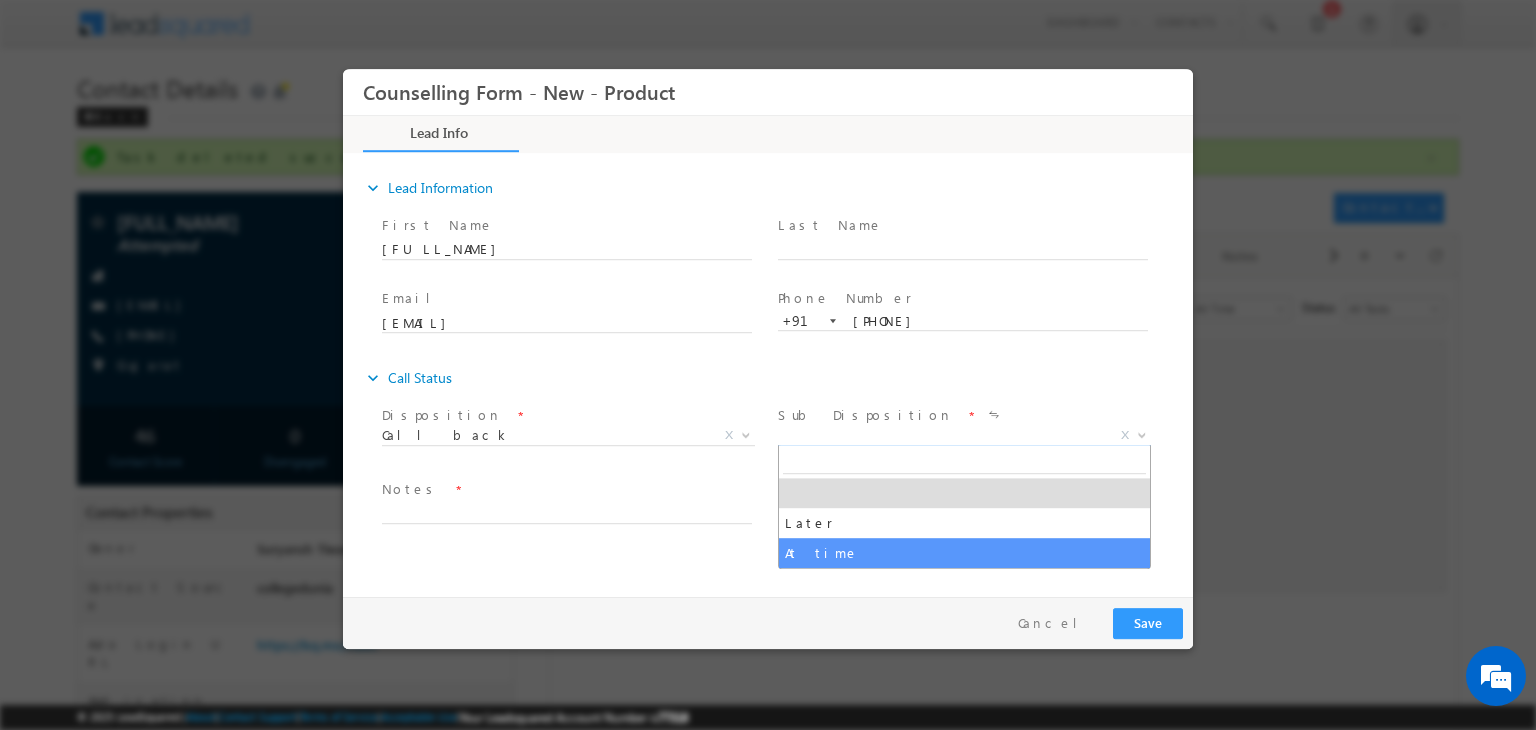 select on "At time" 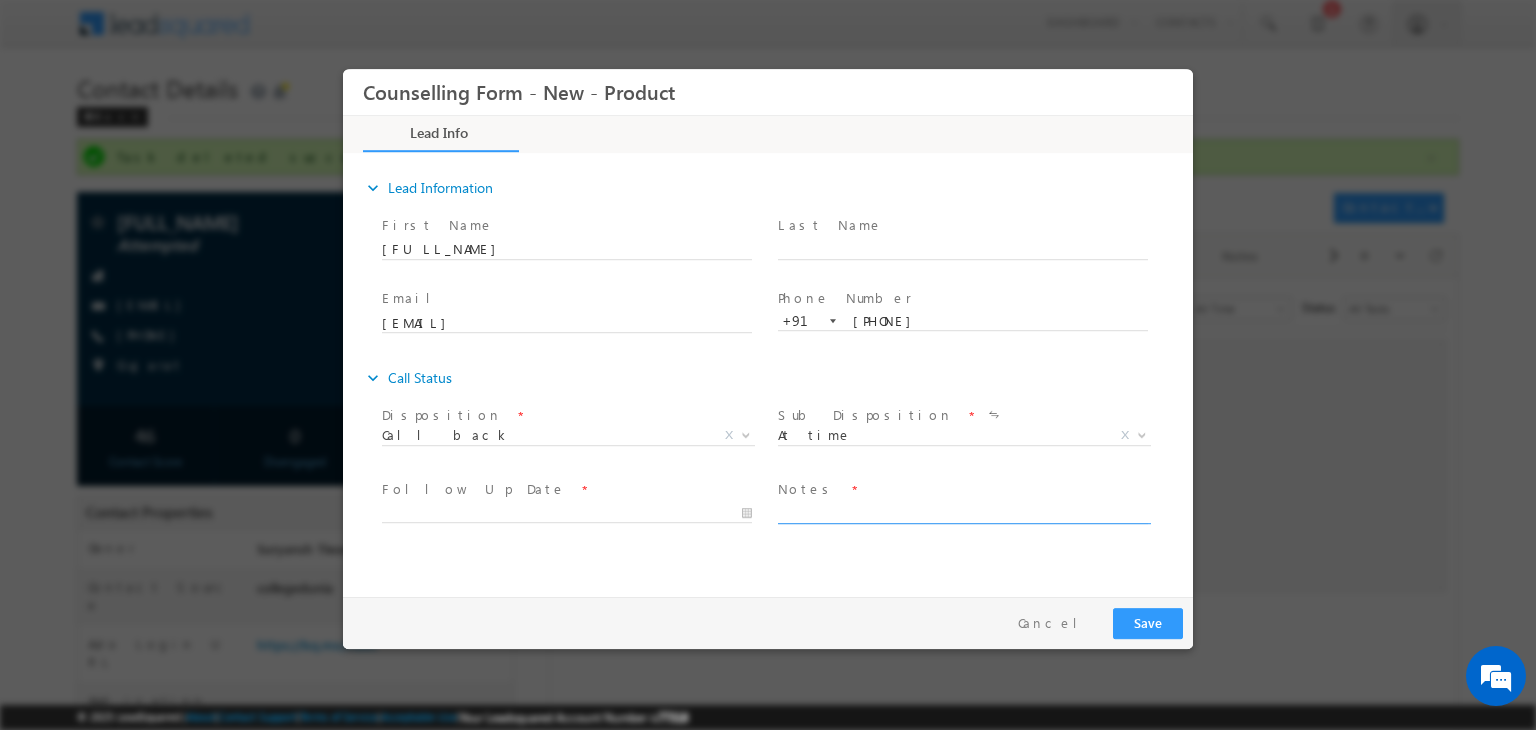 click at bounding box center [963, 512] 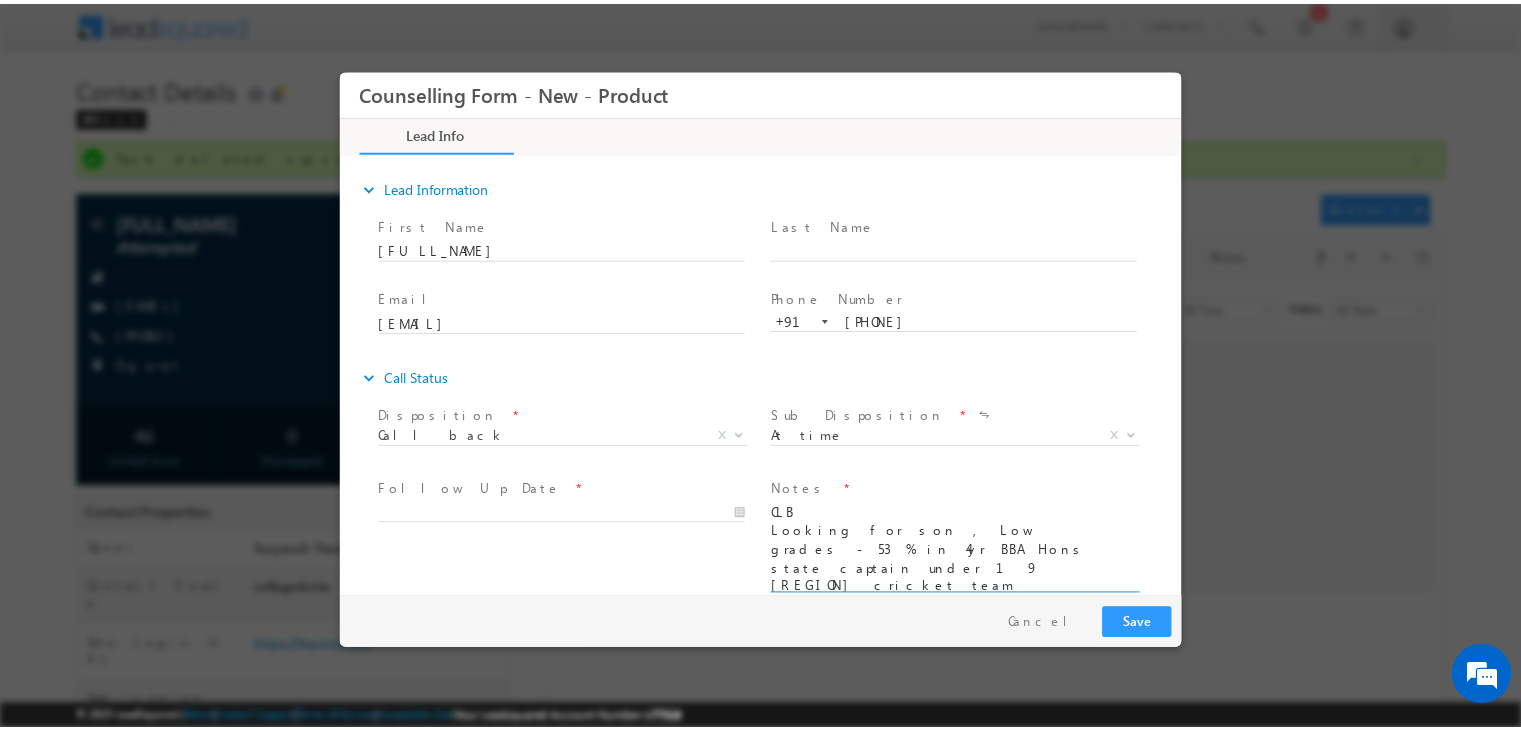 scroll, scrollTop: 4, scrollLeft: 0, axis: vertical 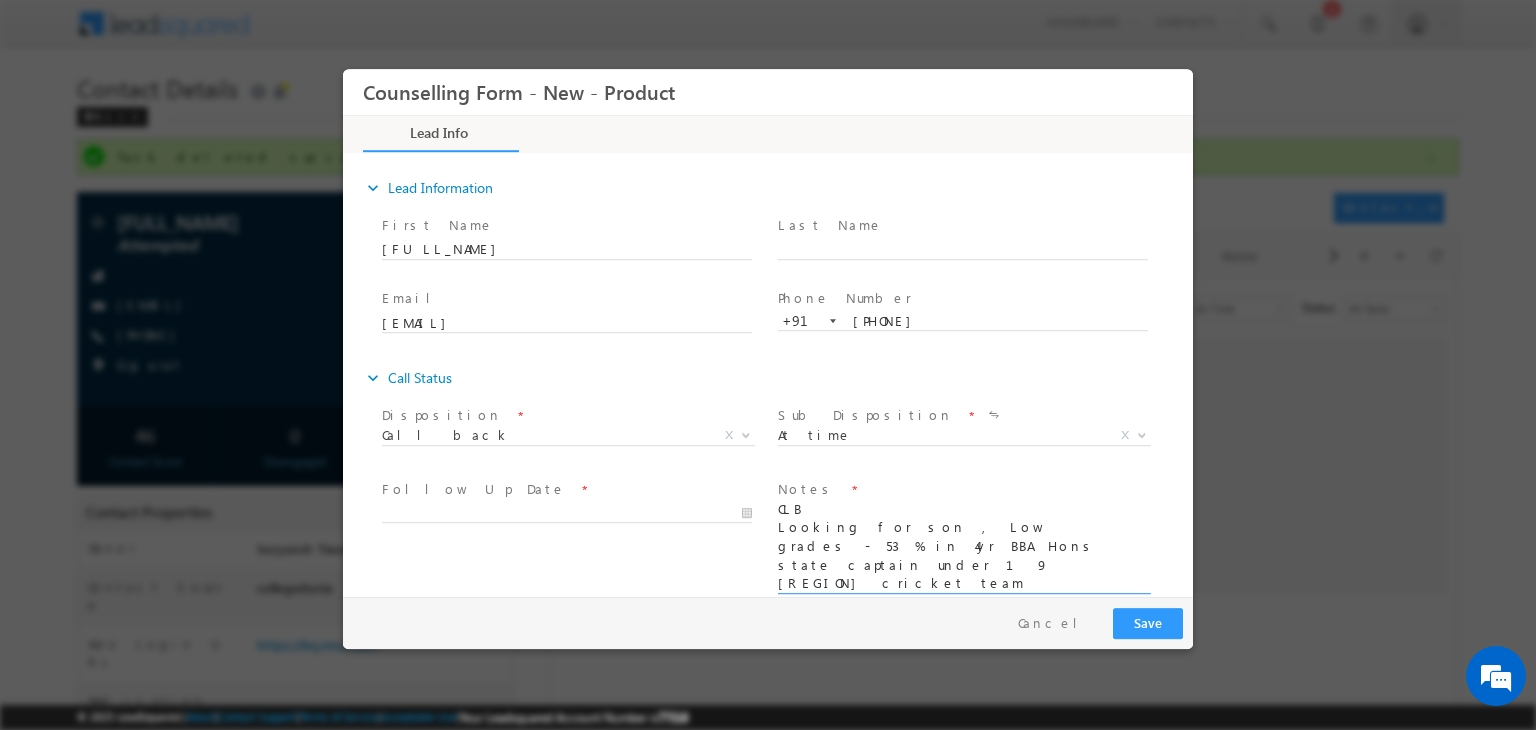 type on "CLB
Looking for son , Low grades - 53 % in 4yr BBA Hons
state captain under 19 Gujrat cricket team
For MBA either from Australia or UK
But keen for direct program" 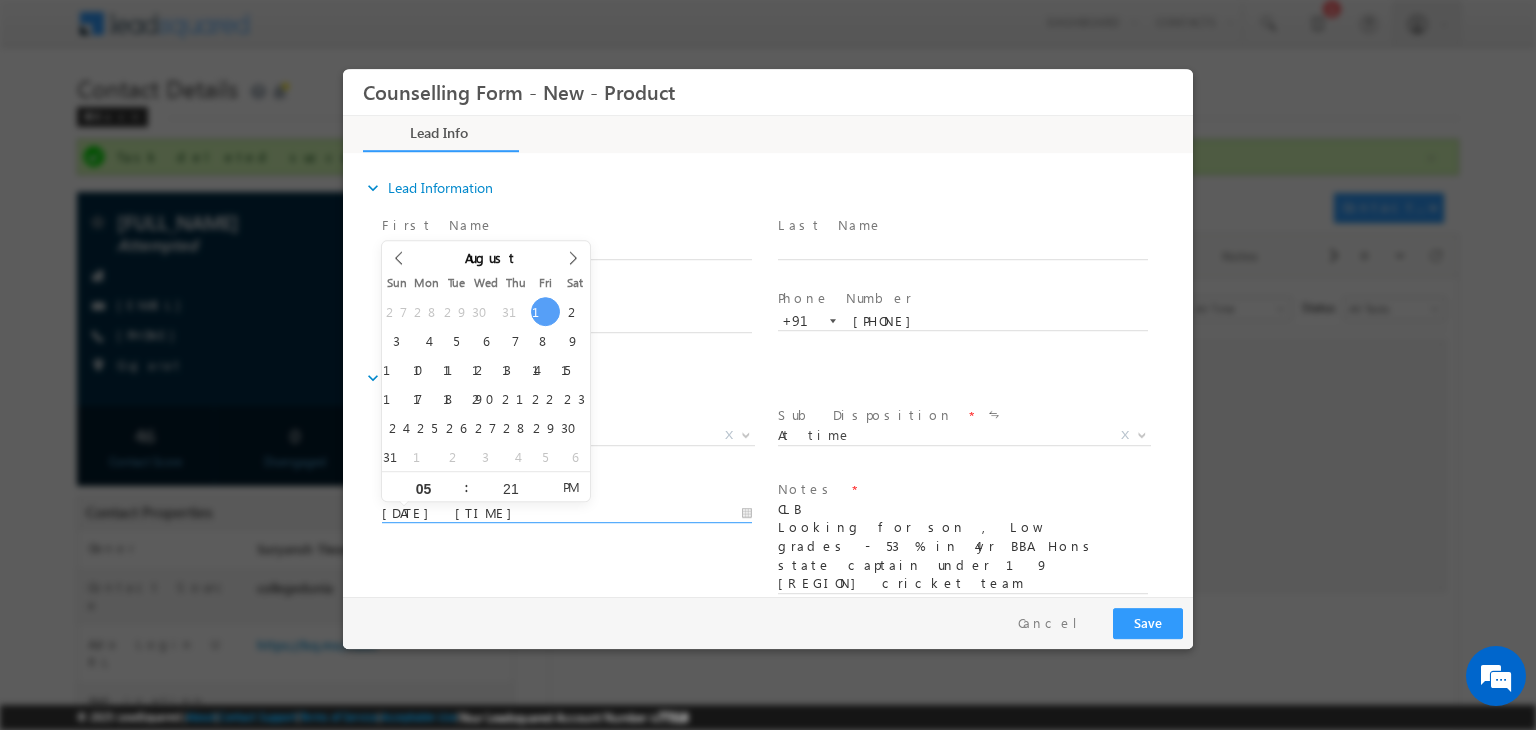 click on "01/08/2025 5:21 PM" at bounding box center [567, 514] 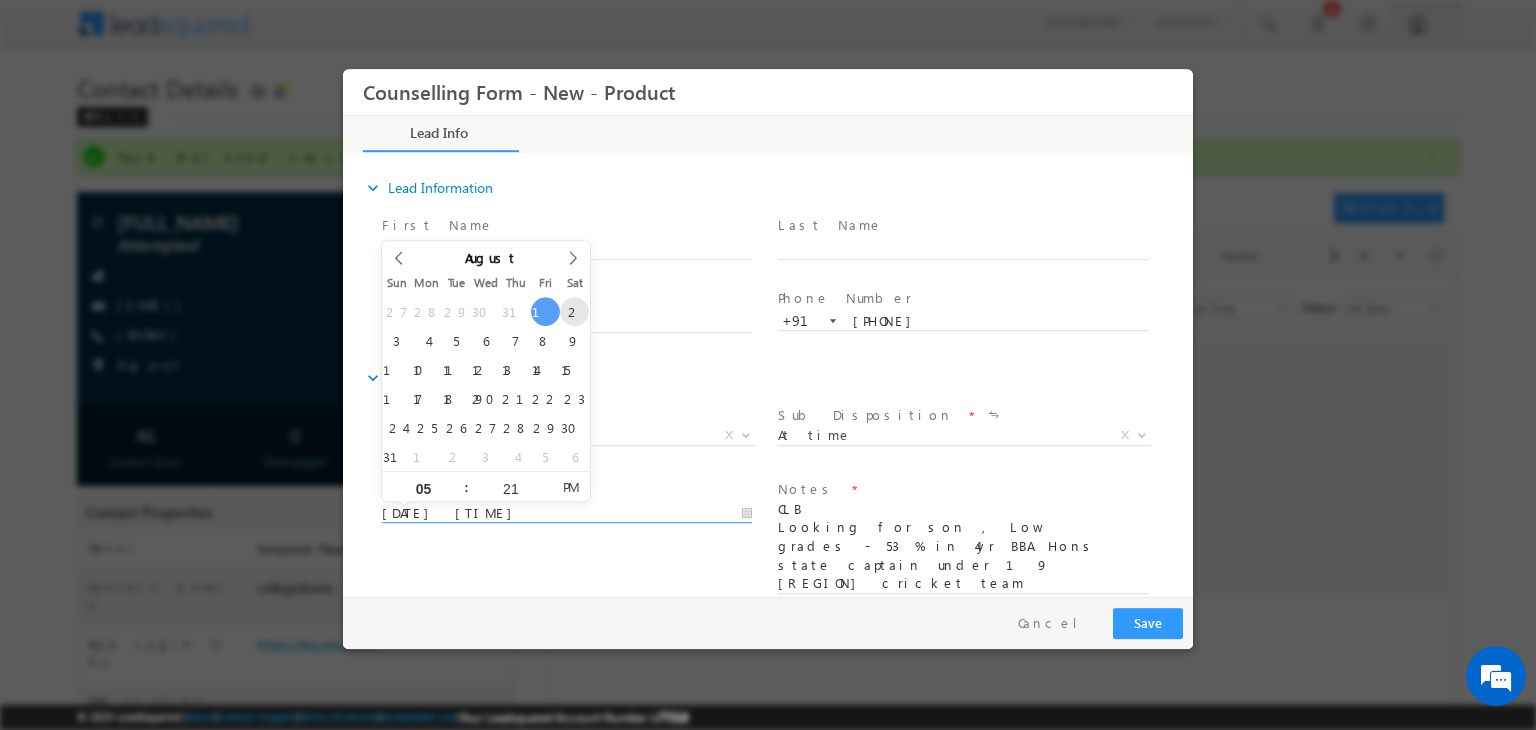 click on "27 28 29 30 31 1 2 3 4 5 6 7 8 9 10 11 12 13 14 15 16 17 18 19 20 21 22 23 24 25 26 27 28 29 30 31 1 2 3 4 5 6" at bounding box center (486, 384) 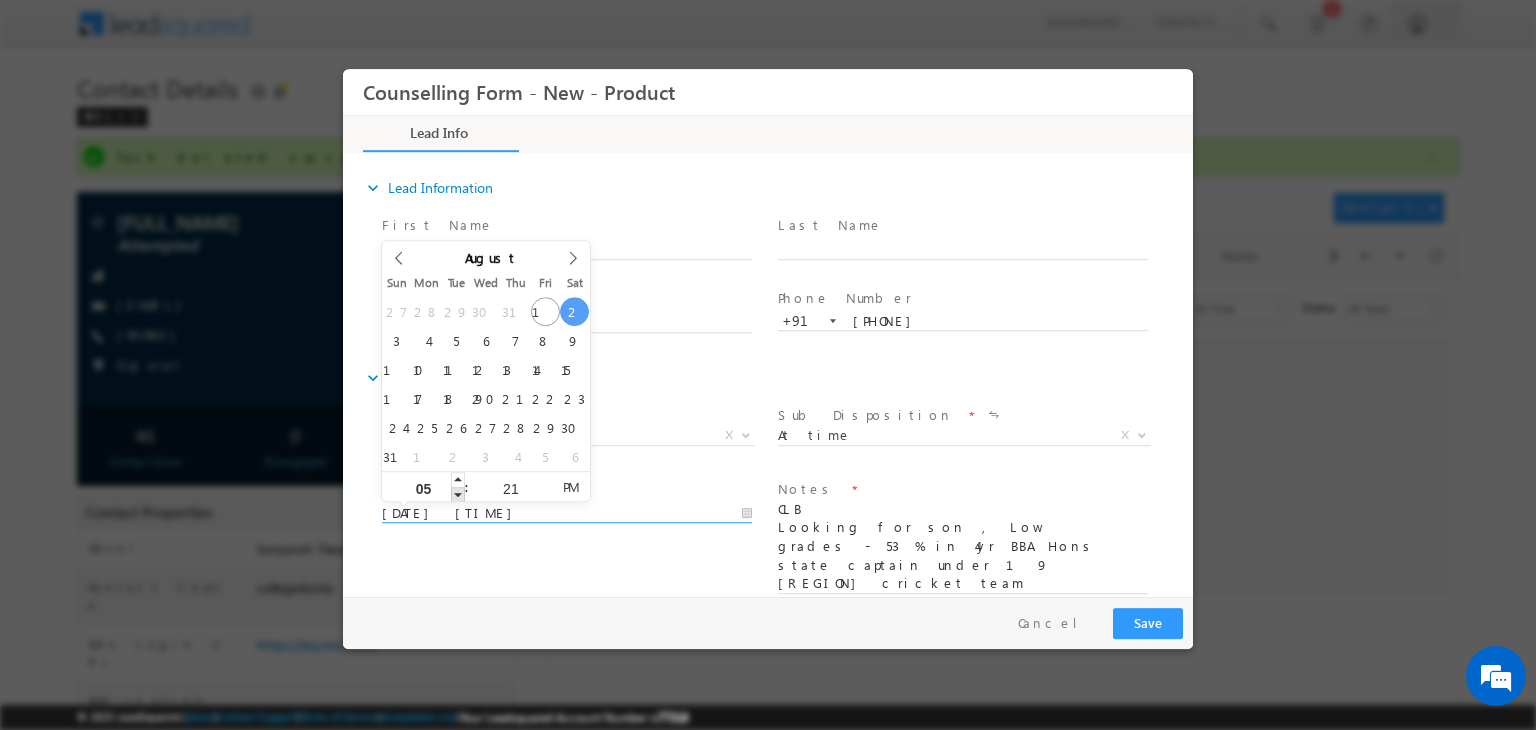 type on "02/08/2025 4:21 PM" 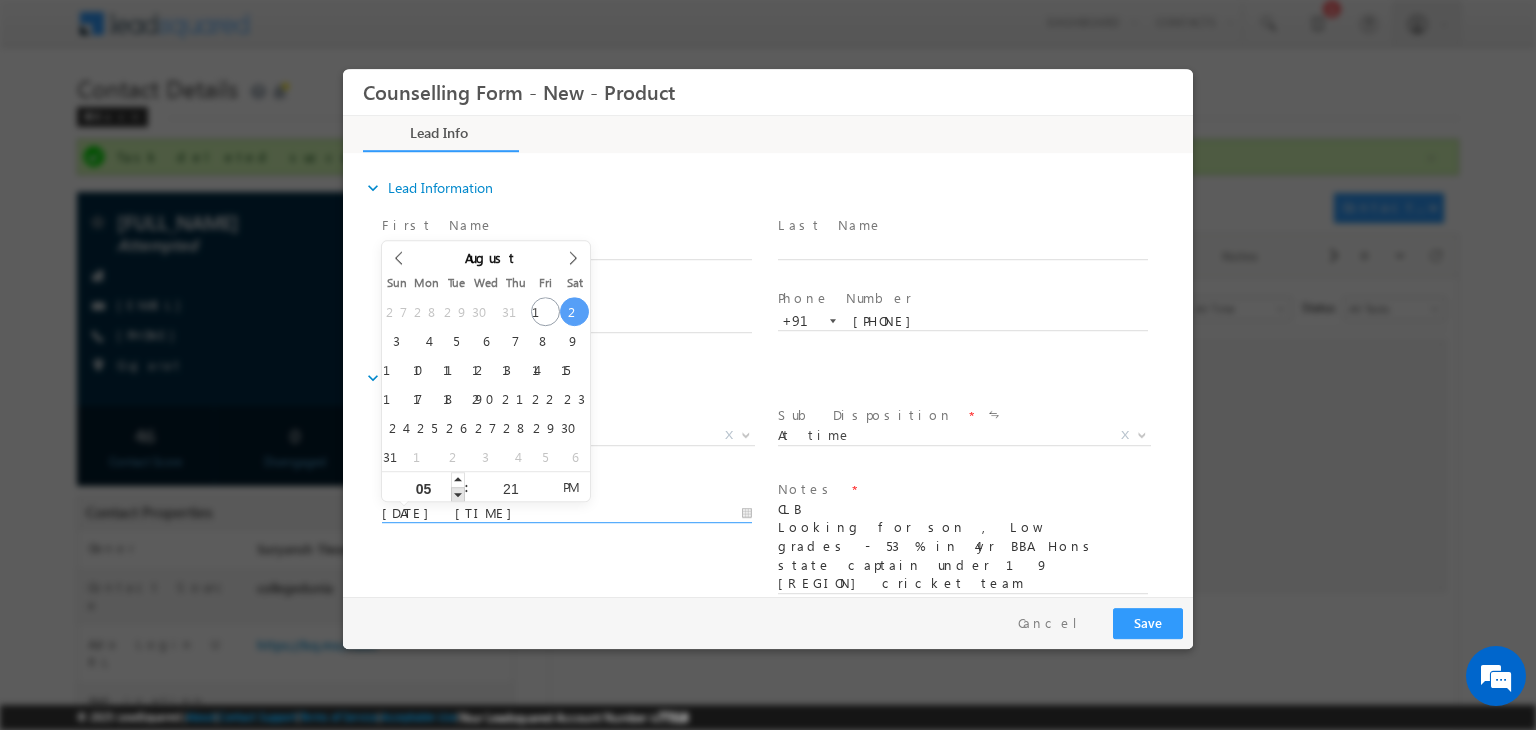 type on "04" 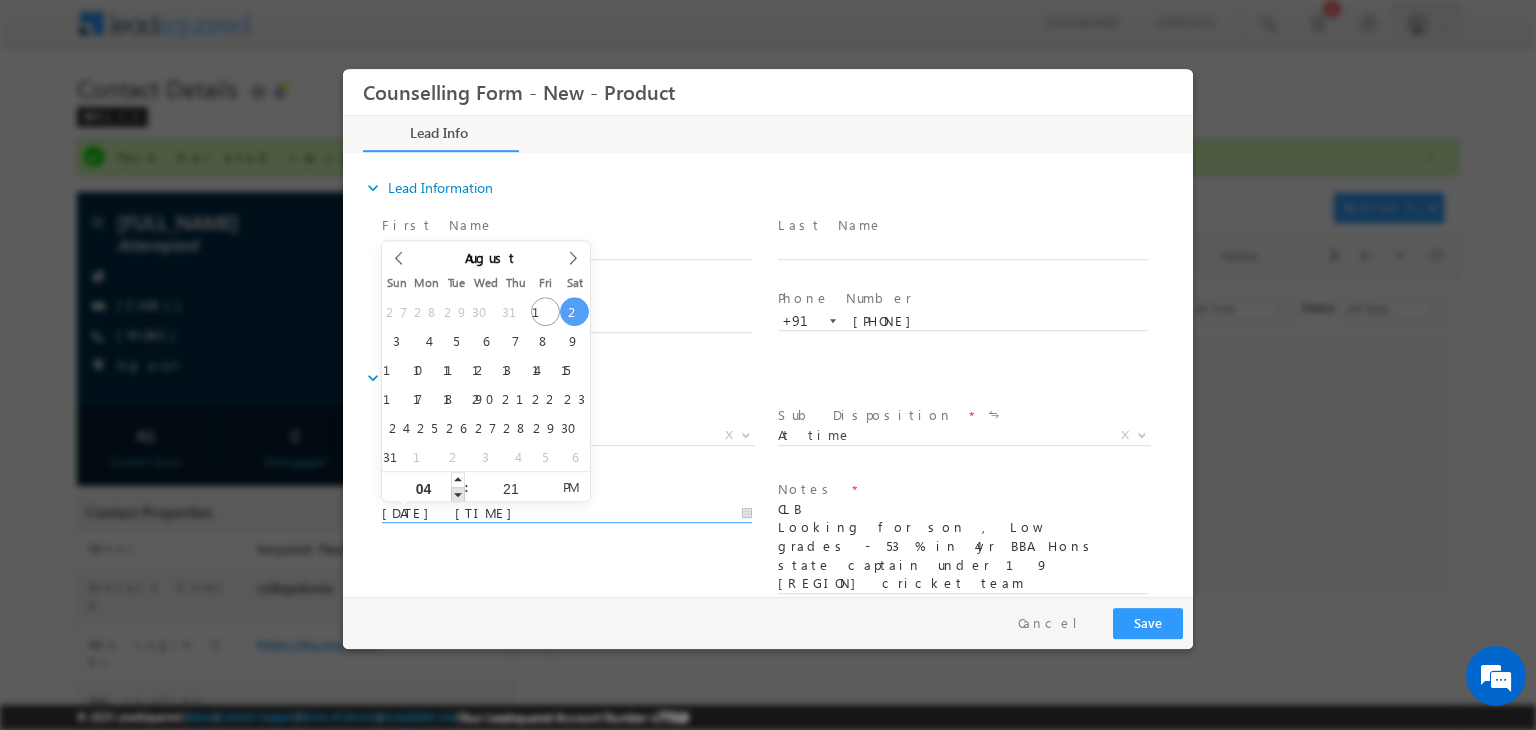 click at bounding box center [458, 494] 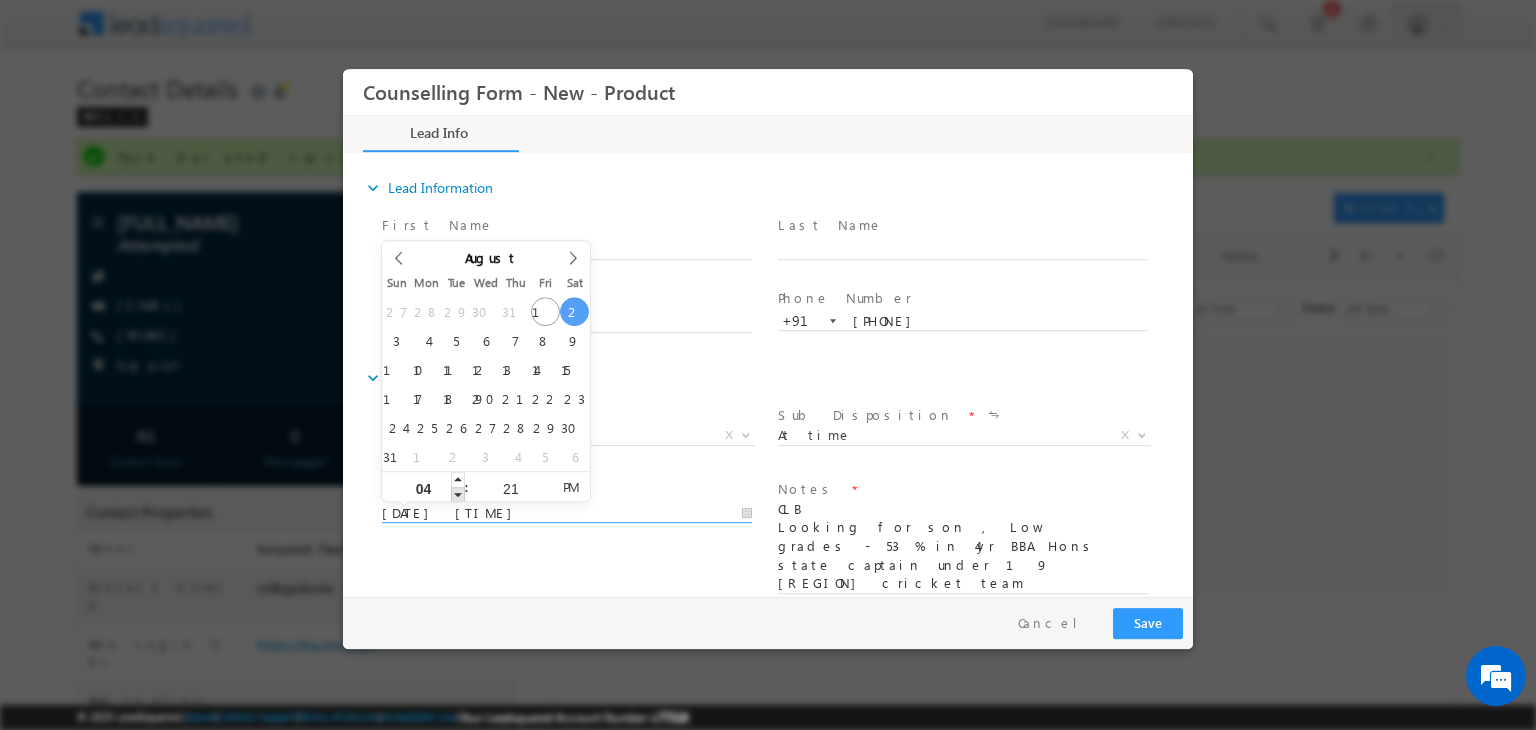type on "03" 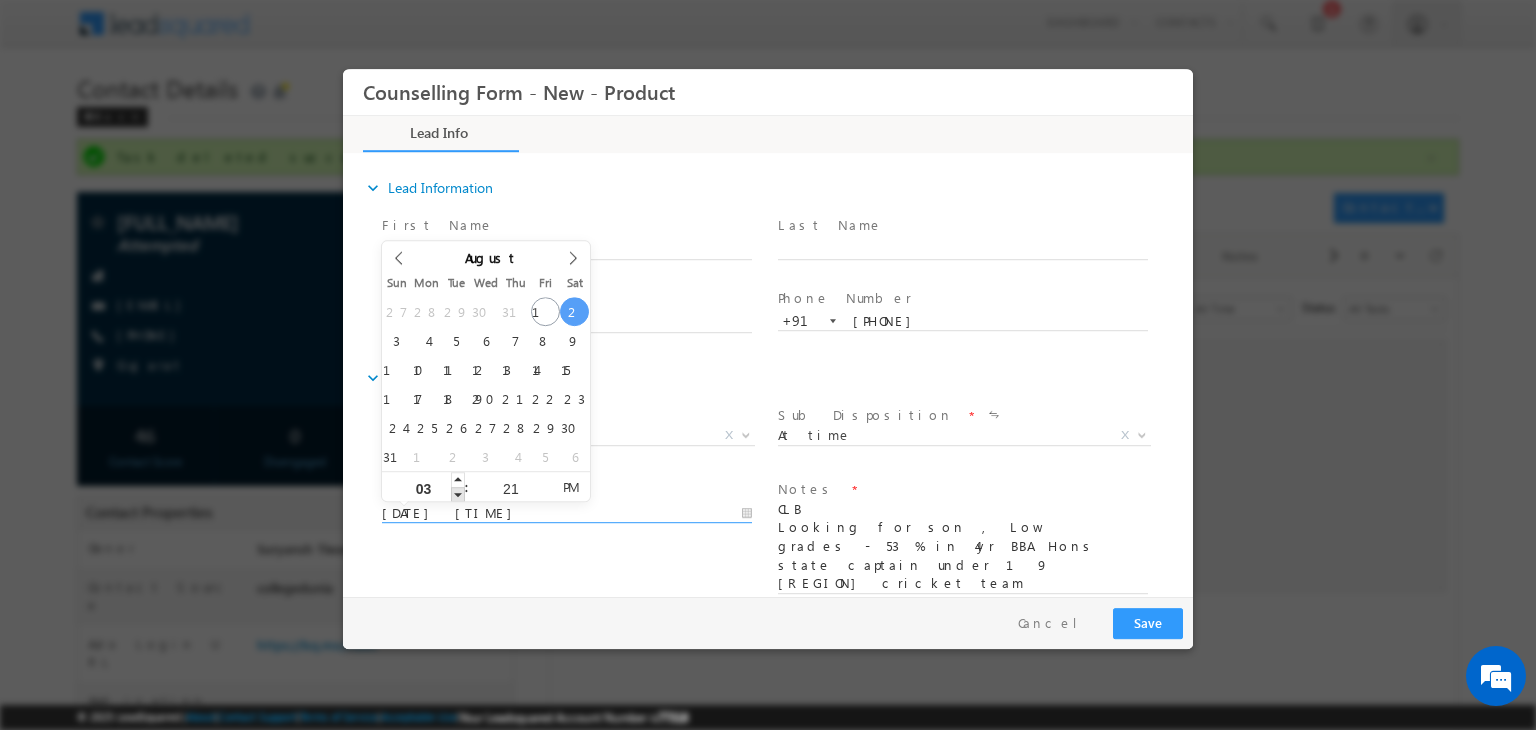 click at bounding box center [458, 494] 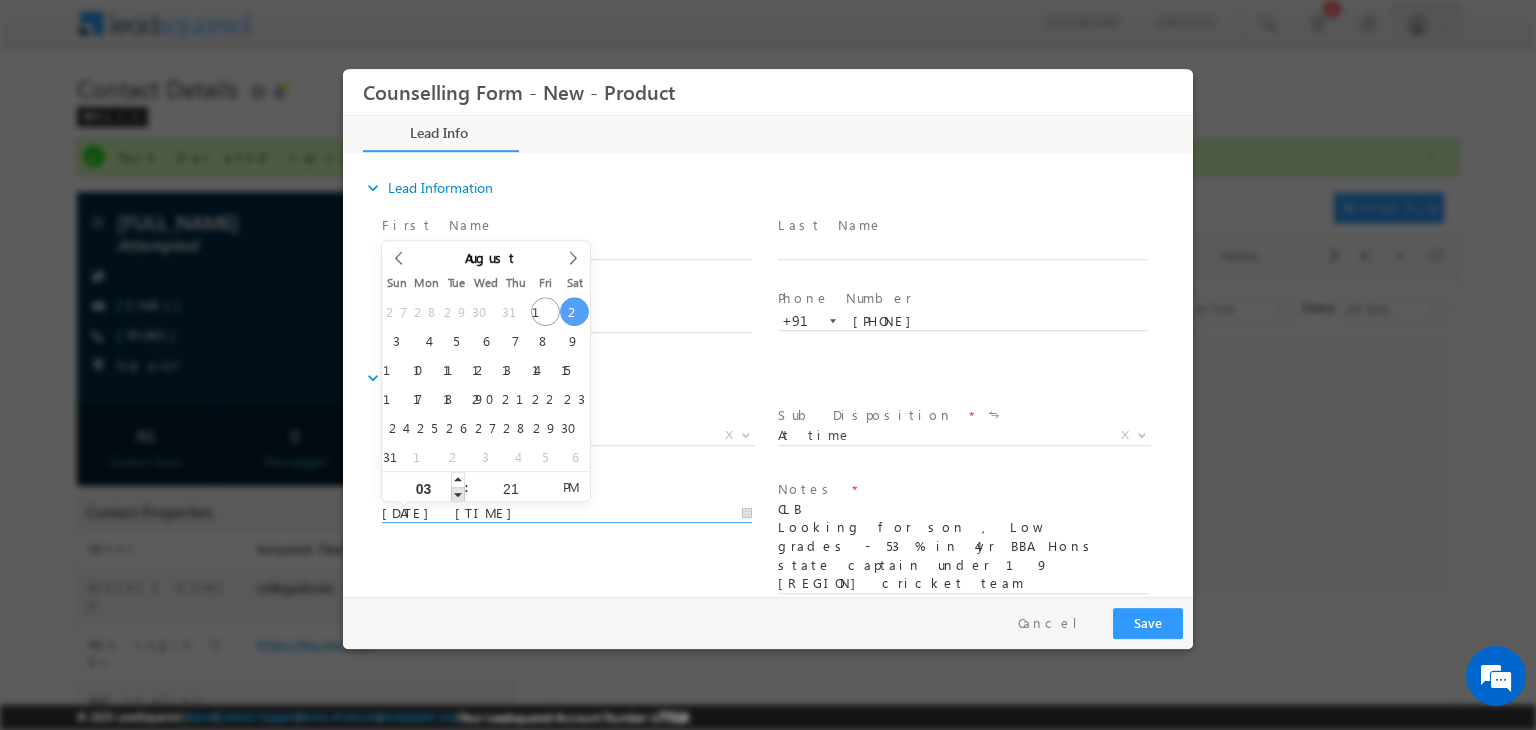 type on "02/08/2025 2:21 PM" 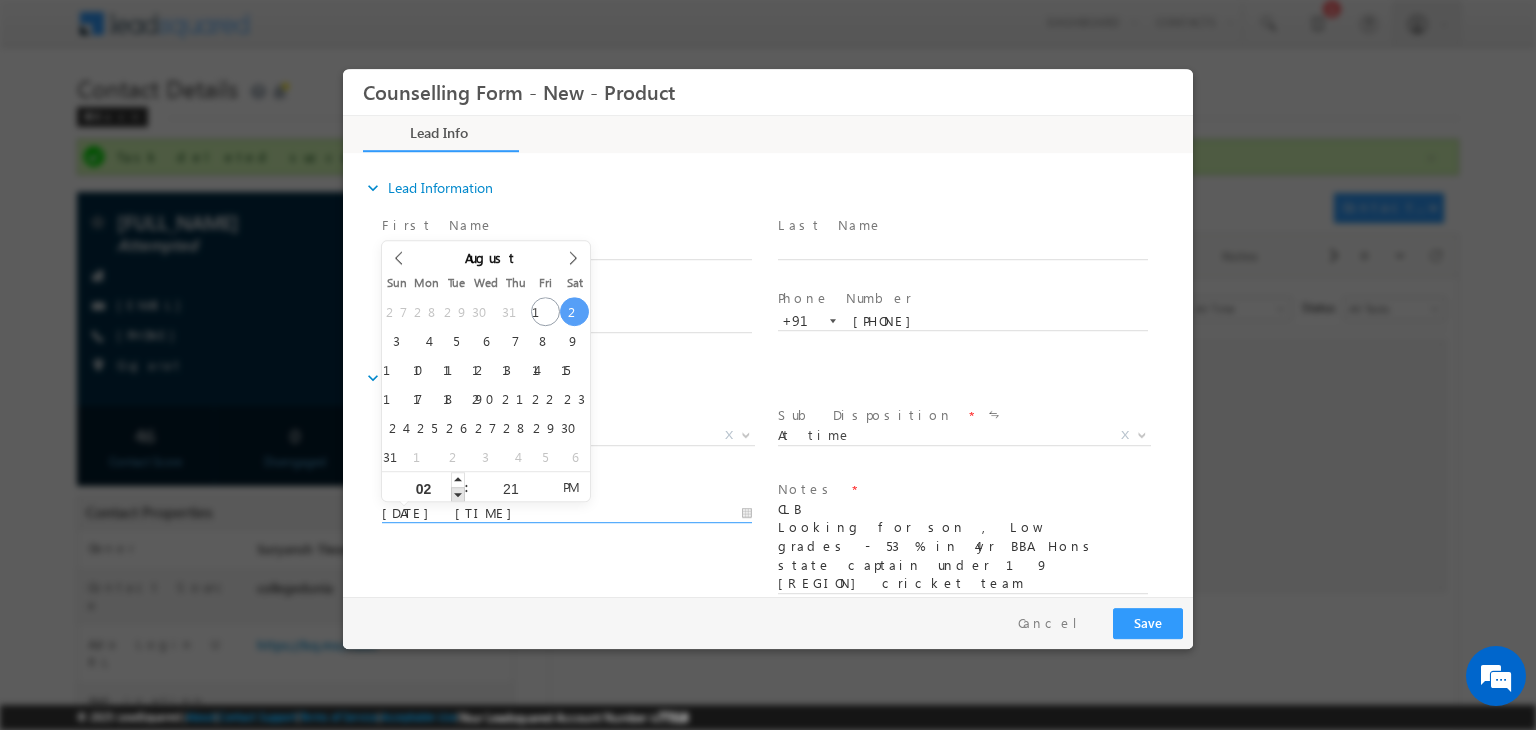 click at bounding box center (458, 494) 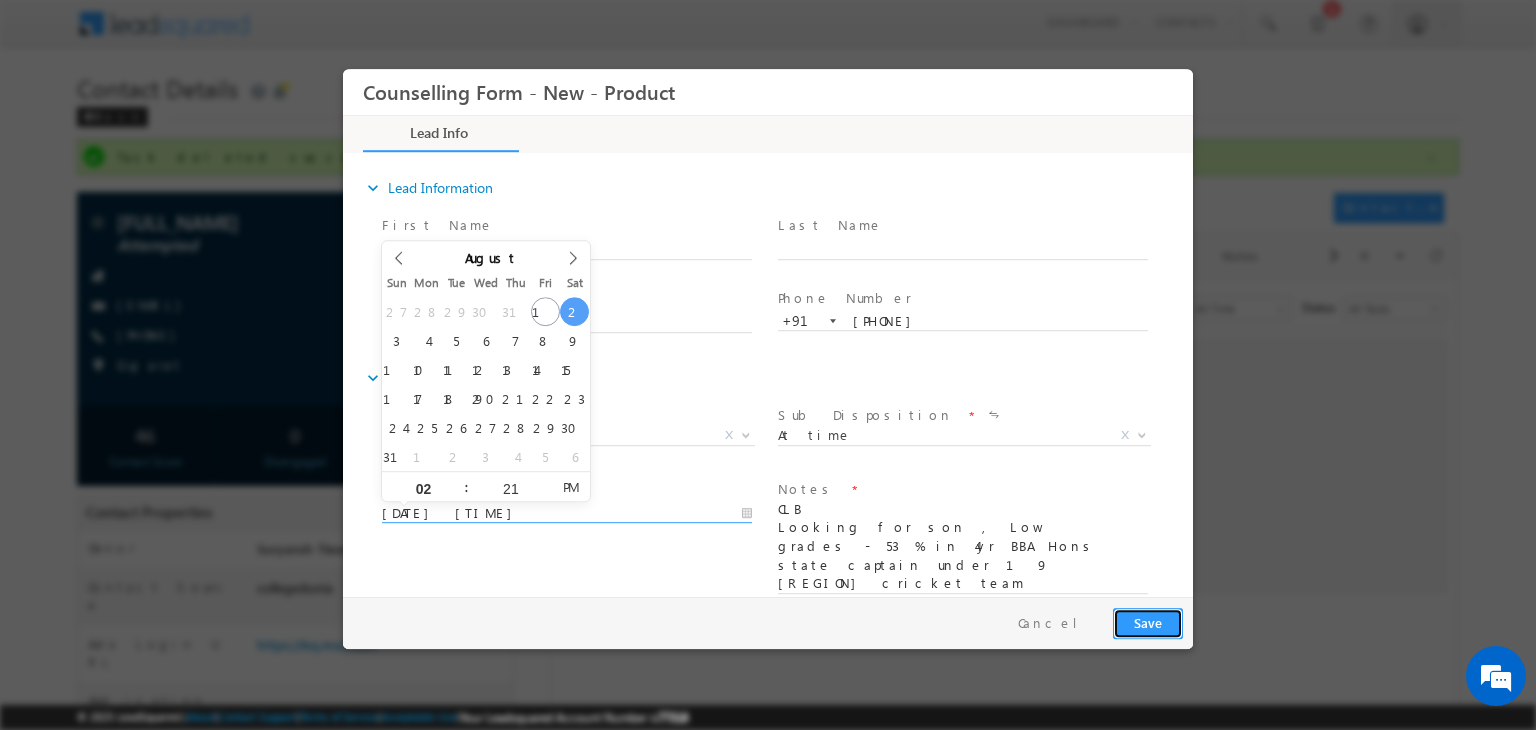 click on "Save" at bounding box center [1148, 623] 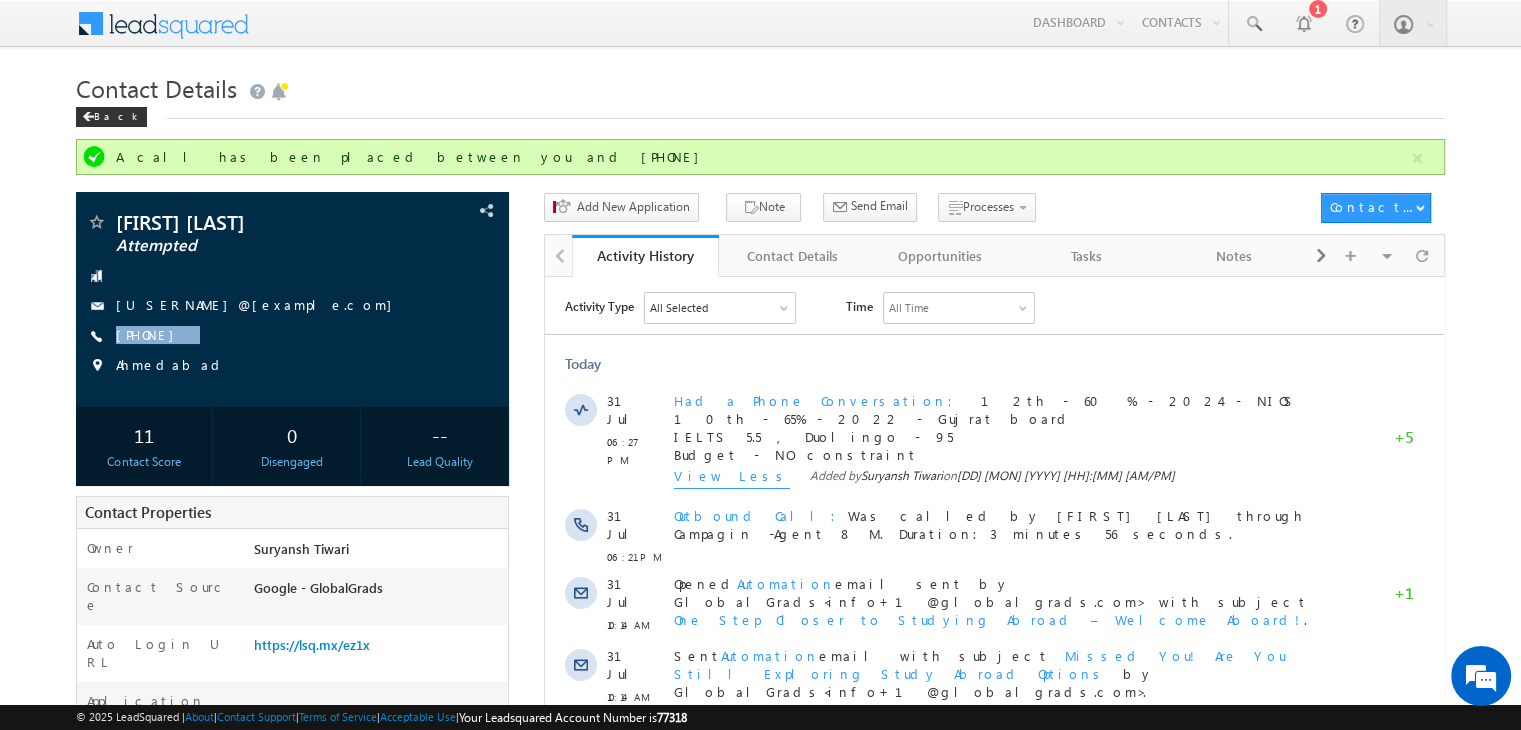 scroll, scrollTop: 0, scrollLeft: 0, axis: both 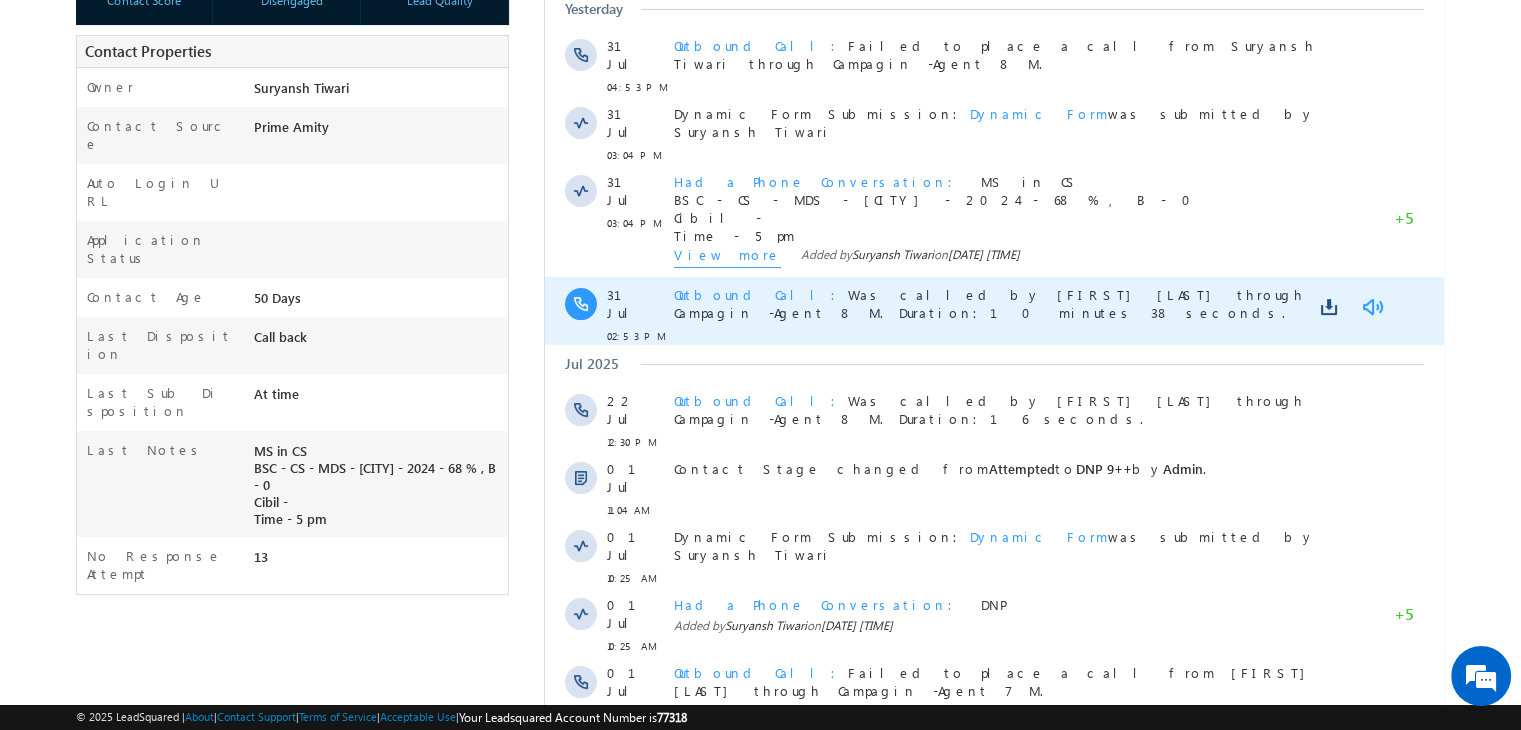 click at bounding box center (1372, 307) 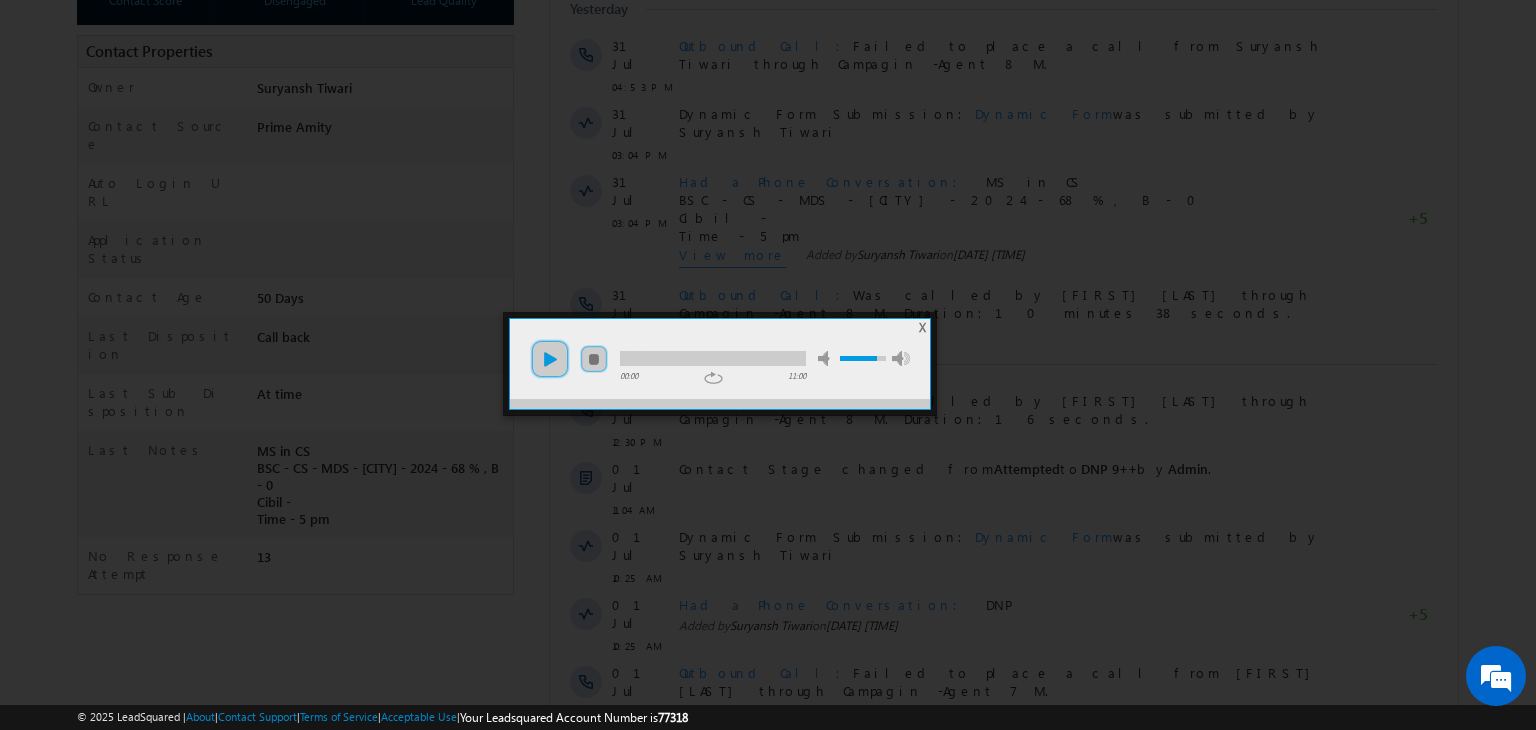 click on "play" at bounding box center [550, 359] 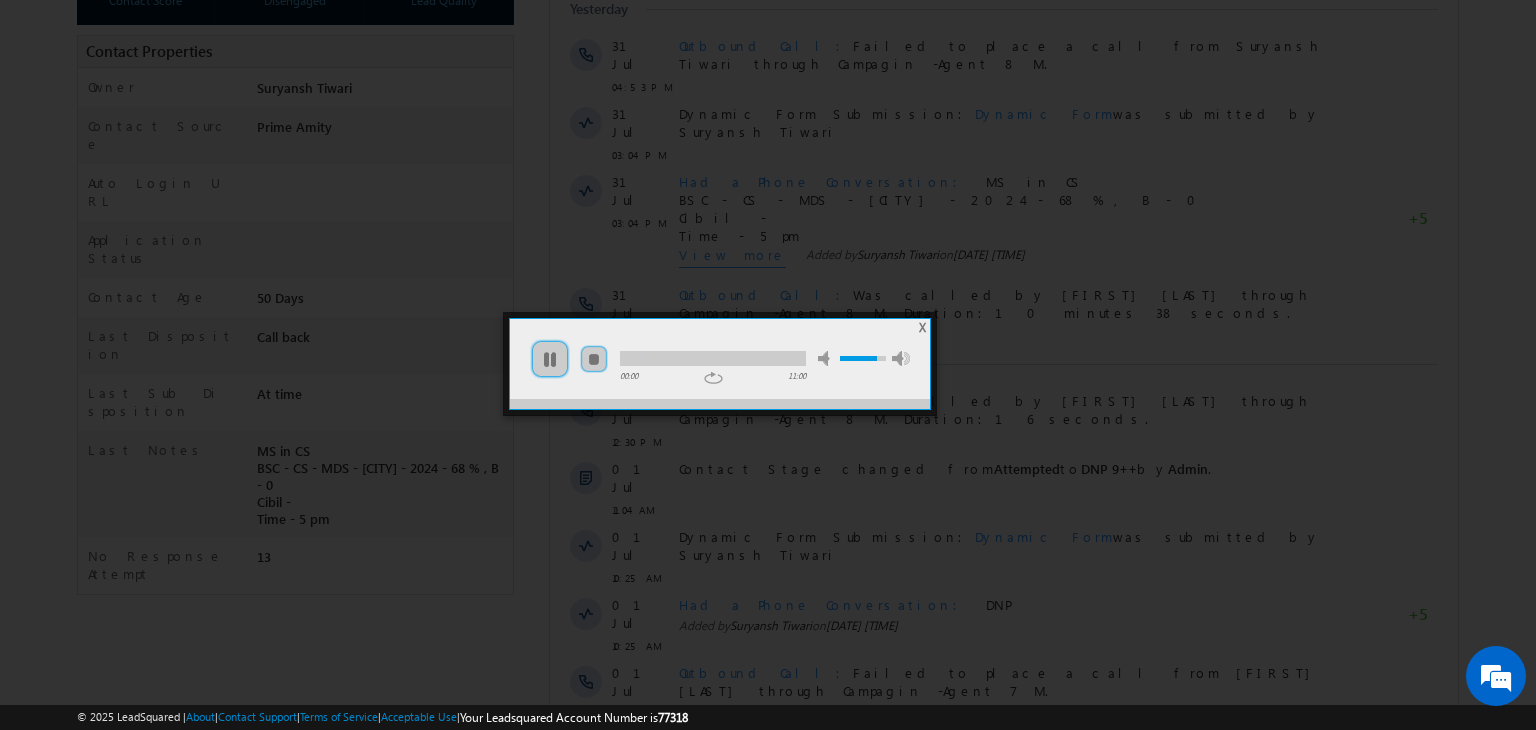 click at bounding box center [713, 358] 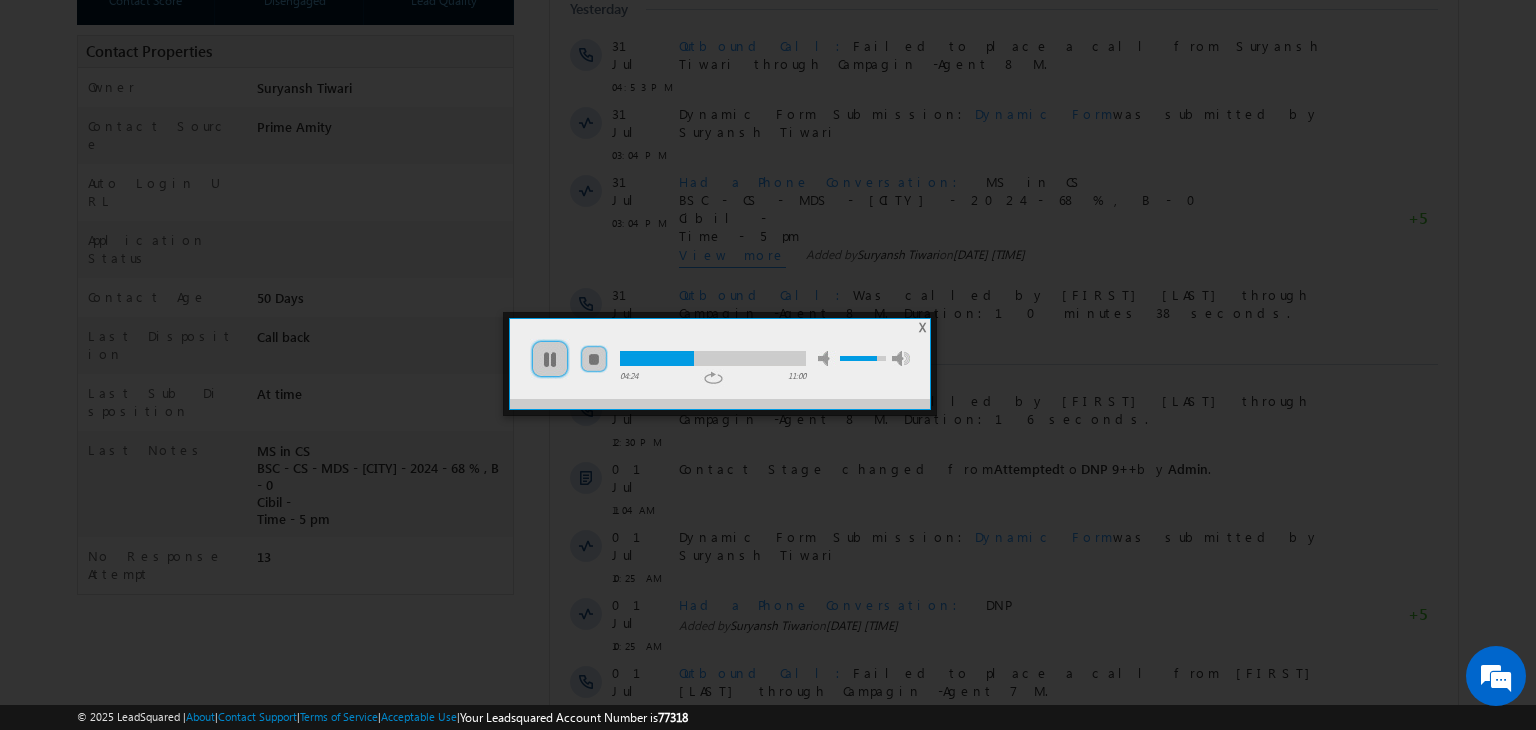click at bounding box center (713, 358) 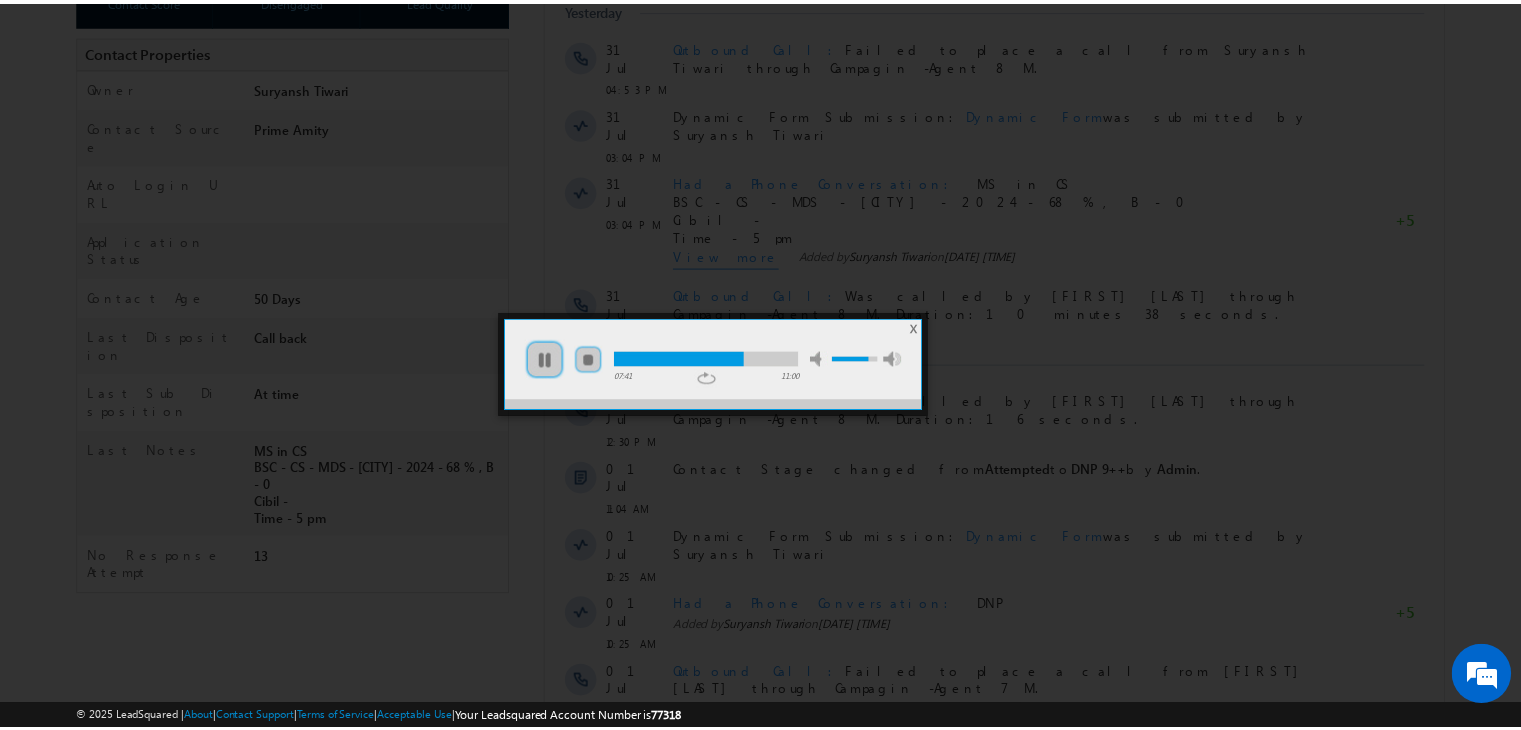 scroll, scrollTop: 0, scrollLeft: 0, axis: both 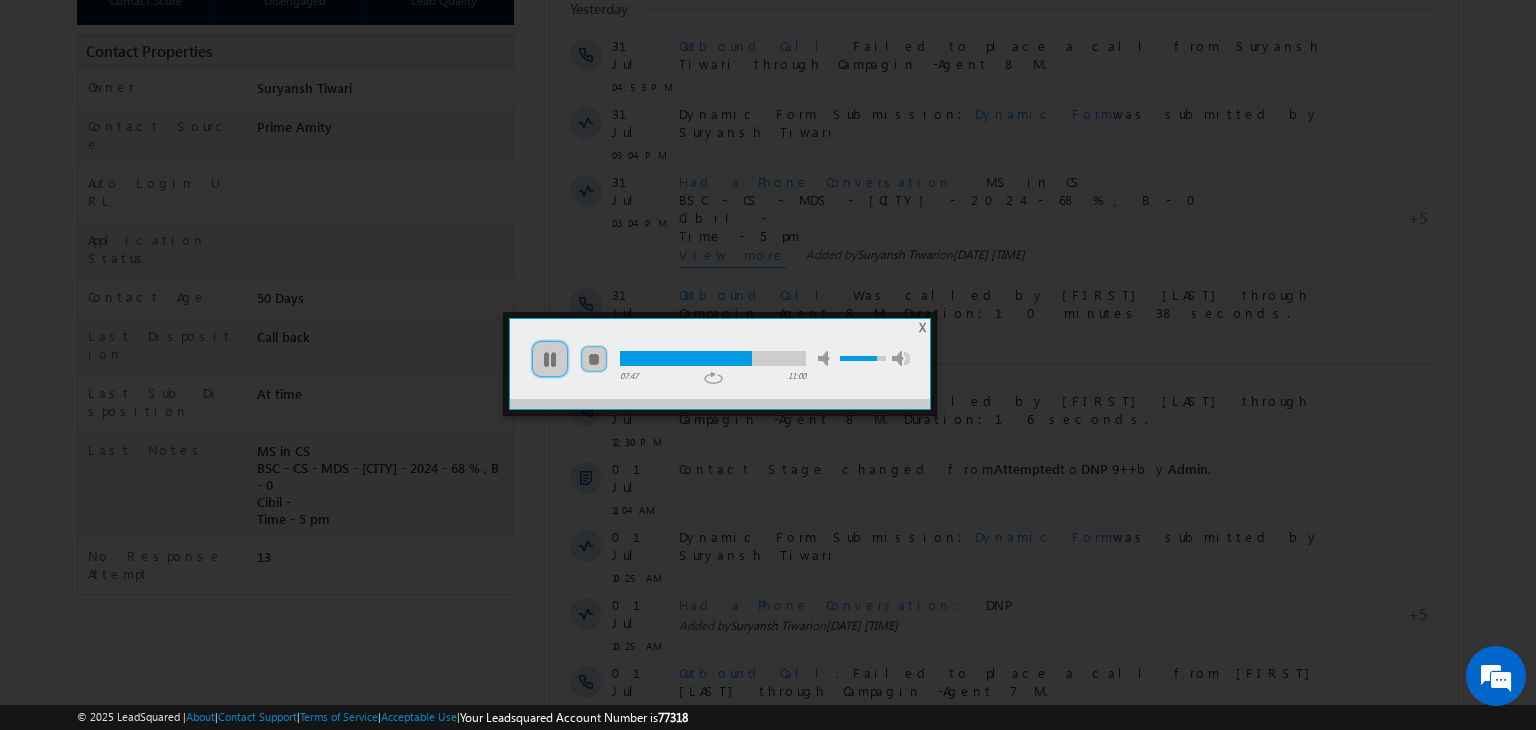 click at bounding box center [713, 358] 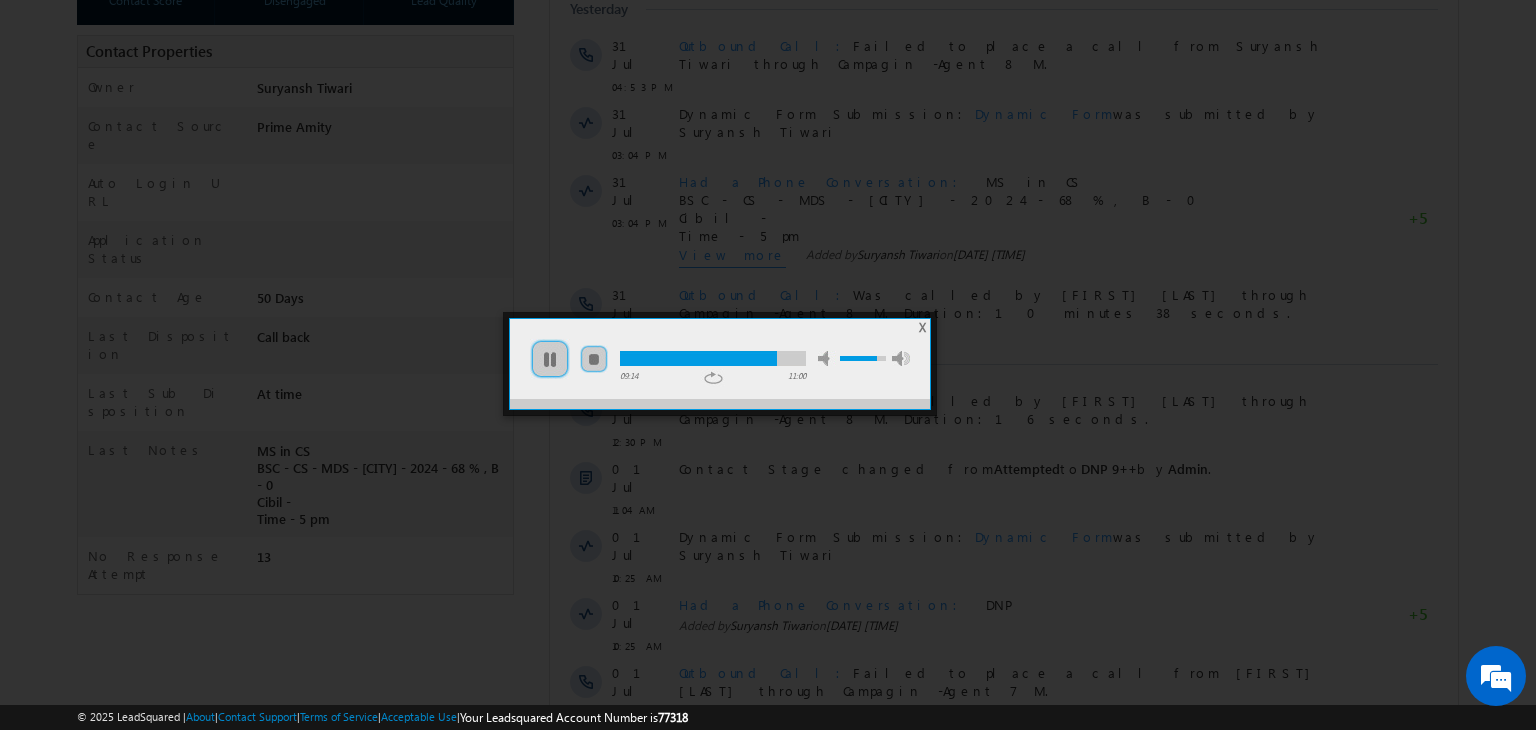 click at bounding box center (713, 358) 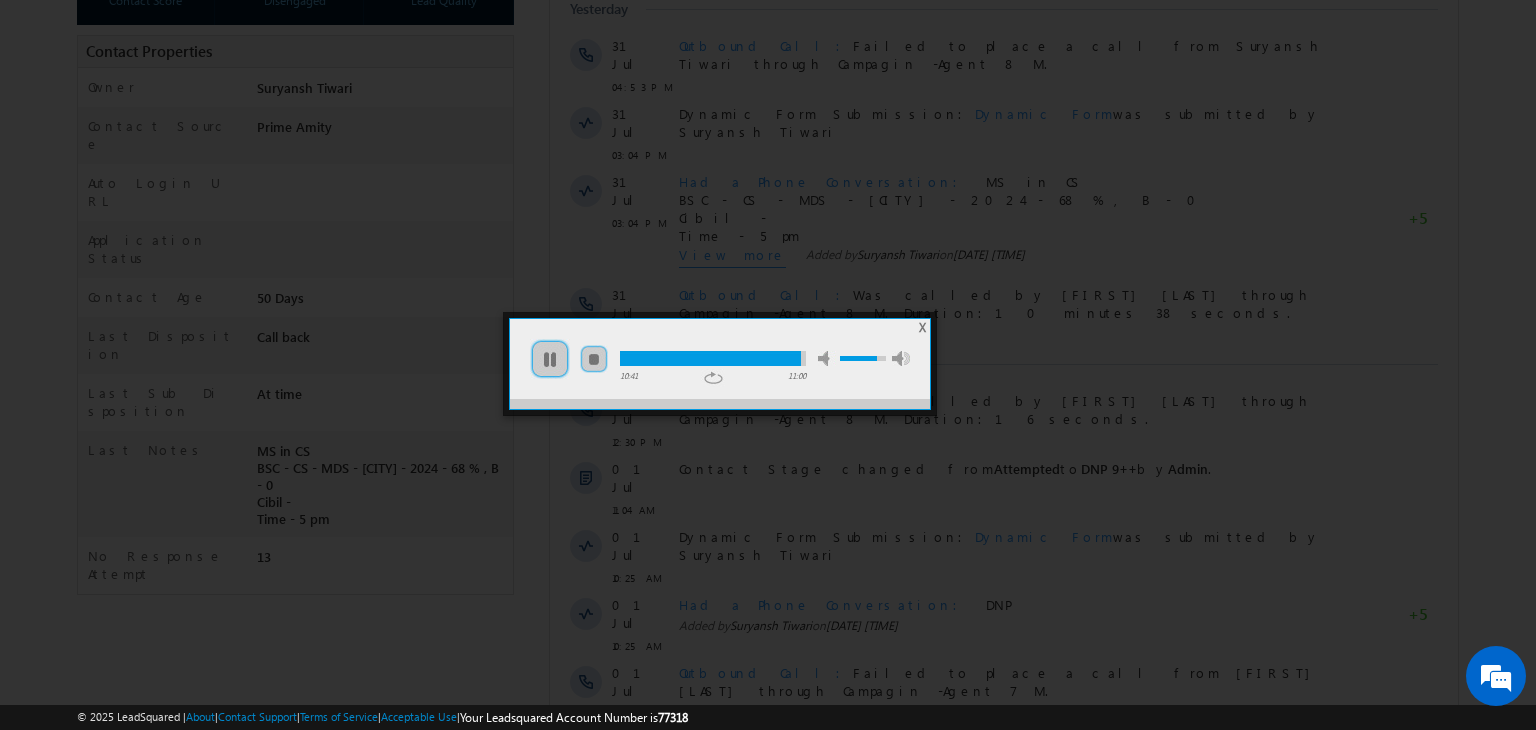 click on "X" at bounding box center [922, 327] 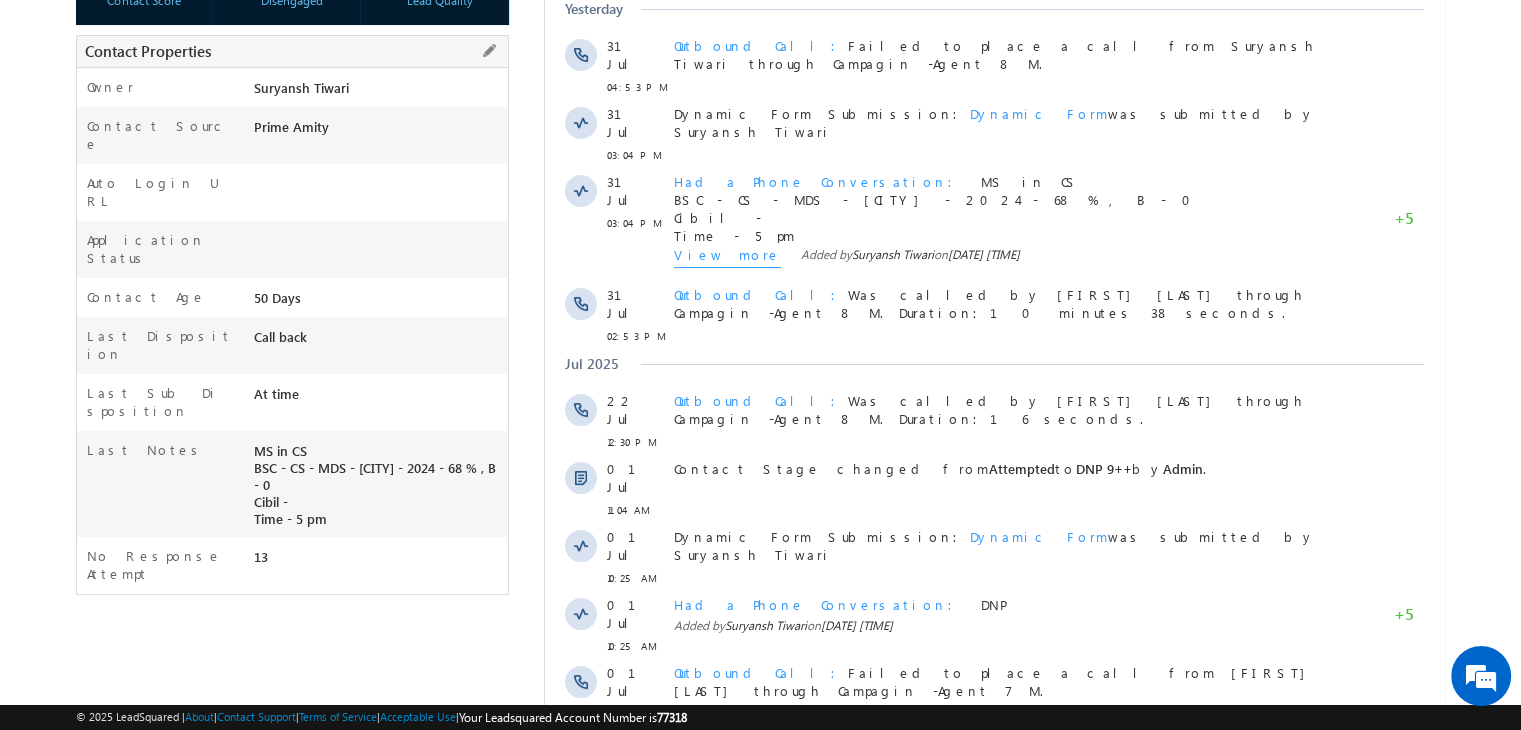 scroll, scrollTop: 0, scrollLeft: 0, axis: both 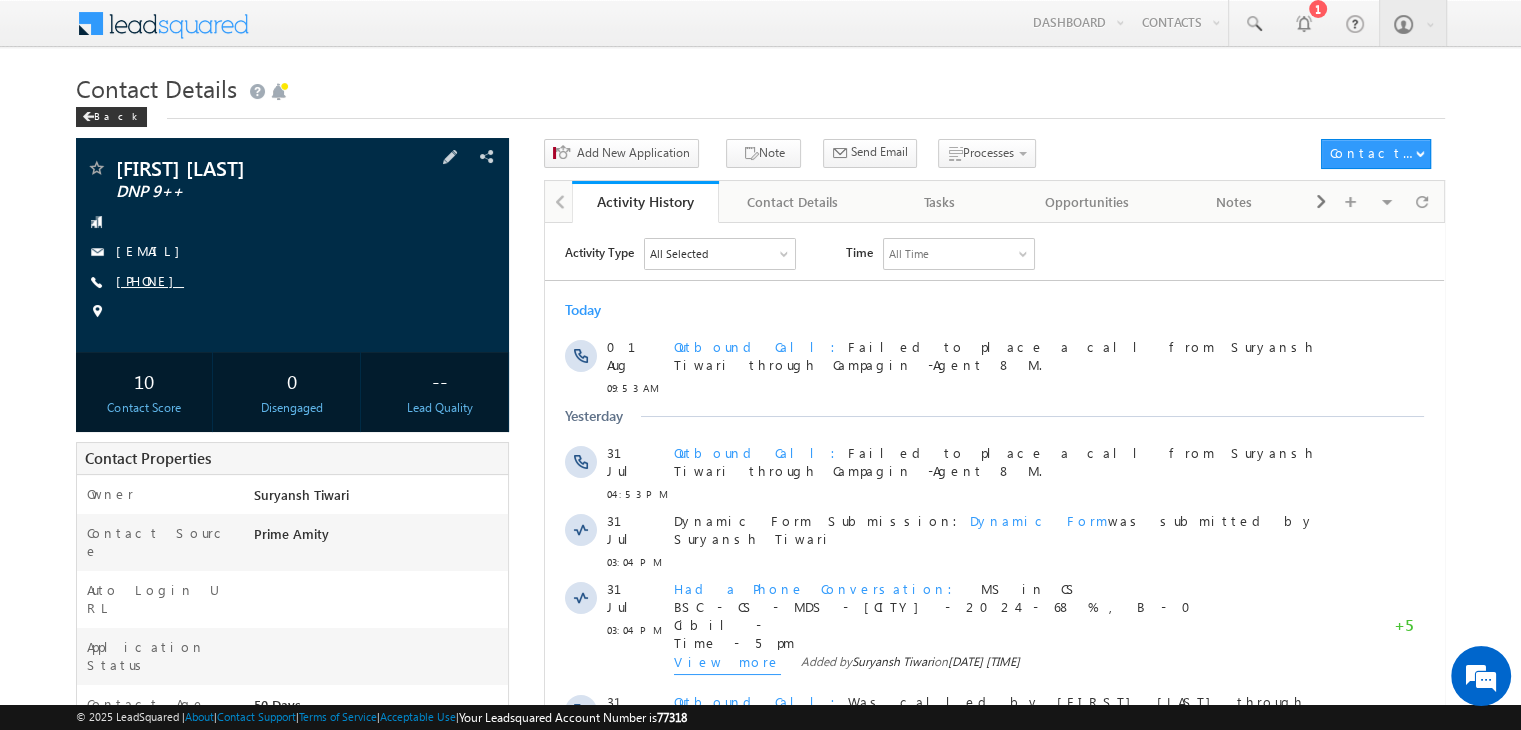 click on "+91-8233505948" at bounding box center [150, 280] 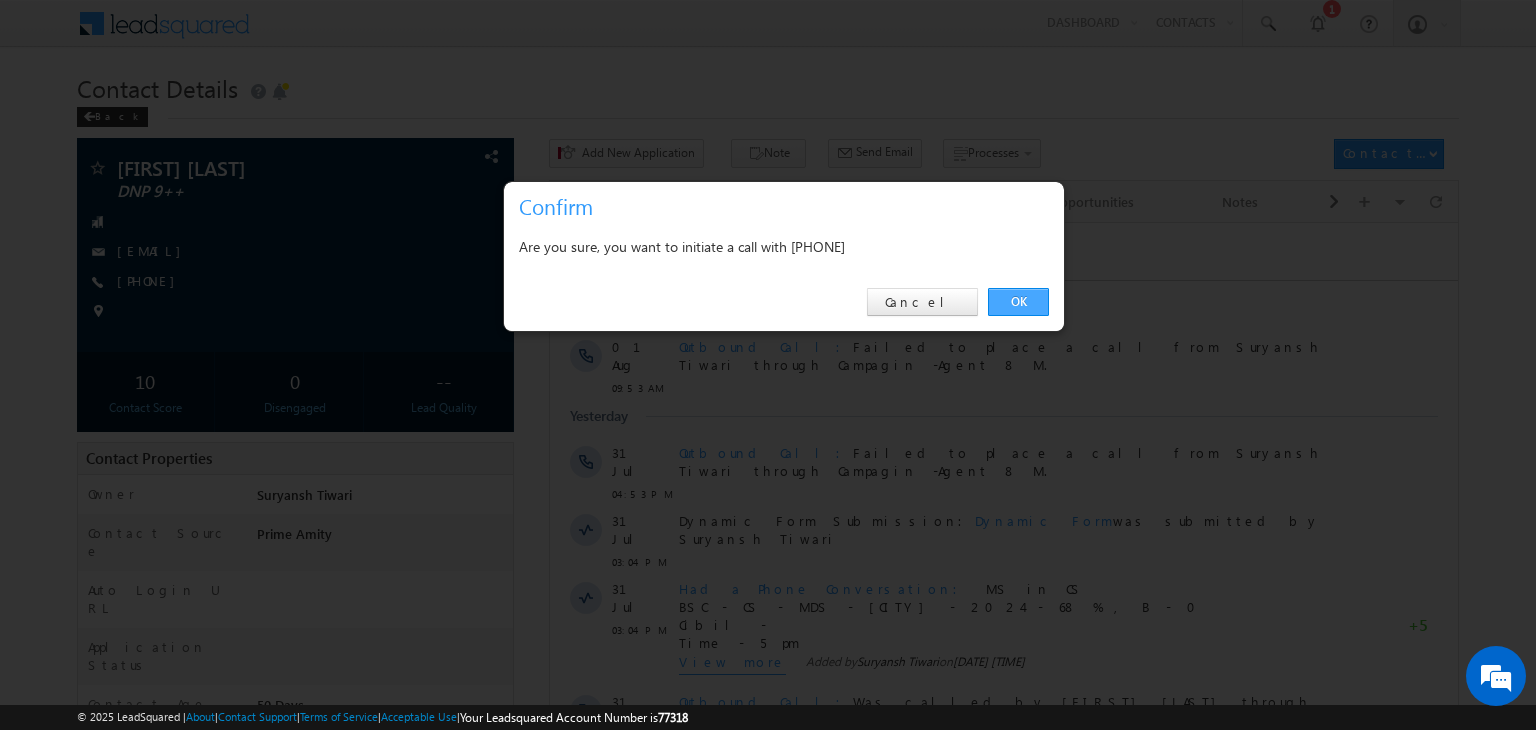 click on "OK" at bounding box center (1018, 302) 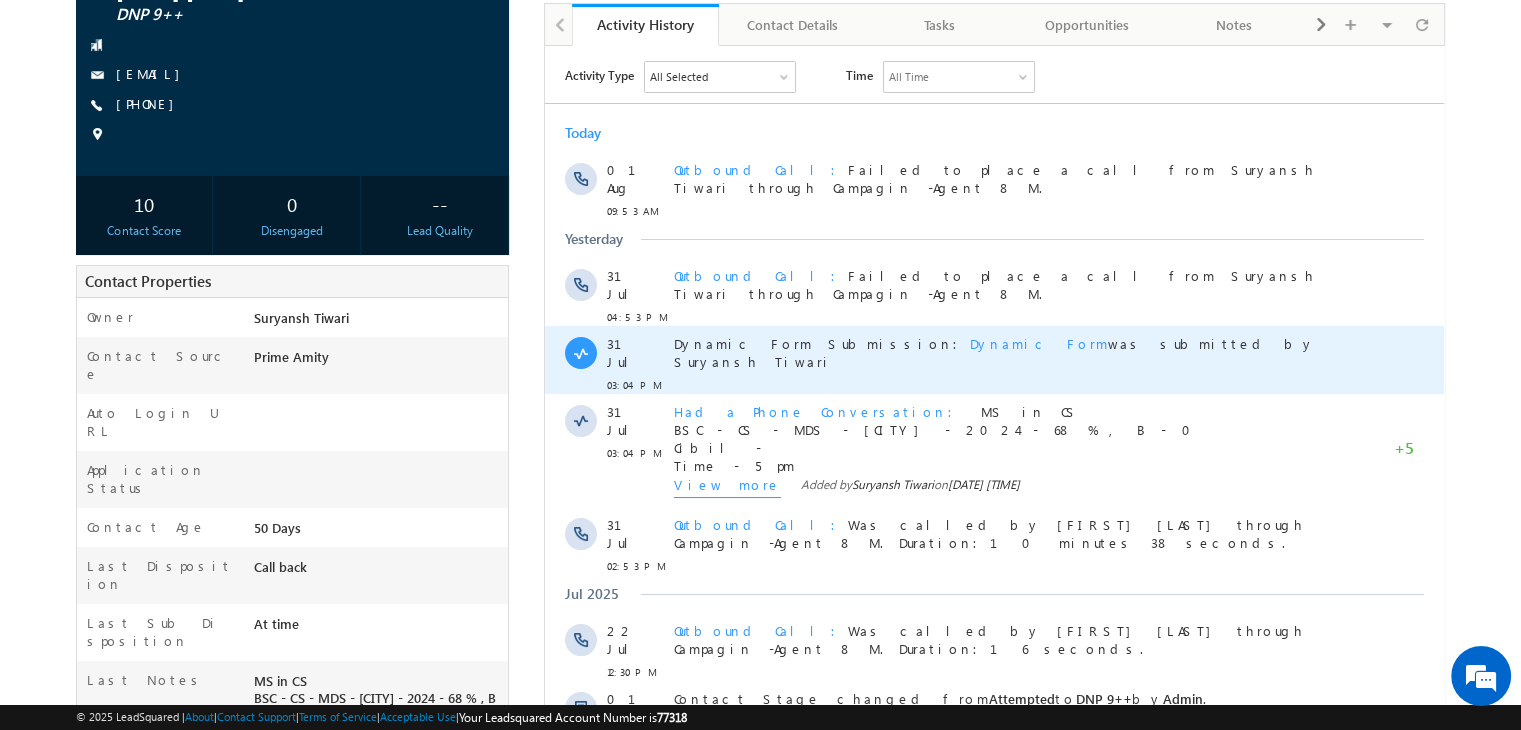 scroll, scrollTop: 232, scrollLeft: 0, axis: vertical 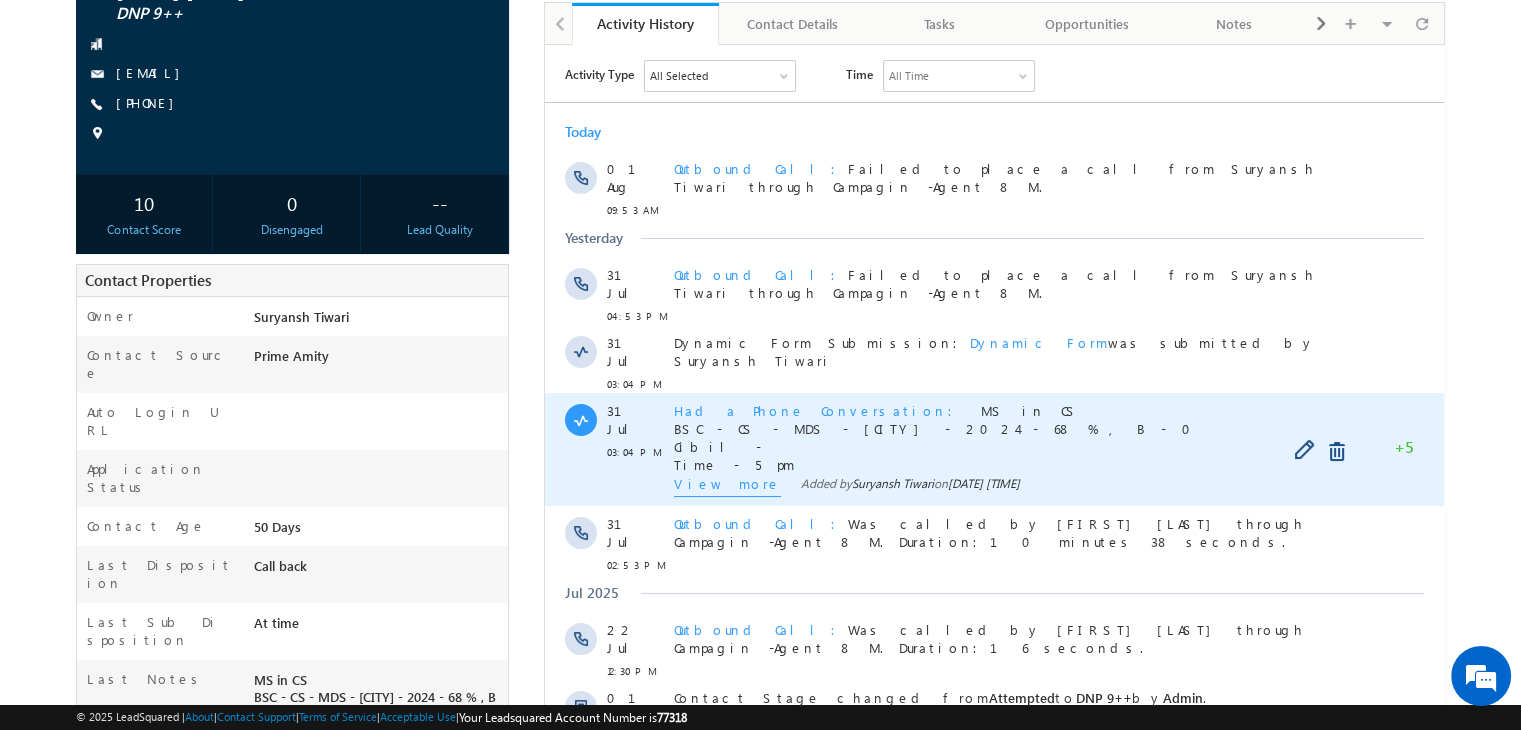 click on "View more" at bounding box center [727, 485] 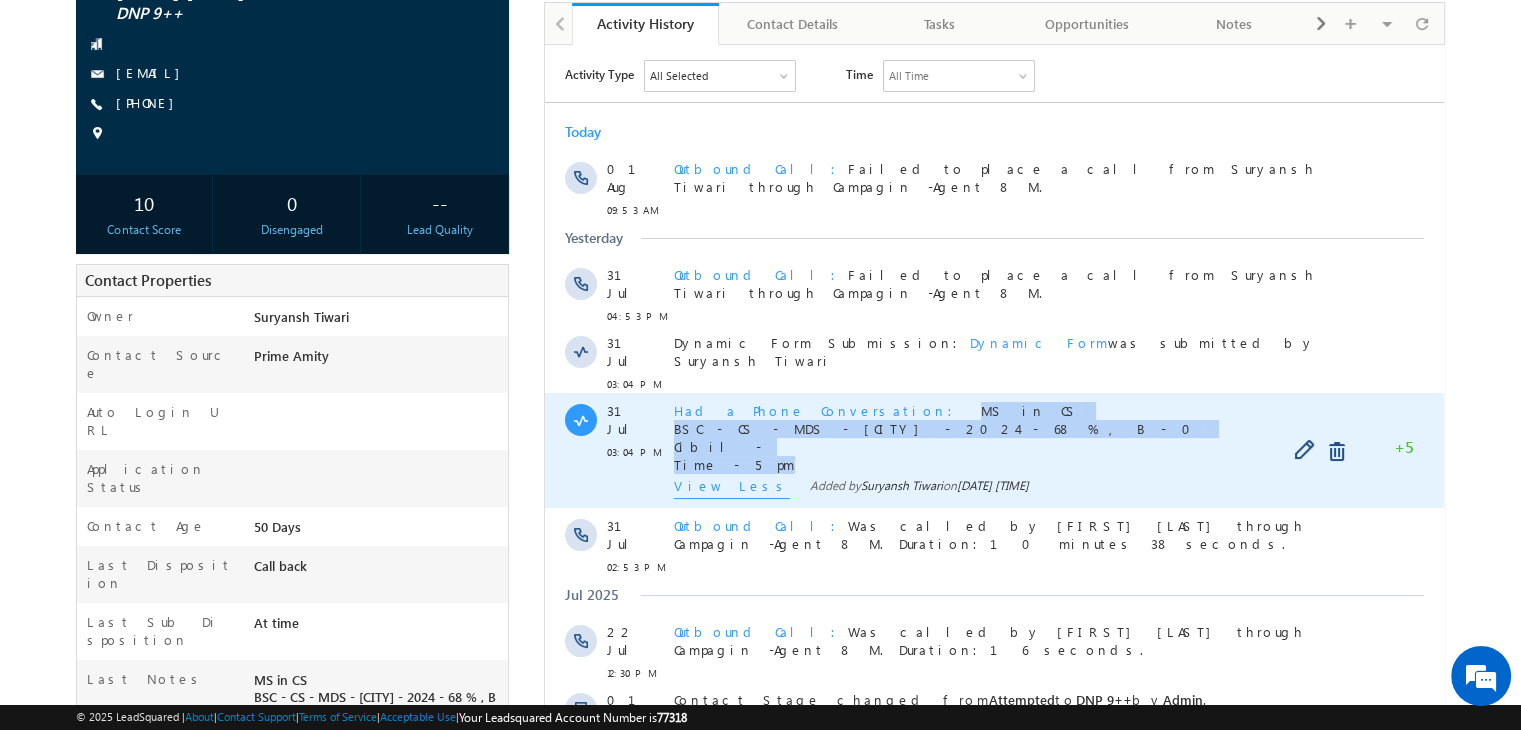 copy on "MS in CS  BSC - CS - MDS - Ajmer - 2024 - 68 % , B - 0  Cibil -  Time - 5 pm" 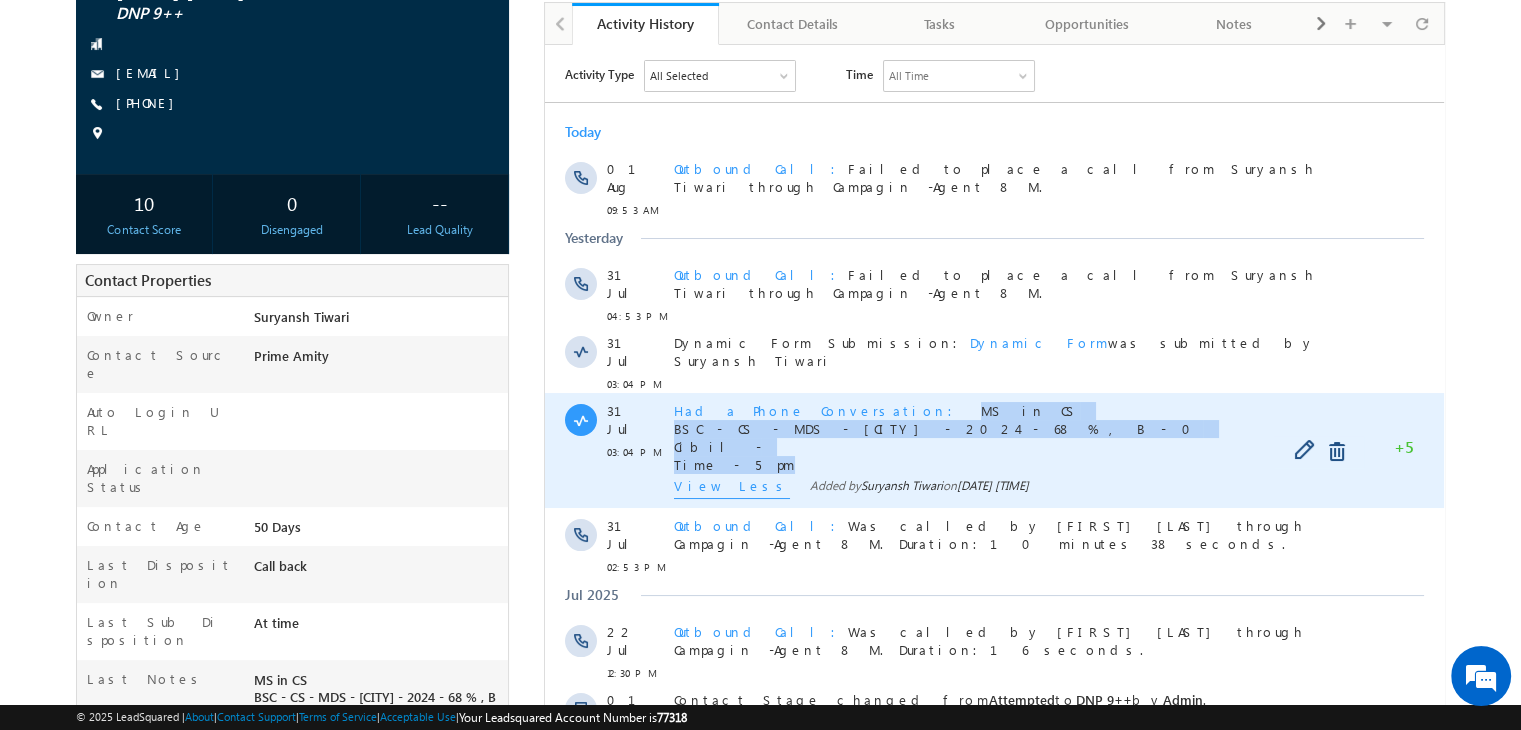drag, startPoint x: 751, startPoint y: 443, endPoint x: 841, endPoint y: 385, distance: 107.07007 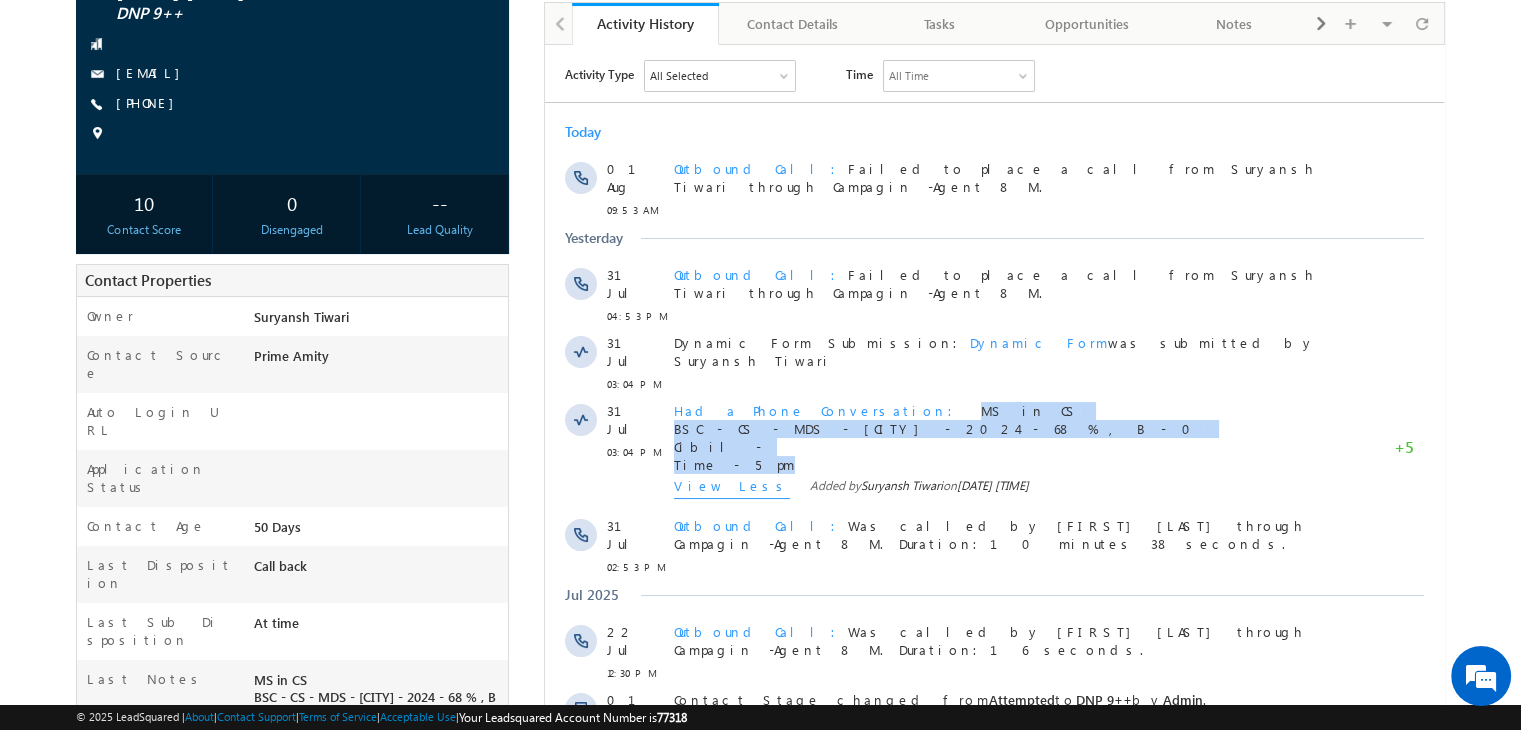 scroll, scrollTop: 0, scrollLeft: 0, axis: both 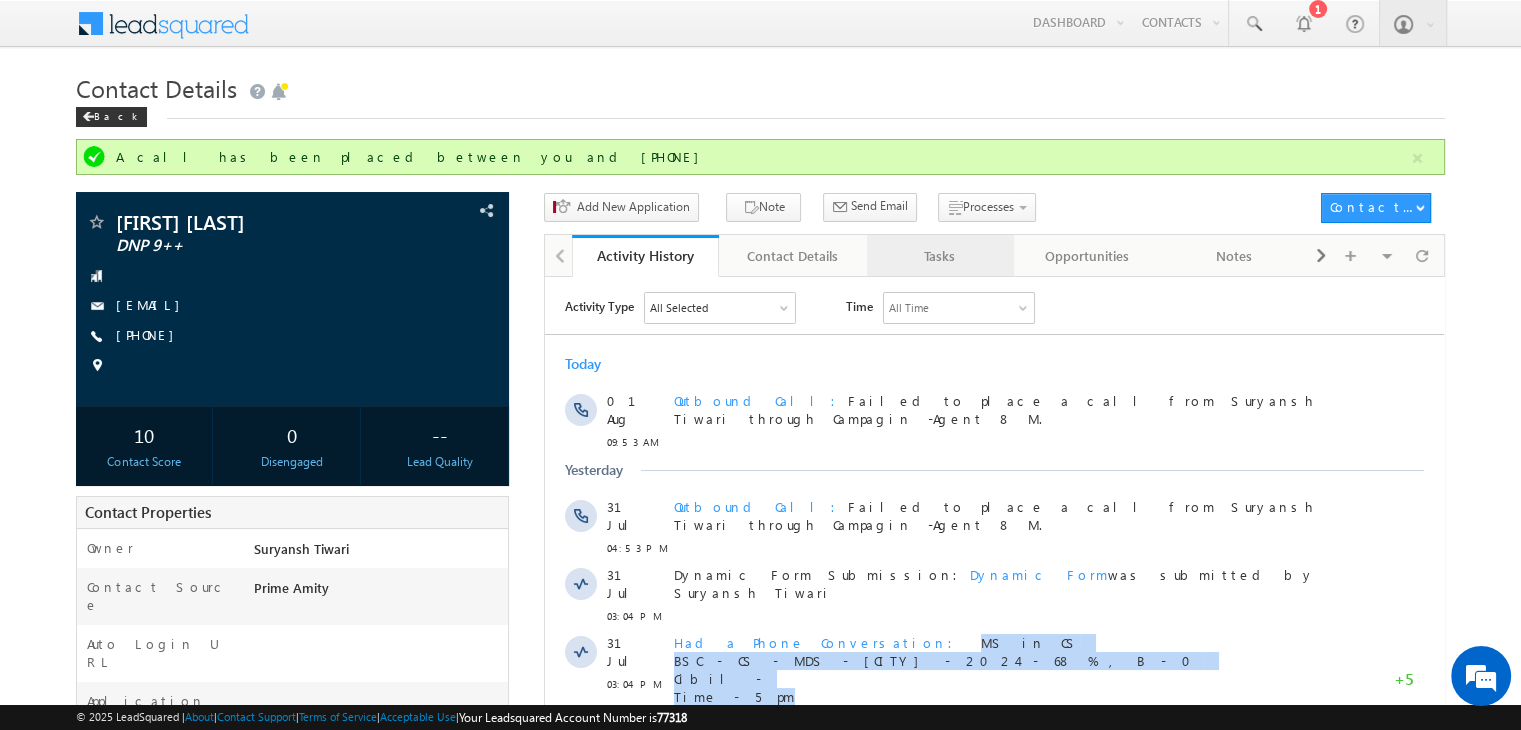click on "Tasks" at bounding box center (939, 256) 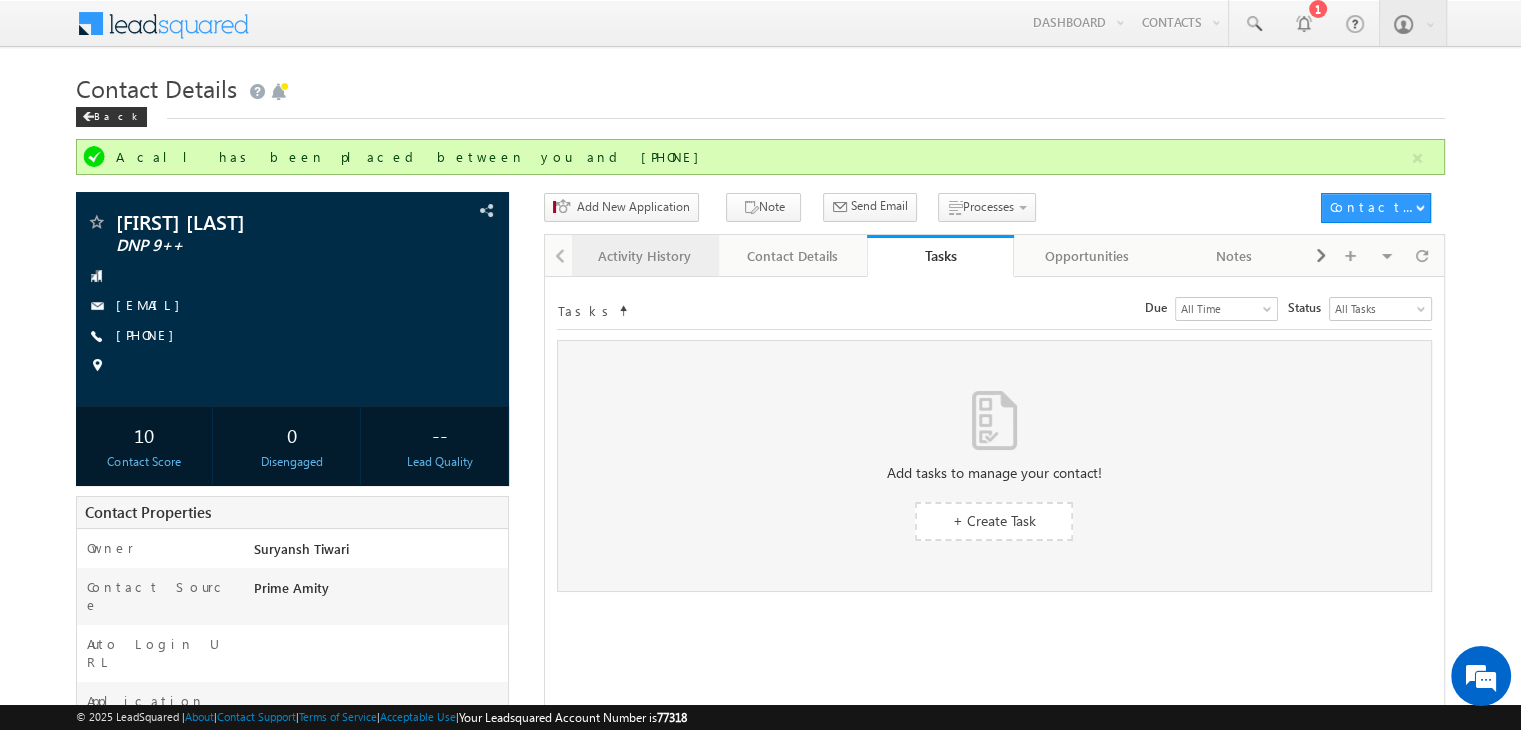 click on "Activity History" at bounding box center [644, 256] 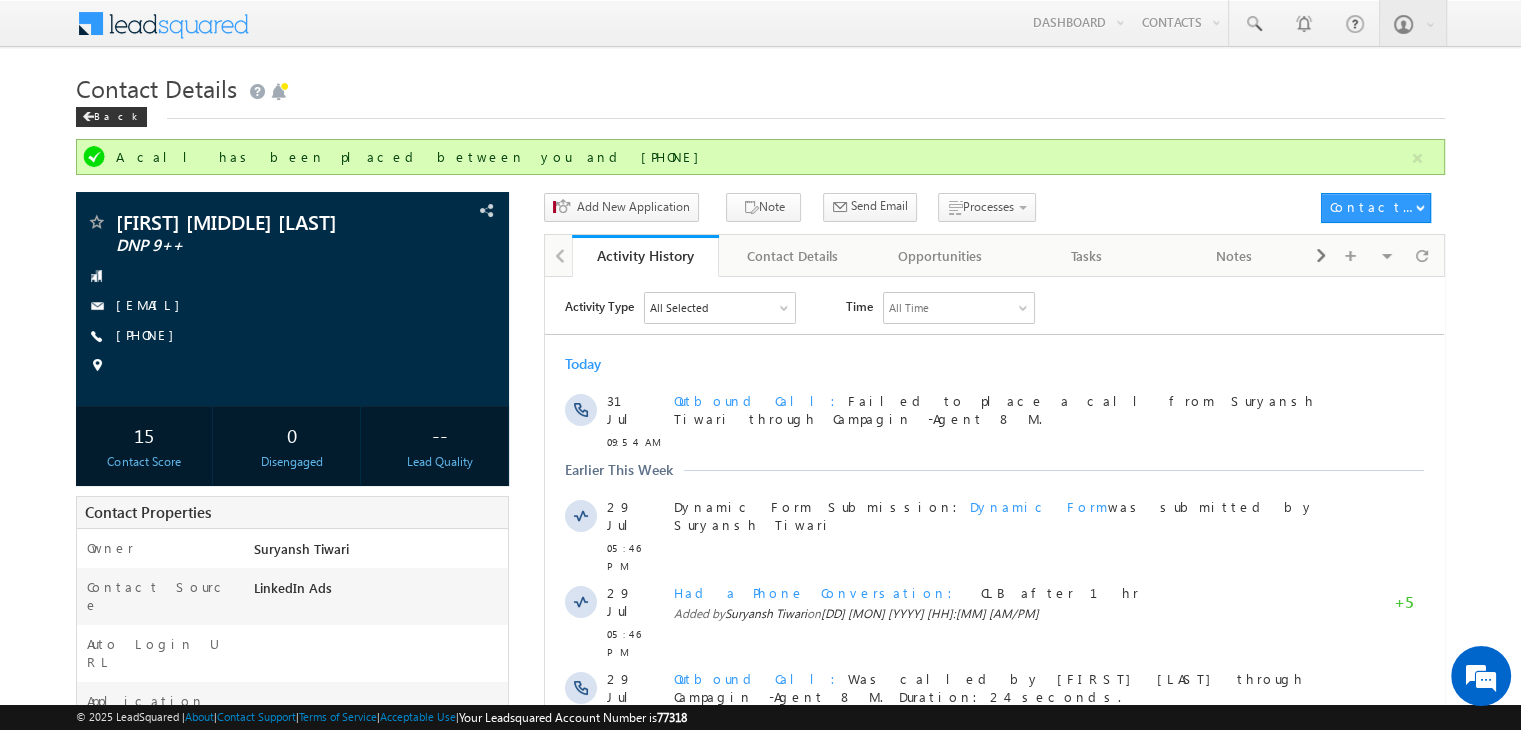 scroll, scrollTop: 0, scrollLeft: 0, axis: both 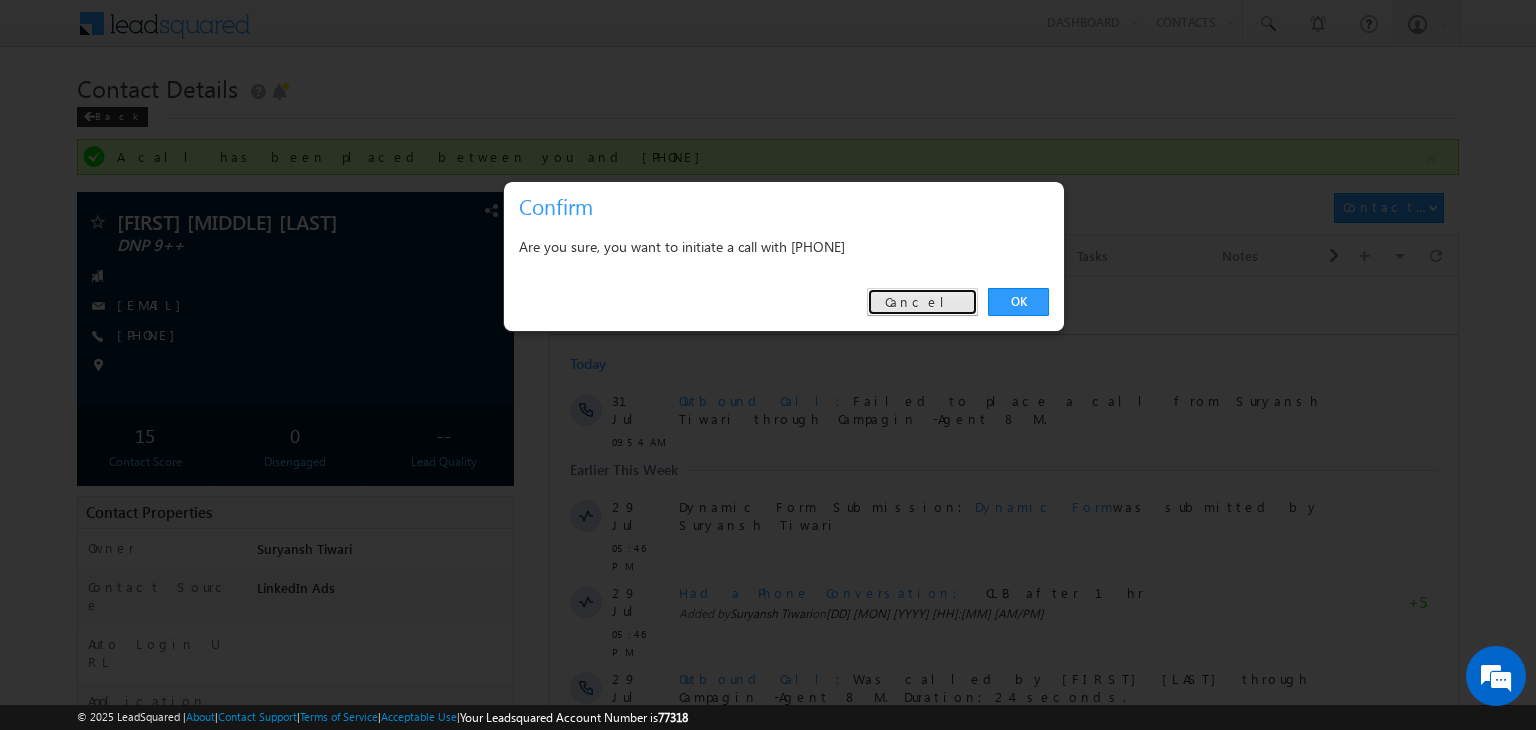 click on "Cancel" at bounding box center (922, 302) 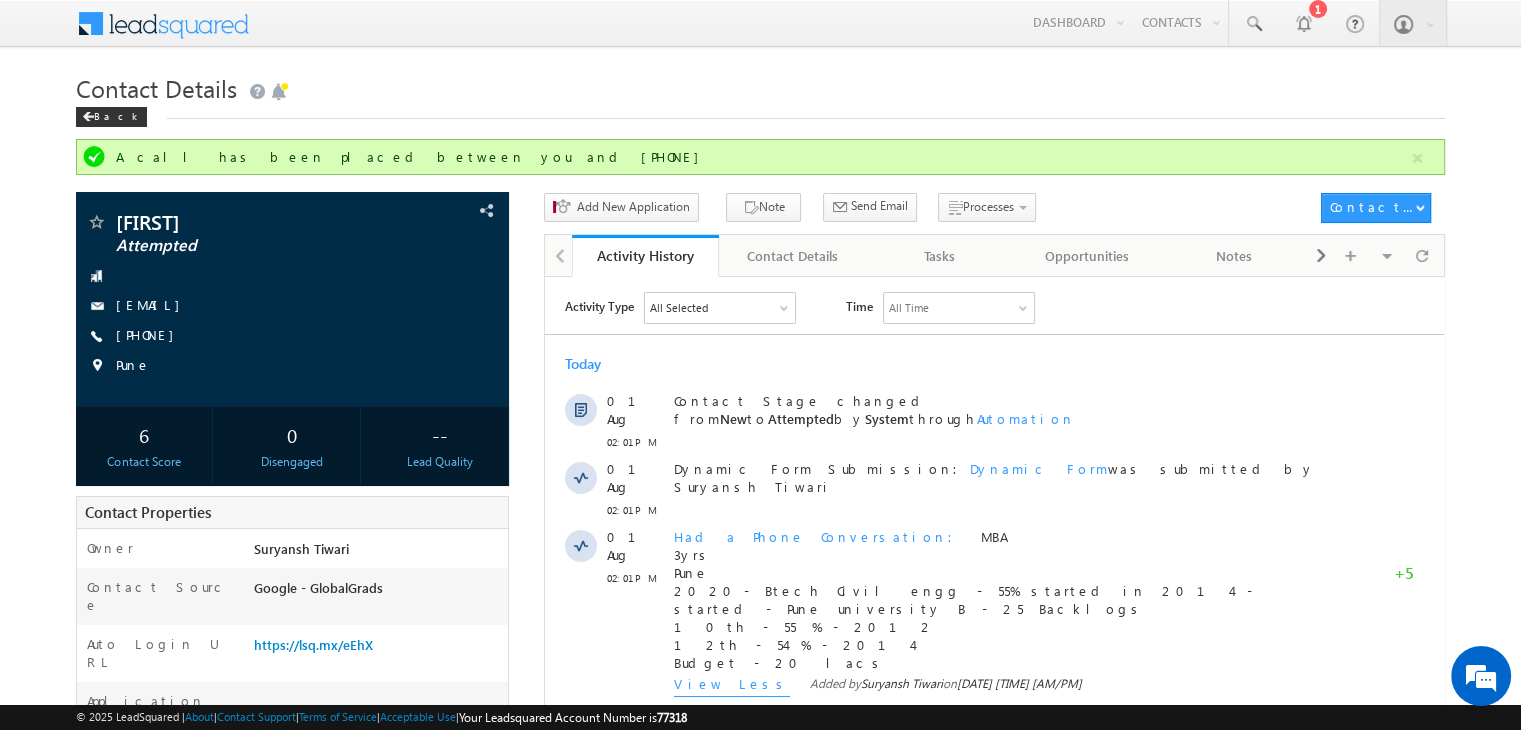 scroll, scrollTop: 0, scrollLeft: 0, axis: both 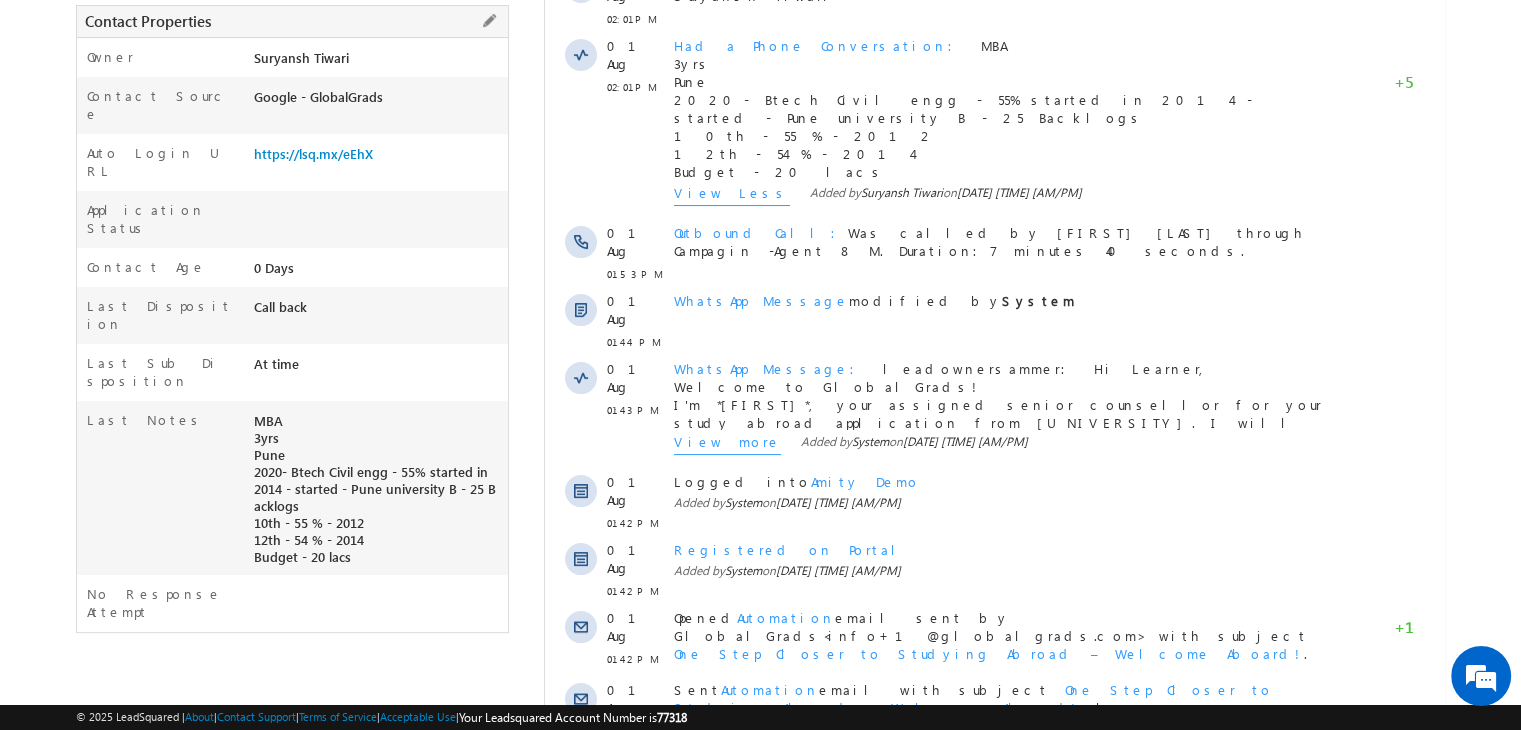 click on "MBA  3yrs  [CITY]   [YEAR]-[YEAR] Btech Civil engg - 55% started in [YEAR] - started - [UNIVERSITY] B - 25 Backlogs  10th - 55 % - [YEAR] 12th - 54 % - [YEAR] Budget - 20 lacs" at bounding box center (378, 493) 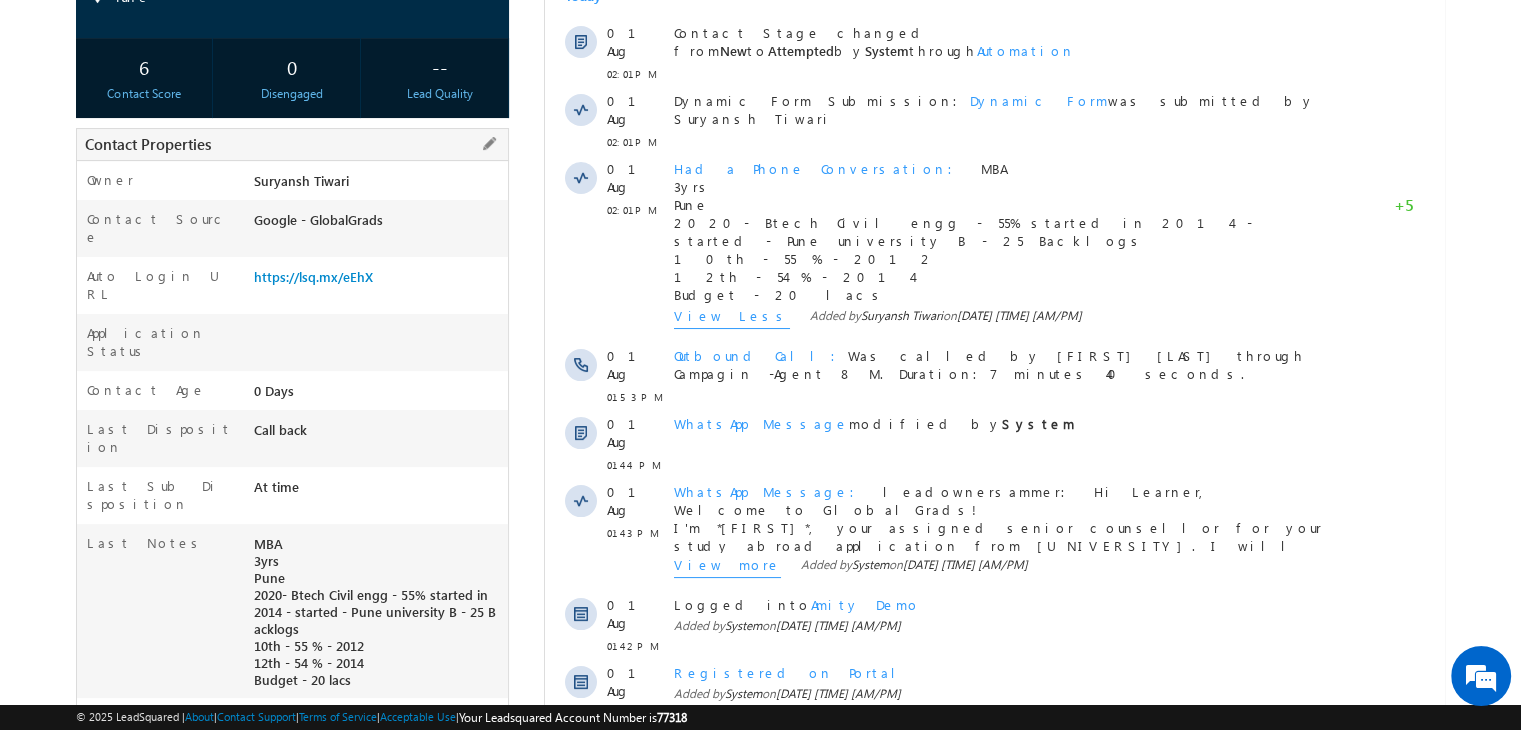 scroll, scrollTop: 0, scrollLeft: 0, axis: both 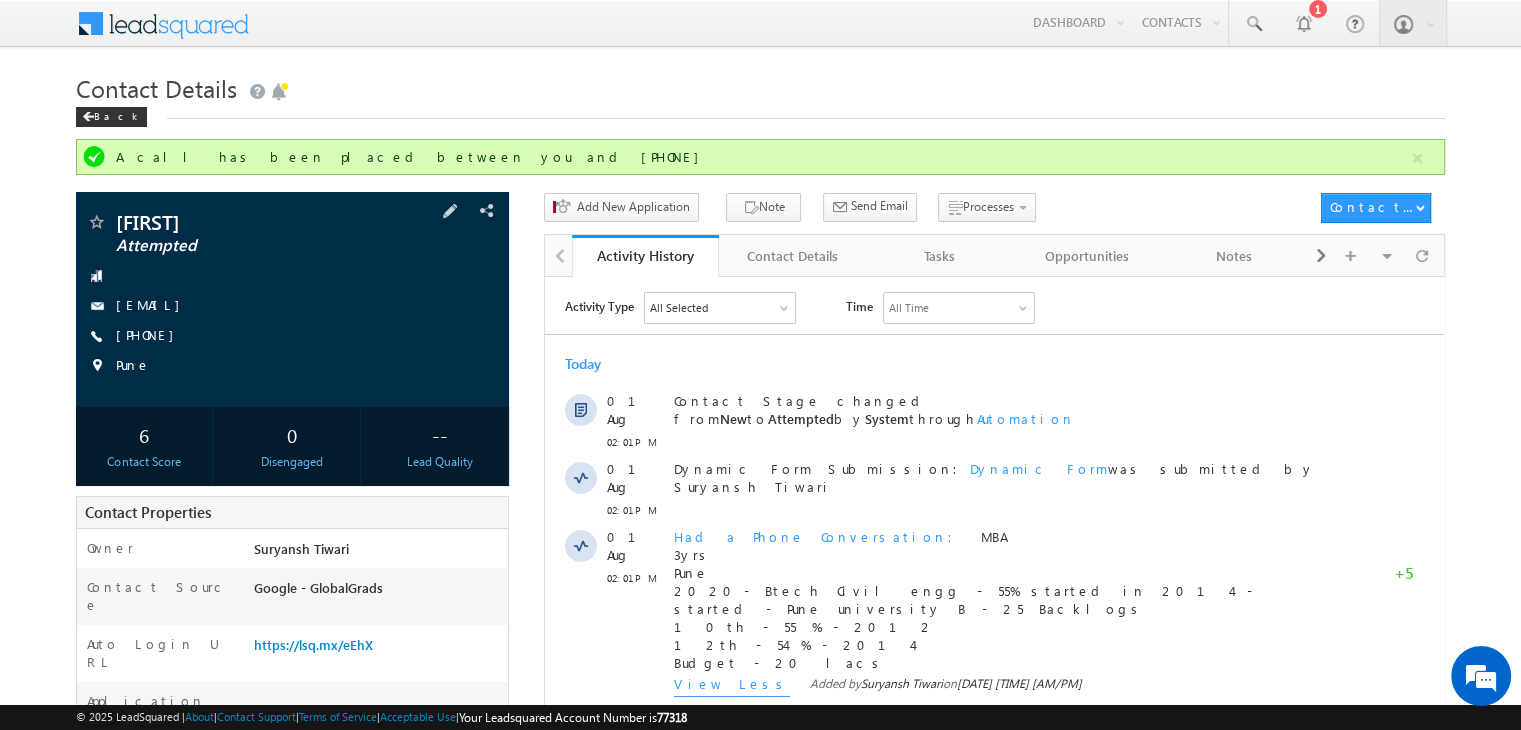 drag, startPoint x: 331, startPoint y: 313, endPoint x: 317, endPoint y: 305, distance: 16.124516 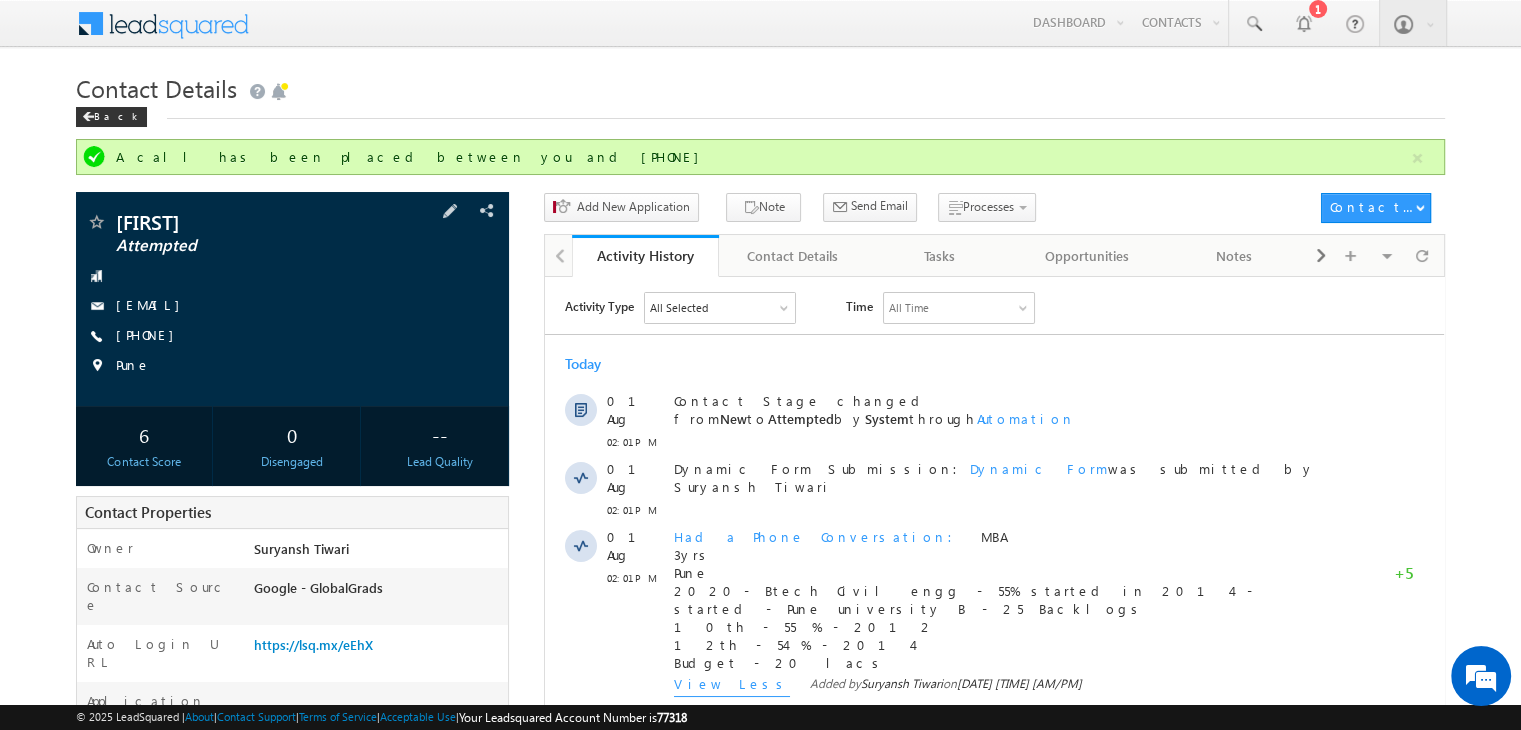 click on "[EMAIL]" at bounding box center (292, 306) 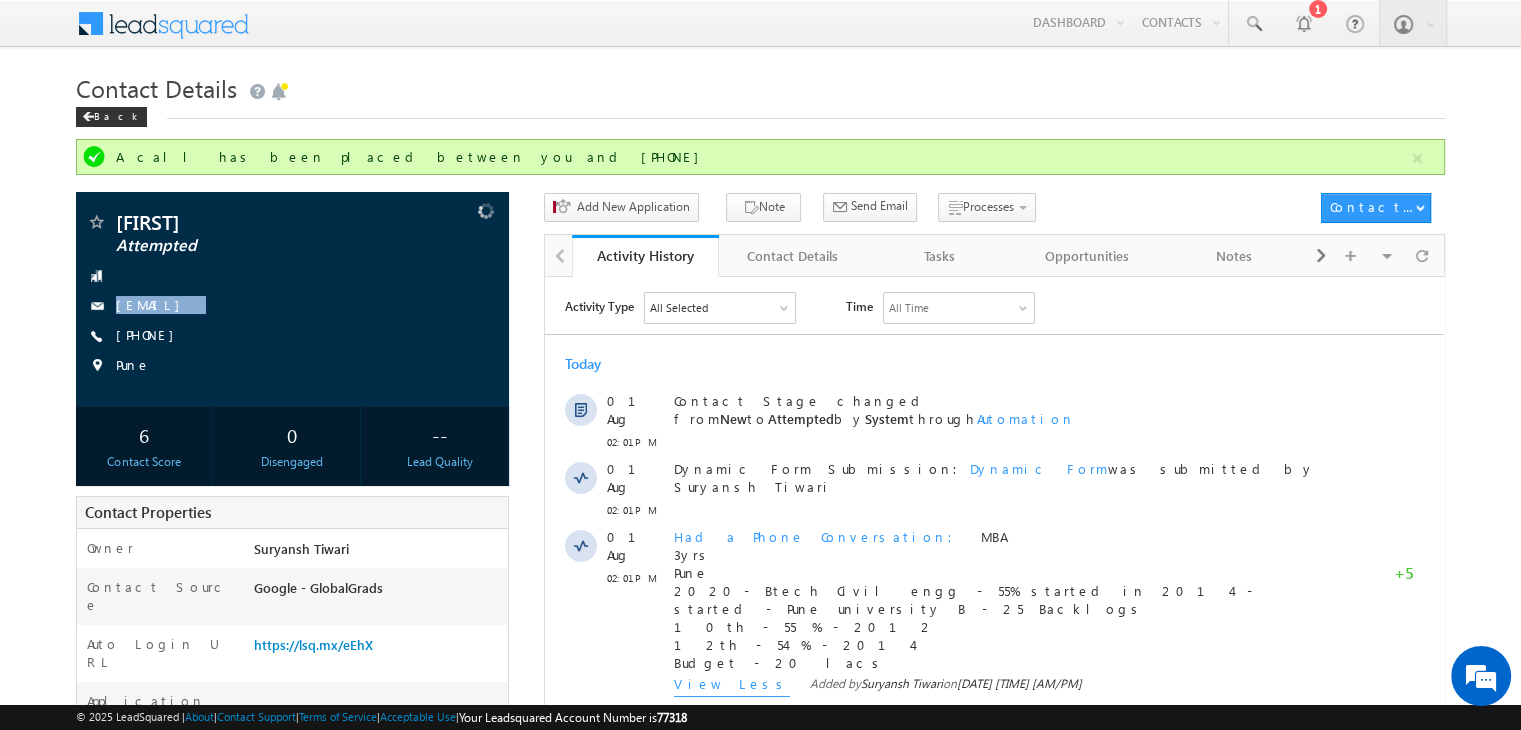 copy on "[EMAIL]" 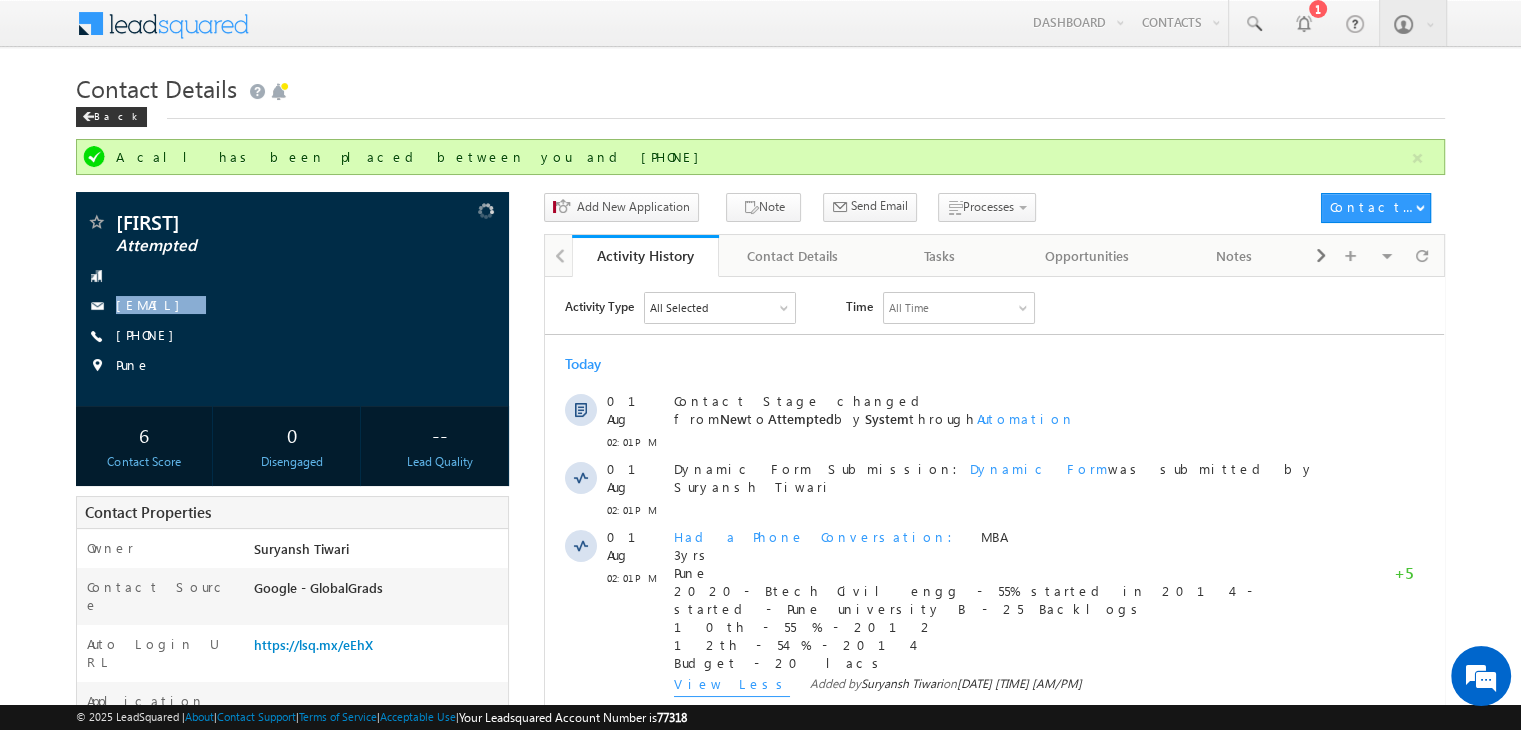 drag, startPoint x: 311, startPoint y: 291, endPoint x: 294, endPoint y: 329, distance: 41.62932 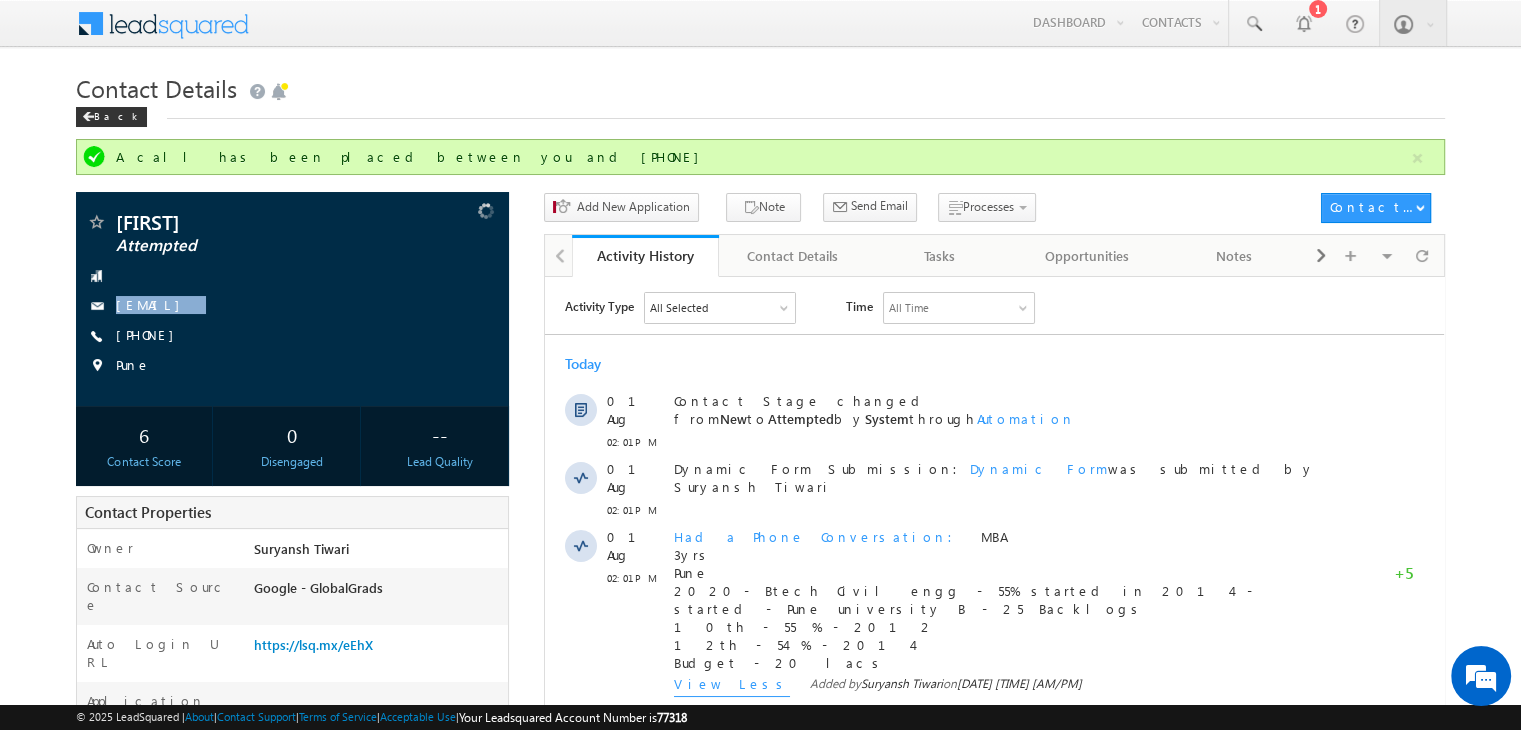 click on "[FIRST]
Attempted
[EMAIL]
[PHONE]" at bounding box center (292, 299) 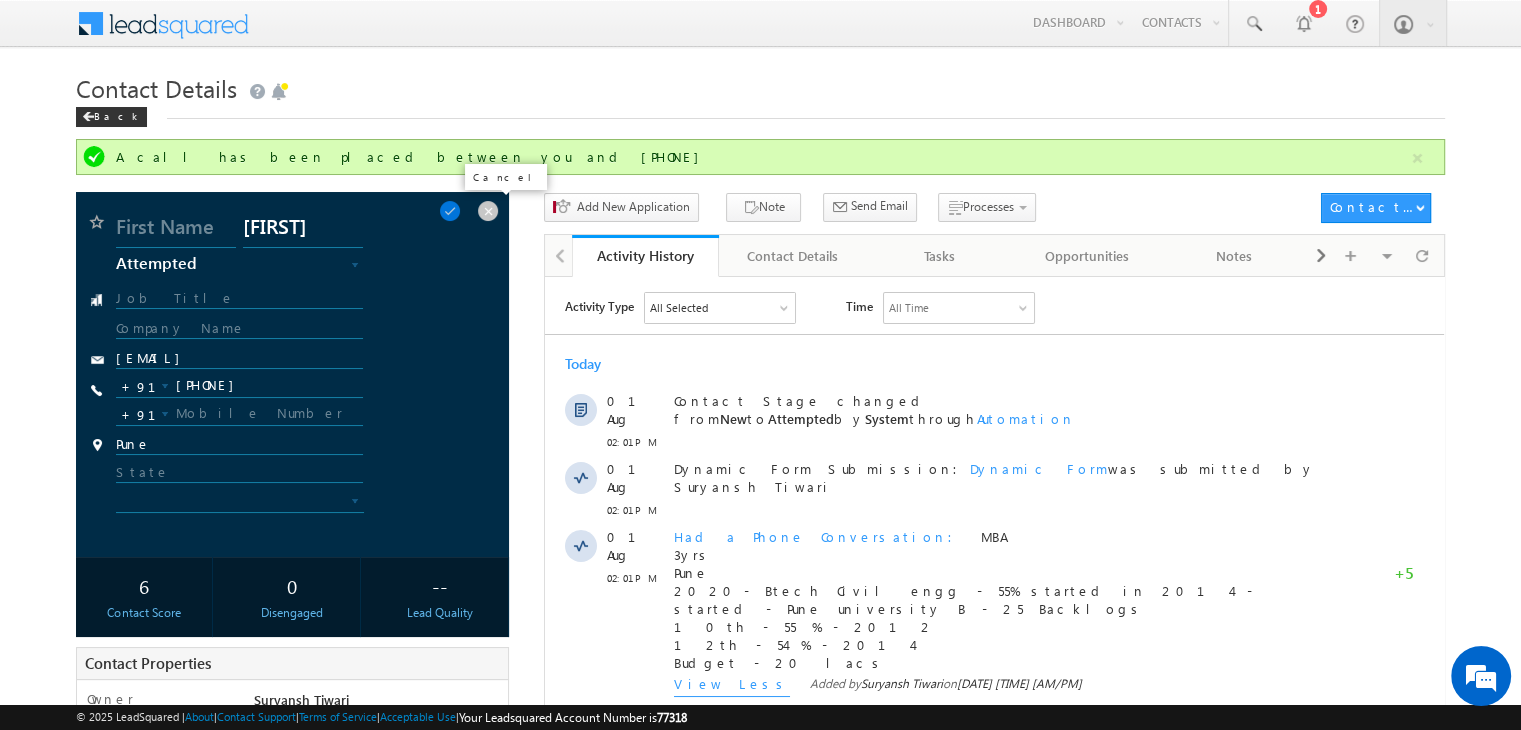 click at bounding box center (488, 211) 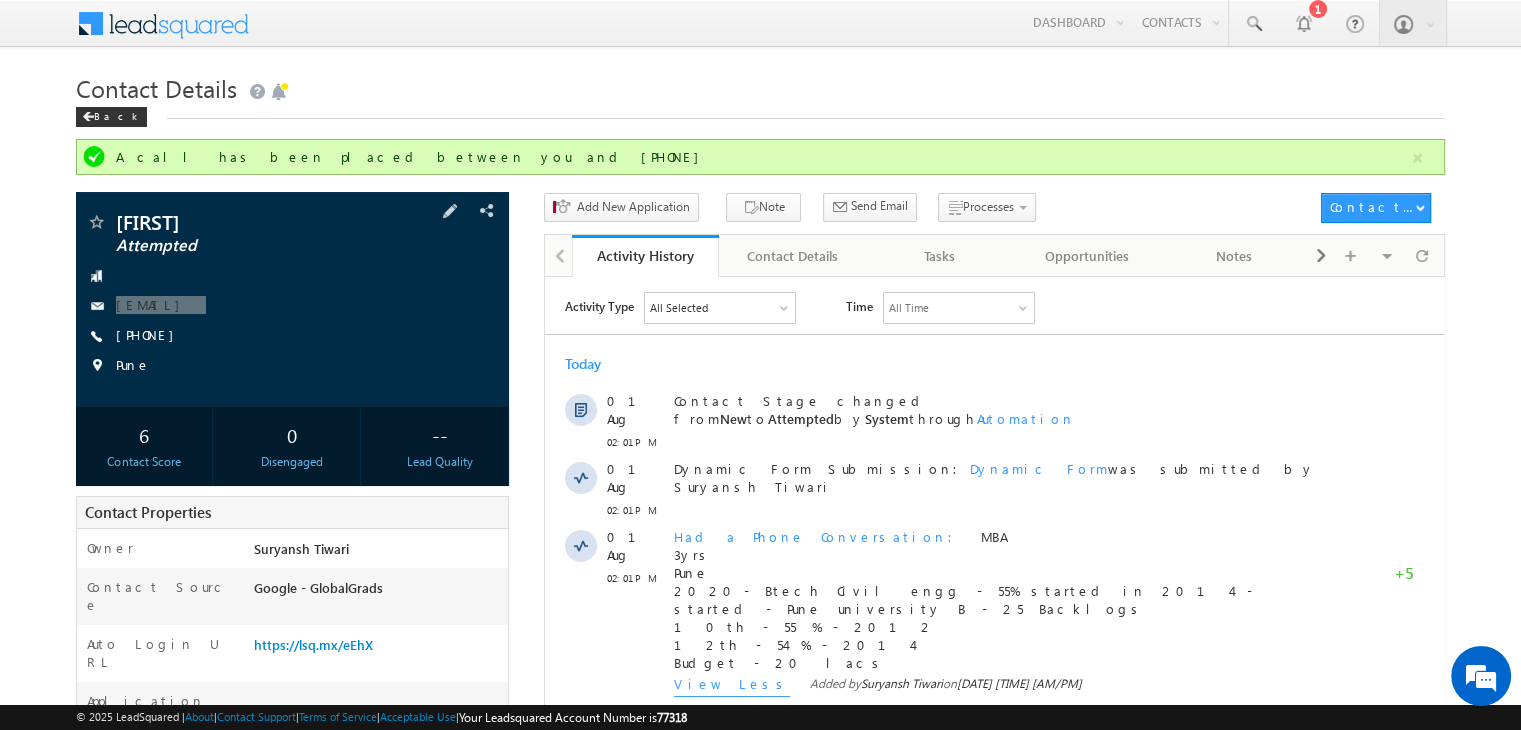 click on "Activity Type
All Selected
Select All Sales Activities 1 Sales Activity Opportunities 1 University Application Email Activities 18 Email Bounced Email Link Clicked Email Marked Spam Email Opened Inbound Contact through Email Mailing preference link clicked Negative Response to Email Neutral Response to Email Positive Response to Email Resubscribed Subscribed To Newsletter Subscribed To Promotional Emails Unsubscribe Link Clicked Unsubscribed Unsubscribed From Newsletter Unsubscribed From Promotional Emails View in browser link Clicked Email Sent Web Activities 5 Conversion Button Clicked Converted to Contact Form Submitted on Website Page Visited on Website Tracking URL Clicked Contact Capture Activities 1 Contact Capture Phone Call Activities 2 Inbound Phone Call Activity Outbound Phone Call Activity Other Activities 20 Application Form Document Generation Facebook Lead Ads Submissions Meeting 5" at bounding box center [1004, 307] 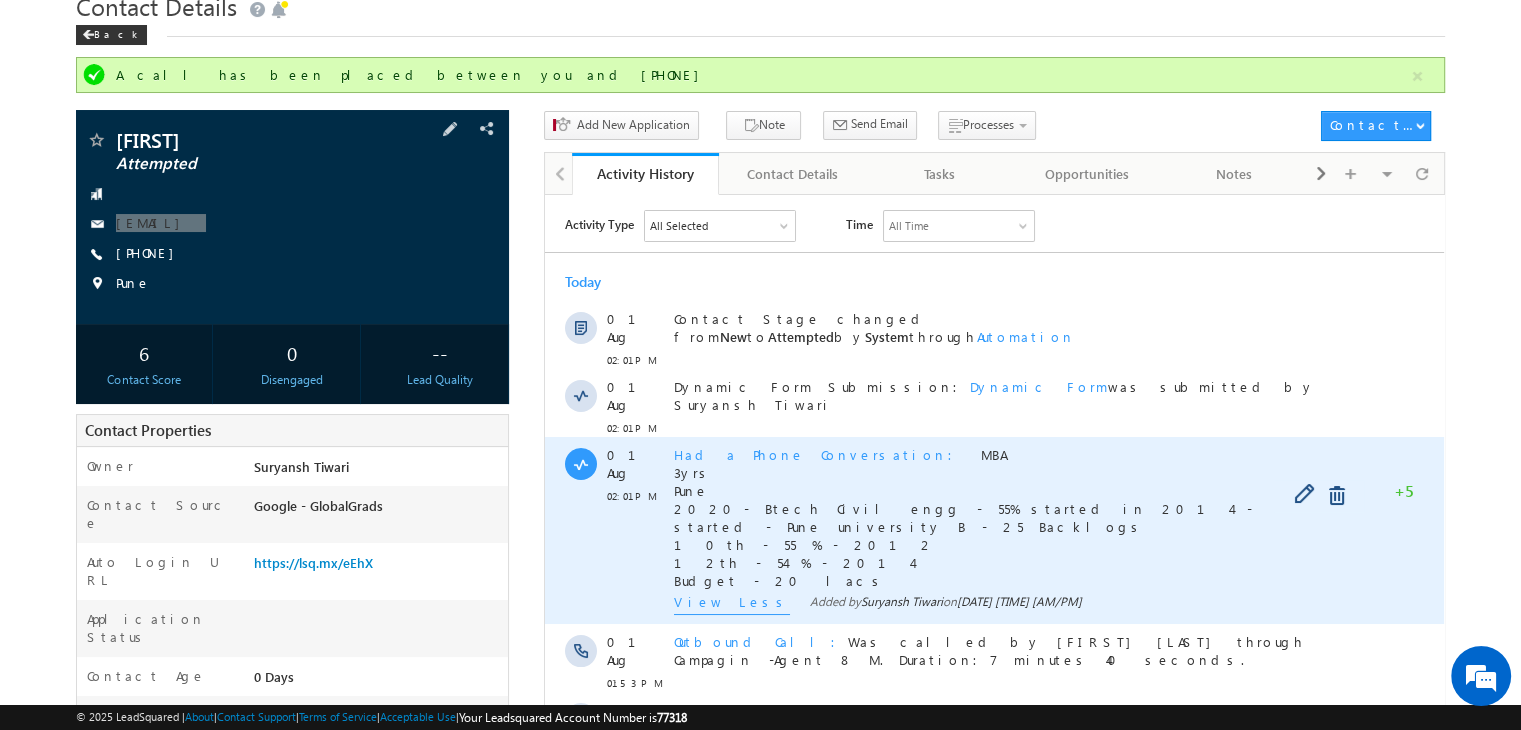 scroll, scrollTop: 96, scrollLeft: 0, axis: vertical 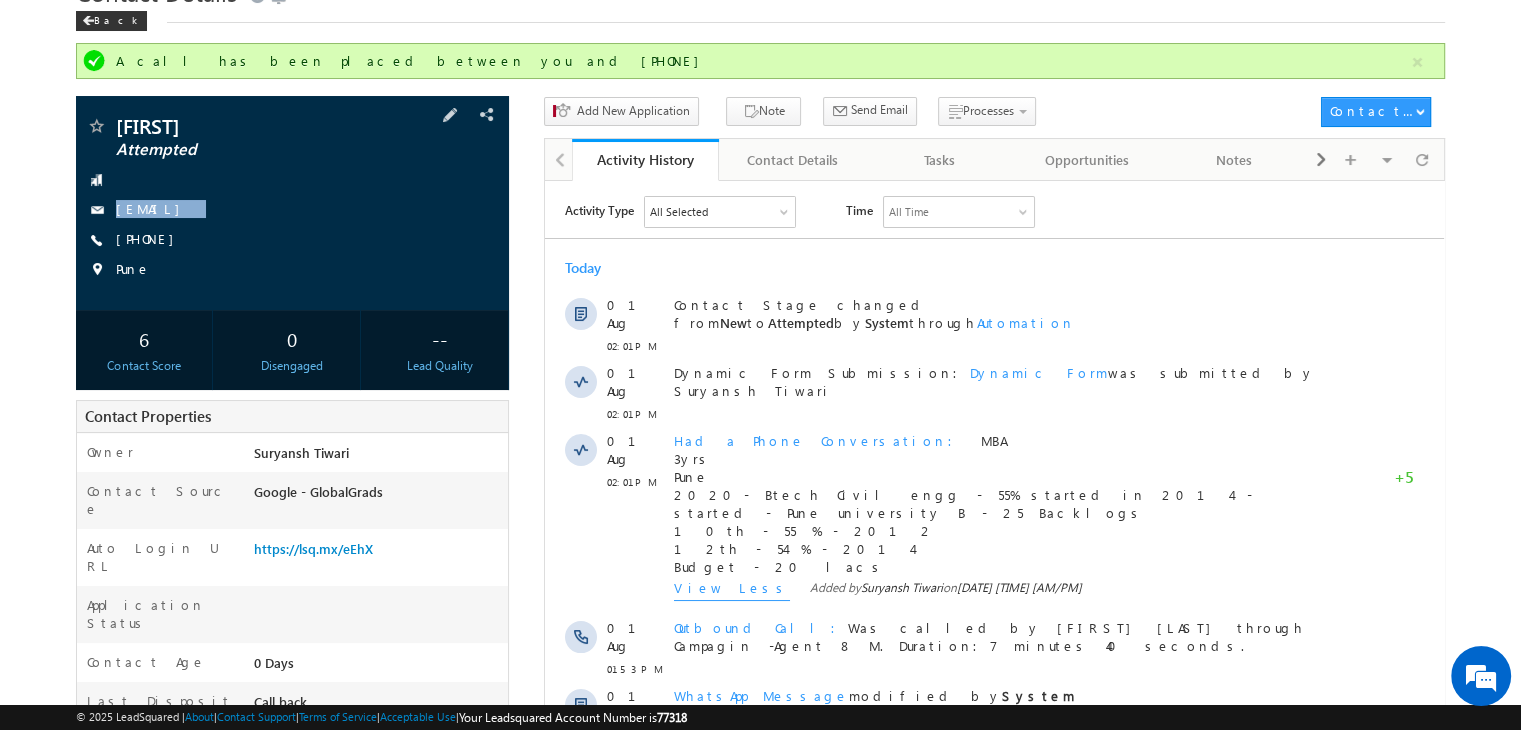 copy on "[EMAIL]" 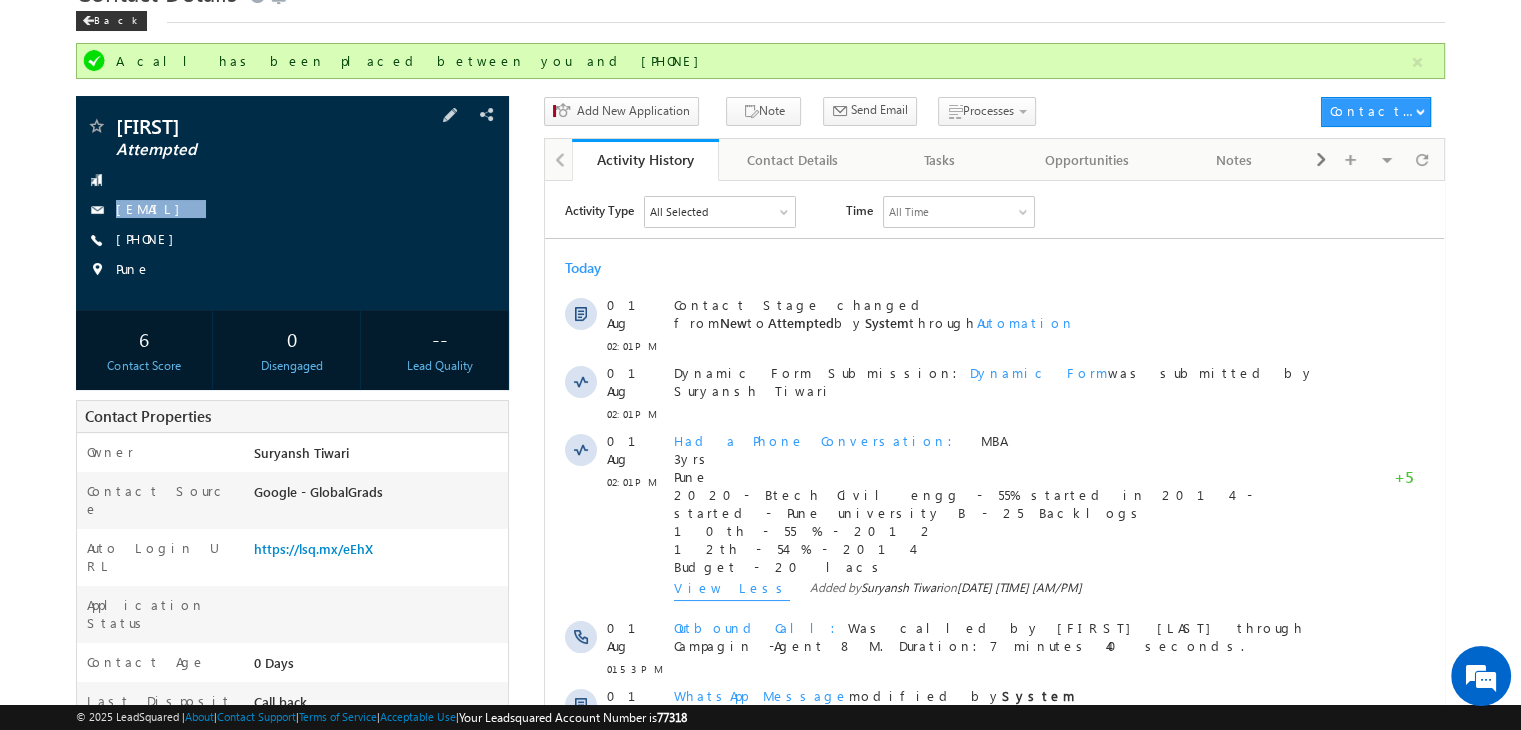 drag, startPoint x: 308, startPoint y: 211, endPoint x: 275, endPoint y: 232, distance: 39.115215 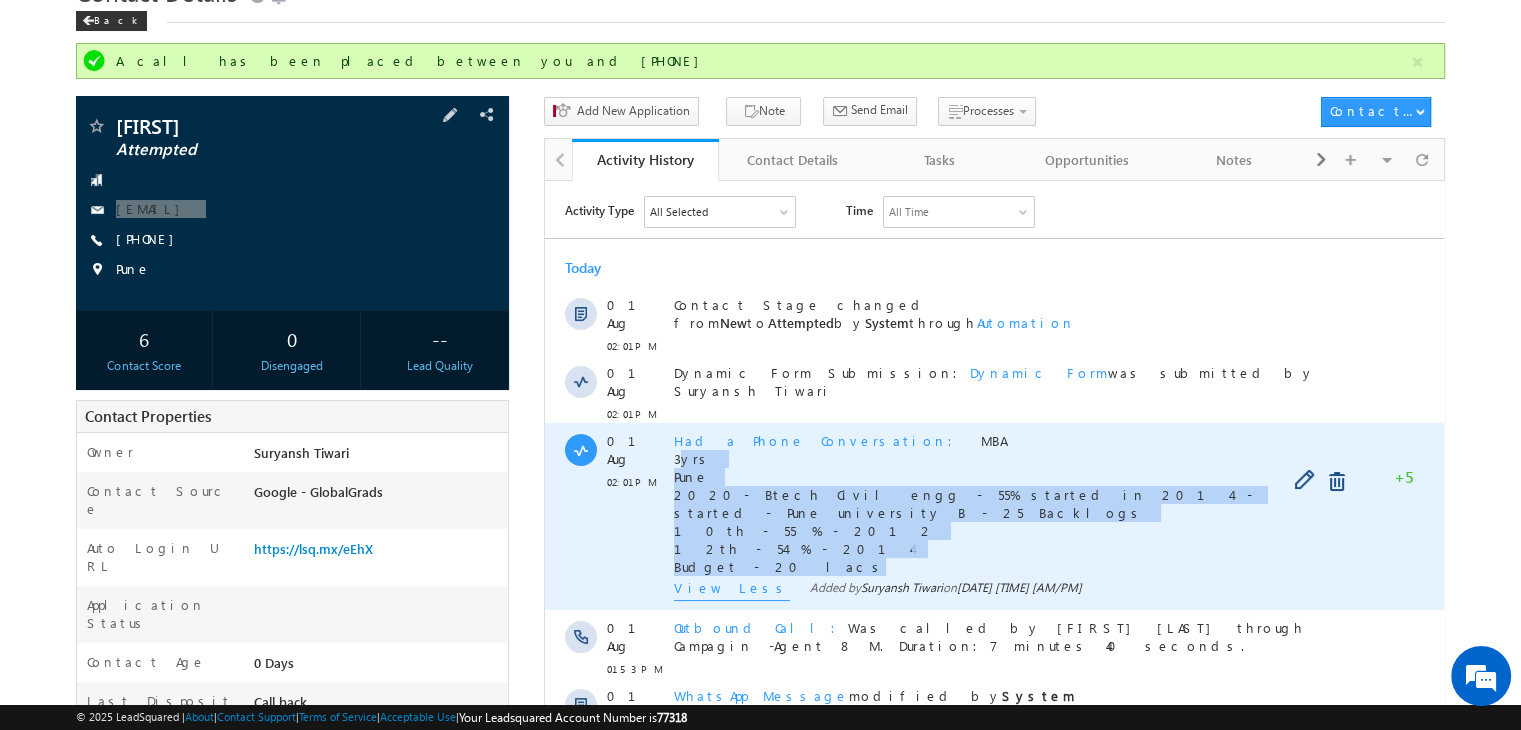 drag, startPoint x: 769, startPoint y: 538, endPoint x: 677, endPoint y: 448, distance: 128.7012 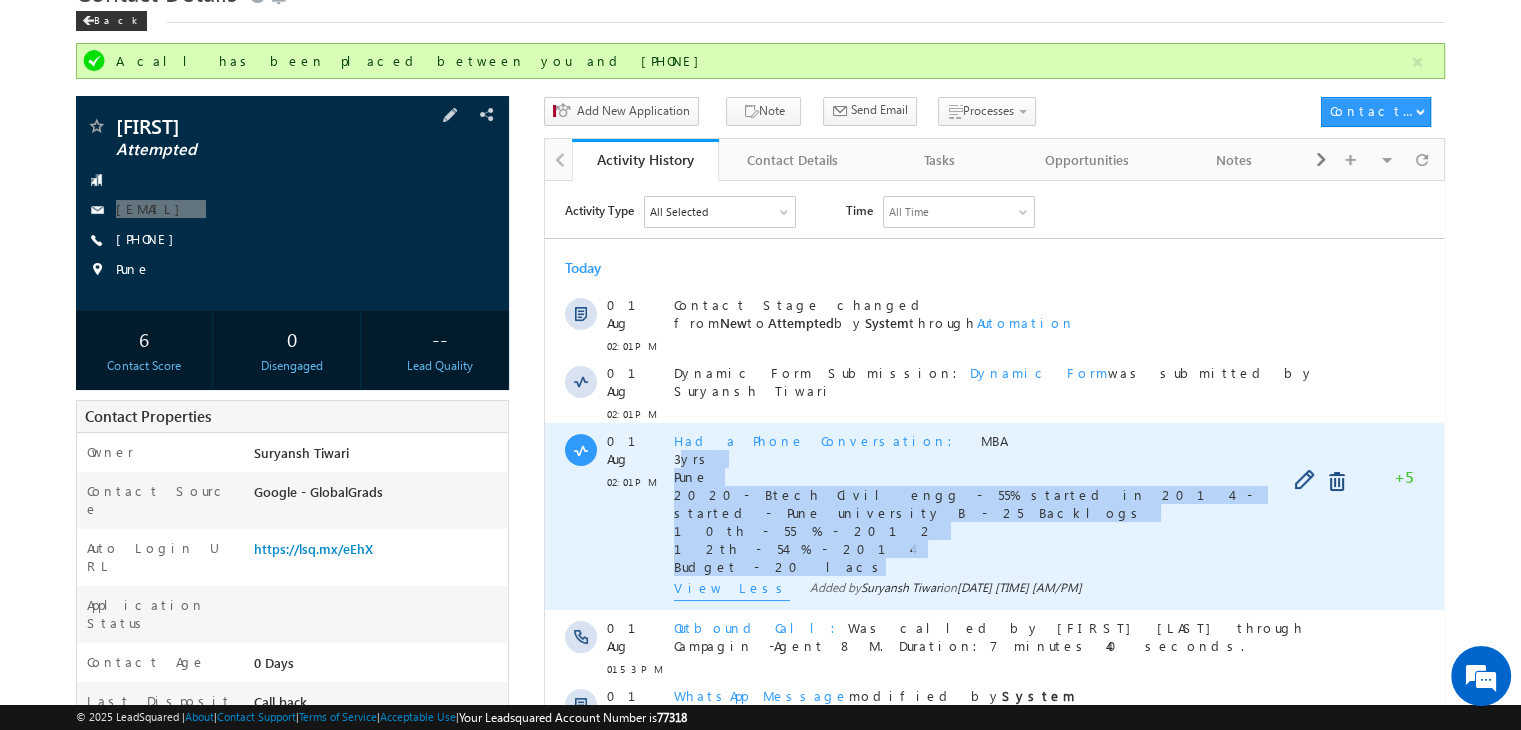 click on "Had a Phone Conversation
MBA  3yrs  Pune   2020- Btech Civil engg - 55% started in 2014 - started - Pune university B - 25 Backlogs  10th - 55 % - 2012 12th - 54 % - 2014 Budget - 20 lacs" at bounding box center [1003, 503] 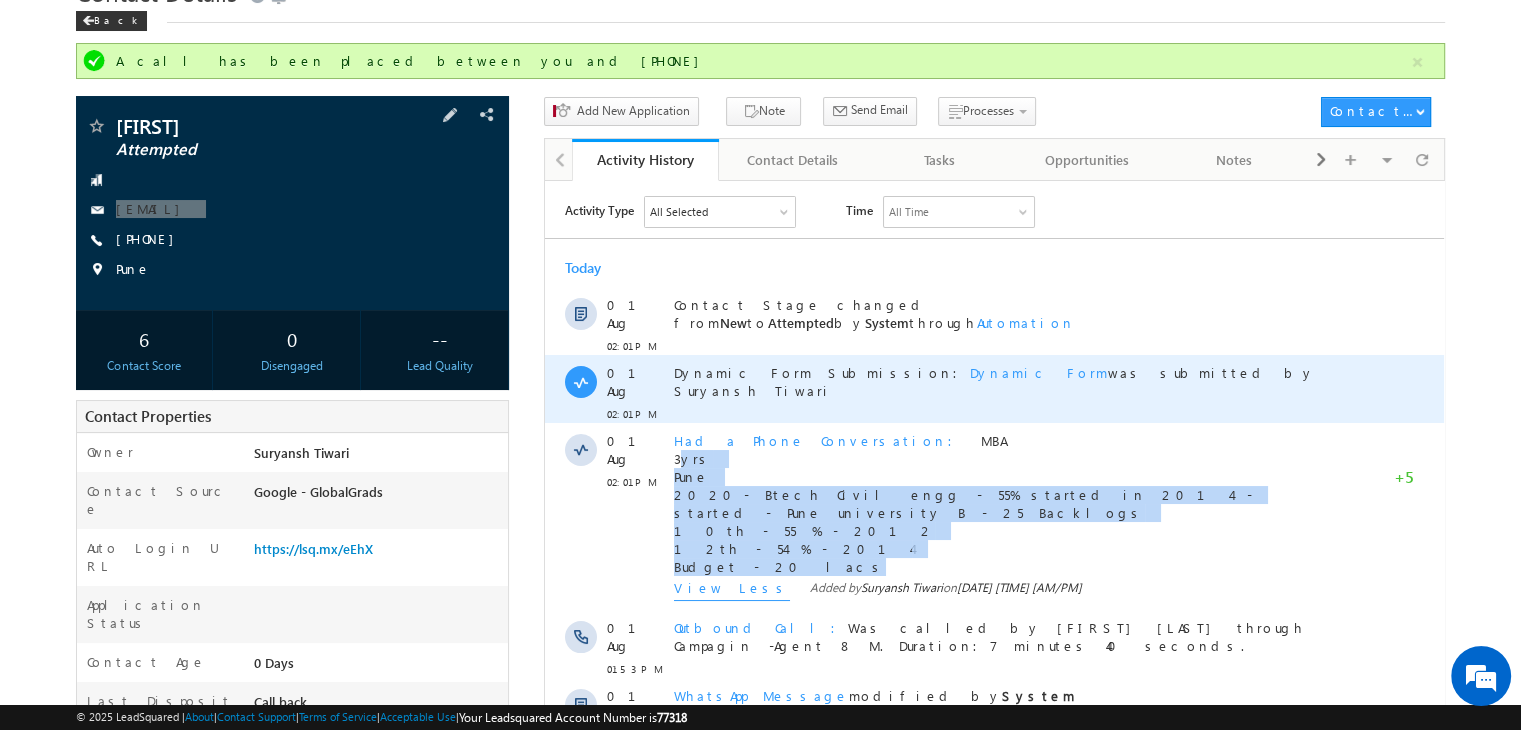 drag, startPoint x: 677, startPoint y: 448, endPoint x: 957, endPoint y: 389, distance: 286.14856 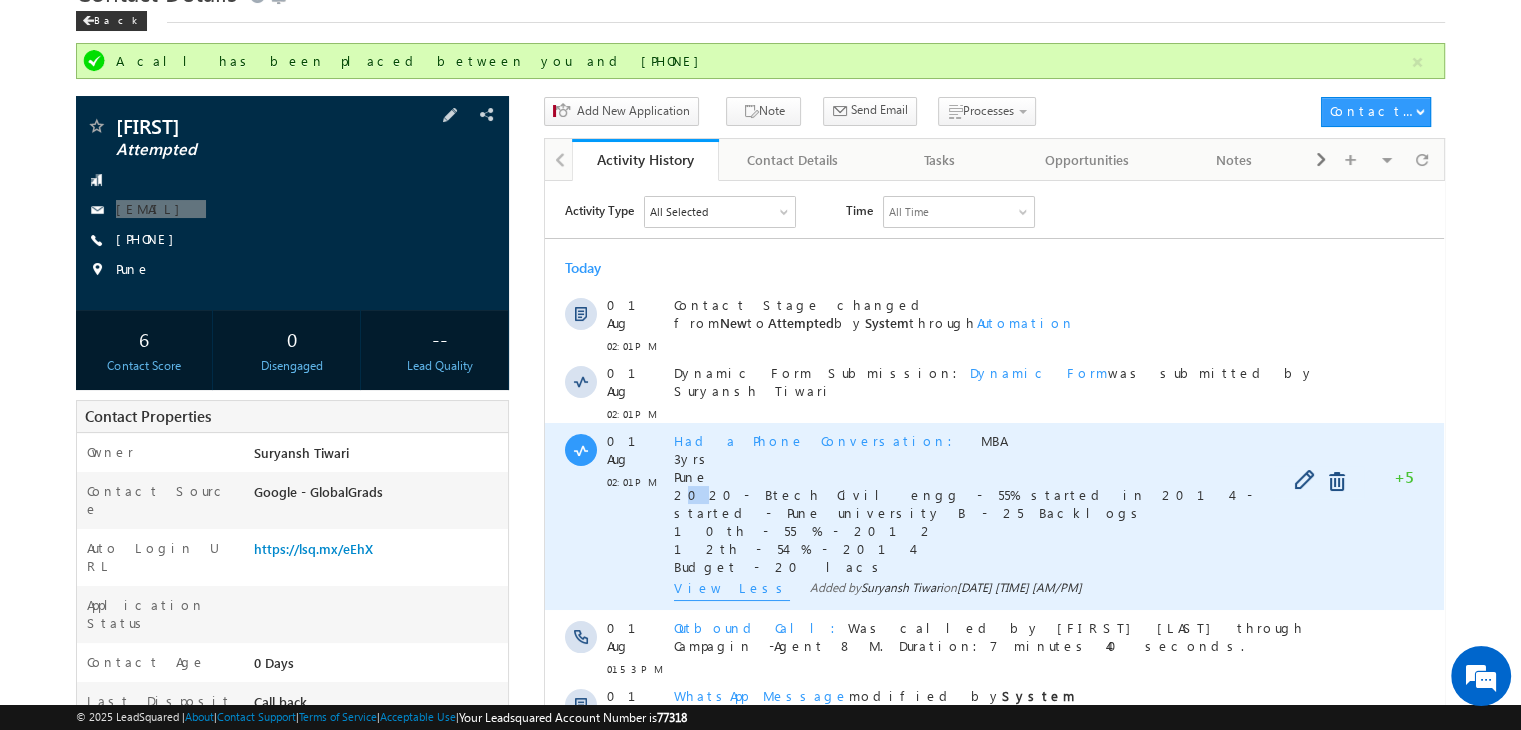 click on "MBA  3yrs  Pune   2020- Btech Civil engg - 55% started in 2014 - started - Pune university B - 25 Backlogs  10th - 55 % - 2012 12th - 54 % - 2014 Budget - 20 lacs" at bounding box center (963, 502) 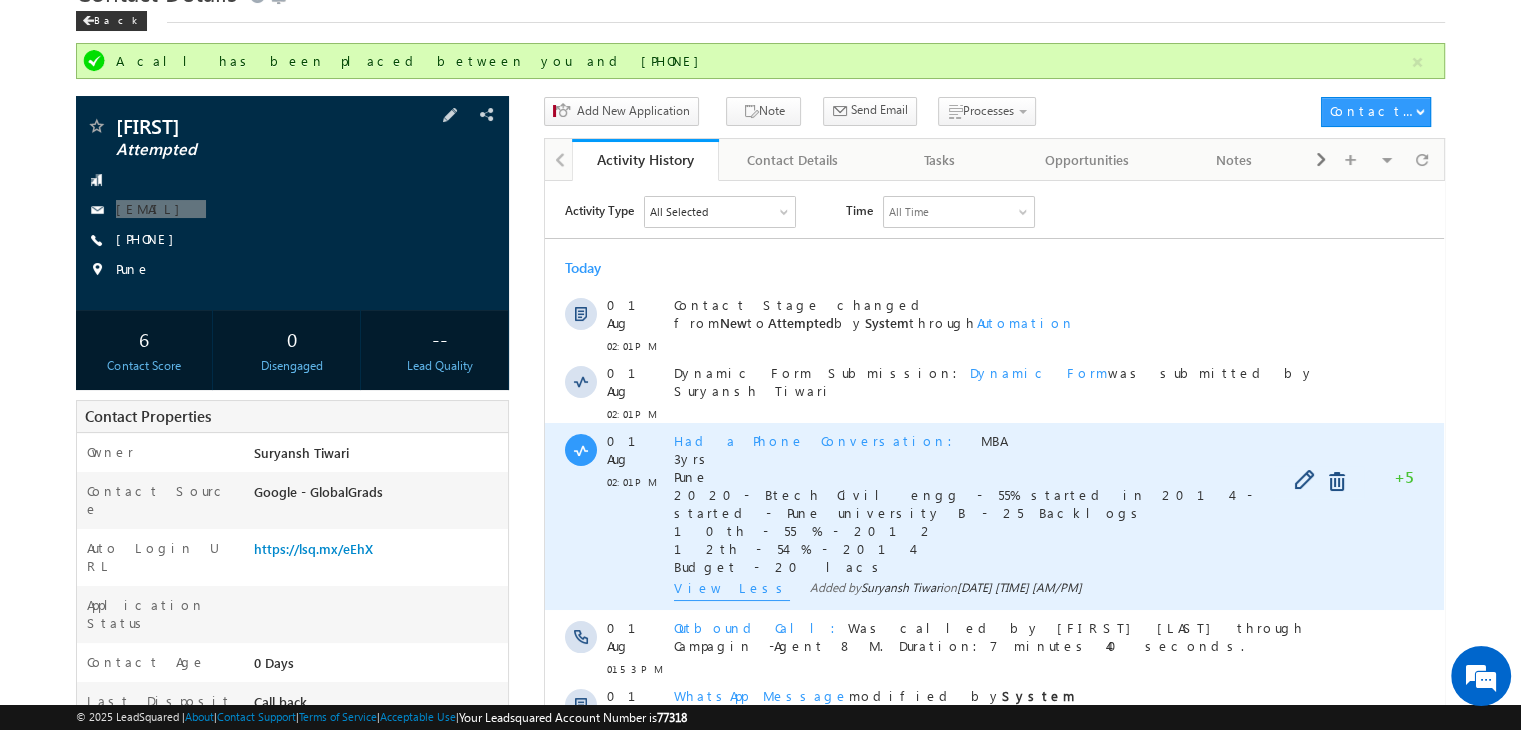 click on "MBA  3yrs  Pune   2020- Btech Civil engg - 55% started in 2014 - started - Pune university B - 25 Backlogs  10th - 55 % - 2012 12th - 54 % - 2014 Budget - 20 lacs" at bounding box center [963, 502] 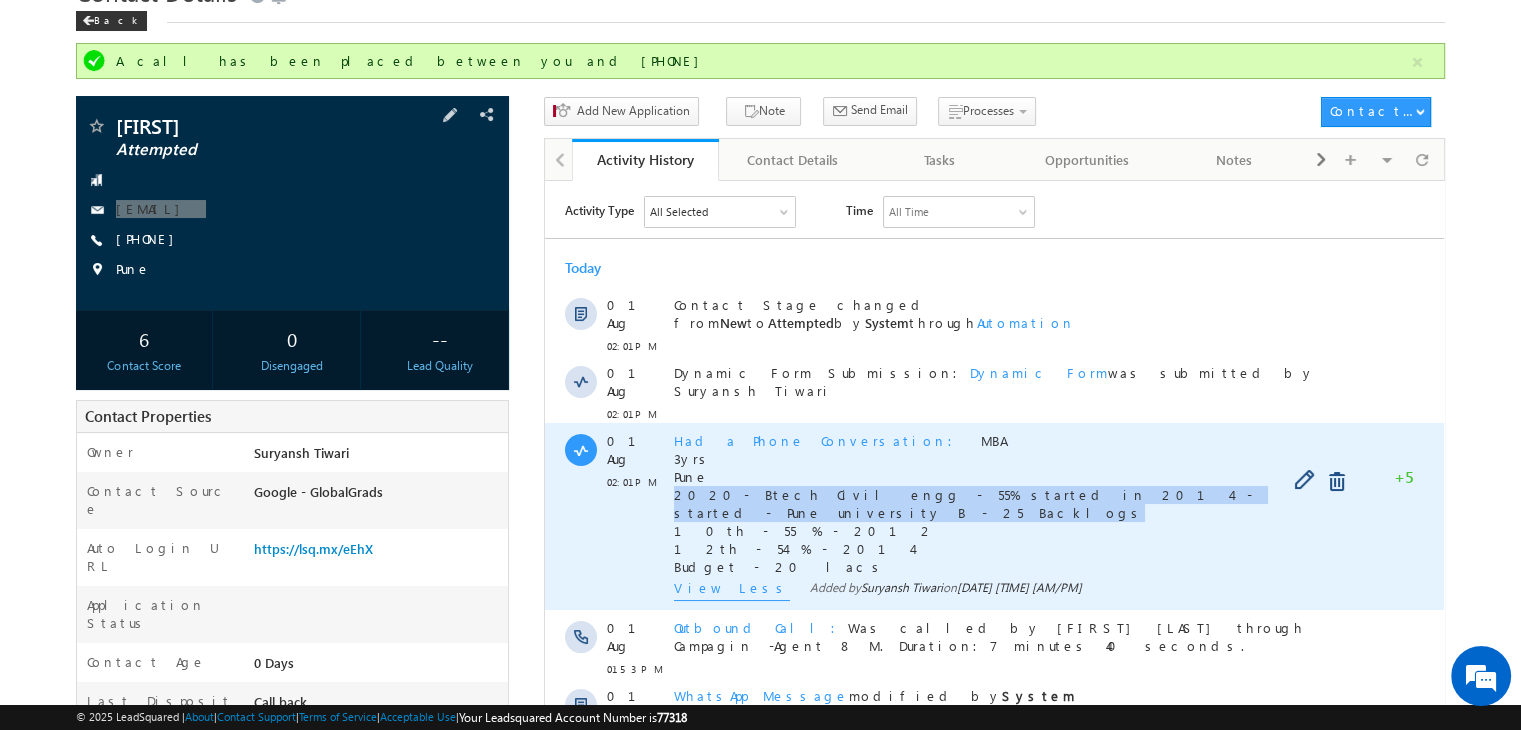 copy on "2020- Btech Civil engg - 55% started in 2014 - started - Pune university B - 25 Backlogs" 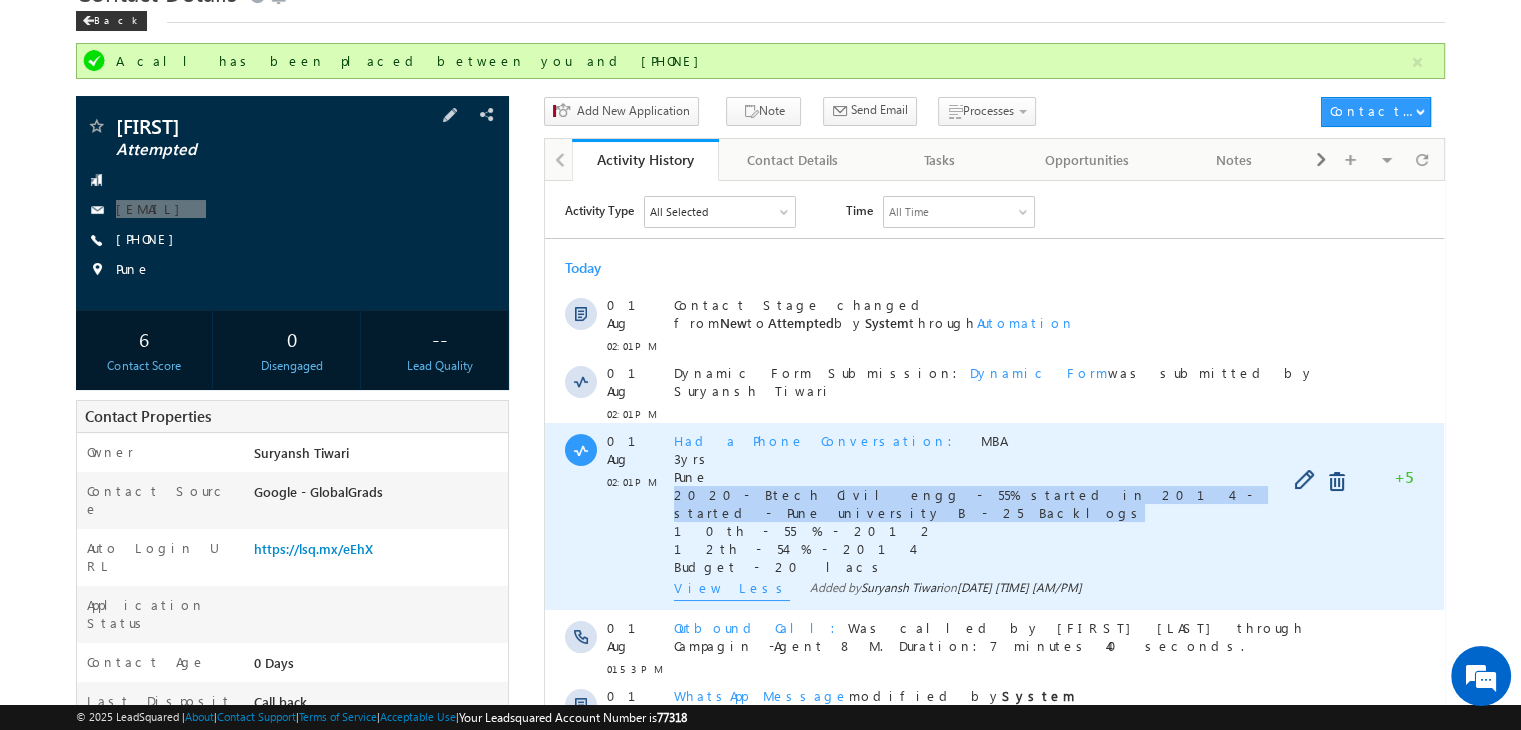 drag, startPoint x: 677, startPoint y: 477, endPoint x: 1177, endPoint y: 485, distance: 500.064 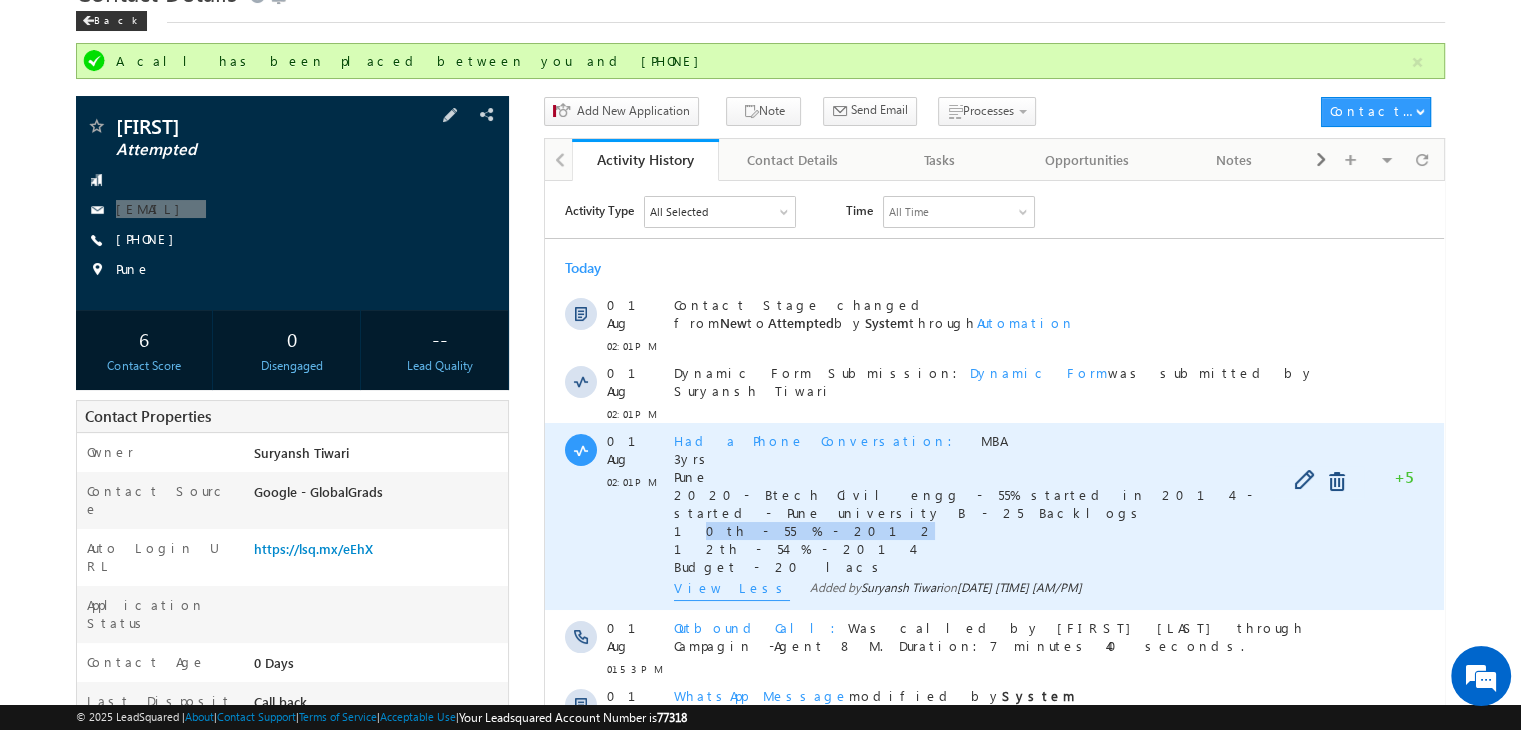 drag, startPoint x: 679, startPoint y: 493, endPoint x: 797, endPoint y: 493, distance: 118 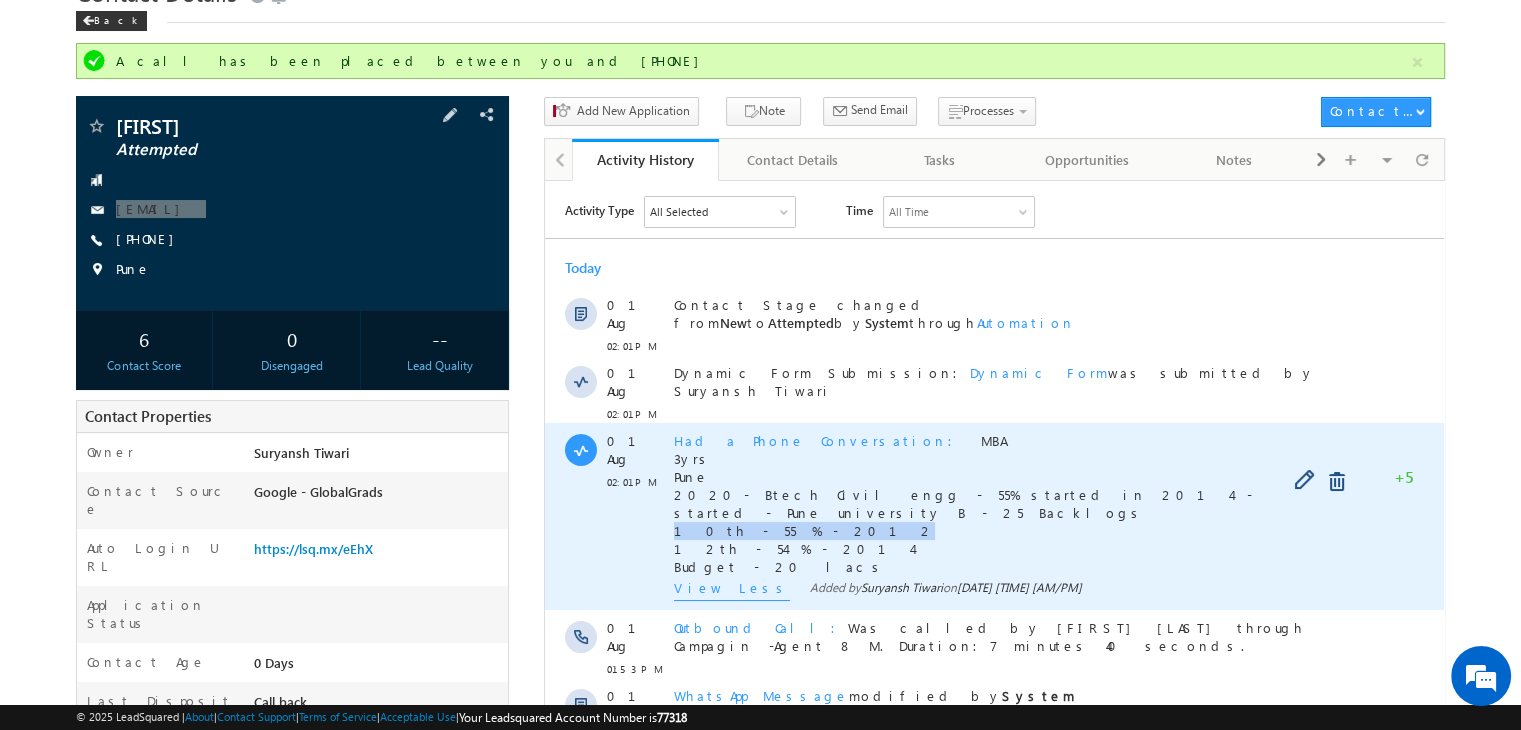 copy on "10th - 55 % - 2012" 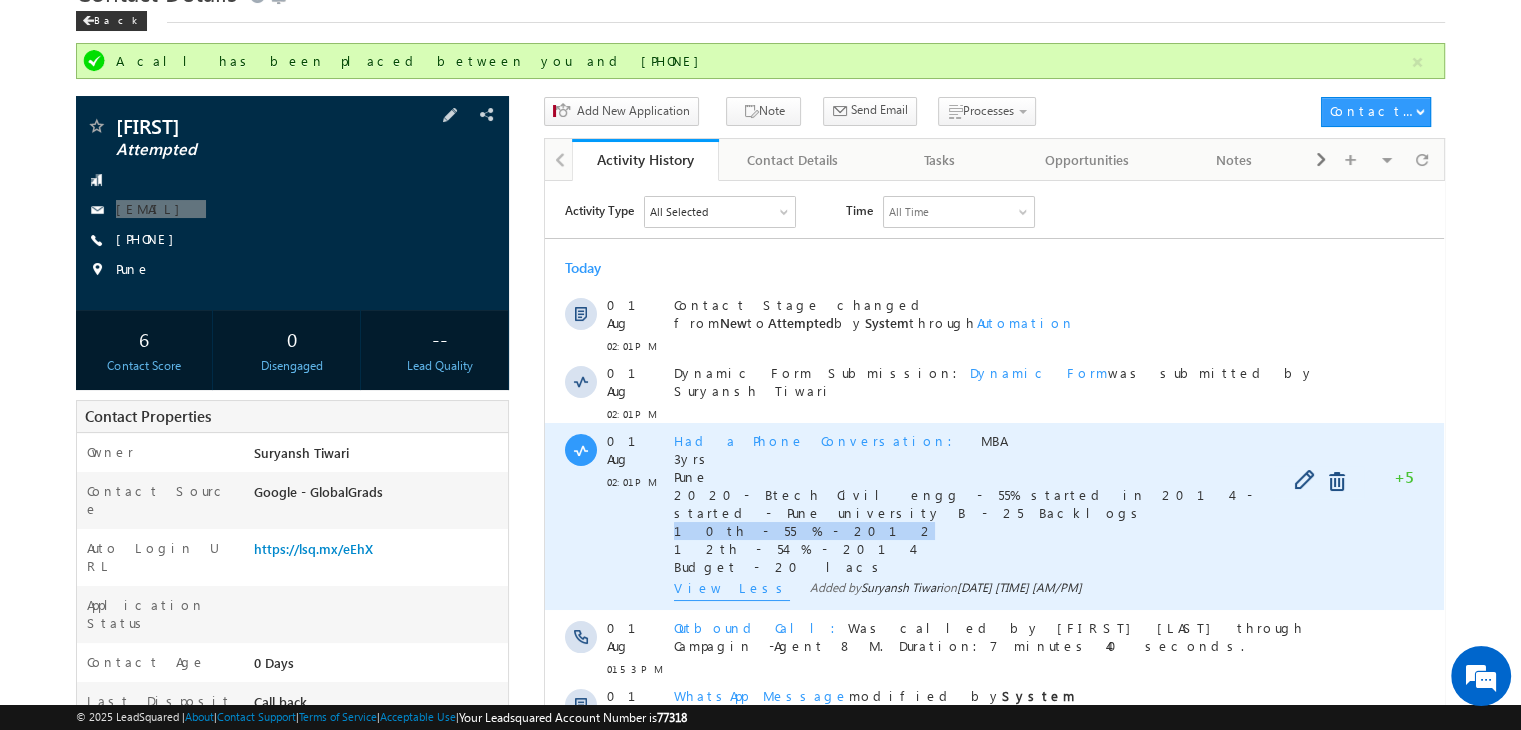 drag, startPoint x: 677, startPoint y: 496, endPoint x: 781, endPoint y: 495, distance: 104.00481 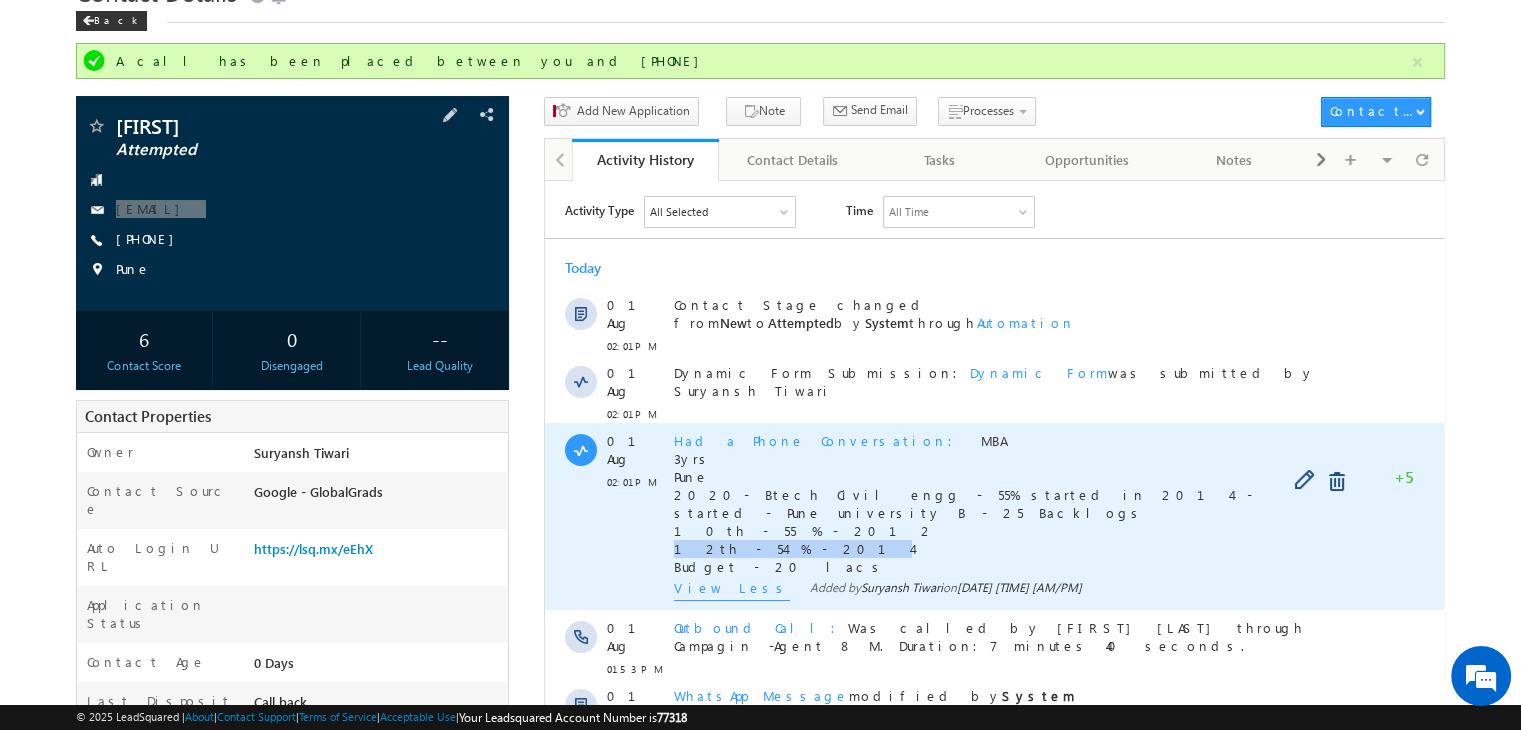 copy on "12th - 54 % - 2014" 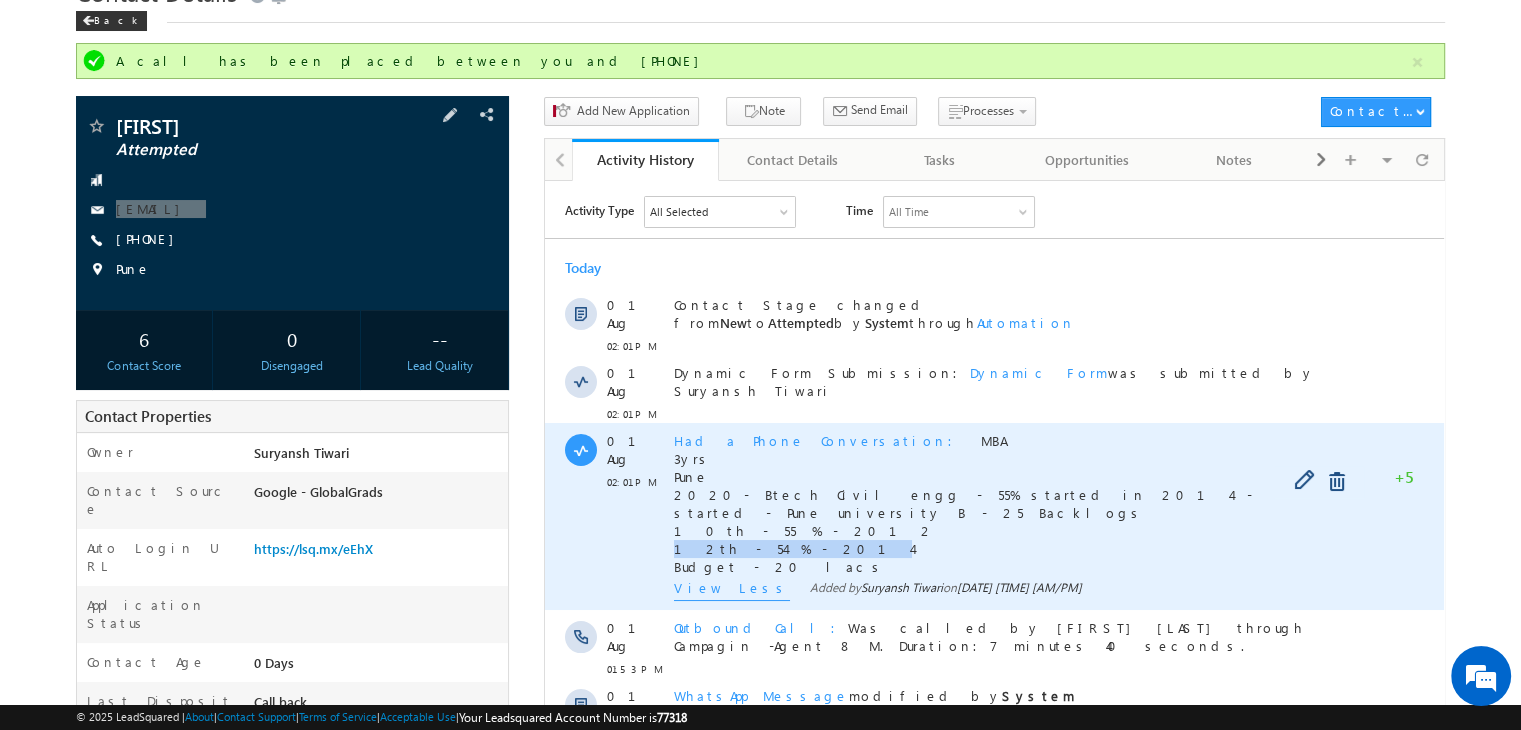 drag, startPoint x: 676, startPoint y: 514, endPoint x: 789, endPoint y: 513, distance: 113.004425 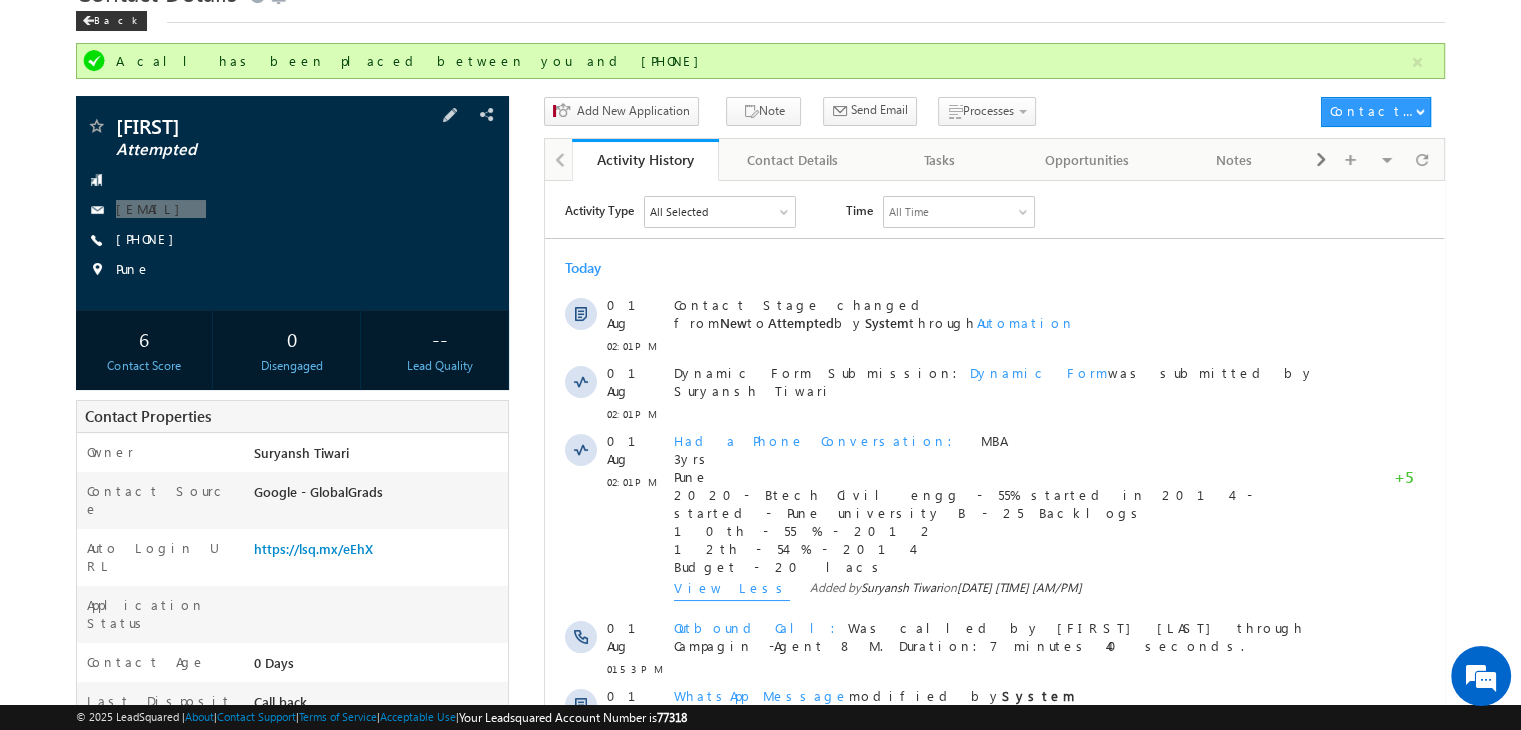 click on "Activity Type
All Selected
Select All Sales Activities 1 Sales Activity Opportunities 1 University Application Email Activities 18 Email Bounced Email Link Clicked Email Marked Spam Email Opened Inbound Contact through Email Mailing preference link clicked Negative Response to Email Neutral Response to Email Positive Response to Email Resubscribed Subscribed To Newsletter Subscribed To Promotional Emails Unsubscribe Link Clicked Unsubscribed Unsubscribed From Newsletter Unsubscribed From Promotional Emails View in browser link Clicked Email Sent Web Activities 5 Conversion Button Clicked Converted to Contact Form Submitted on Website Page Visited on Website Tracking URL Clicked Contact Capture Activities 1 Contact Capture Phone Call Activities 2 Inbound Phone Call Activity Outbound Phone Call Activity Other Activities 20 Application Form Document Generation Facebook Lead Ads Submissions Meeting 5" at bounding box center [1004, 211] 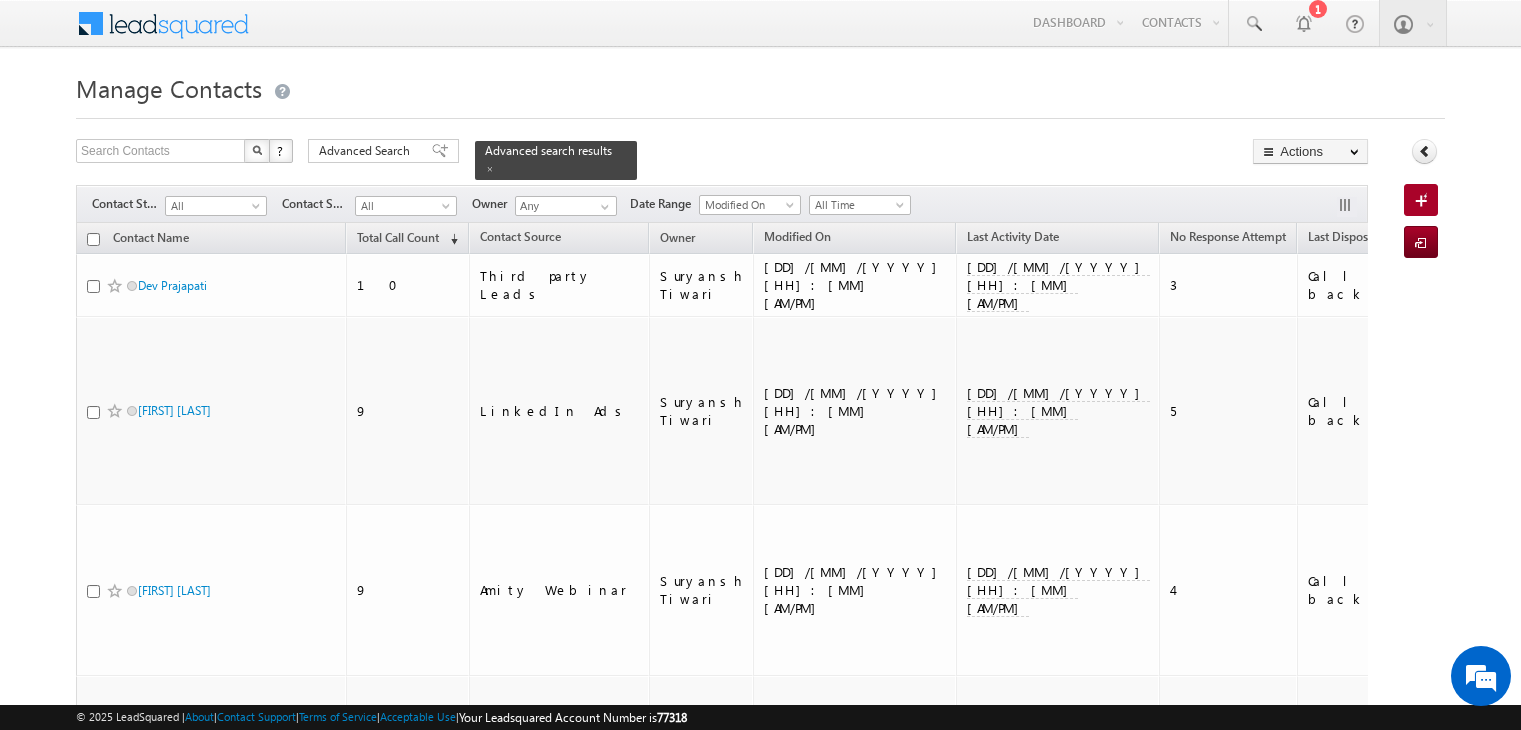 scroll, scrollTop: 6291, scrollLeft: 0, axis: vertical 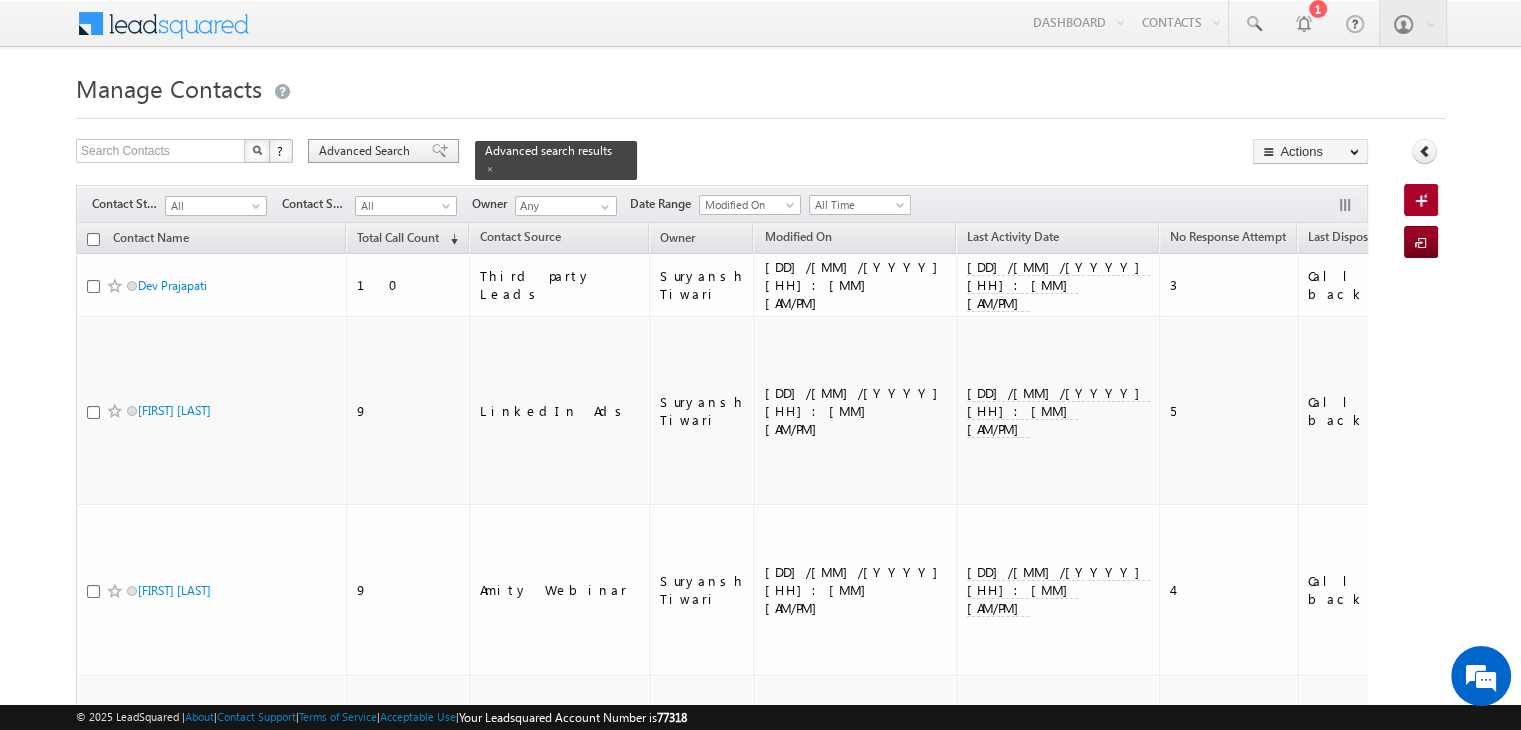 click on "Advanced Search" at bounding box center (367, 151) 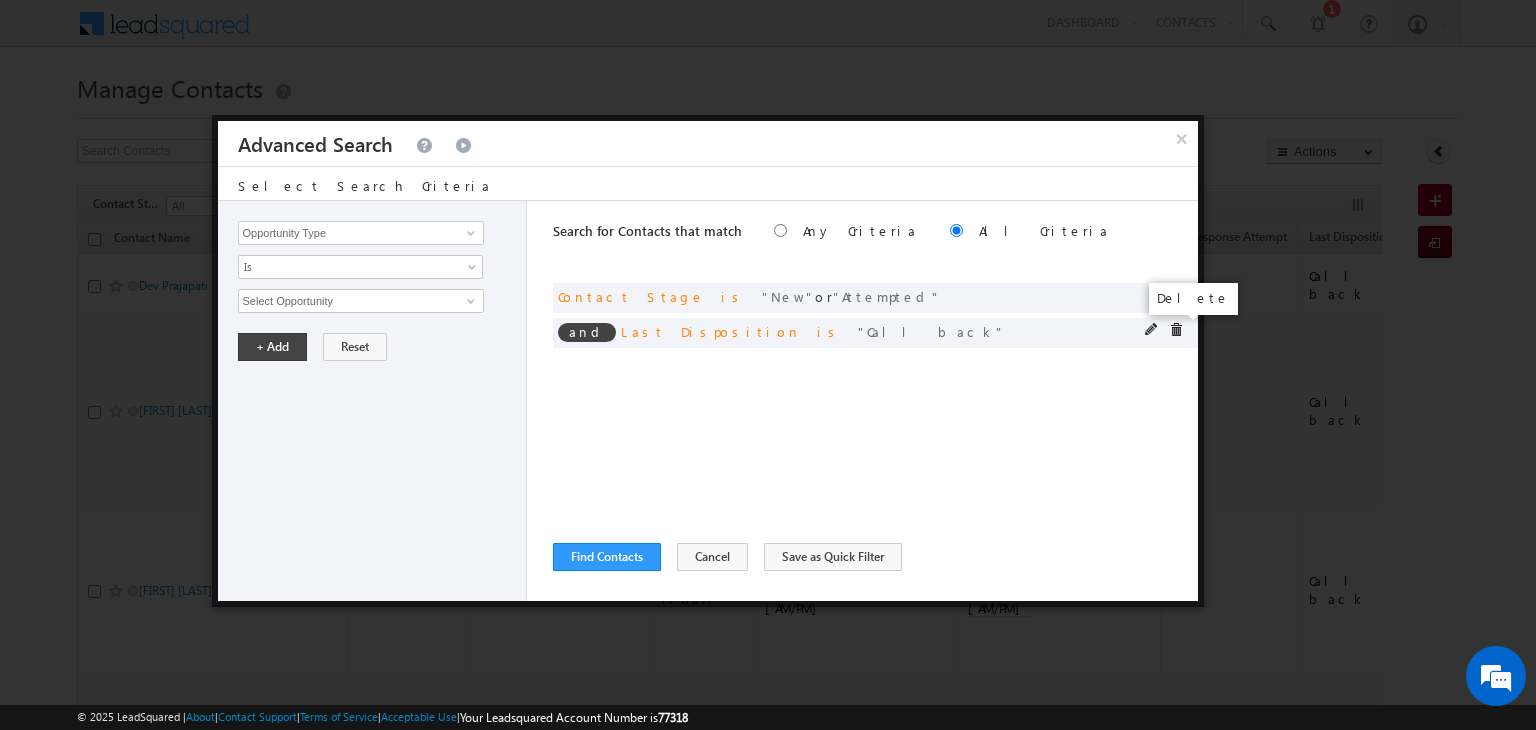 click at bounding box center [1176, 330] 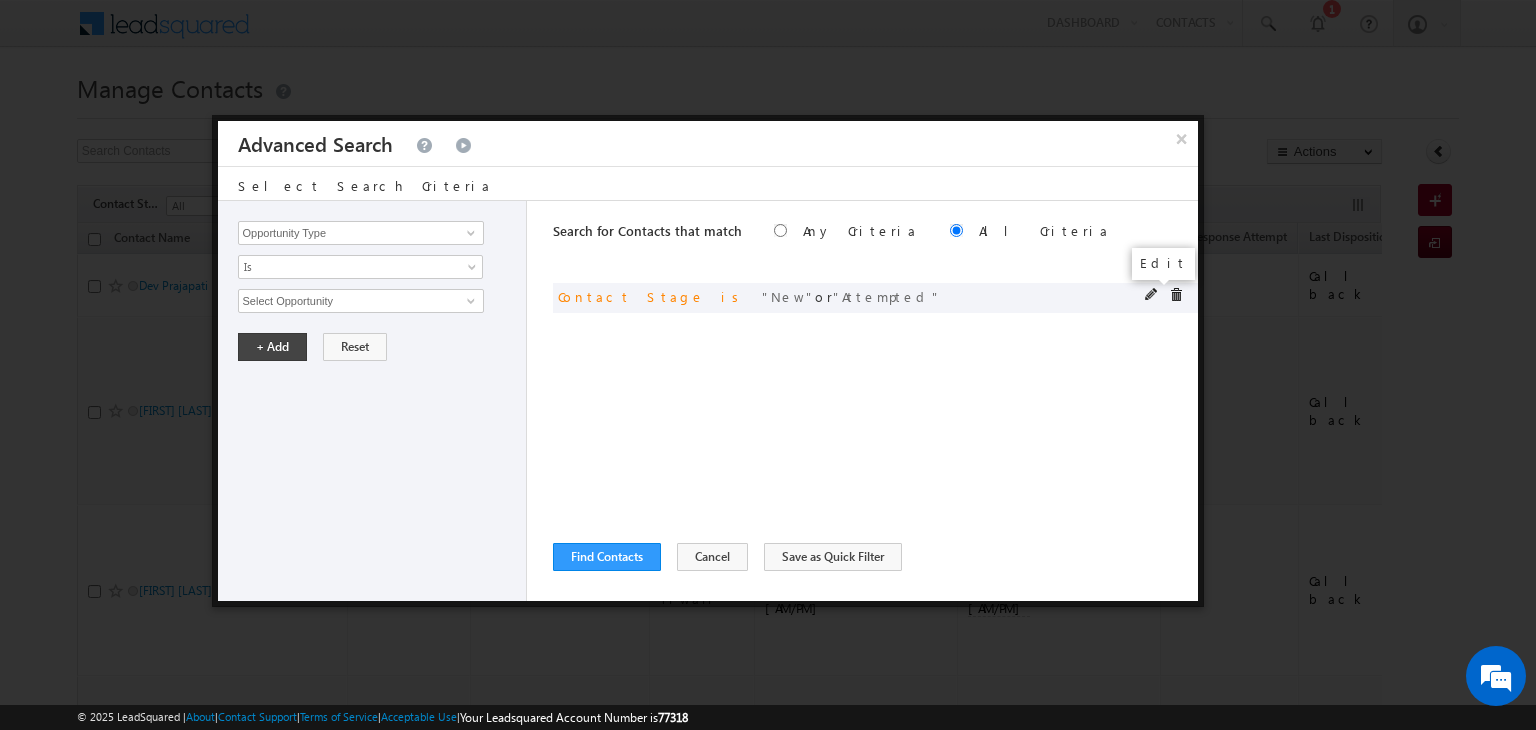 click at bounding box center [1152, 295] 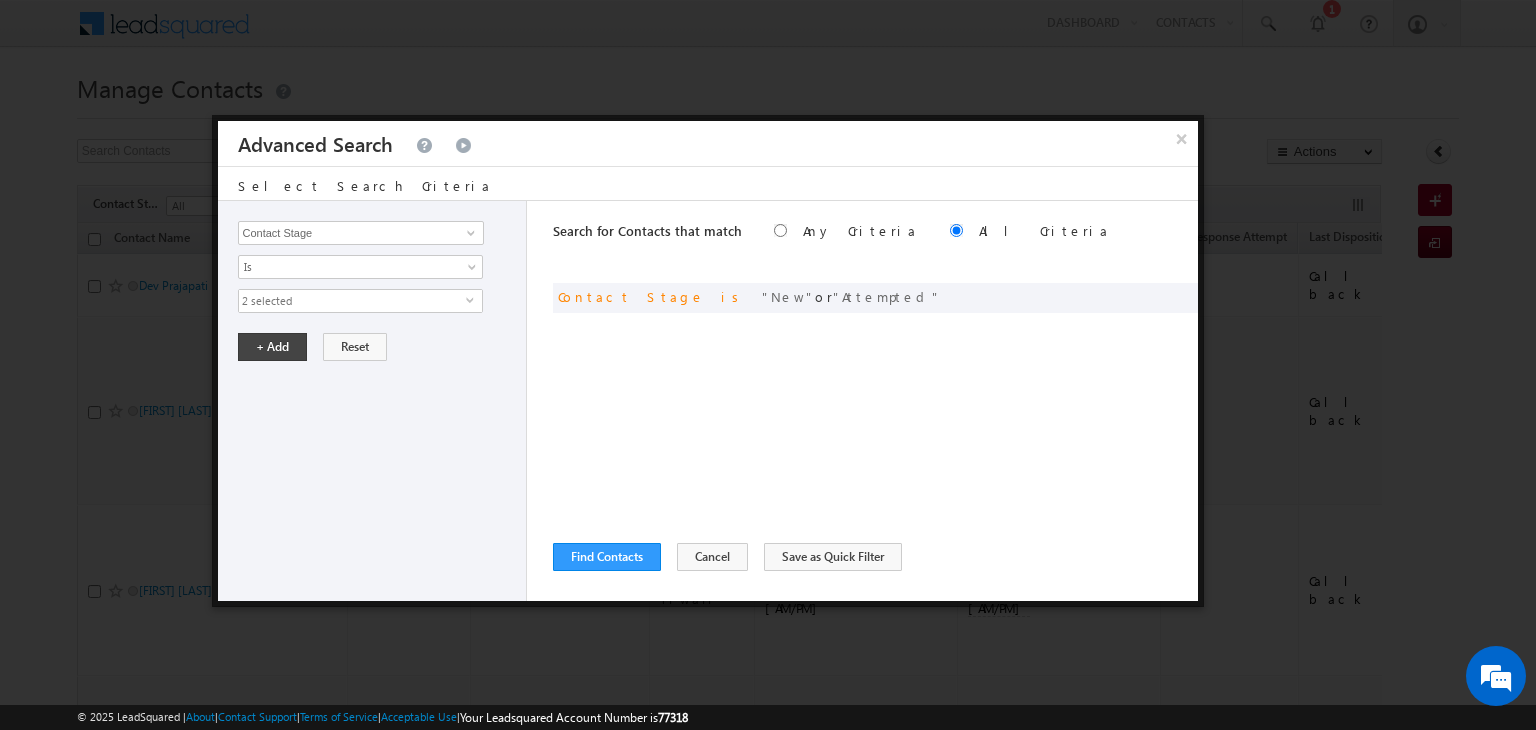 click on "2 selected" at bounding box center [352, 301] 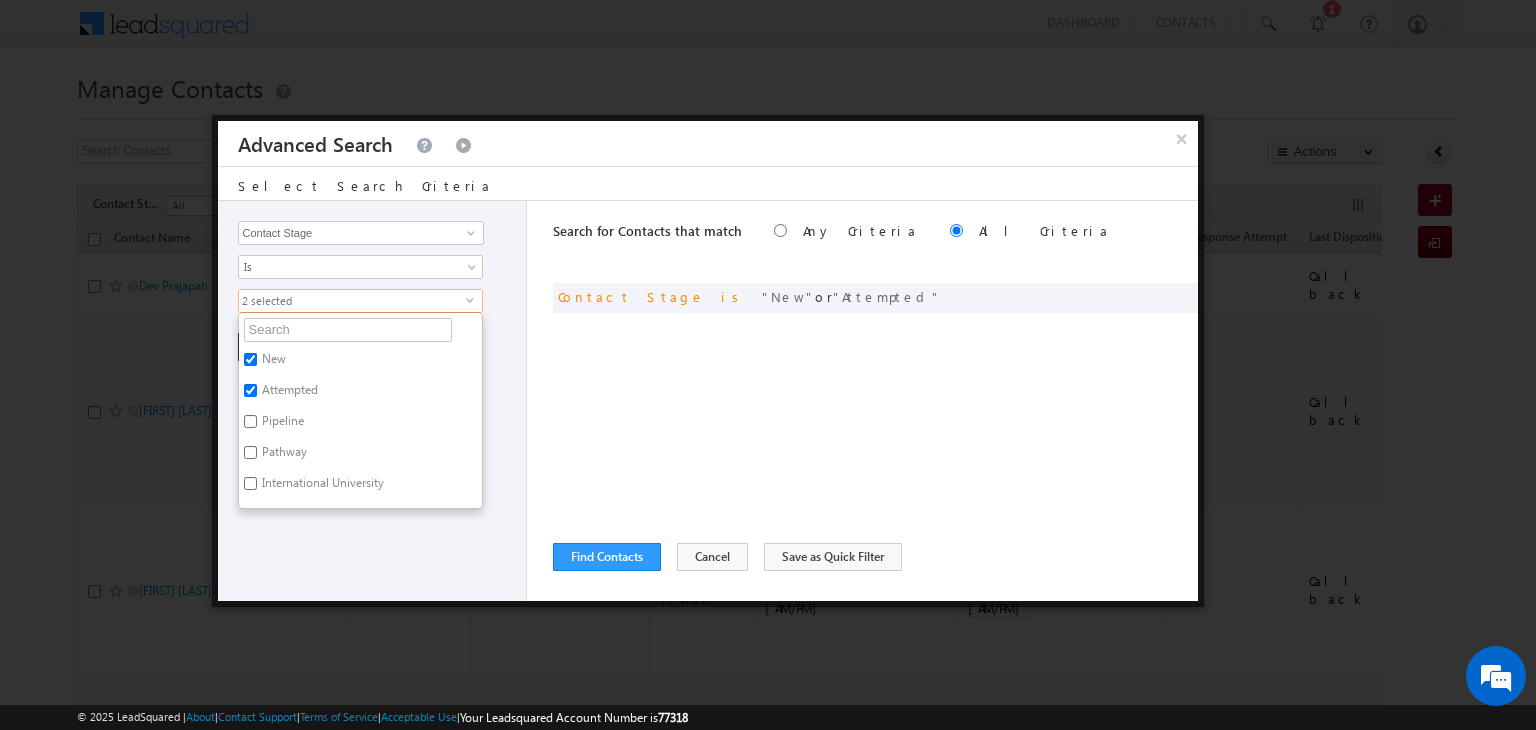 click on "Pipeline" at bounding box center [281, 424] 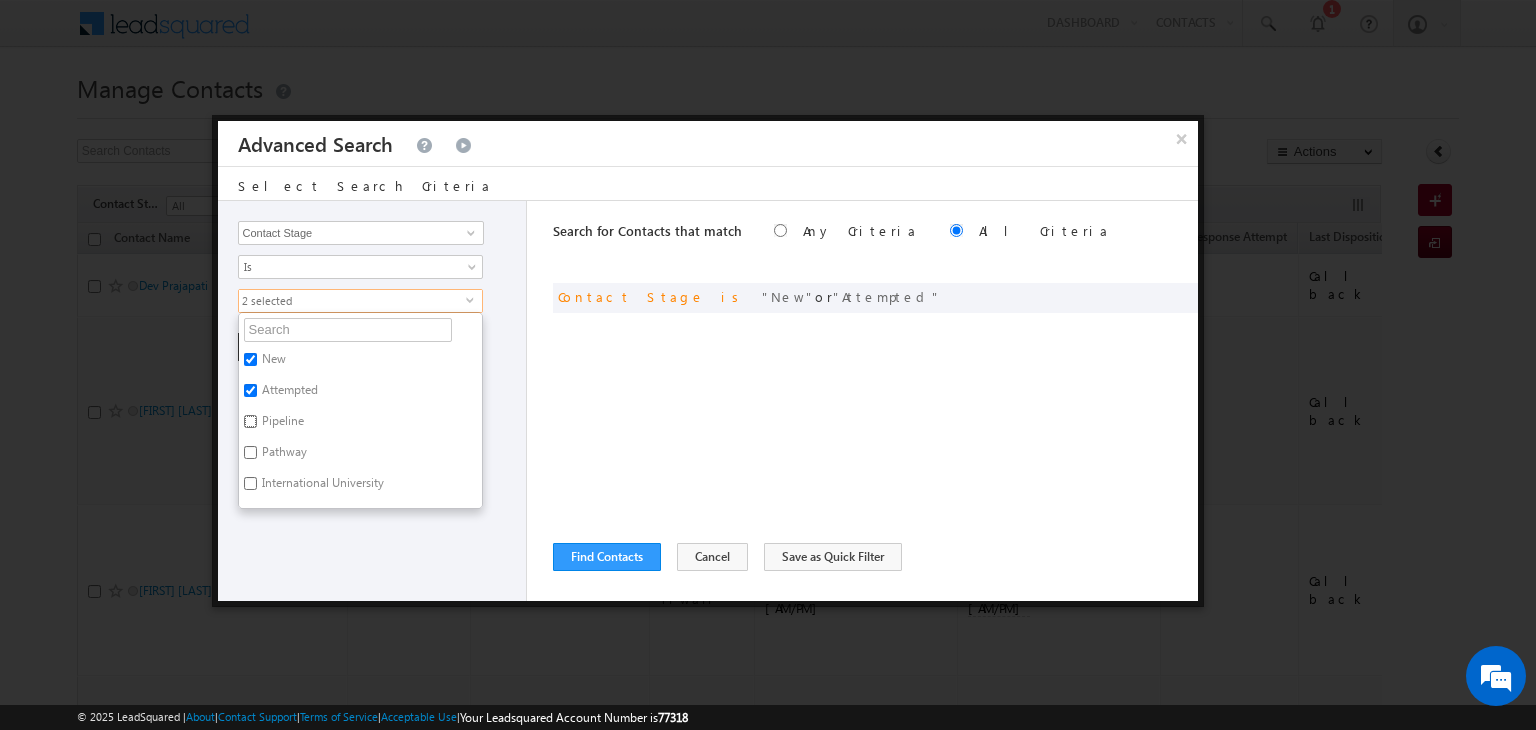 click on "Pipeline" at bounding box center (250, 421) 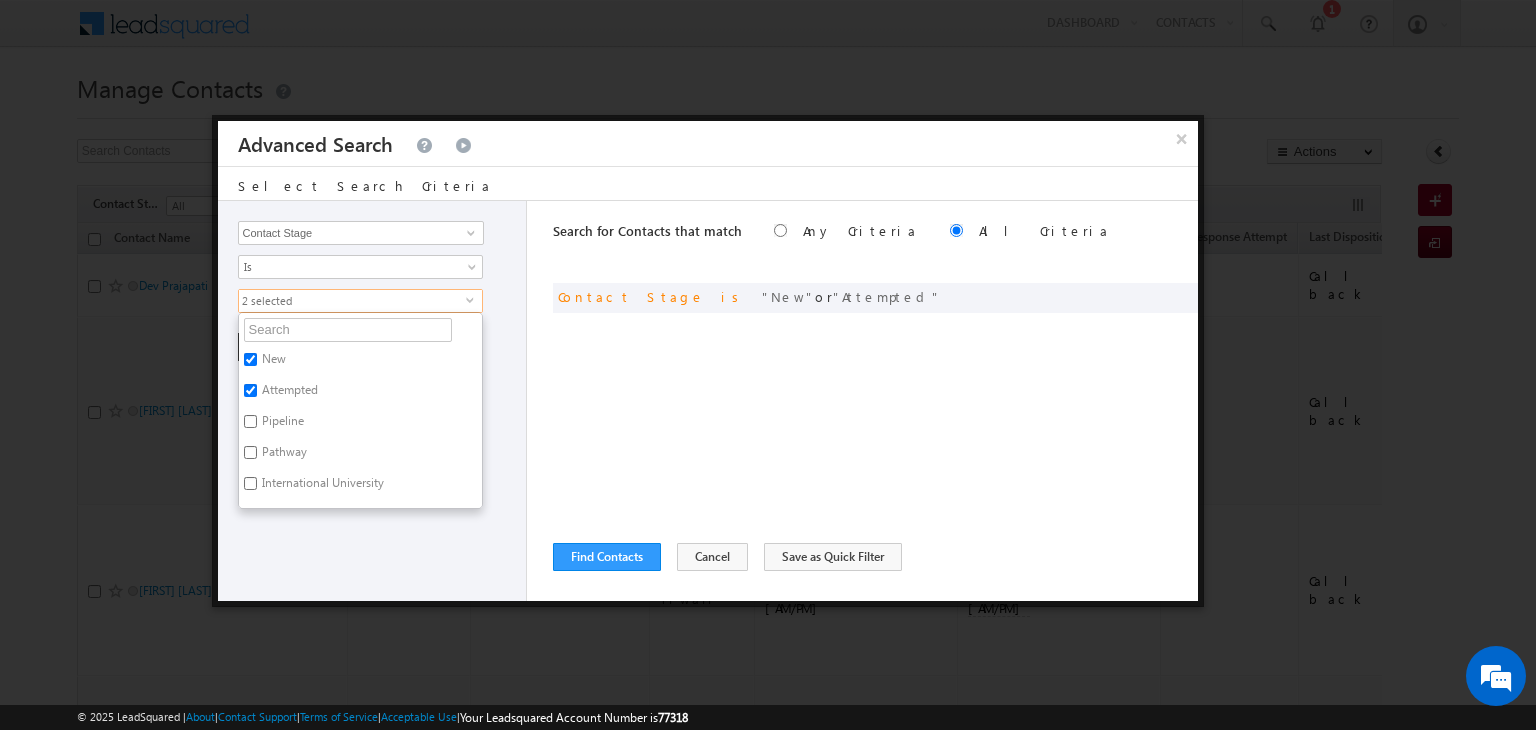 checkbox on "true" 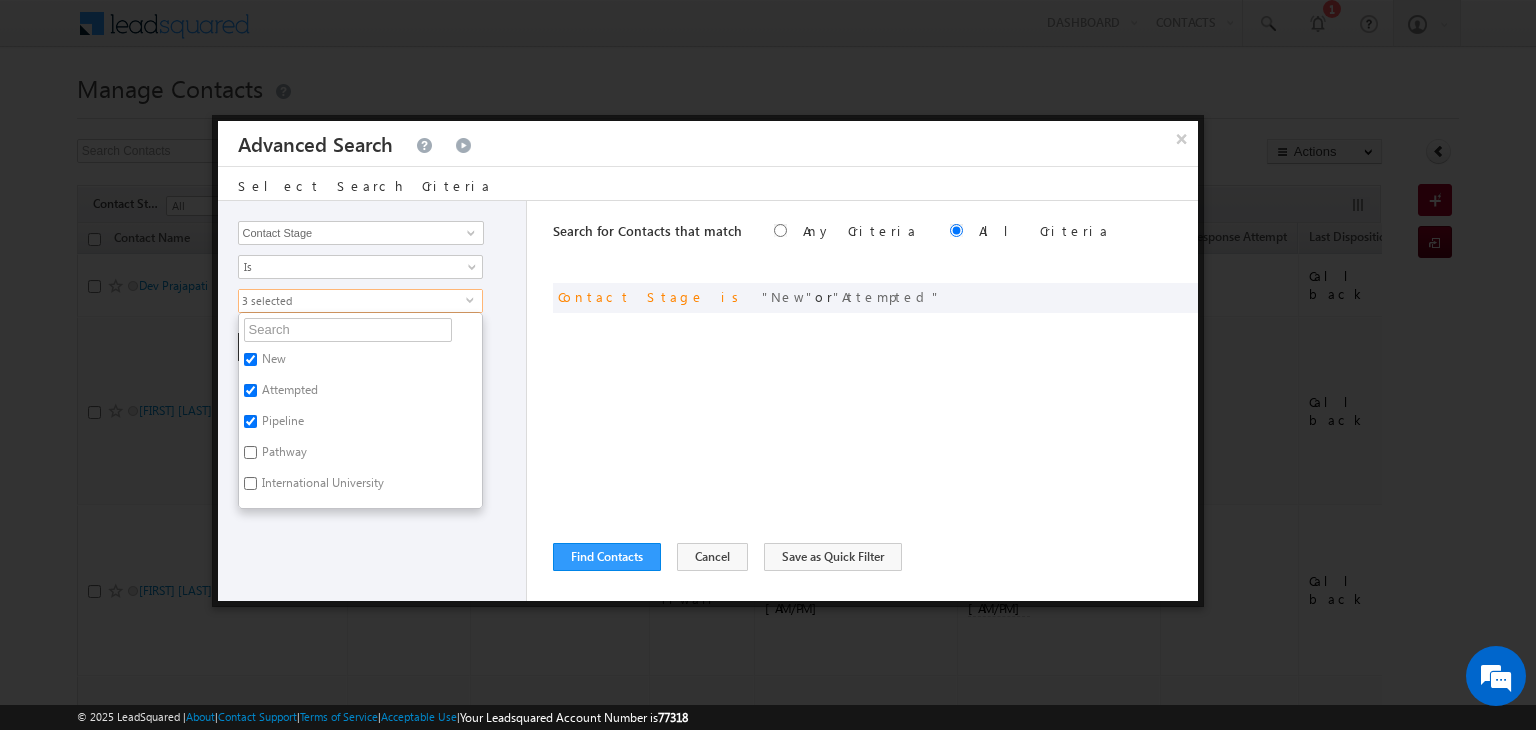 click on "Opportunity Type Contact Activity Task Sales Group  Prospect Id Address 1 Address 2 Any Specific University Or Program Application Status Auto Login URL City Class XII Marks Company Concentration Contact Number Contact Origin Contact Score Contact Source Contact Stage Conversion Referrer URL Counselling mode Country Country Interested In New Country Interested In Old Course Course Priority Created By Id Created On Created On Old Current Opt In Status Do Not Call Do Not Email Do Not SMS Do Not Track Do You Have Scholarships Do You Have Valid Passport Documents - Status Documents - University Proof Doc Documents - 10th Marksheet Documents - 12th Marksheet Documents - UG Degree Documents - UG Marksheets Documents - PG Degree Documents - PG Marksheets Documents - Resume/CV Documents - LOR Documents - SOP Documents - Passport Documents - ELT Documents - Amity Pathway Certificate Documents - COL Documents - Deposit fee Documents - UCOL Documents - I20 Documents - SEVIS Fee doc Email" at bounding box center (373, 401) 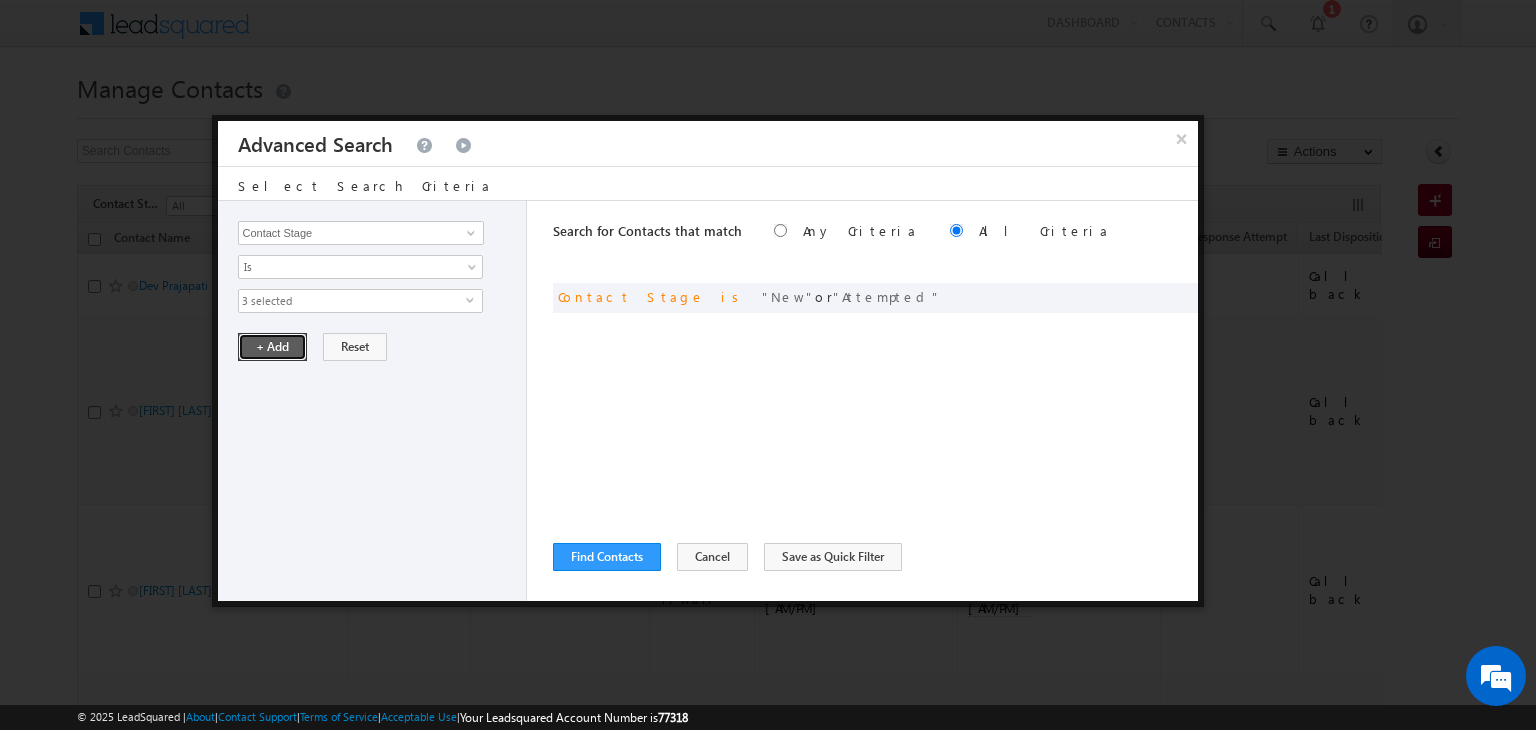 click on "+ Add" at bounding box center (272, 347) 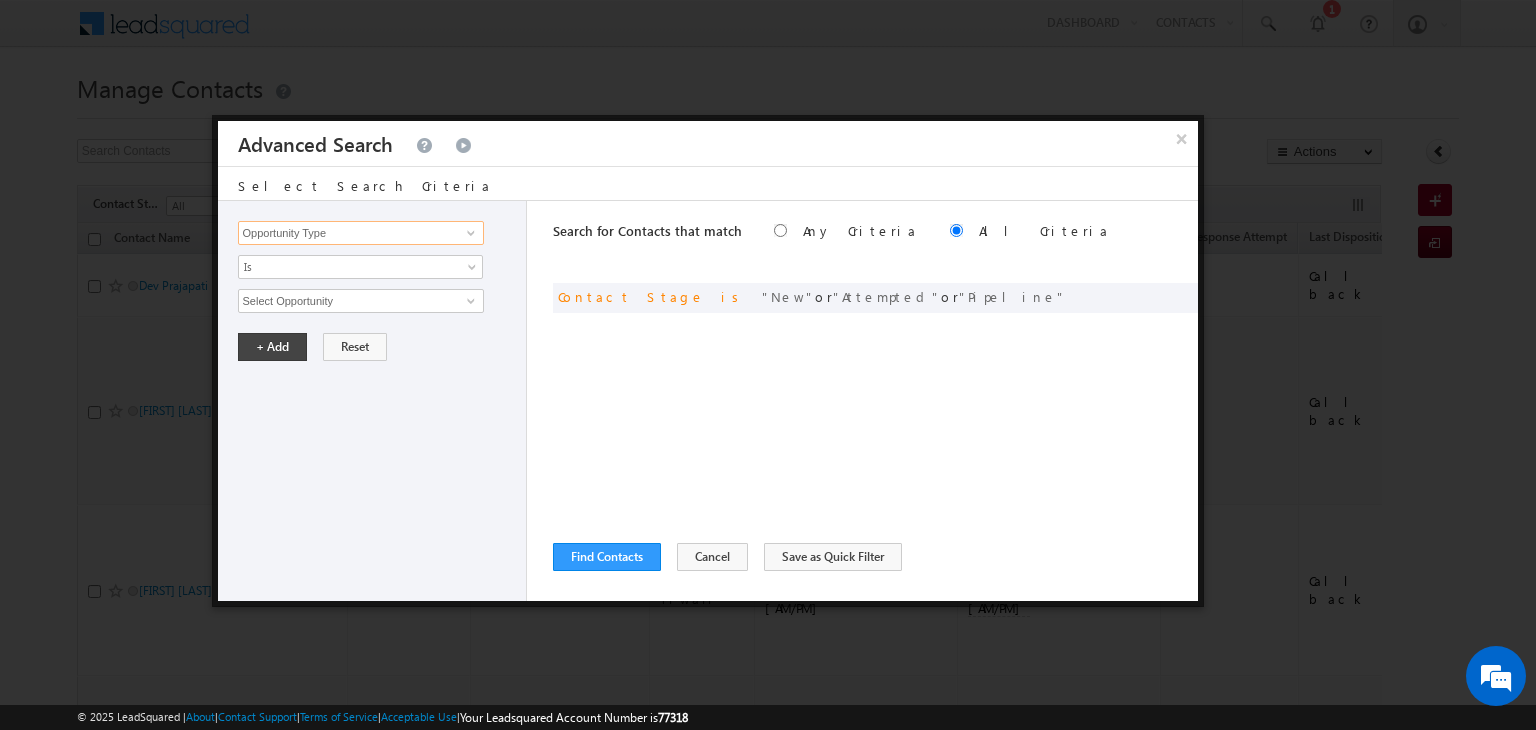 click on "Opportunity Type" at bounding box center (361, 233) 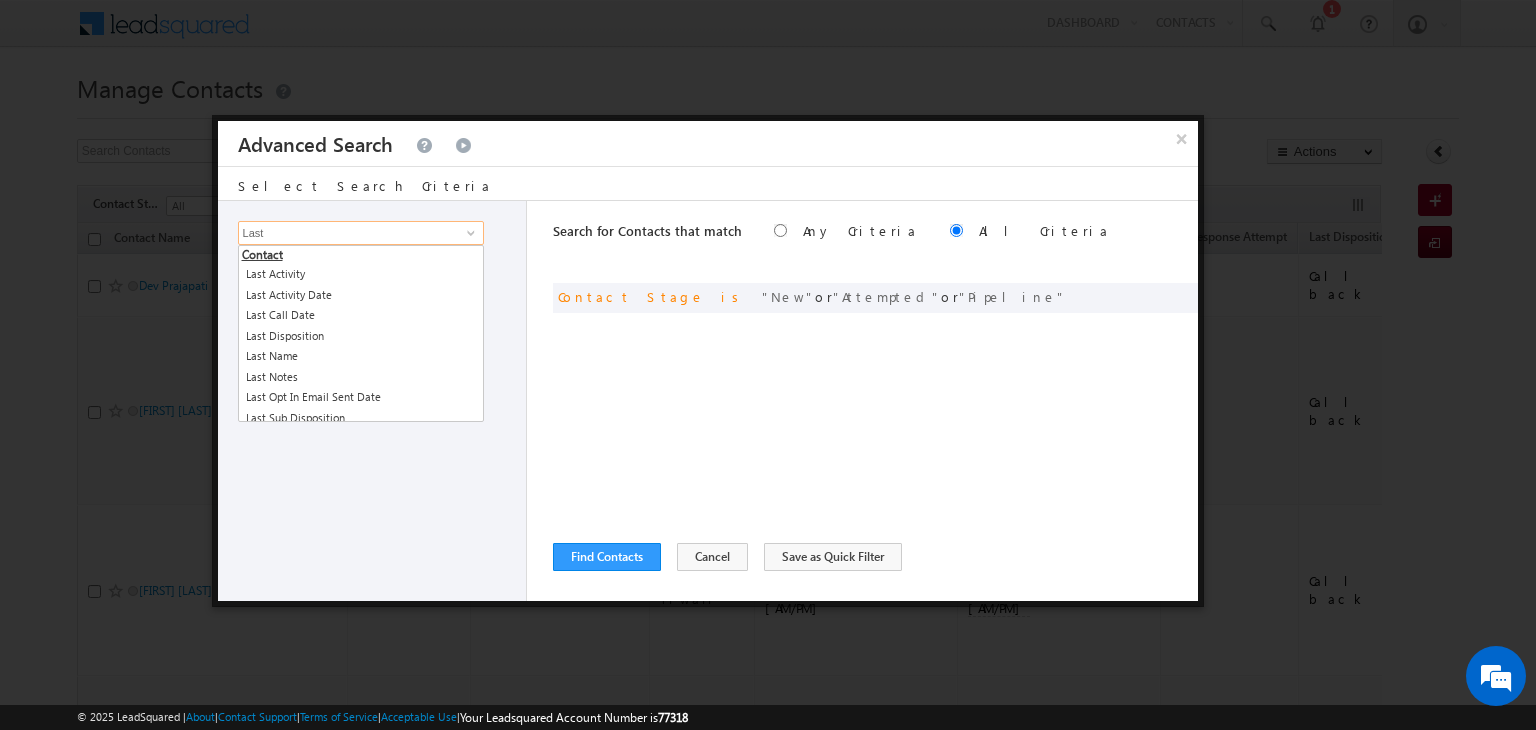 type on "Last" 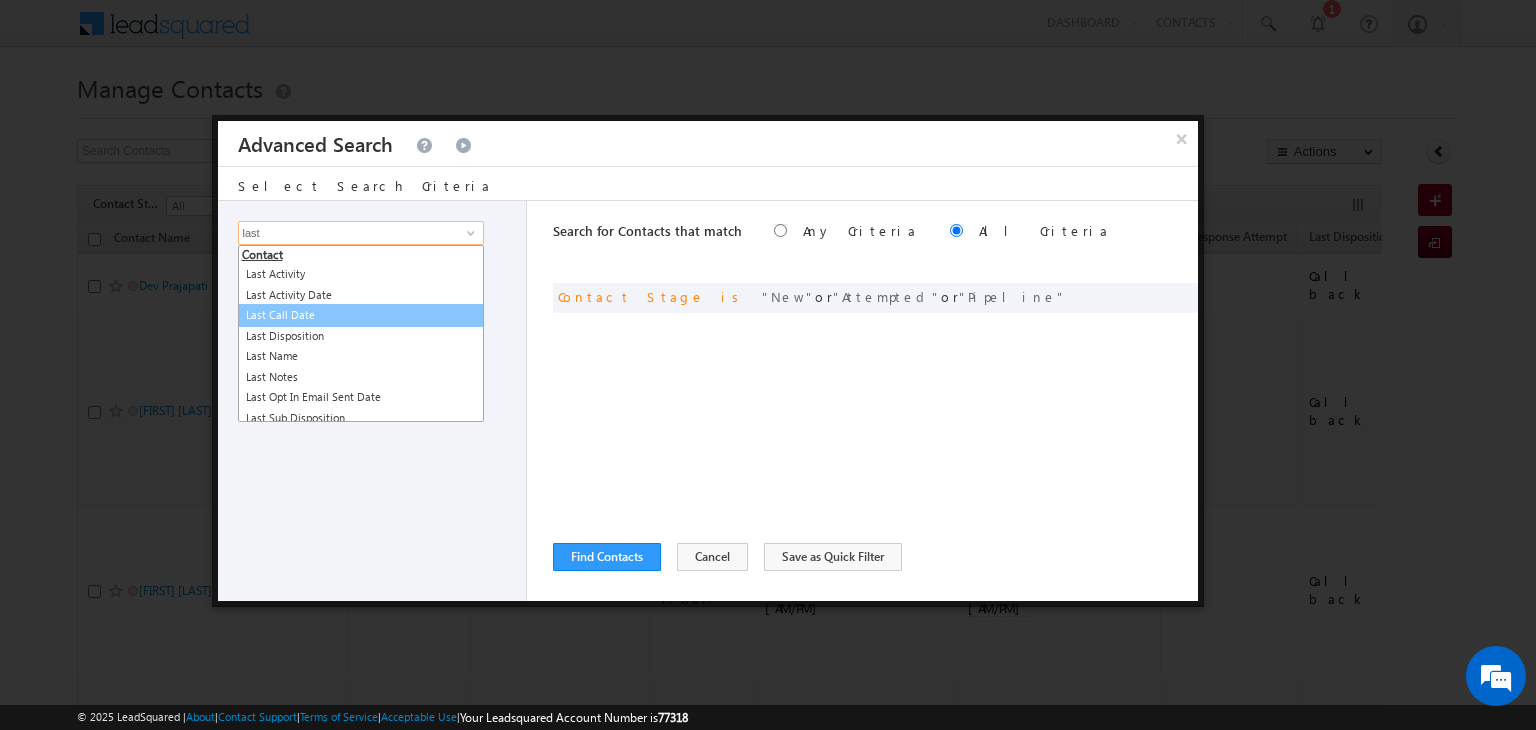 click on "Last Call Date" at bounding box center (361, 315) 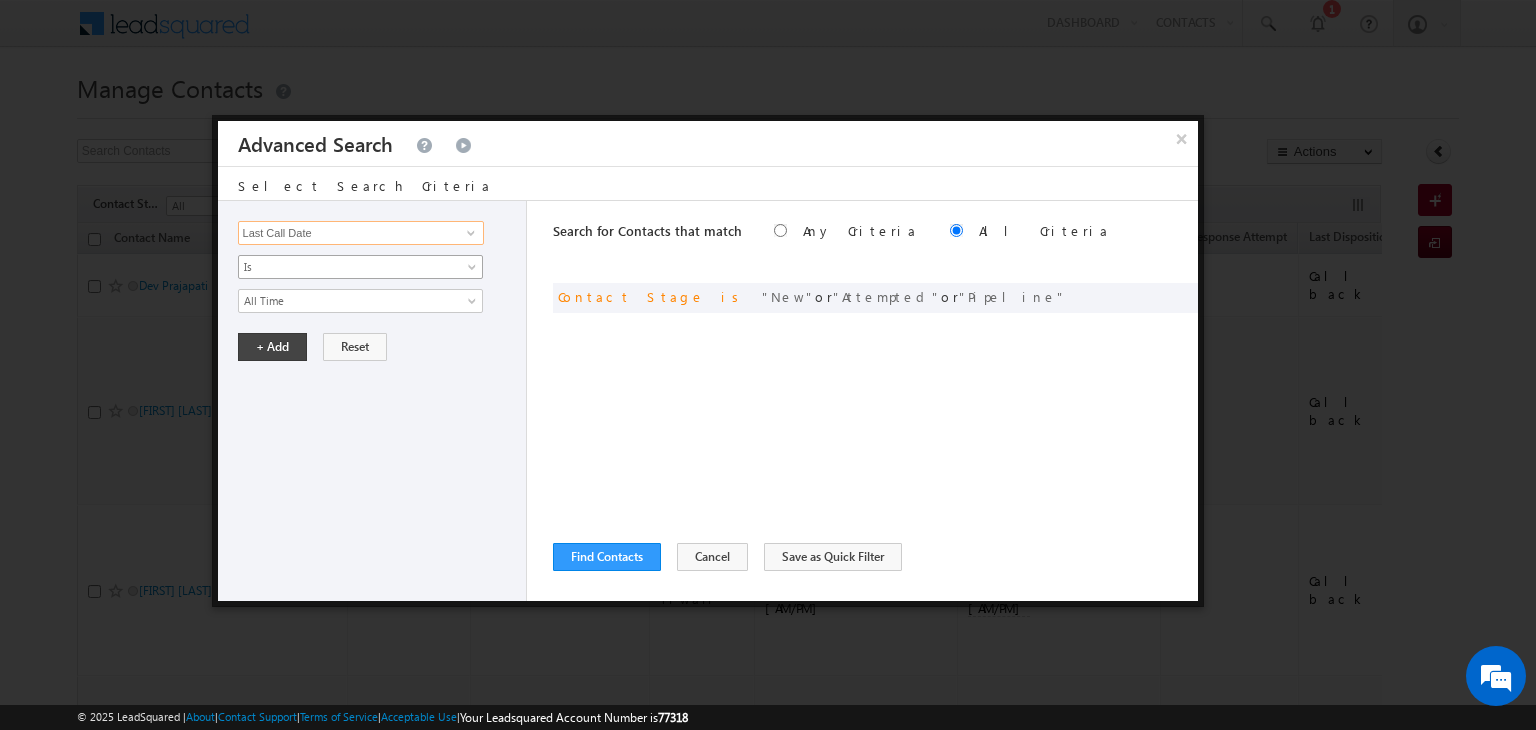 type on "Last Call Date" 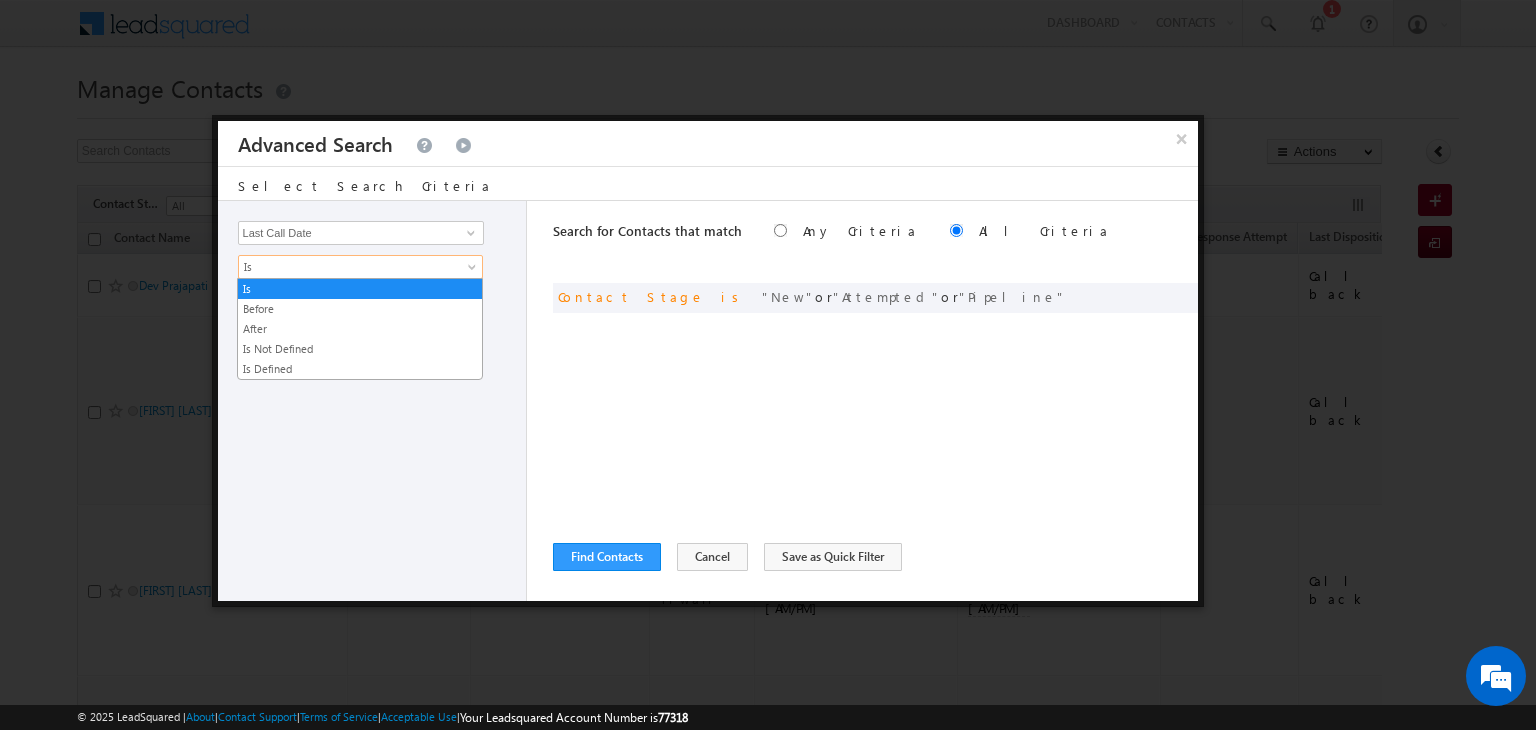 click on "Is" at bounding box center (347, 267) 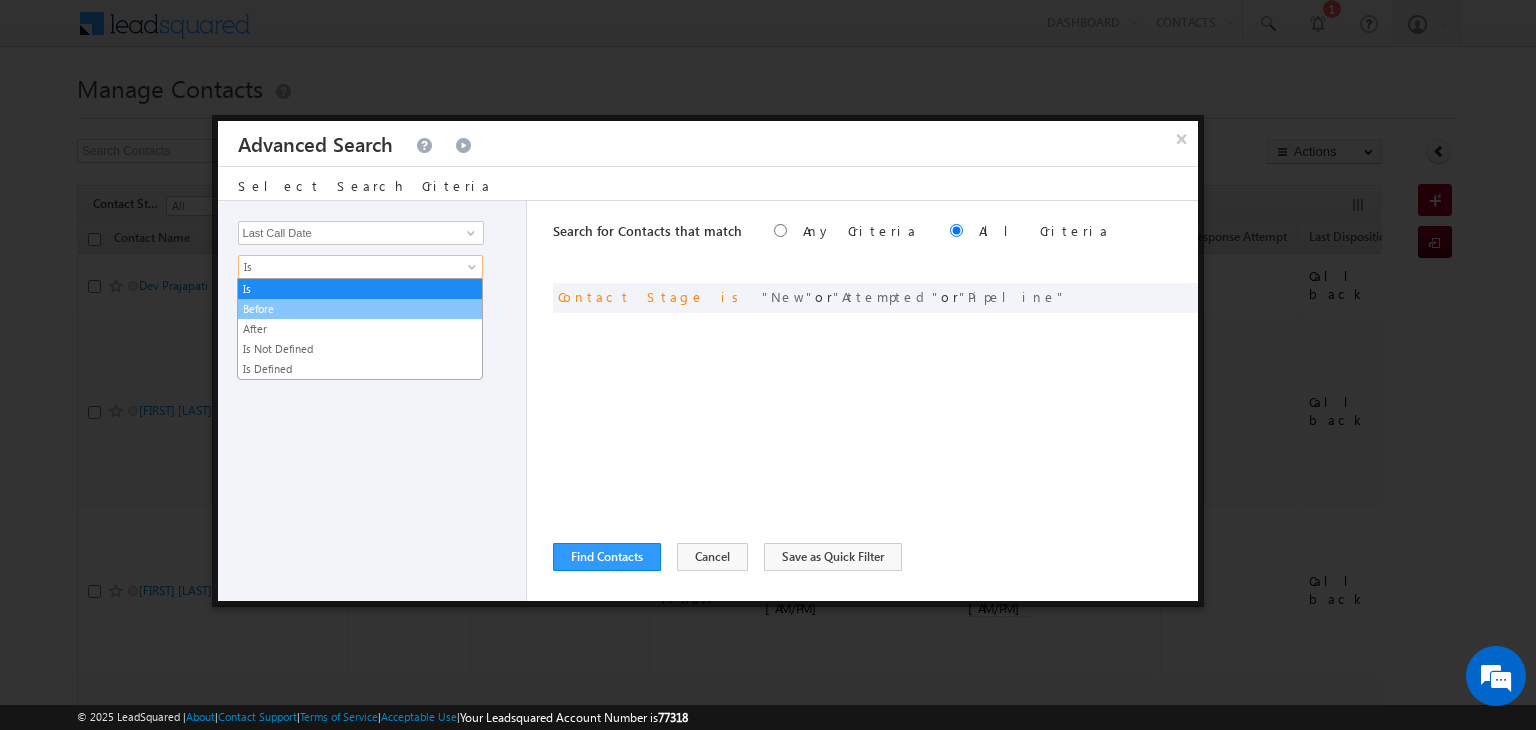 click on "Before" at bounding box center [360, 309] 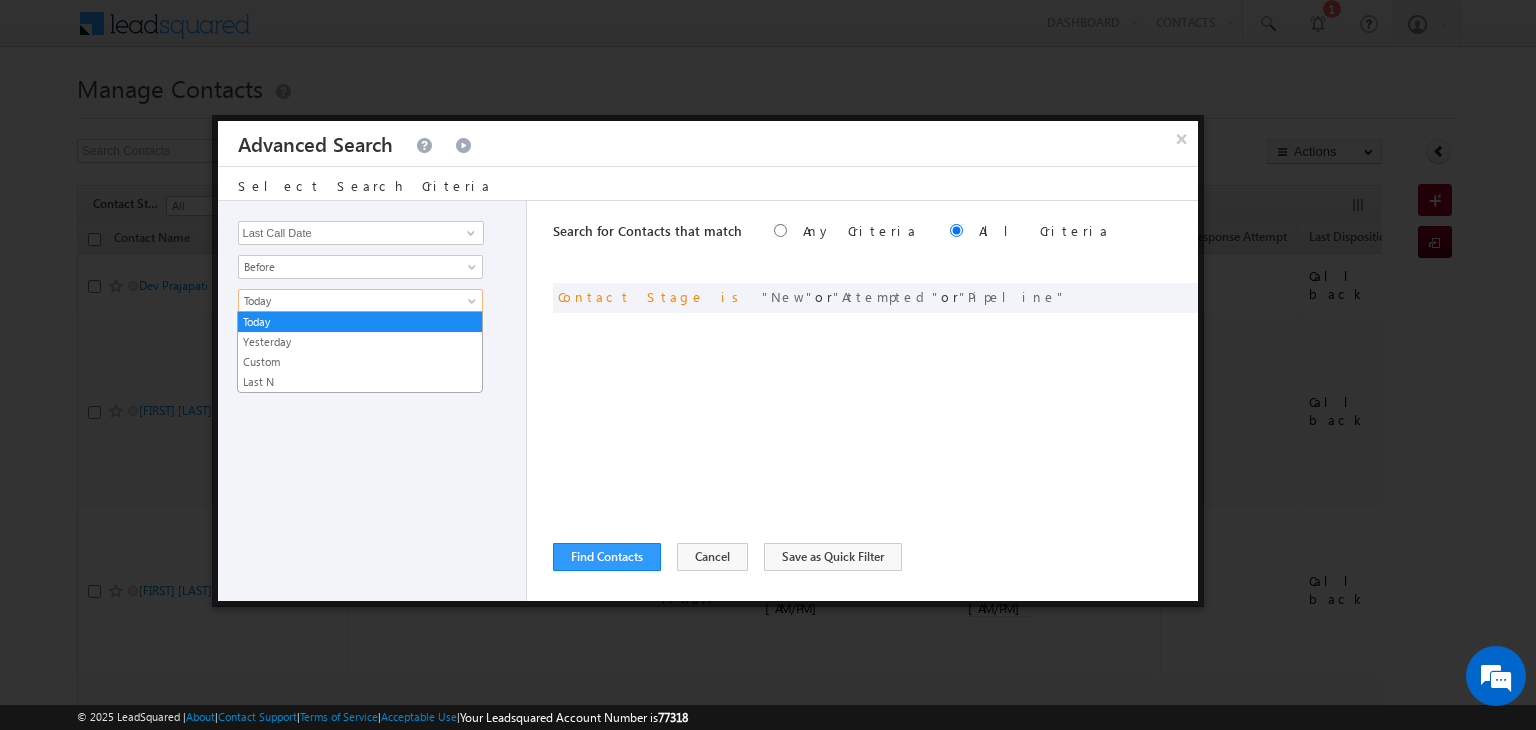 click on "Today" at bounding box center (360, 301) 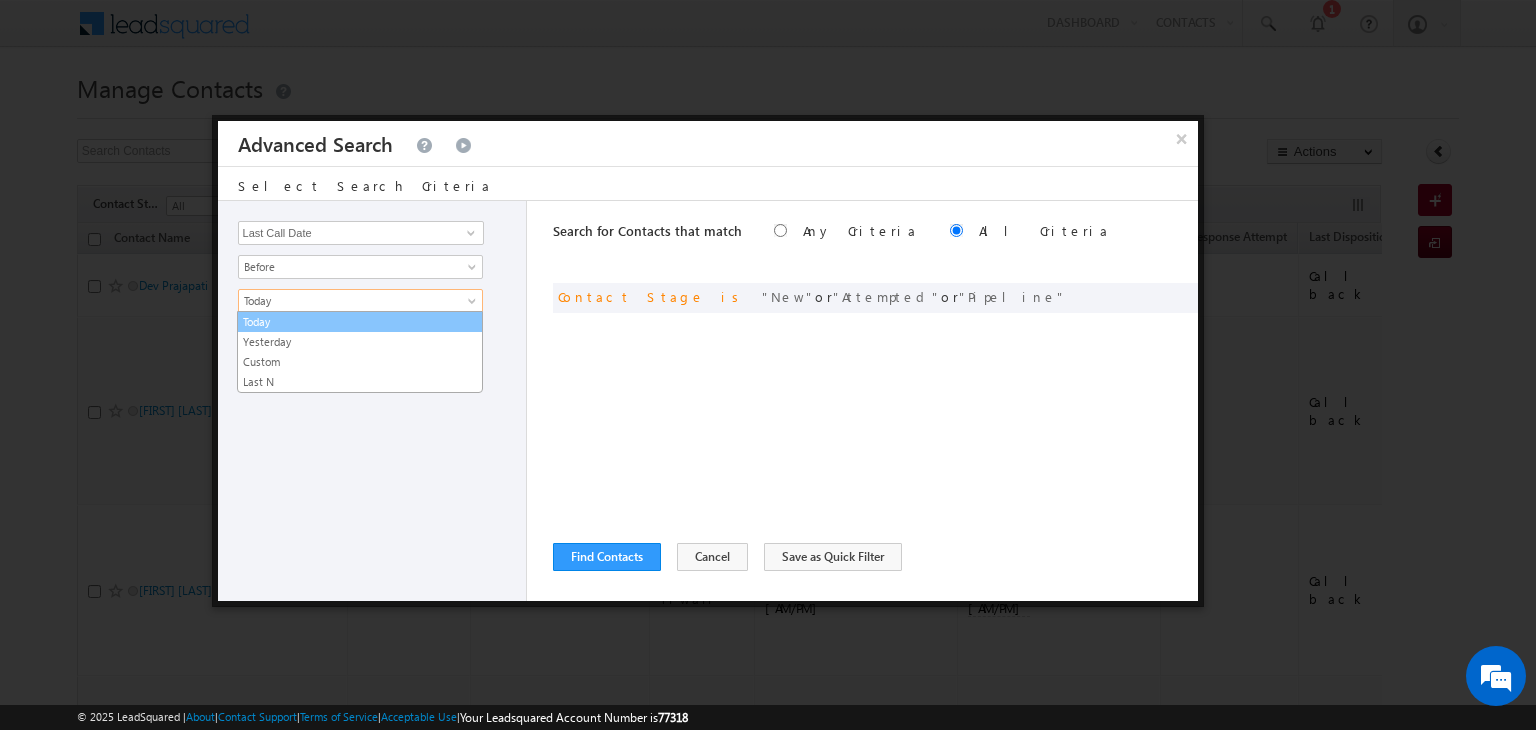 click on "Today" at bounding box center [360, 322] 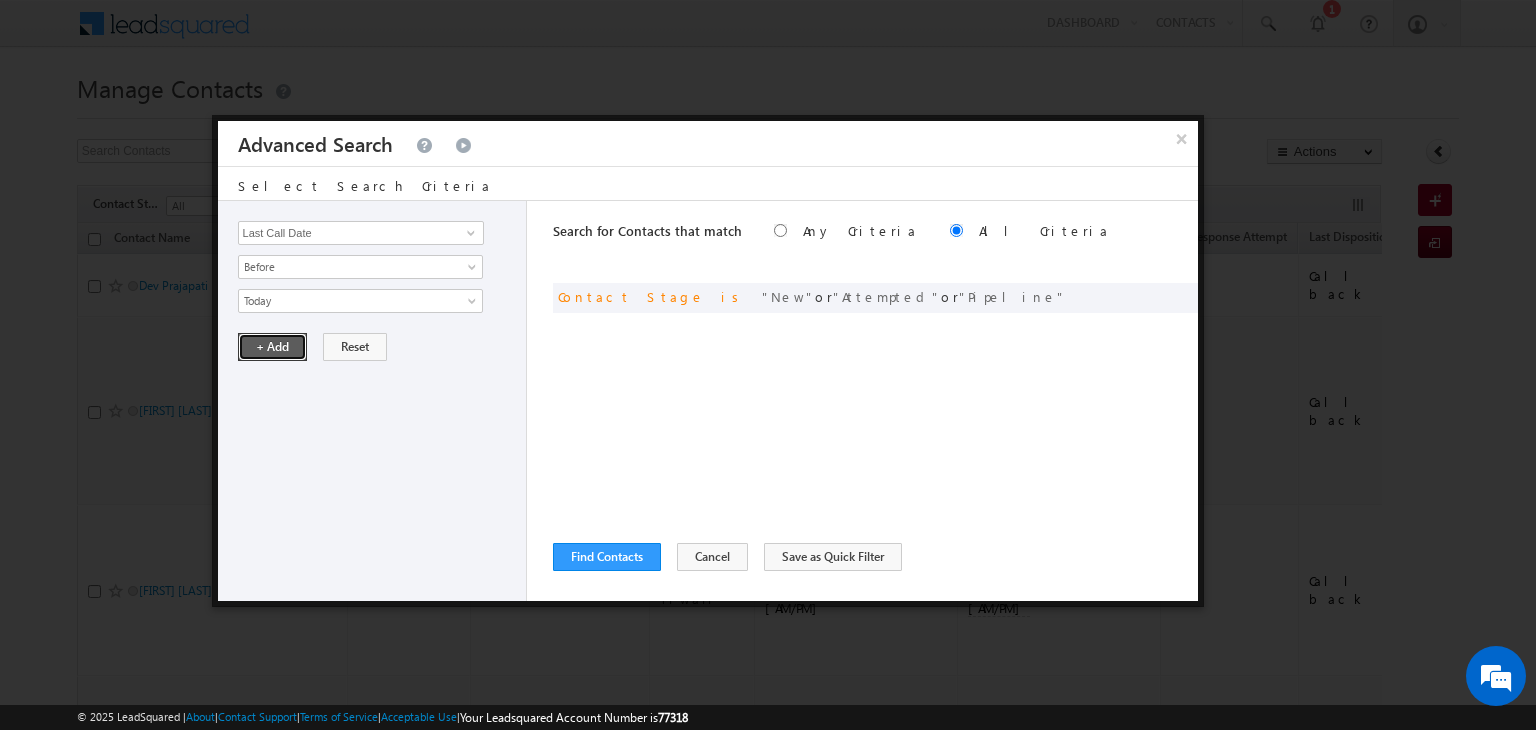 click on "+ Add" at bounding box center [272, 347] 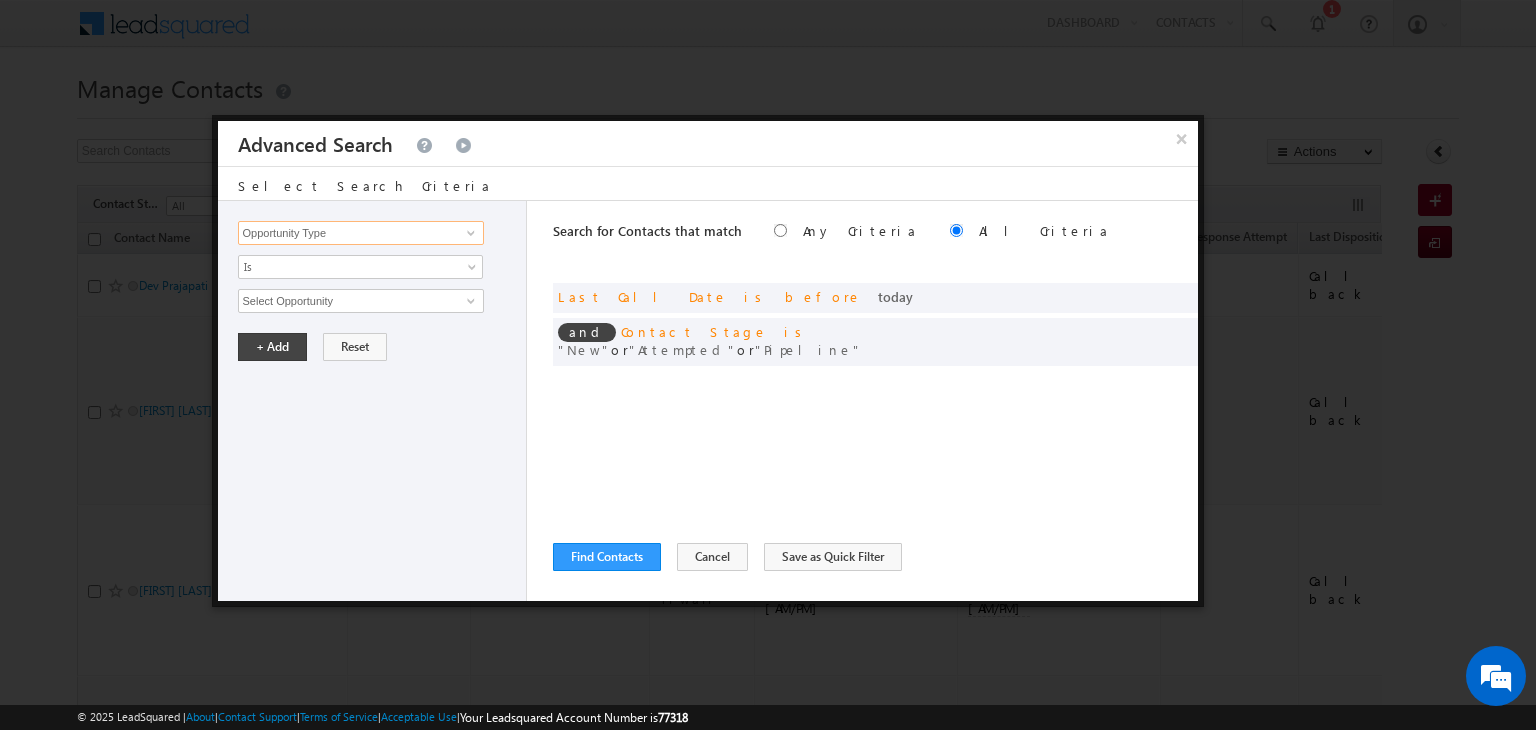 click on "Opportunity Type" at bounding box center [361, 233] 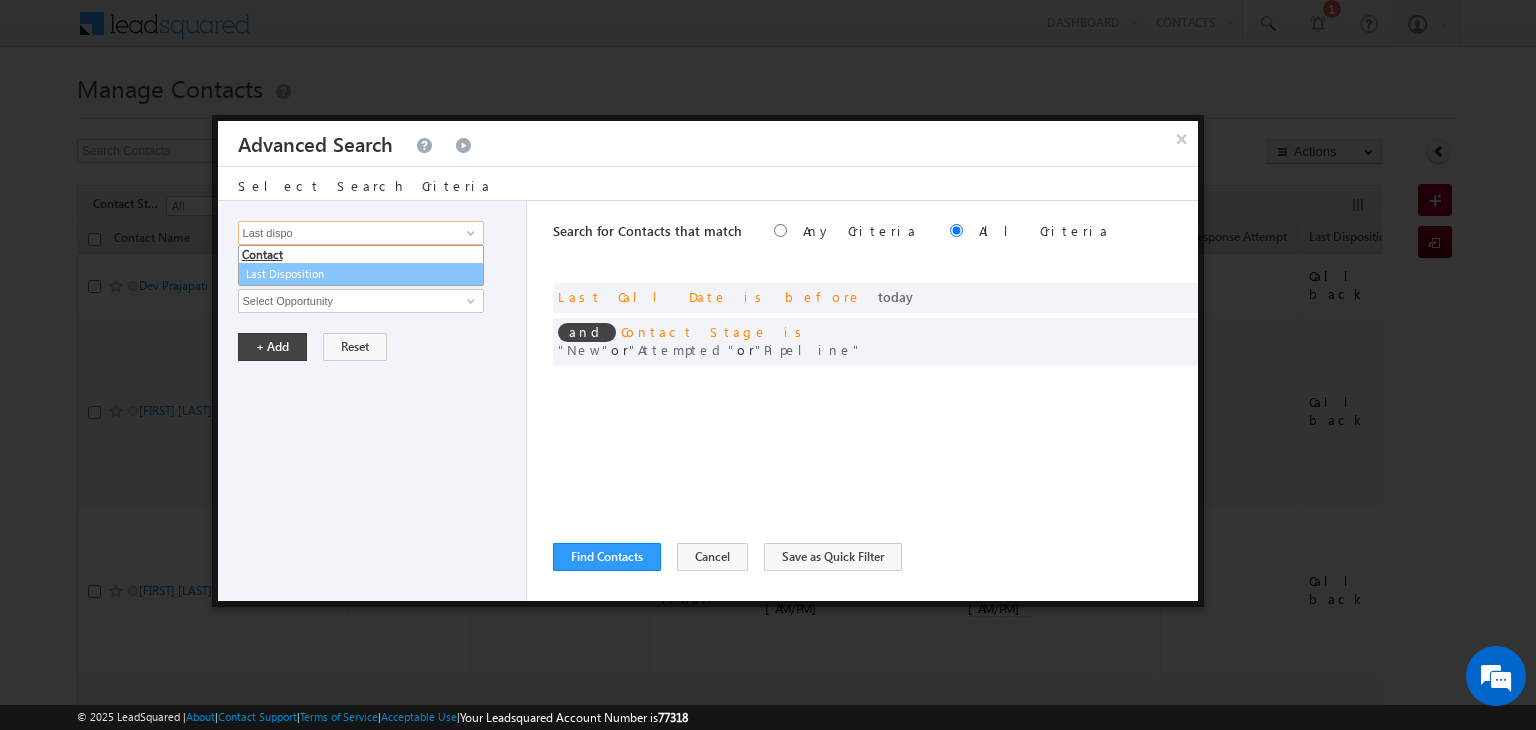 click on "Last Disposition" at bounding box center (361, 274) 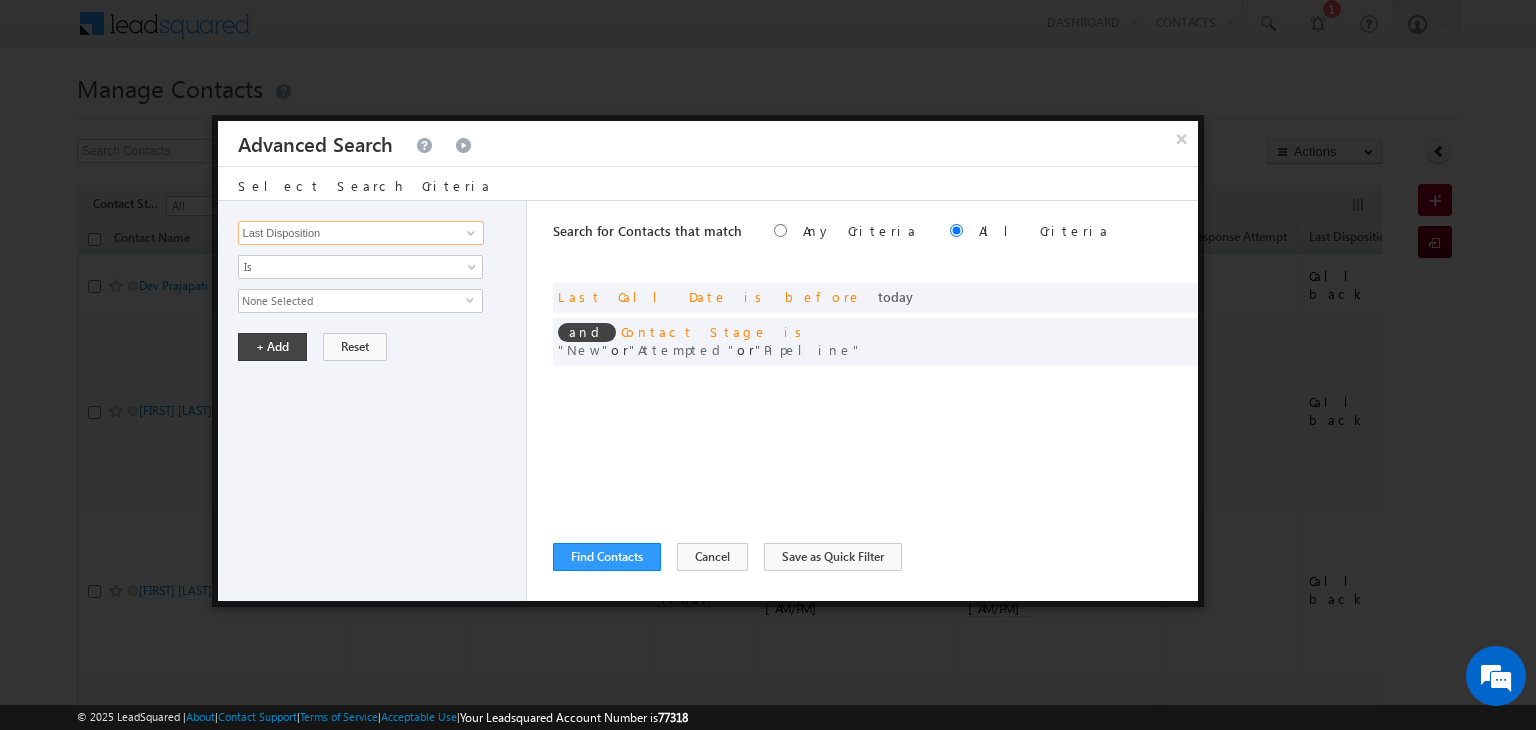 type on "Last Disposition" 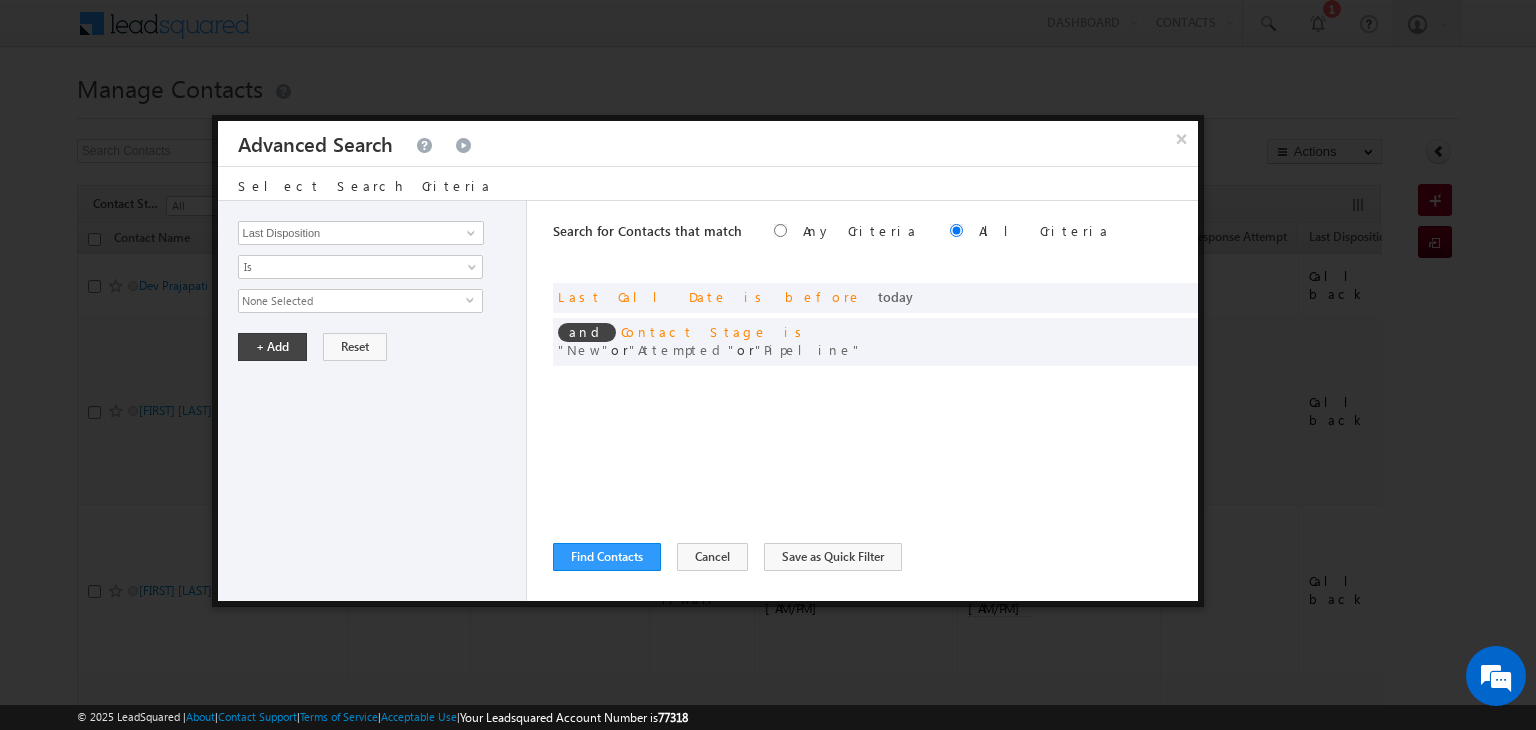 click on "None Selected" at bounding box center [352, 301] 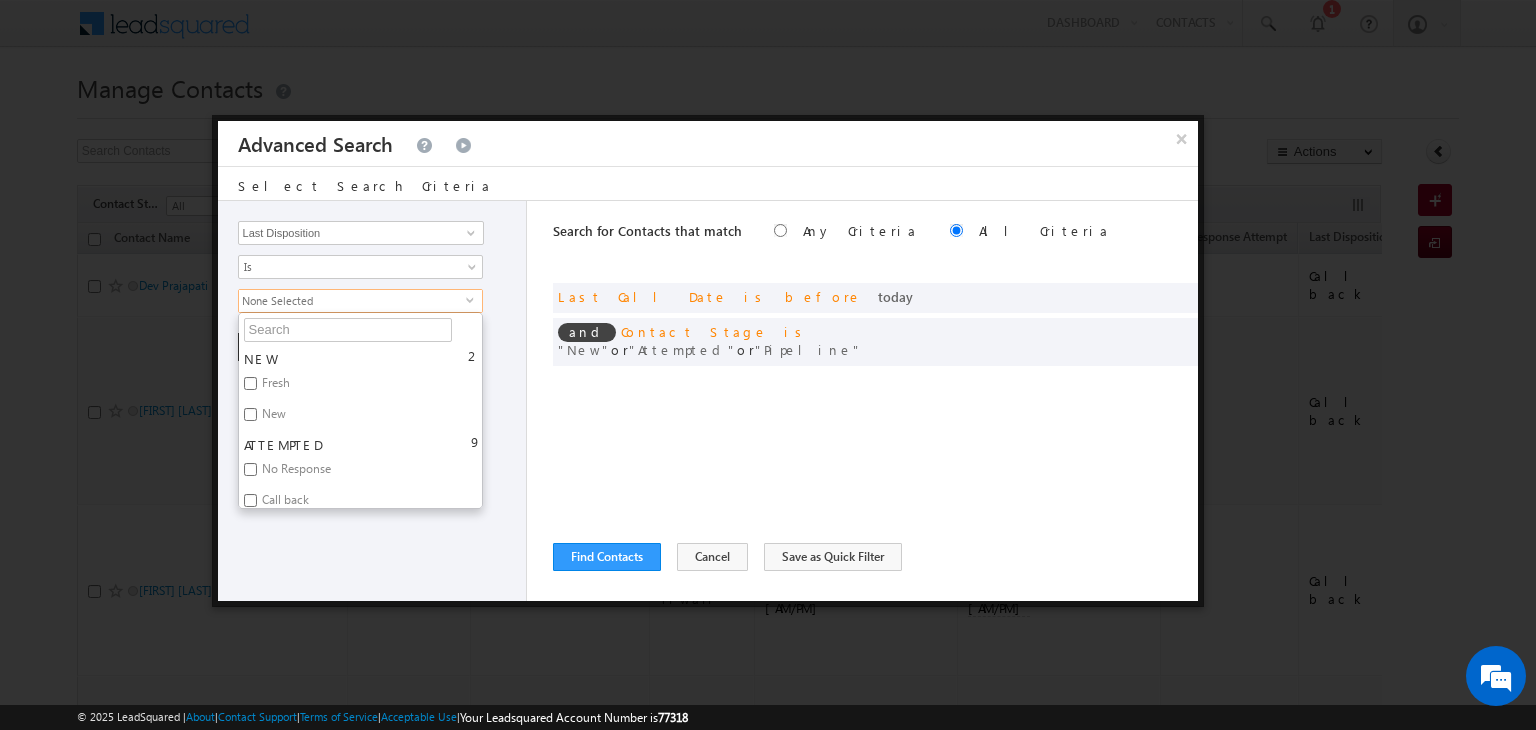 click on "Fresh" at bounding box center [274, 386] 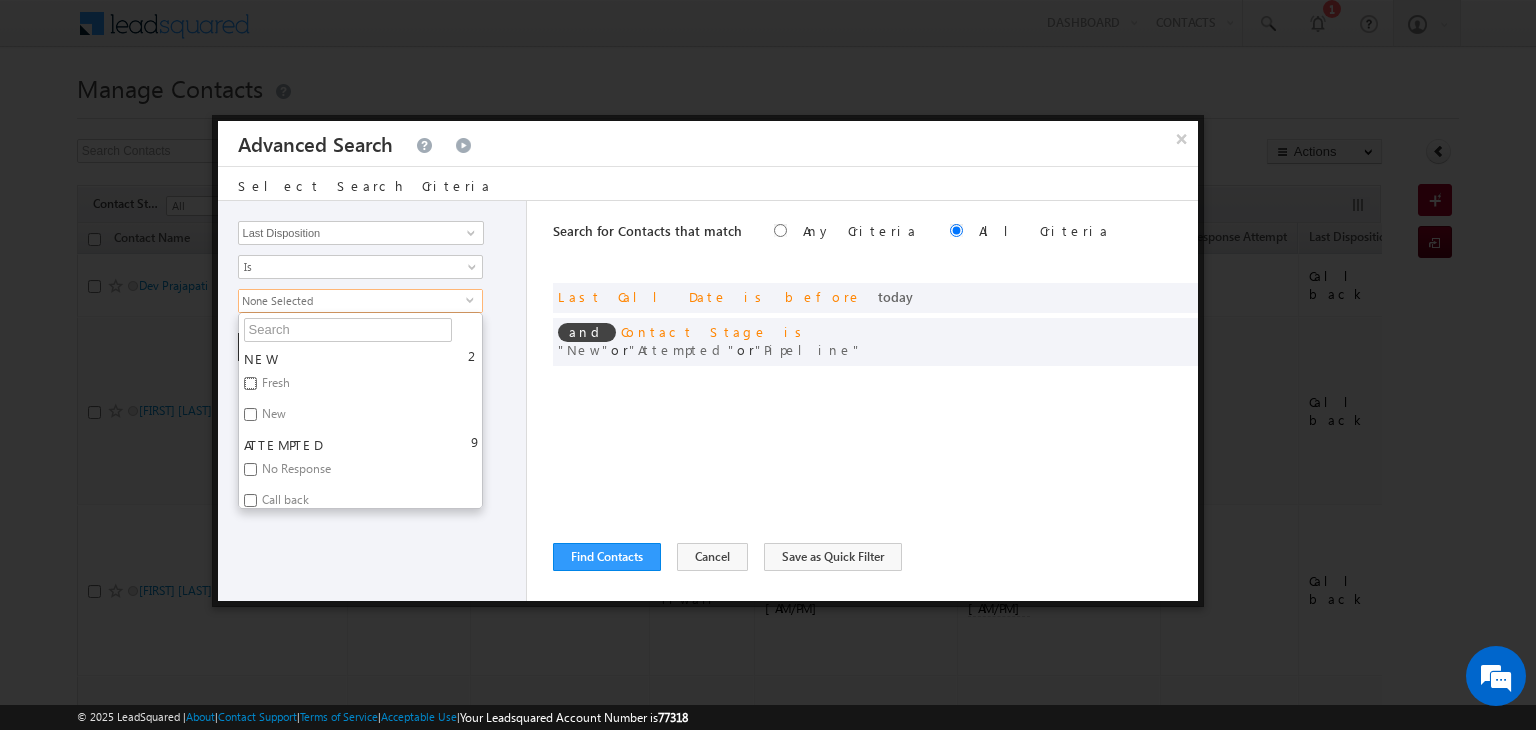 click on "Fresh" at bounding box center (250, 383) 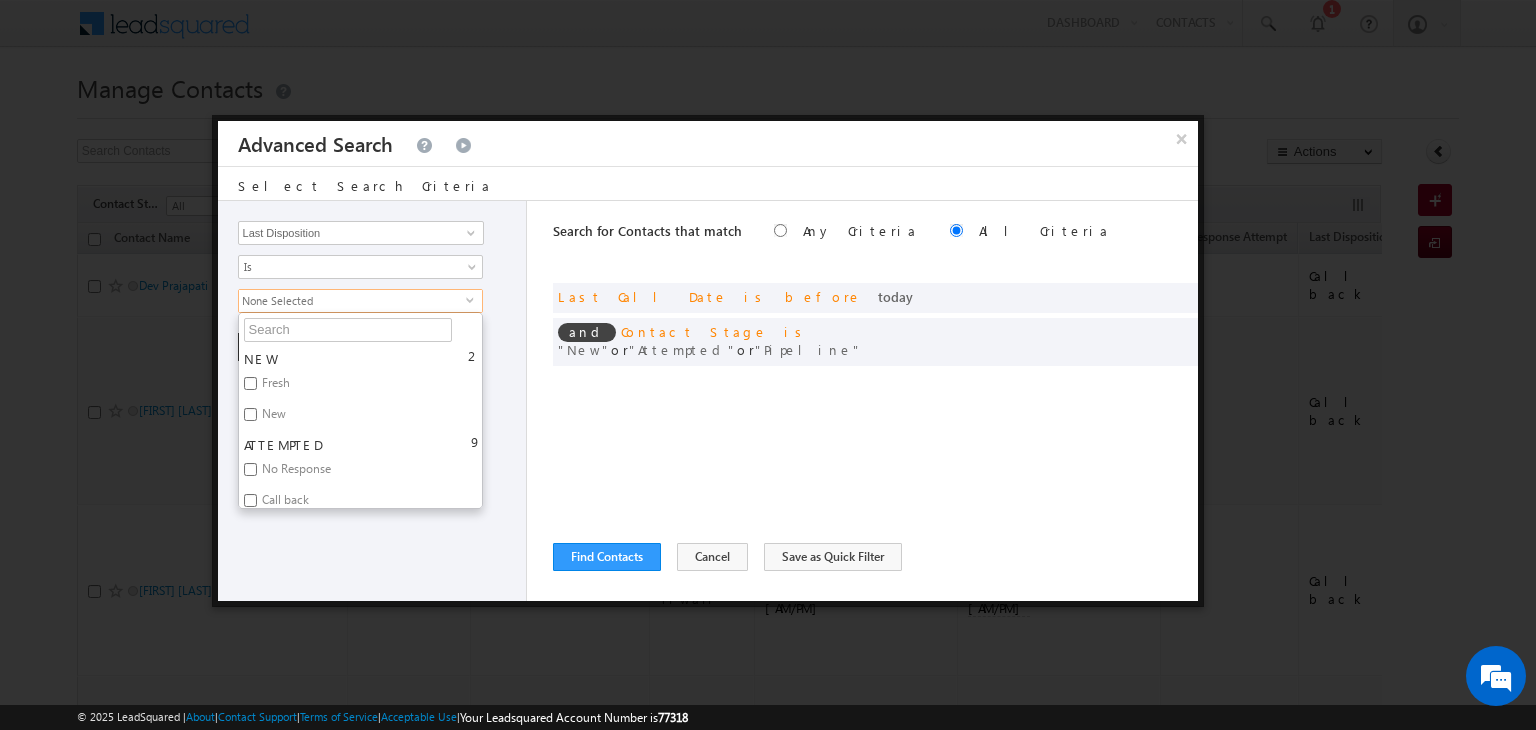 checkbox on "true" 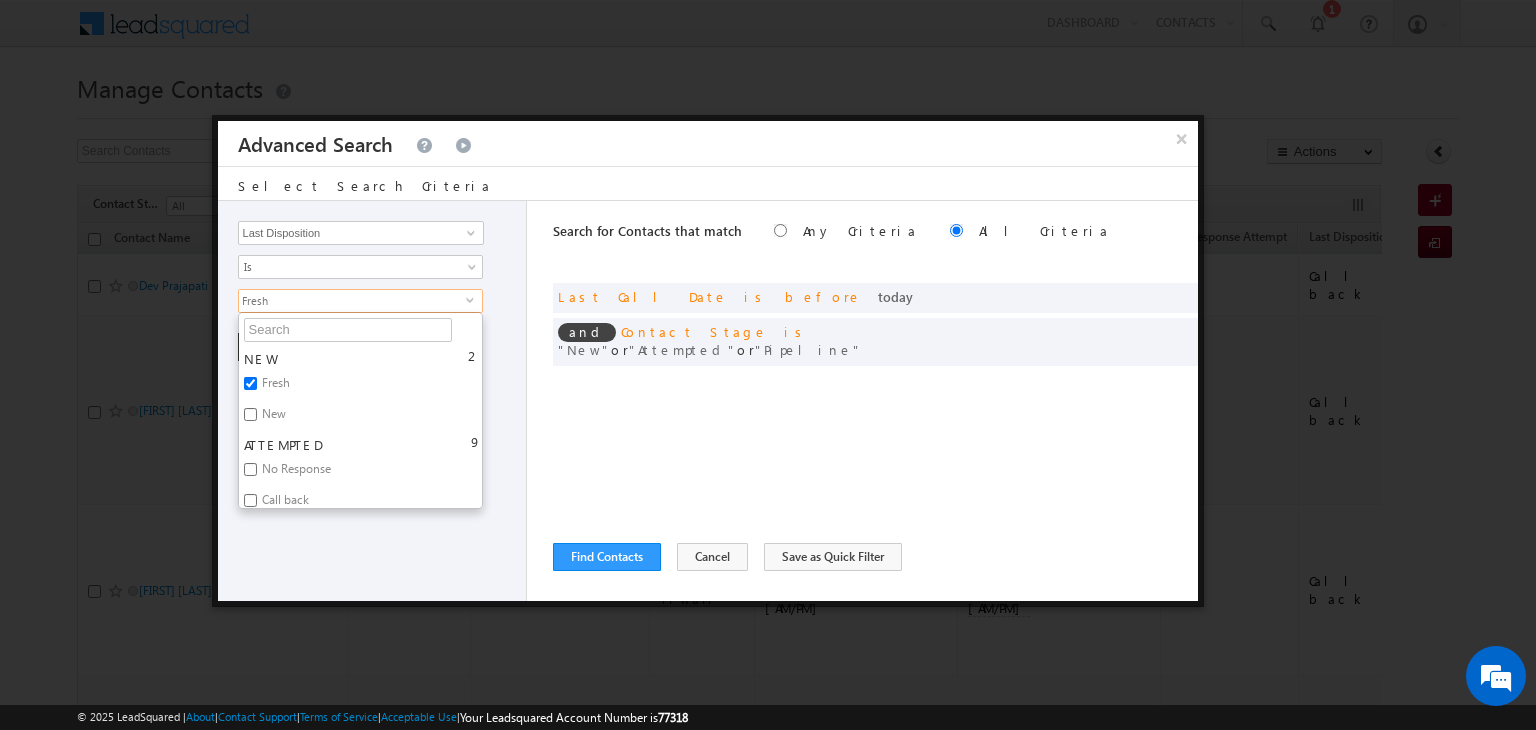 click on "New" at bounding box center (272, 417) 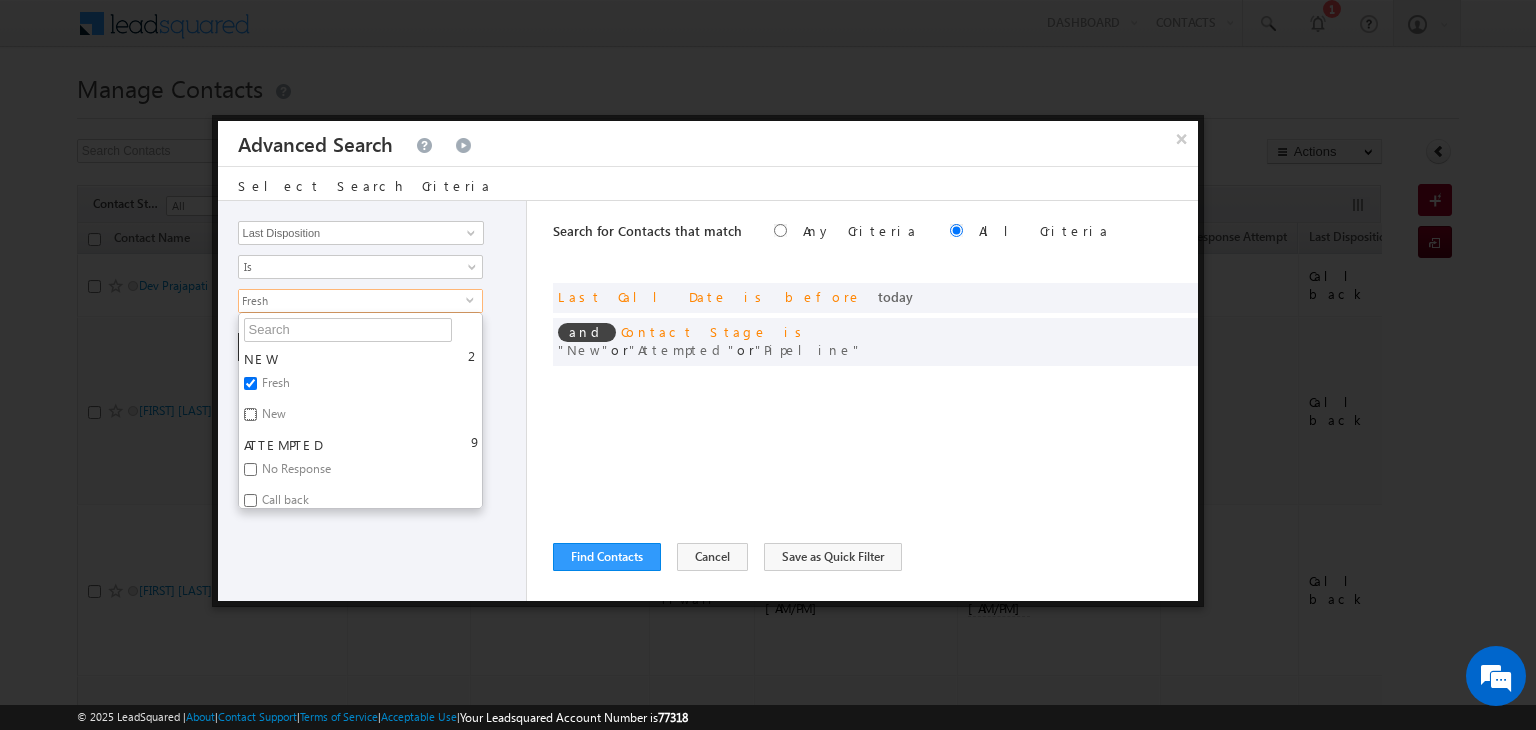 click on "New" at bounding box center [250, 414] 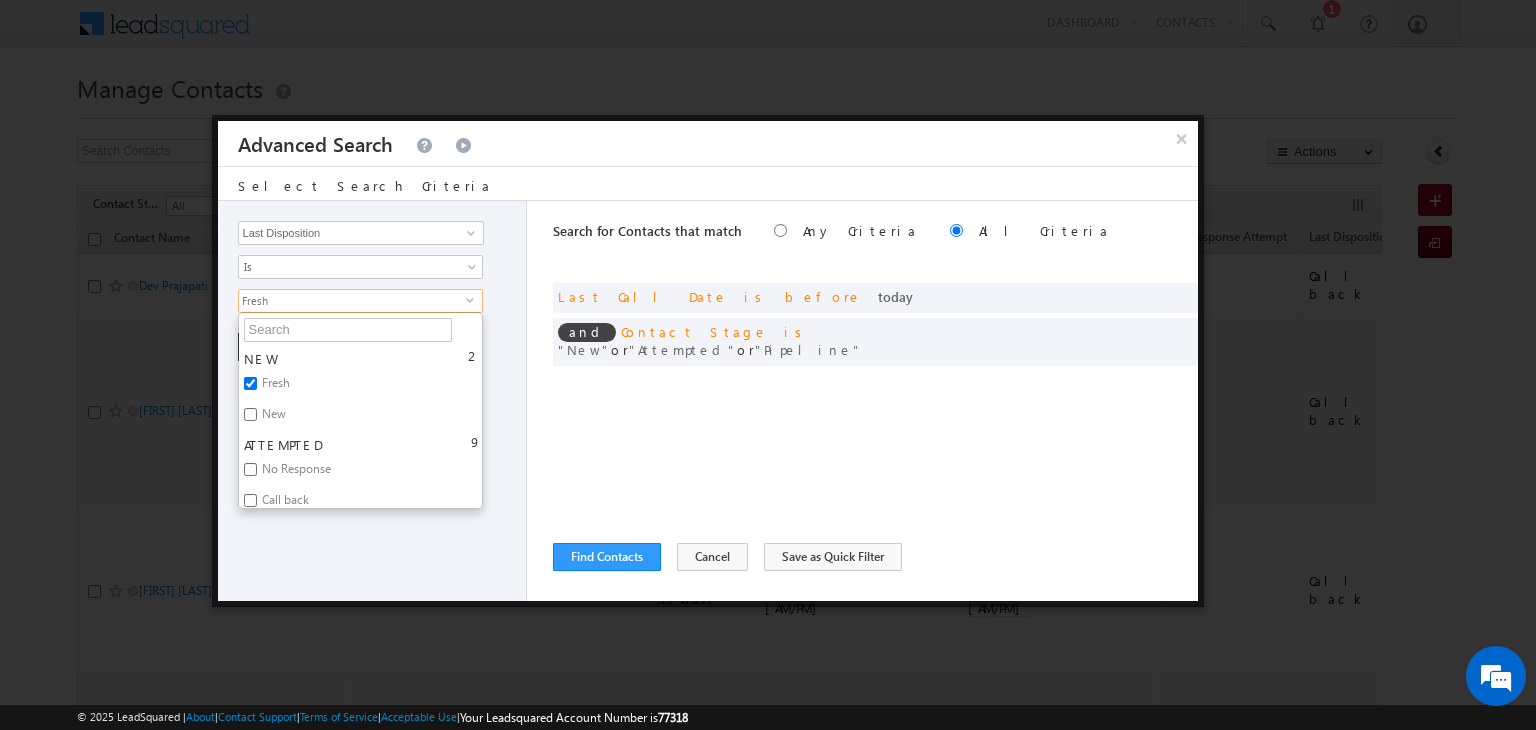 checkbox on "true" 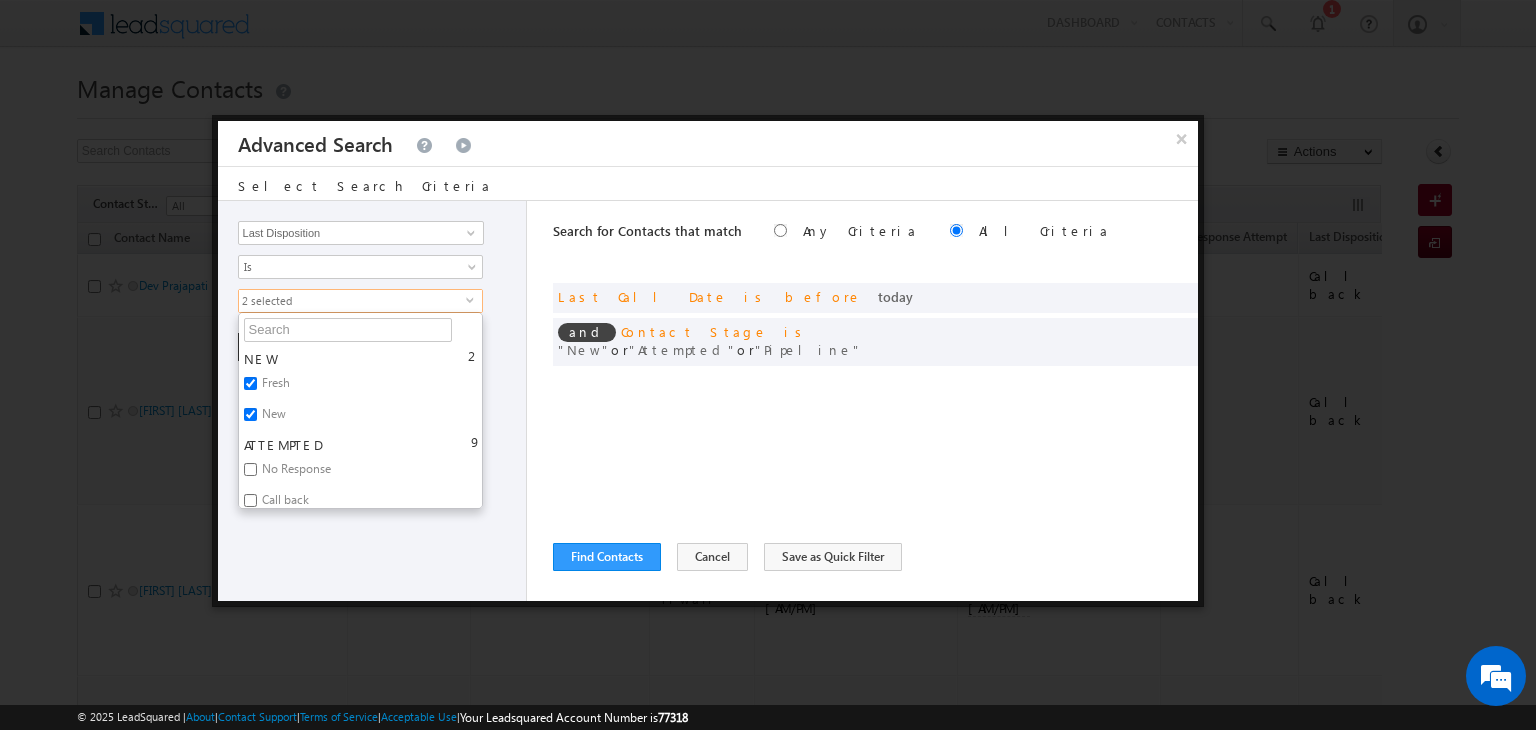 scroll, scrollTop: 62, scrollLeft: 0, axis: vertical 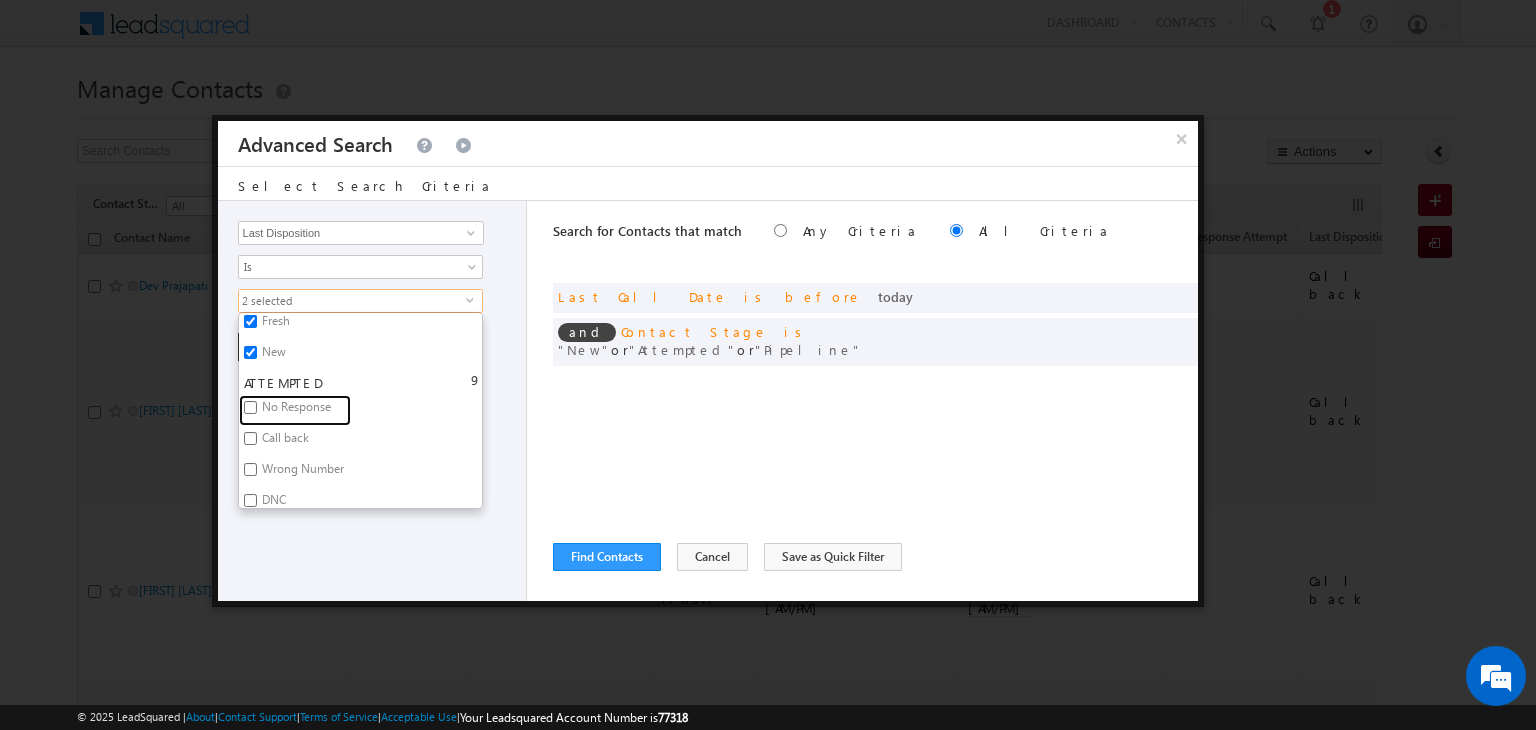 click on "No Response" at bounding box center [295, 410] 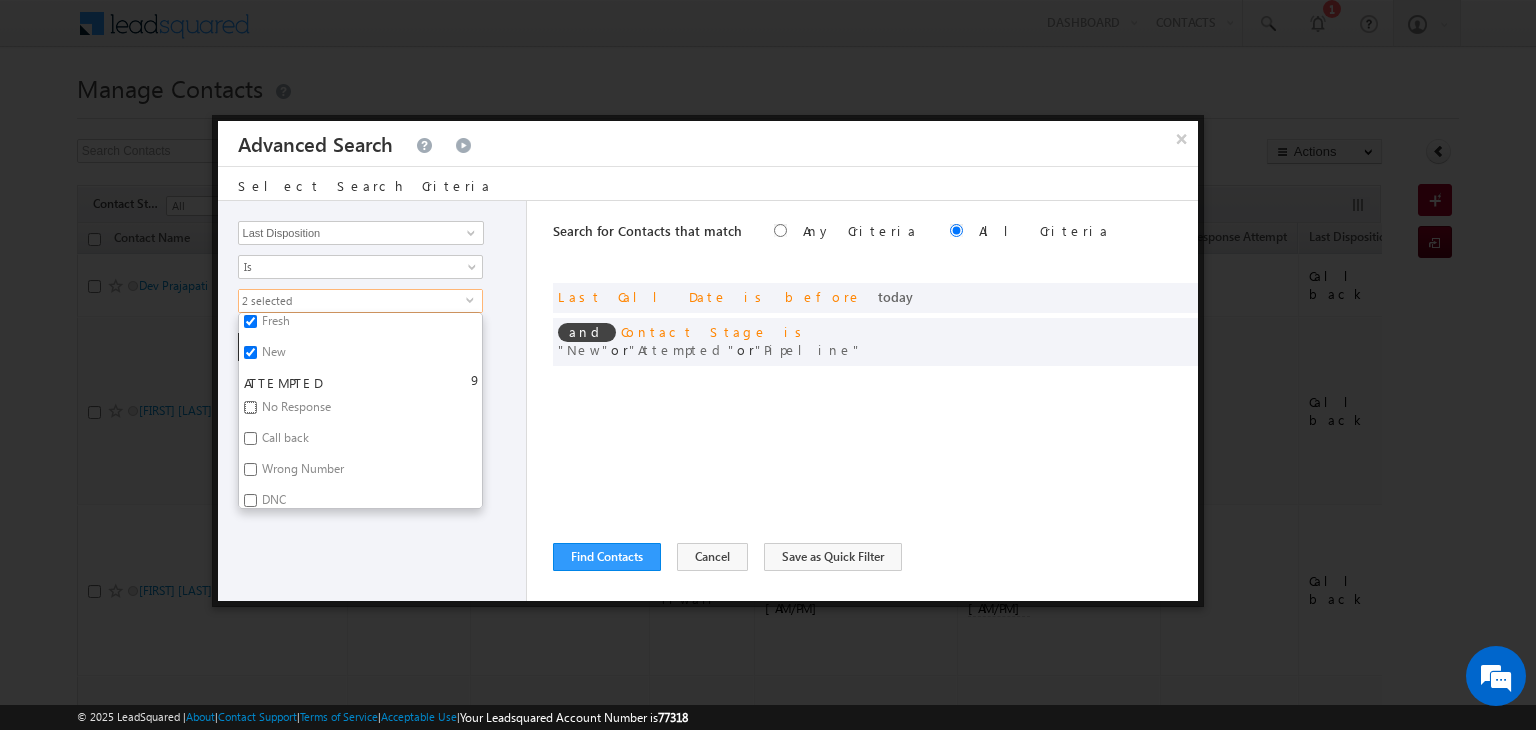 click on "No Response" at bounding box center [250, 407] 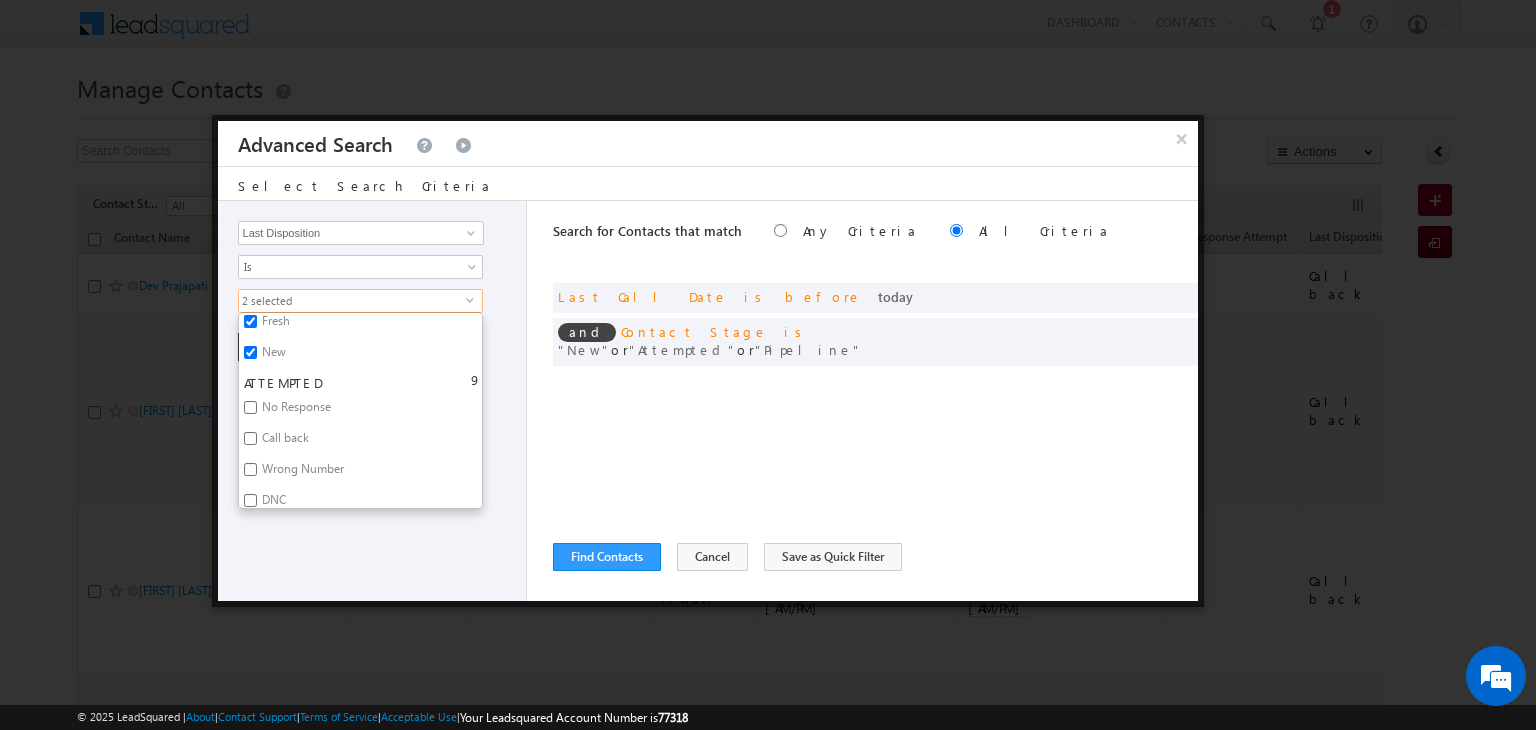 checkbox on "true" 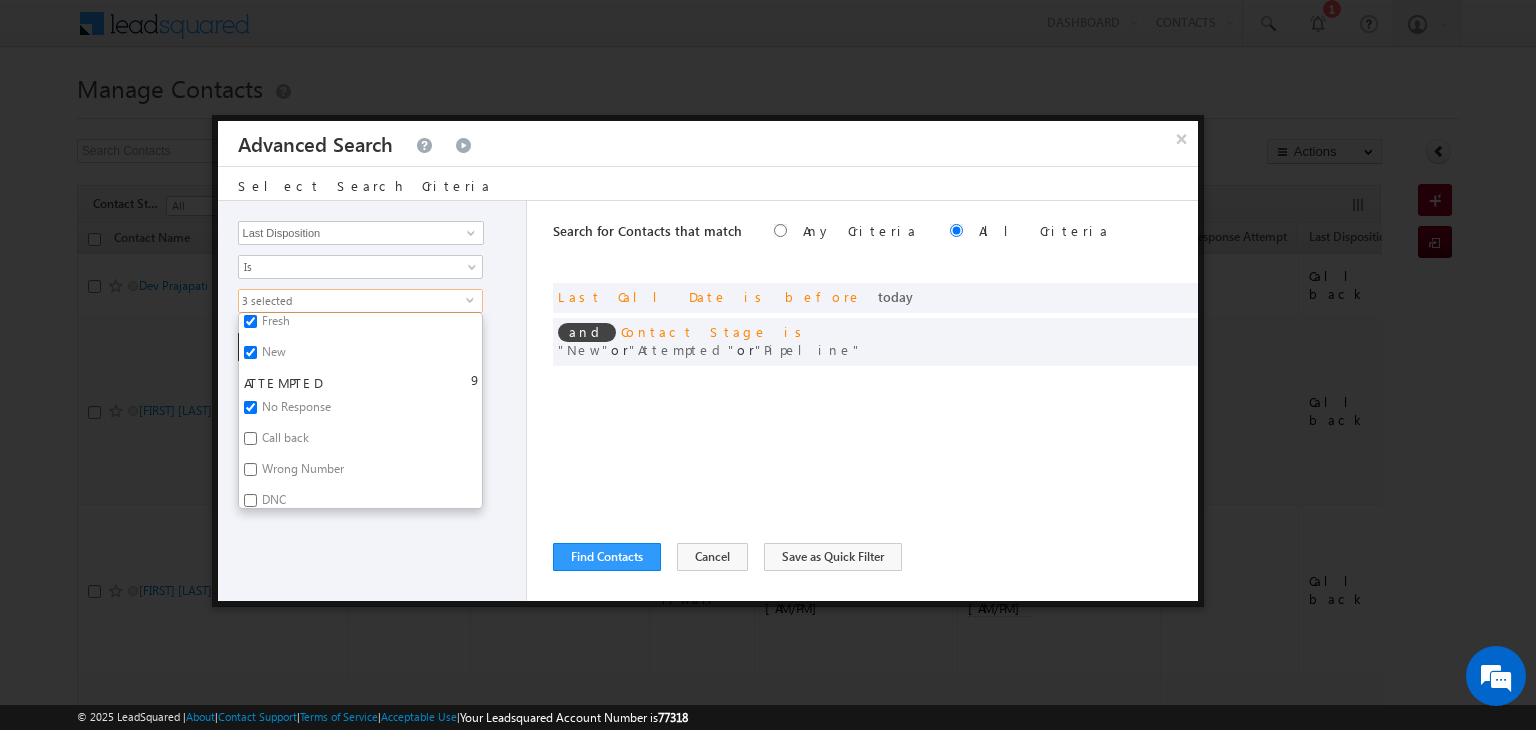 click on "Call back" at bounding box center (284, 441) 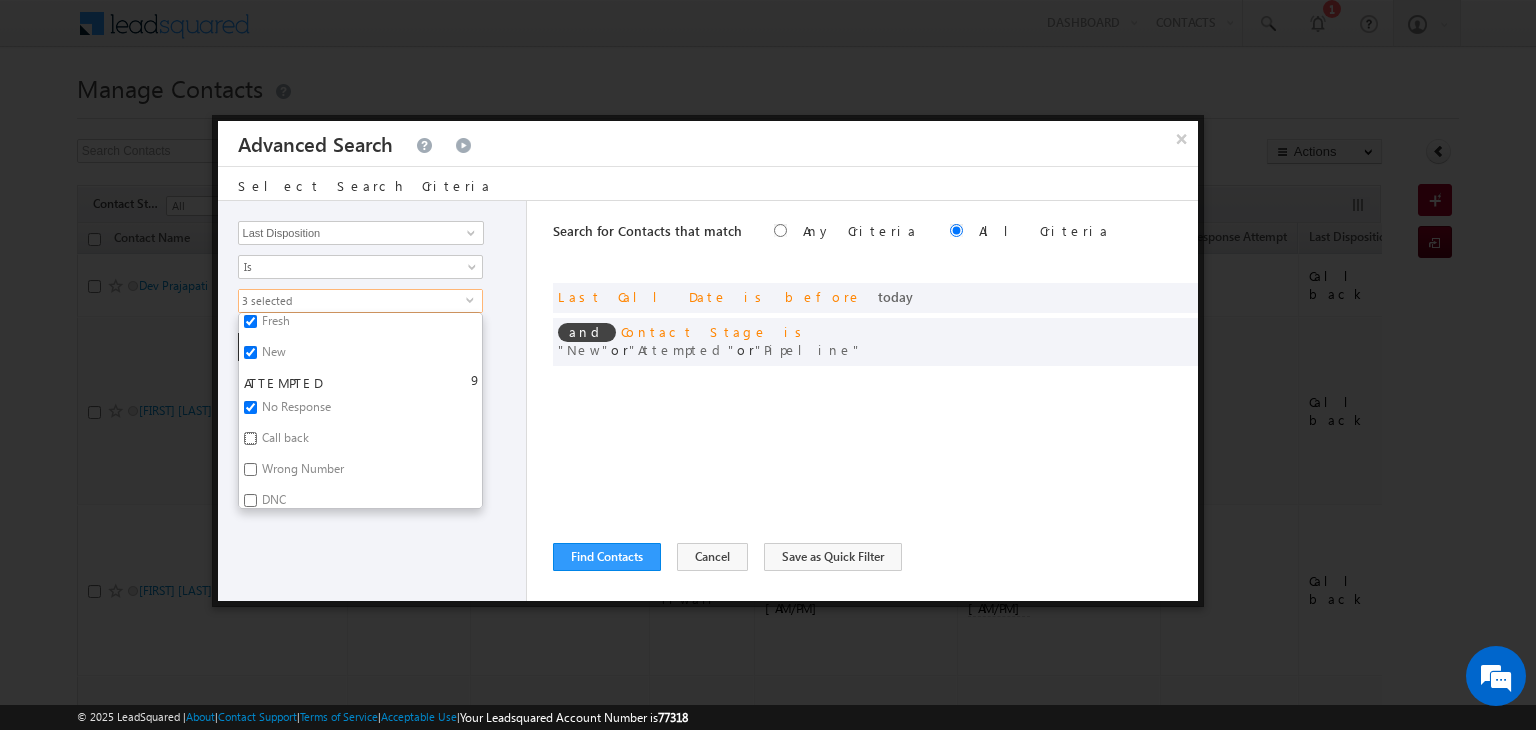 click on "Call back" at bounding box center (250, 438) 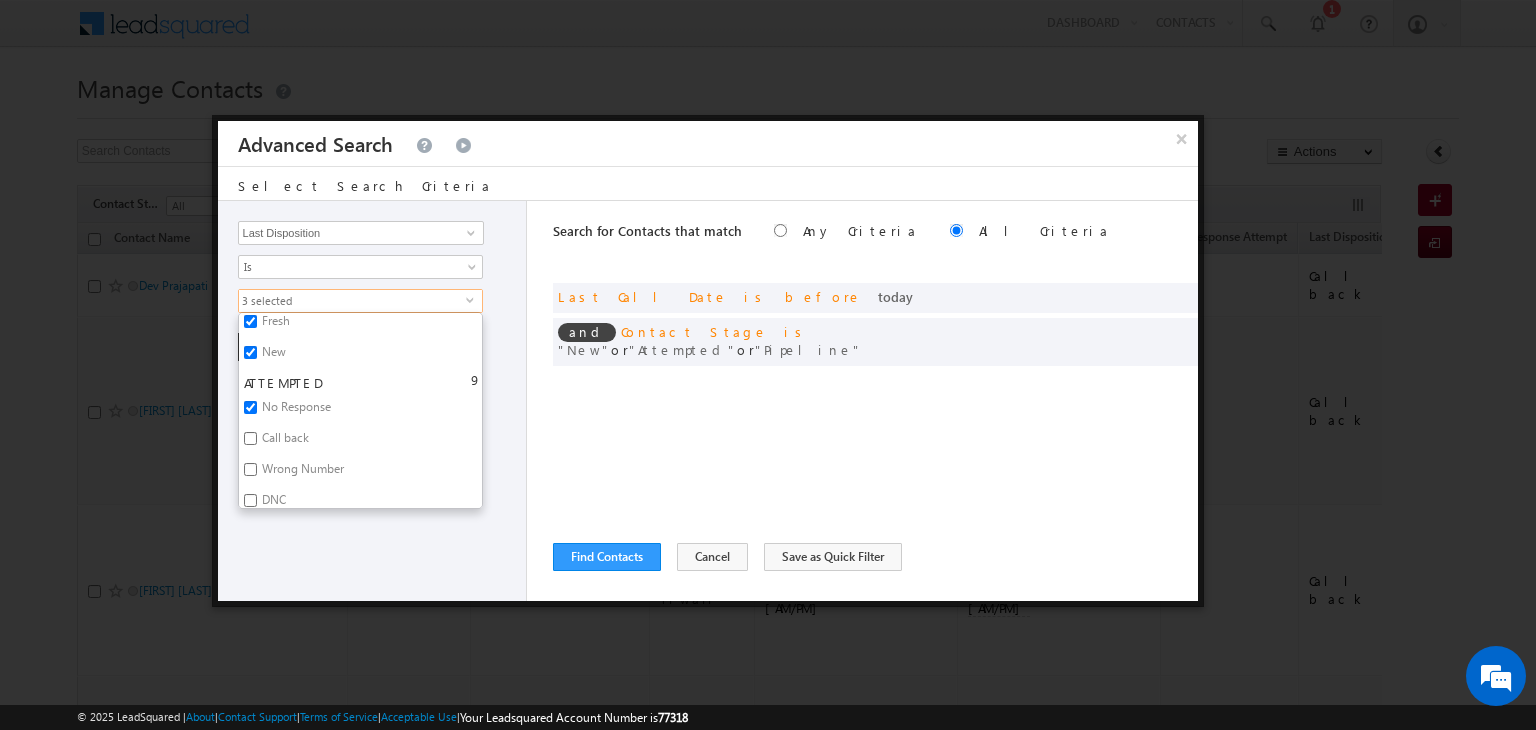 checkbox on "true" 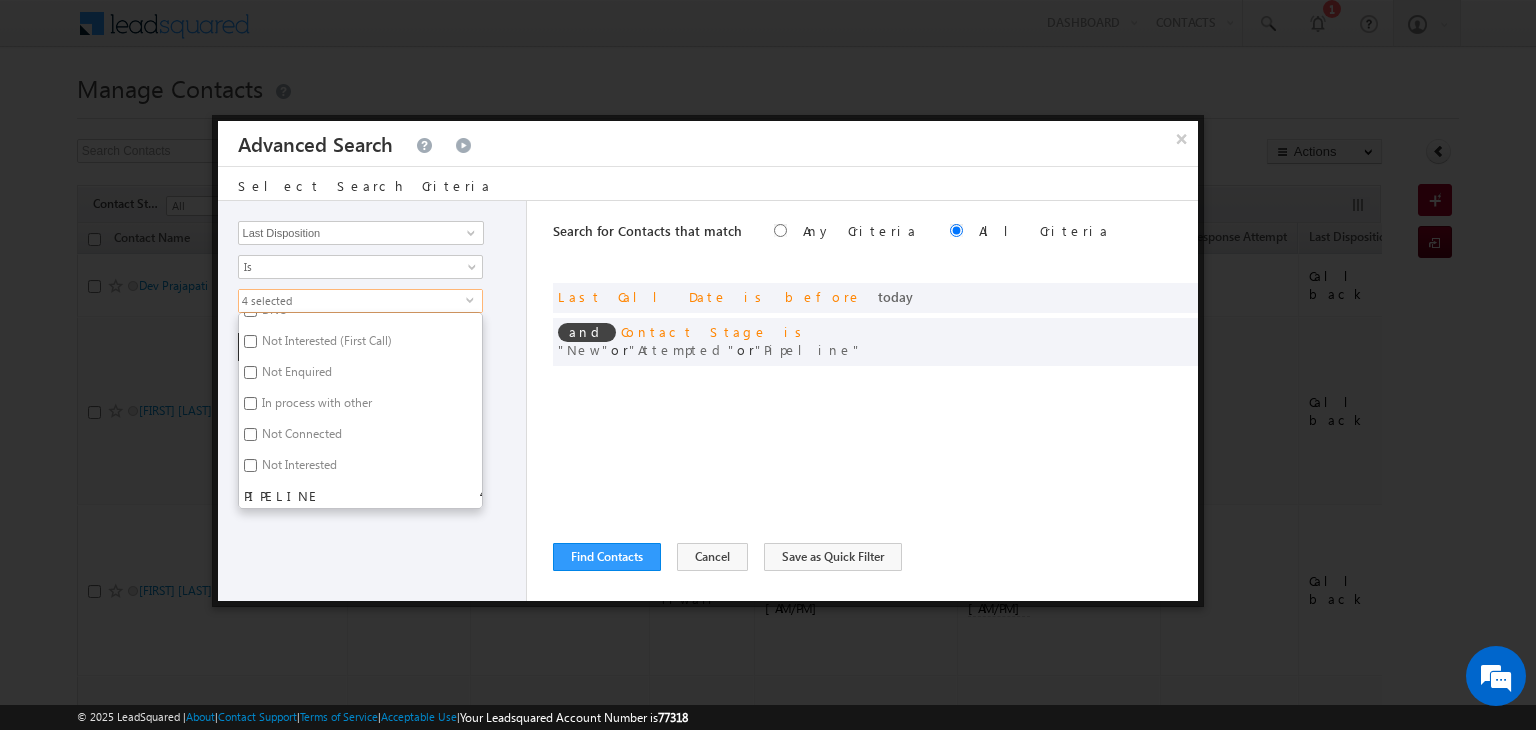 scroll, scrollTop: 256, scrollLeft: 0, axis: vertical 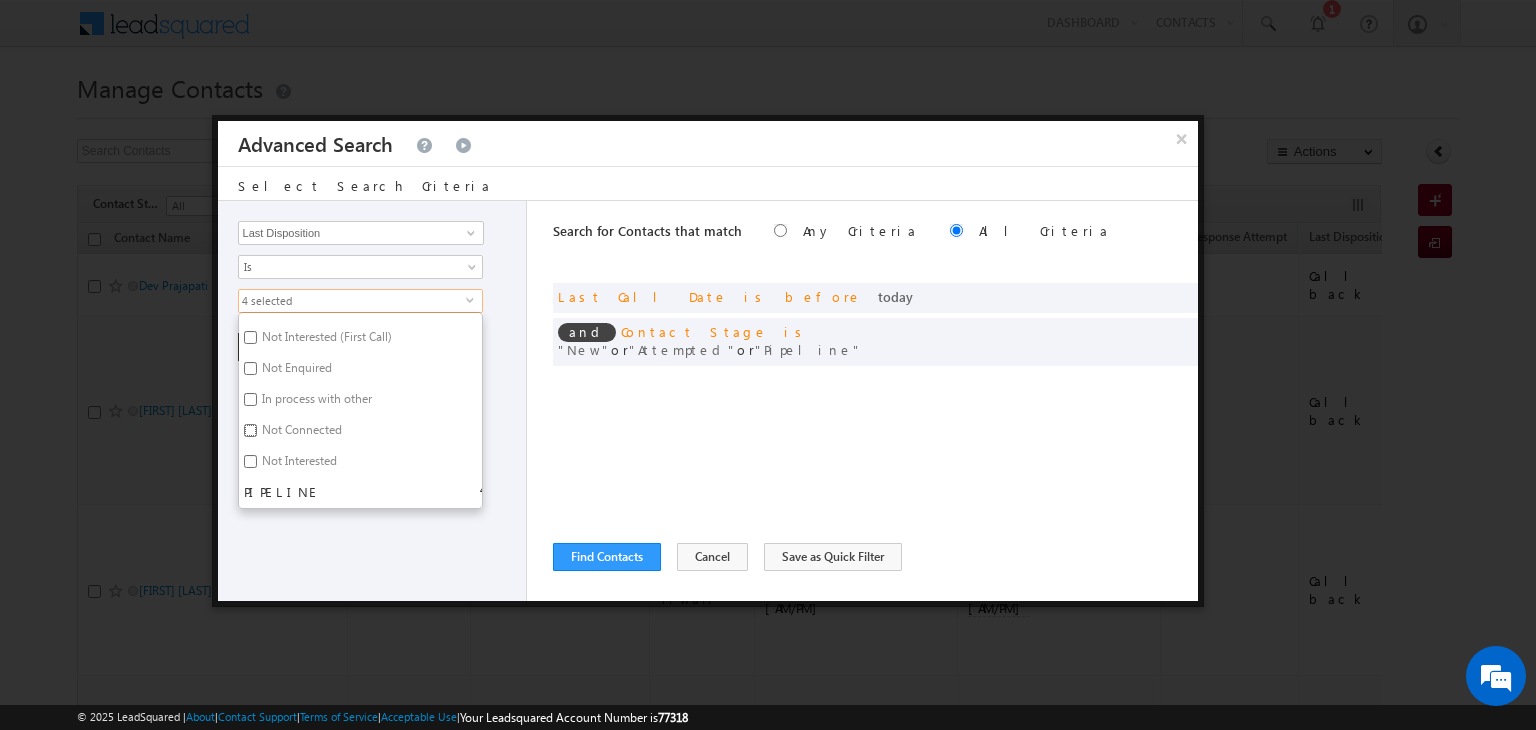 click on "Not Connected" at bounding box center (250, 430) 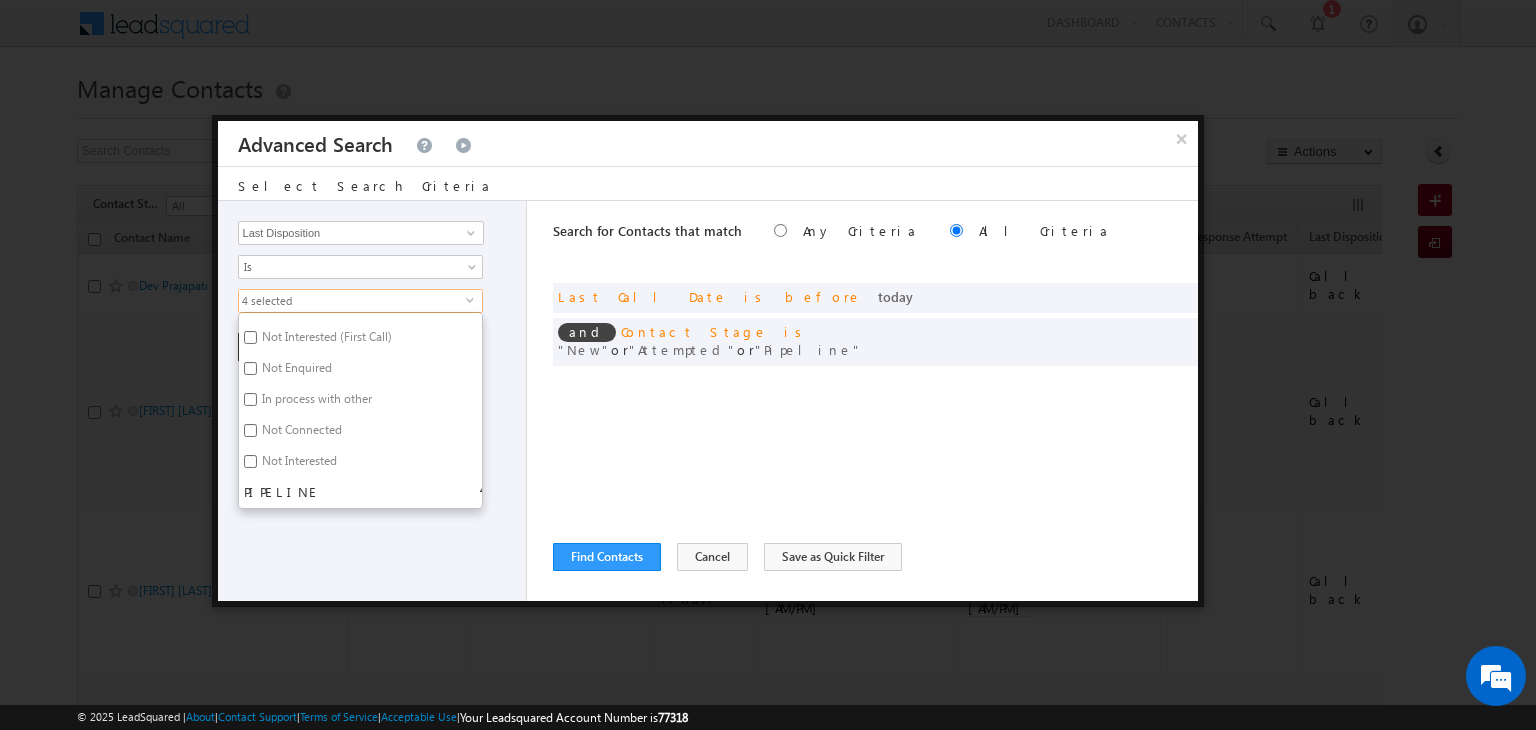 checkbox on "true" 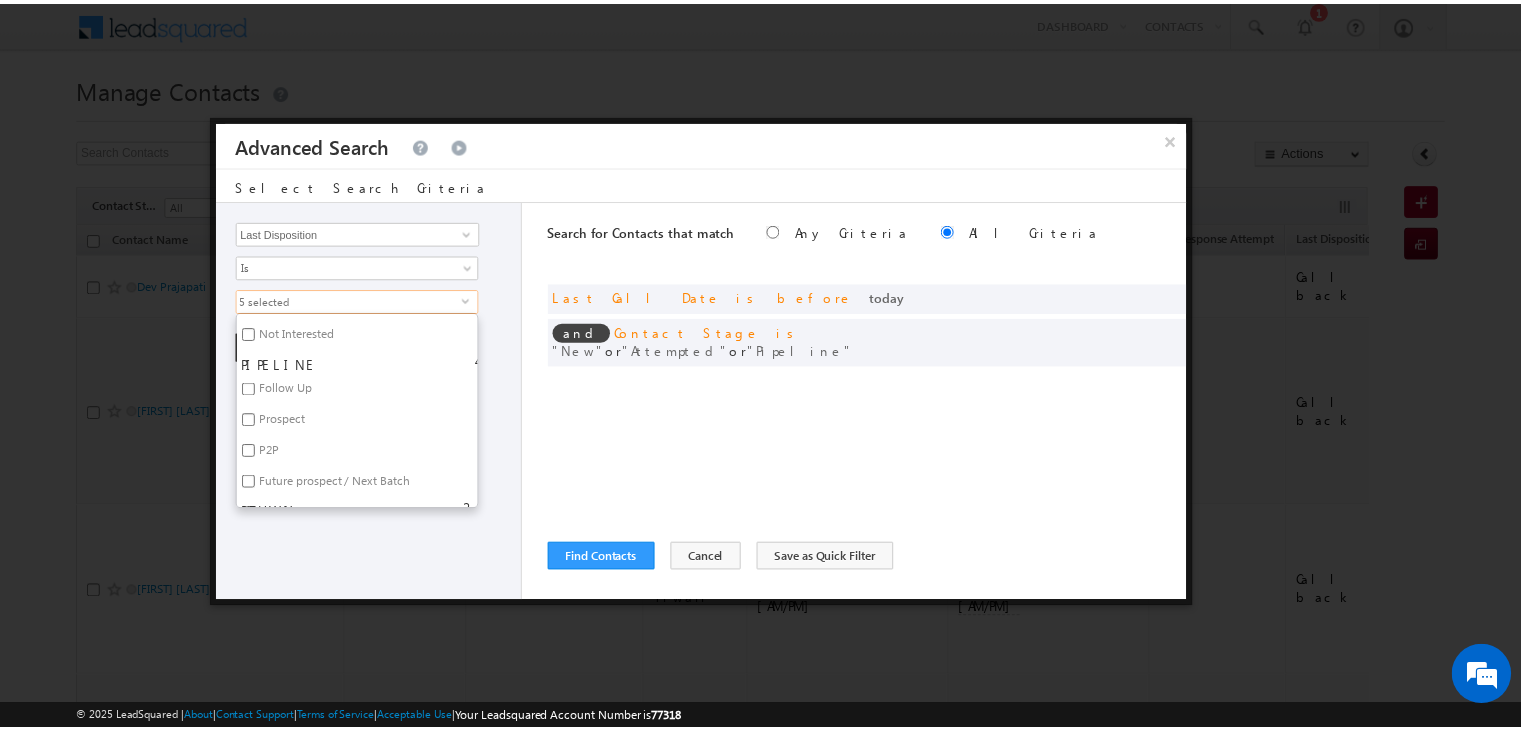 scroll, scrollTop: 392, scrollLeft: 0, axis: vertical 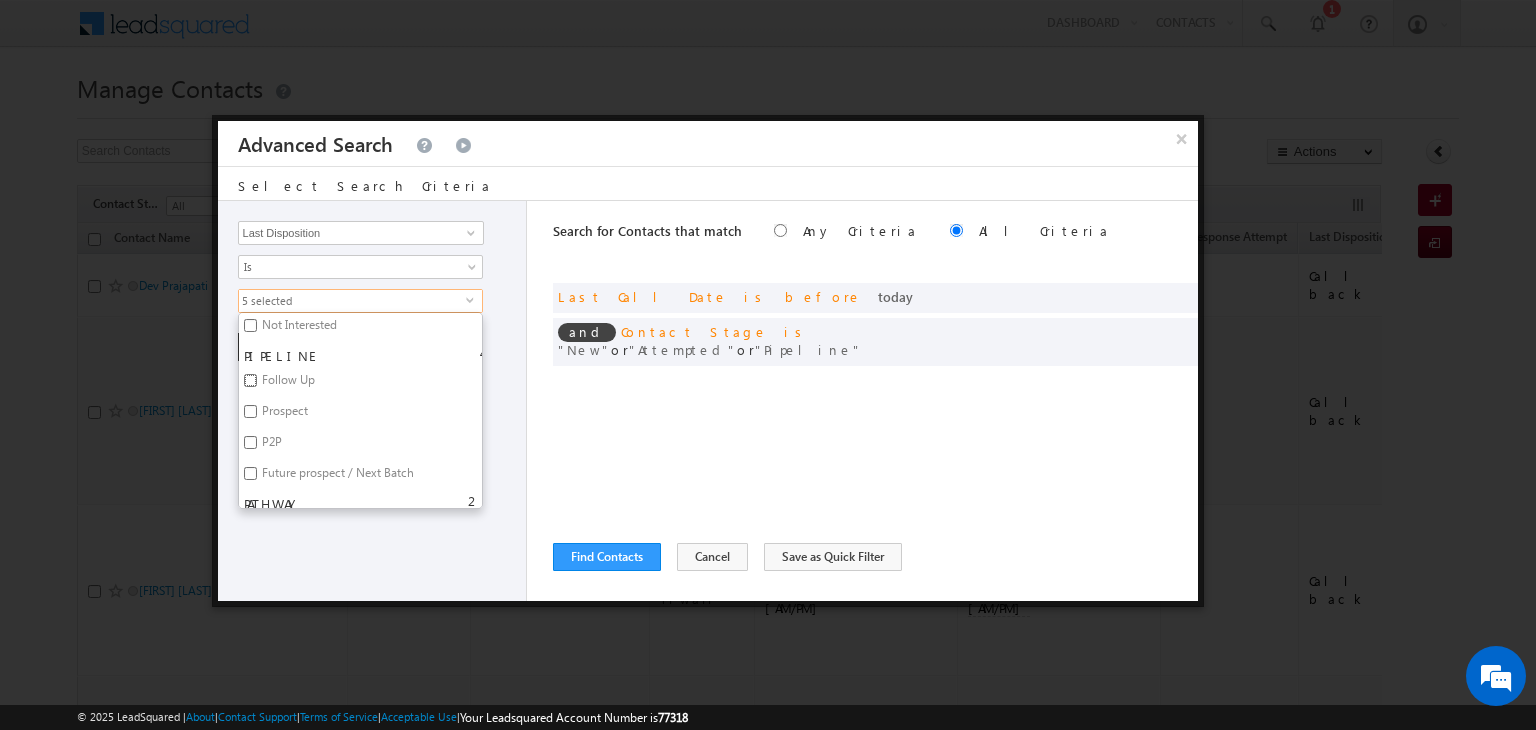 click on "Follow Up" at bounding box center (250, 380) 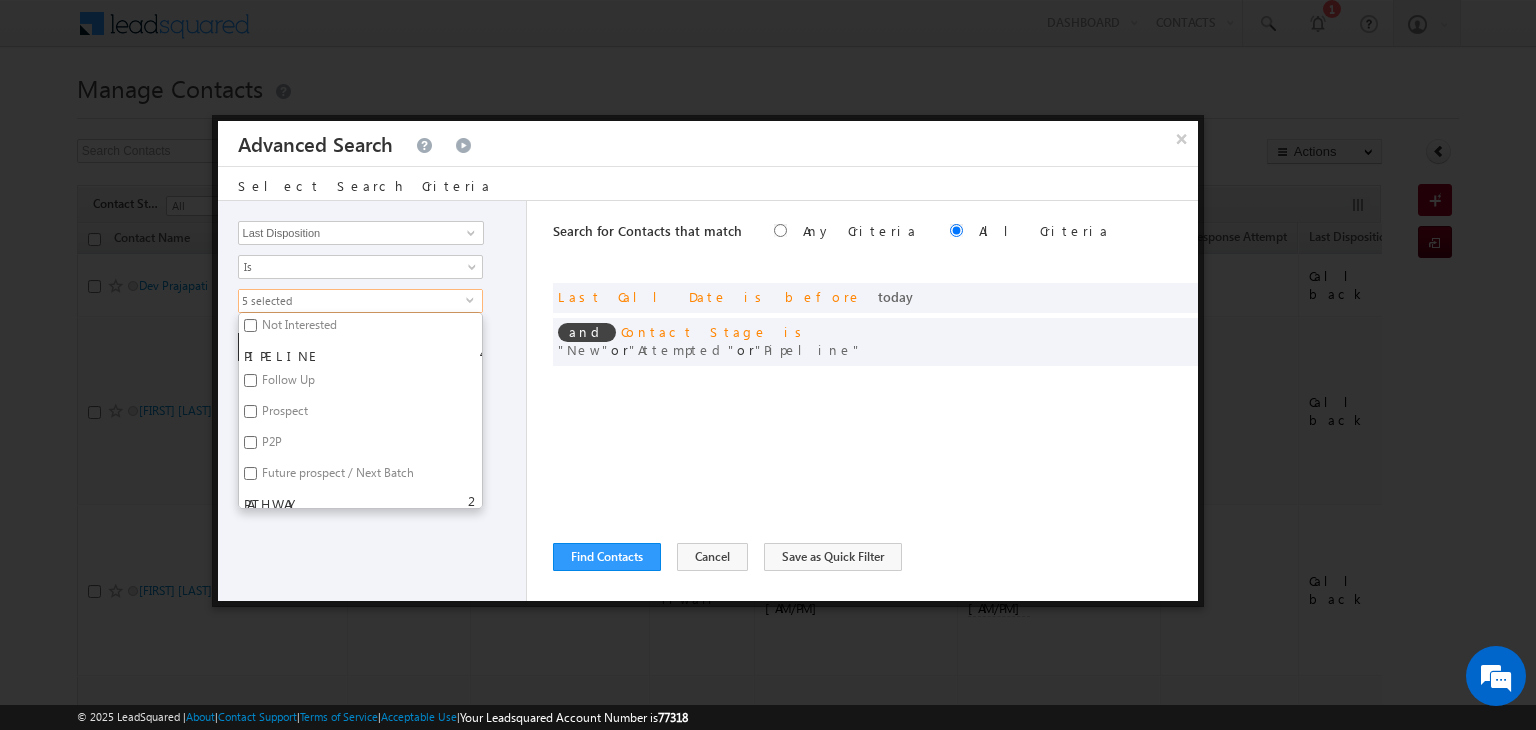 checkbox on "true" 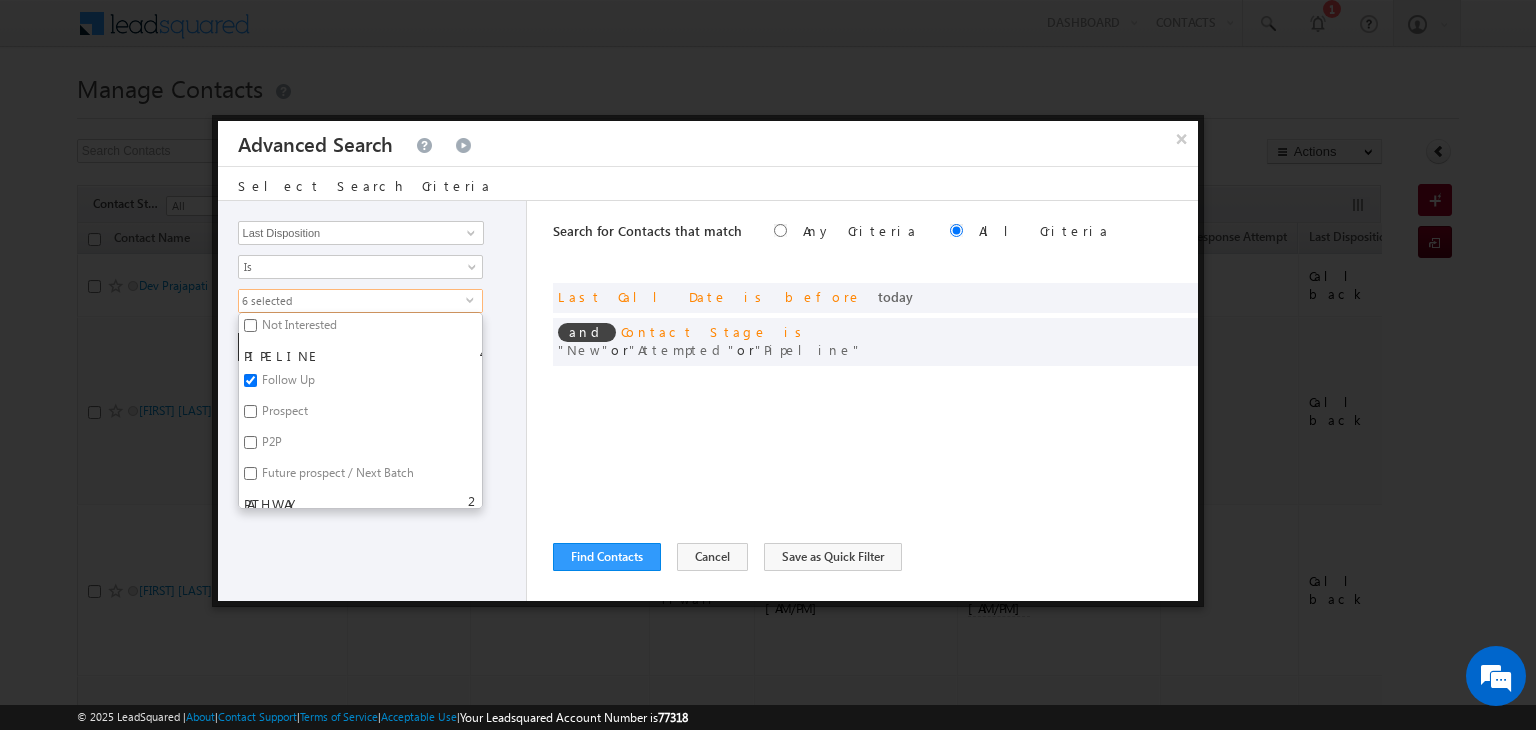 click on "Prospect" at bounding box center [283, 414] 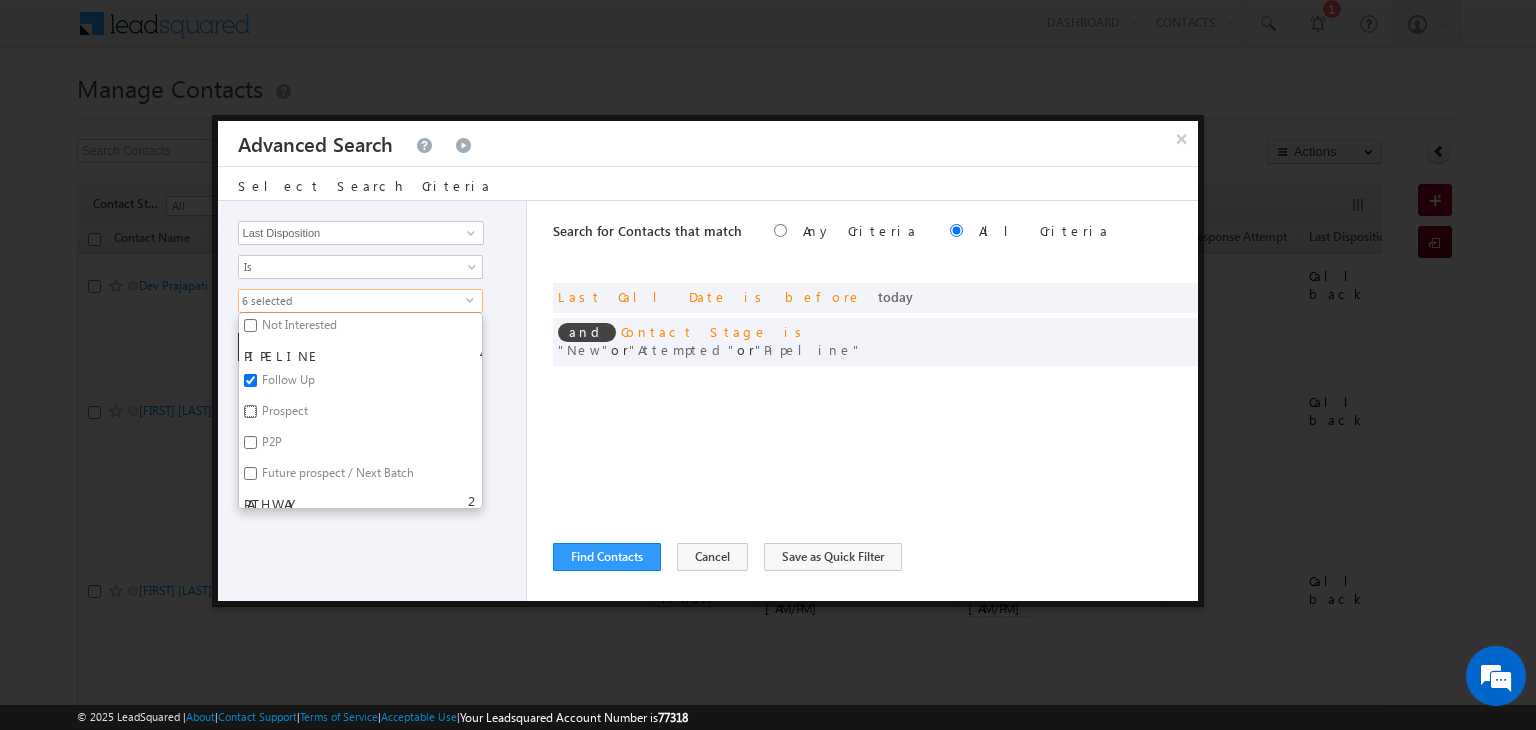click on "Prospect" at bounding box center (250, 411) 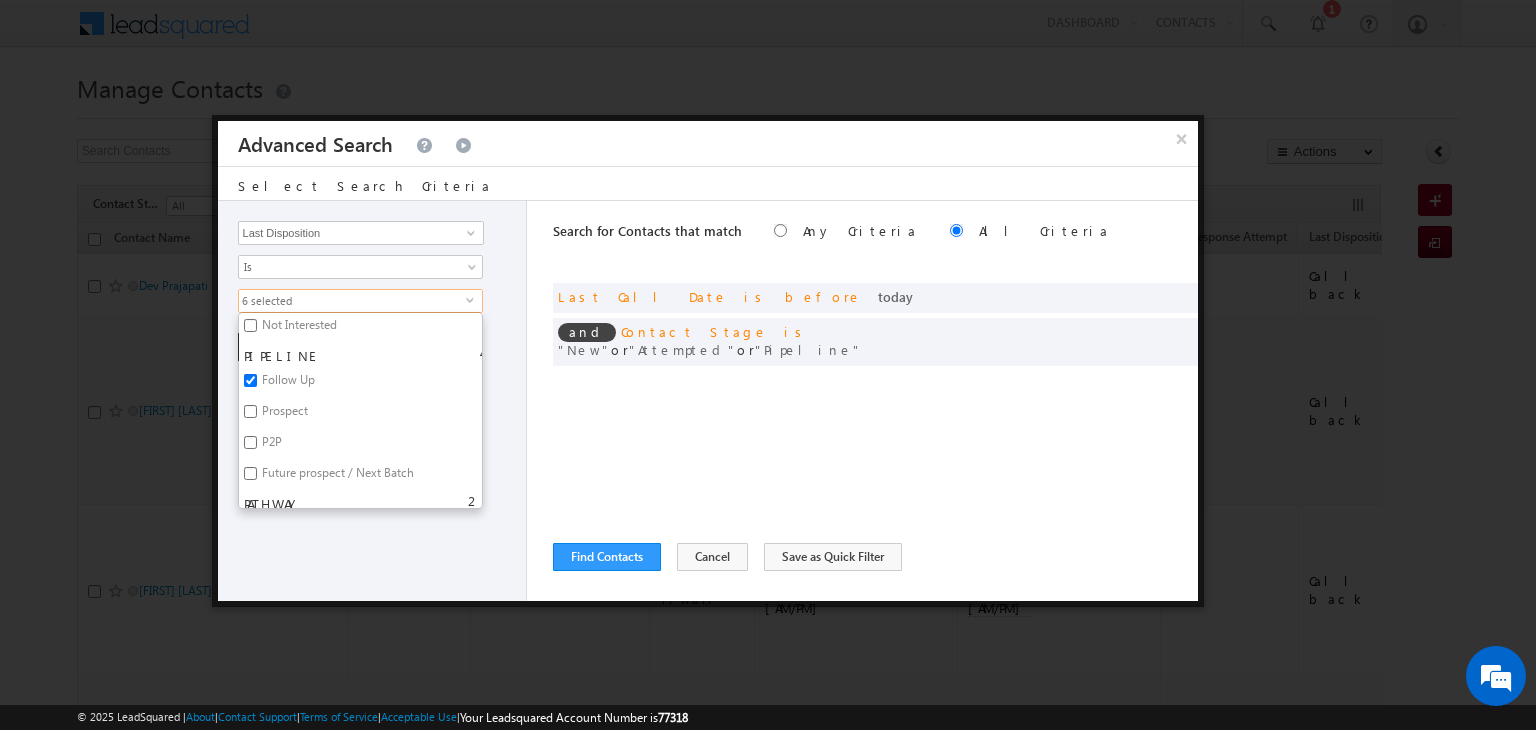 checkbox on "true" 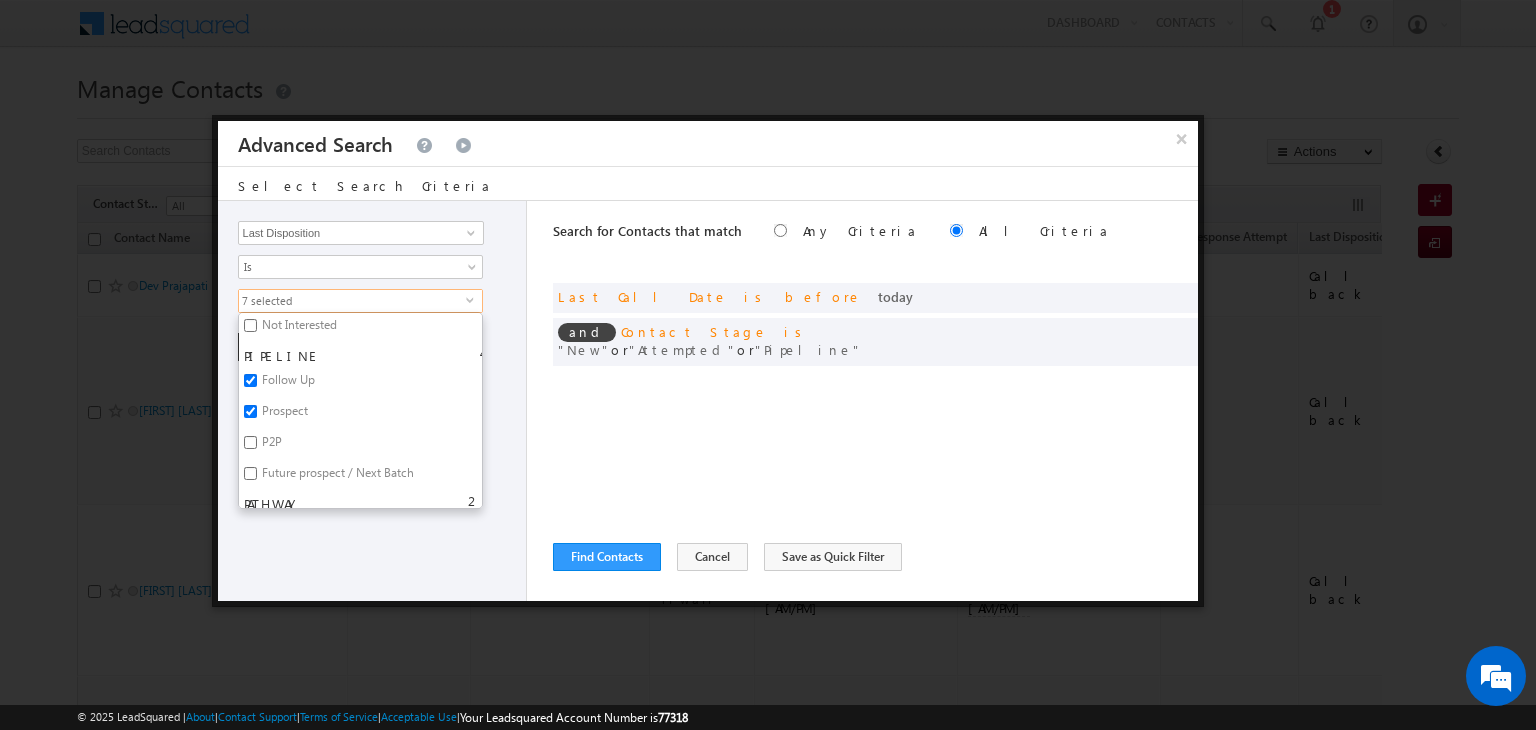 click on "Opportunity Type Contact Activity Task Sales Group  Prospect Id Address 1 Address 2 Any Specific University Or Program Application Status Auto Login URL City Class XII Marks Company Concentration Contact Number Contact Origin Contact Score Contact Source Contact Stage Conversion Referrer URL Counselling mode Country Country Interested In New Country Interested In Old Course Course Priority Created By Id Created On Created On Old Current Opt In Status Do Not Call Do Not Email Do Not SMS Do Not Track Do You Have Scholarships Do You Have Valid Passport Documents - Status Documents - University Proof Doc Documents - 10th Marksheet Documents - 12th Marksheet Documents - UG Degree Documents - UG Marksheets Documents - PG Degree Documents - PG Marksheets Documents - Resume/CV Documents - LOR Documents - SOP Documents - Passport Documents - ELT Documents - Amity Pathway Certificate Documents - COL Documents - Deposit fee Documents - UCOL Documents - I20 Documents - SEVIS Fee doc Email" at bounding box center (373, 401) 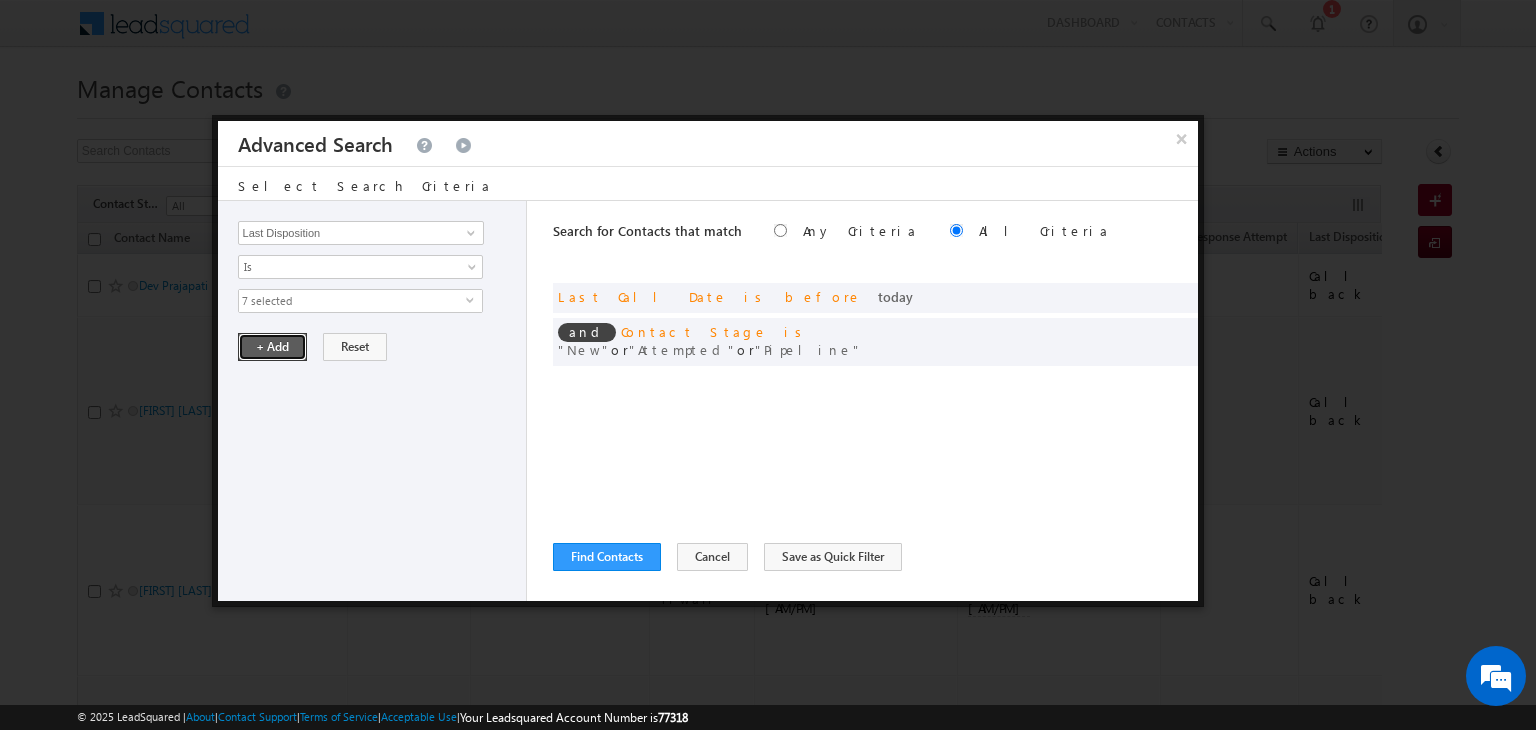 click on "+ Add" at bounding box center [272, 347] 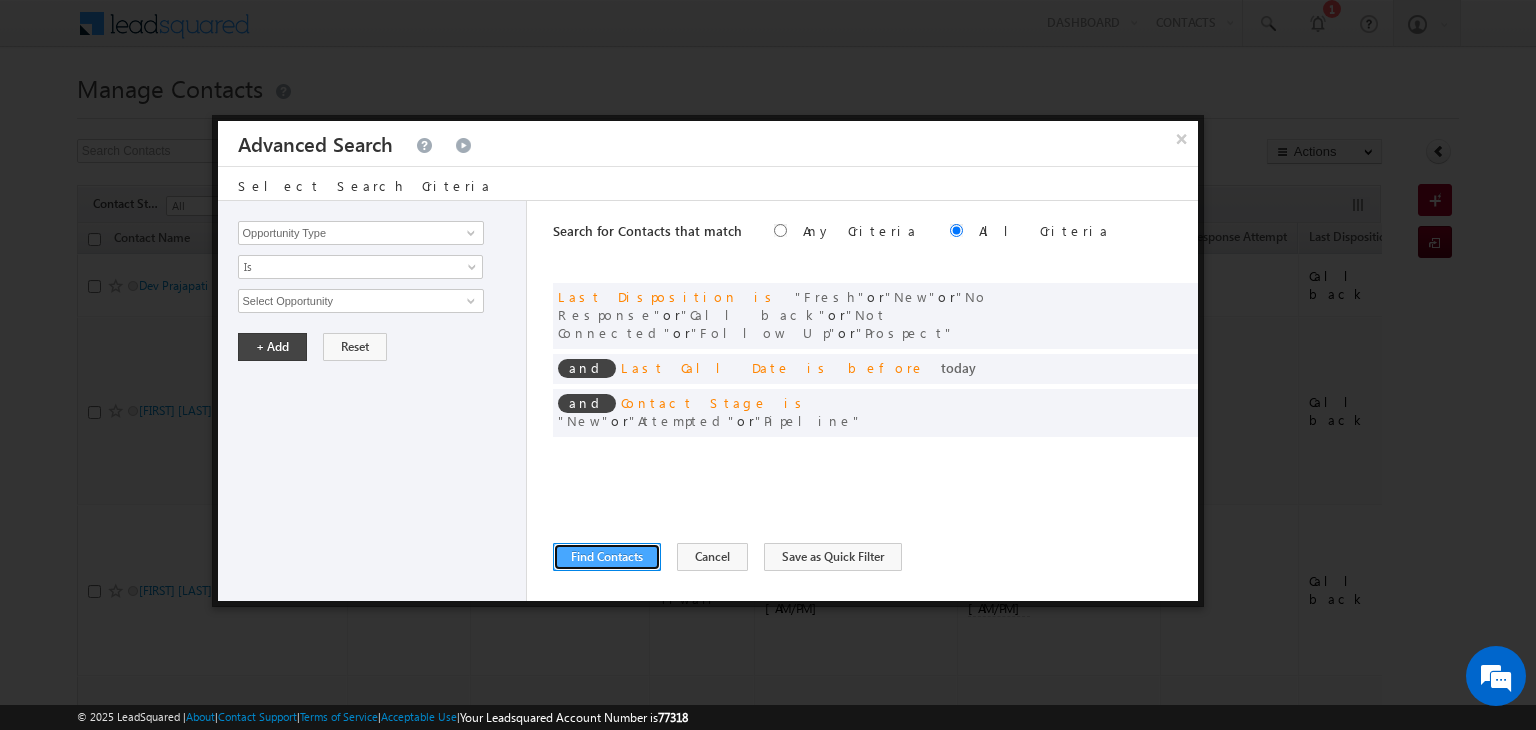 click on "Find Contacts" at bounding box center [607, 557] 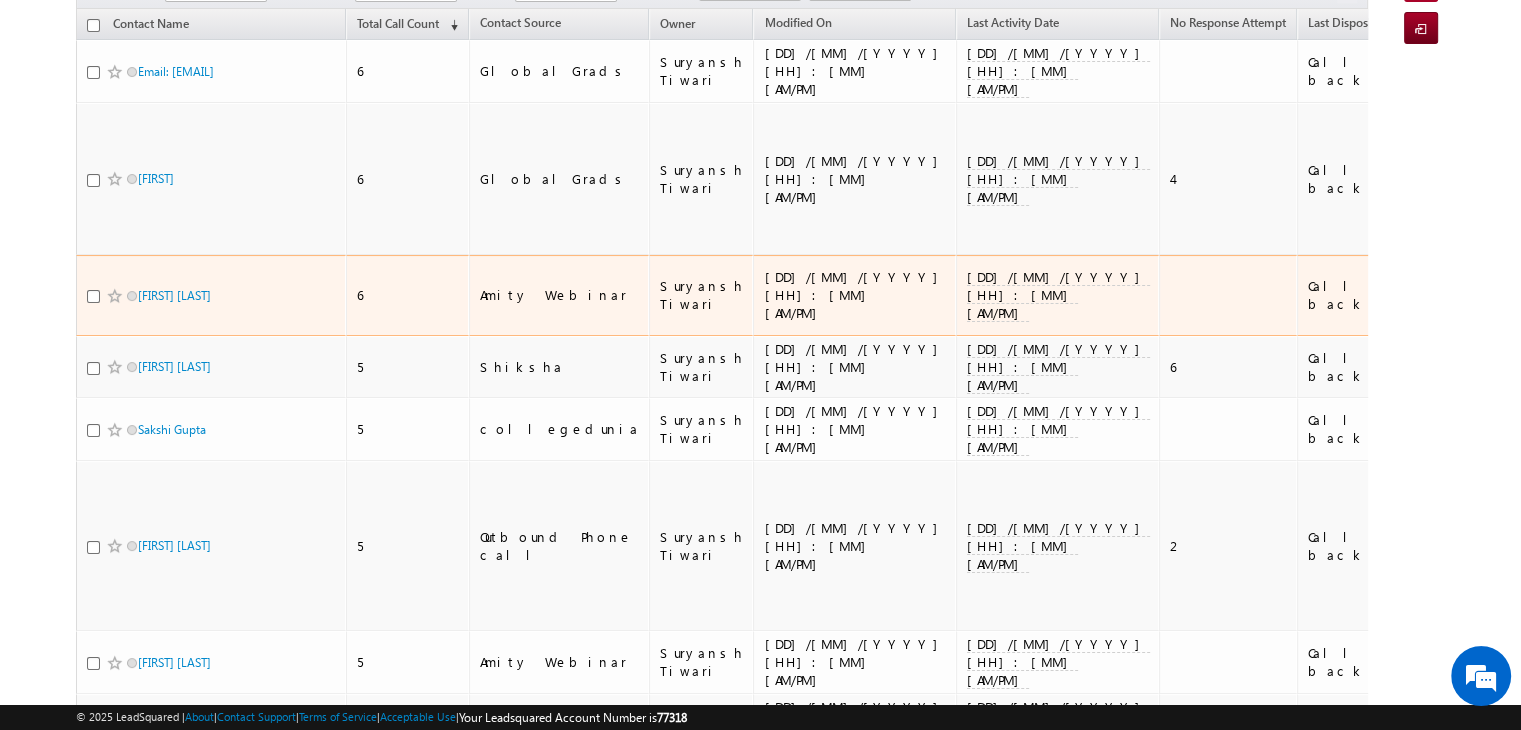 scroll, scrollTop: 228, scrollLeft: 0, axis: vertical 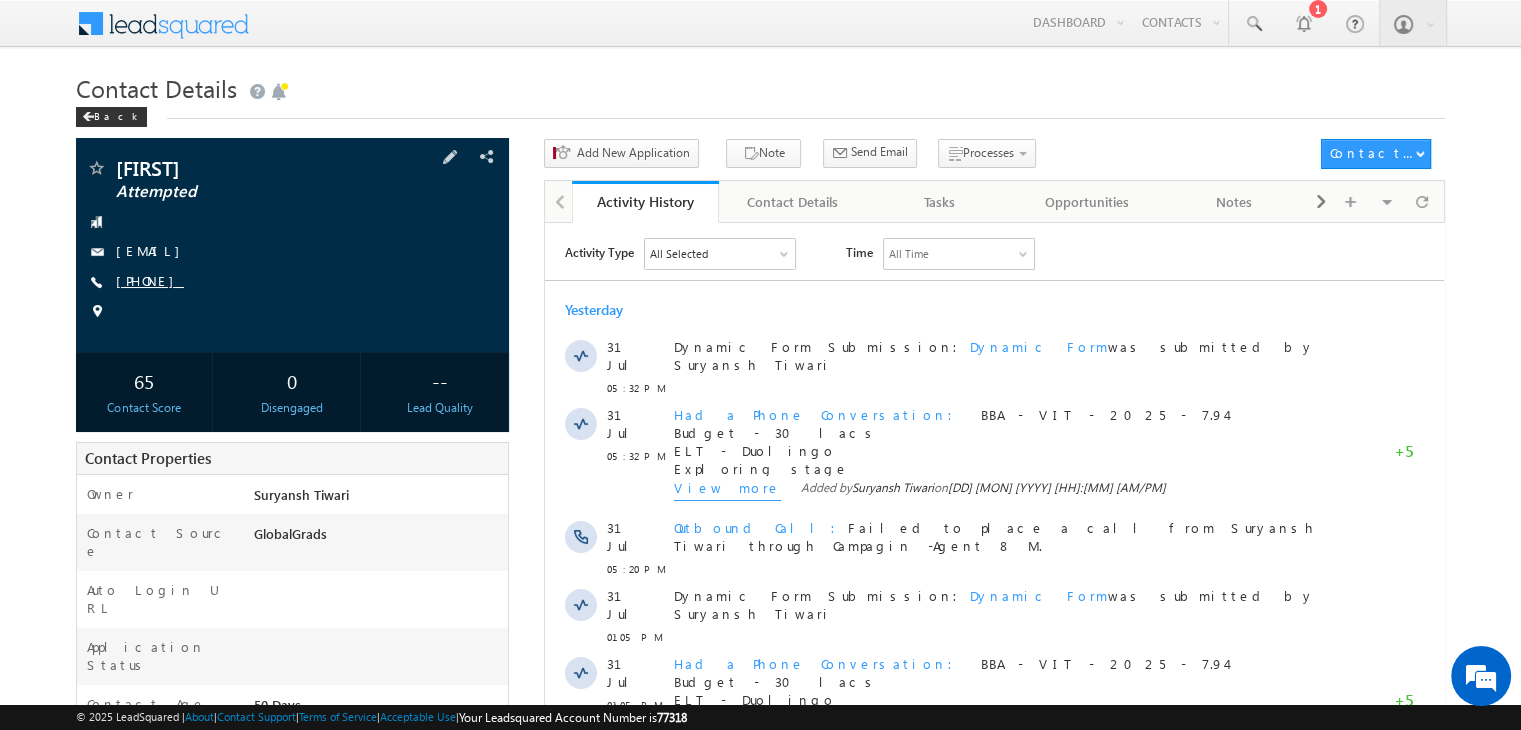 click on "[PHONE]" at bounding box center (150, 280) 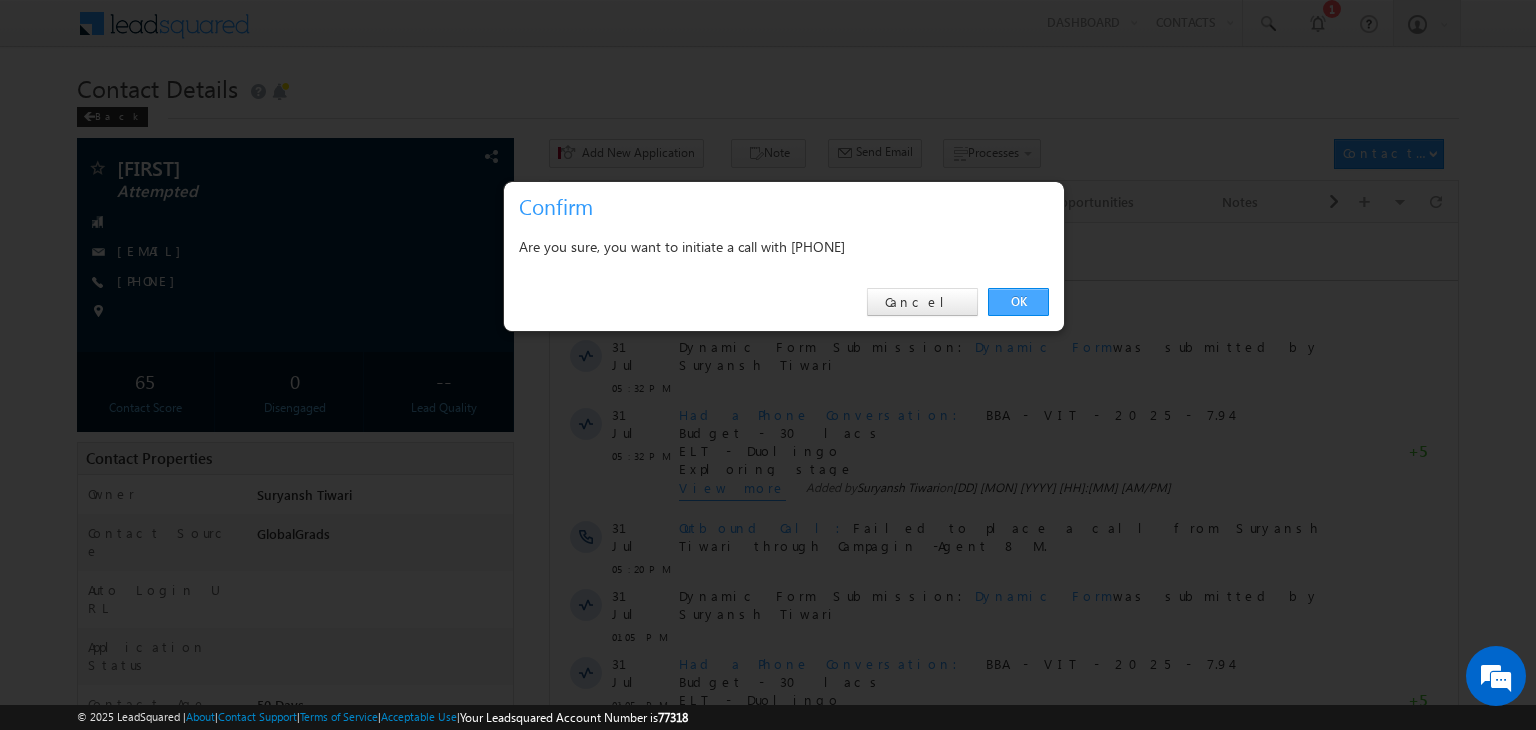 click on "OK" at bounding box center (1018, 302) 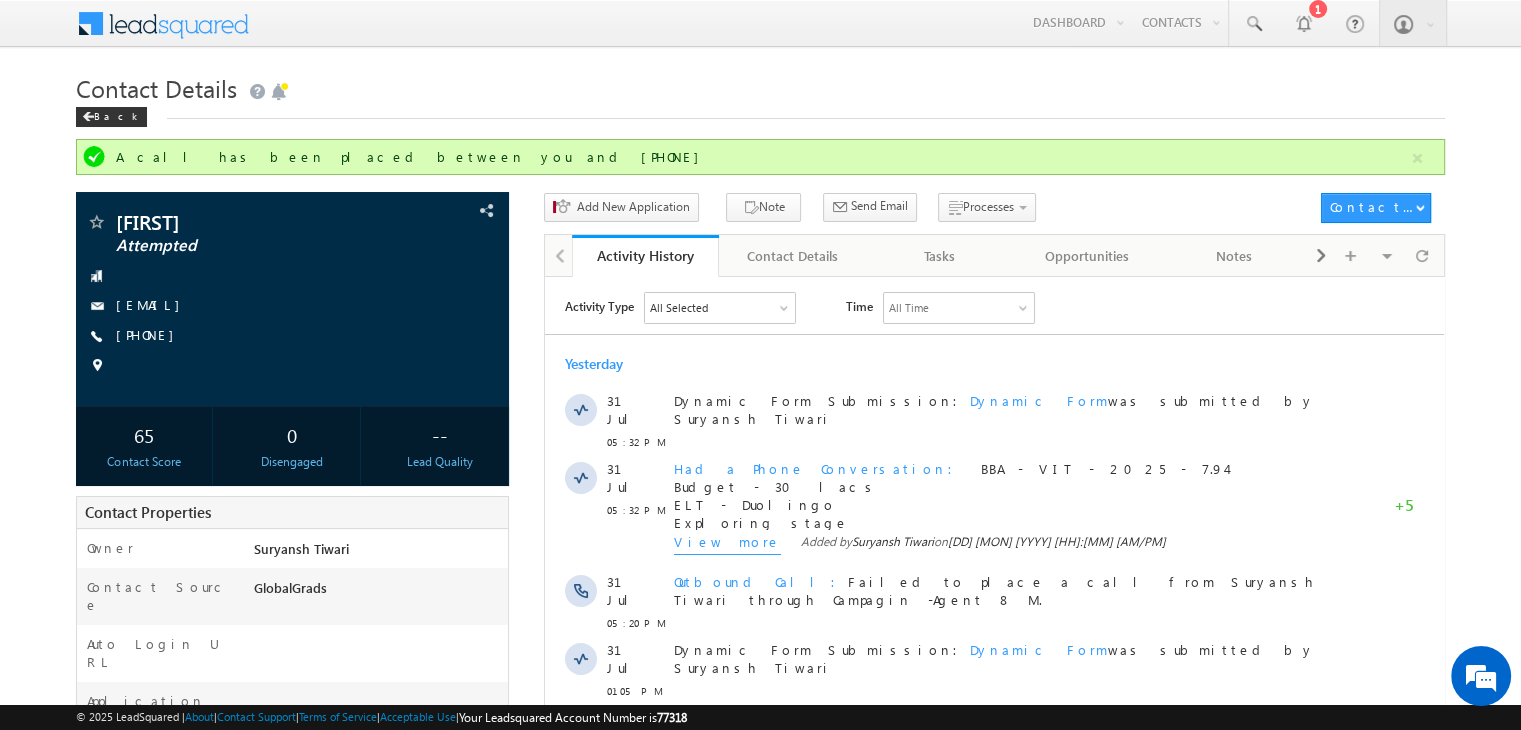 click at bounding box center [994, 333] 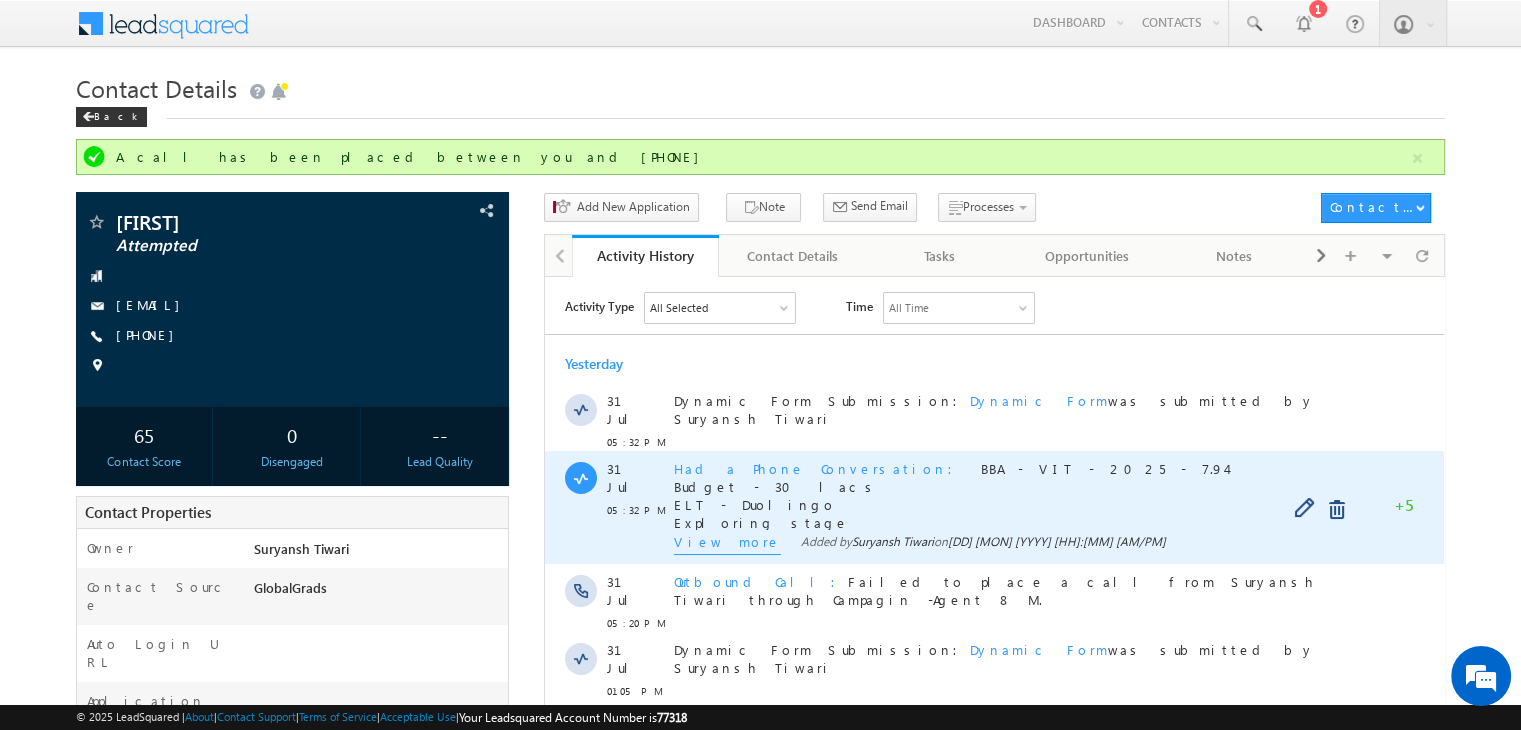 click on "View more" at bounding box center (727, 543) 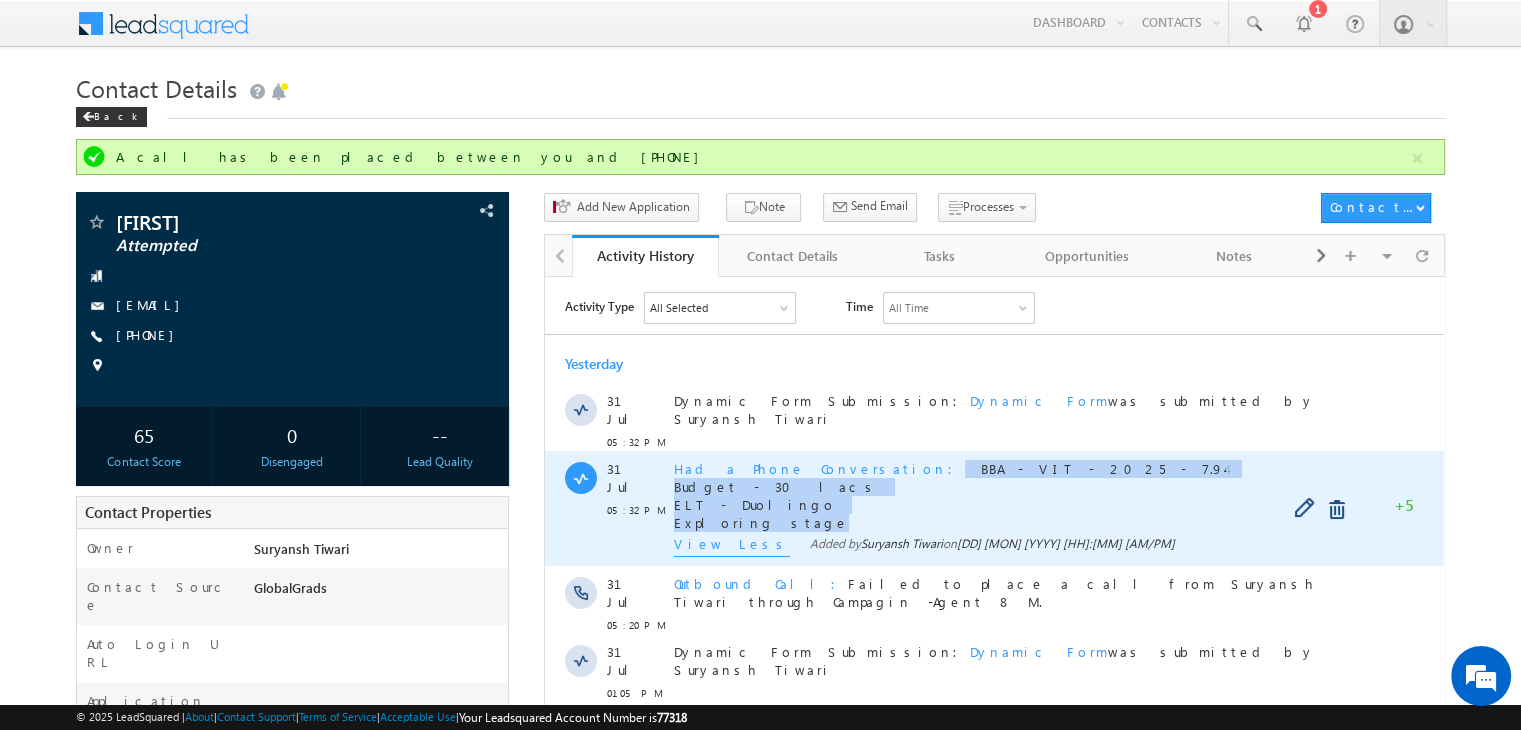 copy on "BBA - VIT - 2025 - 7.94 Budget - 30 lacs ELT - Duolingo Exploring stage" 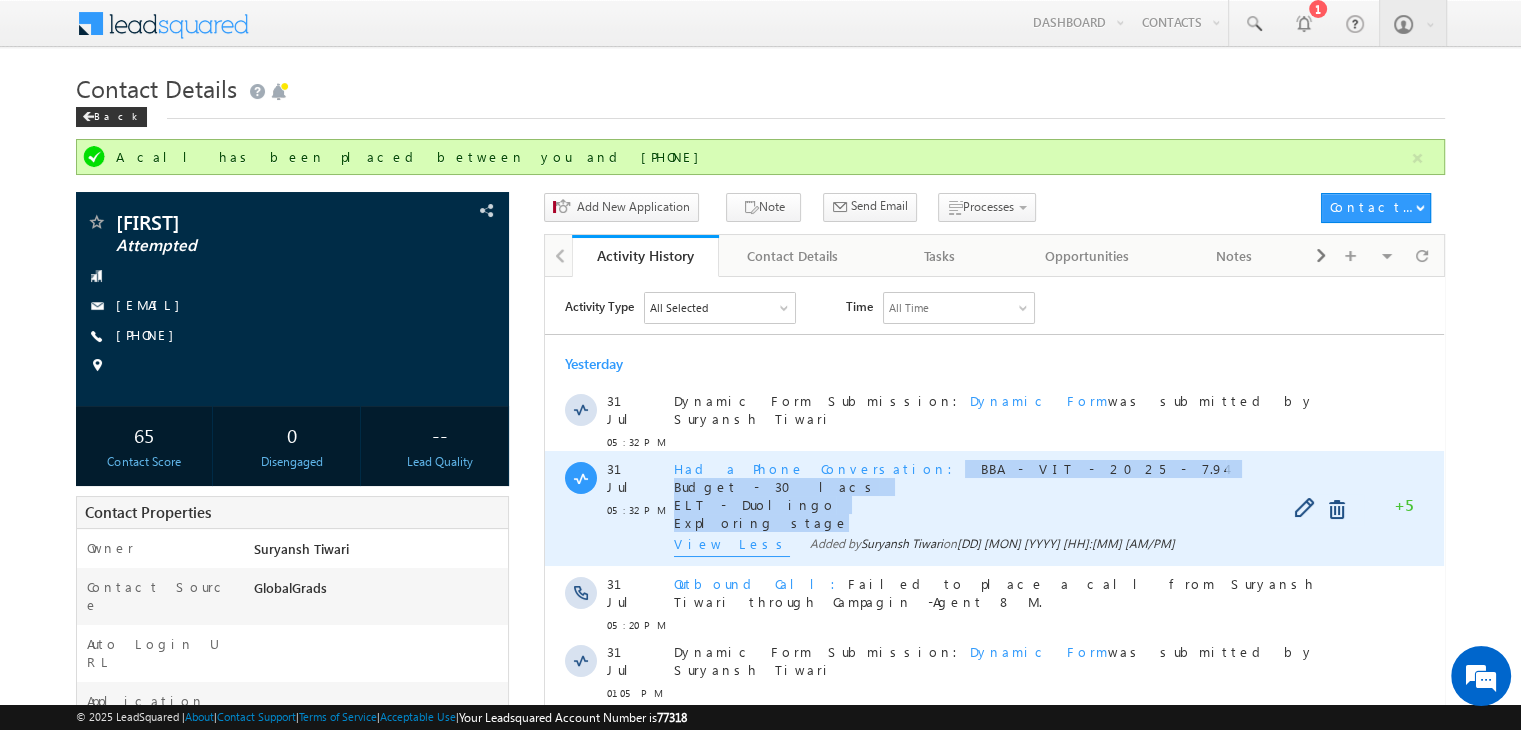 drag, startPoint x: 773, startPoint y: 518, endPoint x: 832, endPoint y: 458, distance: 84.14868 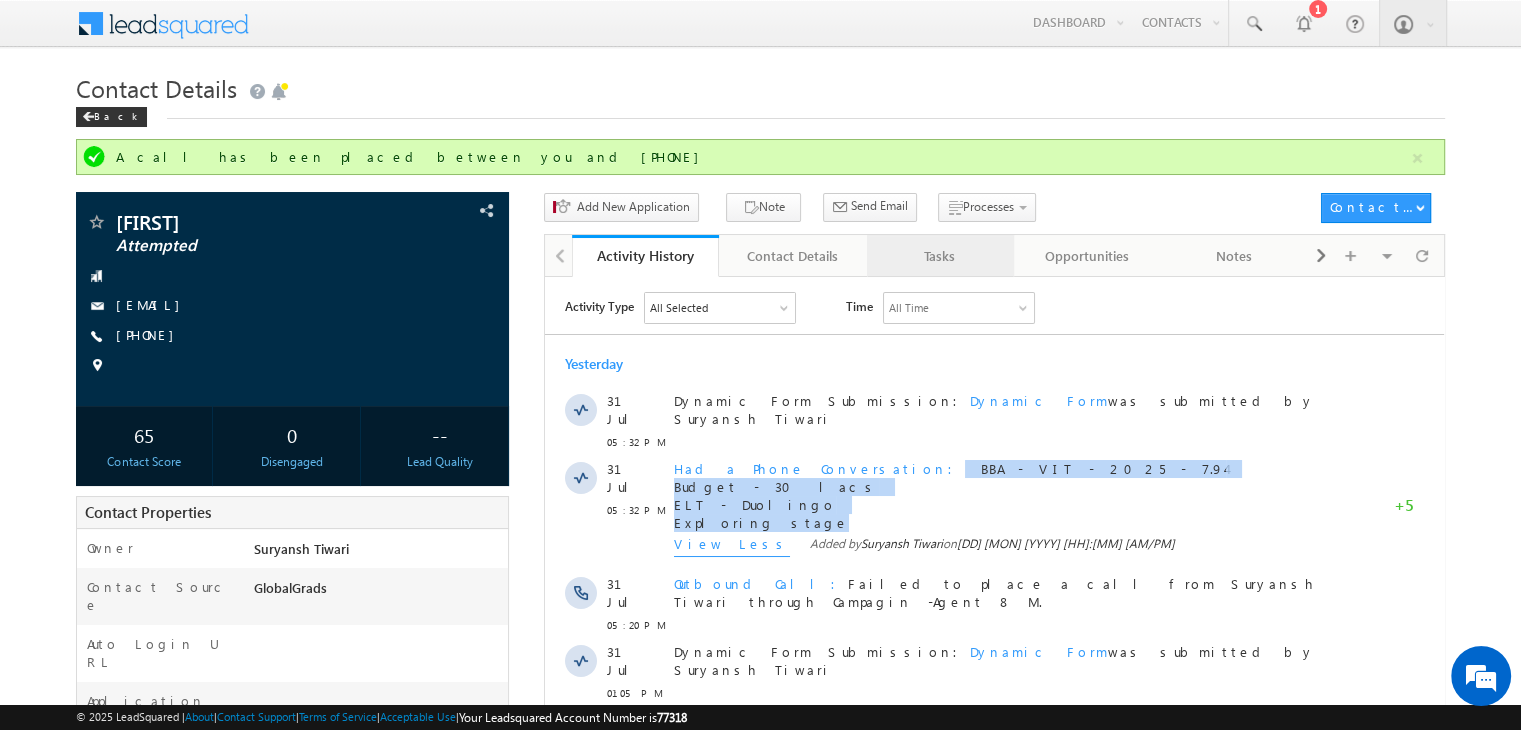 click on "Tasks" at bounding box center [939, 256] 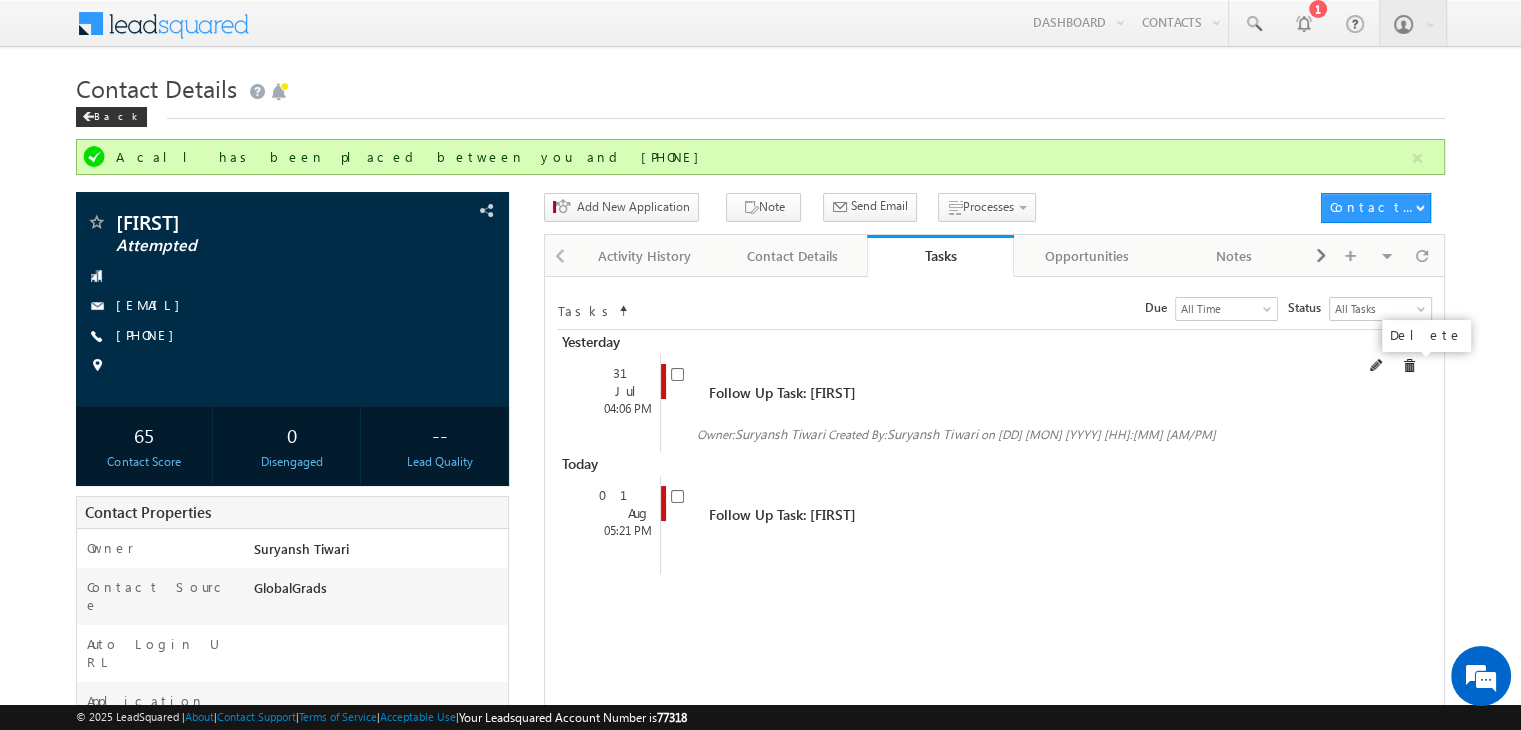 click at bounding box center (1409, 366) 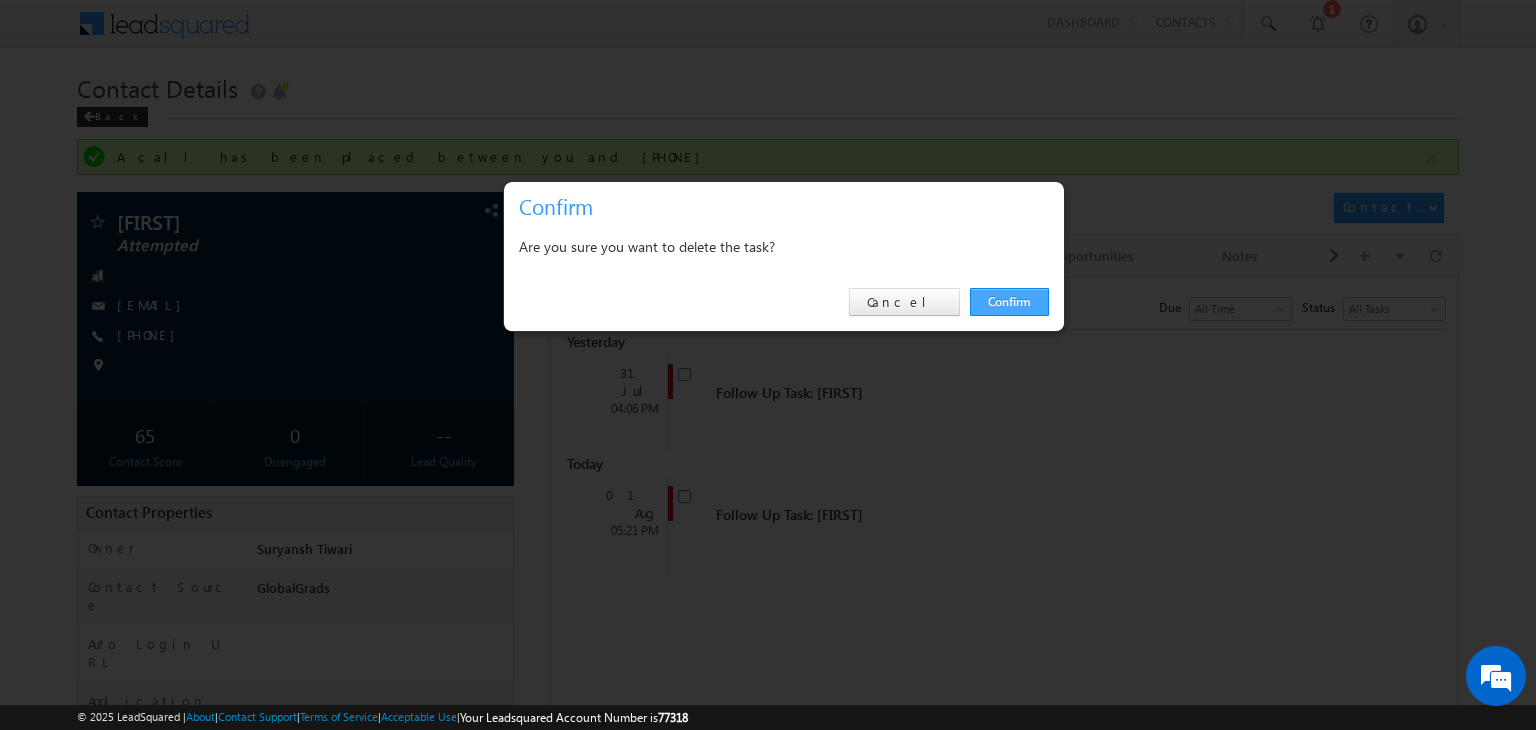 click on "Confirm" at bounding box center (1009, 302) 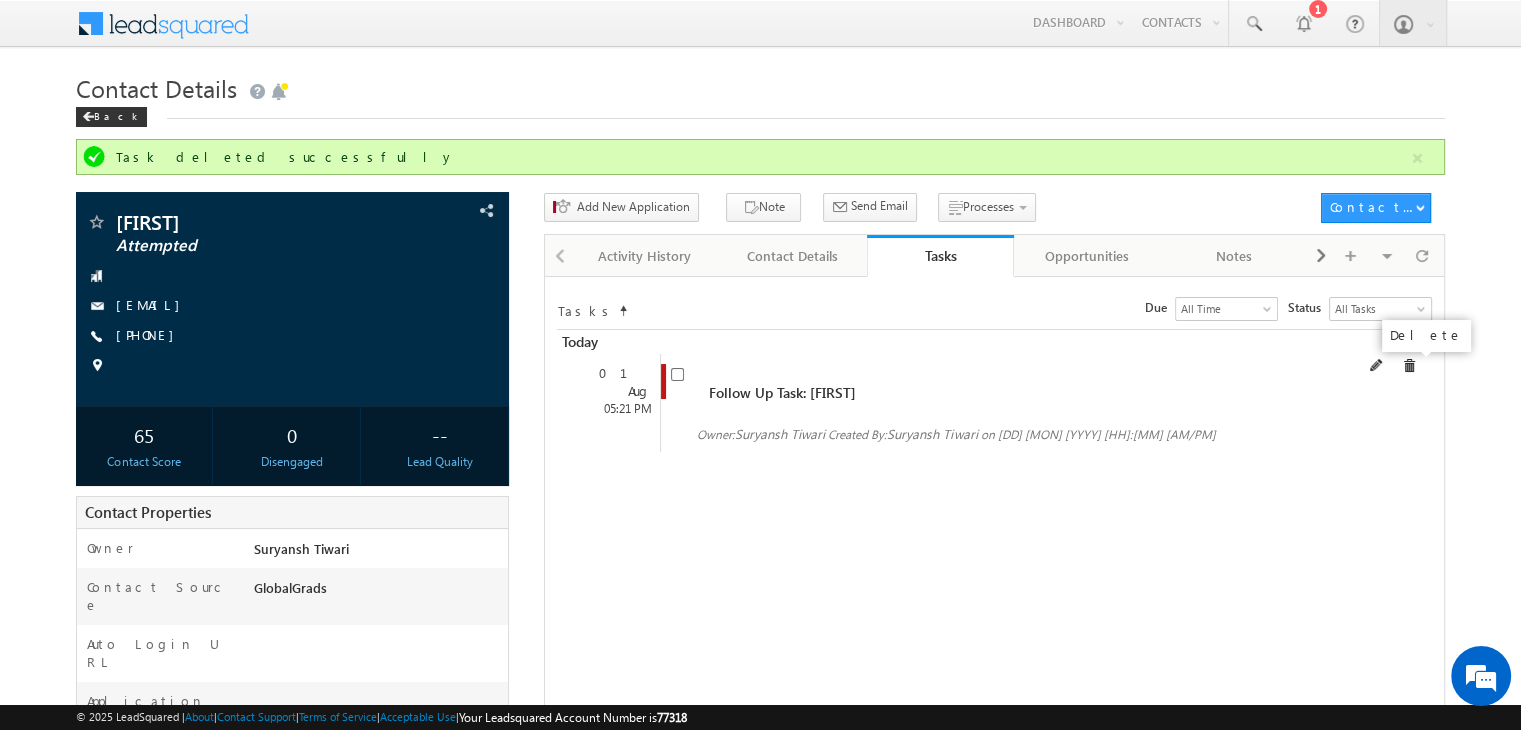 click at bounding box center [1409, 366] 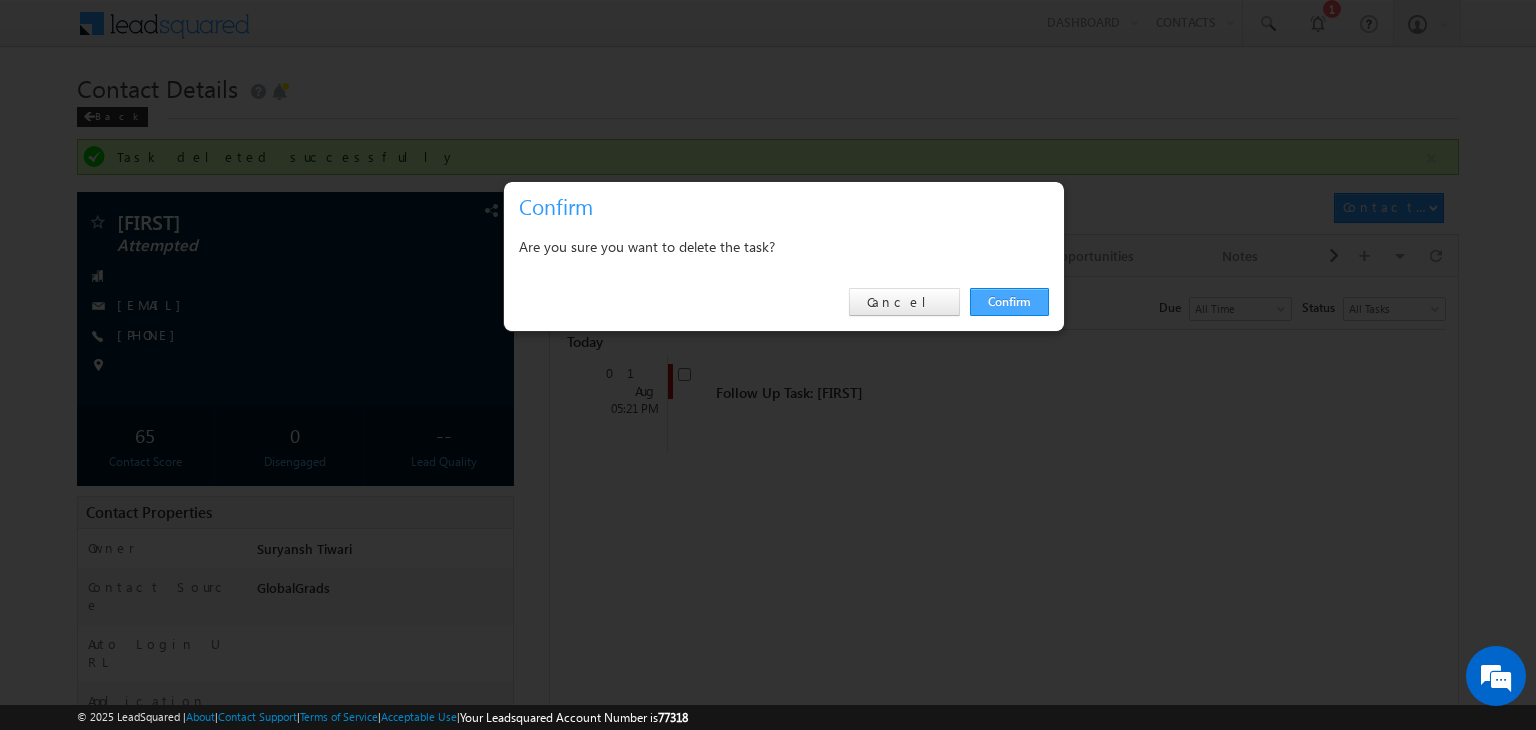 click on "Confirm" at bounding box center (1009, 302) 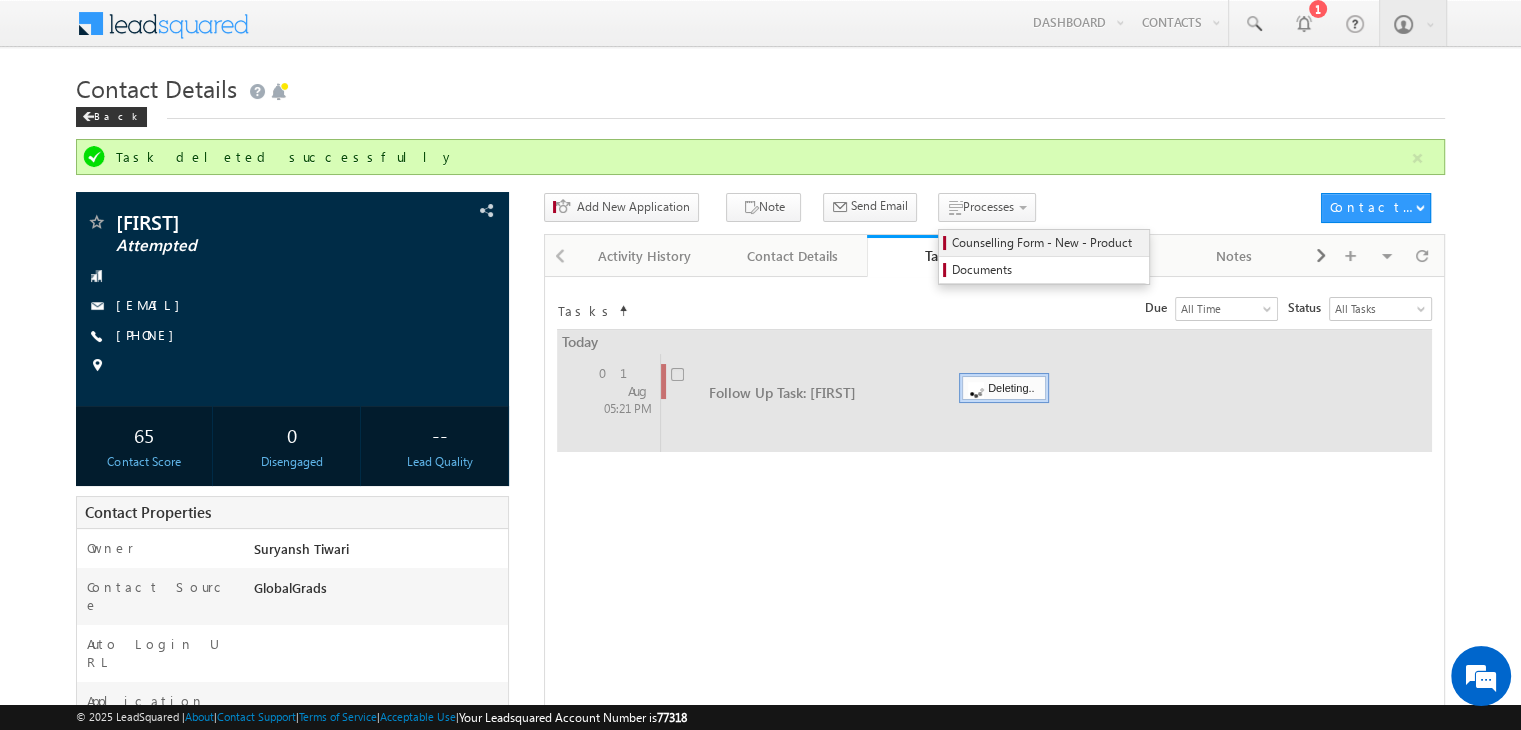 click on "Counselling Form - New - Product" at bounding box center (1044, 243) 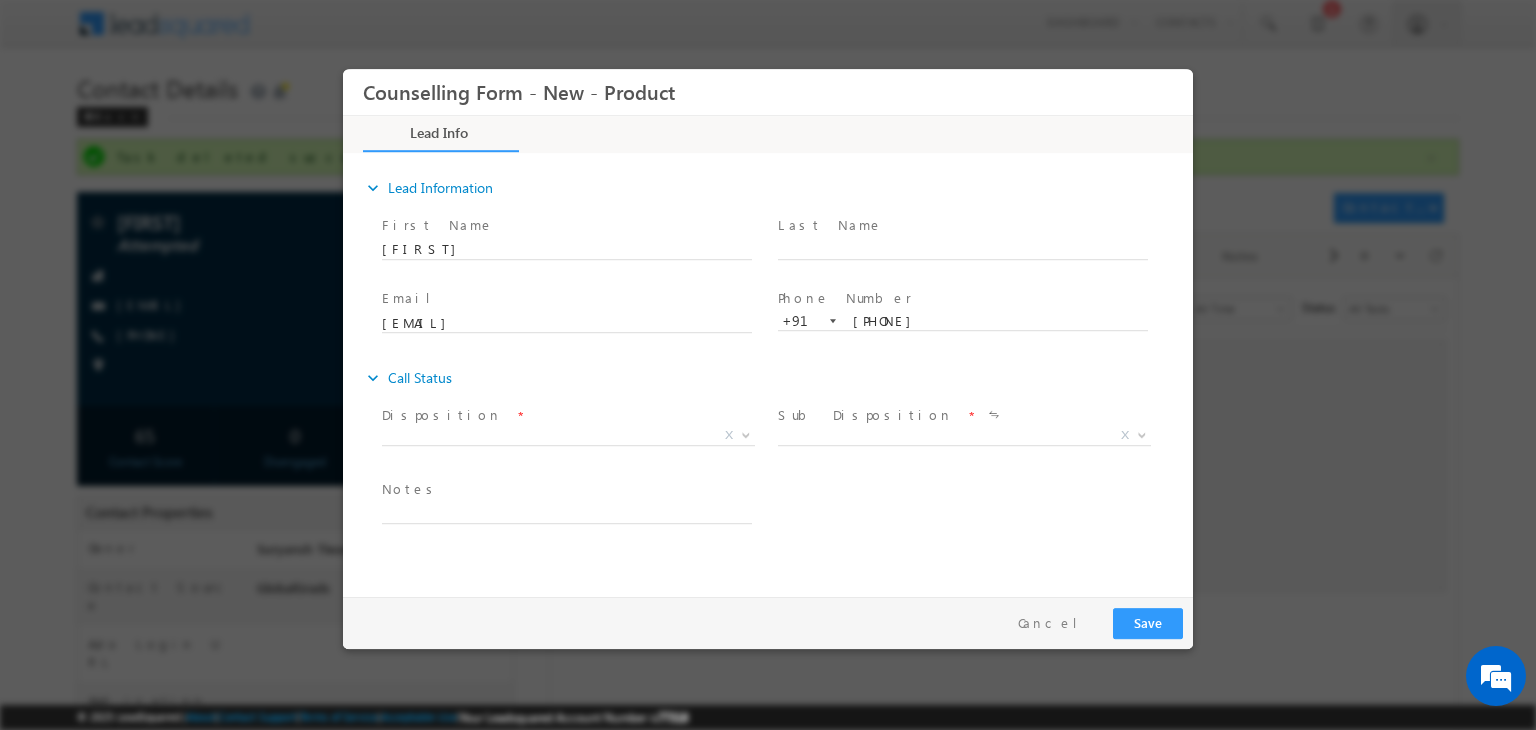 scroll, scrollTop: 0, scrollLeft: 0, axis: both 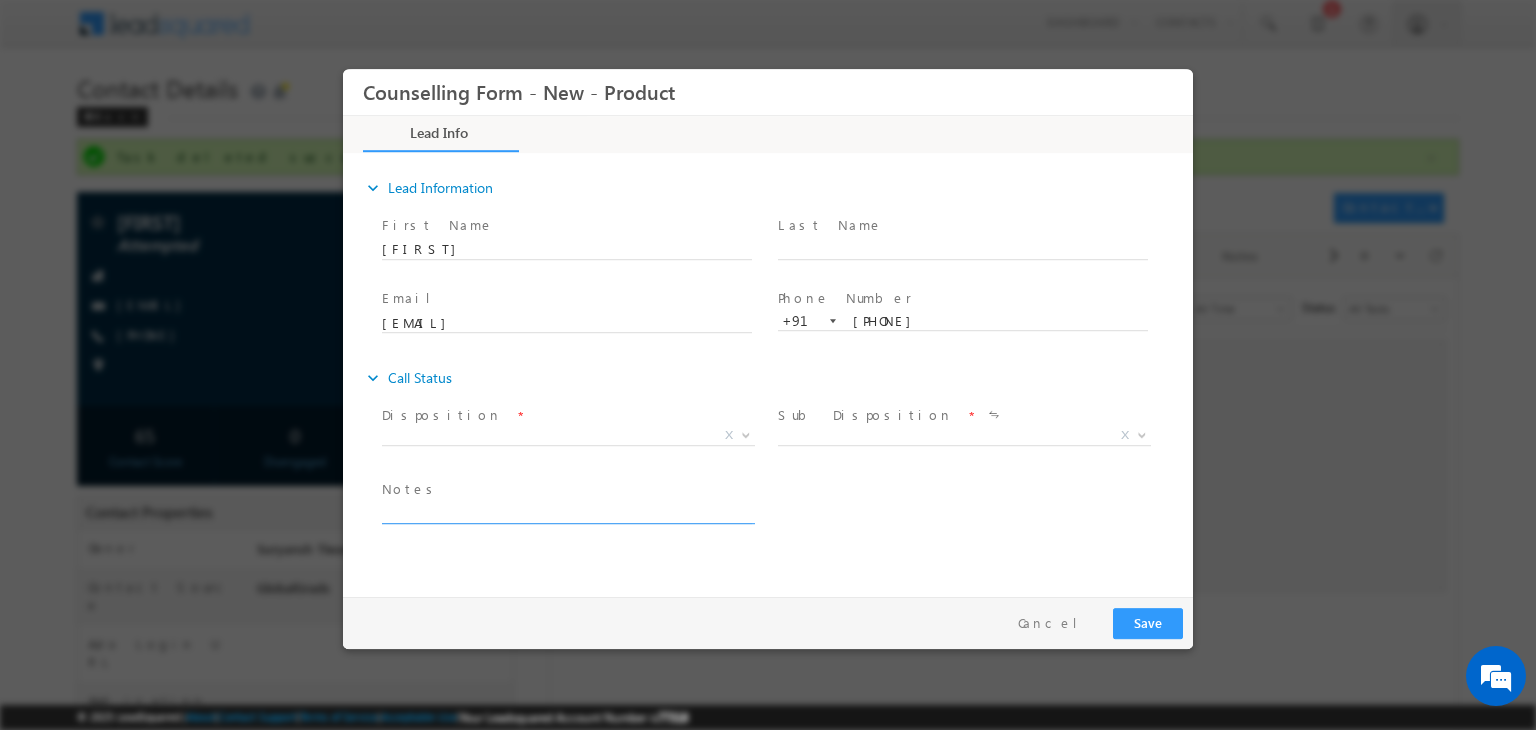 click at bounding box center (567, 512) 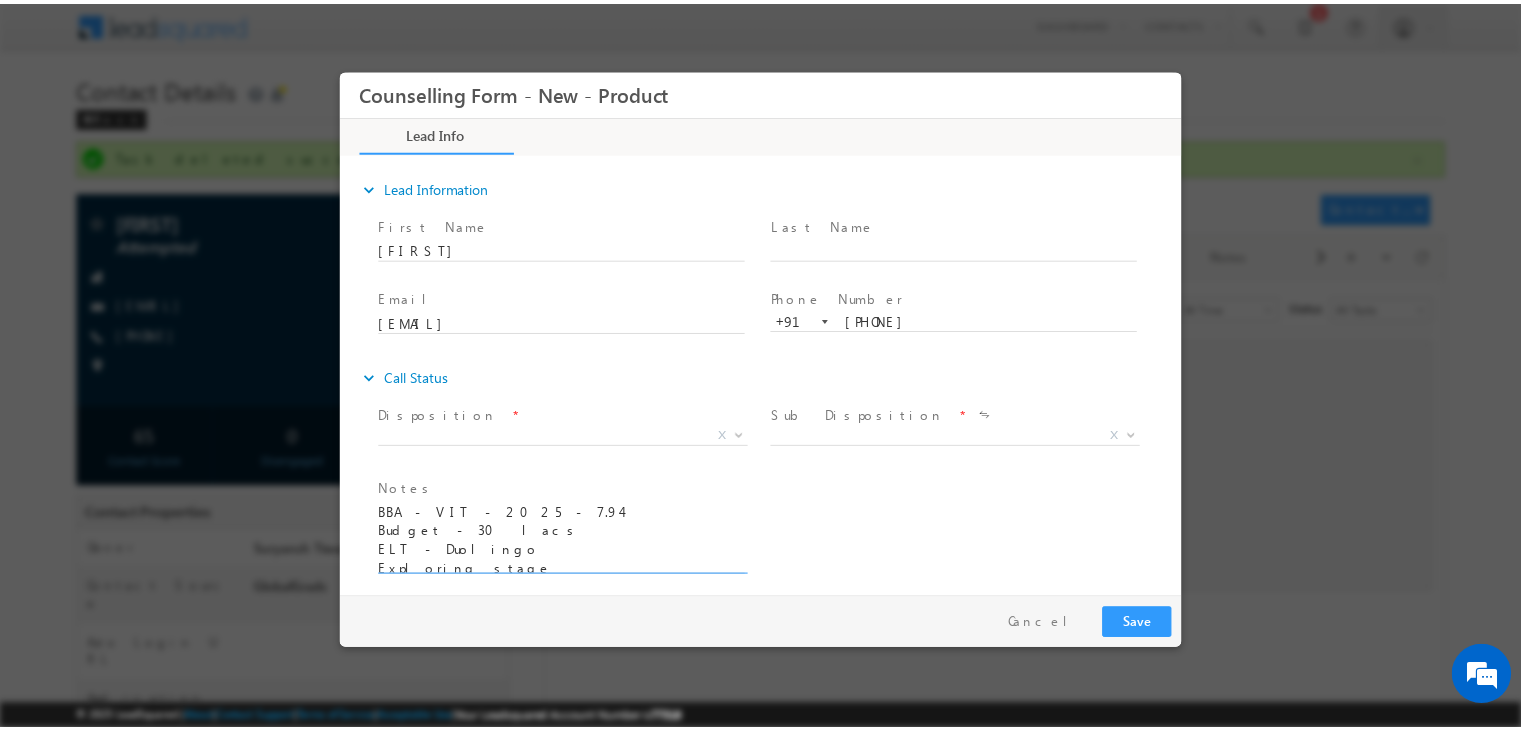 scroll, scrollTop: 4, scrollLeft: 0, axis: vertical 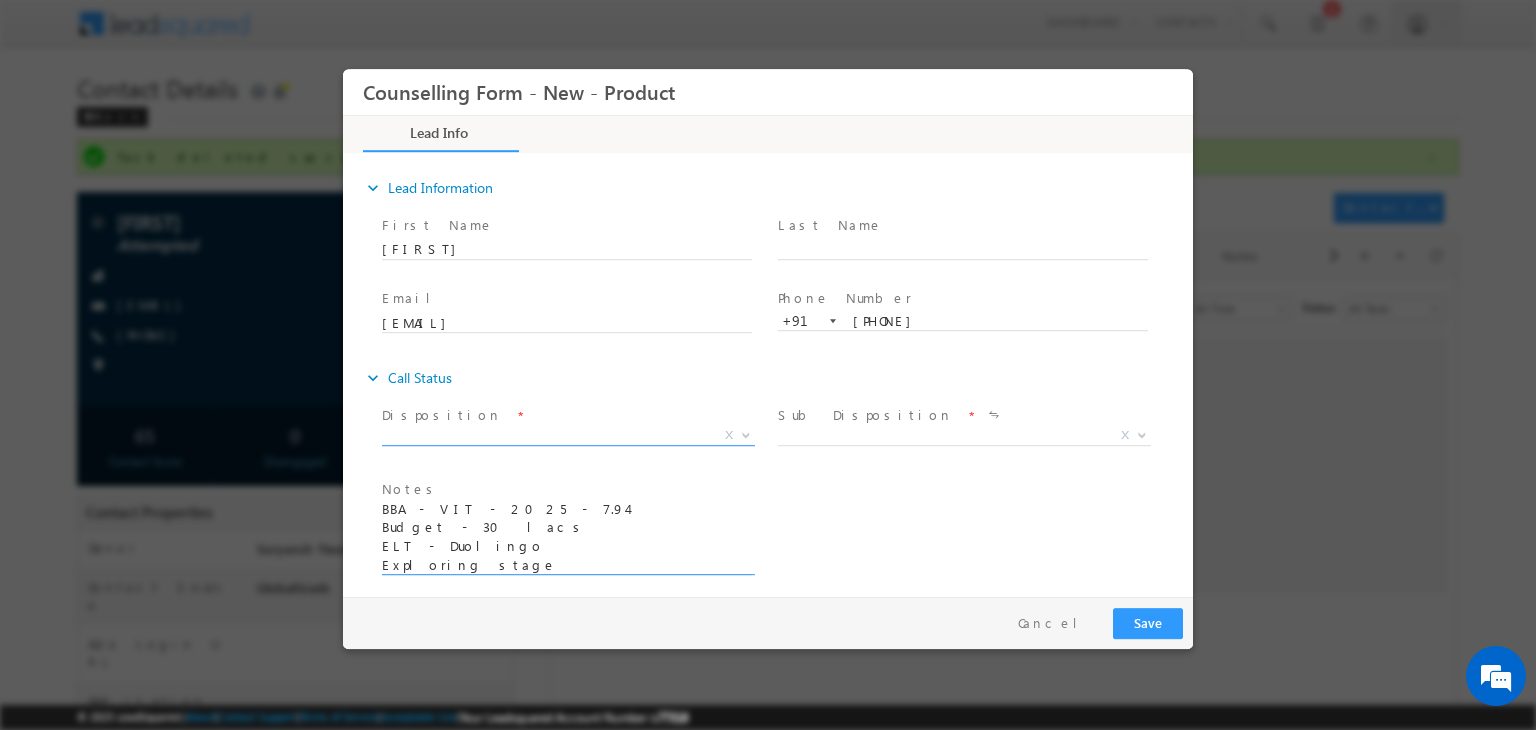 type on "BBA - VIT - 2025 - 7.94
Budget - 30 lacs
ELT - Duolingo
Exploring stage" 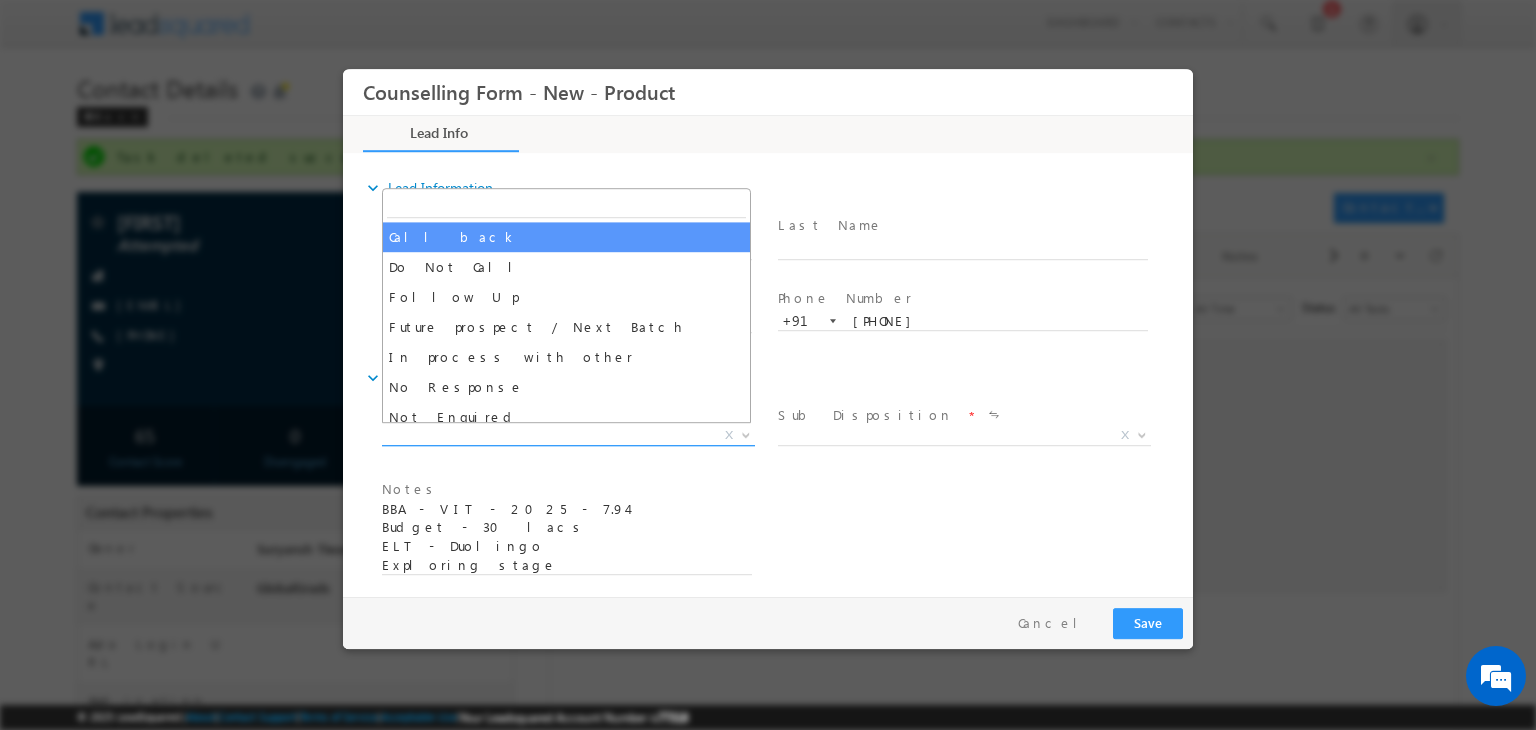 click on "X" at bounding box center [568, 436] 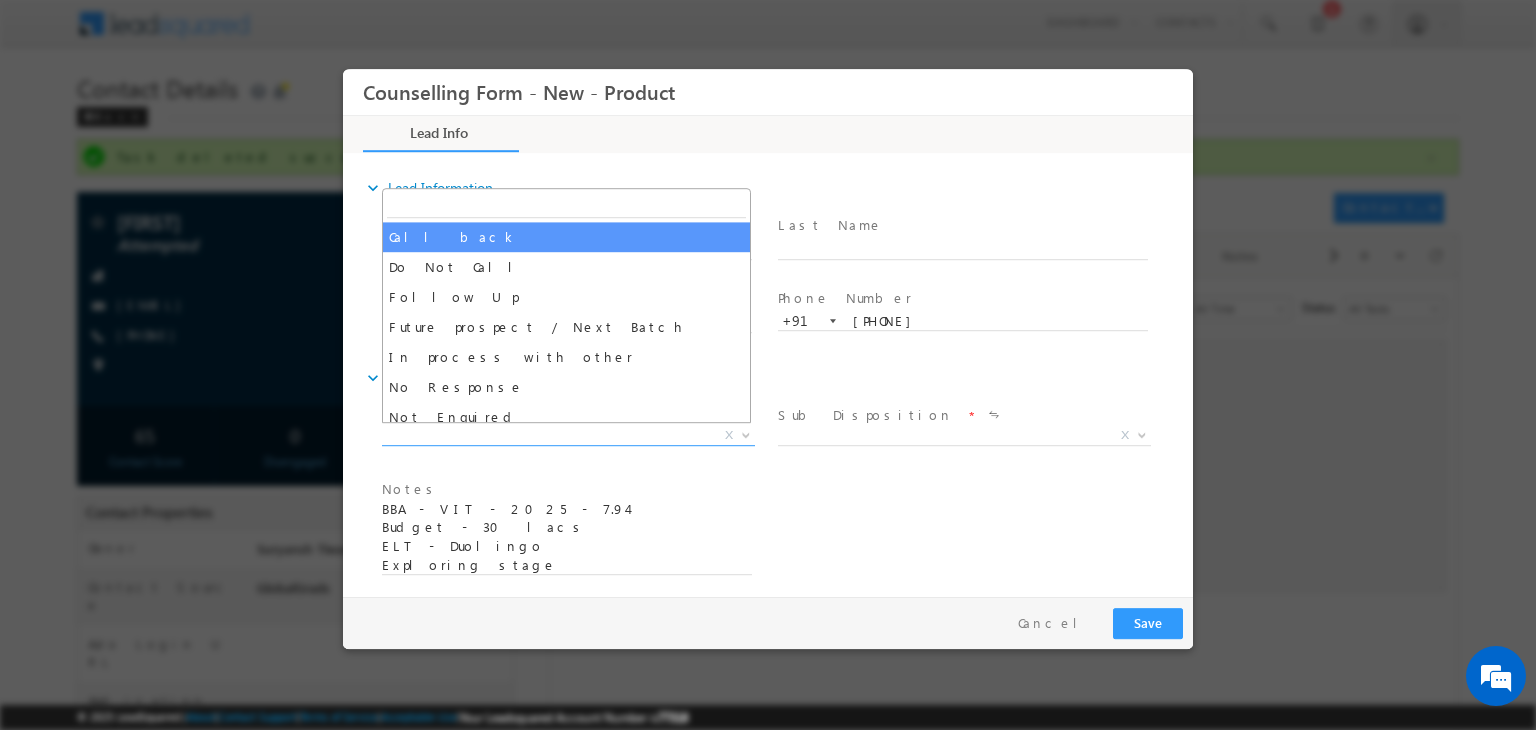 select on "Call back" 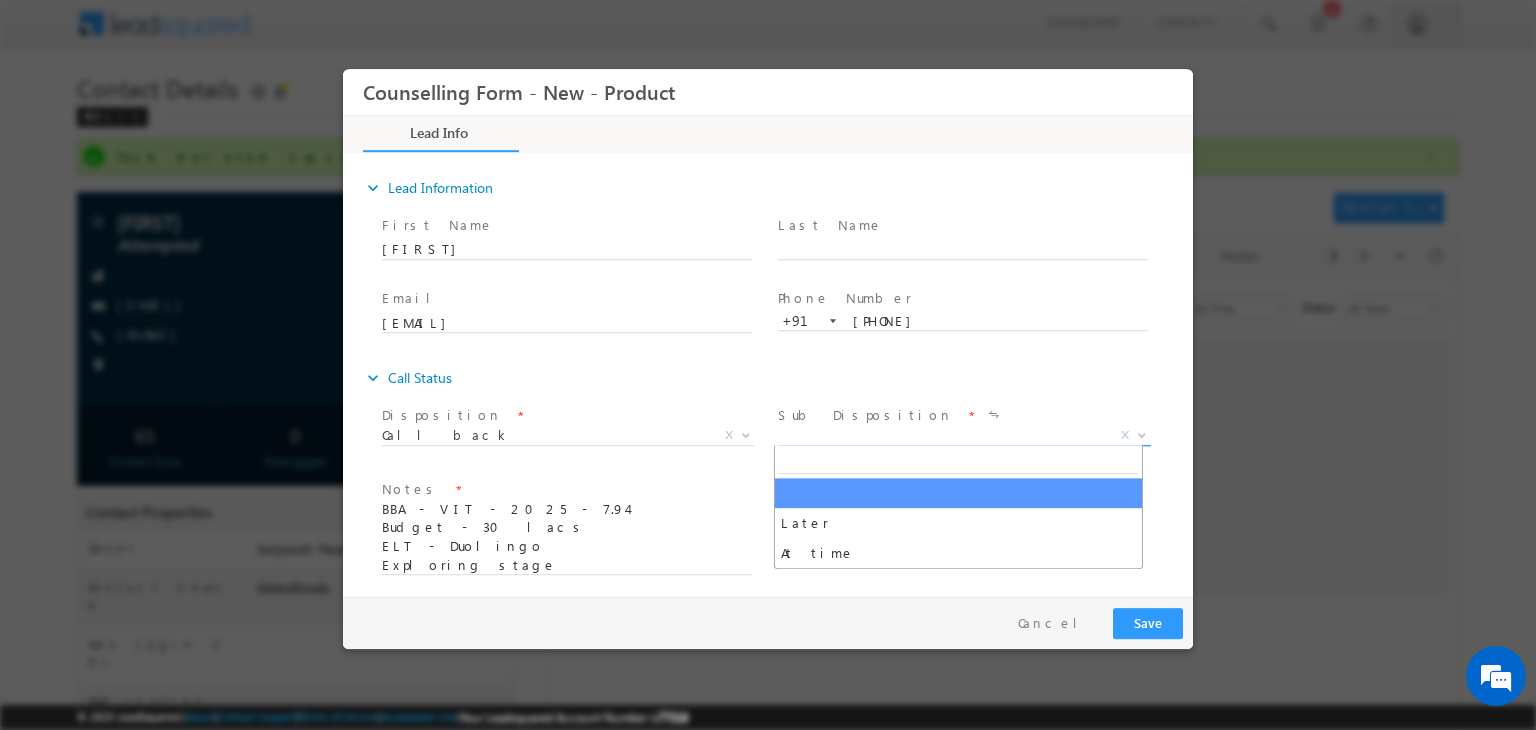 click on "X" at bounding box center (964, 436) 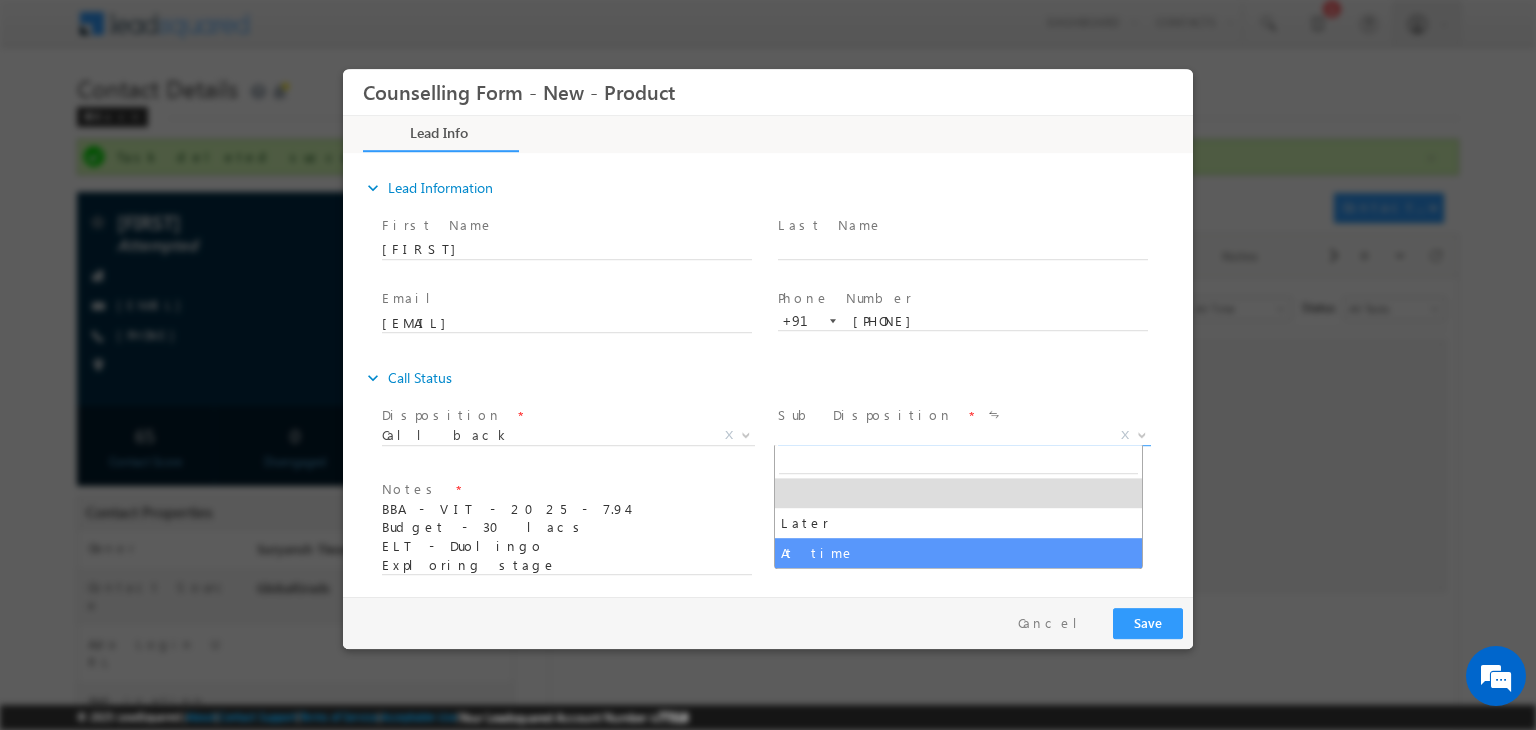 select on "At time" 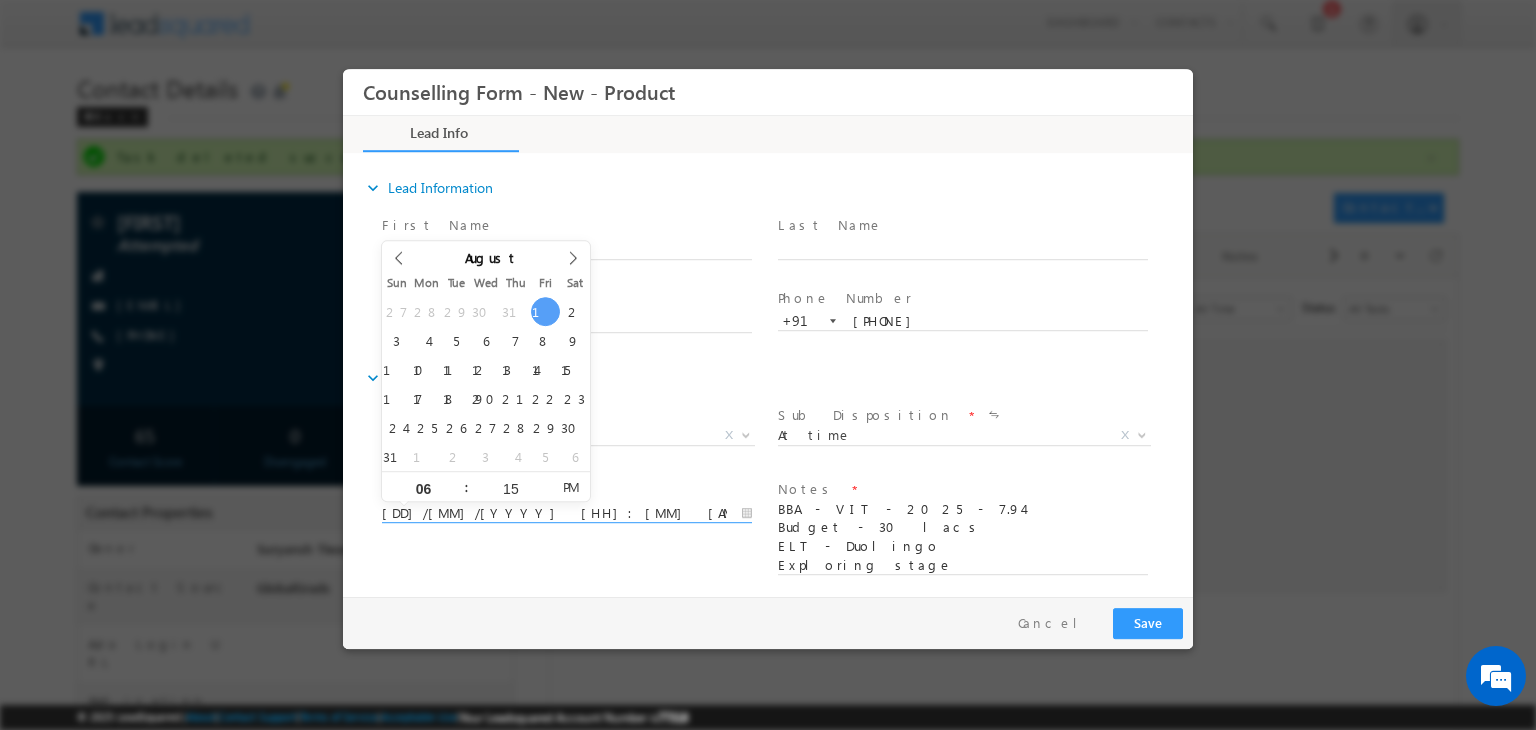 click on "[DD]/[MM]/[YYYY] [HH]:[MM] [AM/PM]" at bounding box center [567, 514] 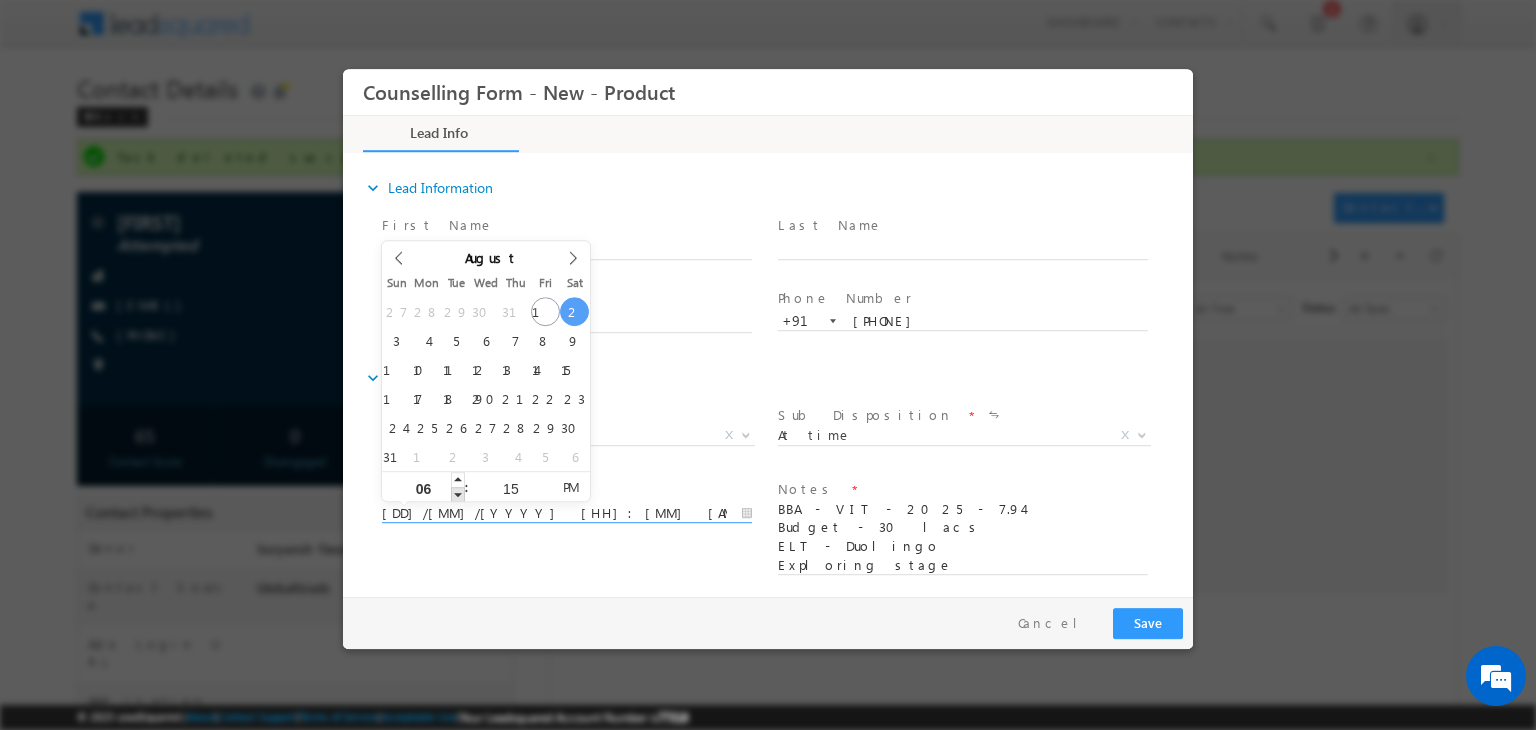 type on "[DD]/[MM]/[YYYY] [HH]:[MM] [AM/PM]" 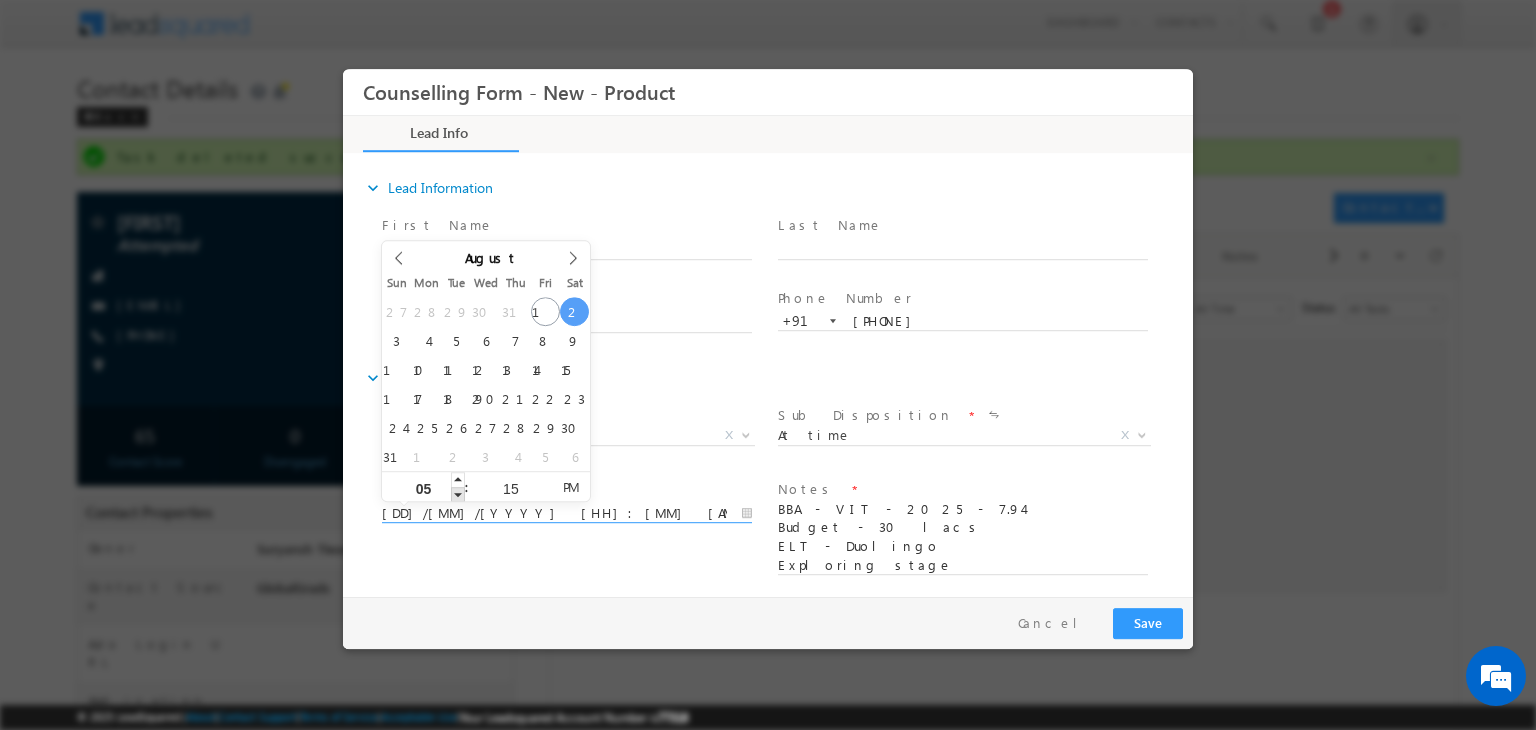 click at bounding box center (458, 494) 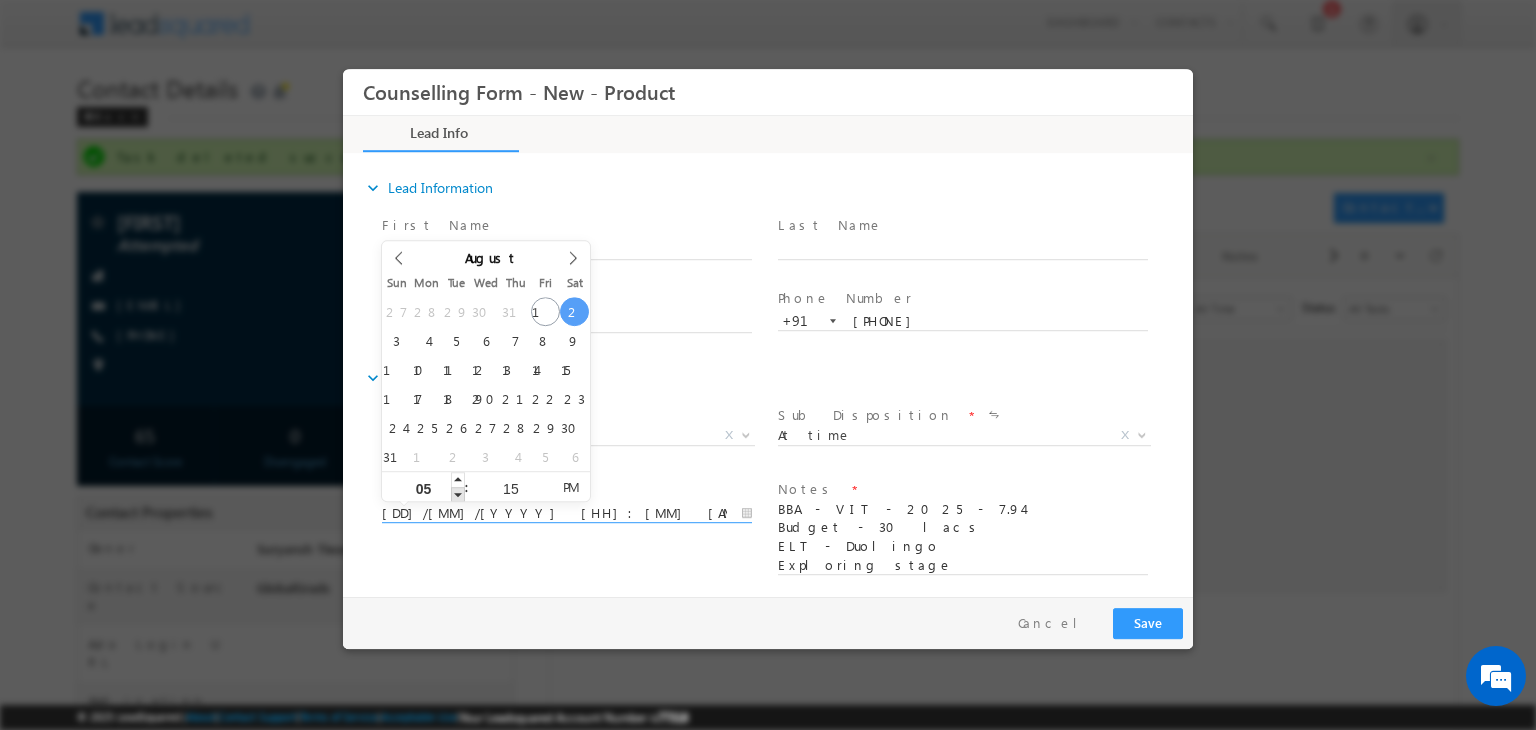 type on "[DD]/[MM]/[YYYY] [HH]:[MM] [AM/PM]" 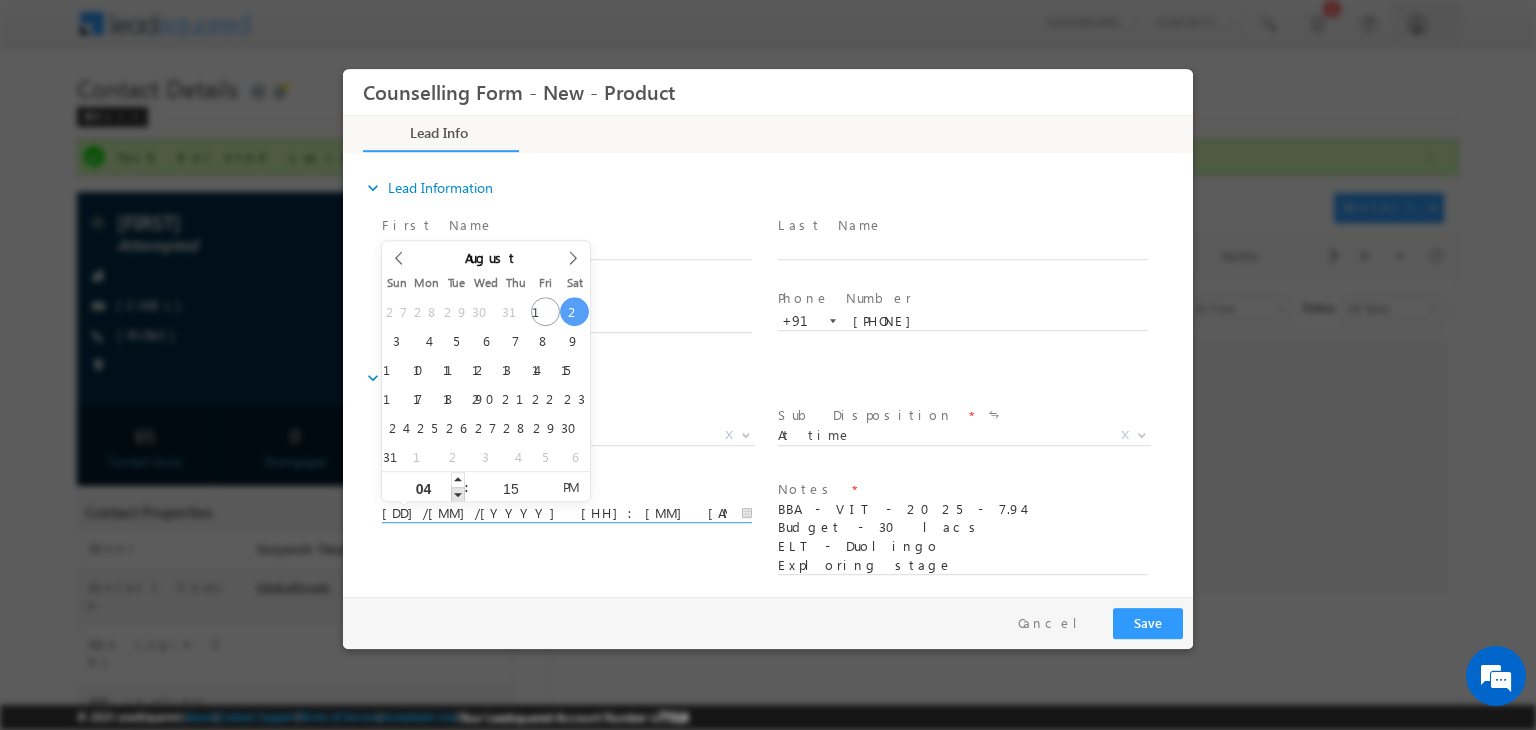 click at bounding box center (458, 494) 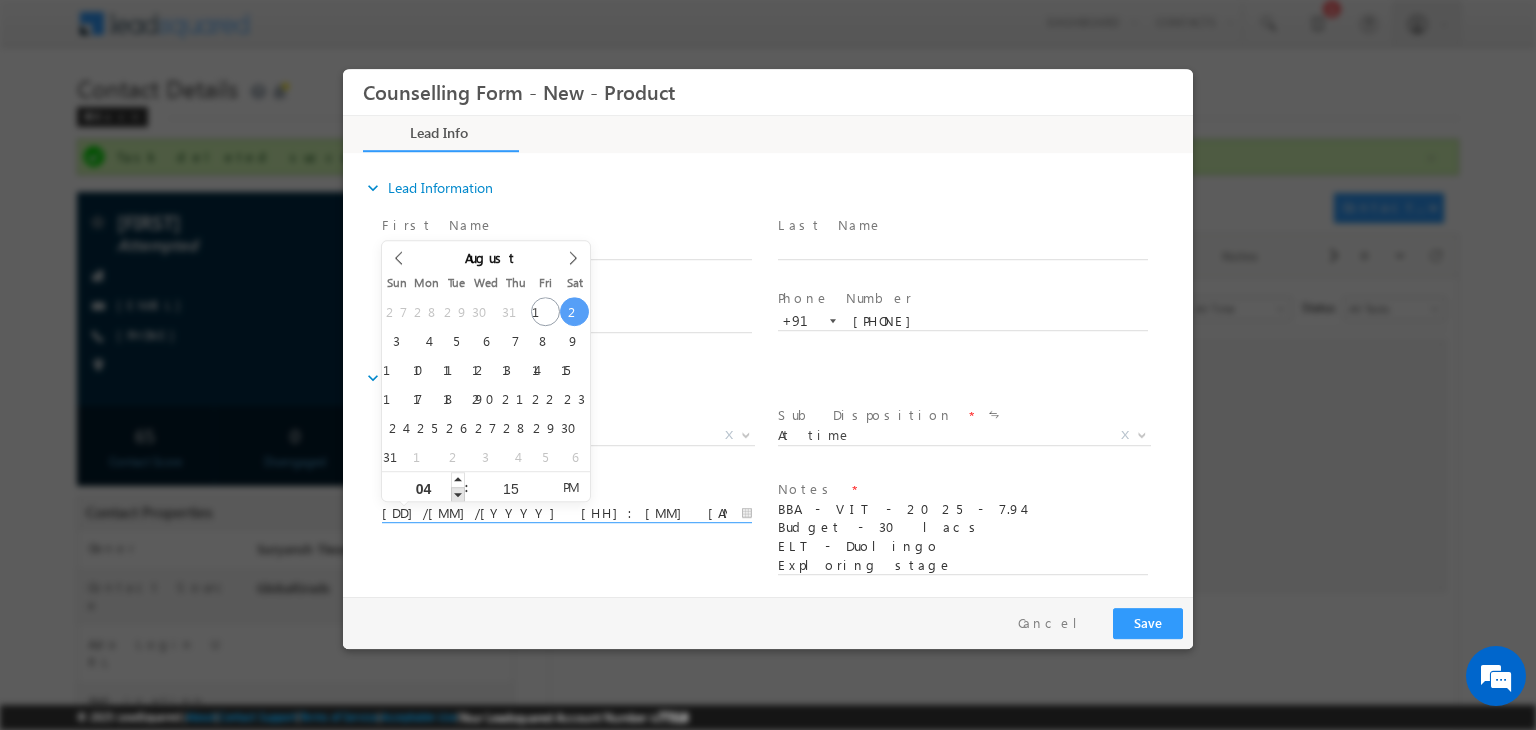 type on "[DD]/[MM]/[YYYY] [HH]:[MM] [AM/PM]" 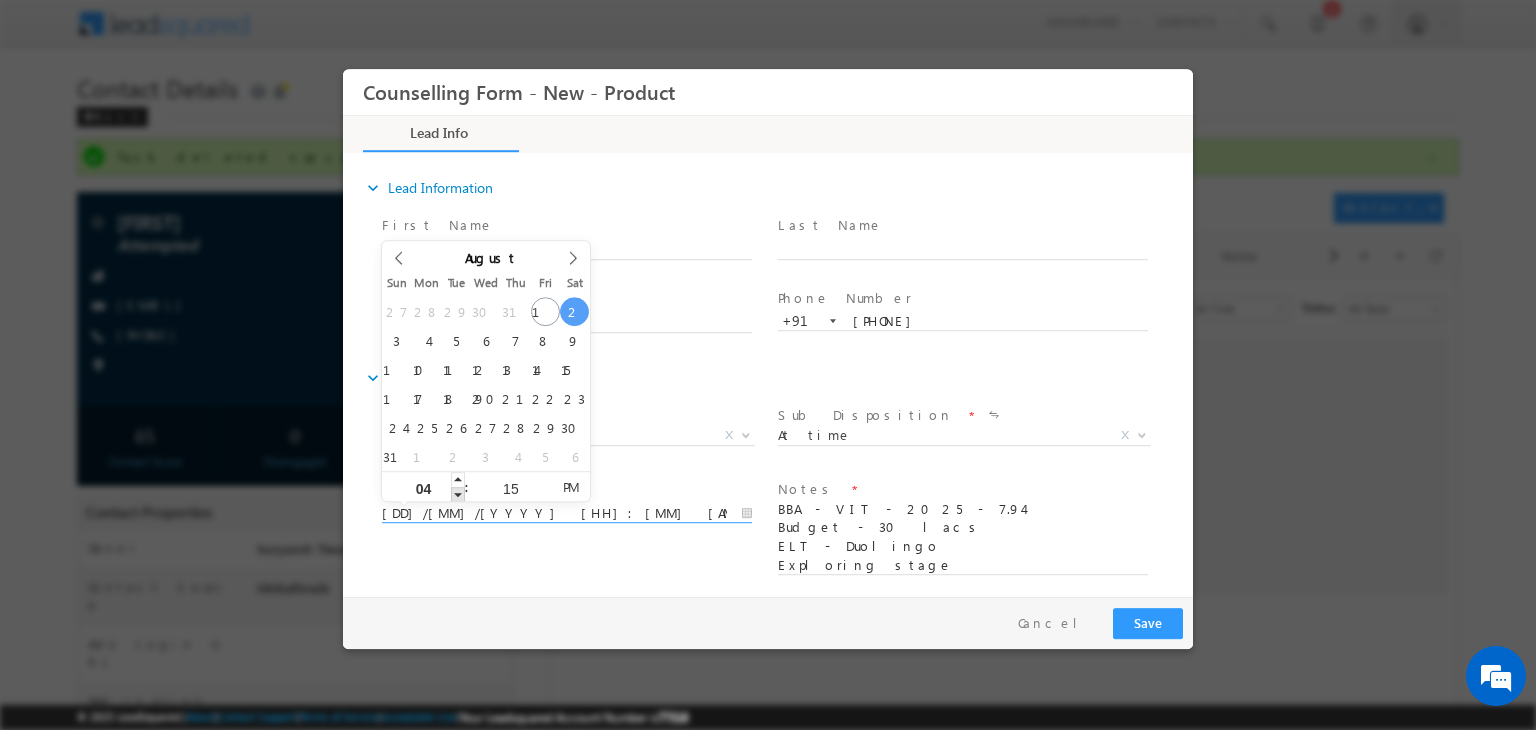 type on "03" 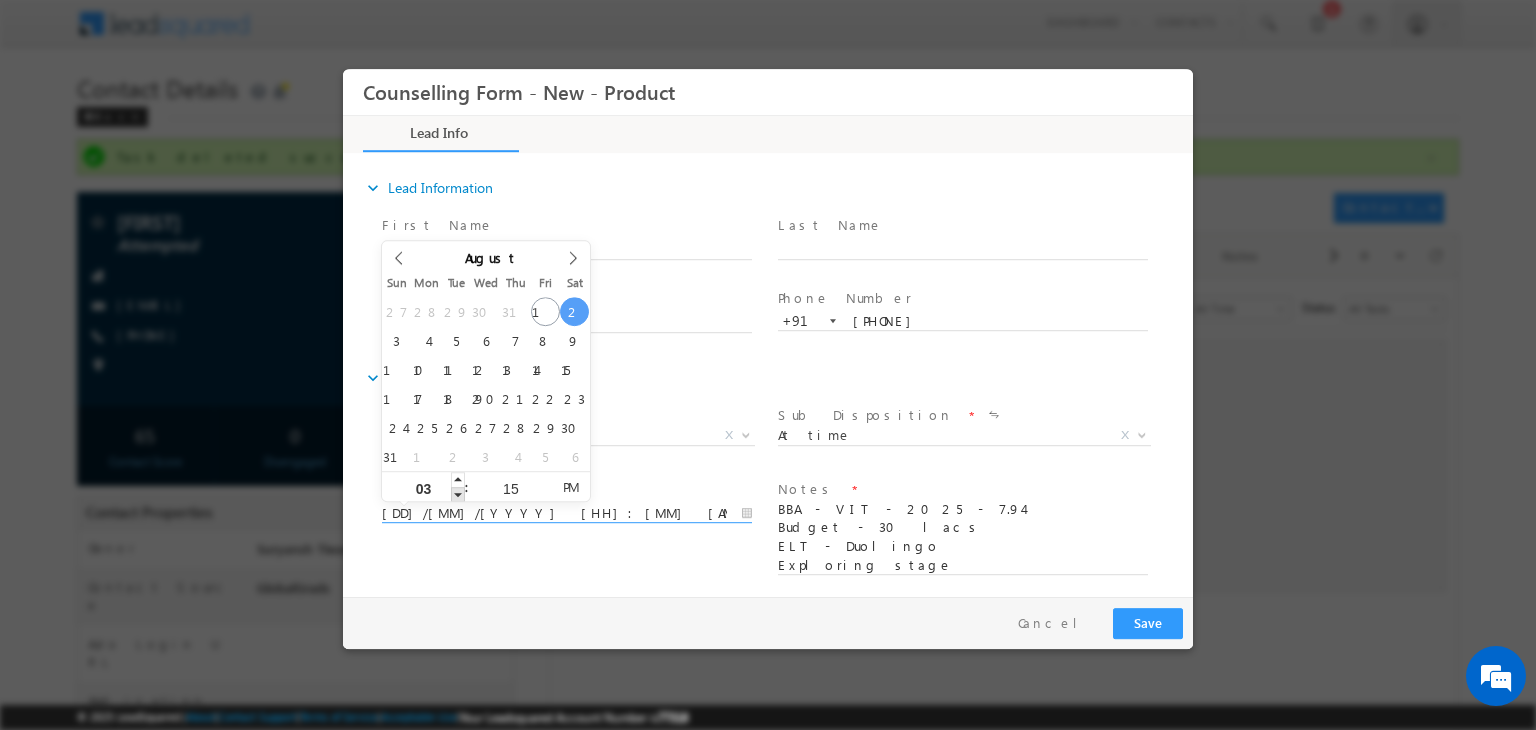 click at bounding box center (458, 494) 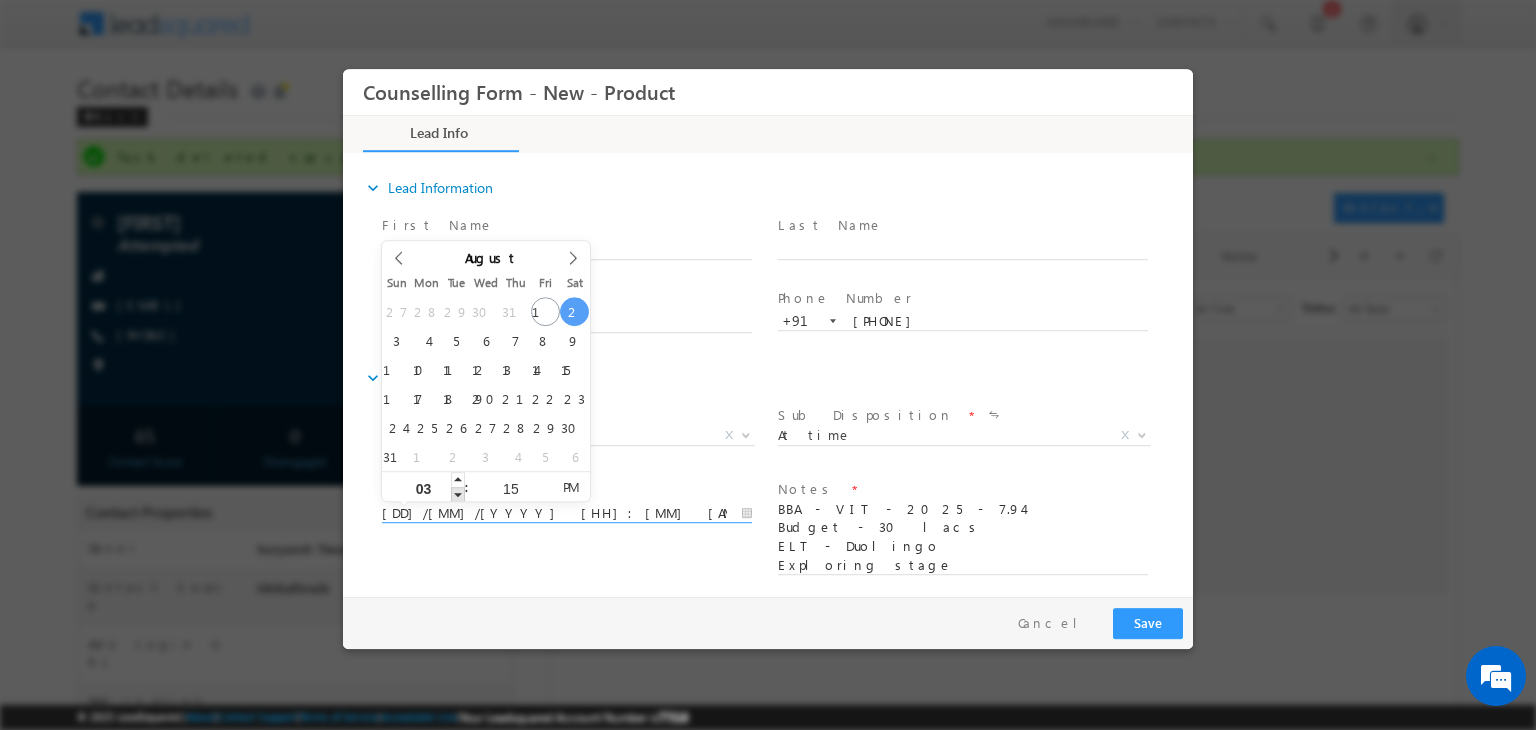type on "[DD]/[MM]/[YYYY] [HH]:[MM] [AM/PM]" 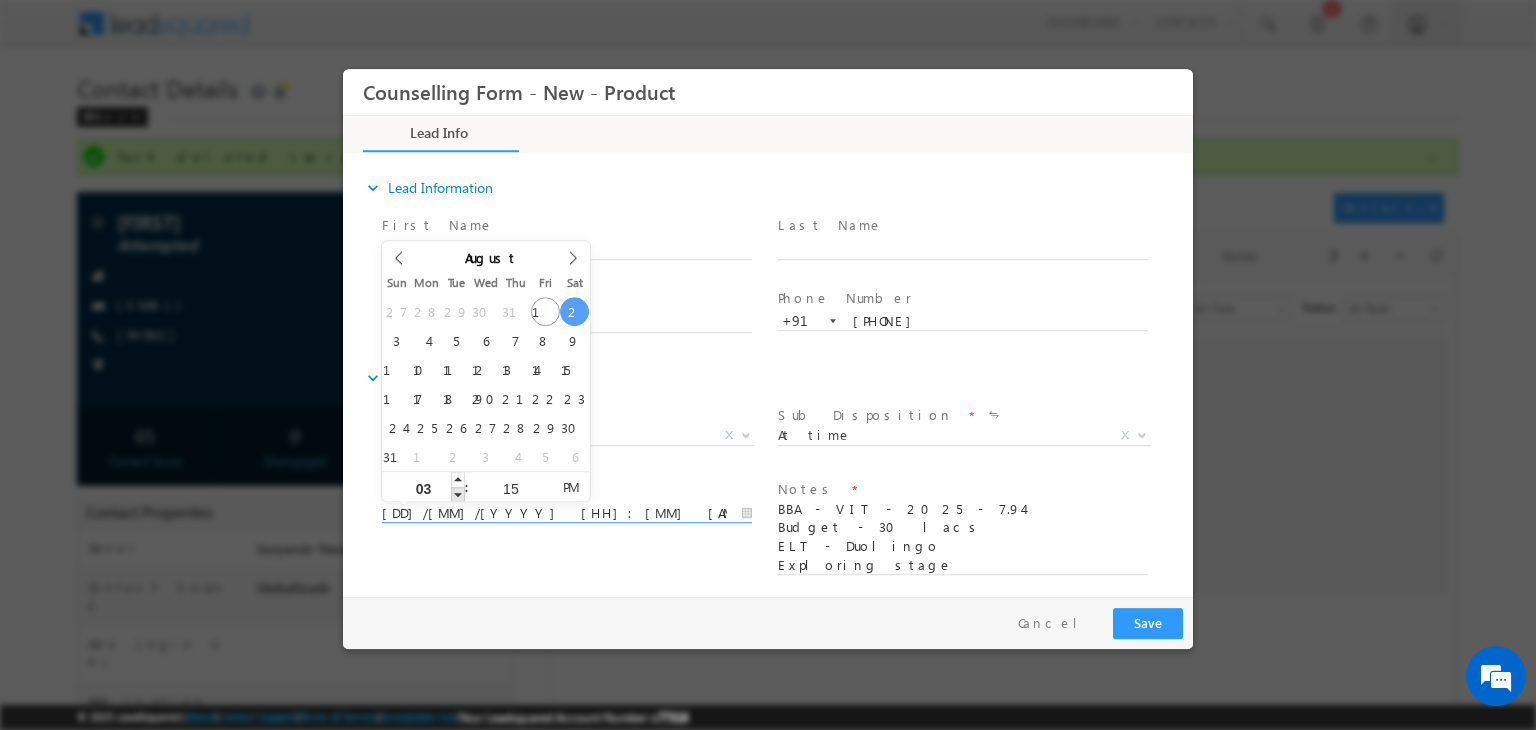 type on "02" 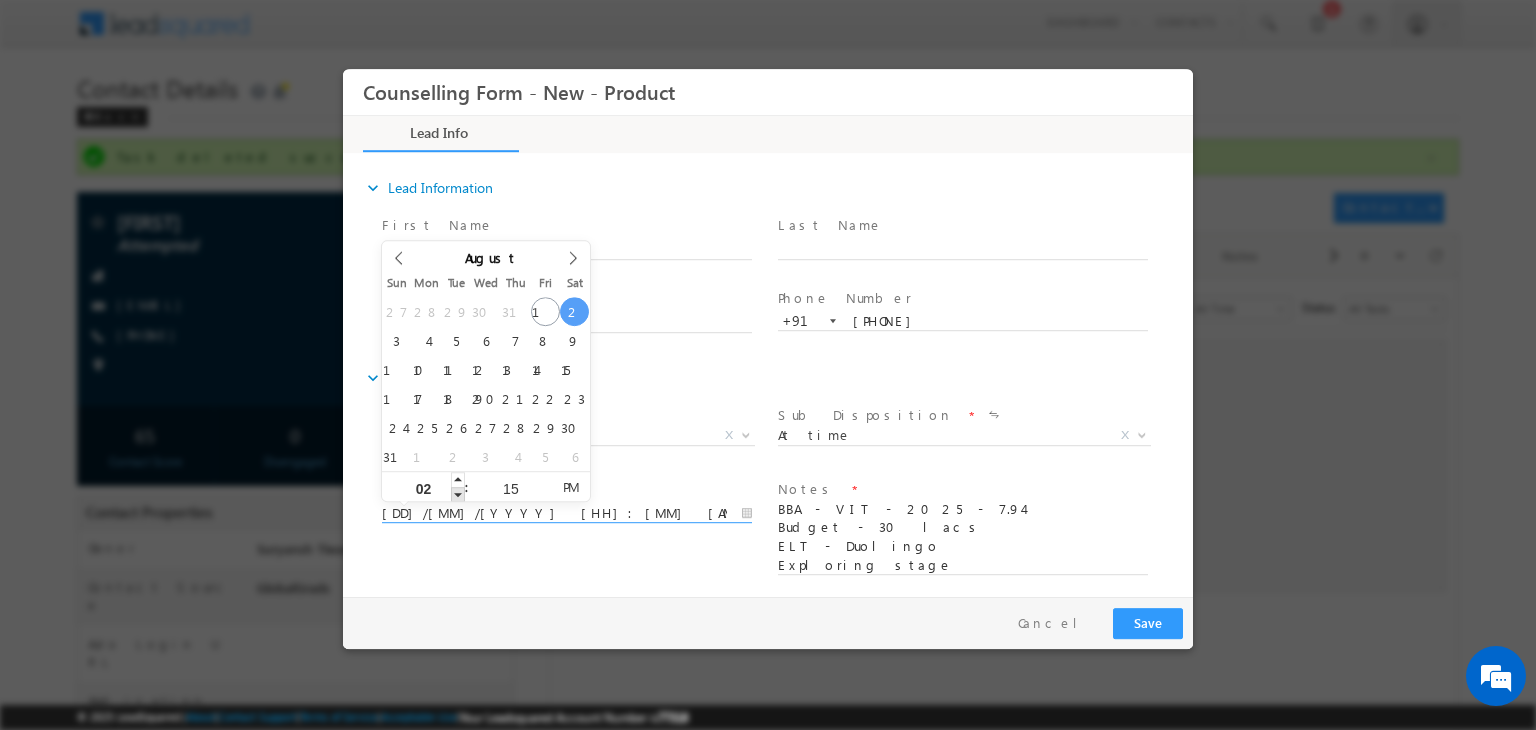 click at bounding box center [458, 494] 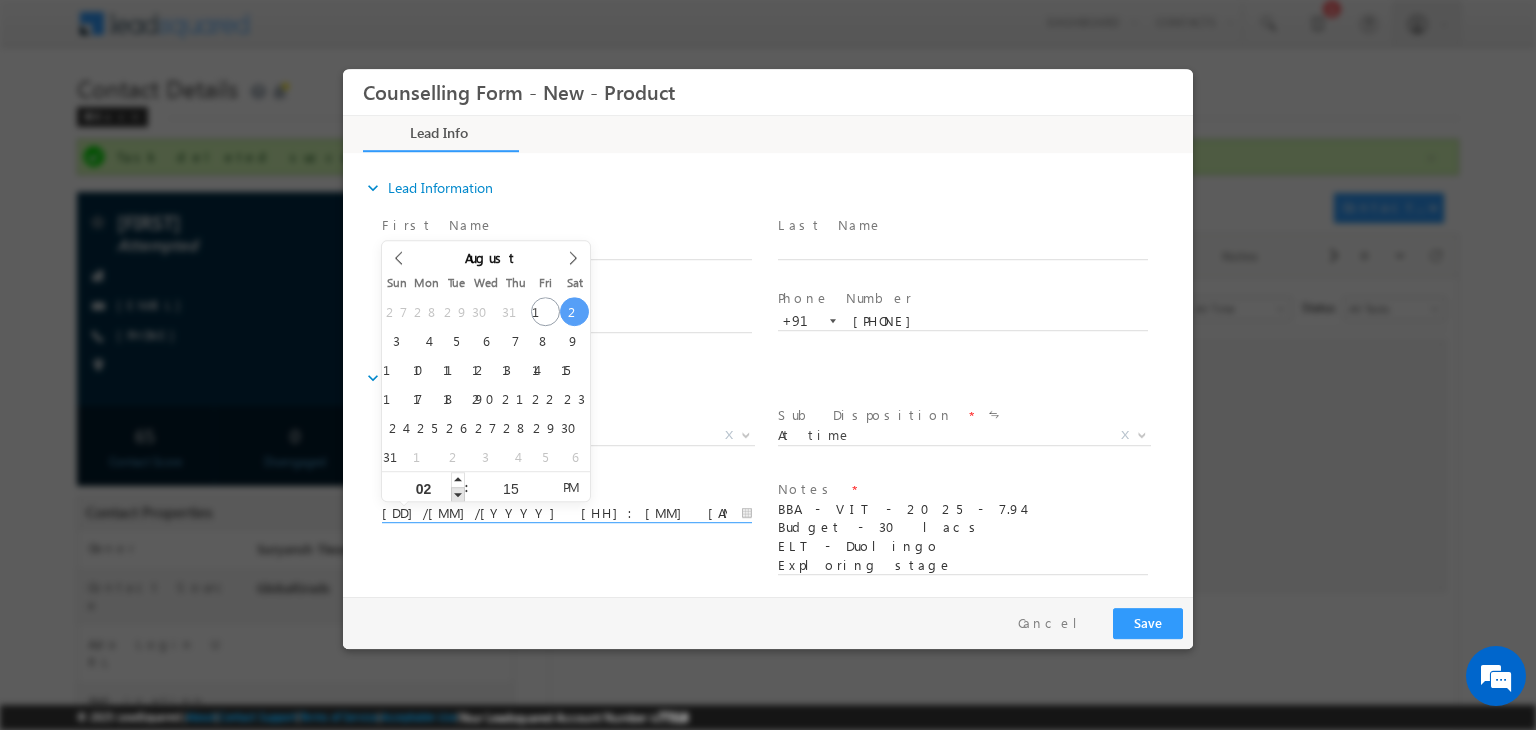 type on "[DD]/[MM]/[YYYY] [HH]:[MM] [AM/PM]" 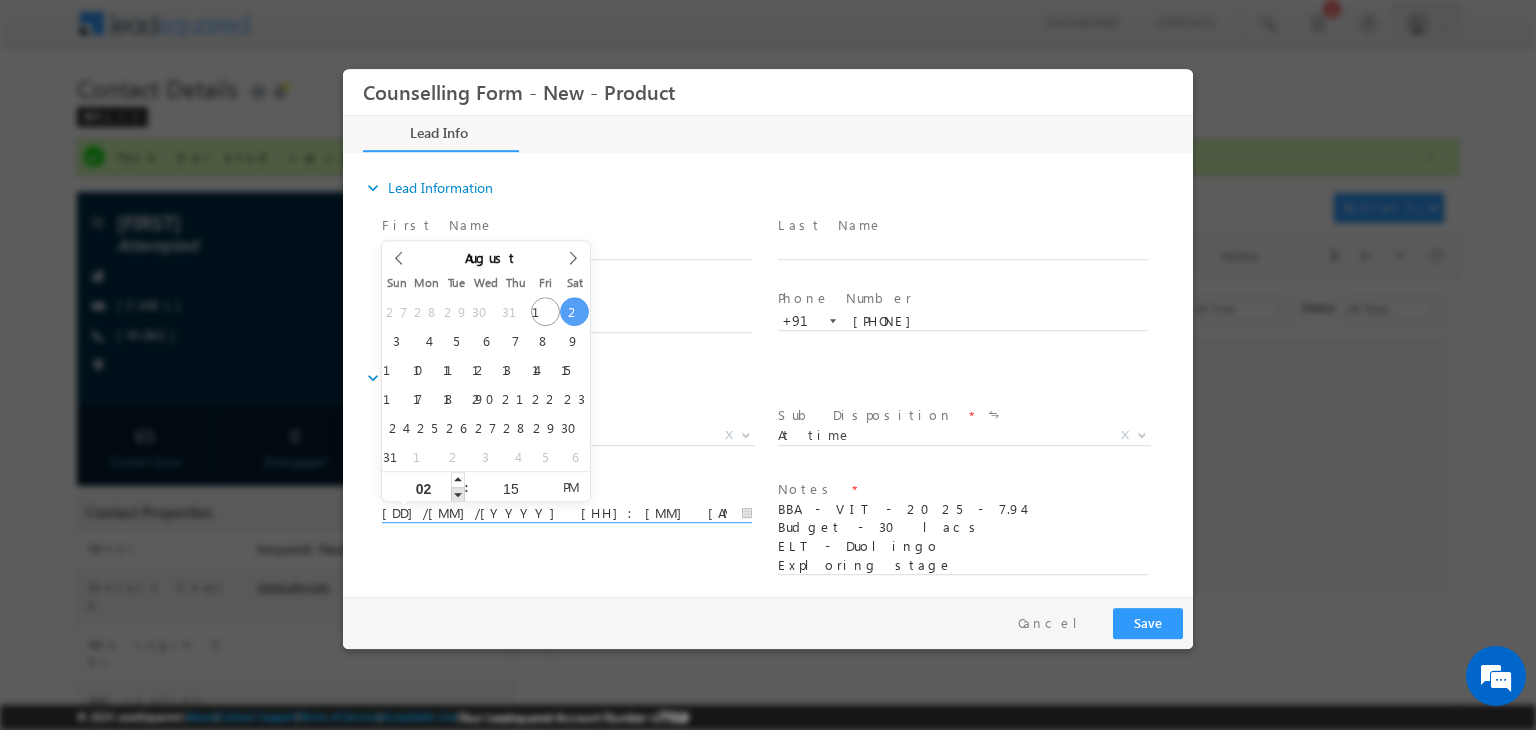 type on "01" 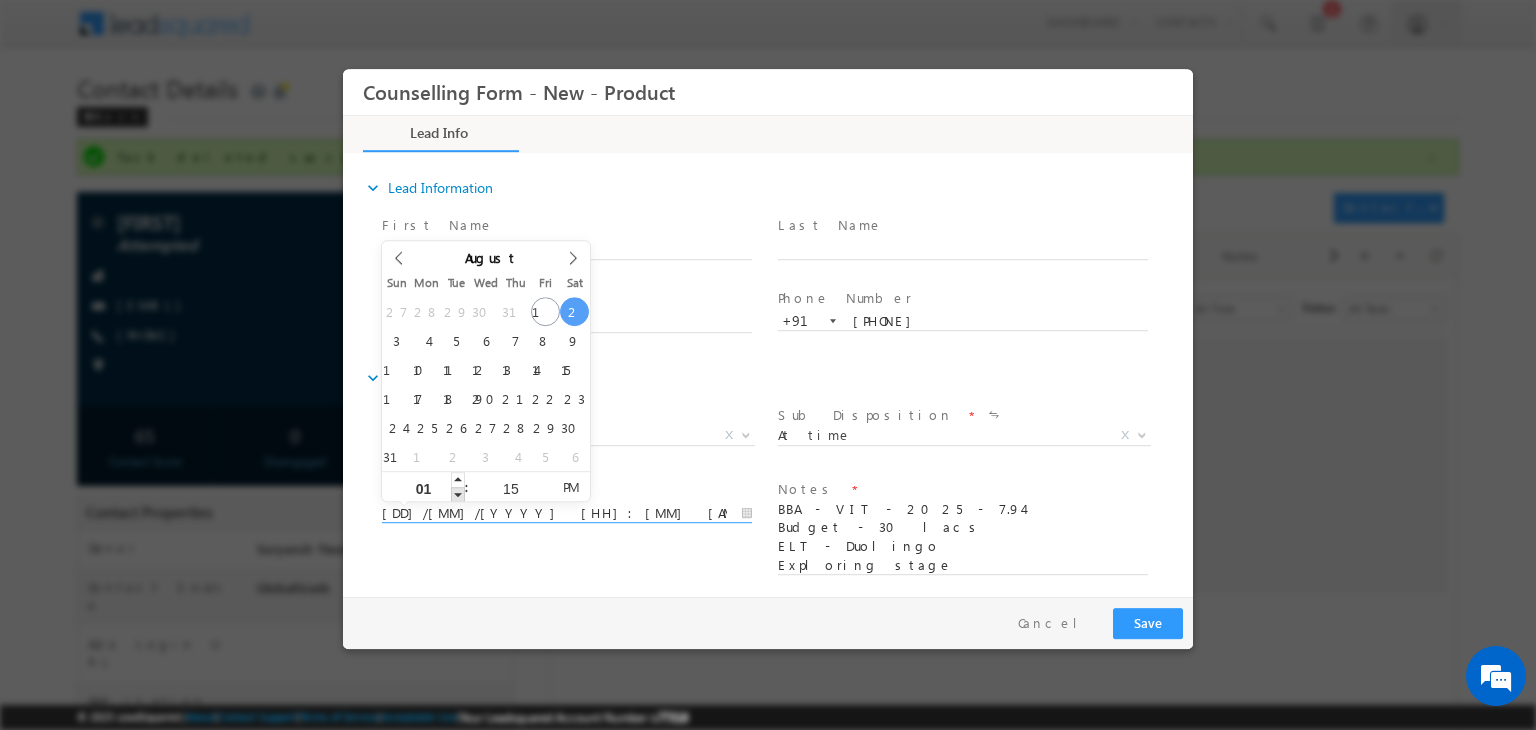 click at bounding box center (458, 494) 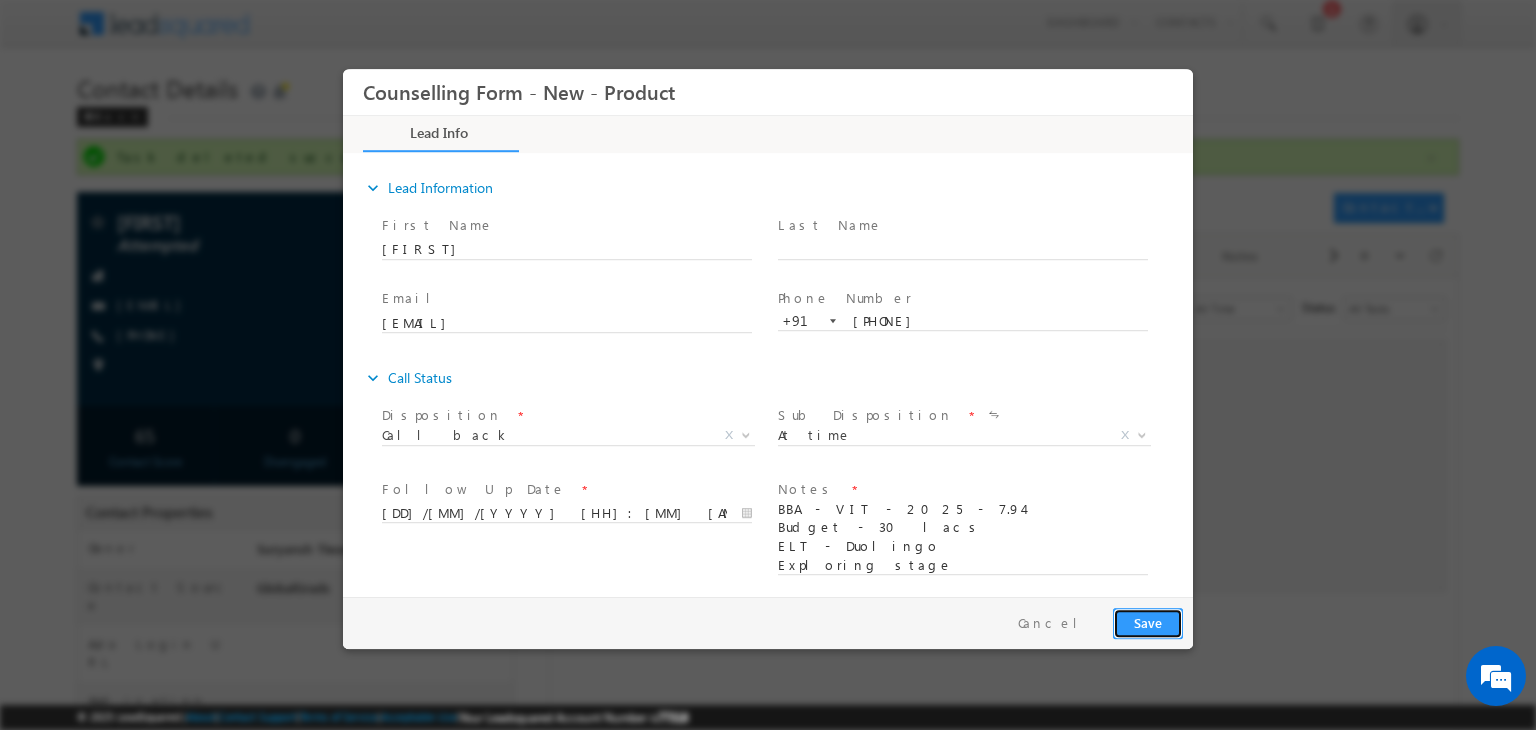 click on "Save" at bounding box center [1148, 623] 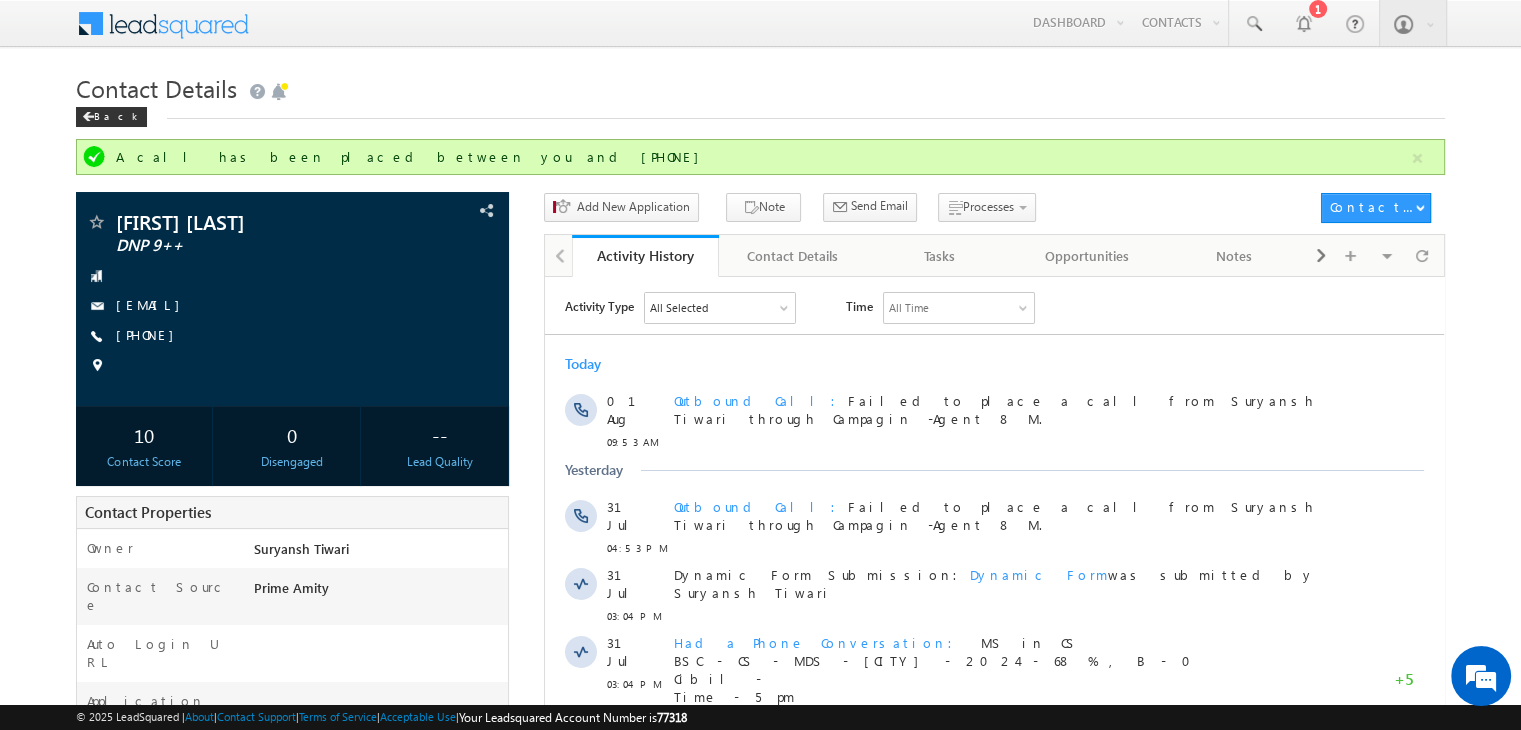 scroll, scrollTop: 0, scrollLeft: 0, axis: both 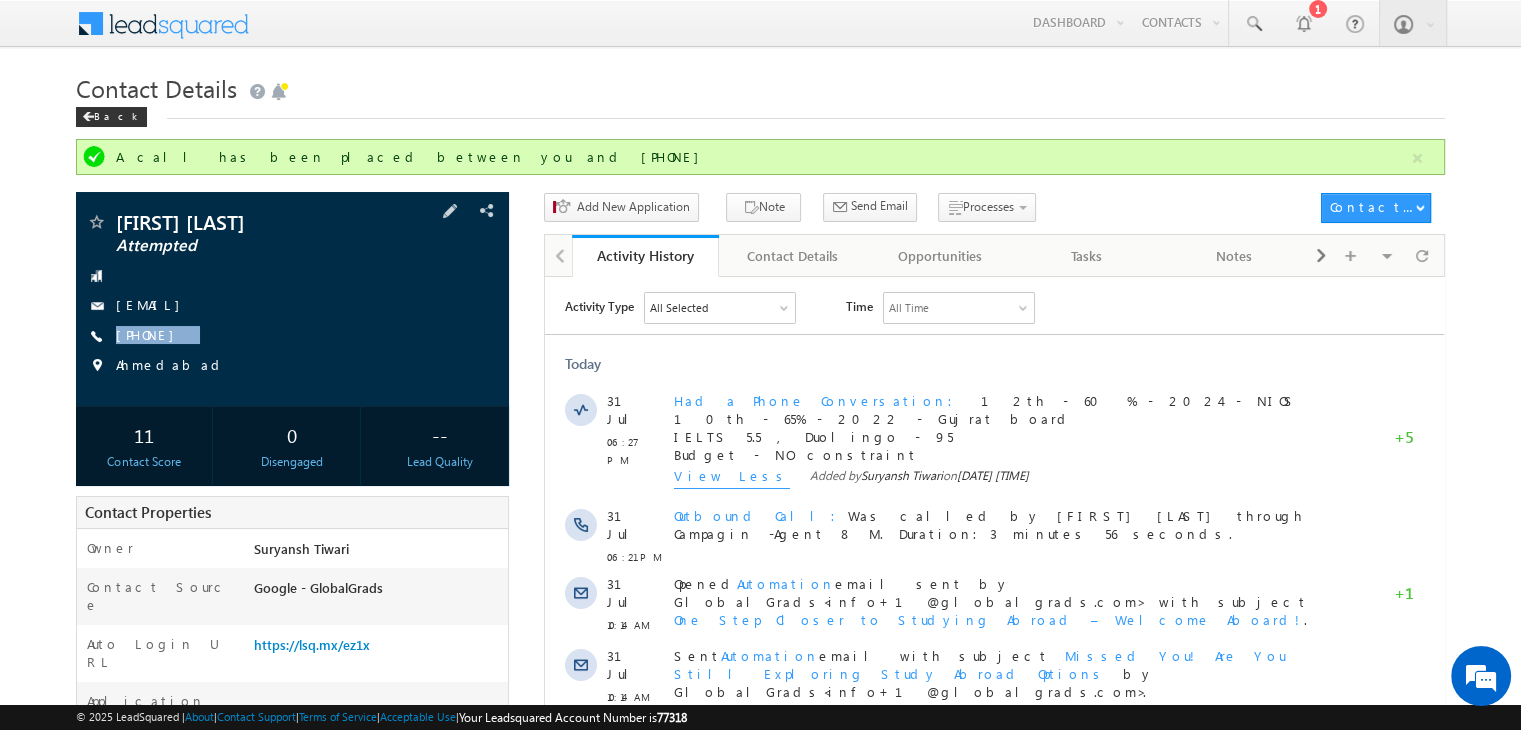 click on "Ahmedabad" at bounding box center (292, 366) 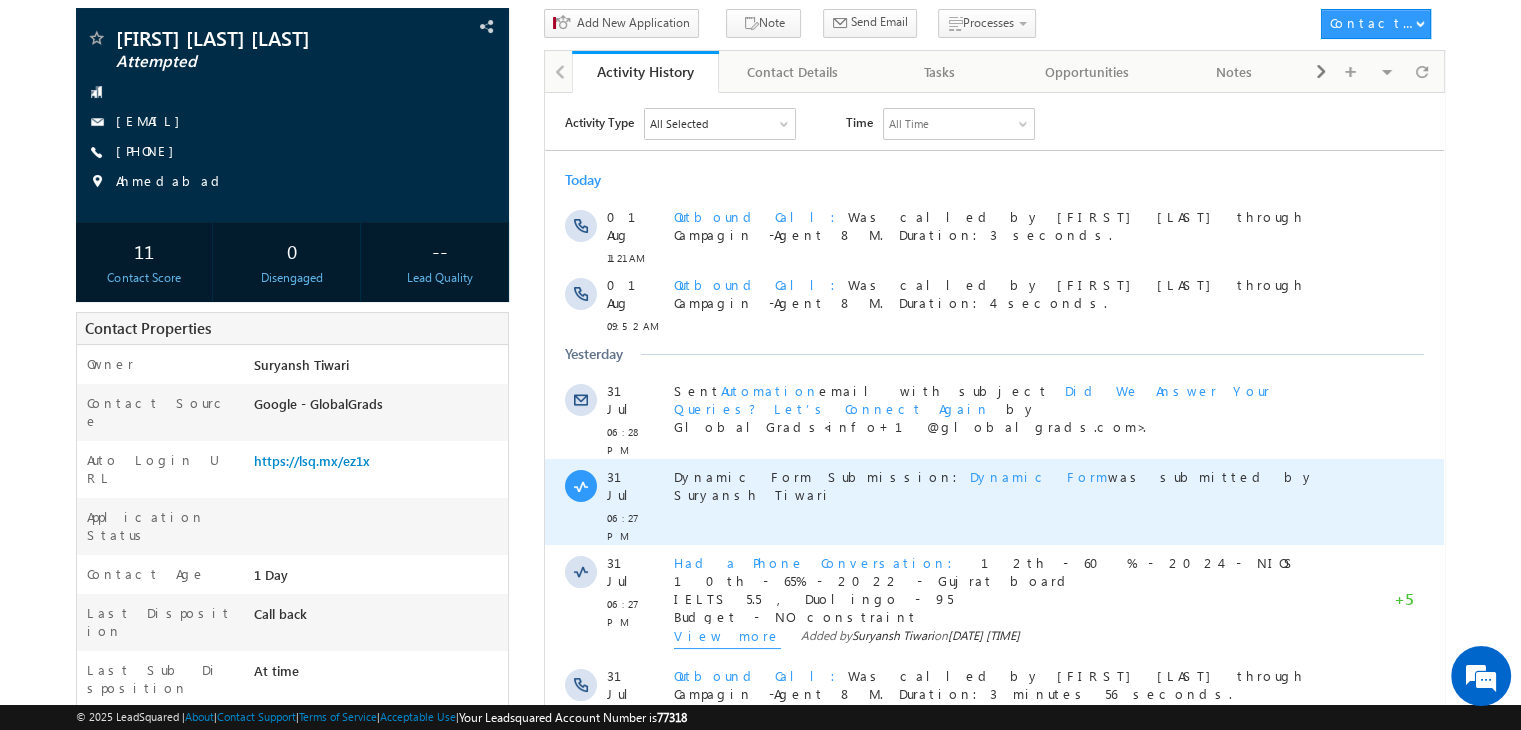 scroll, scrollTop: 131, scrollLeft: 0, axis: vertical 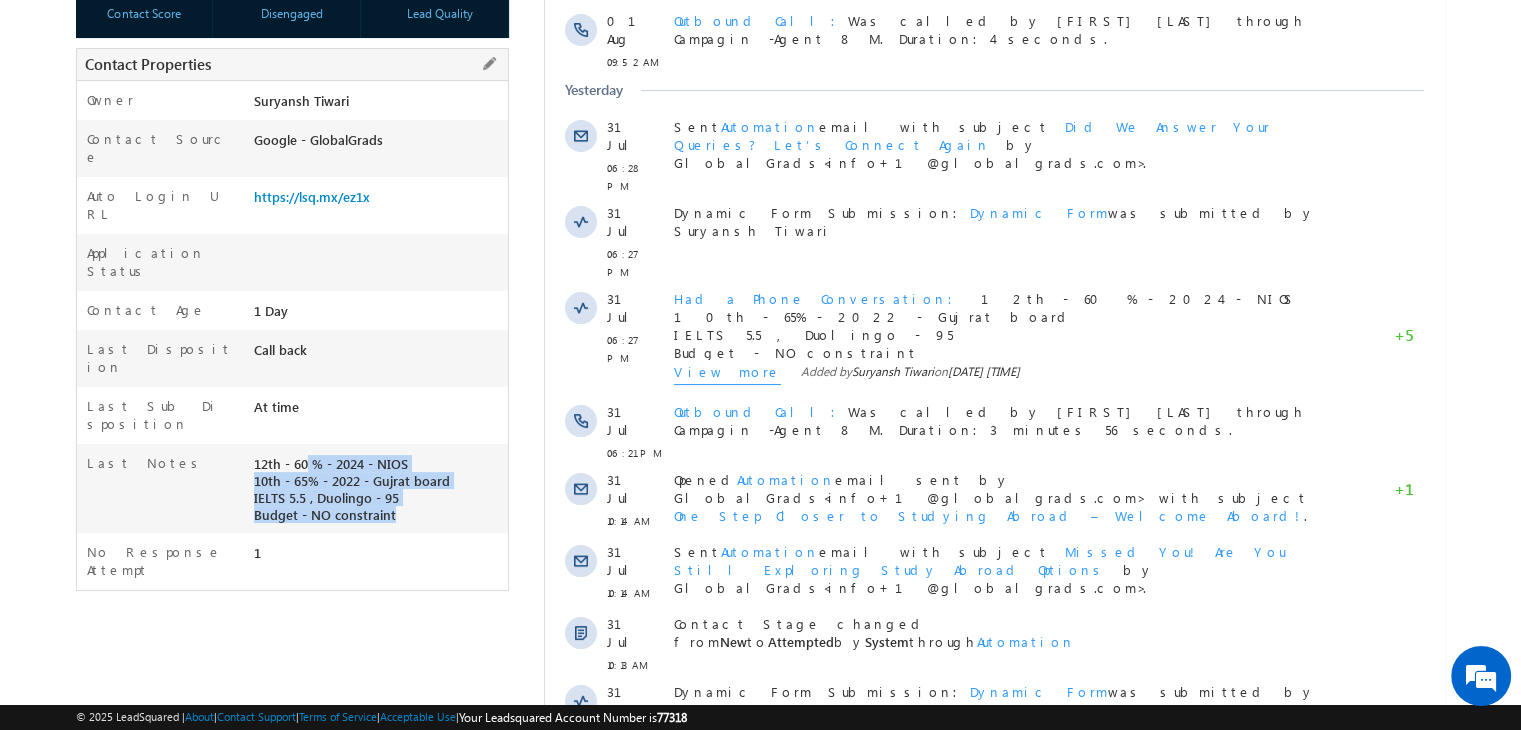 copy on "12th - 60 % - 2024 - NIOS  10th - 65% - 2022 - [STATE] board  IELTS  5.5 , Duolingo - 95  Budget - NO constraint" 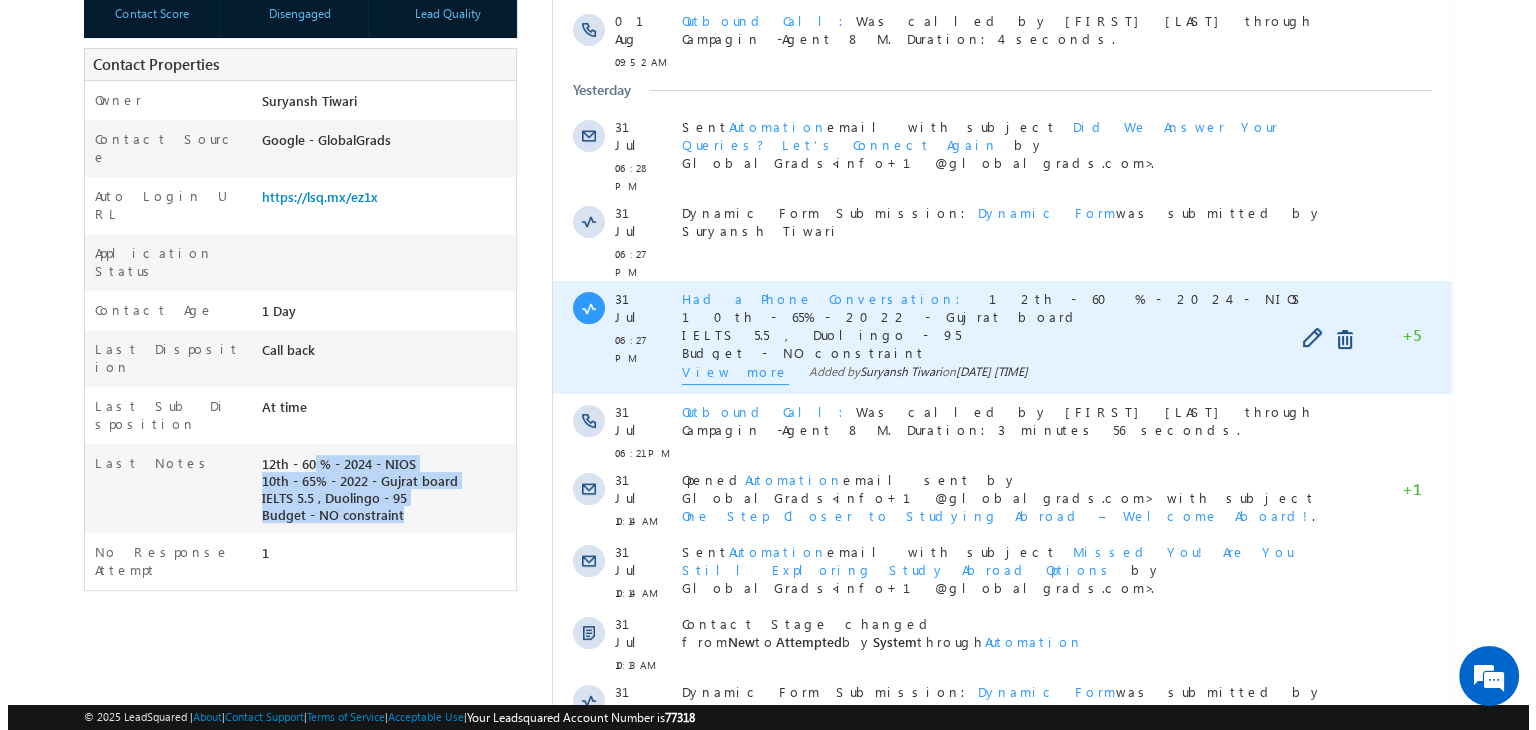 scroll, scrollTop: 0, scrollLeft: 0, axis: both 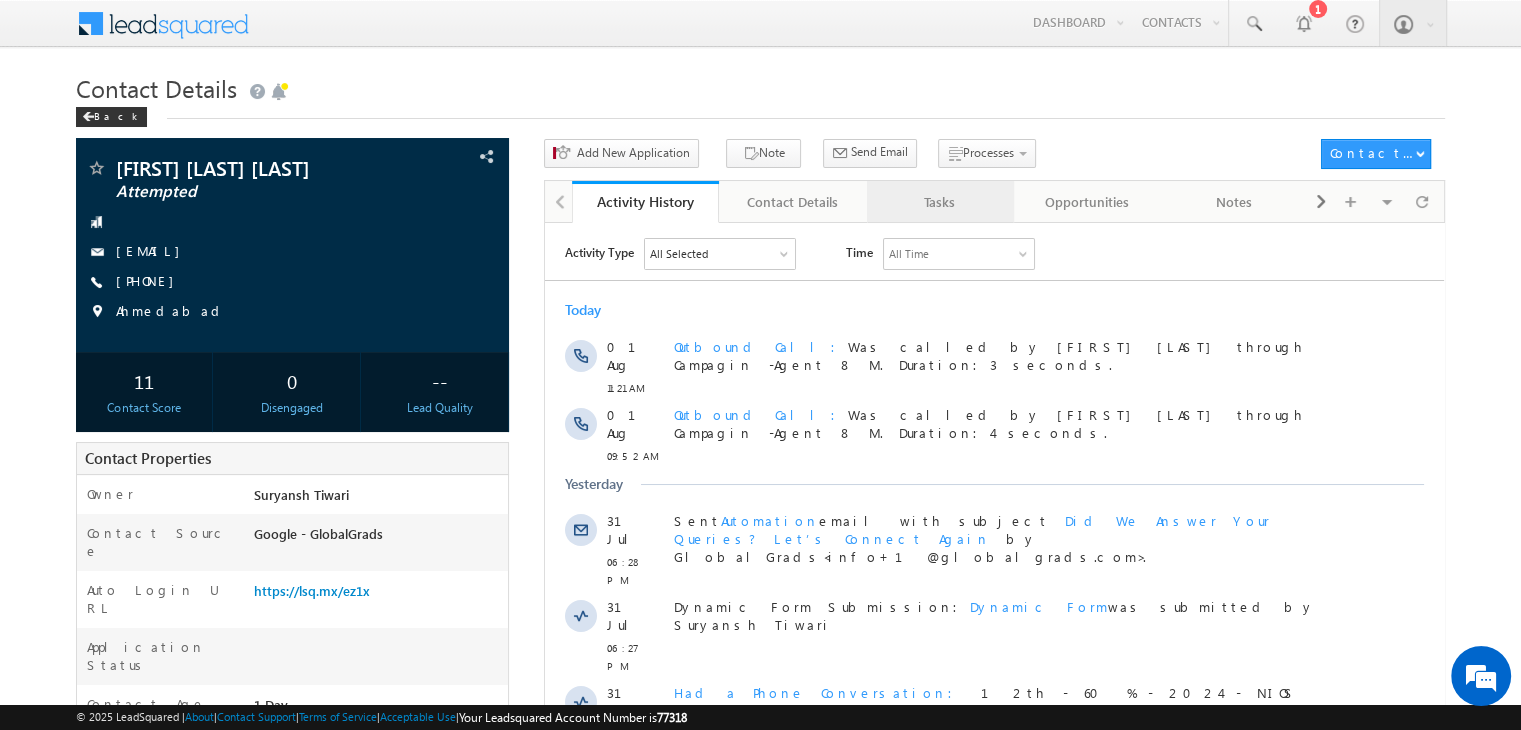 click on "Tasks" at bounding box center [939, 202] 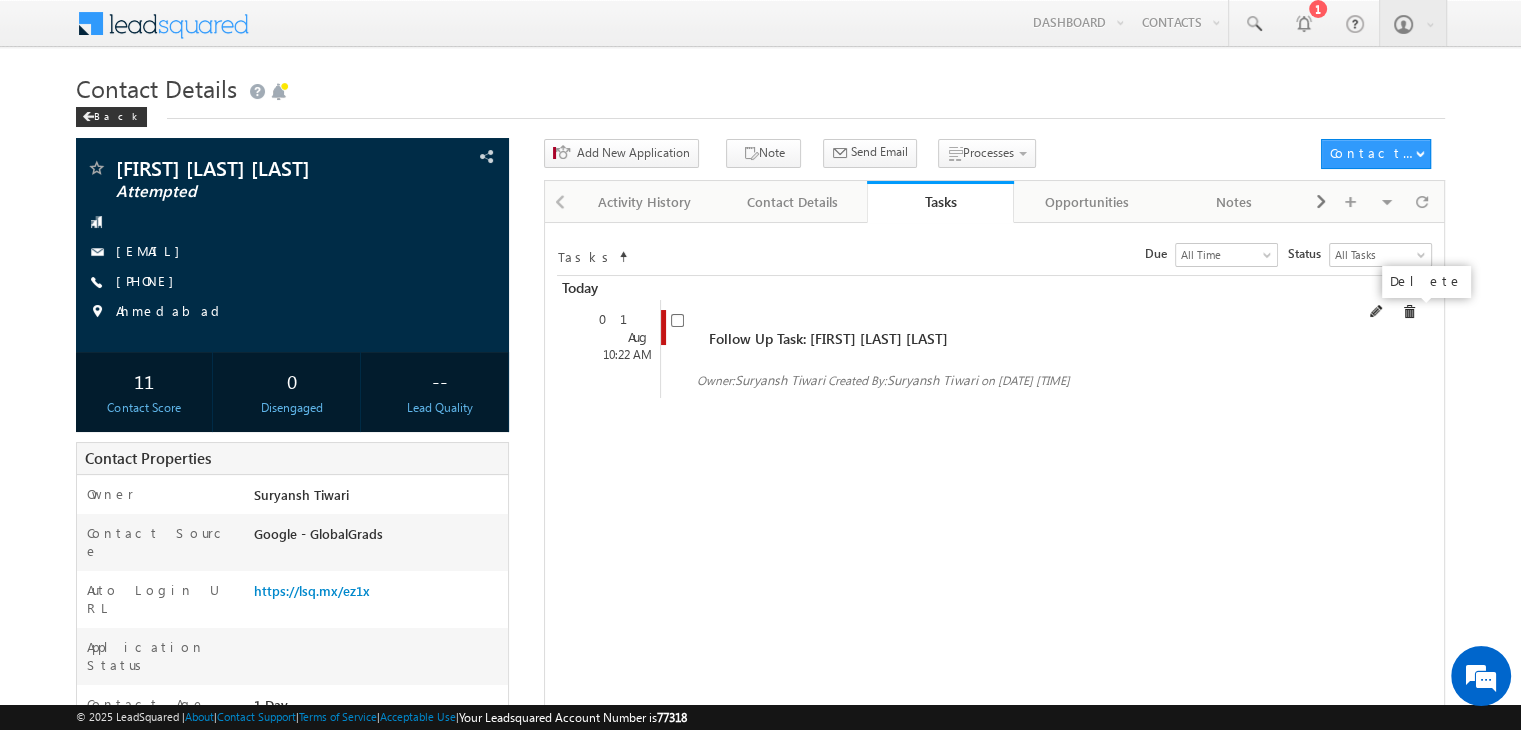 click at bounding box center (1409, 312) 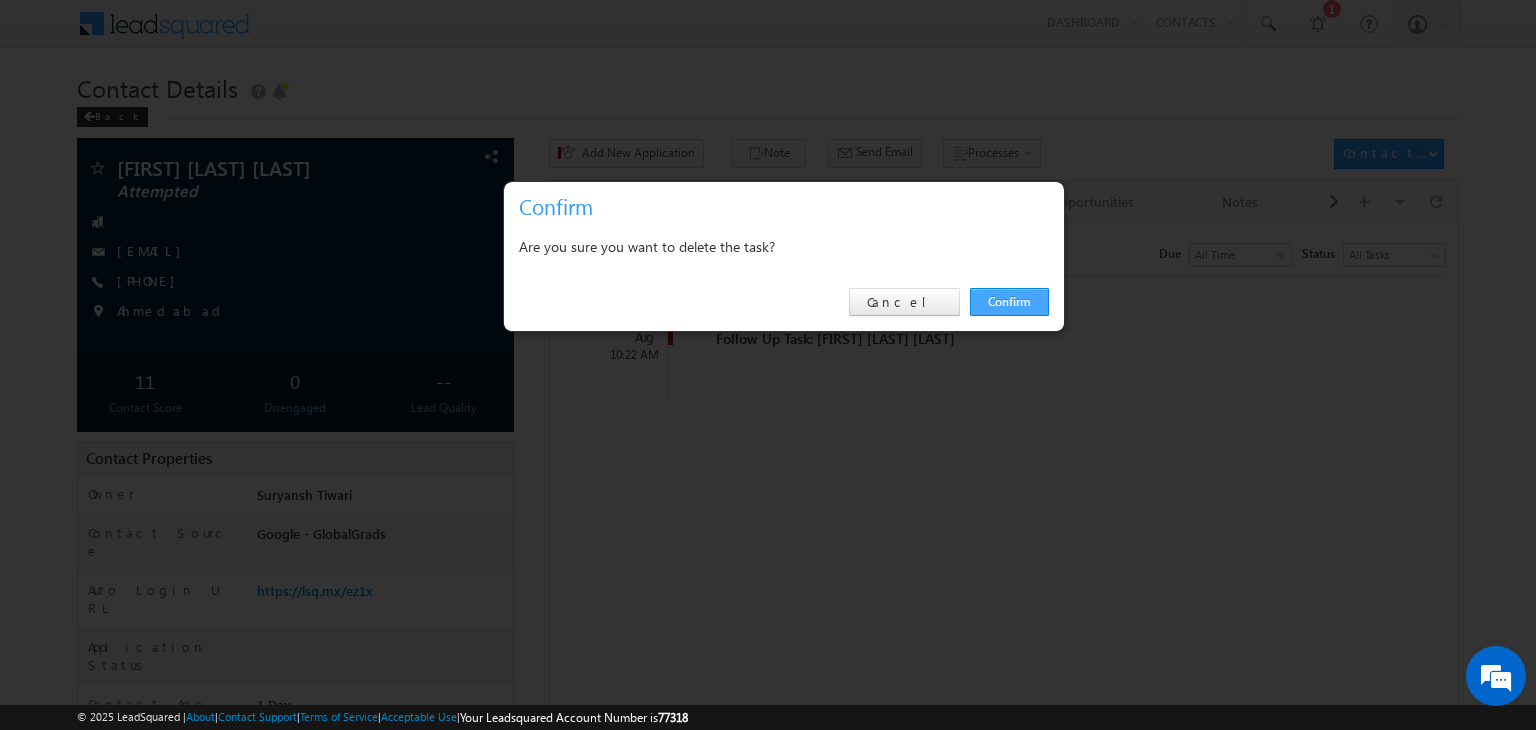 click on "Confirm" at bounding box center [1009, 302] 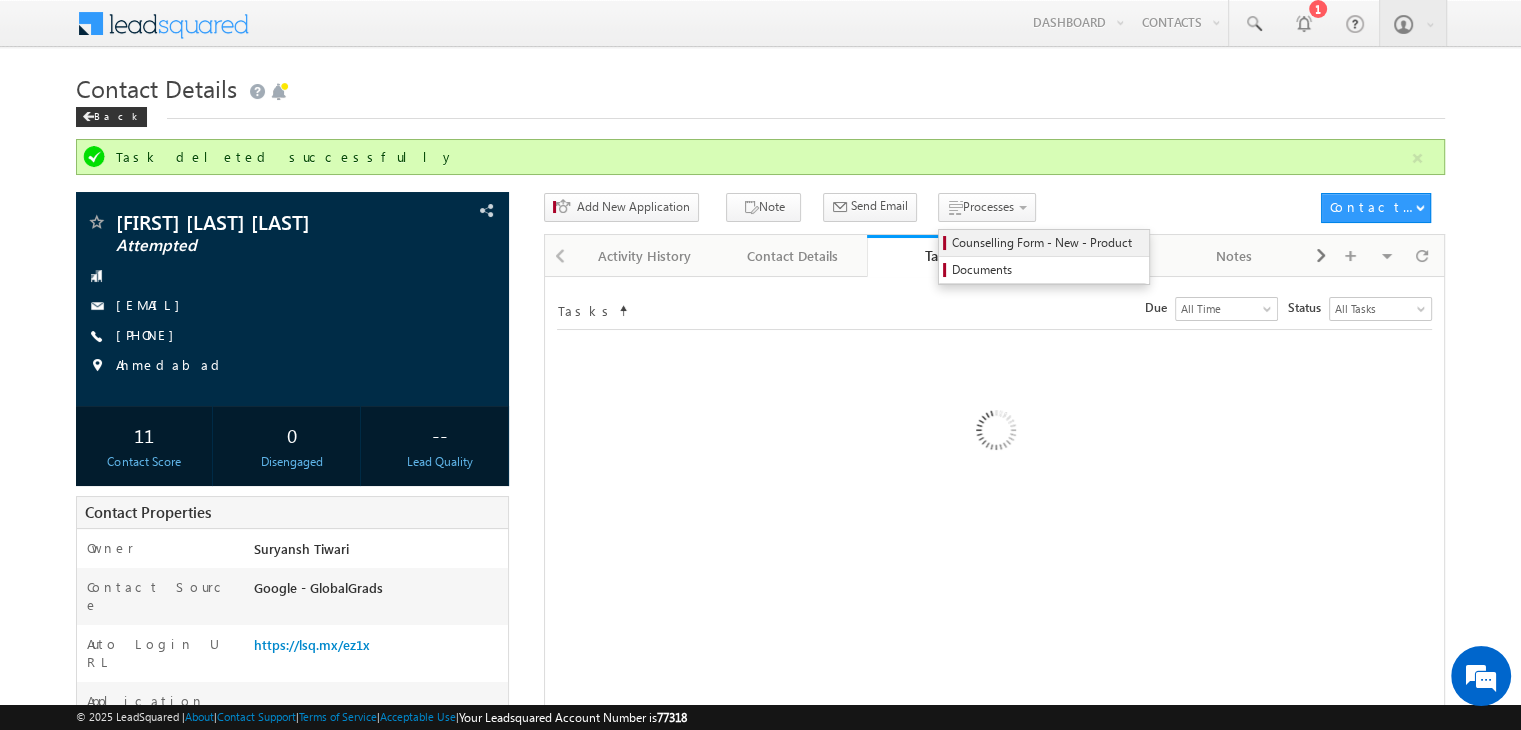 click on "Task deleted successfully
[FIRST] [LAST] [LAST]
Attempted
--" at bounding box center (760, 613) 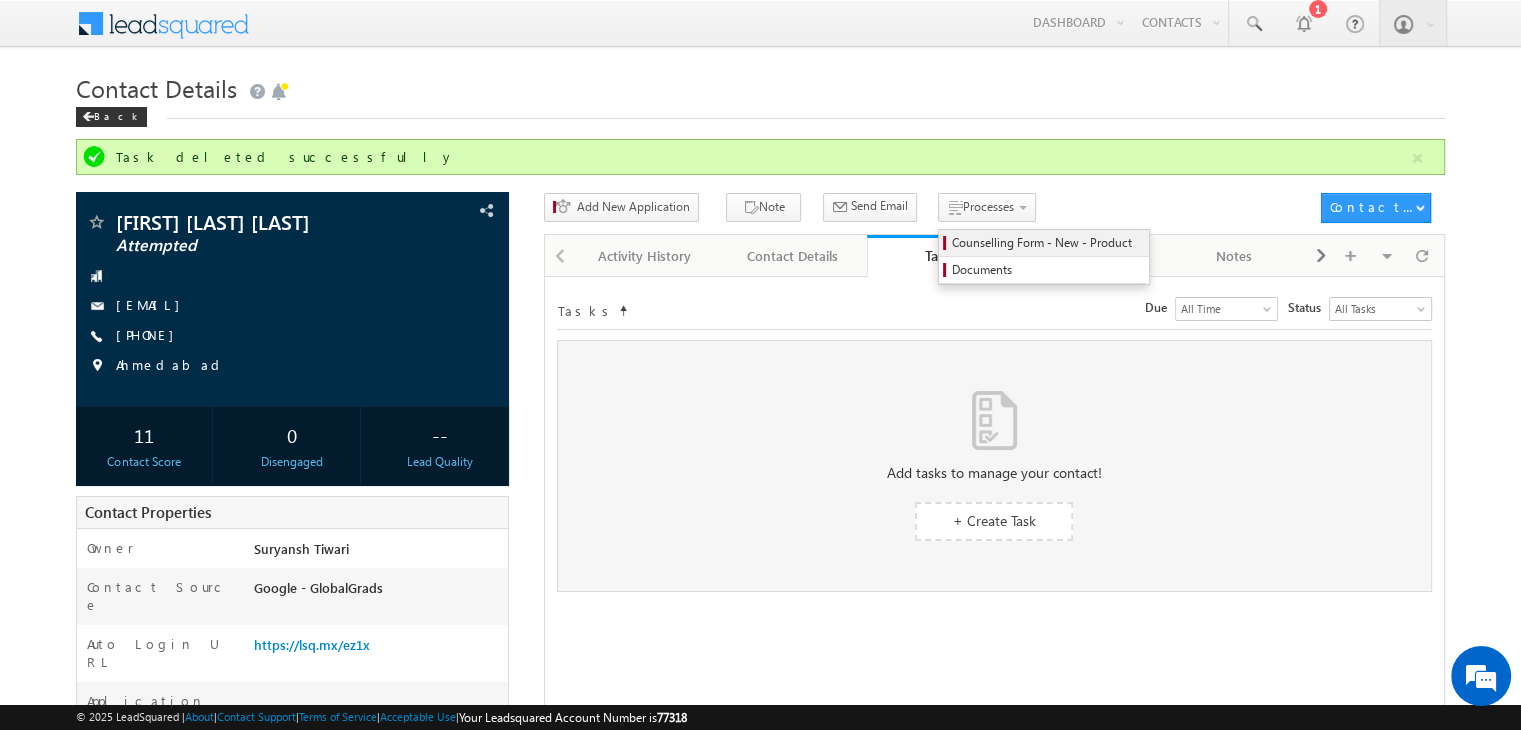 click on "Counselling Form - New - Product" at bounding box center (1047, 243) 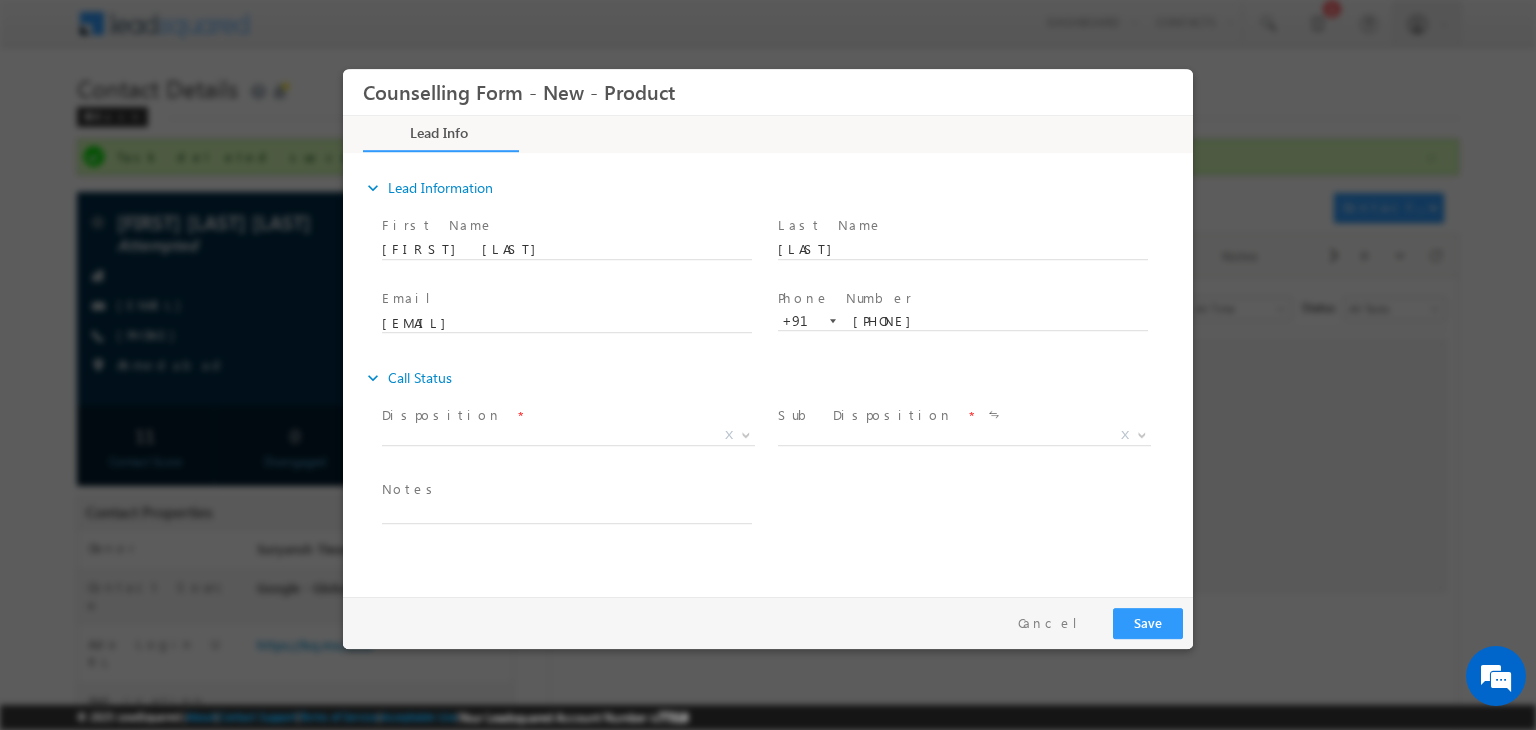 scroll, scrollTop: 0, scrollLeft: 0, axis: both 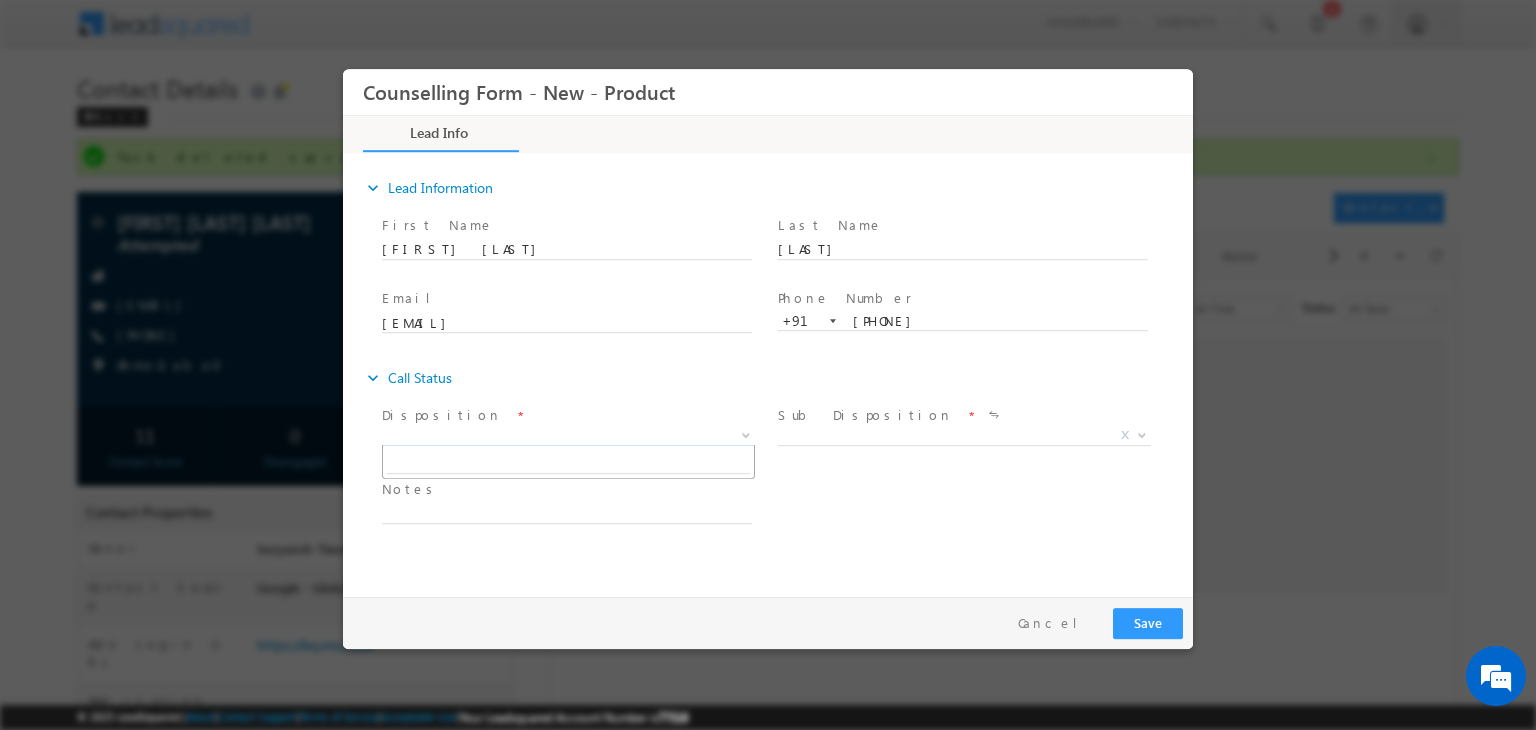 click on "X" at bounding box center (568, 436) 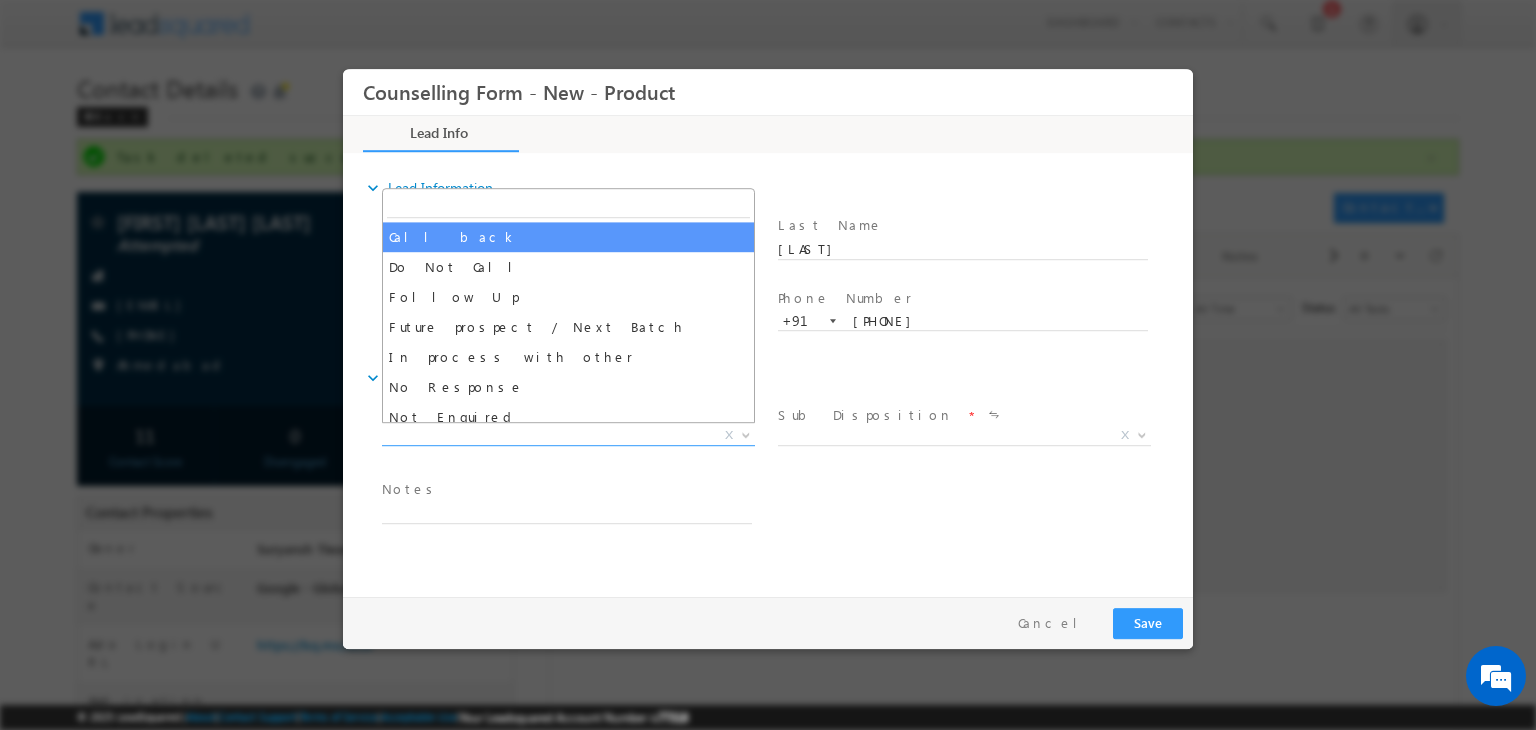 select on "Call back" 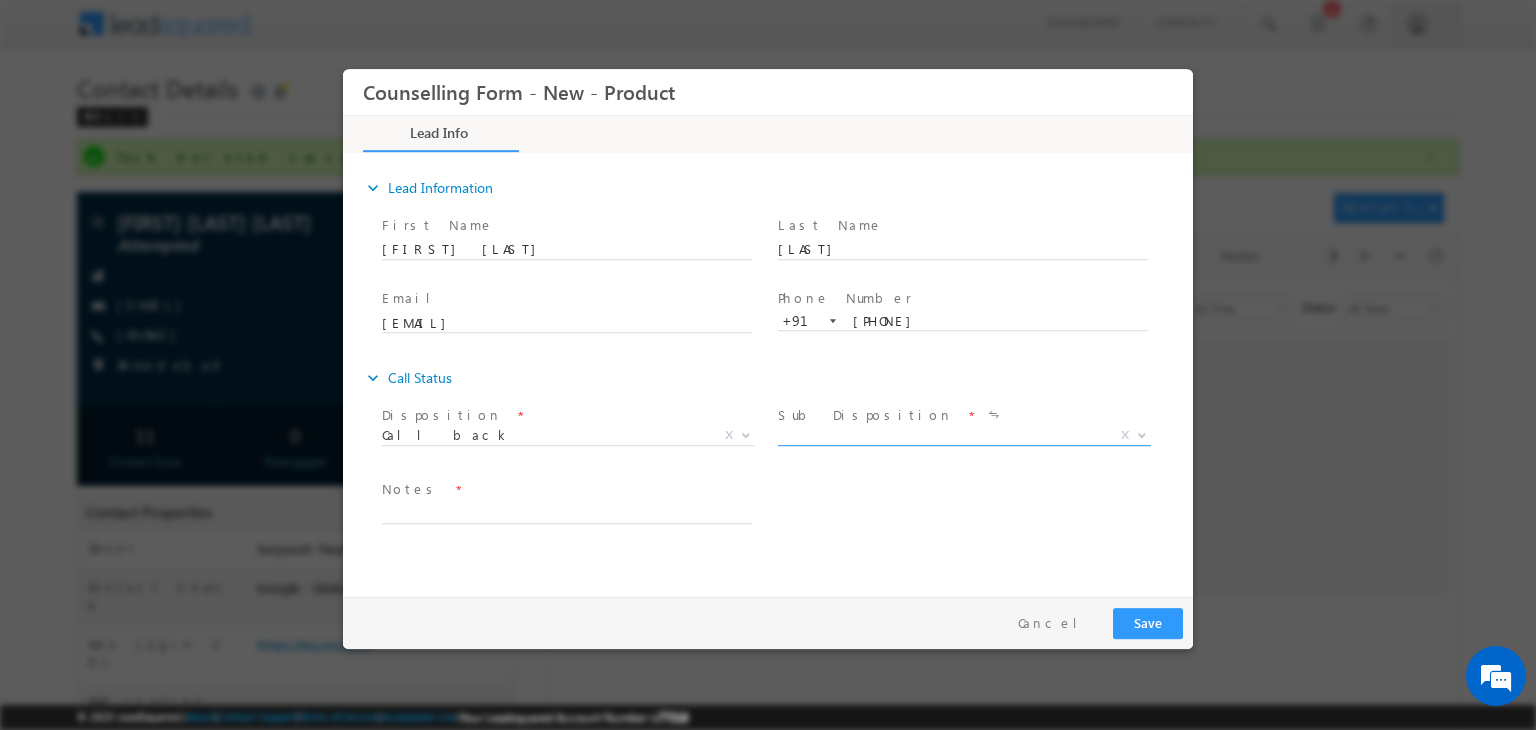 drag, startPoint x: 901, startPoint y: 447, endPoint x: 841, endPoint y: 432, distance: 61.846584 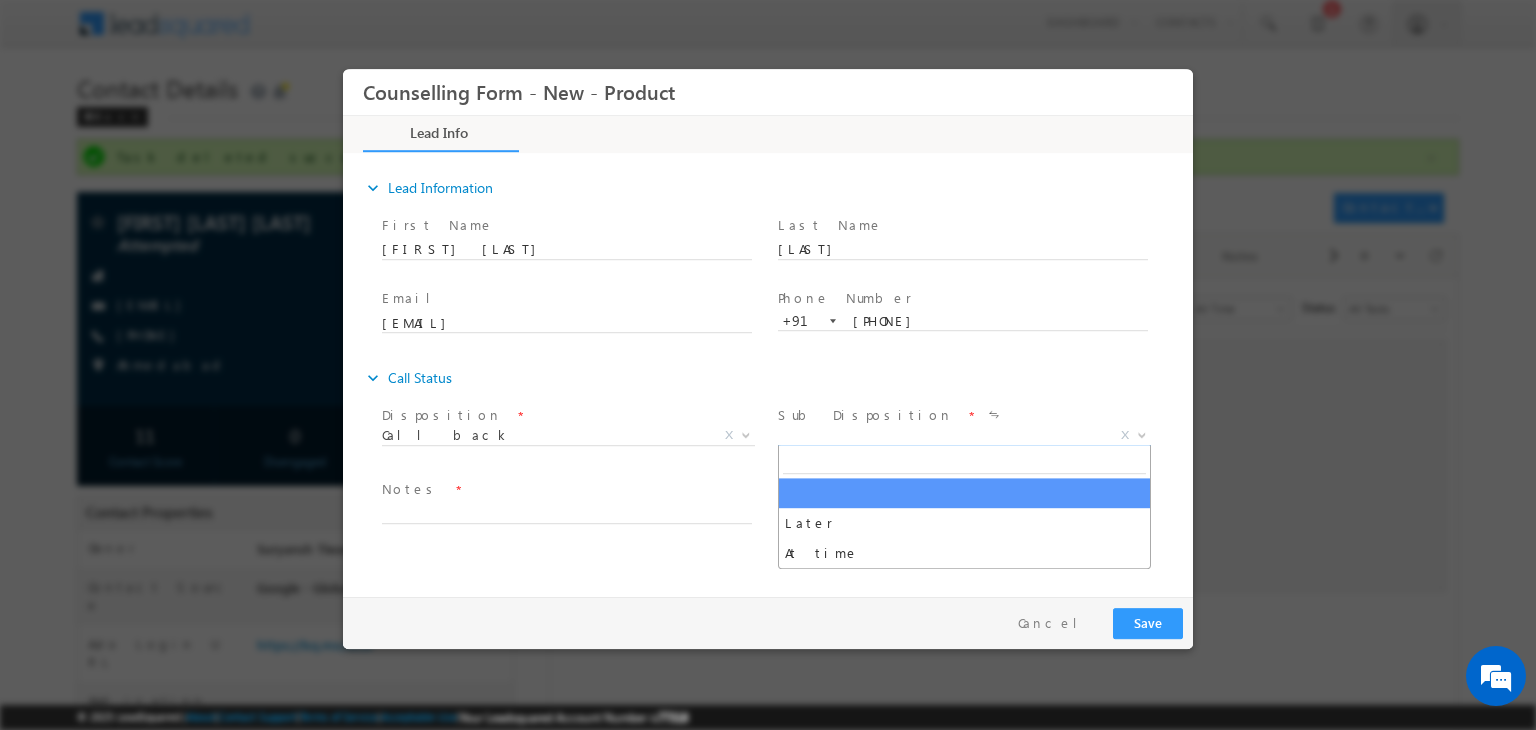 click on "X" at bounding box center [964, 436] 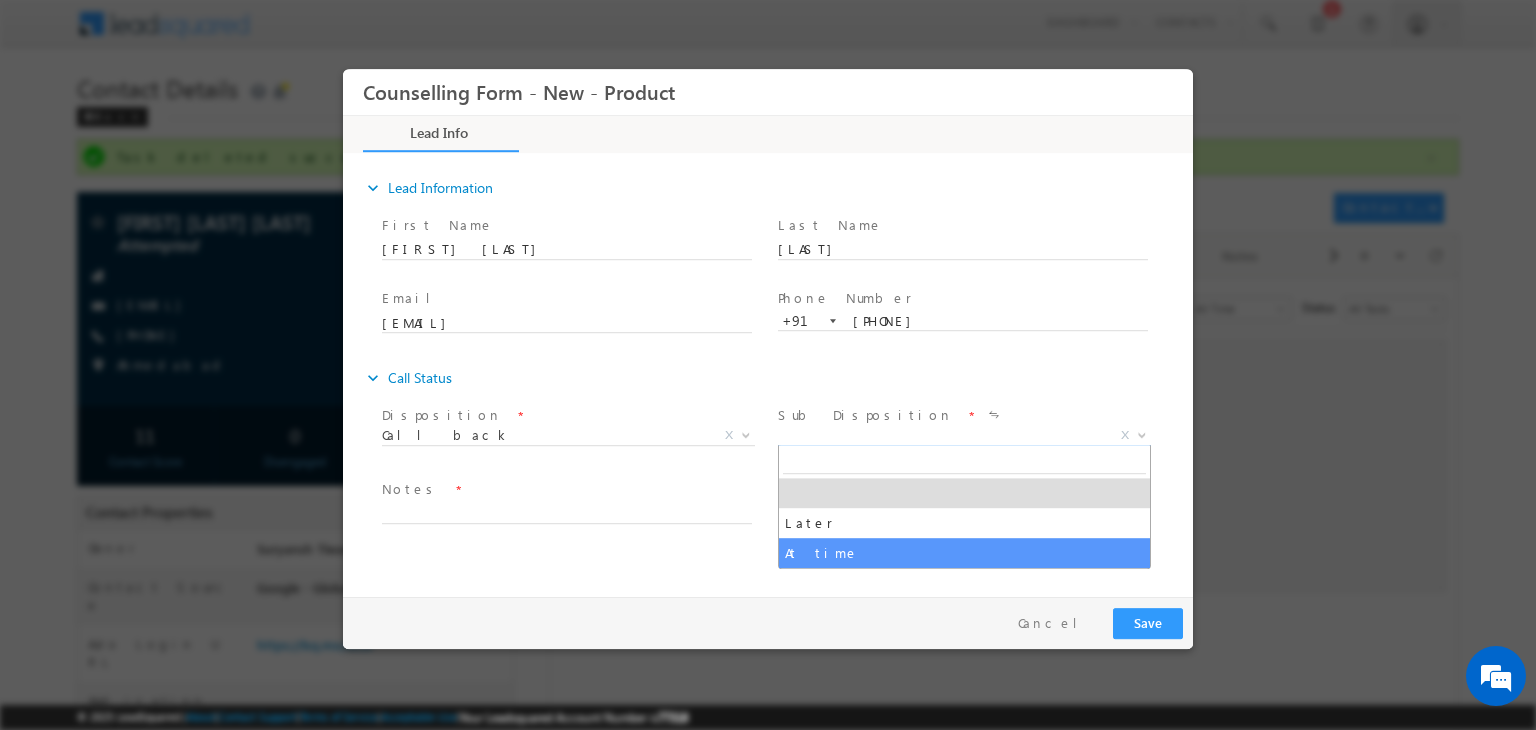 select on "At time" 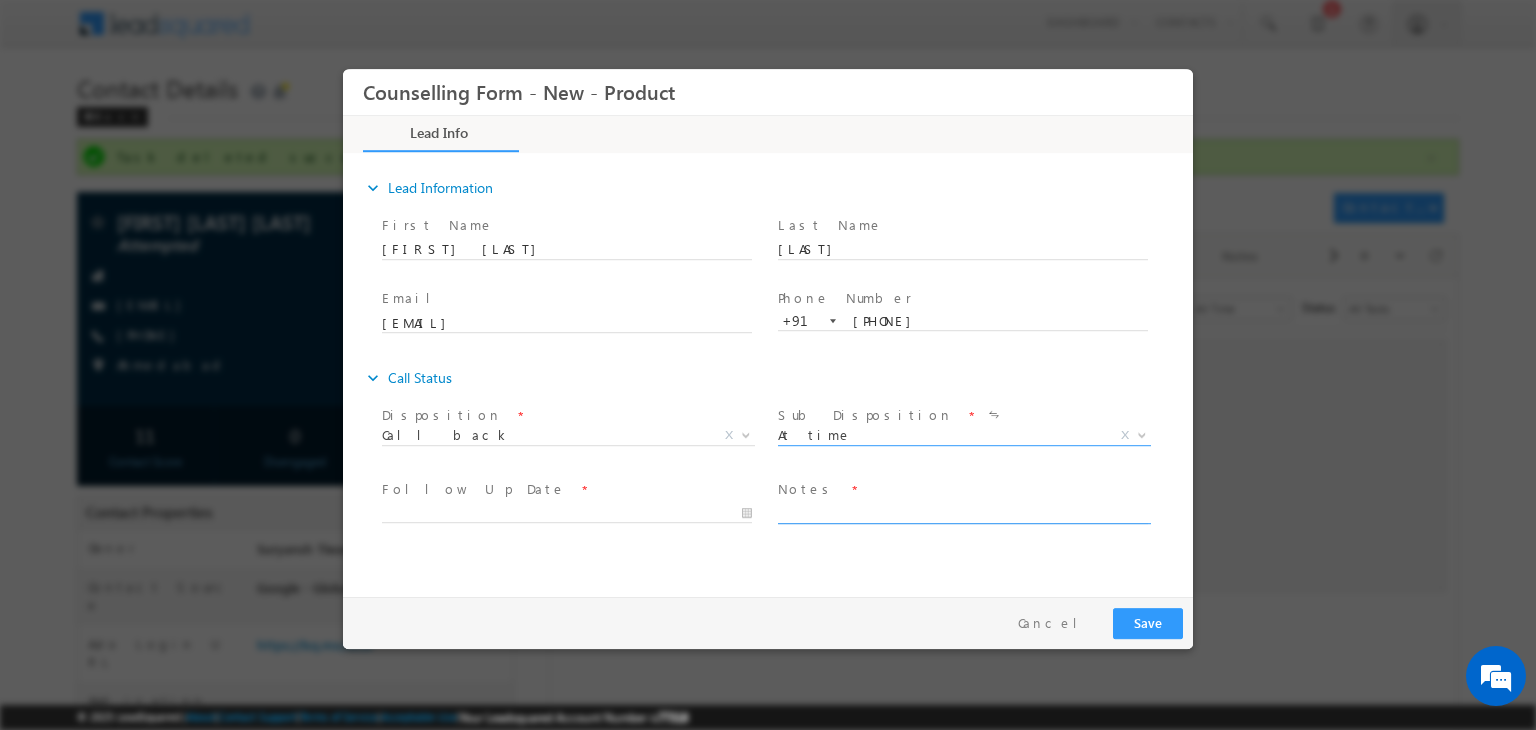 click at bounding box center (963, 512) 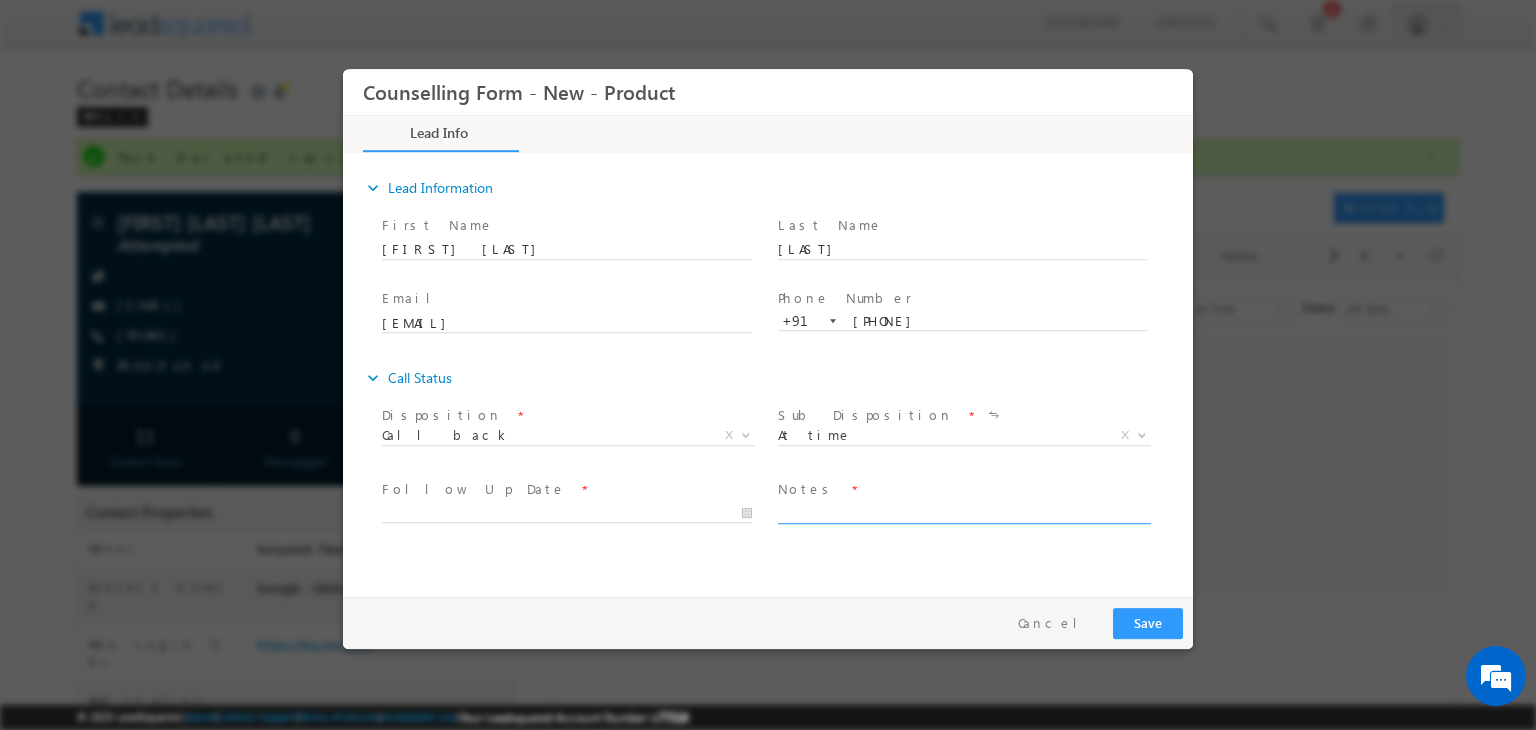 paste on "12th - 60 % - 2024 - NIOS
10th - 65% - 2022 - [STATE] board
IELTS 5.5 , Duolingo - 95
Budget - NO constraint" 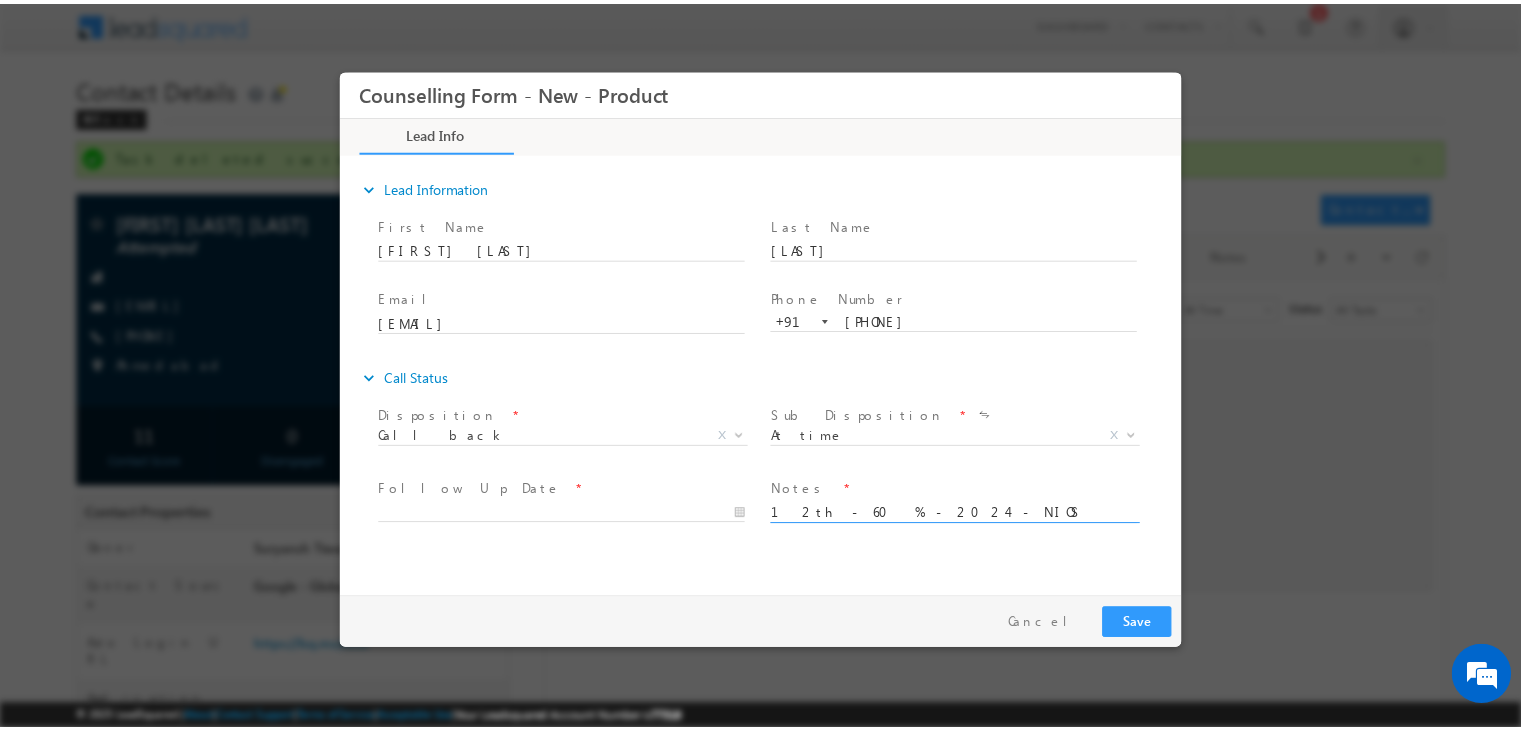 scroll, scrollTop: 4, scrollLeft: 0, axis: vertical 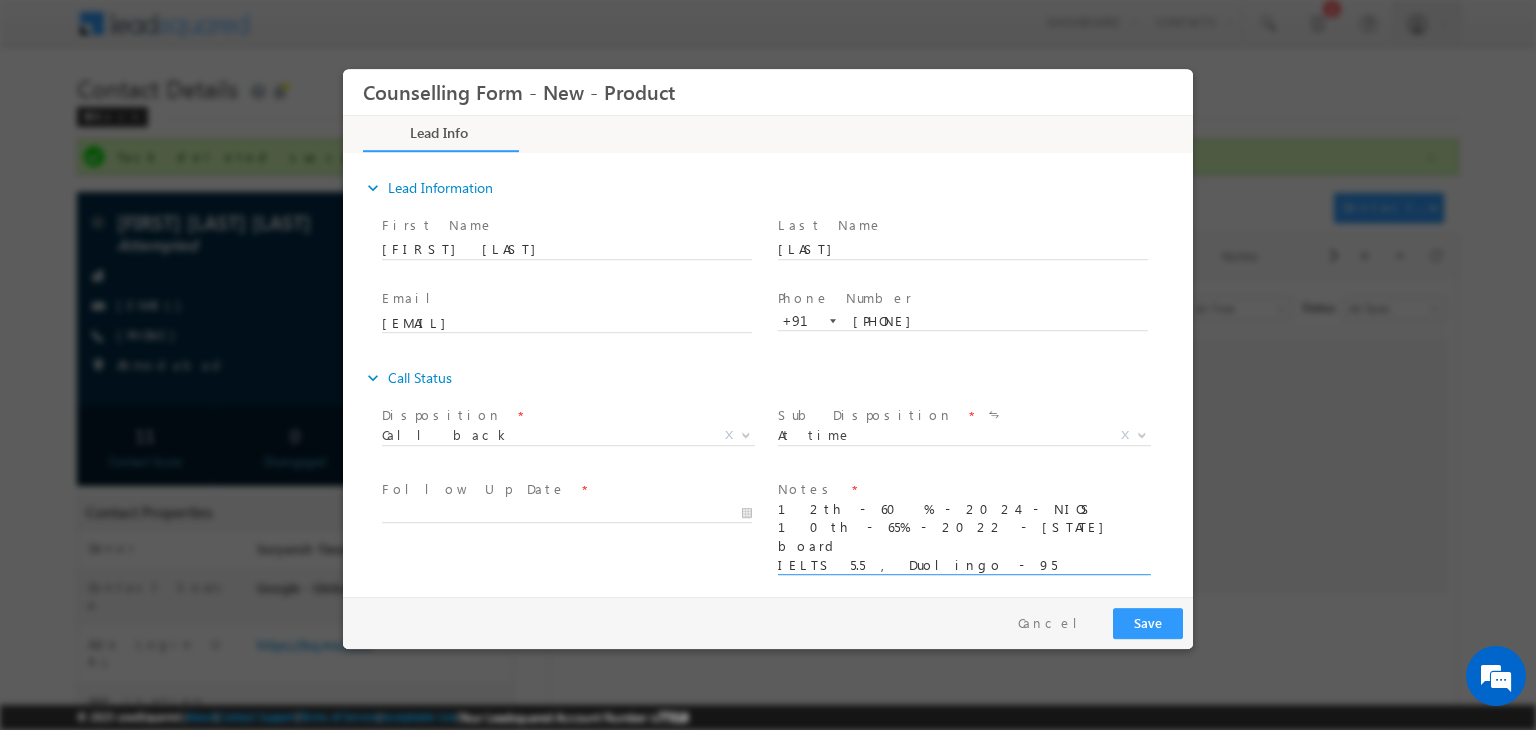 type on "12th - 60 % - 2024 - NIOS
10th - 65% - 2022 - [STATE] board
IELTS 5.5 , Duolingo - 95
Budget - NO constraint" 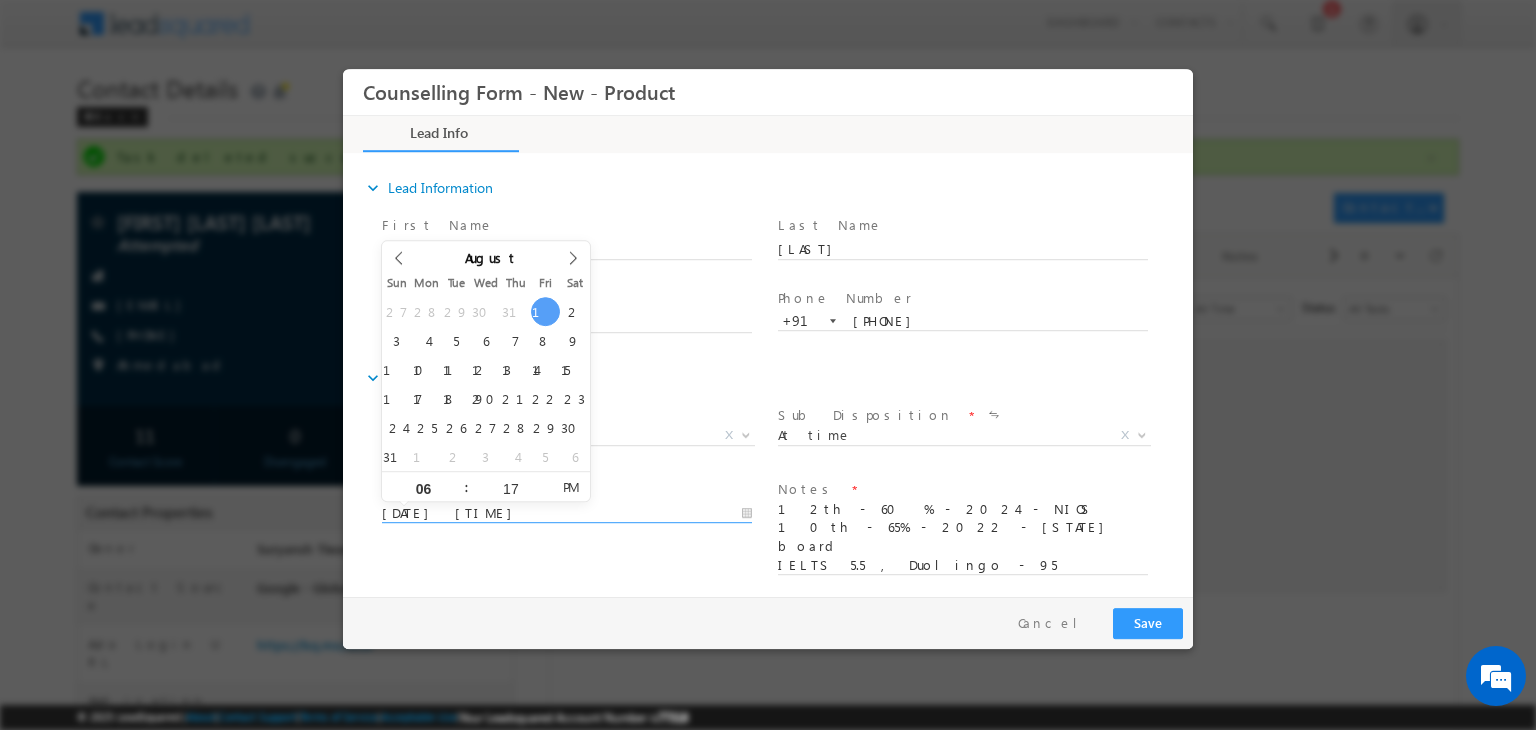 click on "[DATE] [TIME]" at bounding box center (567, 514) 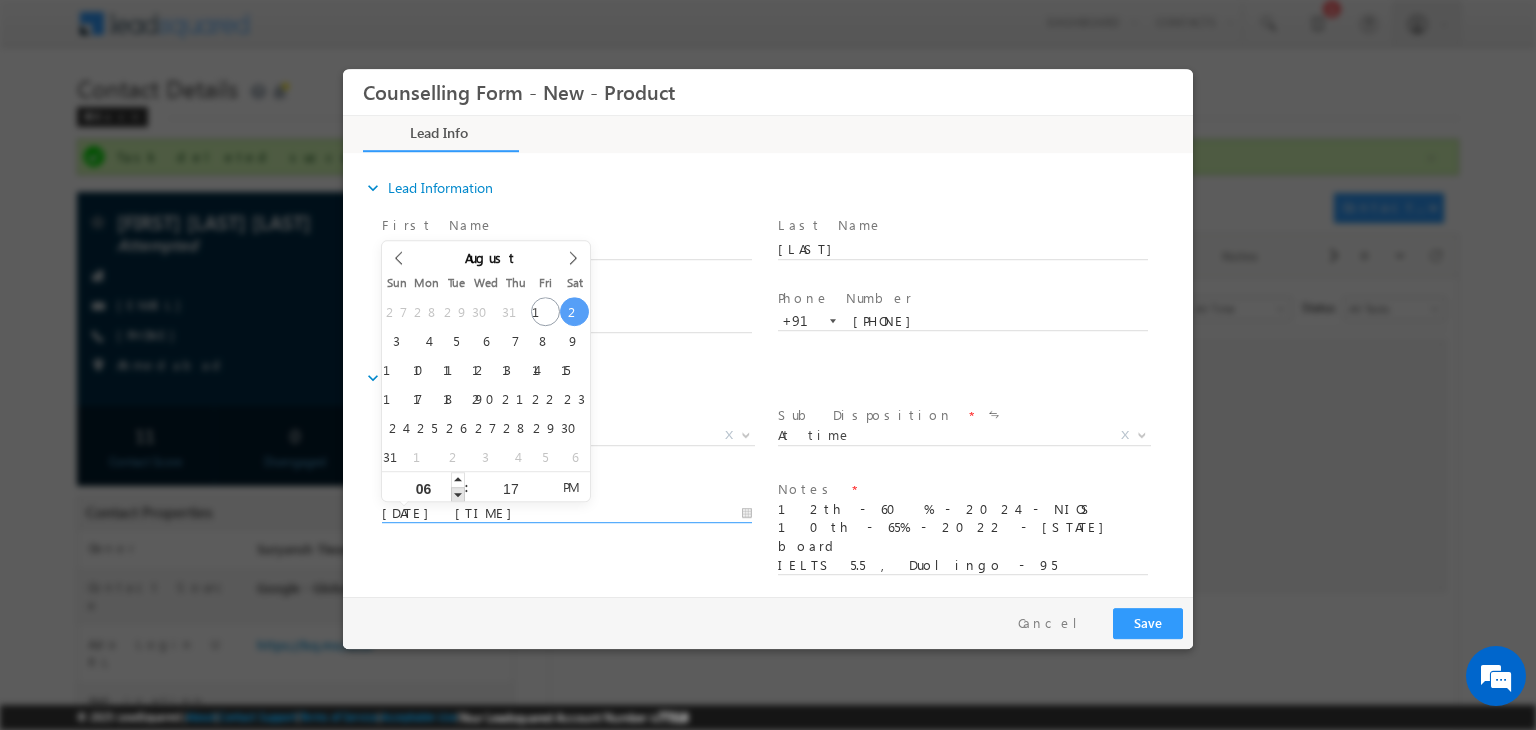 type on "[DATE] [TIME]" 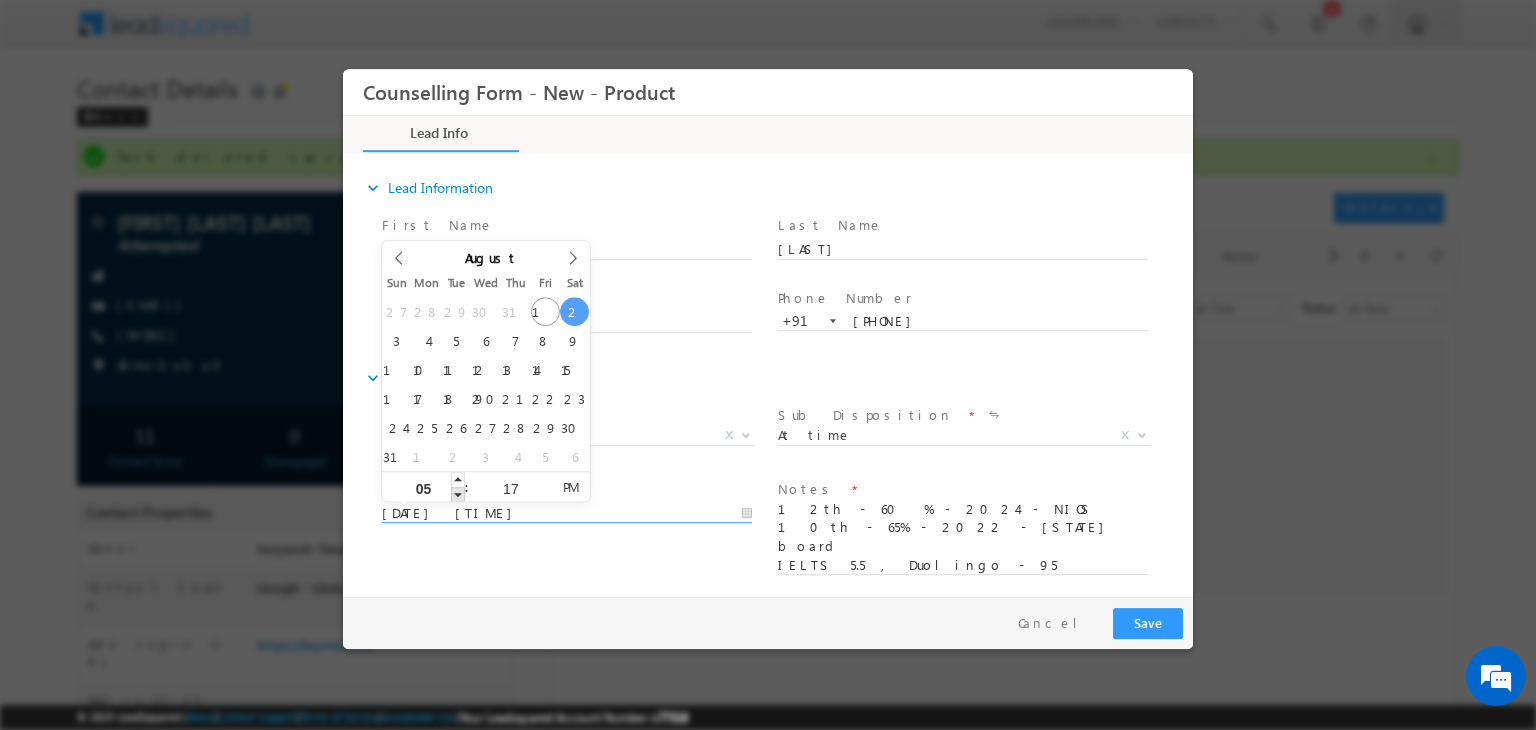 click at bounding box center (458, 494) 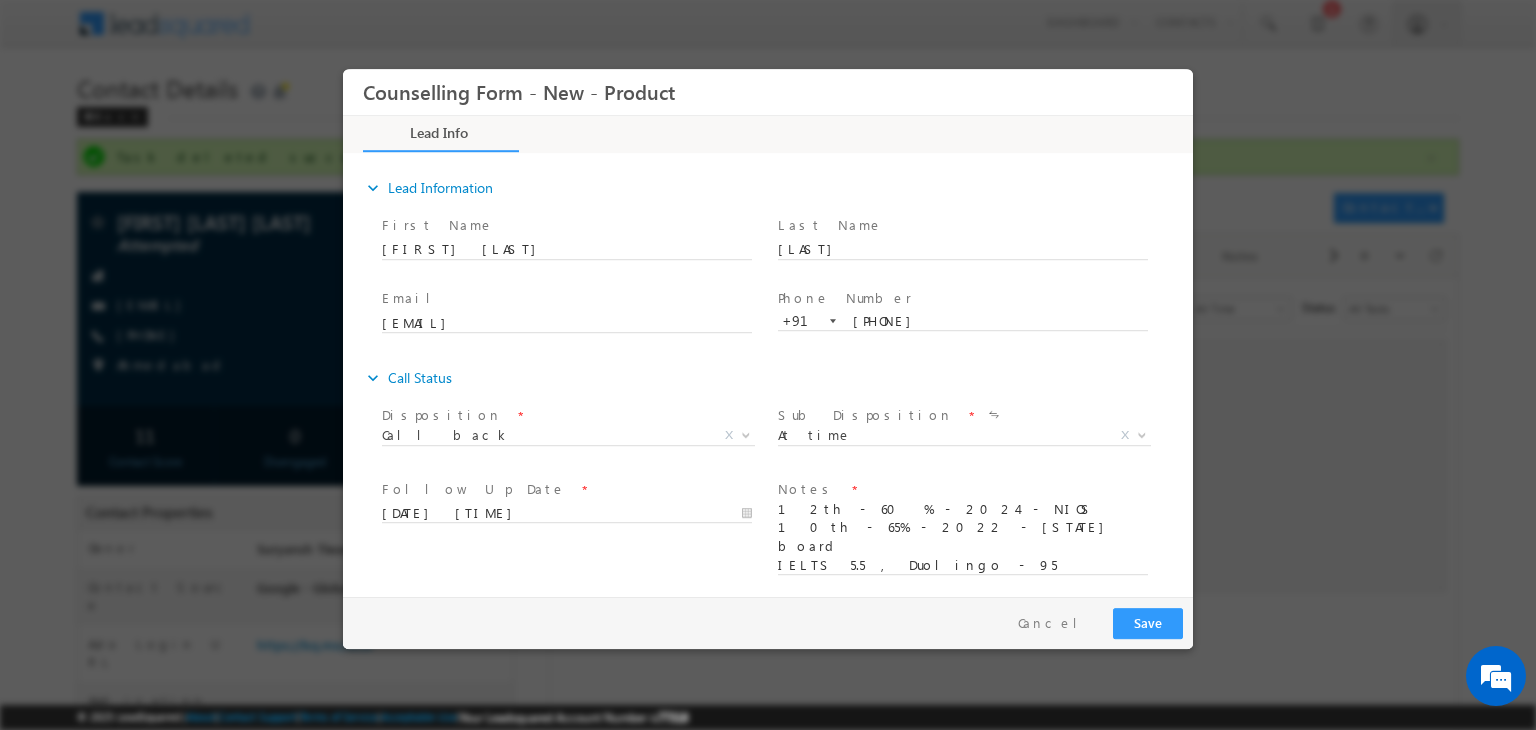 click at bounding box center (566, 533) 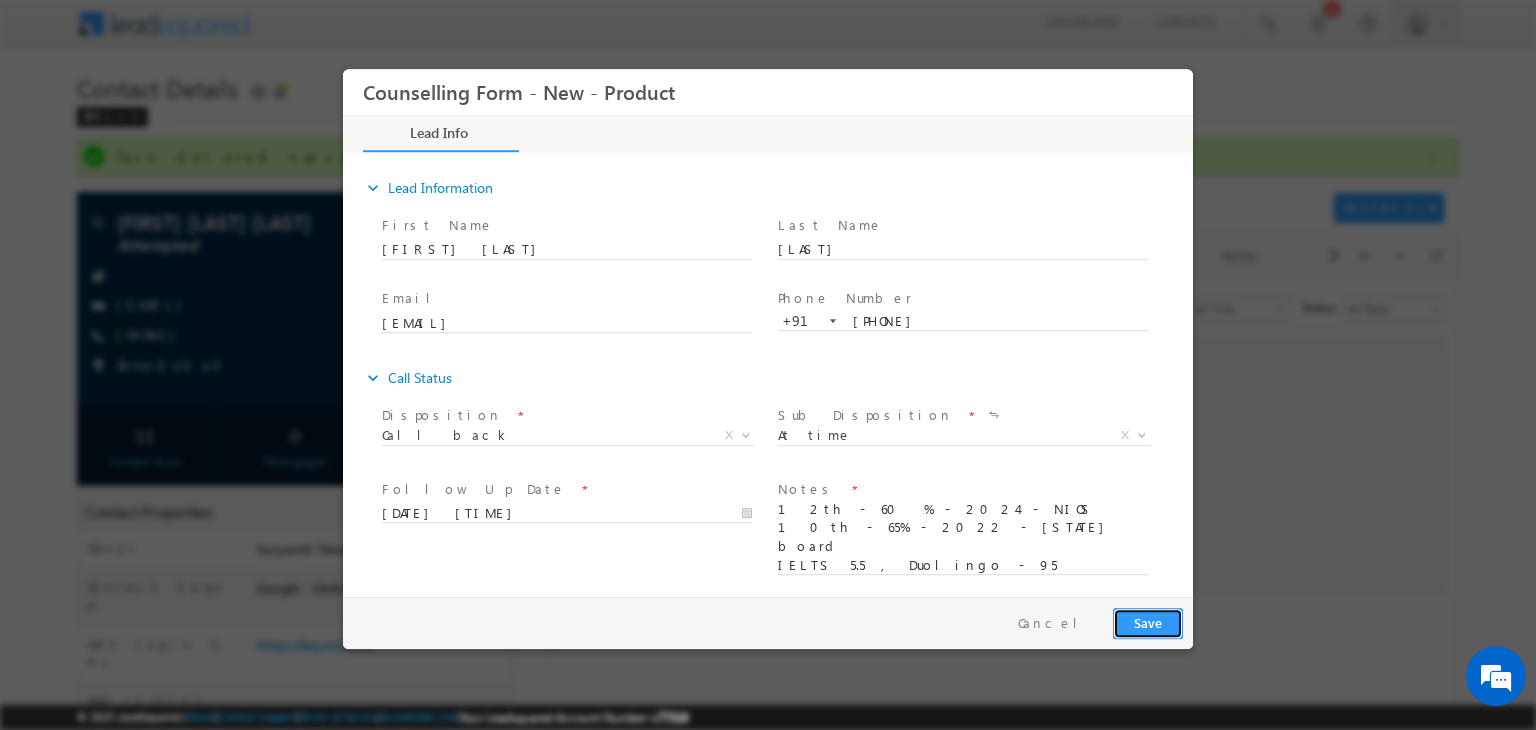click on "Save" at bounding box center (1148, 623) 